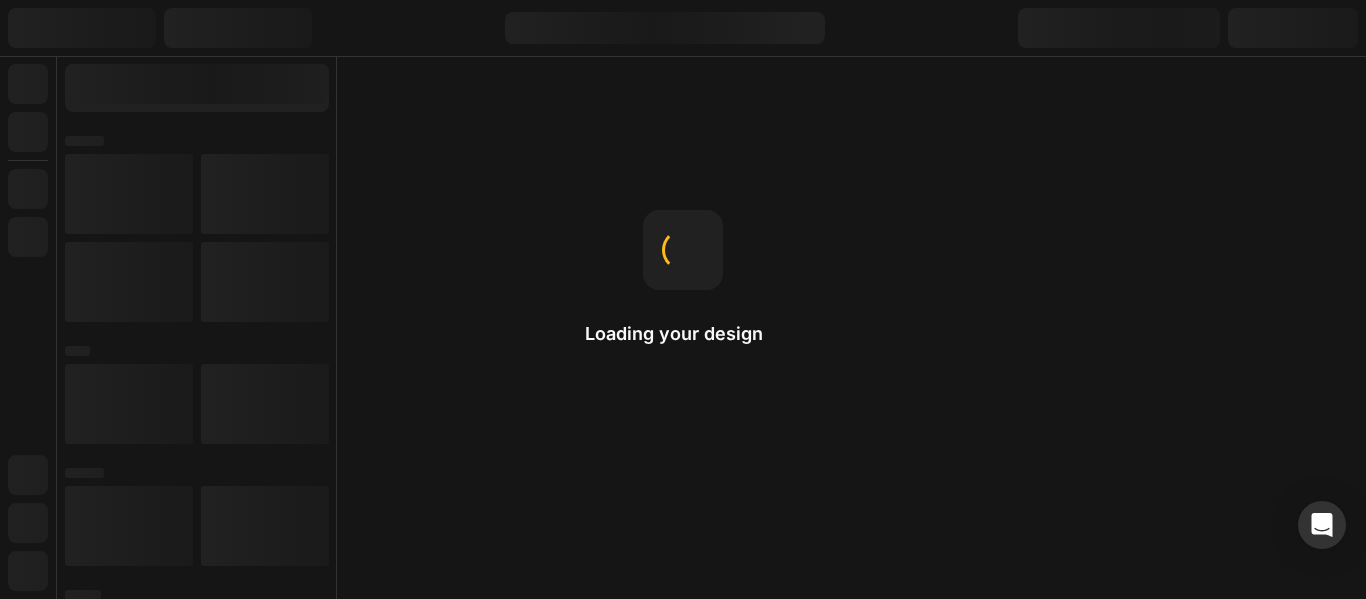 scroll, scrollTop: 0, scrollLeft: 0, axis: both 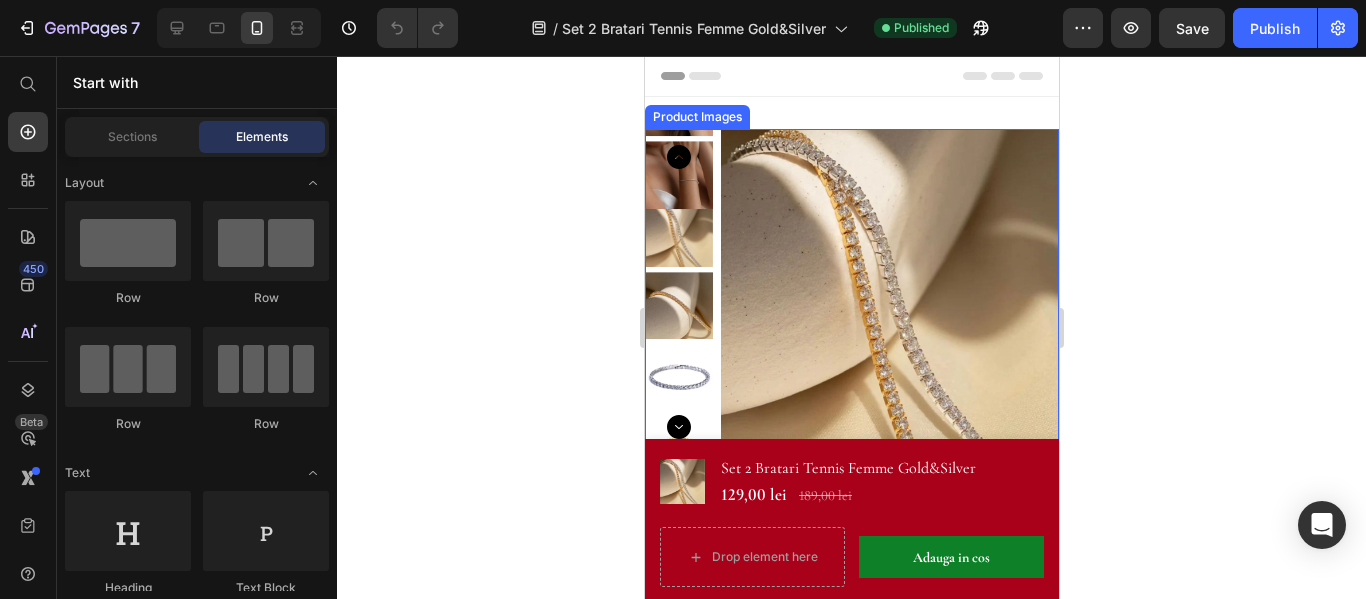 click at bounding box center [889, 298] 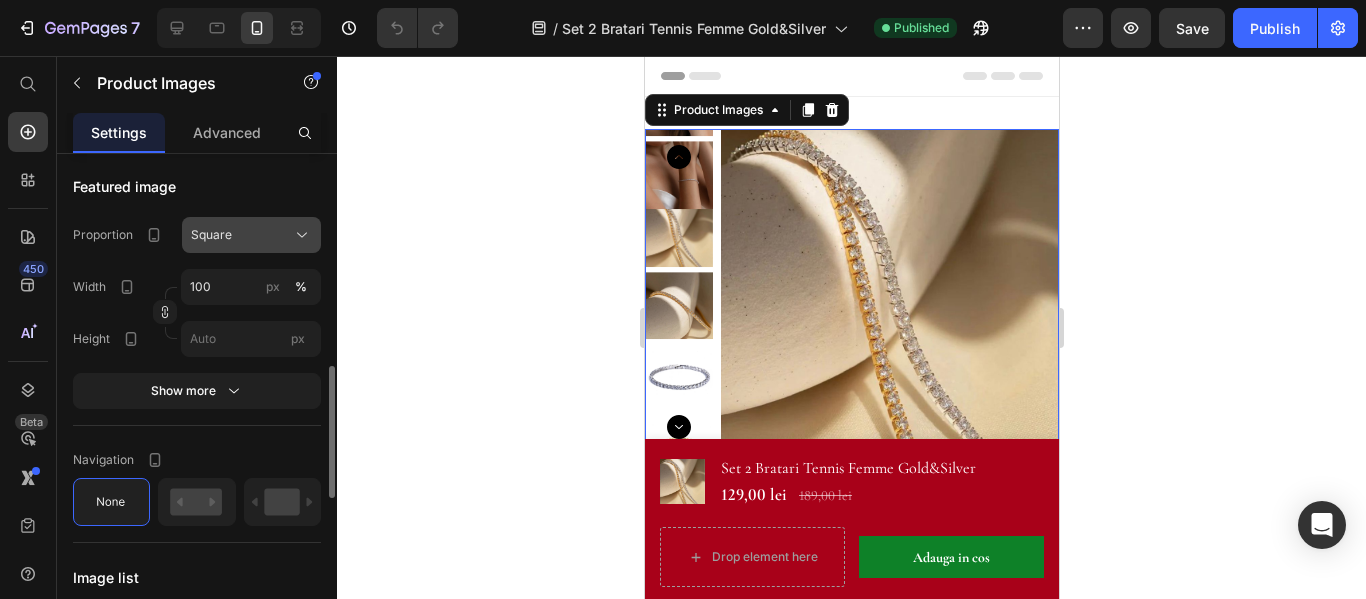 scroll, scrollTop: 900, scrollLeft: 0, axis: vertical 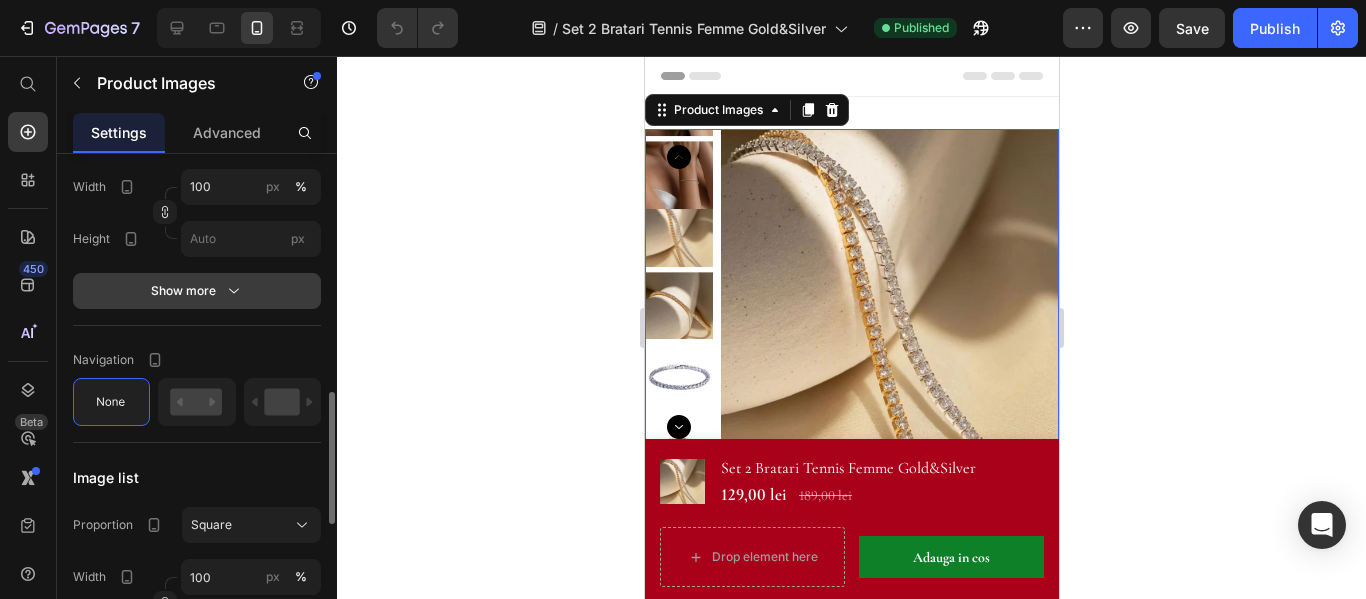 click 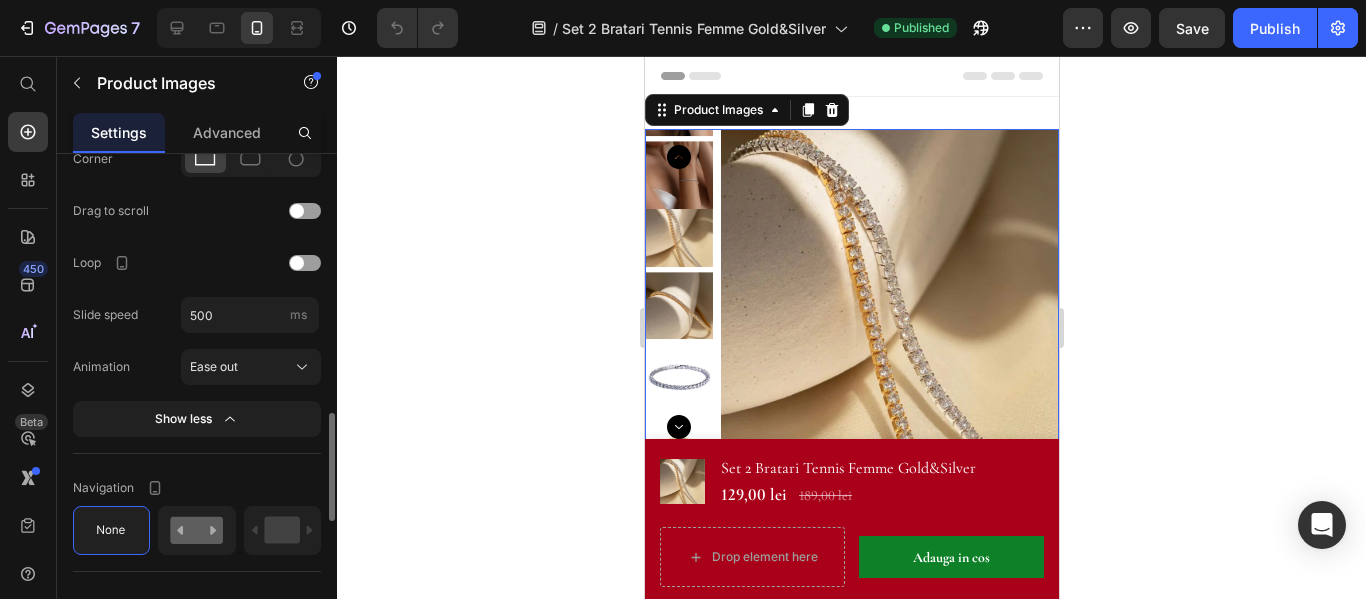 scroll, scrollTop: 1300, scrollLeft: 0, axis: vertical 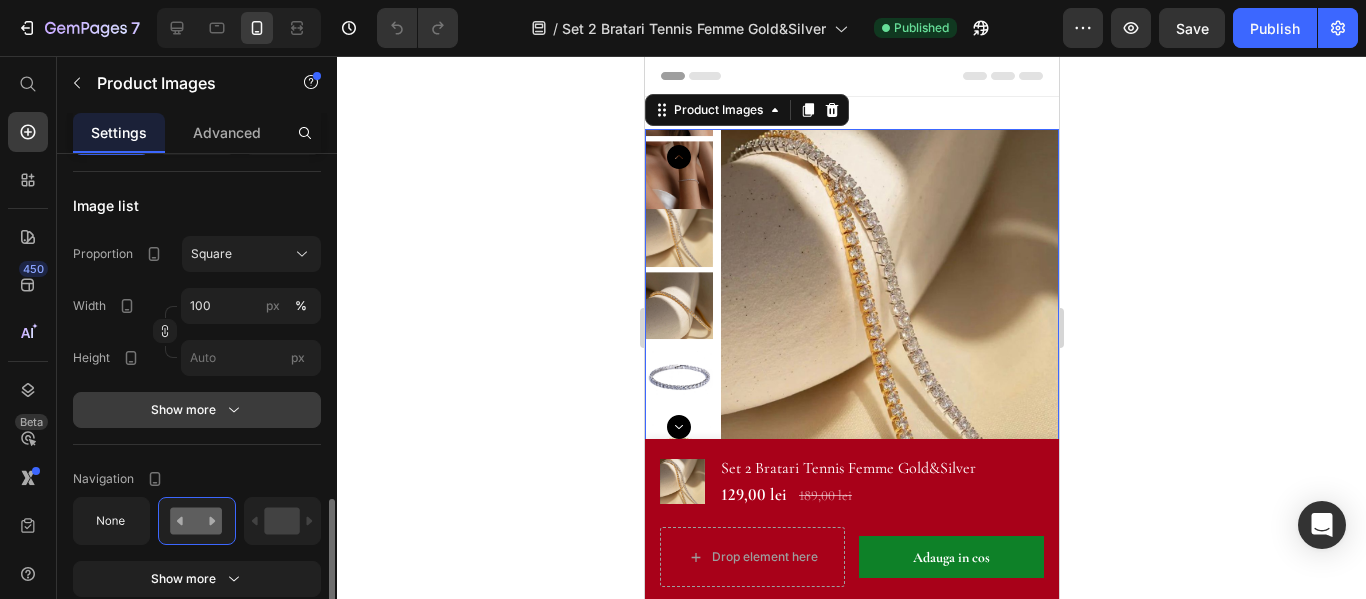 click on "Show more" at bounding box center (197, 410) 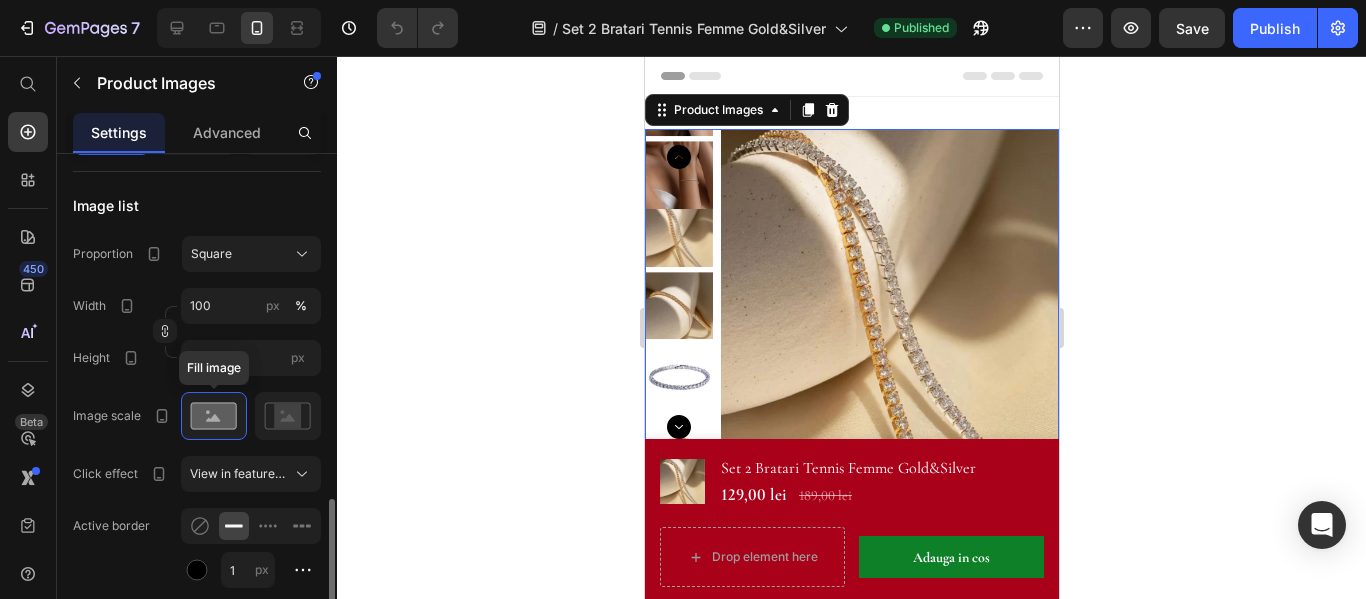 scroll, scrollTop: 1700, scrollLeft: 0, axis: vertical 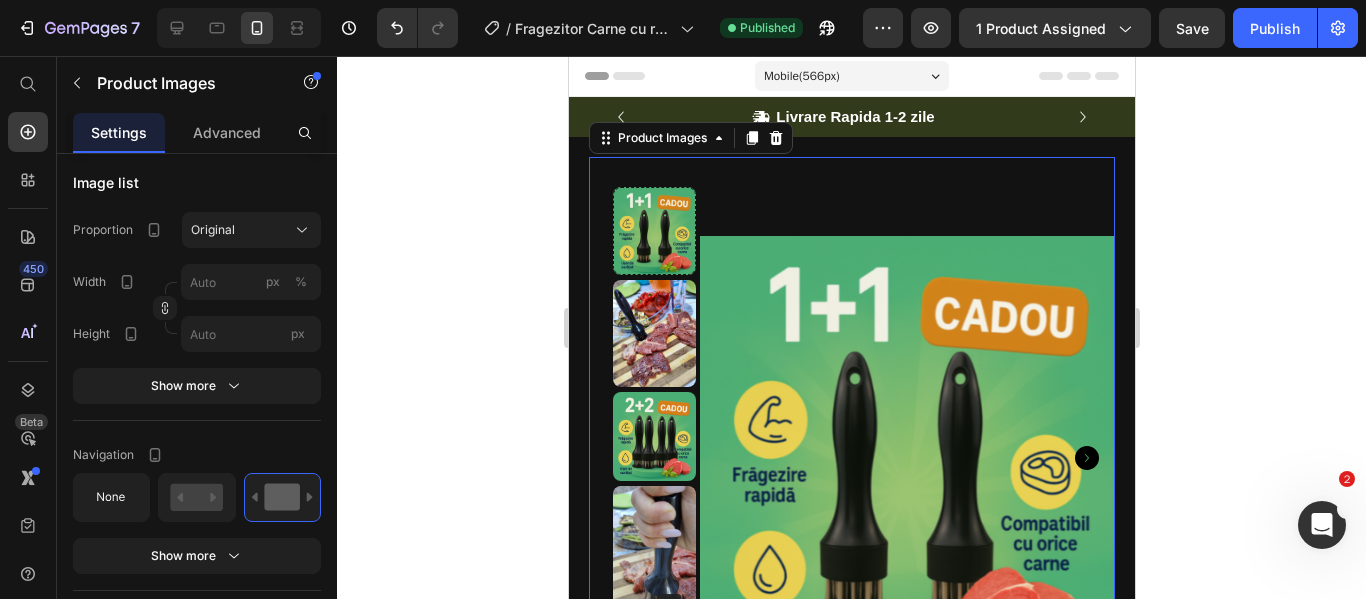 click at bounding box center (906, 458) 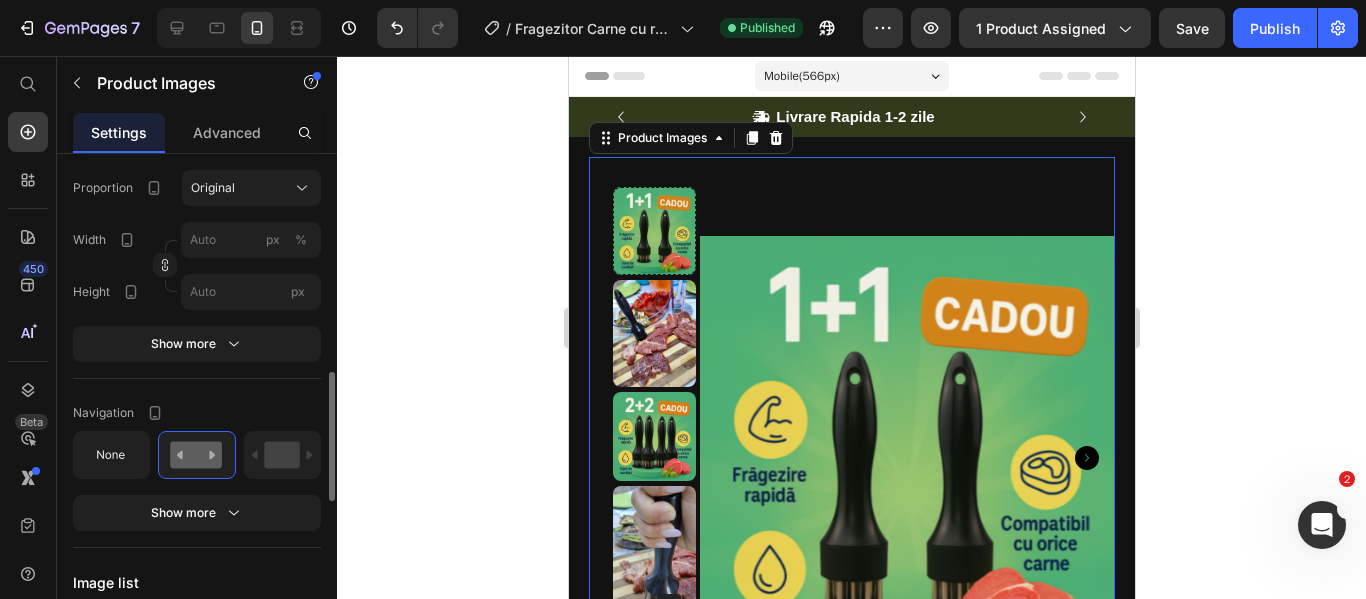 scroll, scrollTop: 647, scrollLeft: 0, axis: vertical 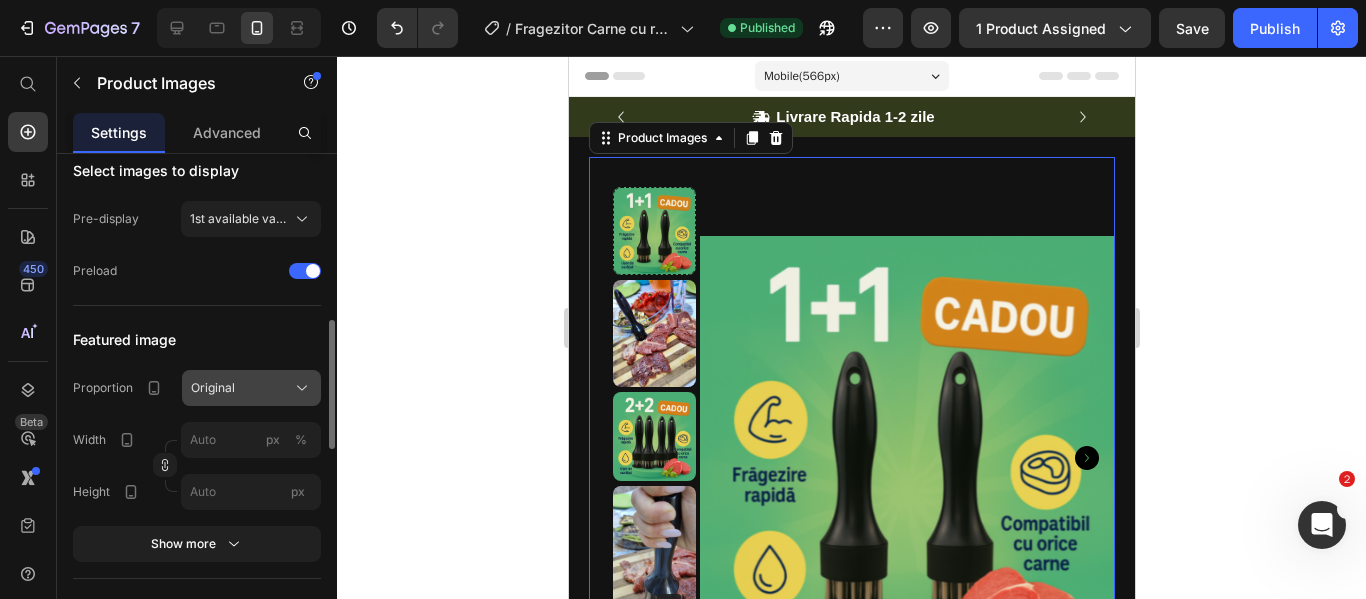 click on "Original" 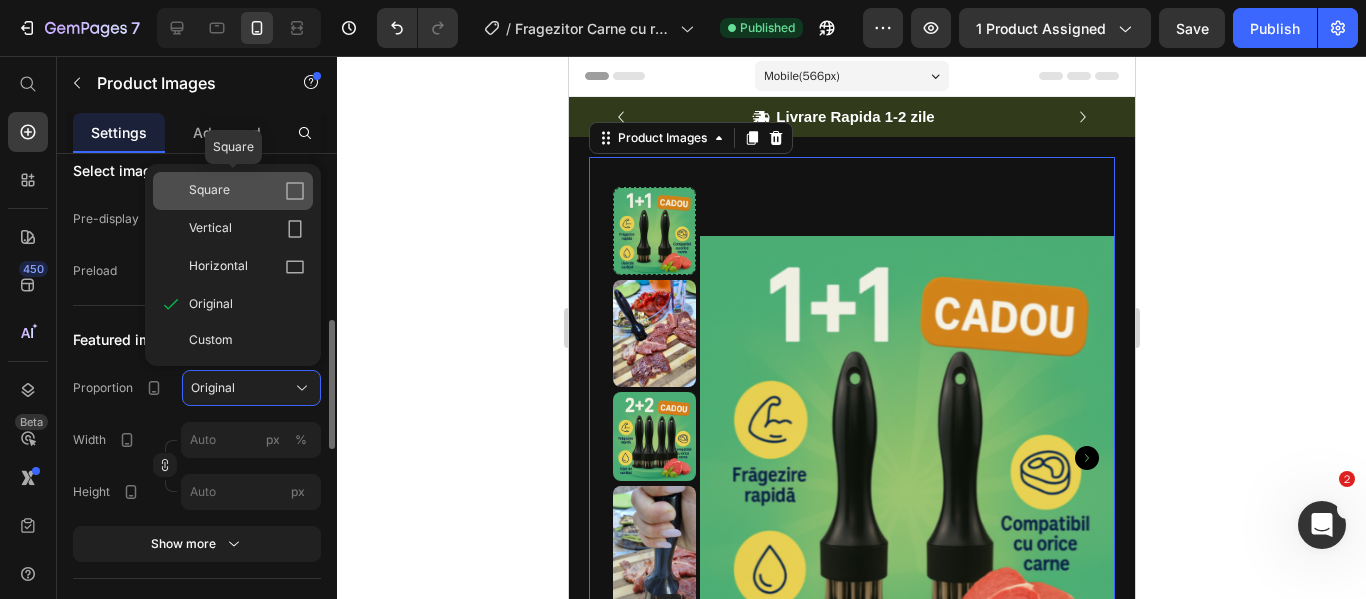 click on "Square" at bounding box center (247, 191) 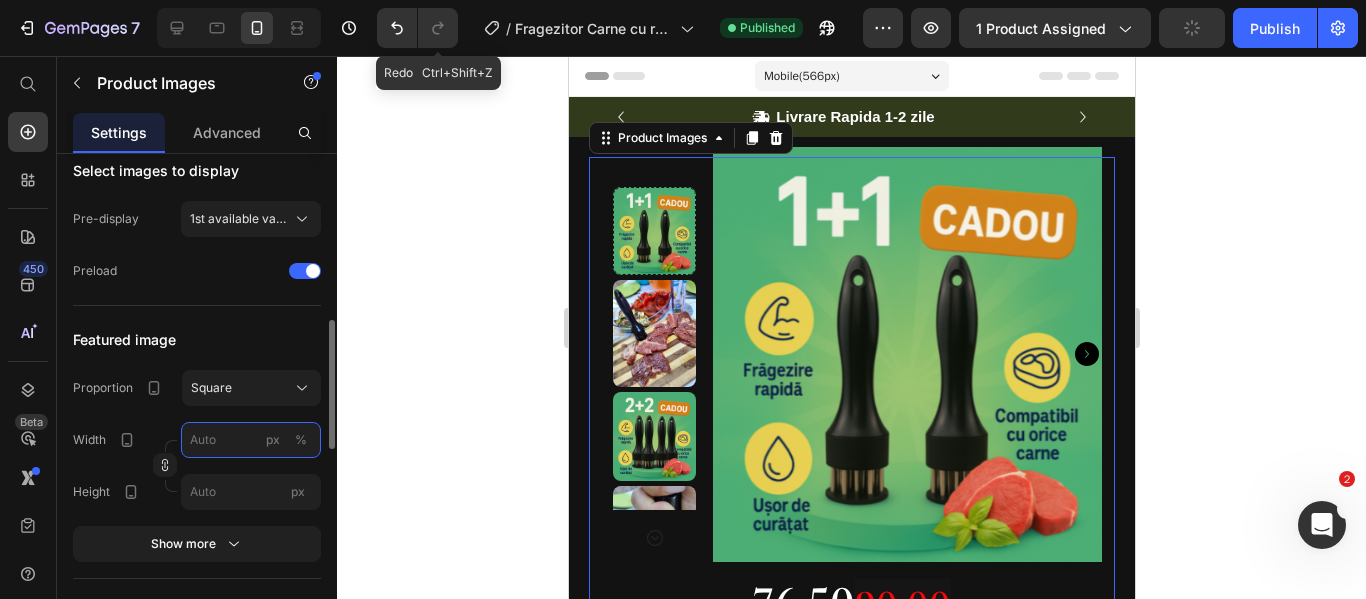 click on "px %" at bounding box center [251, 440] 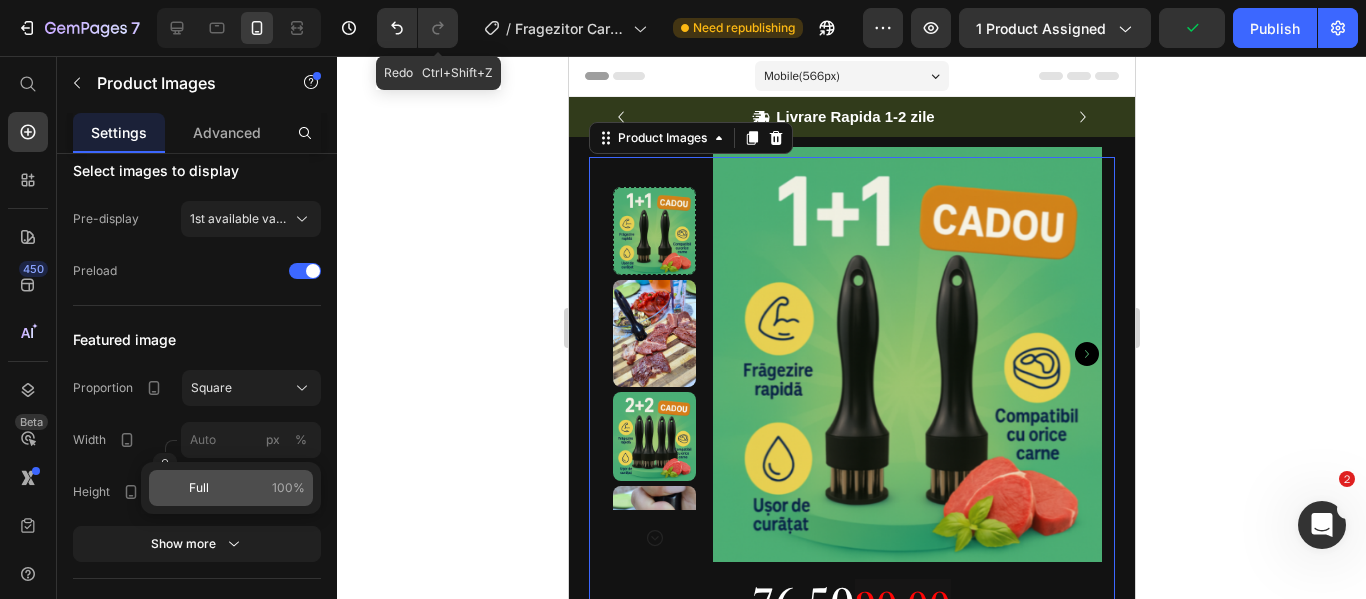 click on "Full 100%" at bounding box center [247, 488] 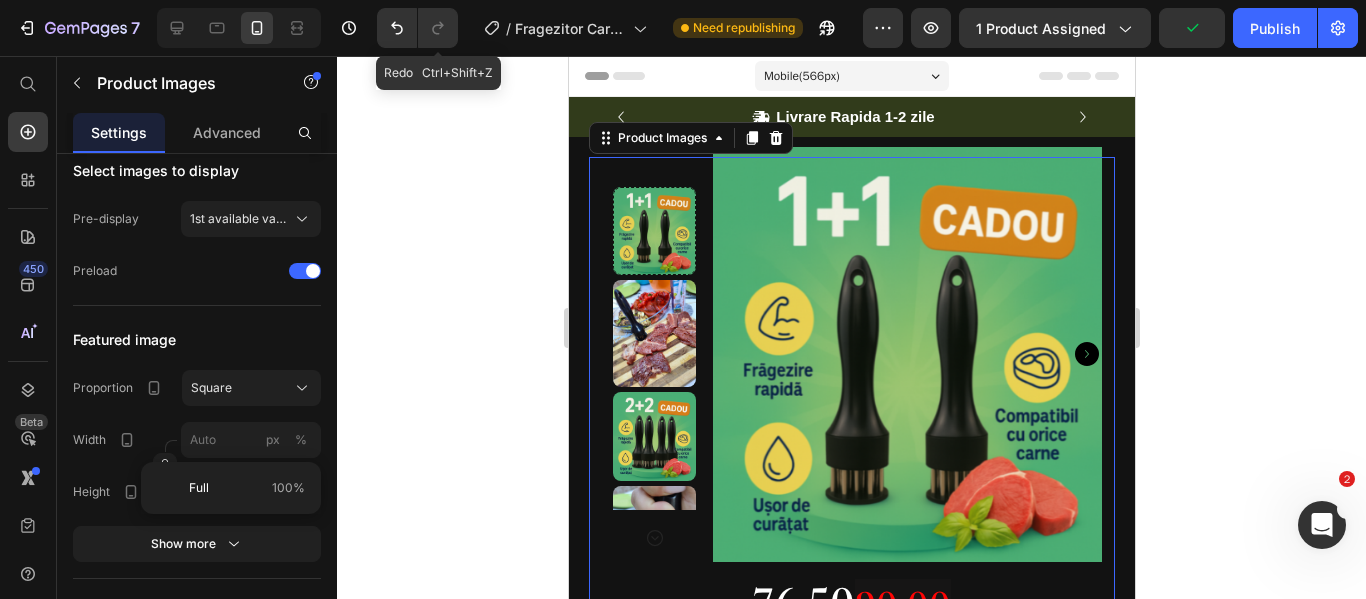type on "100" 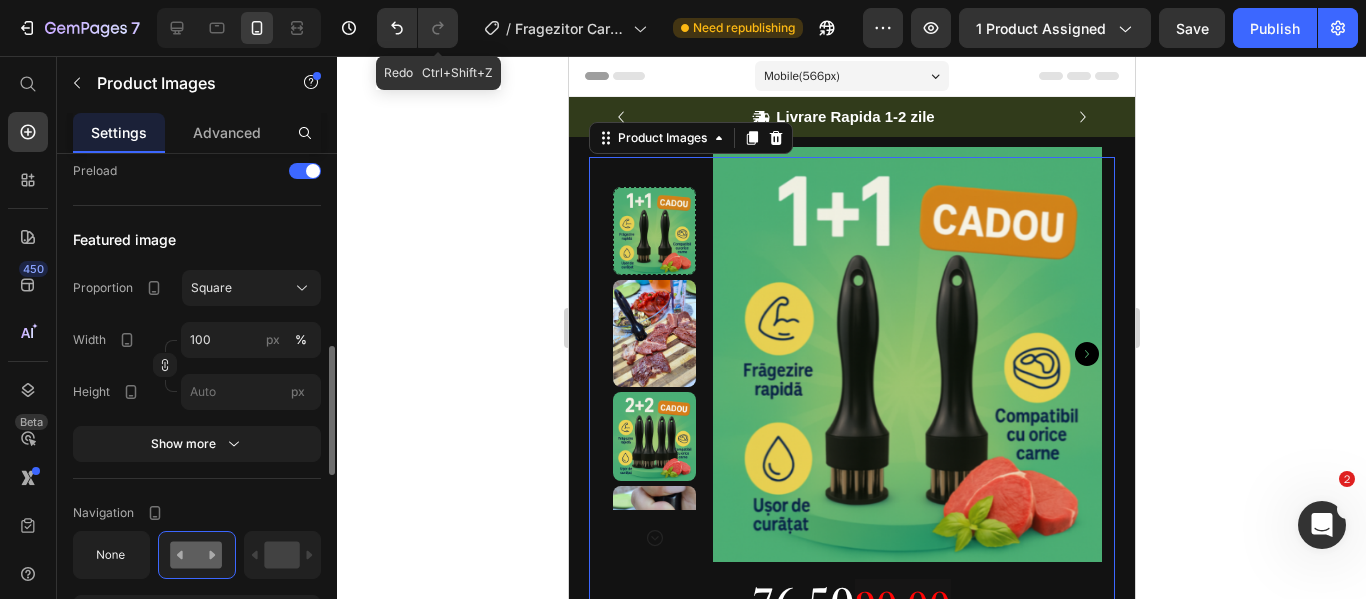 scroll, scrollTop: 947, scrollLeft: 0, axis: vertical 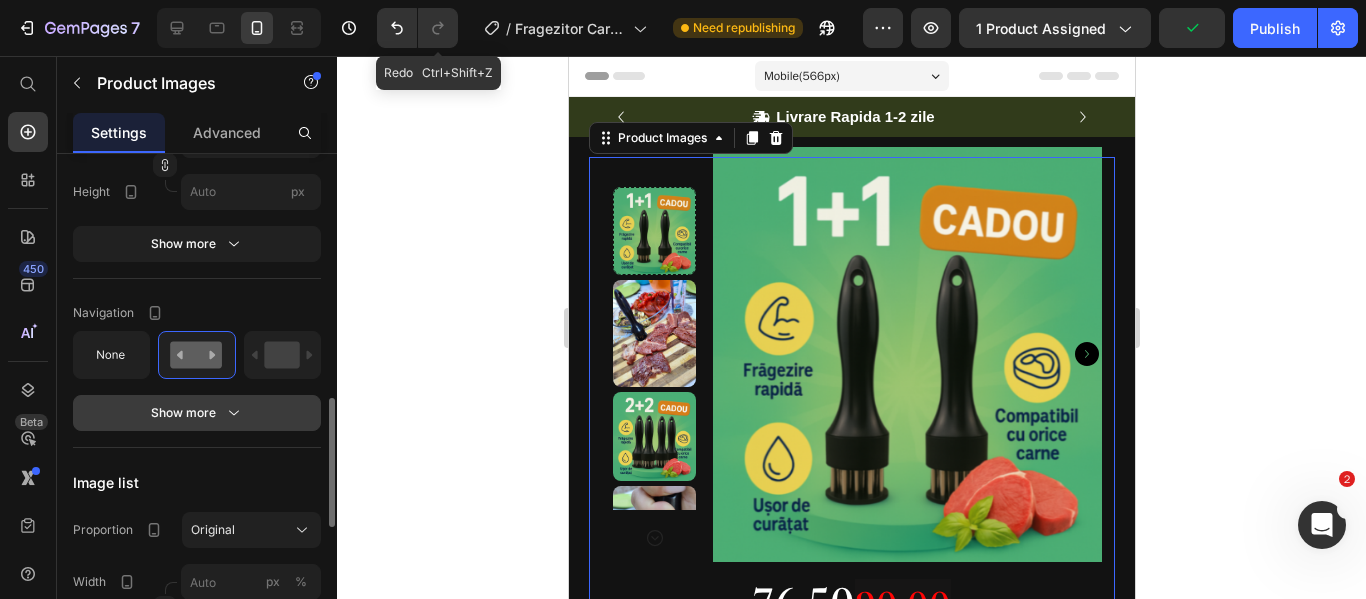click 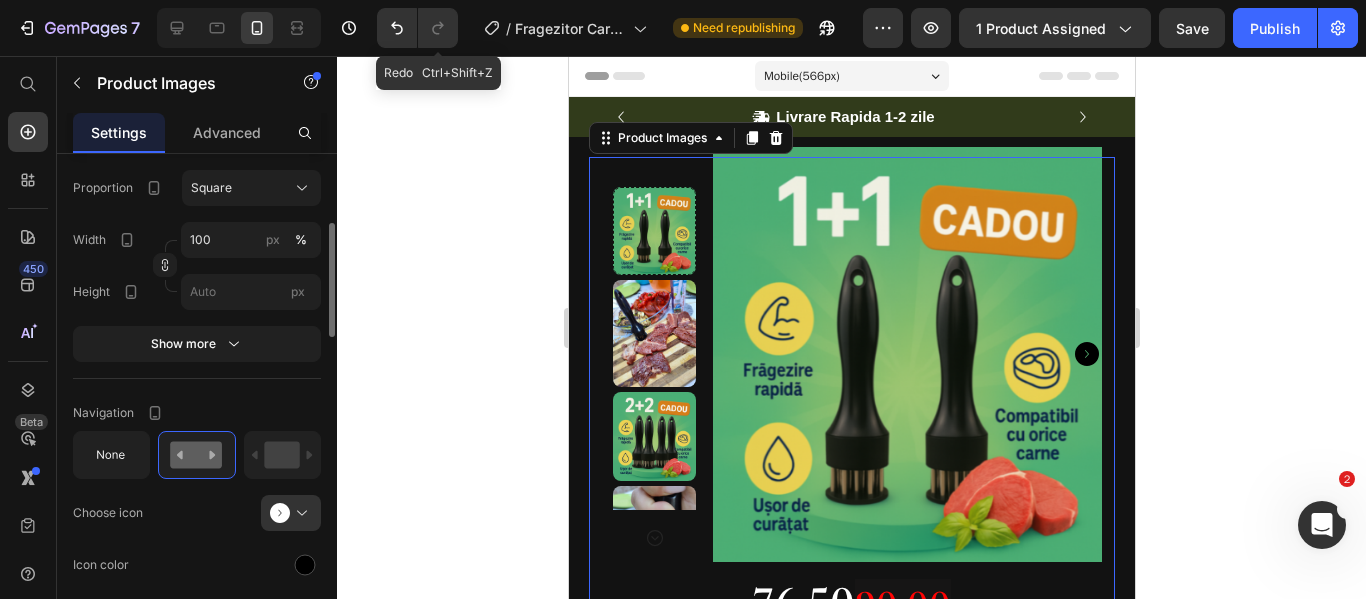 scroll, scrollTop: 747, scrollLeft: 0, axis: vertical 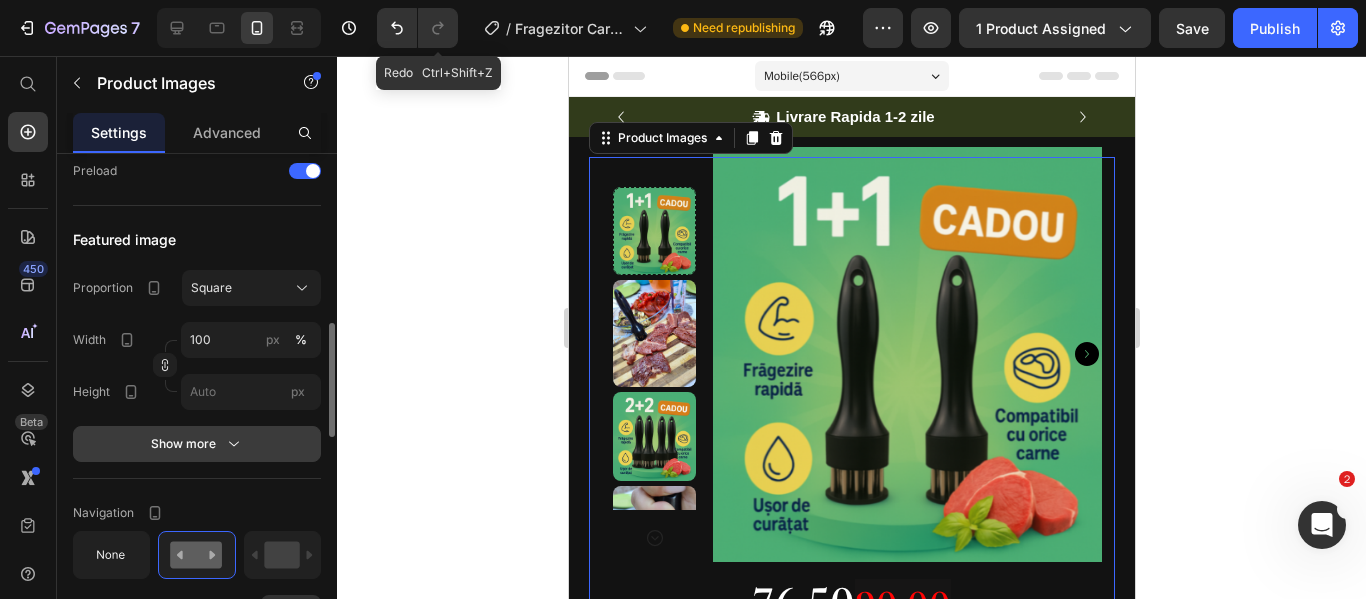 click on "Show more" at bounding box center [197, 444] 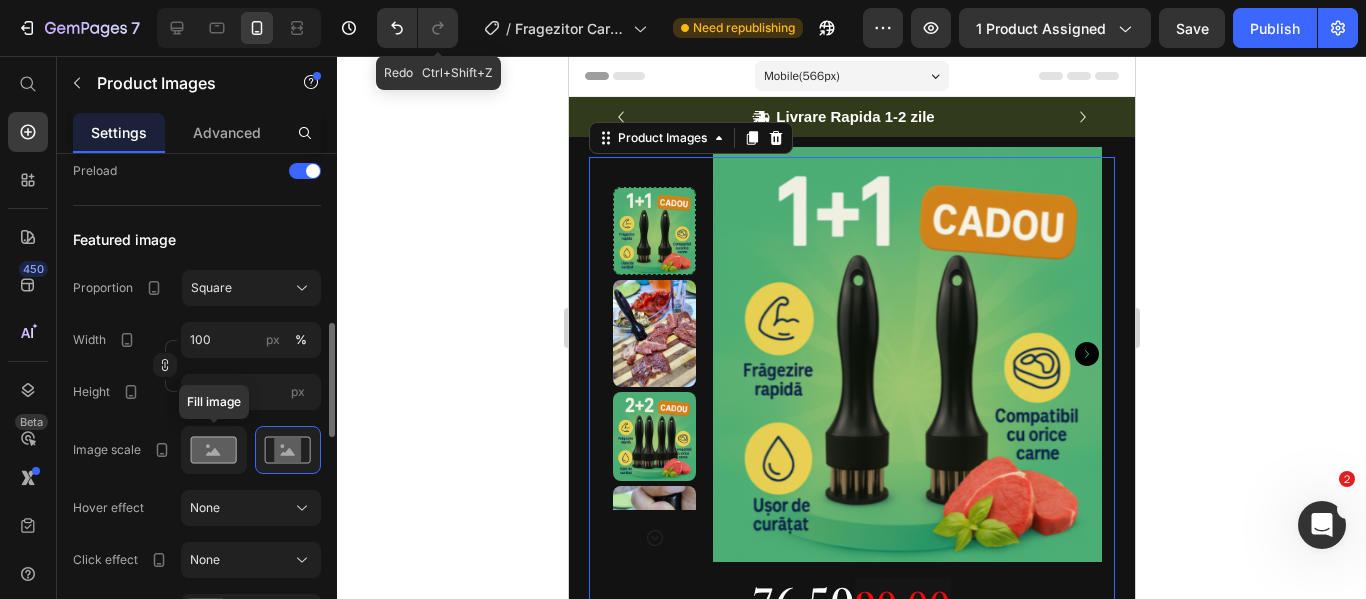 click 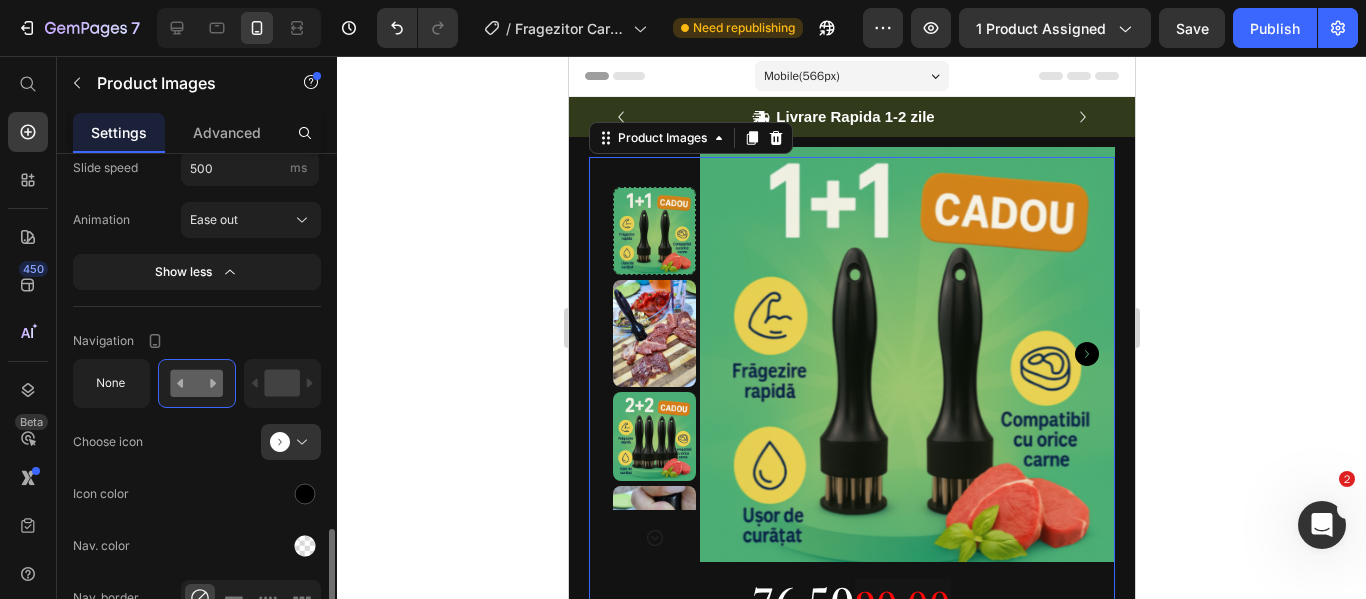 scroll, scrollTop: 1447, scrollLeft: 0, axis: vertical 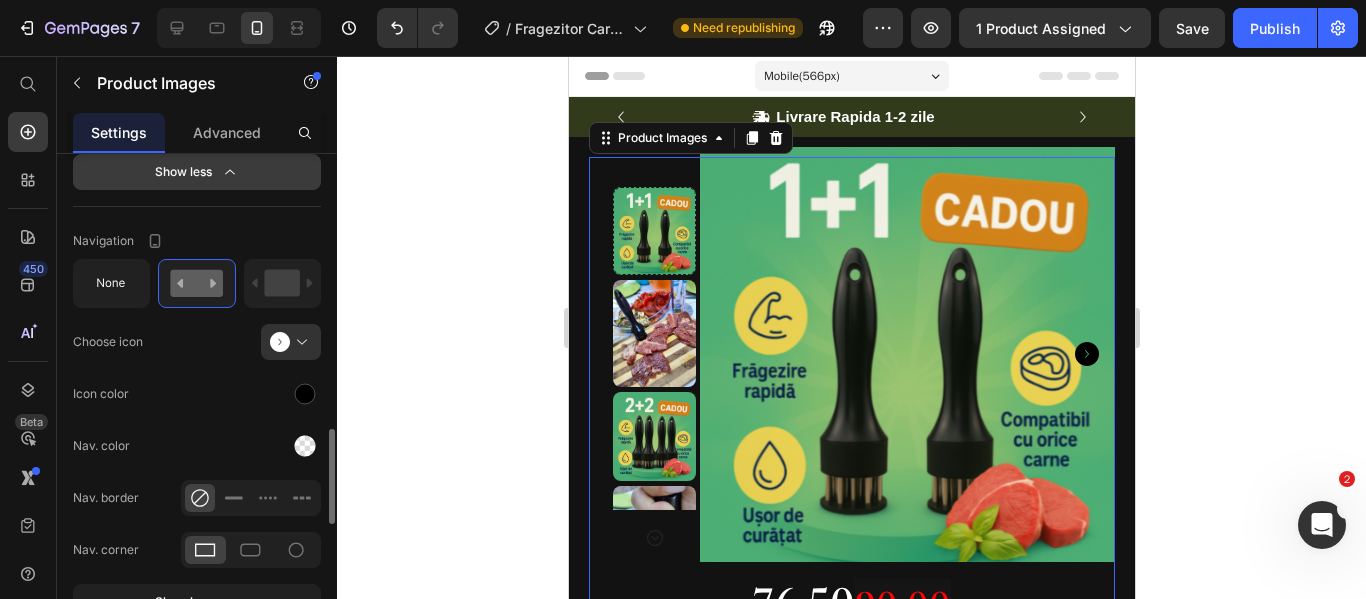 click 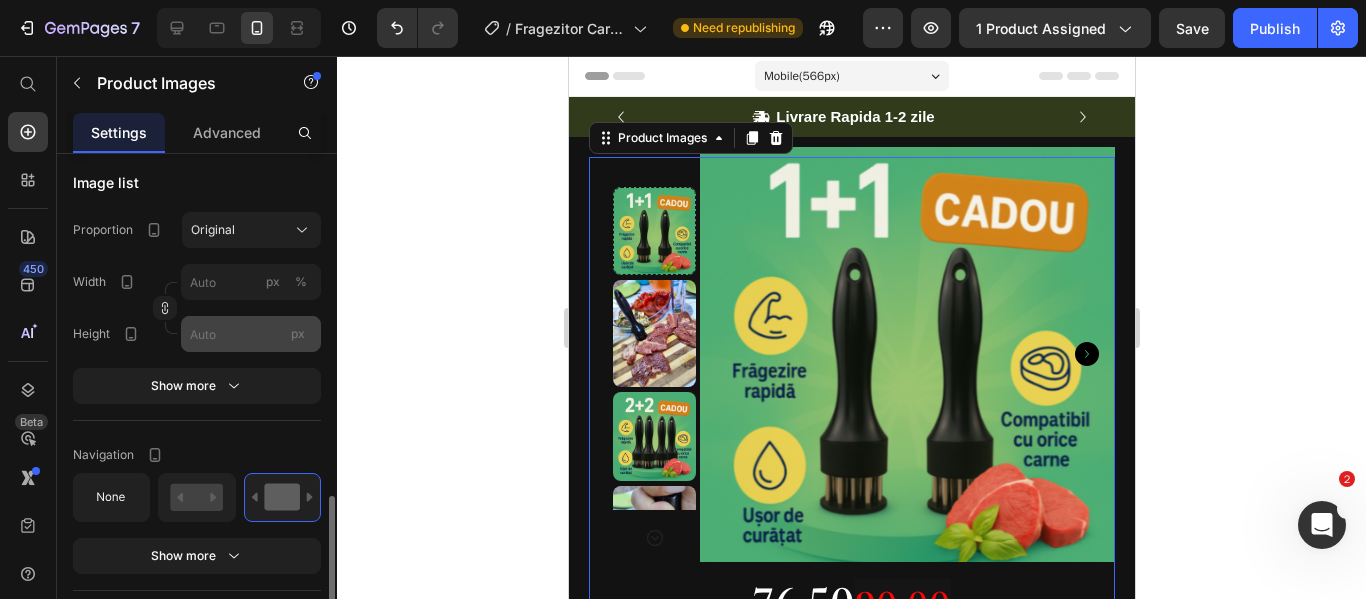 scroll, scrollTop: 1407, scrollLeft: 0, axis: vertical 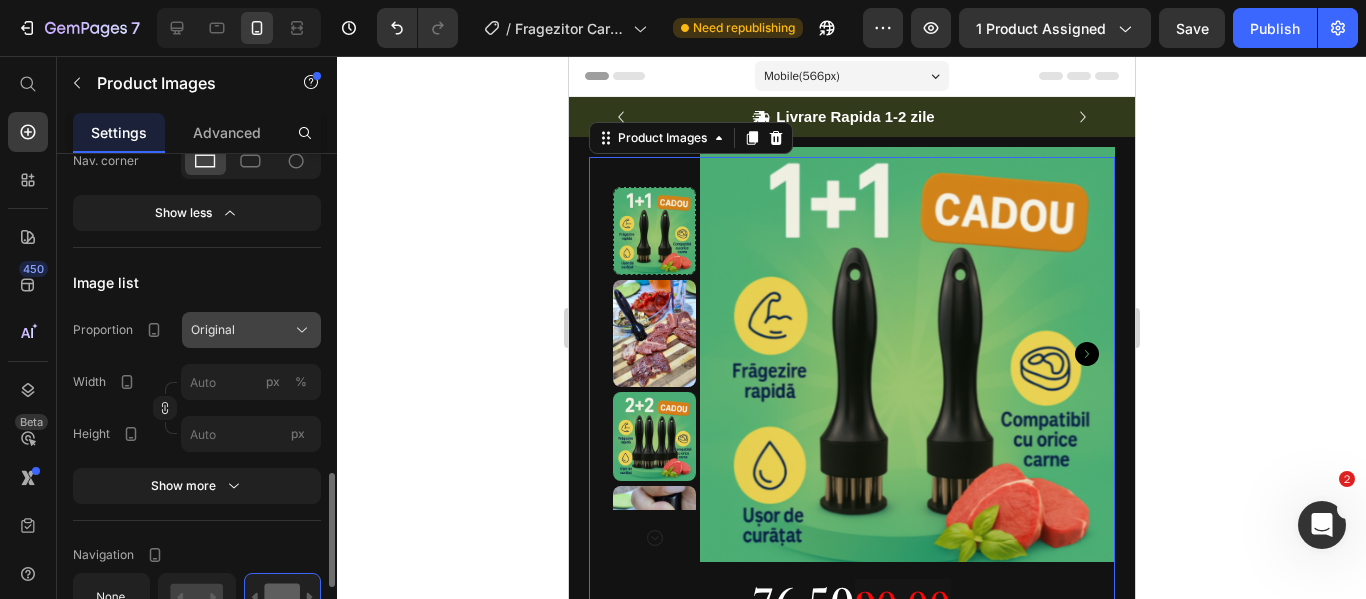 click on "Original" 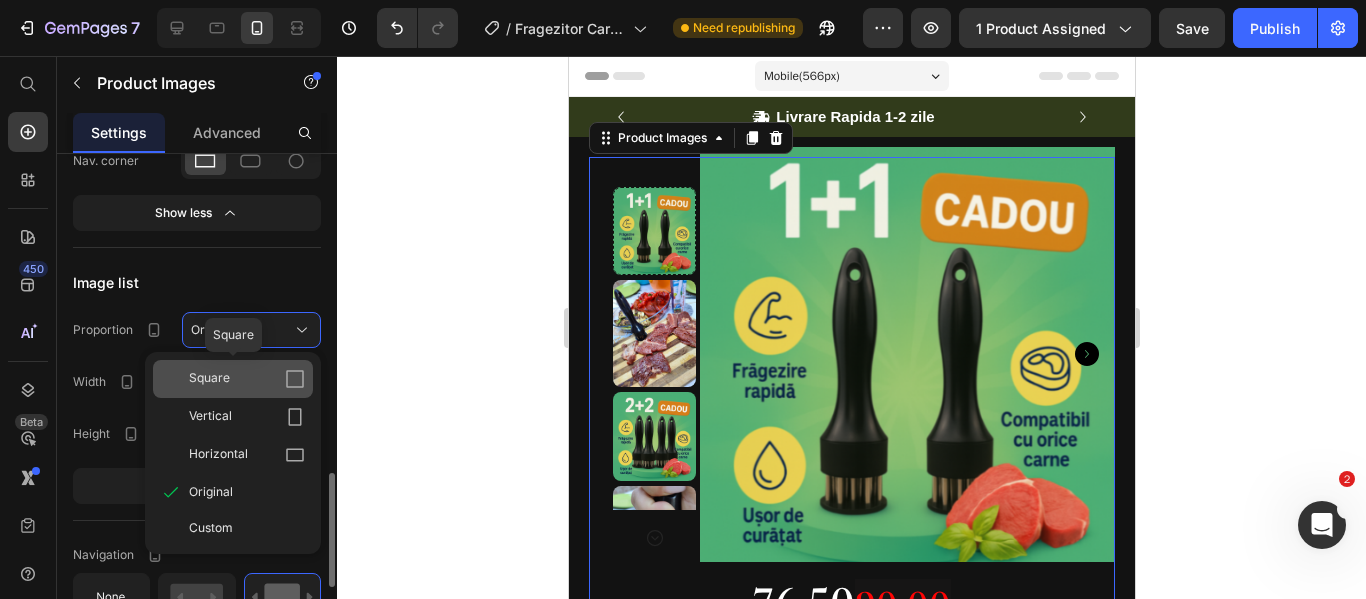 click 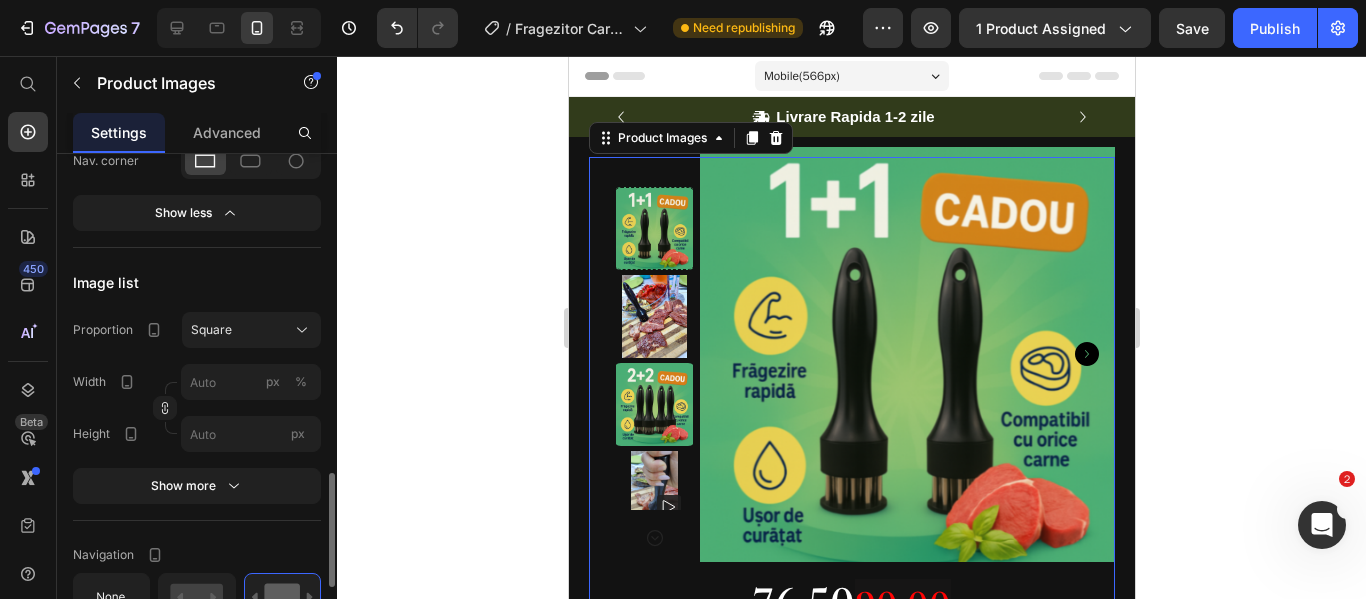 click on "%" 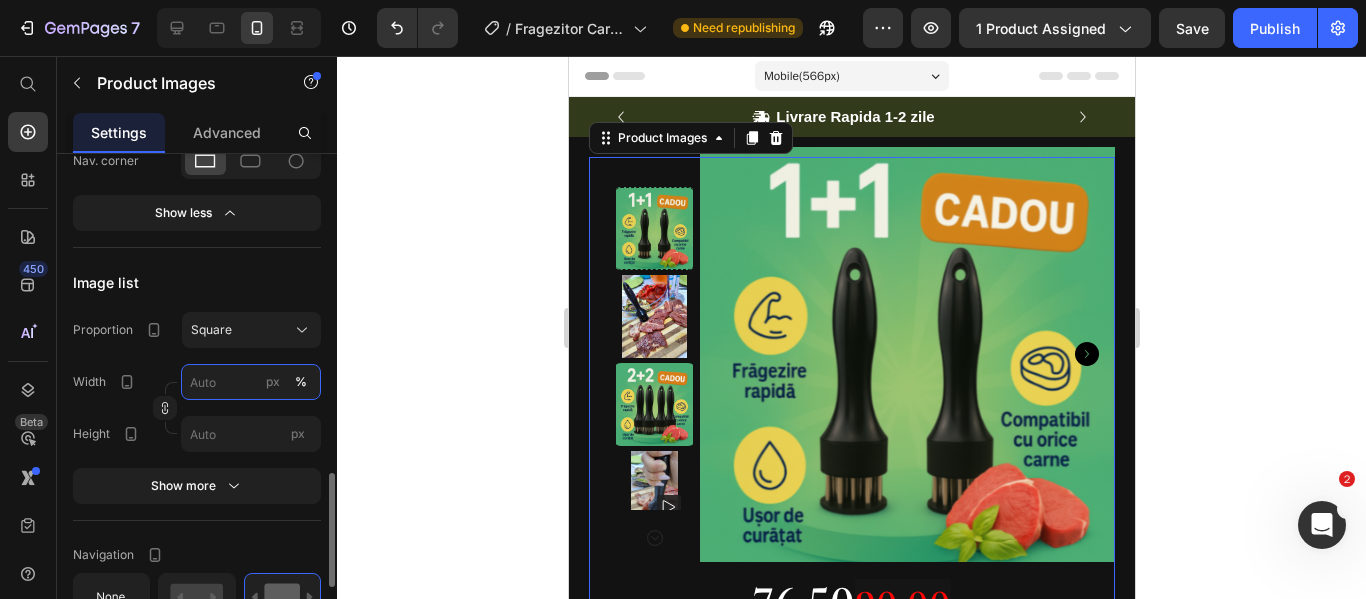 click on "px %" at bounding box center [251, 382] 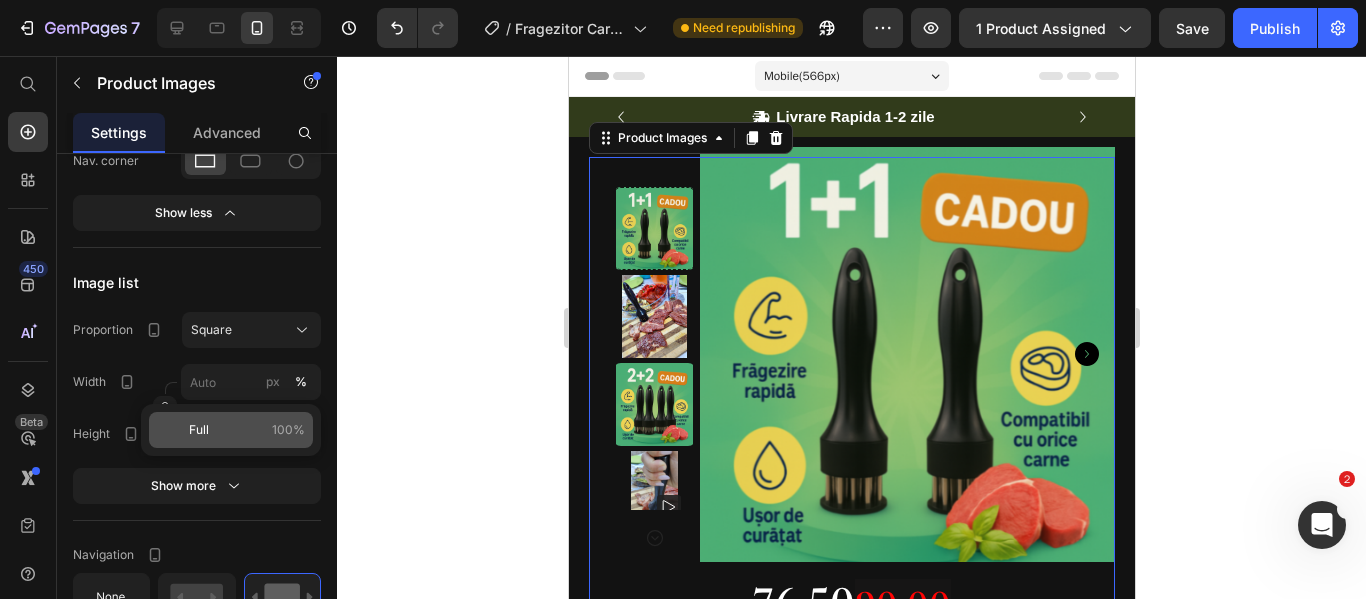 click on "Full 100%" at bounding box center [247, 430] 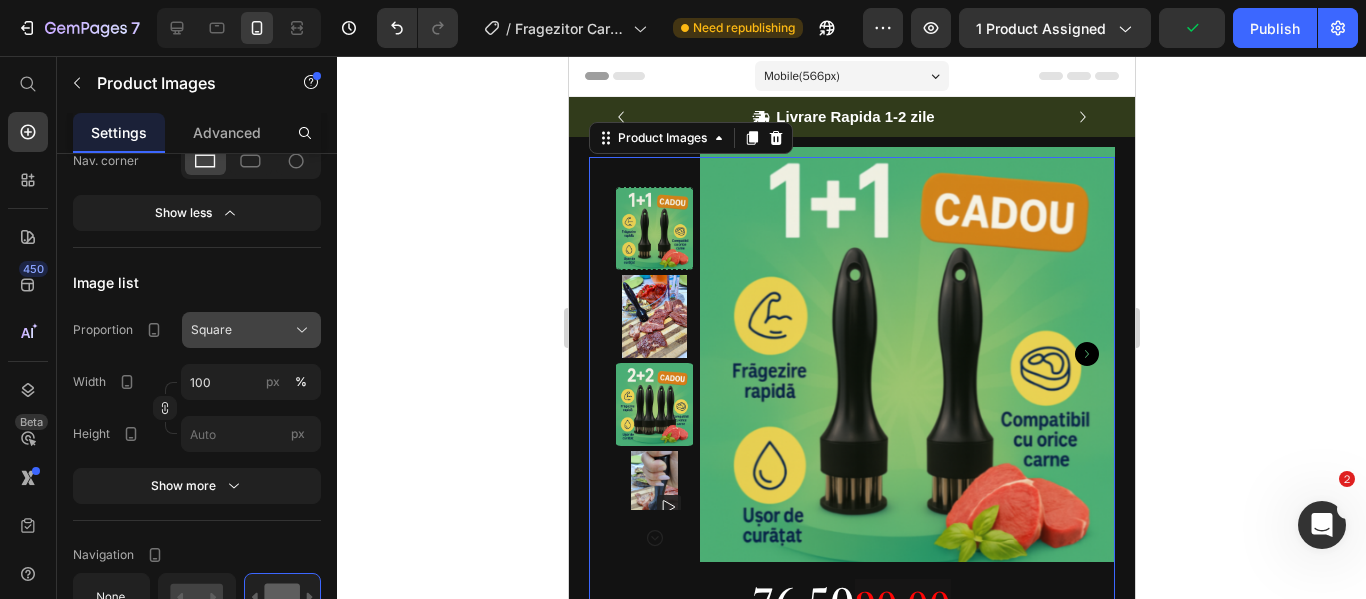 click on "Square" 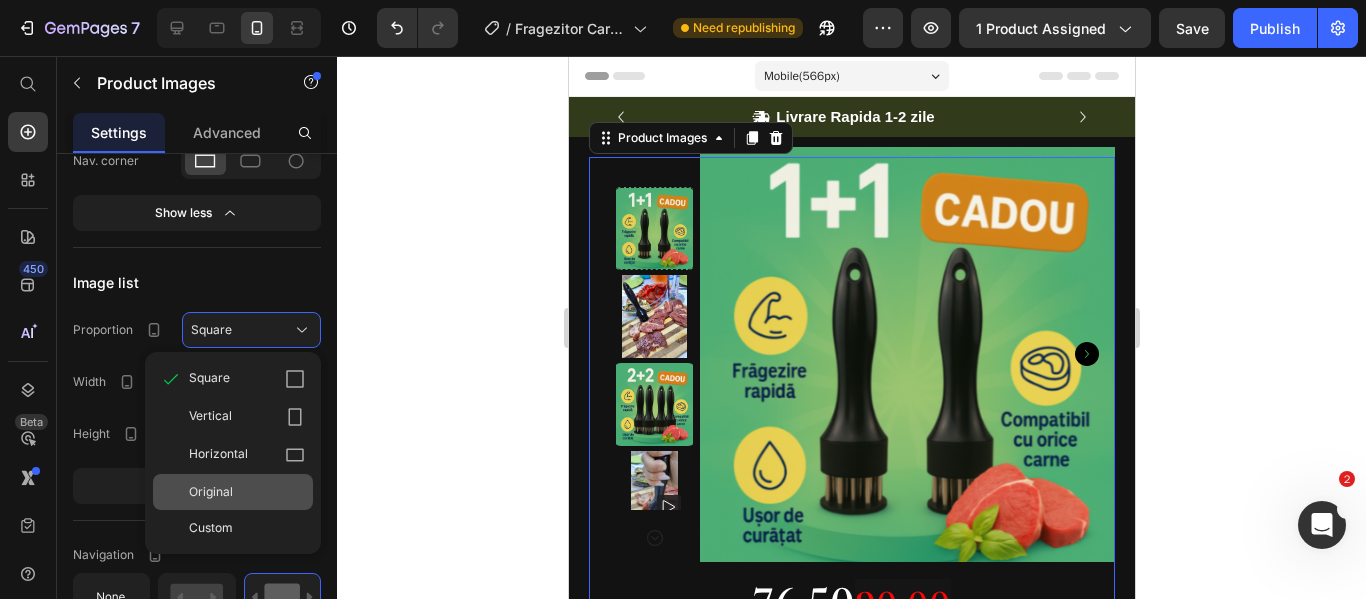 click on "Original" at bounding box center (247, 492) 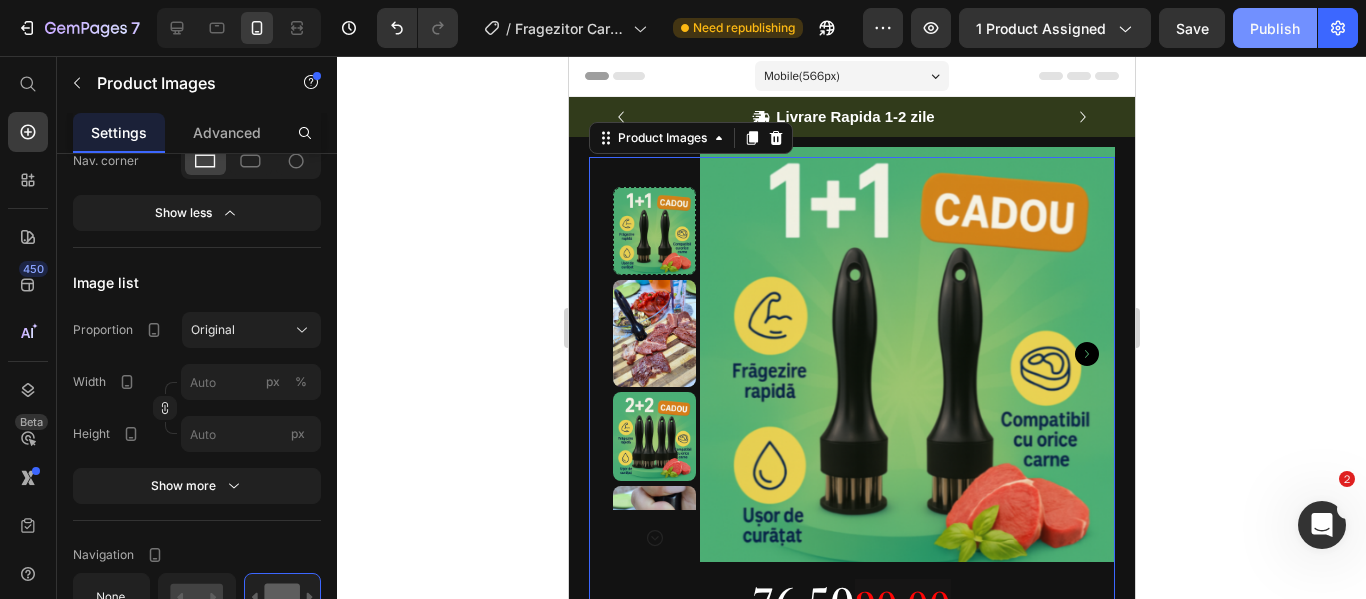 click on "Publish" at bounding box center [1275, 28] 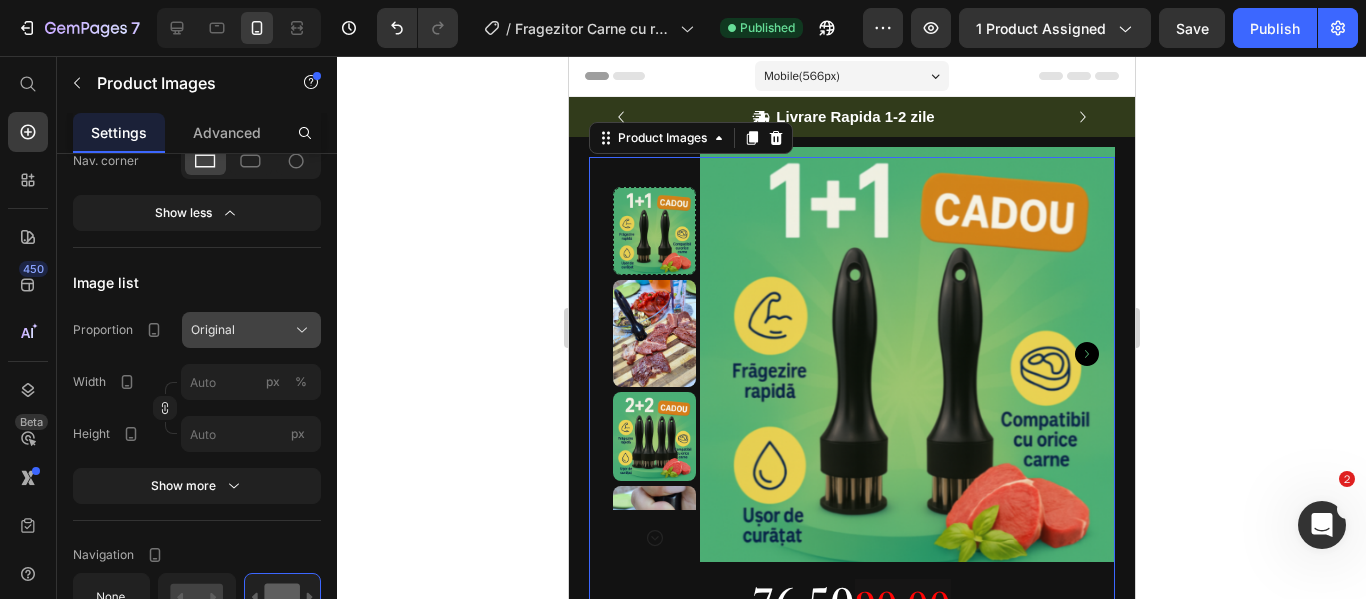 click on "Original" at bounding box center (251, 330) 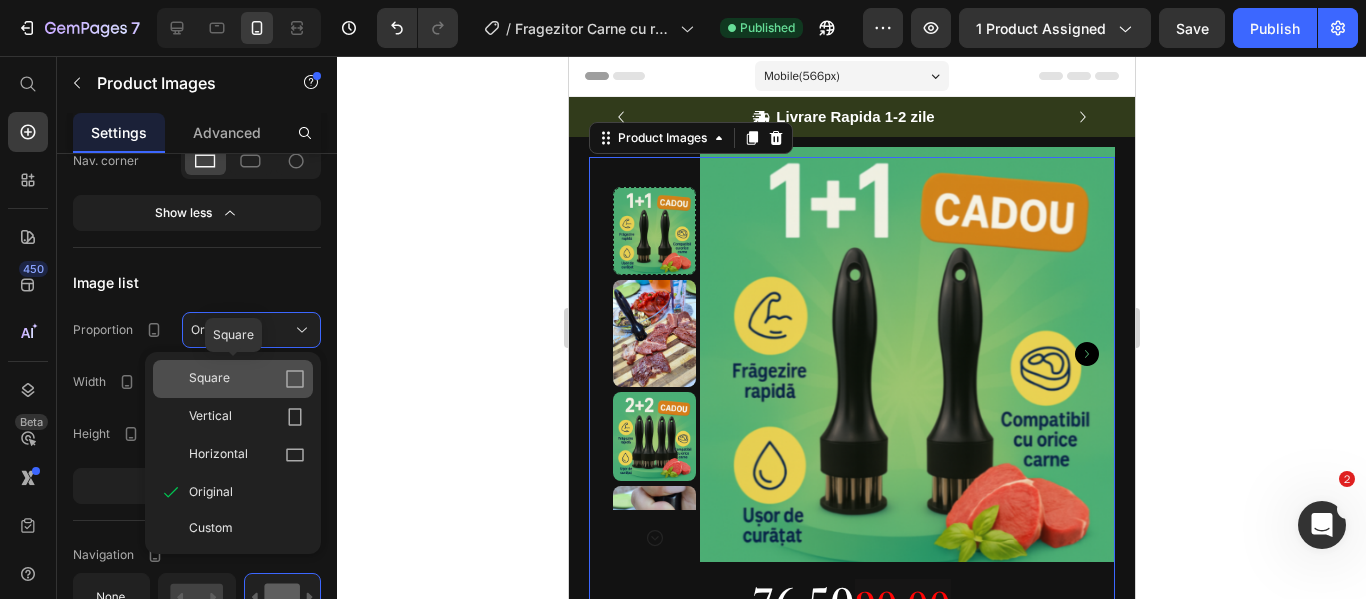 click on "Square" at bounding box center (247, 379) 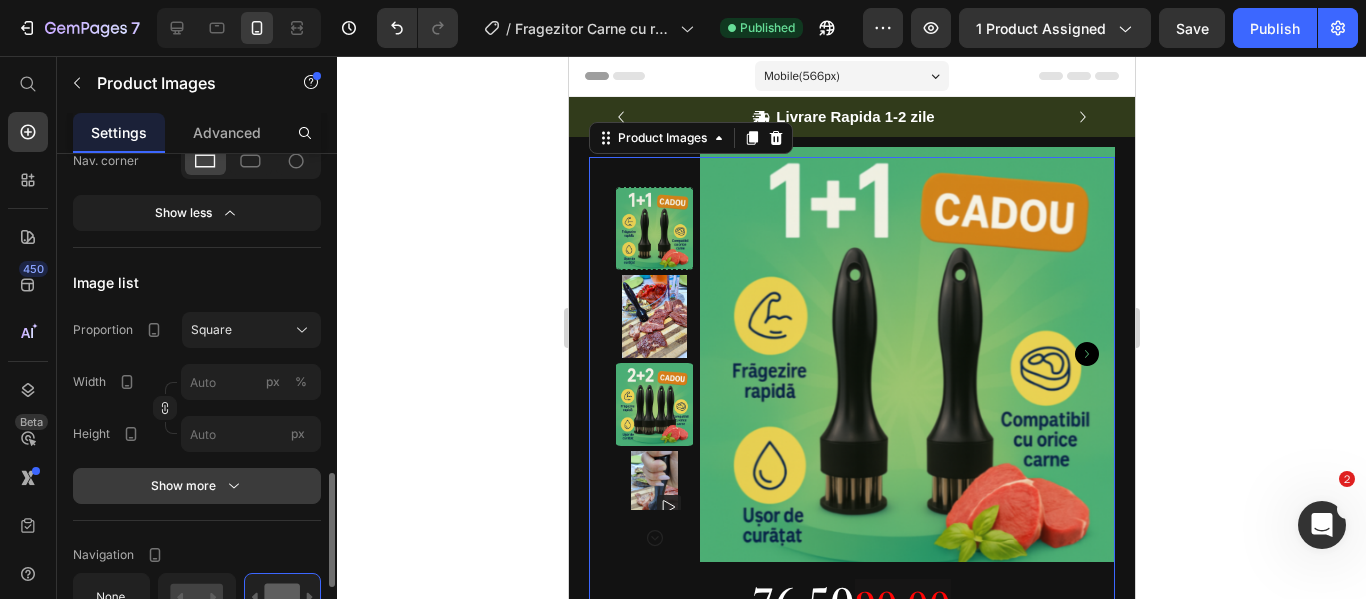 click 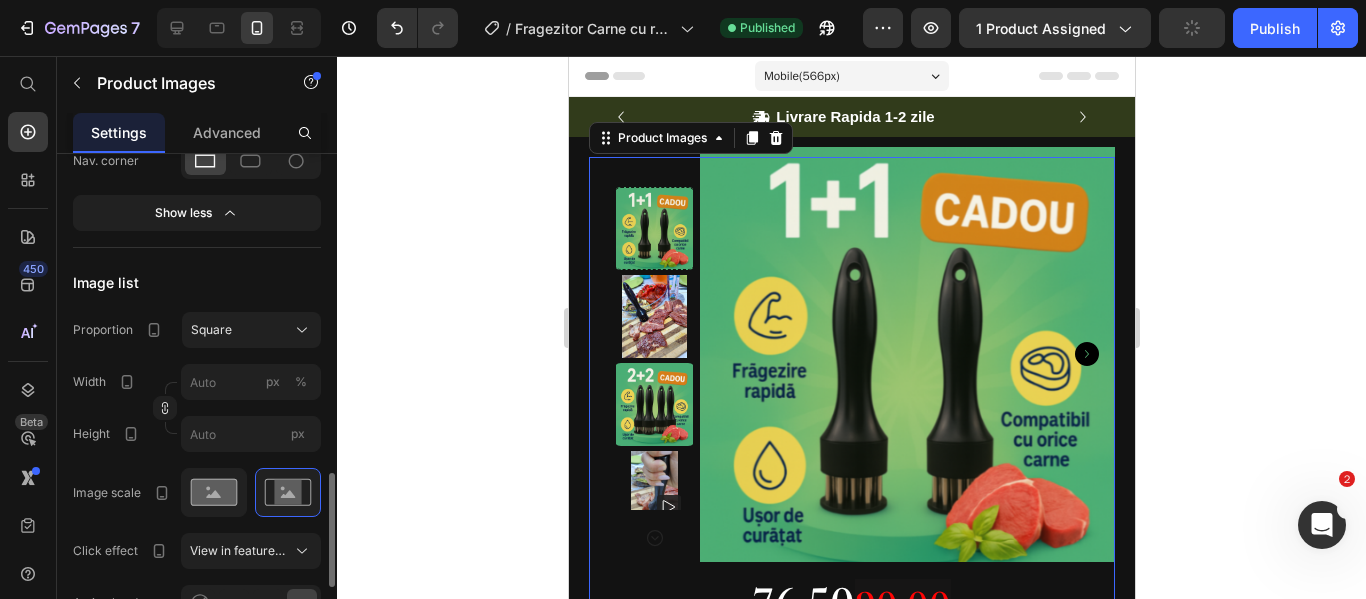 click 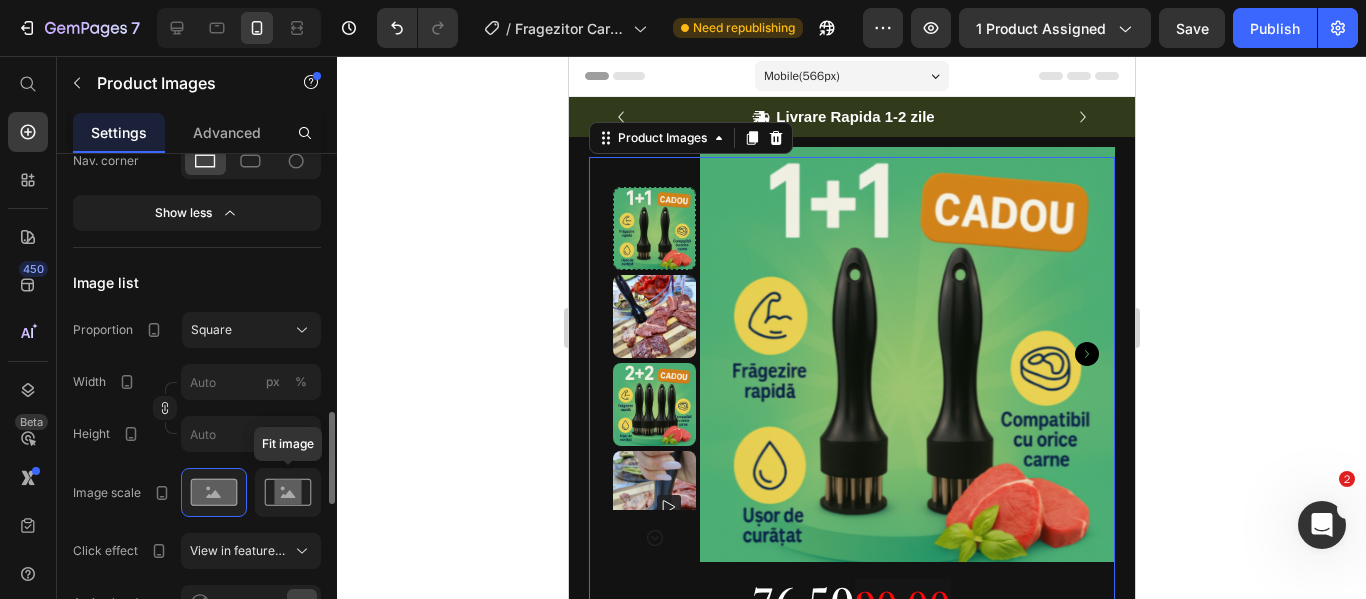click 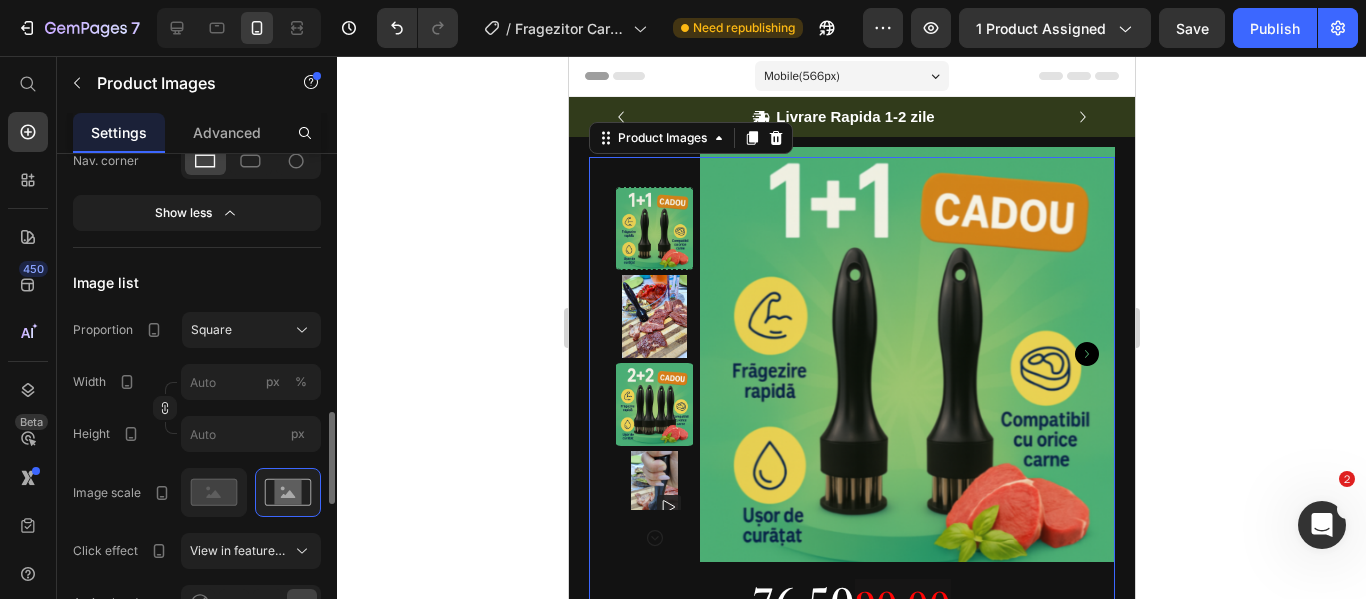 click 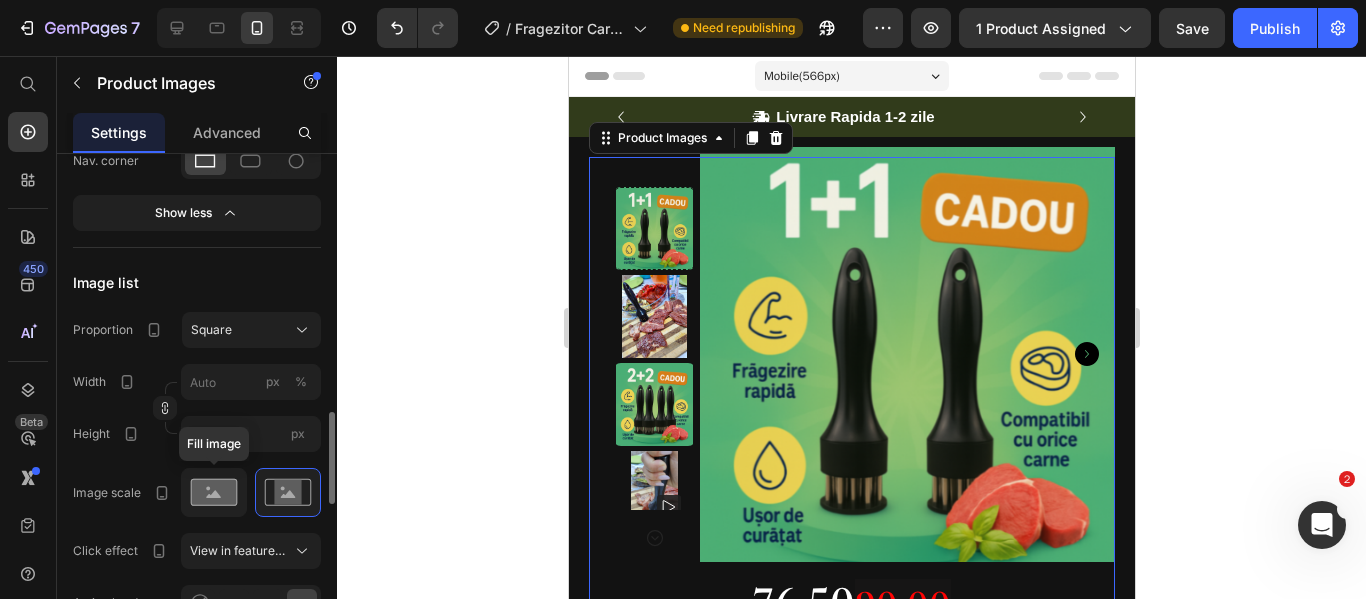 click 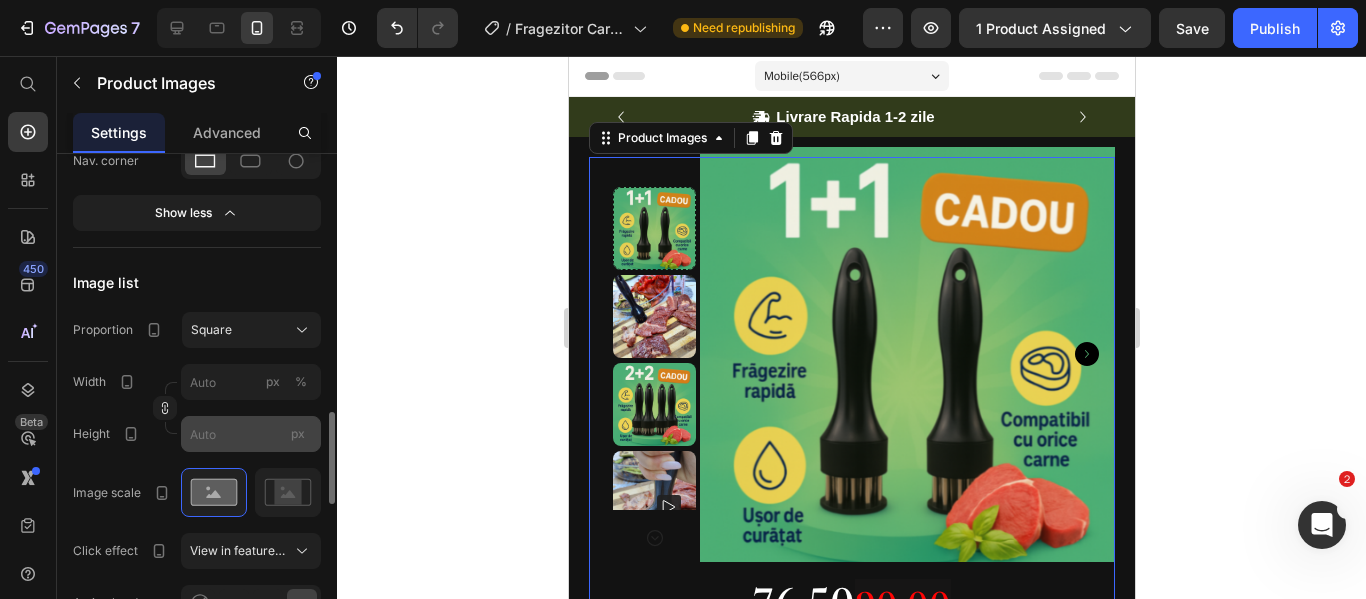 scroll, scrollTop: 1507, scrollLeft: 0, axis: vertical 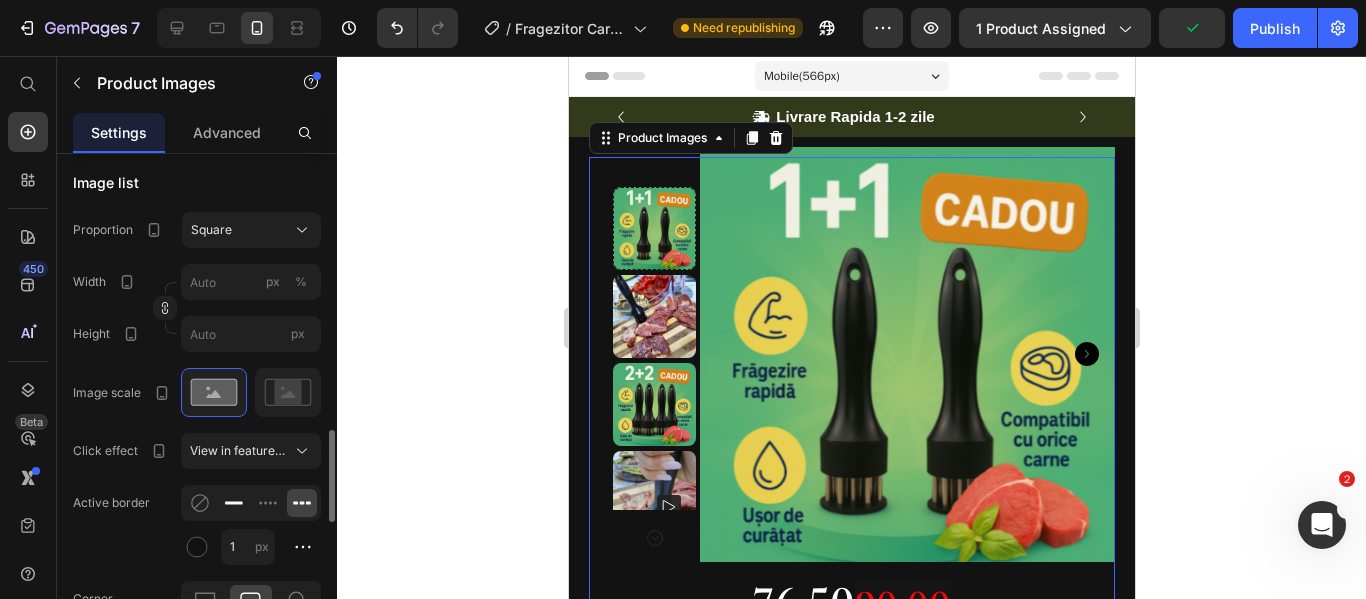 click 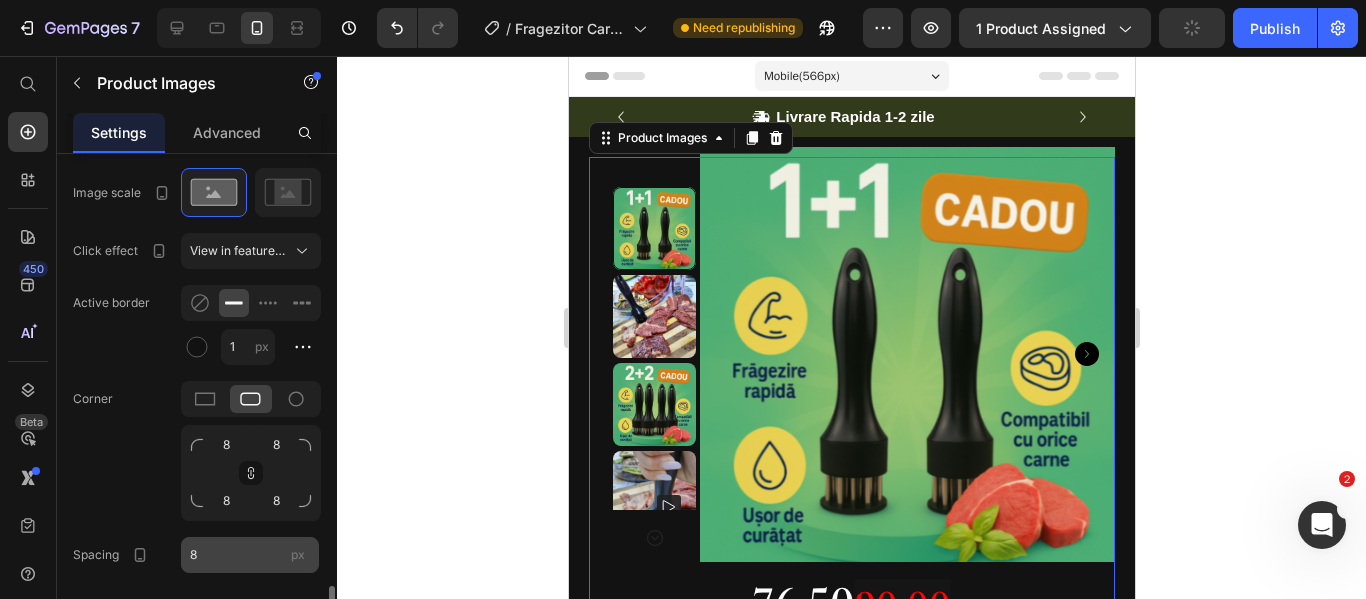 scroll, scrollTop: 1807, scrollLeft: 0, axis: vertical 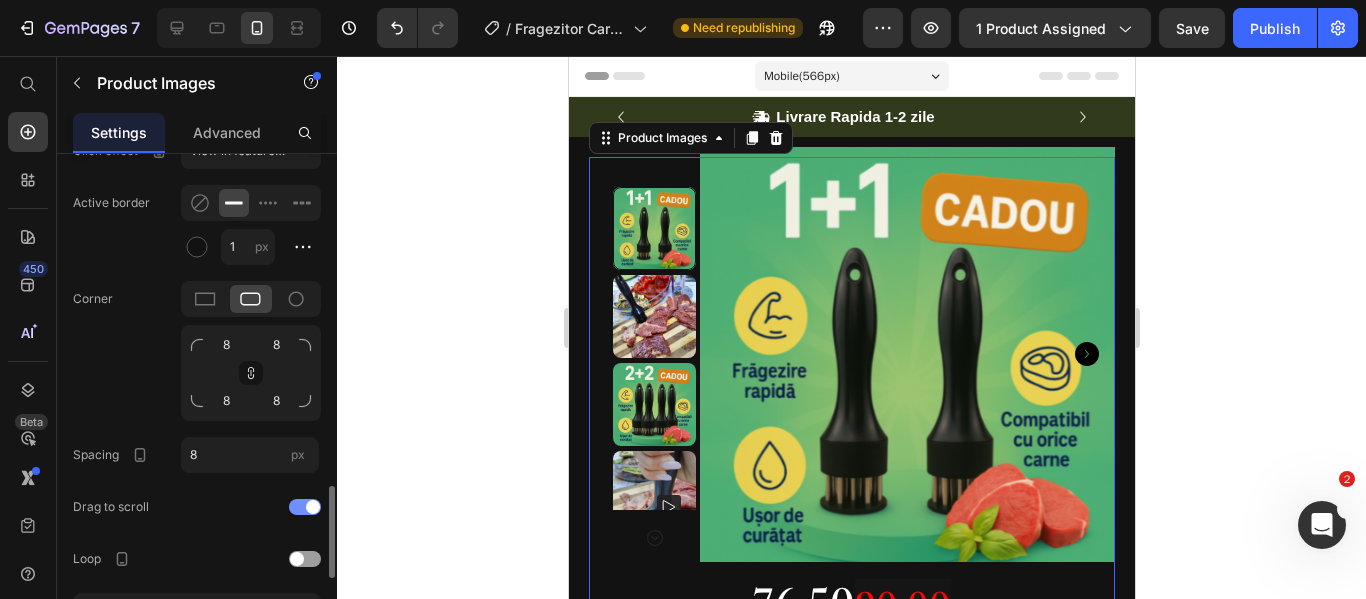 click at bounding box center (305, 507) 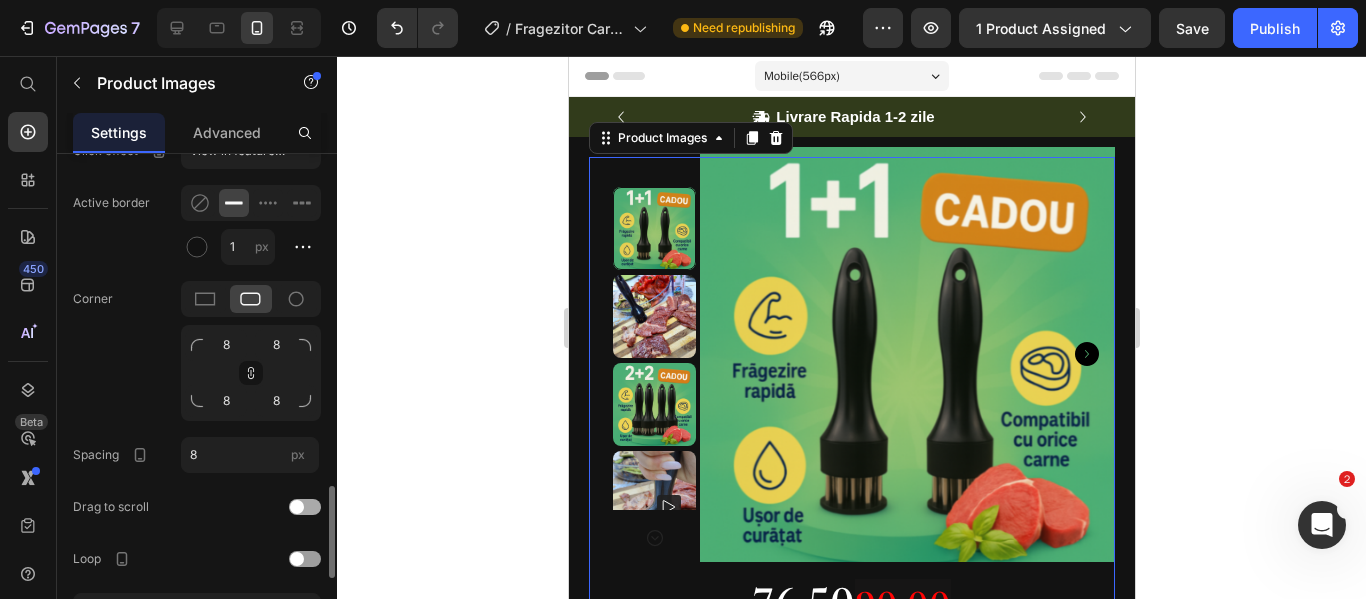 click at bounding box center [297, 507] 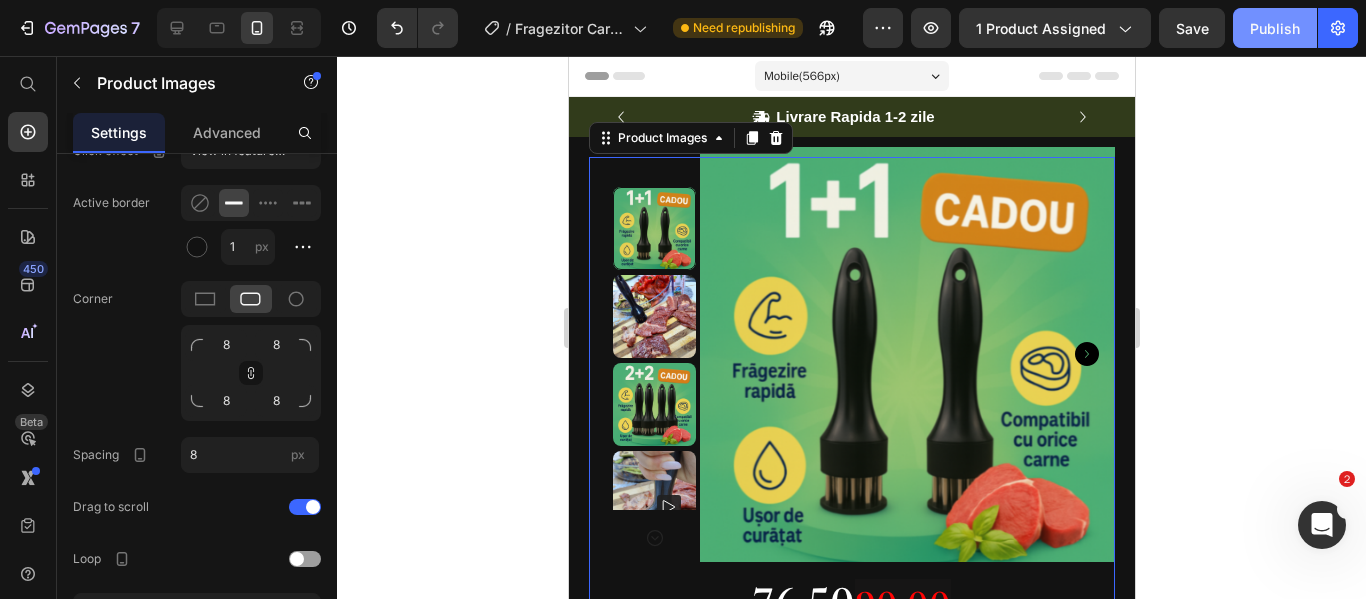 click on "Publish" at bounding box center (1275, 28) 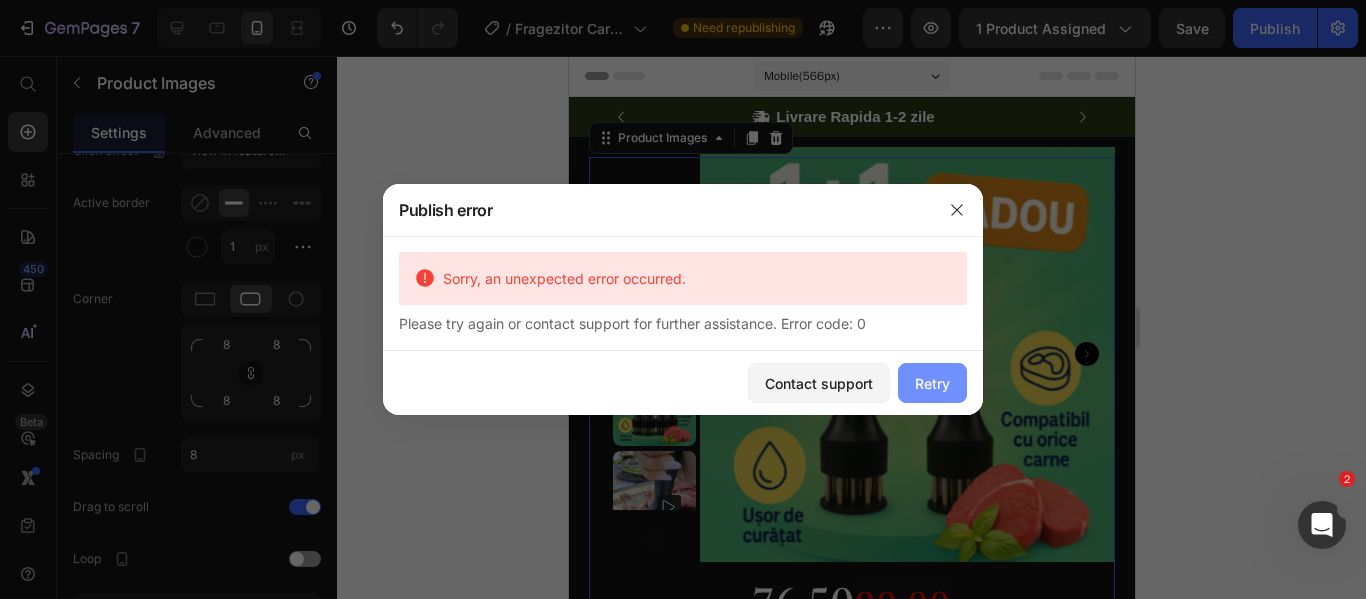 click on "Retry" at bounding box center [932, 383] 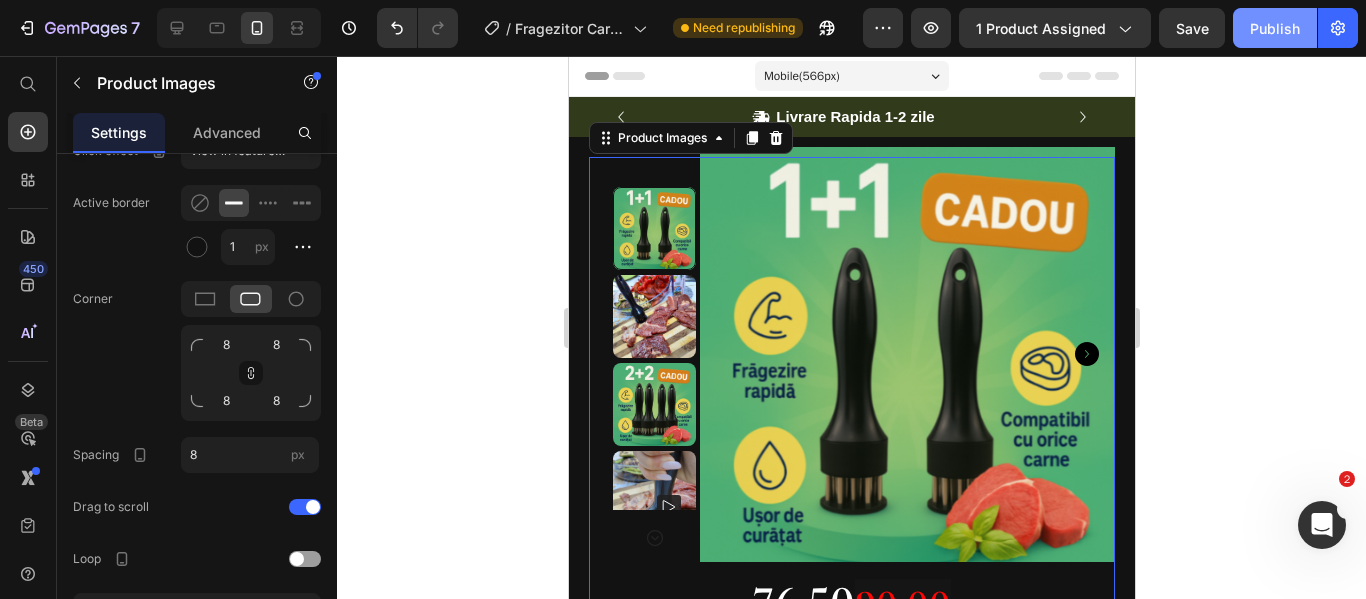 click on "Publish" at bounding box center (1275, 28) 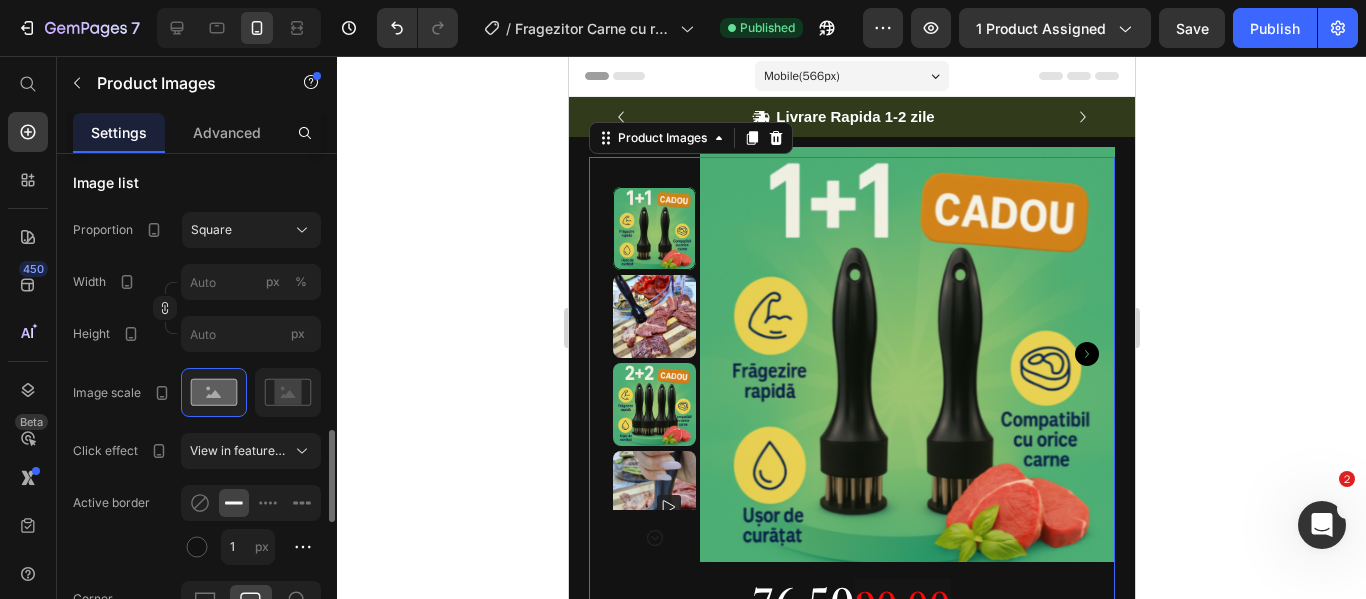 scroll, scrollTop: 1407, scrollLeft: 0, axis: vertical 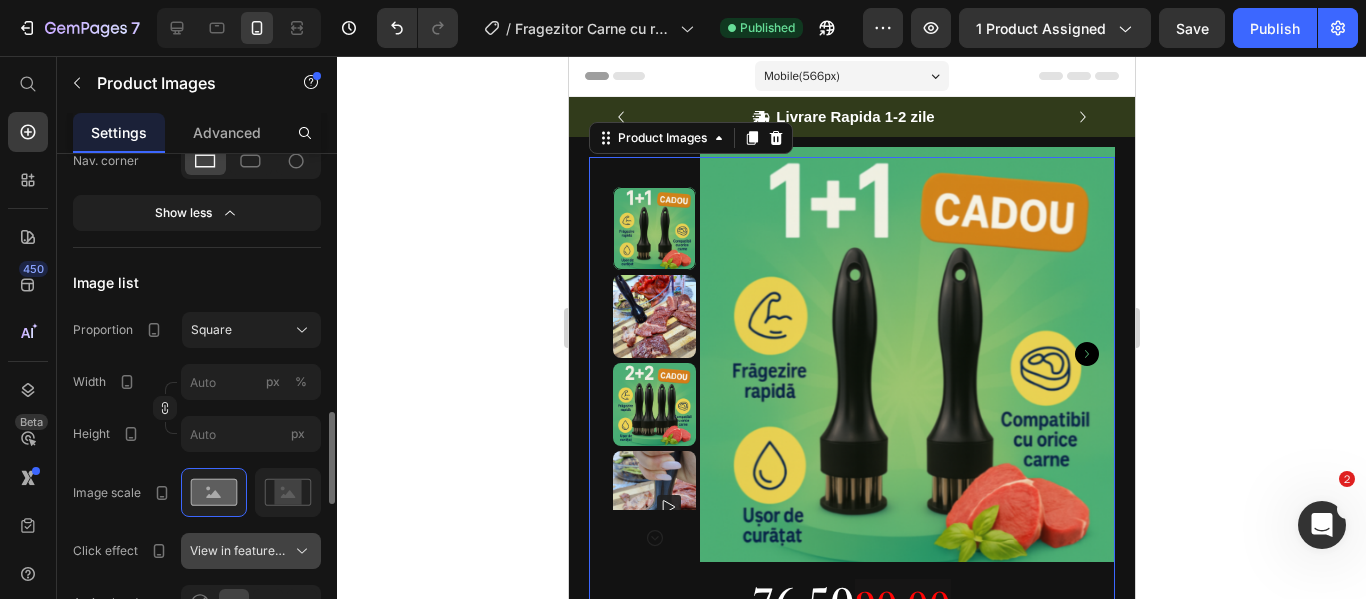 click on "View in featured image" at bounding box center [239, 551] 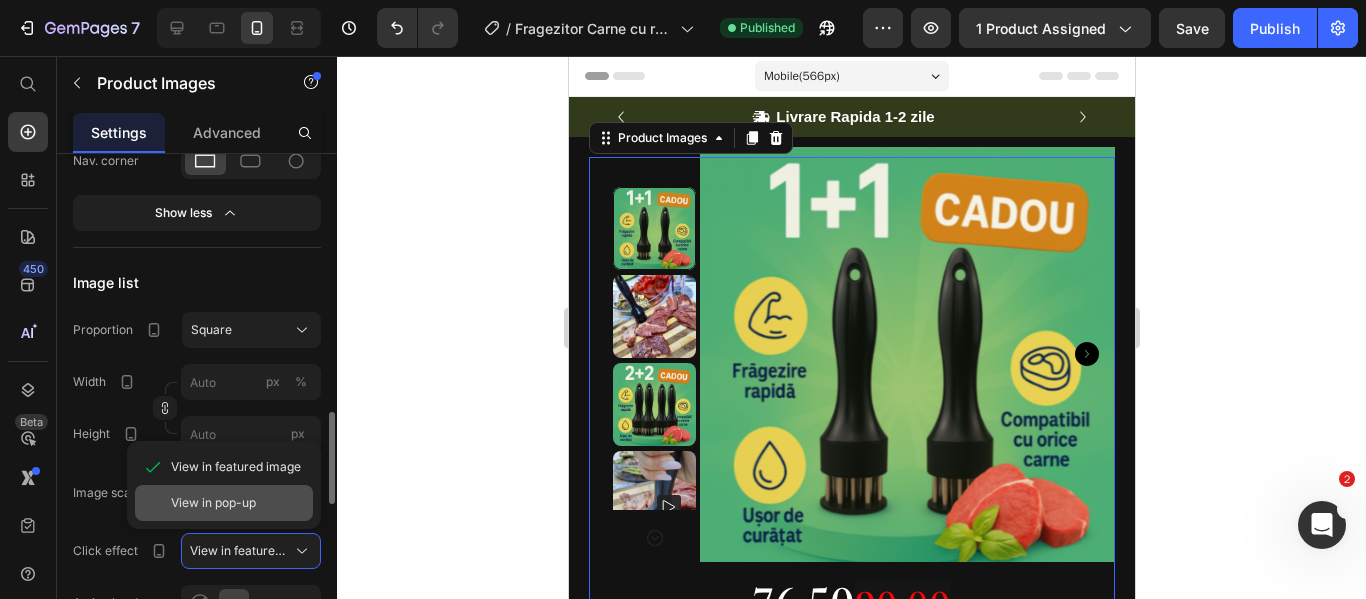 click on "View in pop-up" at bounding box center [213, 503] 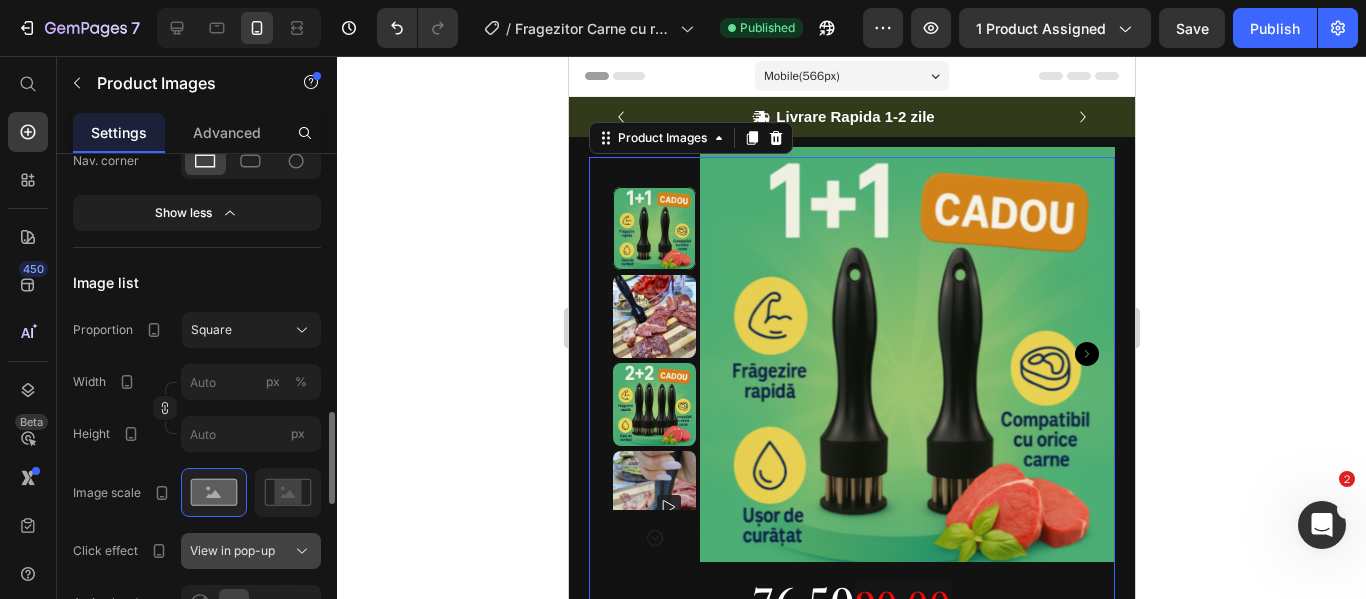 scroll, scrollTop: 1507, scrollLeft: 0, axis: vertical 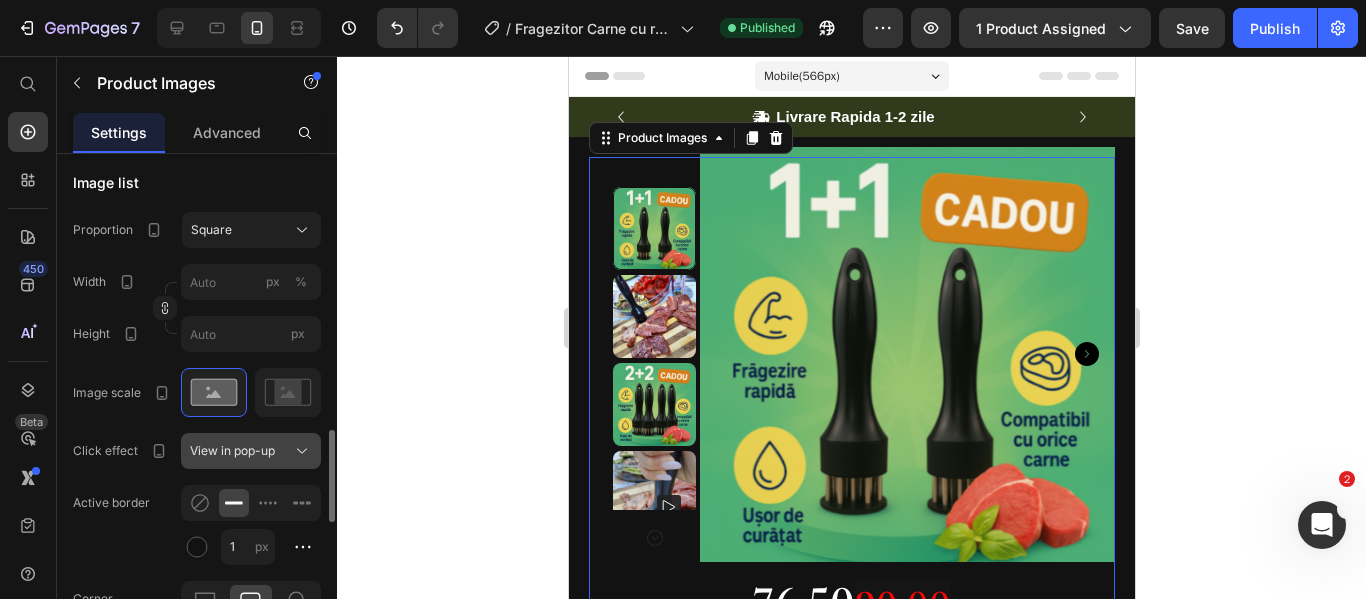 click on "View in pop-up" at bounding box center (232, 451) 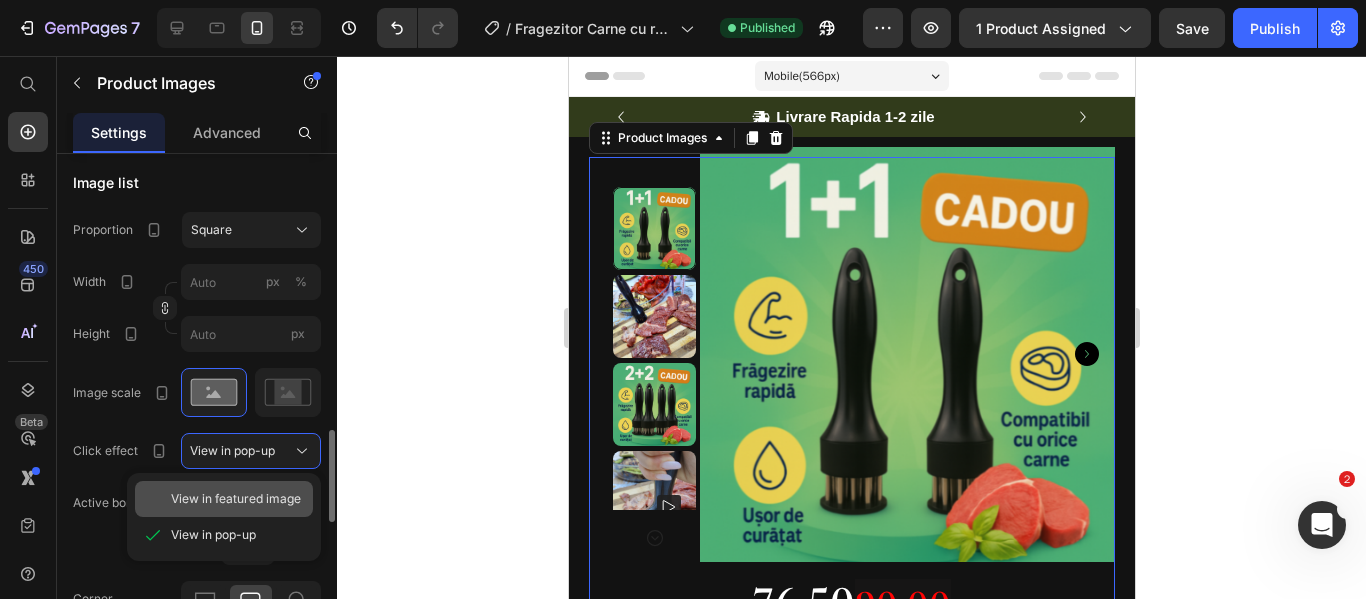 click on "View in featured image" at bounding box center (236, 499) 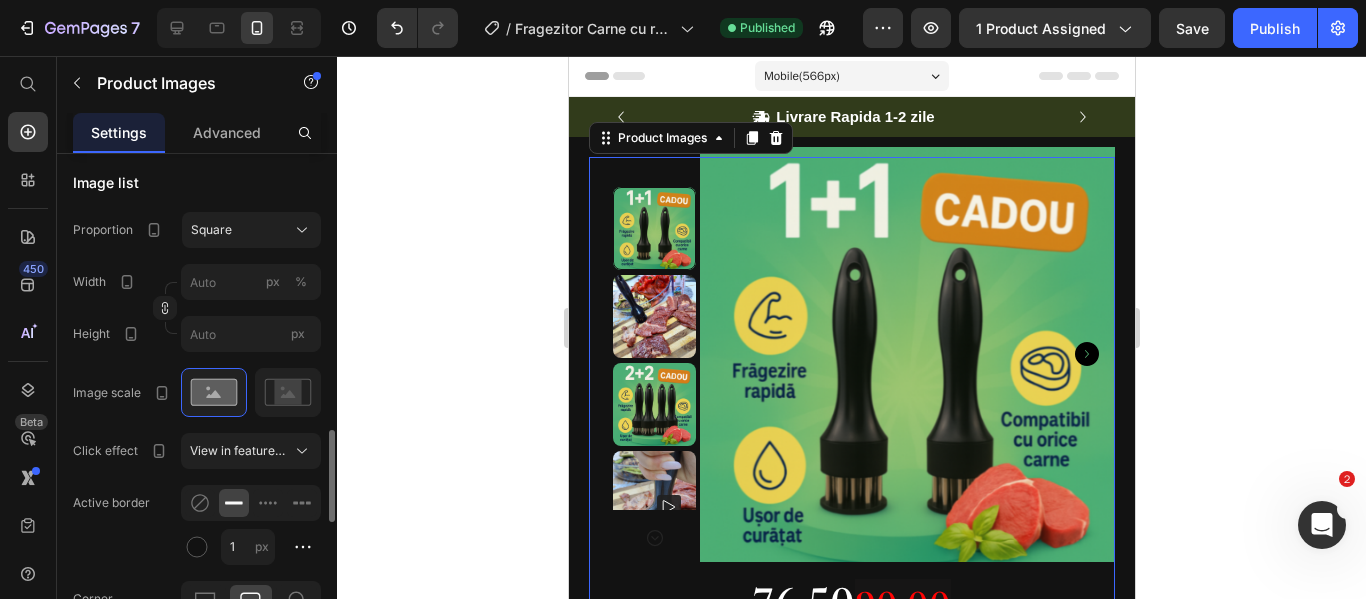 scroll, scrollTop: 1607, scrollLeft: 0, axis: vertical 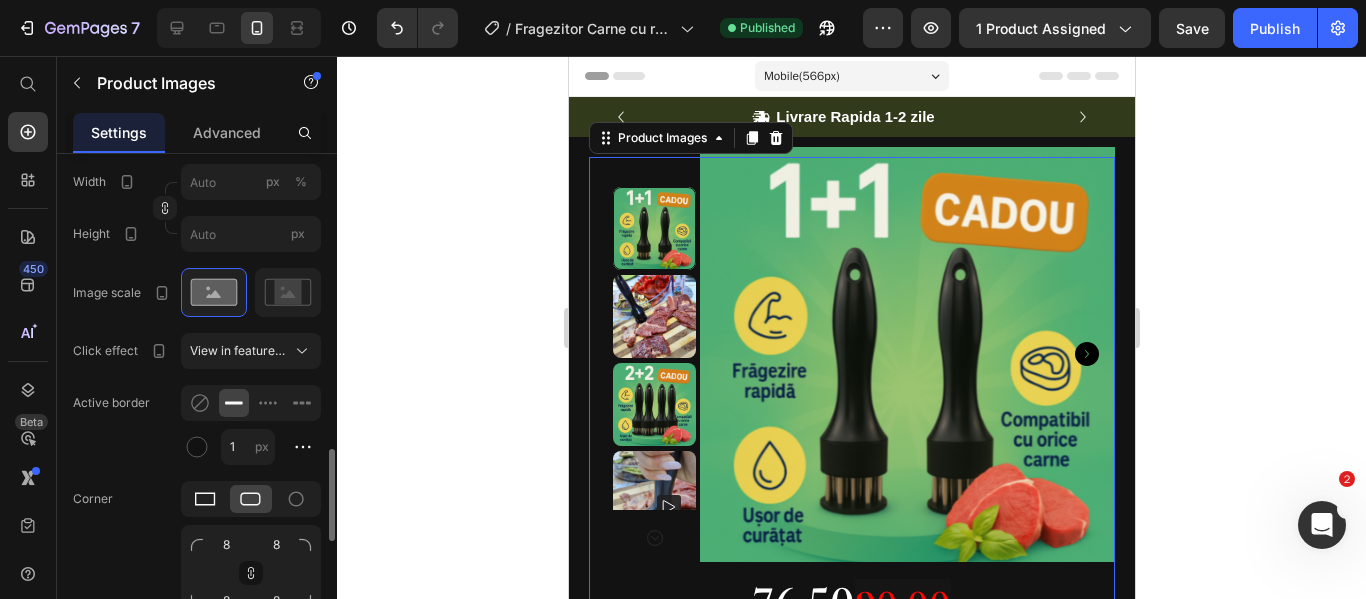 click 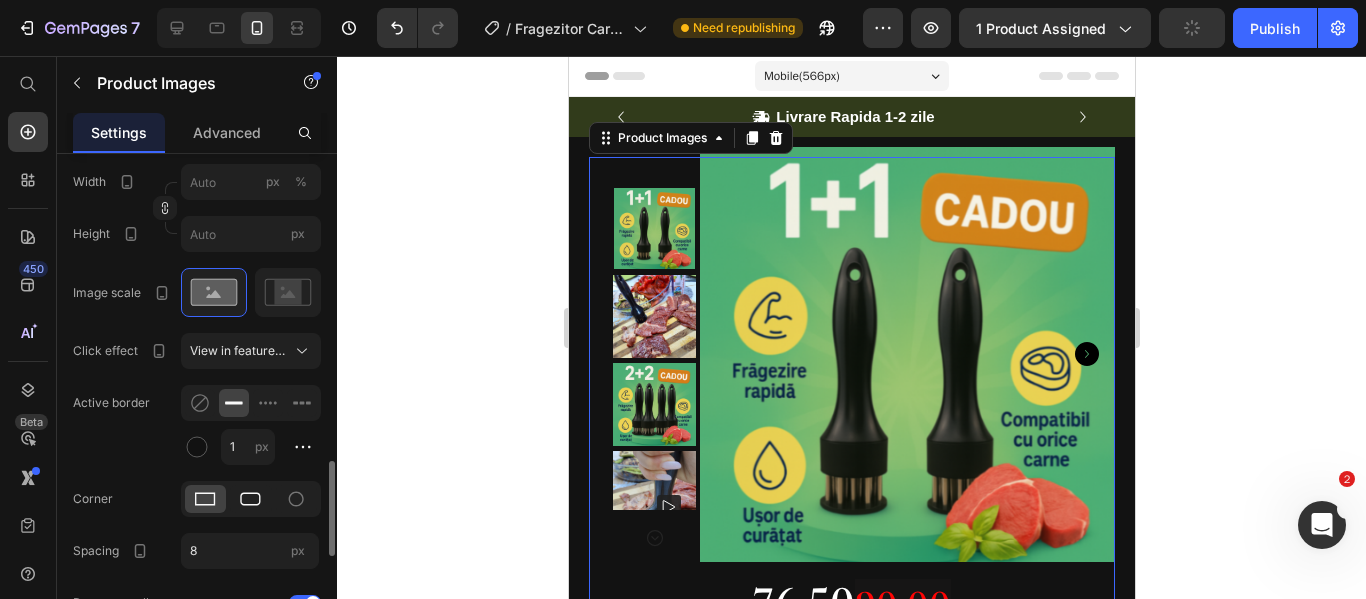 click 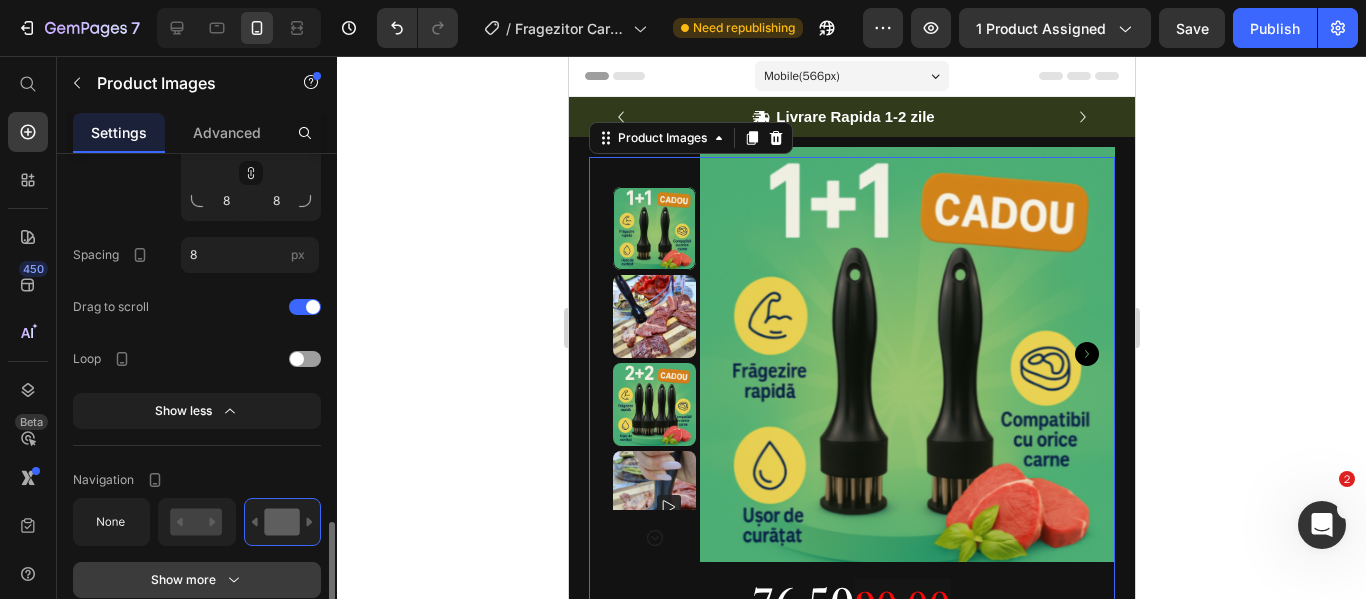 scroll, scrollTop: 2207, scrollLeft: 0, axis: vertical 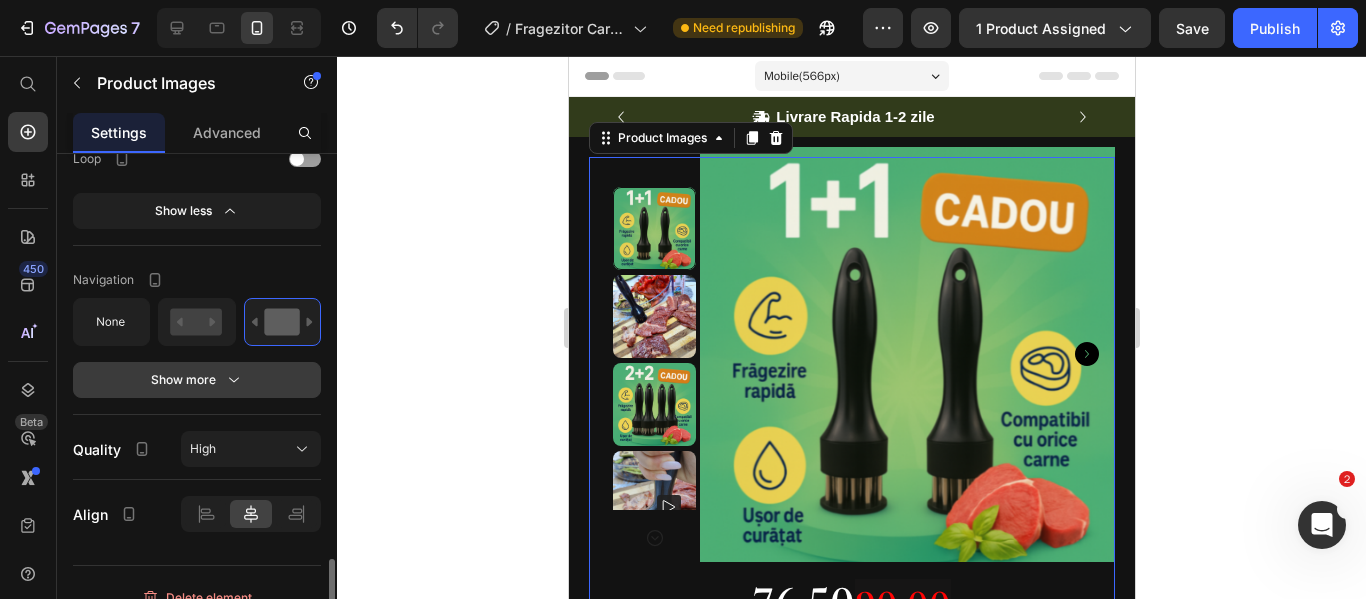 click on "Show more" at bounding box center (197, 380) 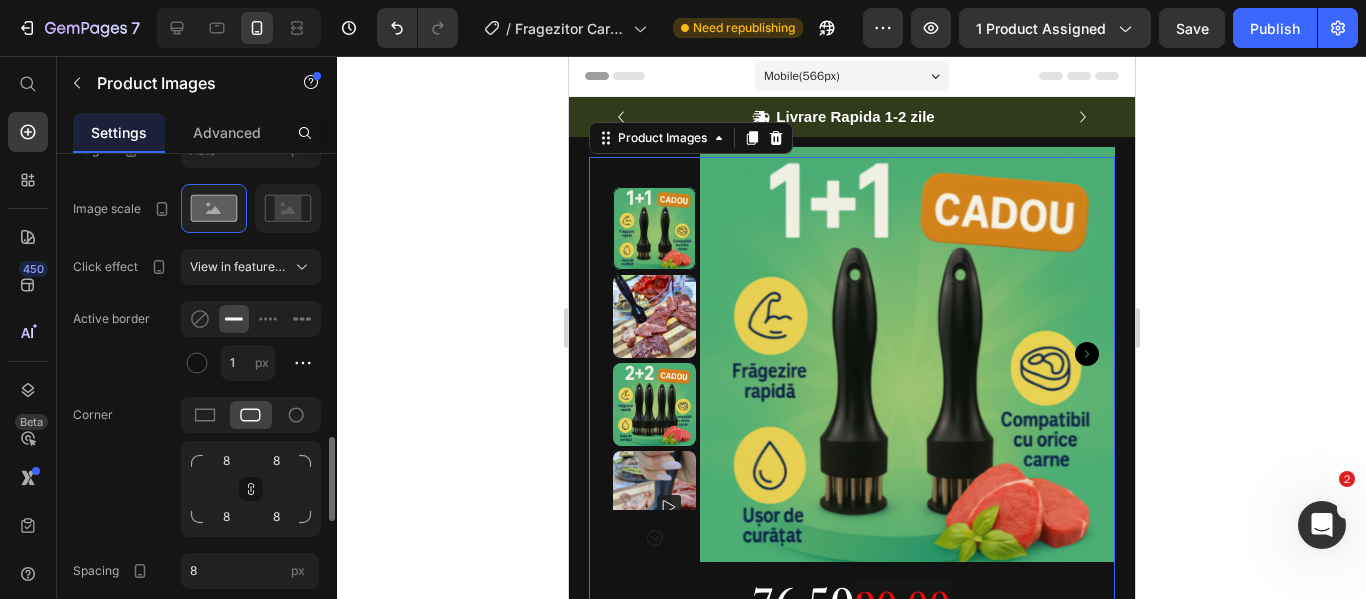 scroll, scrollTop: 1491, scrollLeft: 0, axis: vertical 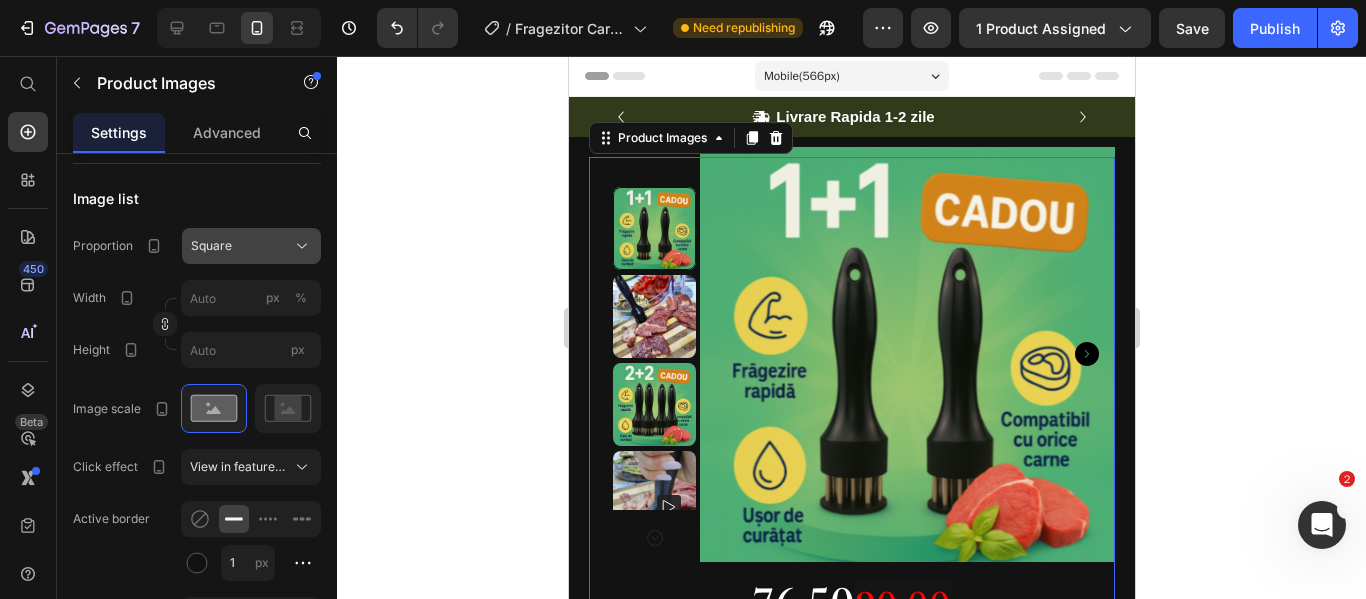click on "Square" 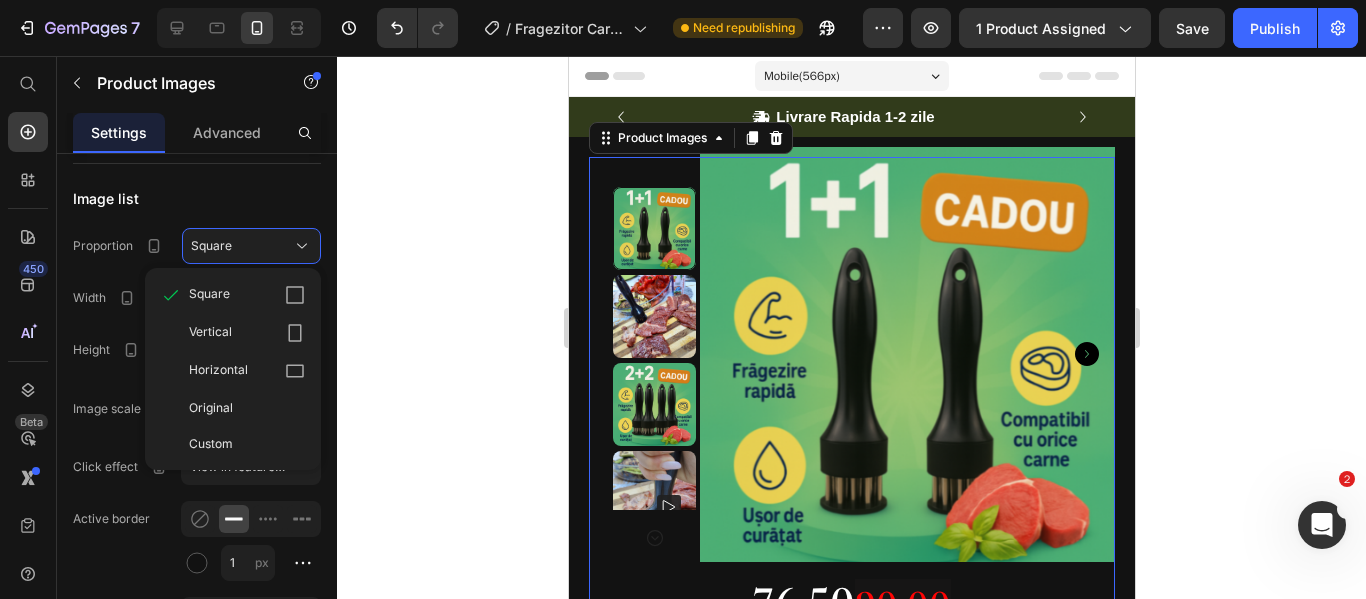click 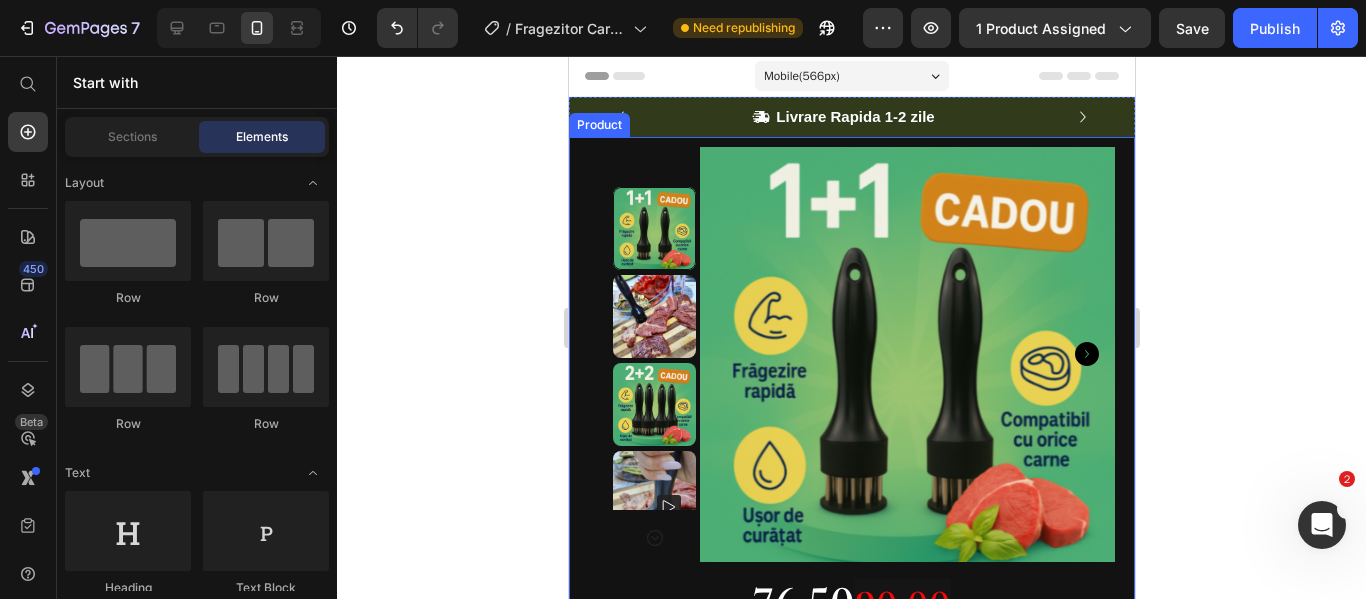 click on "Product Images 76.50  90.00 Heading Row Icon Icon Icon Icon Icon Icon List
Drop element here Row Fragezitor carne cu tije de inox pentru fripturi delicioase suculente Product Title 📌 Cele mai importante beneficii:
✅ Friptură fragedă în câteva secunde 🌿 Gust intens și marinare perfectă 🔥 Timp de gătire redus cu până la 50% 🥩 Funcționează cu orice tip de carne 💪 Rezistent și ușor de curățat   Item List Releasit COD Form & Upsells Releasit COD Form & Upsells
Icon Transport Rapid Text Block
Icon Banii inapoi Text Block
Icon Retur simplu Text Block Row Row Product" at bounding box center (851, 710) 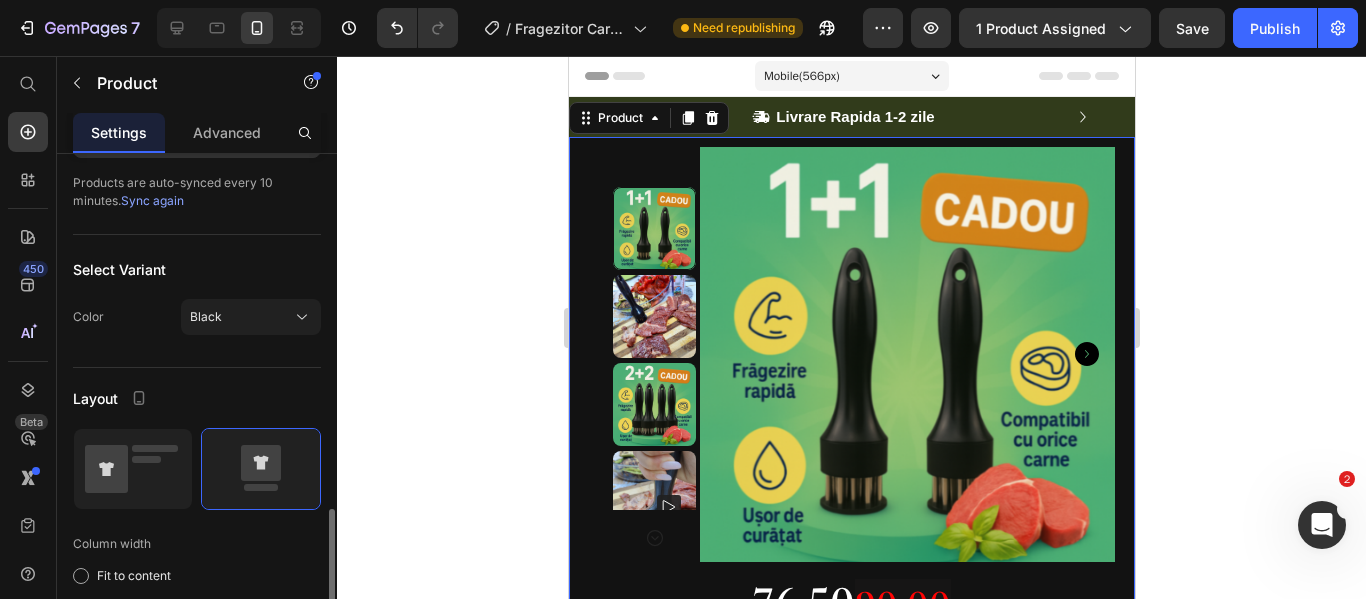 scroll, scrollTop: 400, scrollLeft: 0, axis: vertical 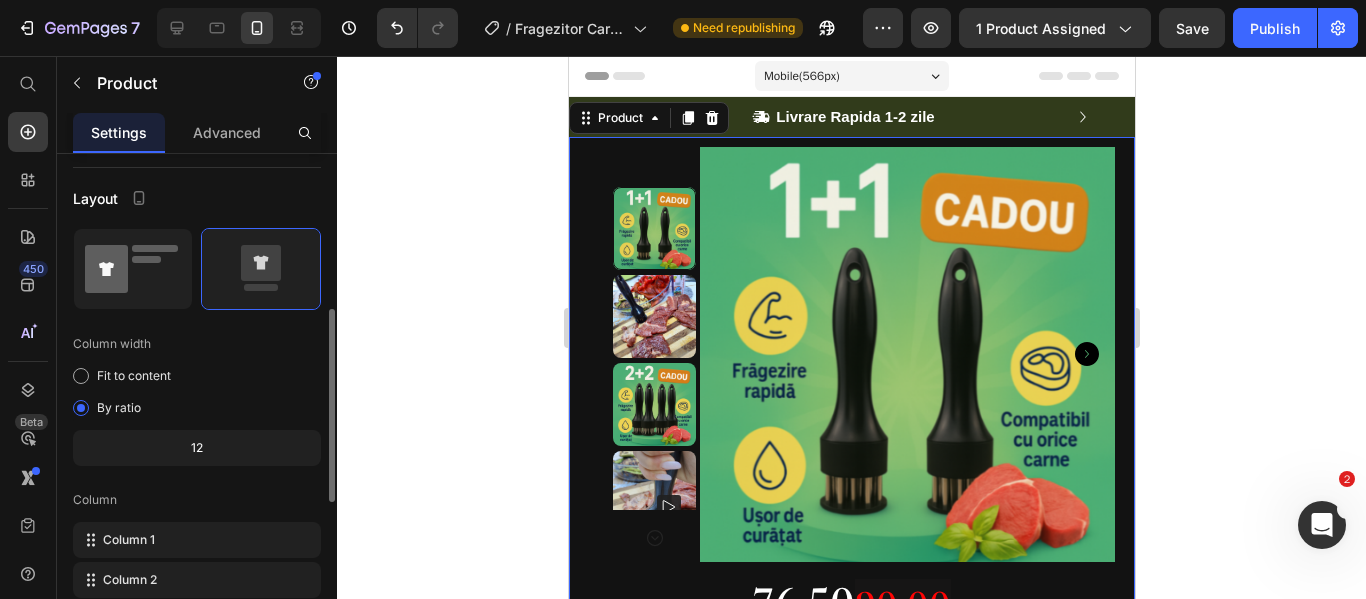 click at bounding box center (133, 269) 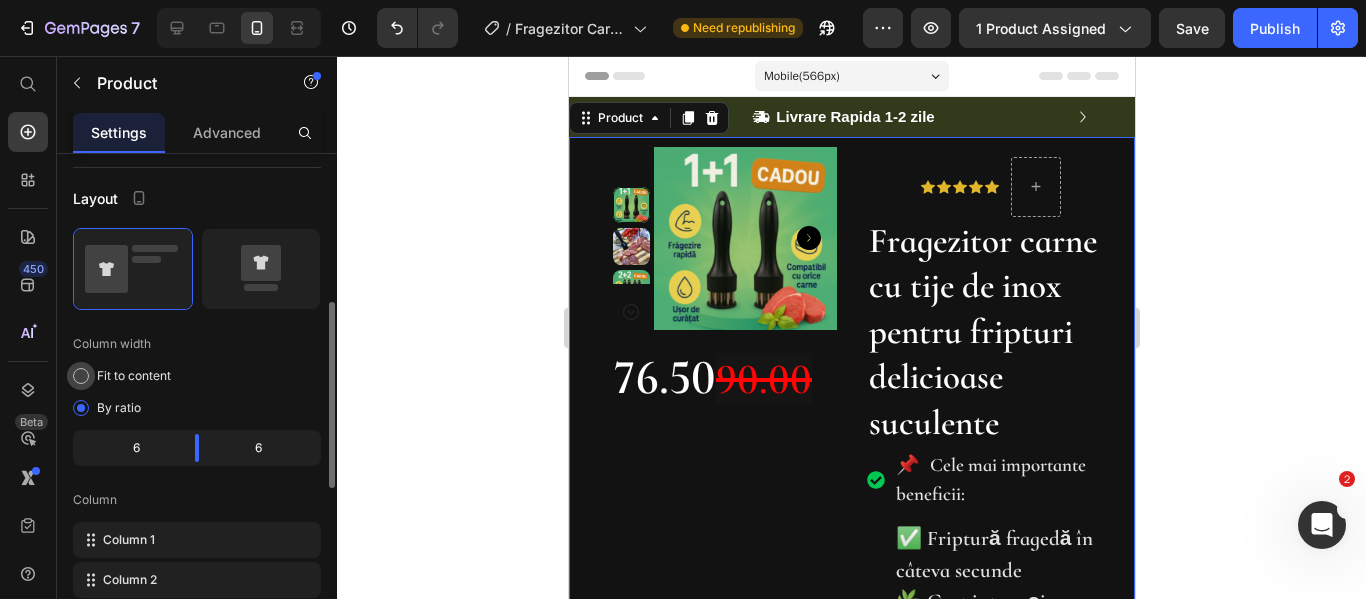 click on "Fit to content" 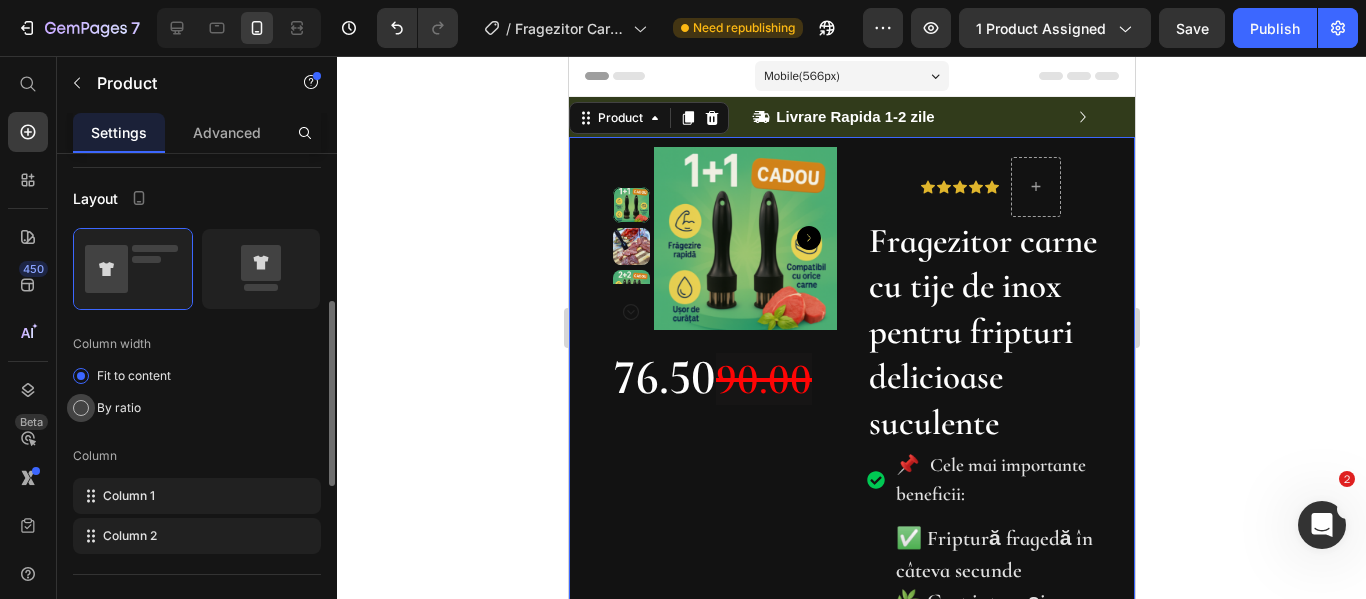 click at bounding box center (81, 408) 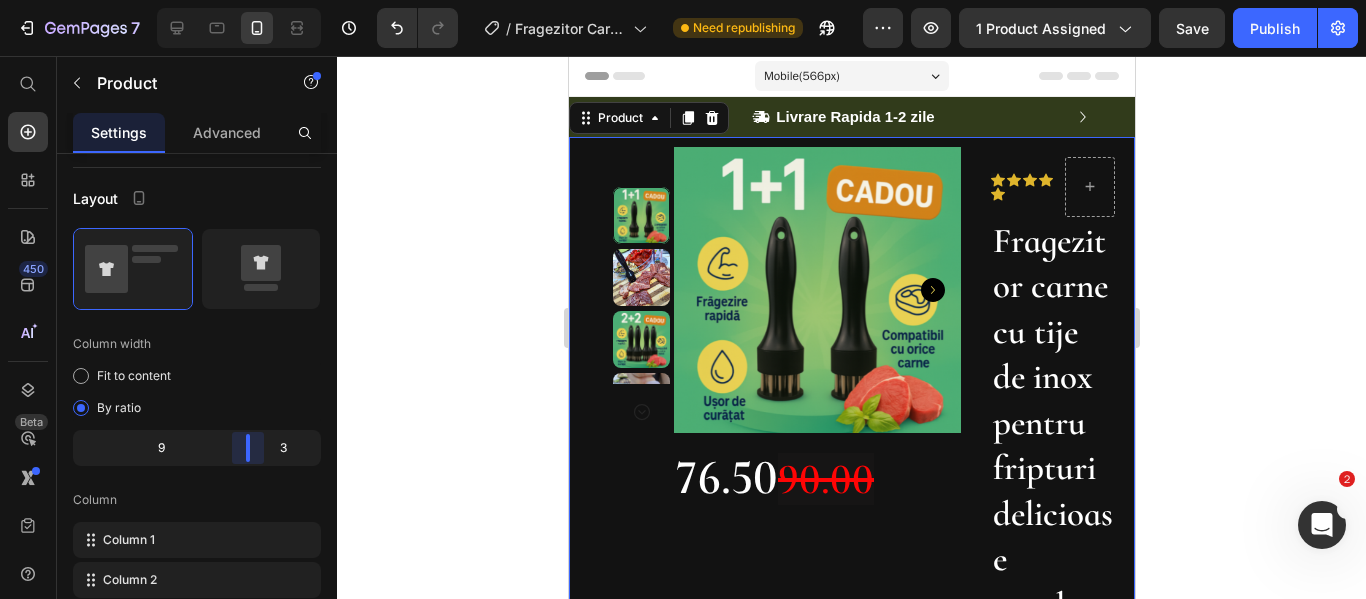 drag, startPoint x: 204, startPoint y: 452, endPoint x: 255, endPoint y: 451, distance: 51.009804 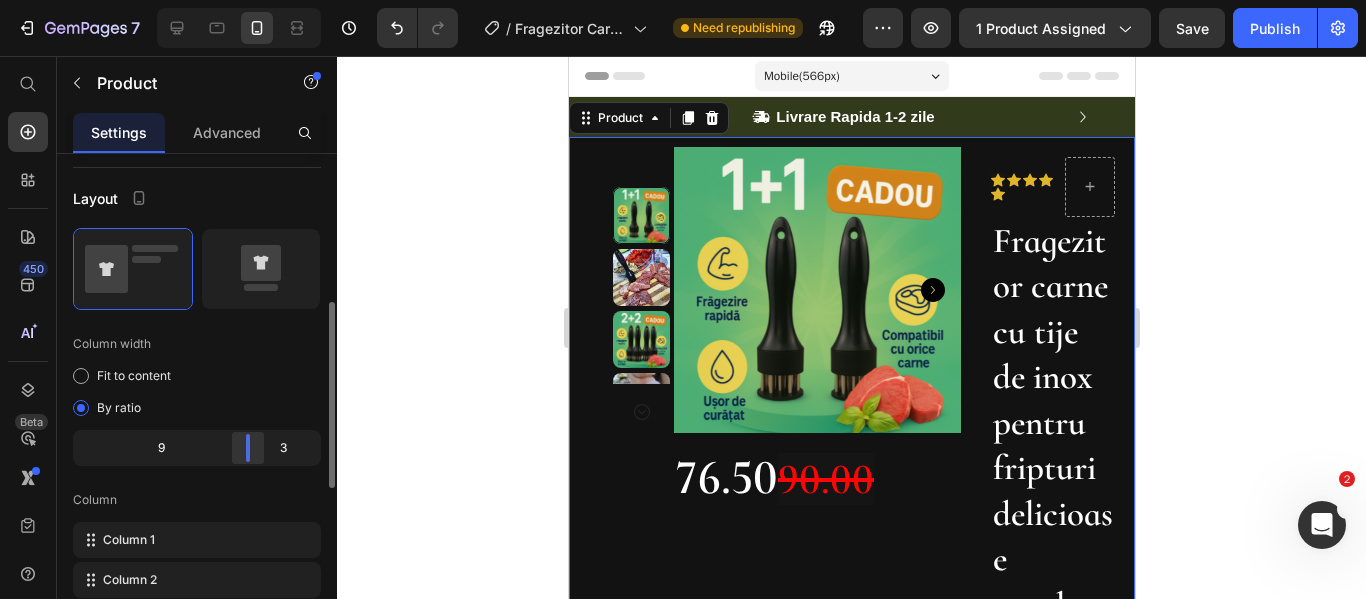 click on "7   /  Fragezitor Carne cu rew Need republishing Preview 1 product assigned  Save   Publish  450 Beta Start with Sections Elements Hero Section Product Detail Brands Trusted Badges Guarantee Product Breakdown How to use Testimonials Compare Bundle FAQs Social Proof Brand Story Product List Collection Blog List Contact Sticky Add to Cart Custom Footer Browse Library 450 Layout
Row
Row
Row
Row Text
Heading
Text Block Button
Button
Button
Sticky Back to top Media
Image" at bounding box center (683, 0) 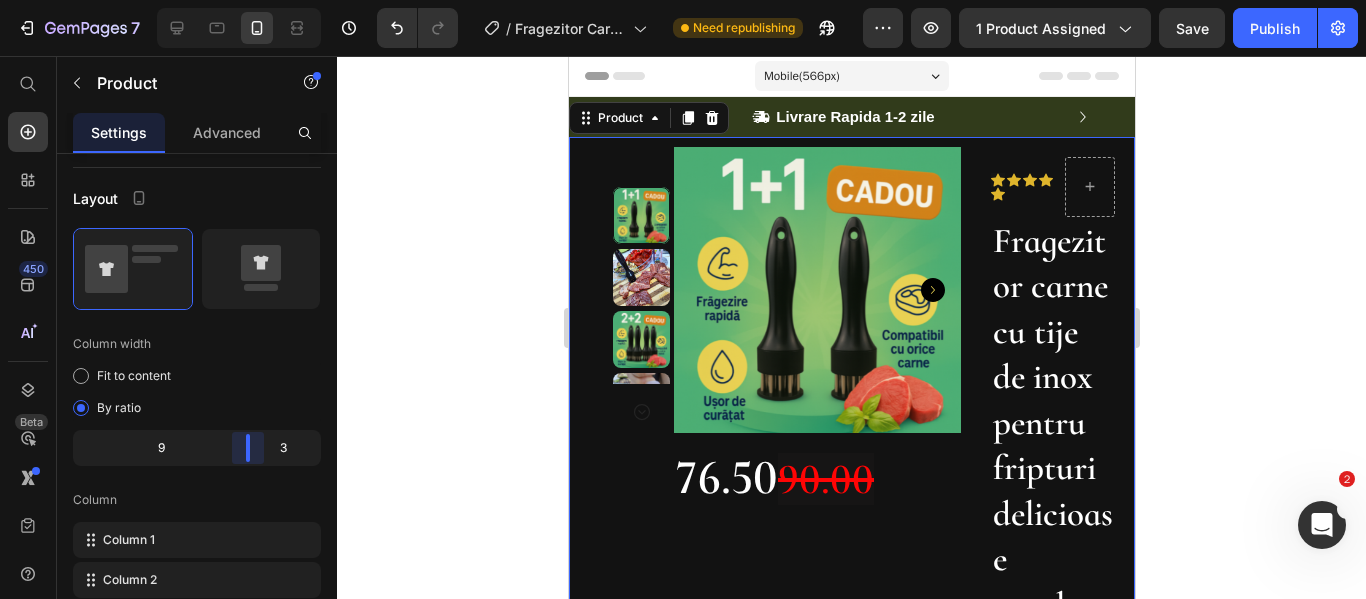 click on "7   /  Fragezitor Carne cu rew Need republishing Preview 1 product assigned  Save   Publish  450 Beta Start with Sections Elements Hero Section Product Detail Brands Trusted Badges Guarantee Product Breakdown How to use Testimonials Compare Bundle FAQs Social Proof Brand Story Product List Collection Blog List Contact Sticky Add to Cart Custom Footer Browse Library 450 Layout
Row
Row
Row
Row Text
Heading
Text Block Button
Button
Button
Sticky Back to top Media
Image" at bounding box center [683, 0] 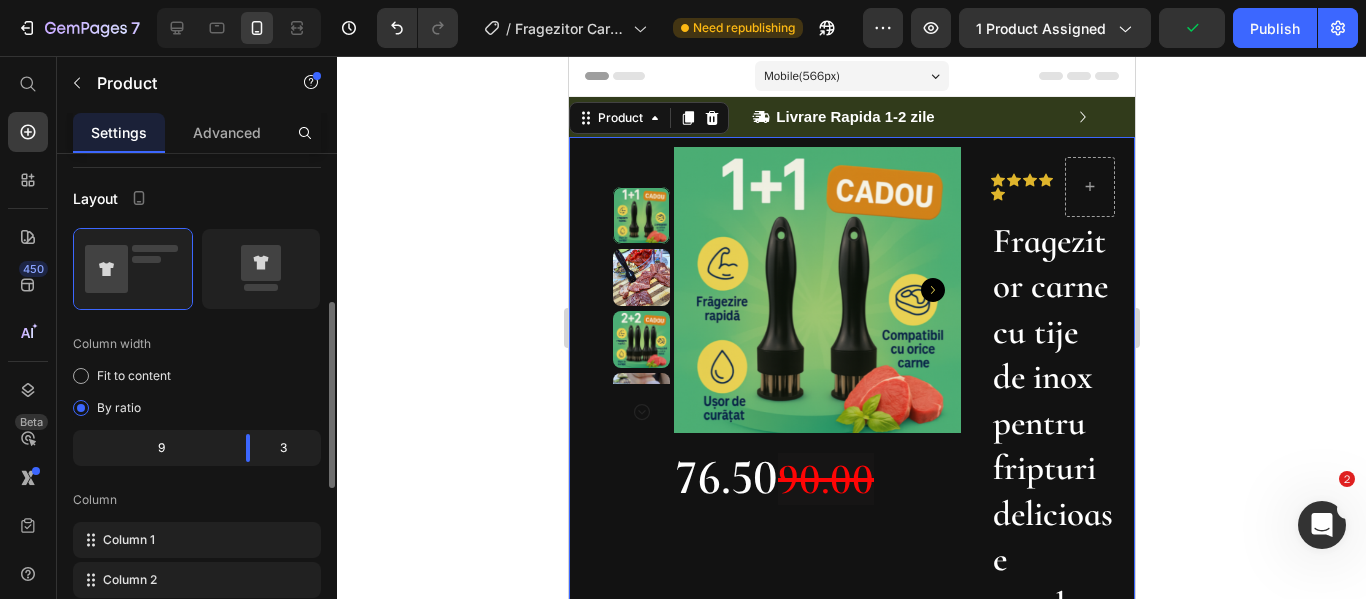 click on "3" 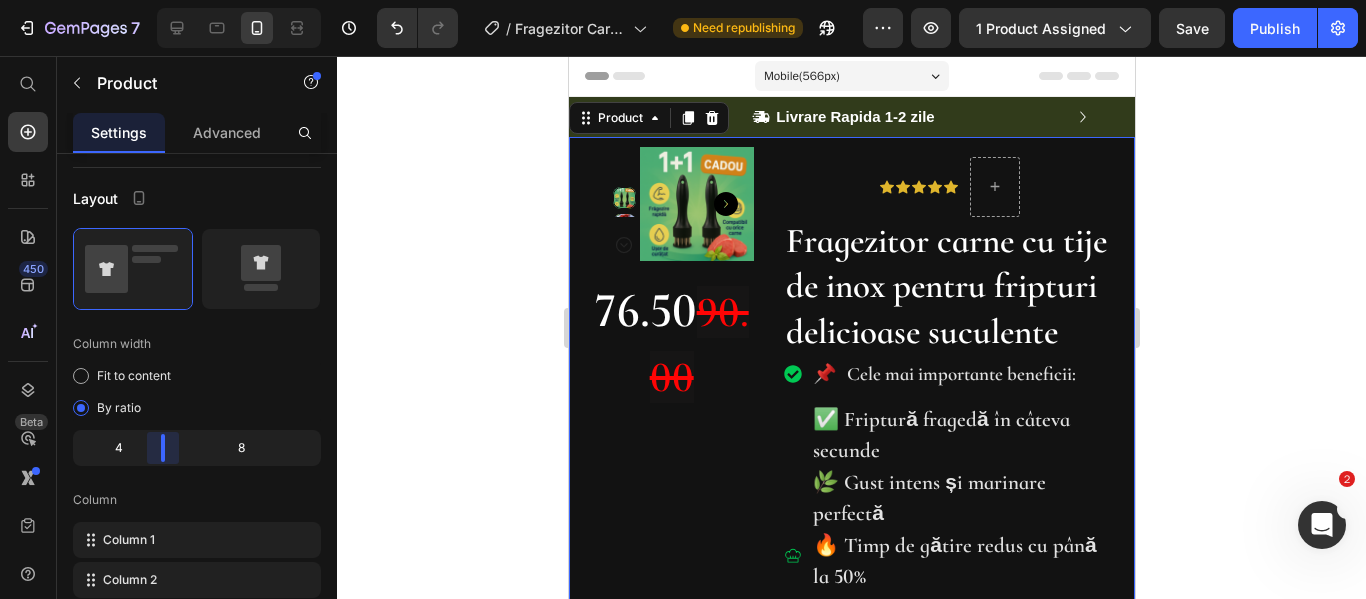 click at bounding box center [683, 299] 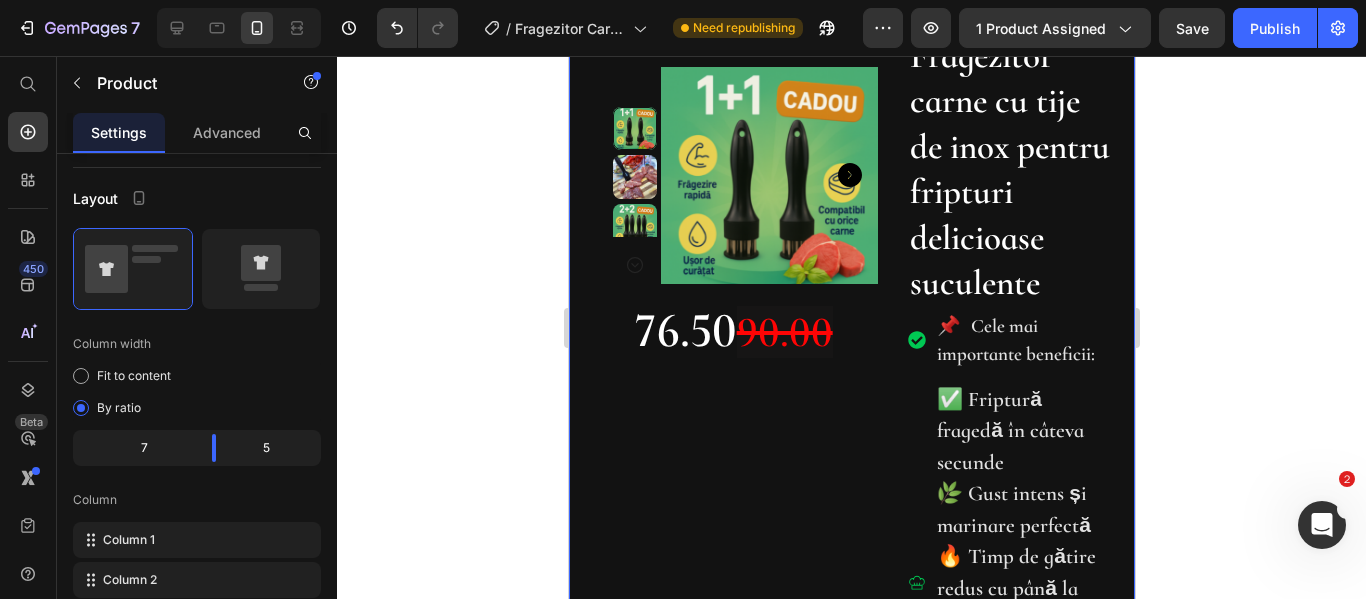 scroll, scrollTop: 200, scrollLeft: 0, axis: vertical 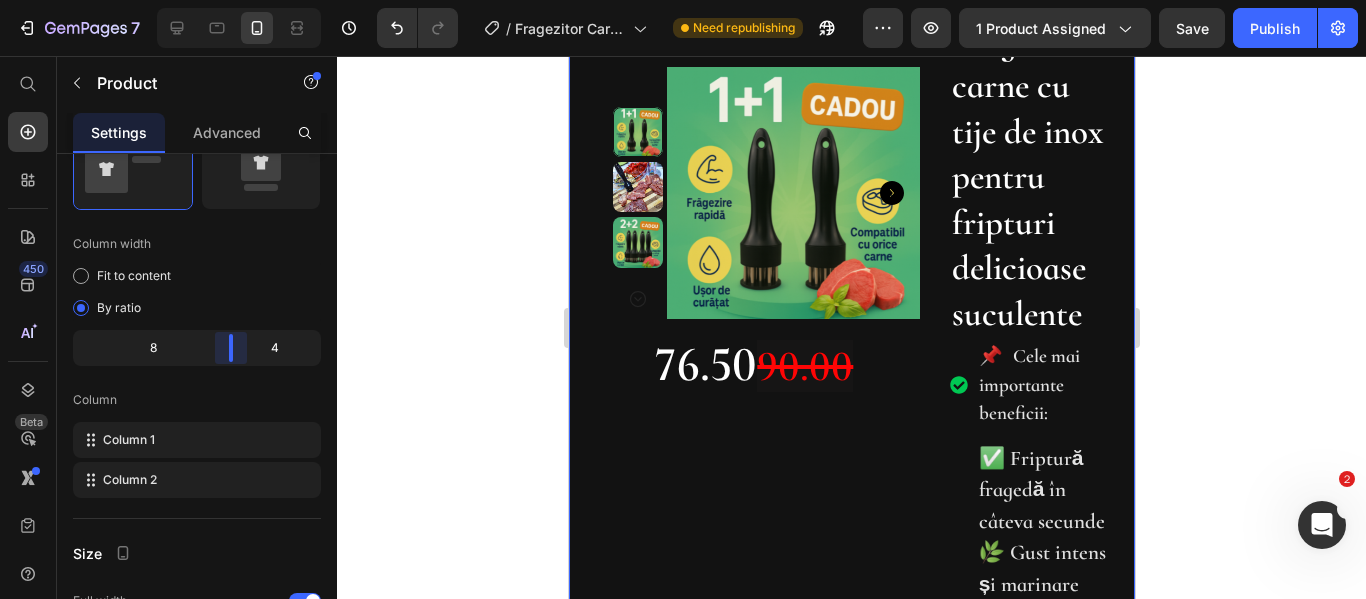 click at bounding box center [683, 299] 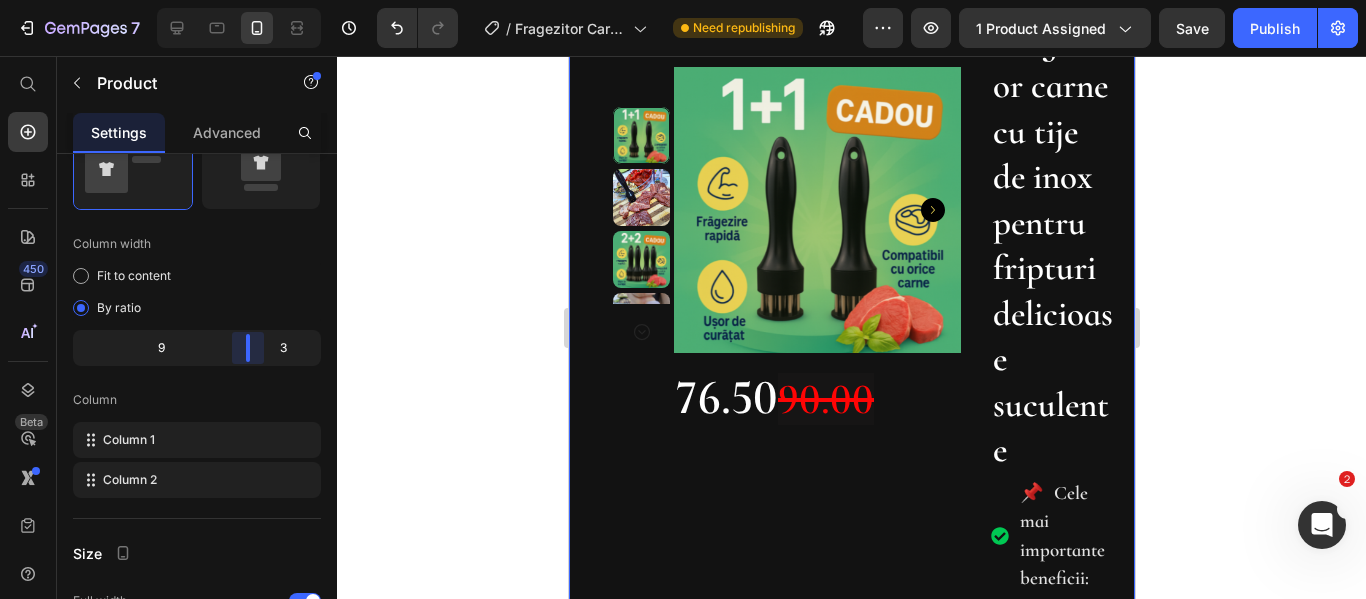 click at bounding box center [683, 299] 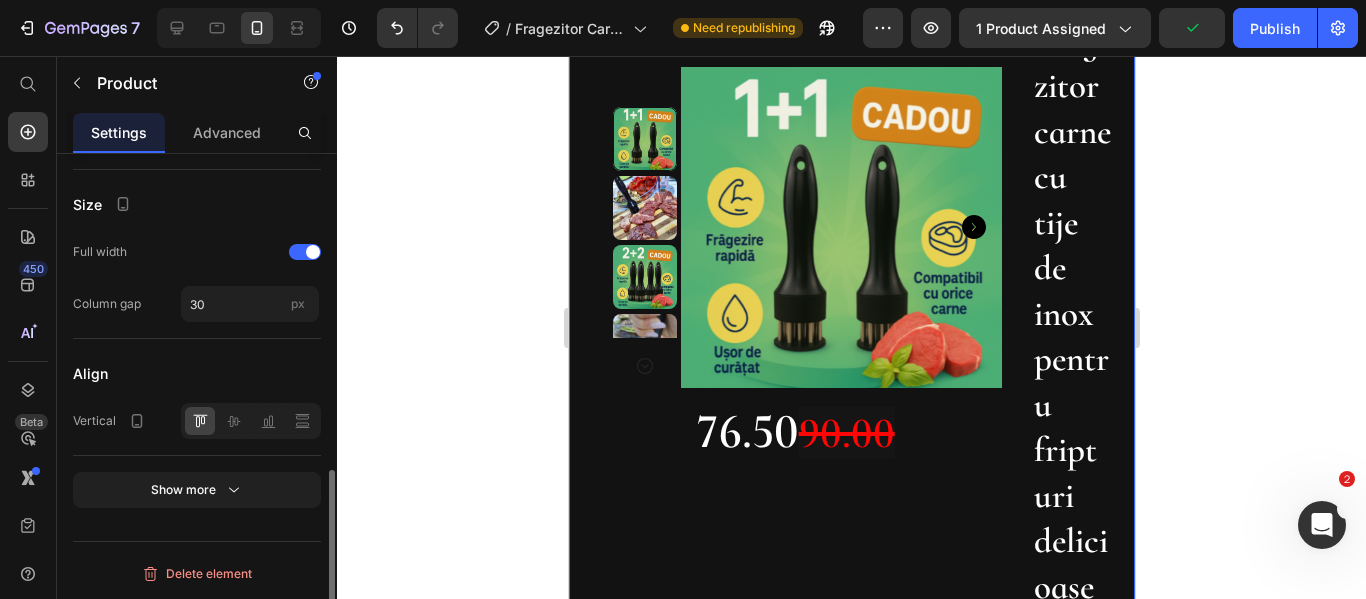scroll, scrollTop: 749, scrollLeft: 0, axis: vertical 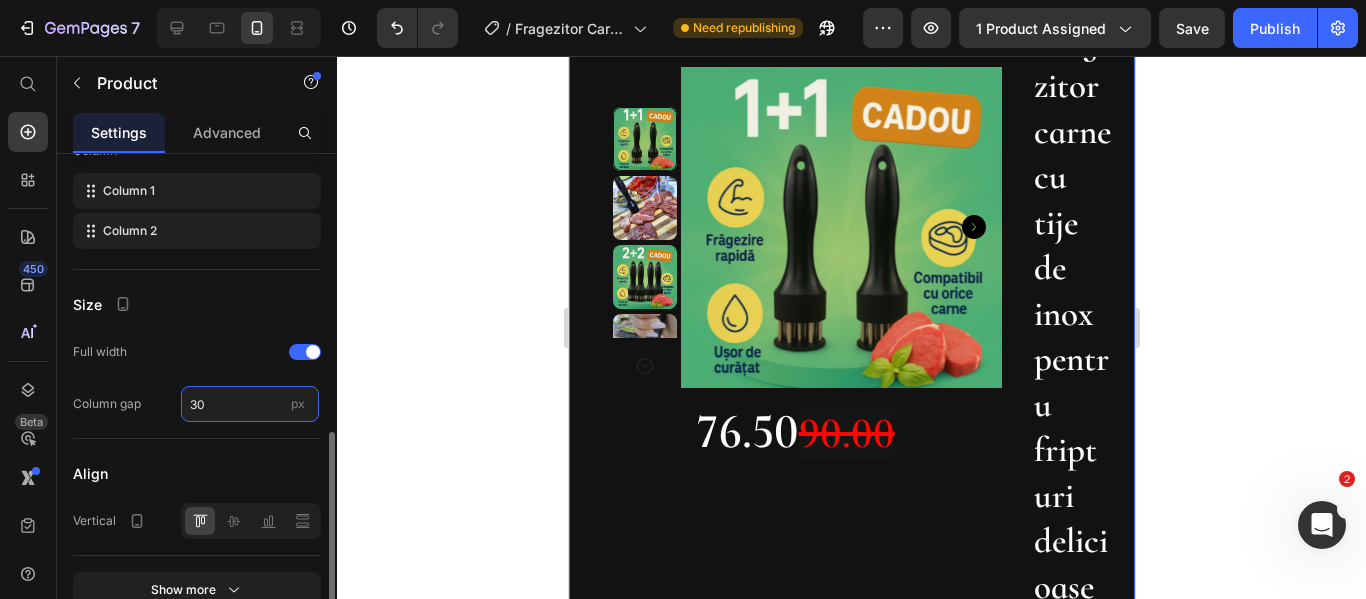 click on "30" at bounding box center [250, 404] 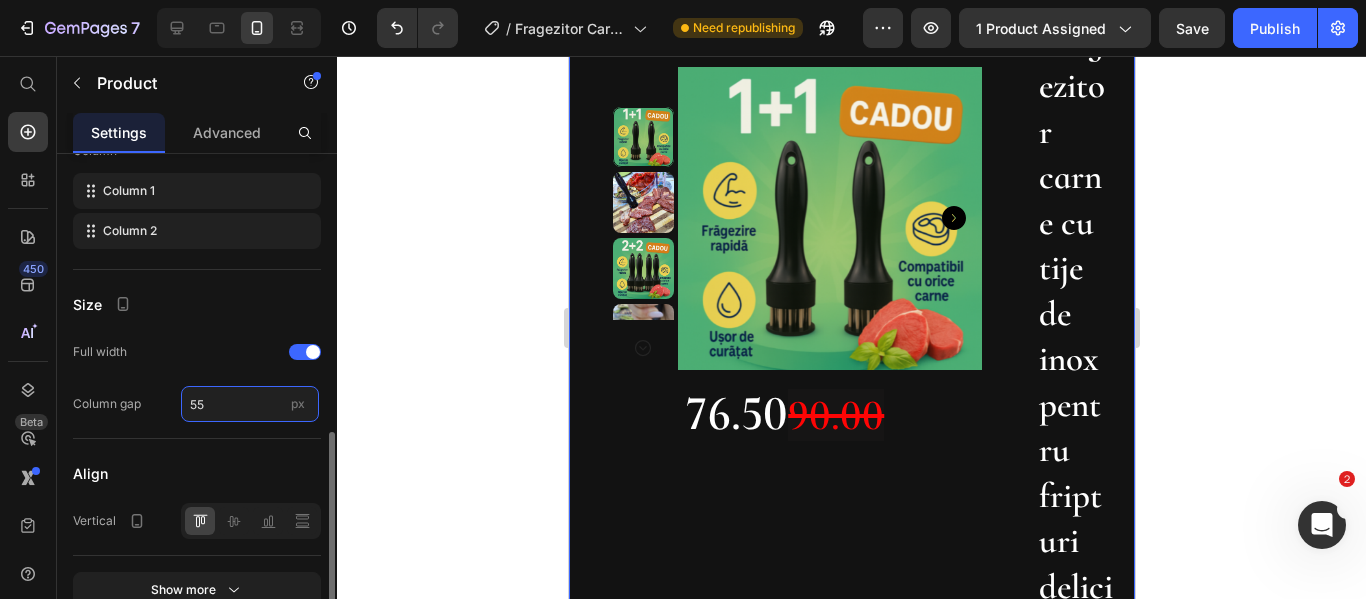 click on "55" at bounding box center (250, 404) 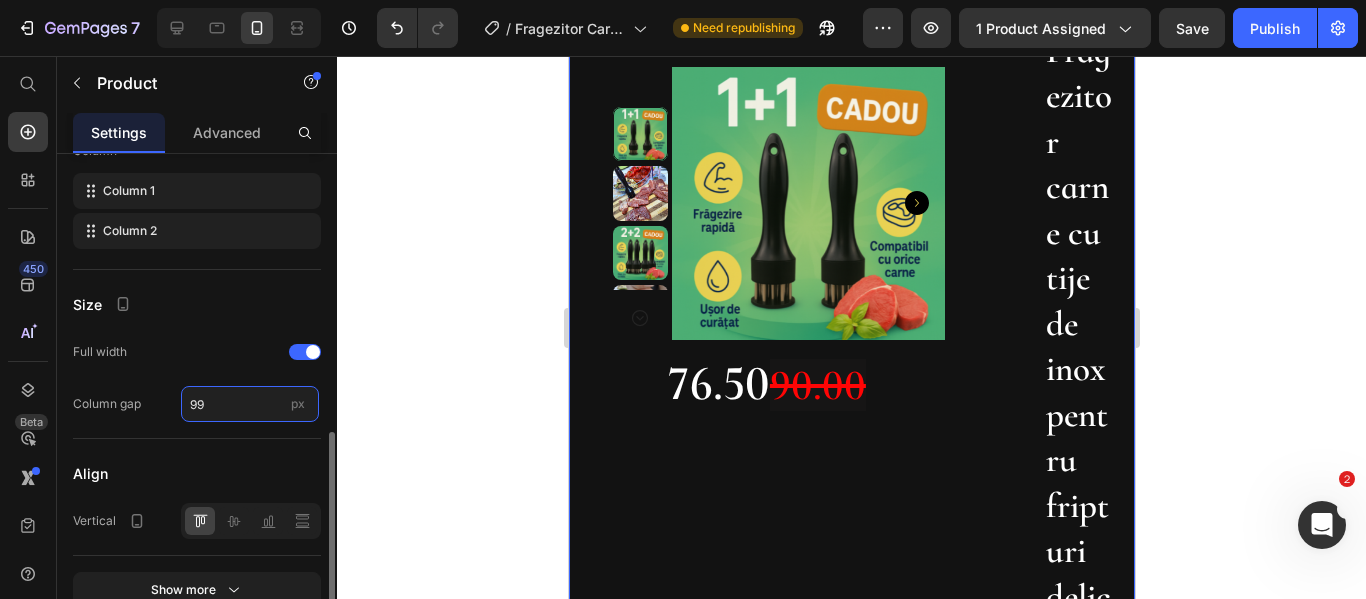 scroll, scrollTop: 849, scrollLeft: 0, axis: vertical 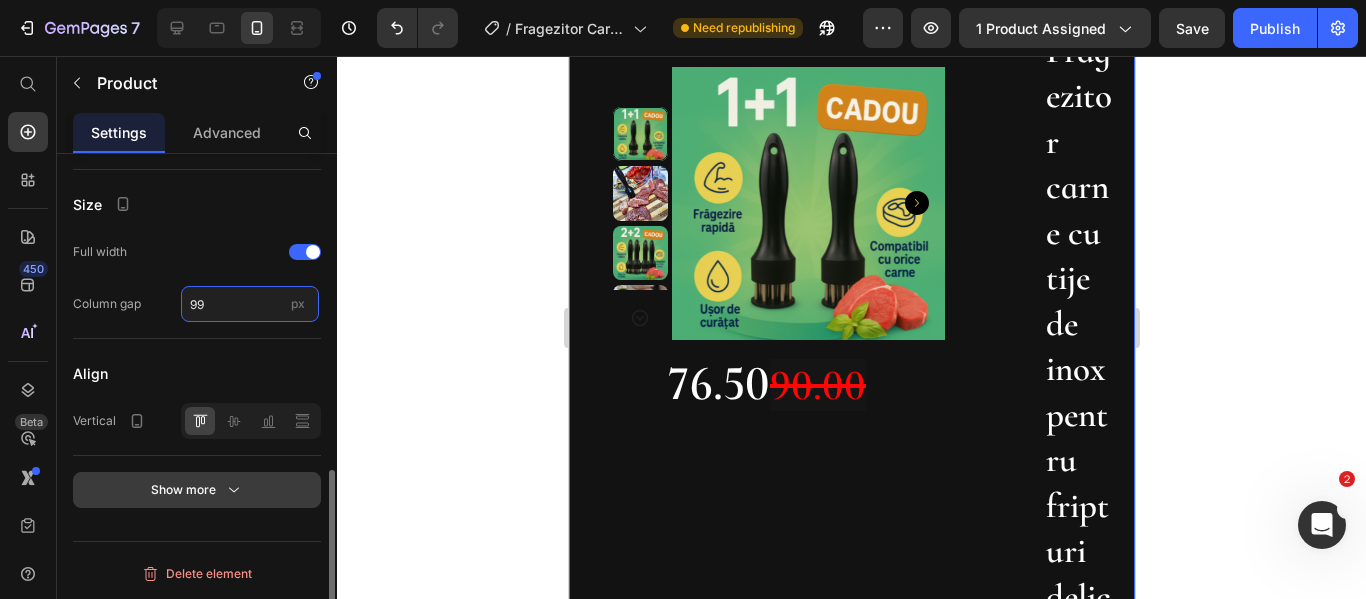 type on "99" 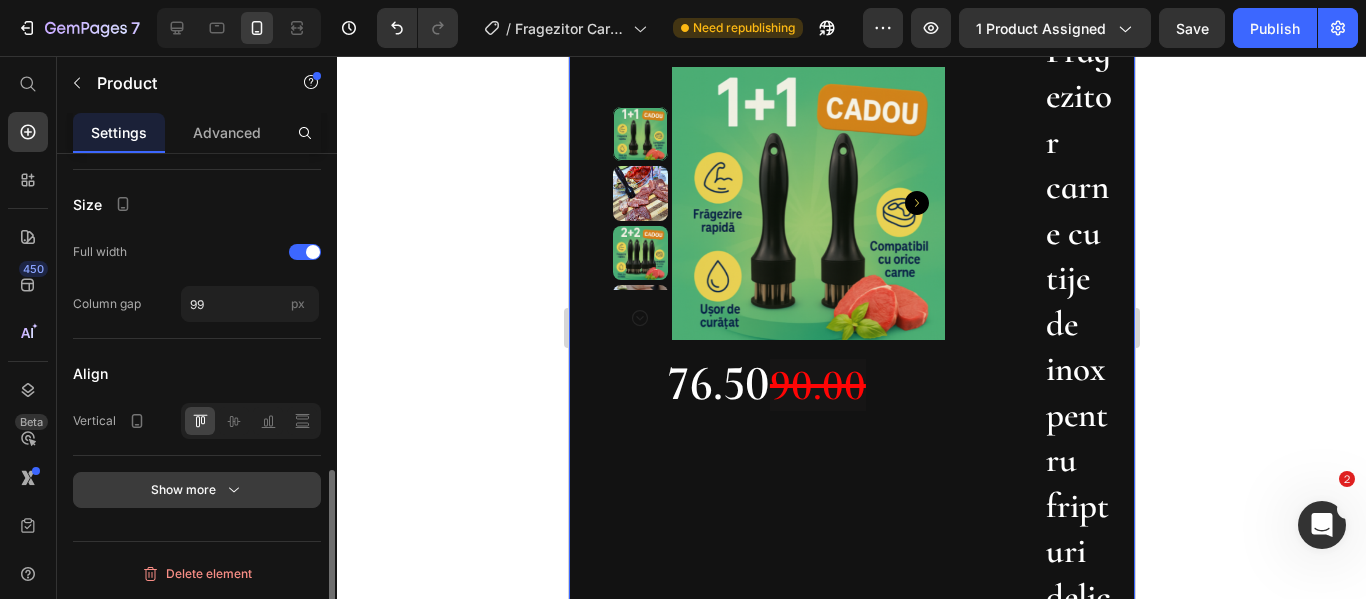 click on "Show more" at bounding box center [197, 490] 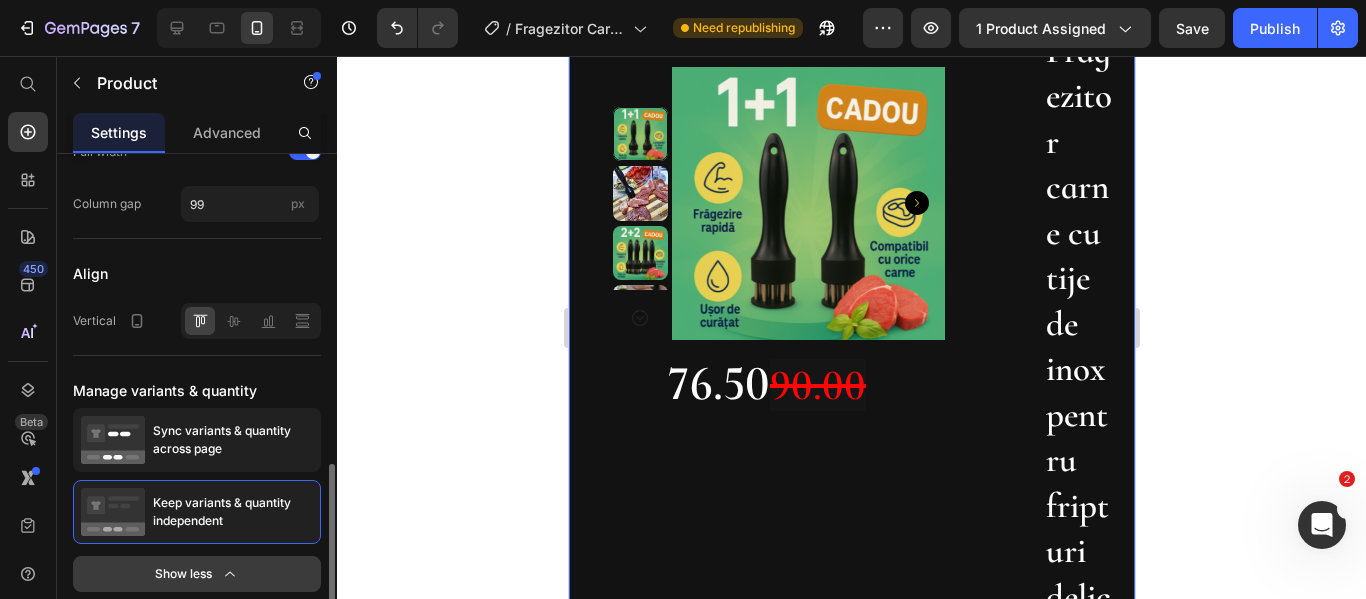scroll, scrollTop: 1033, scrollLeft: 0, axis: vertical 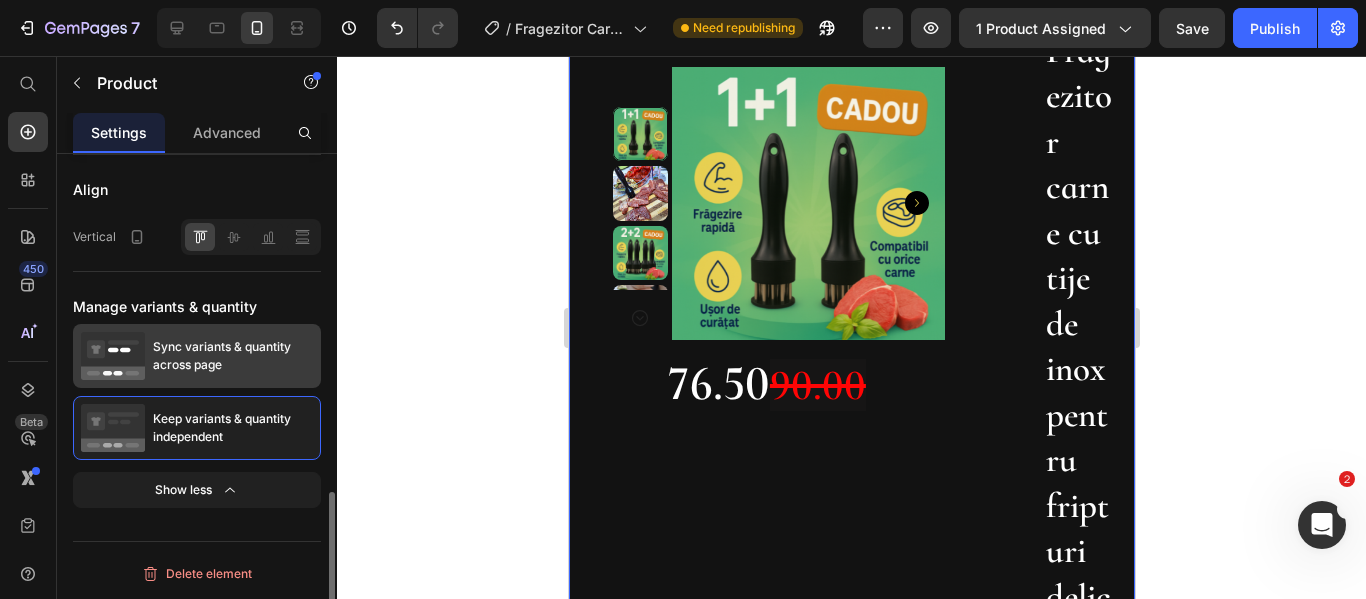 click on "Sync variants & quantity across page" at bounding box center [233, 356] 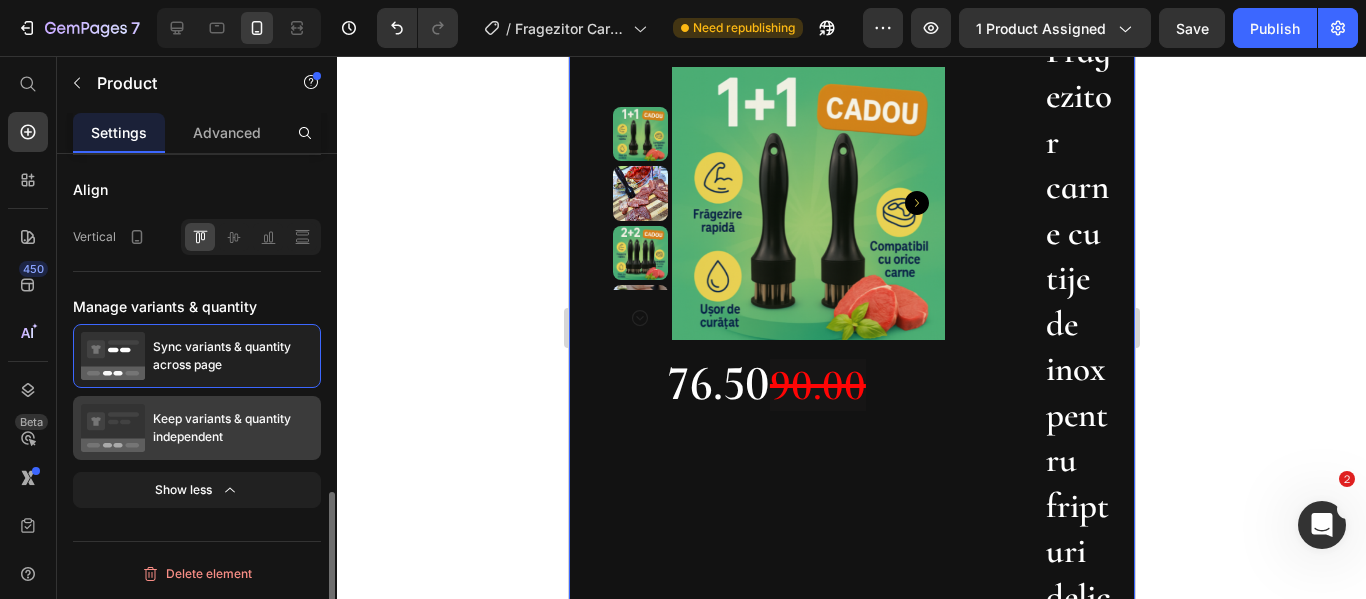 click on "Keep variants & quantity independent" at bounding box center (233, 428) 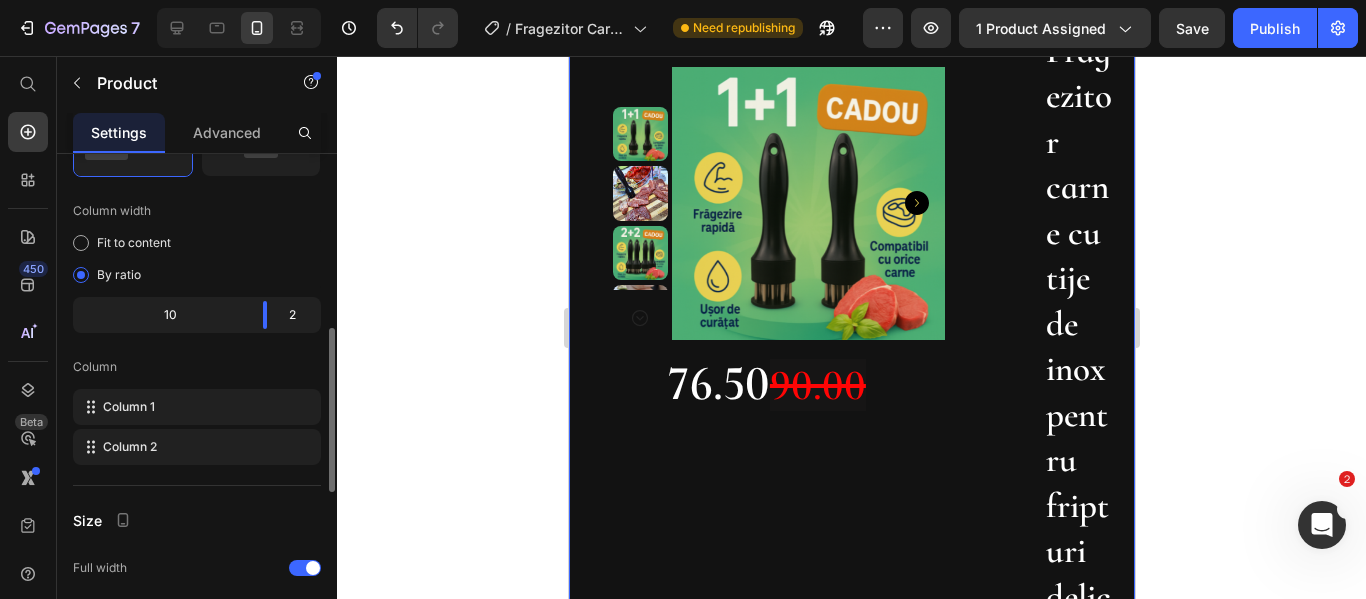 scroll, scrollTop: 433, scrollLeft: 0, axis: vertical 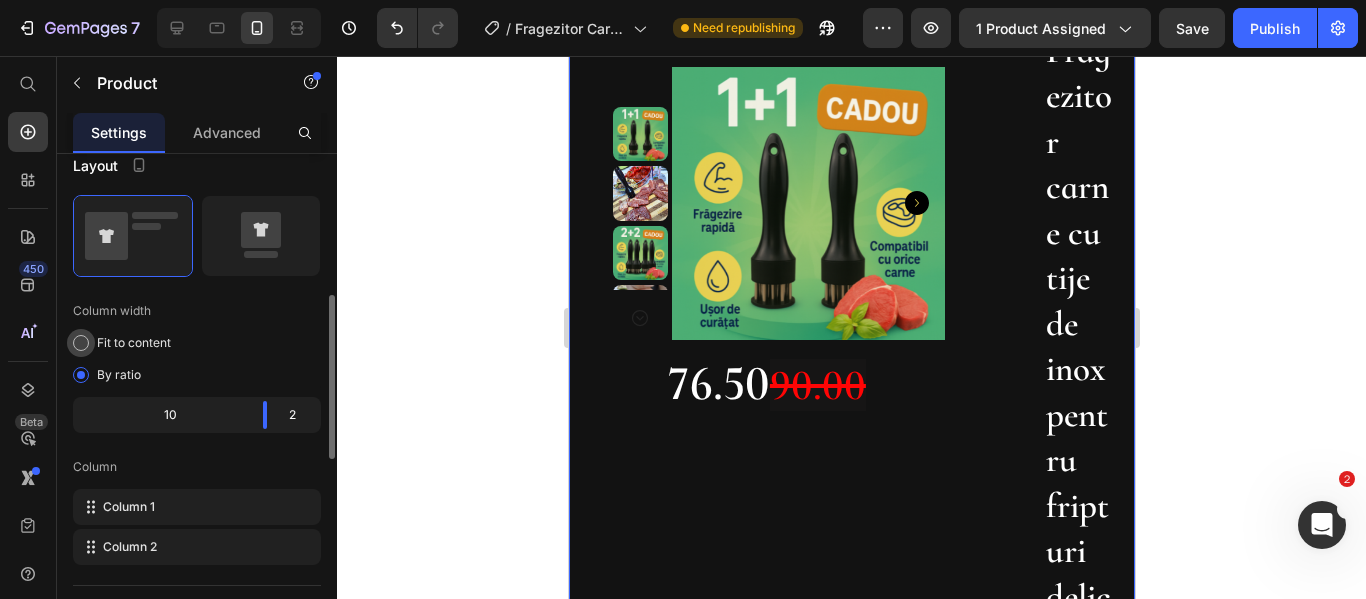 click on "Fit to content" at bounding box center (134, 343) 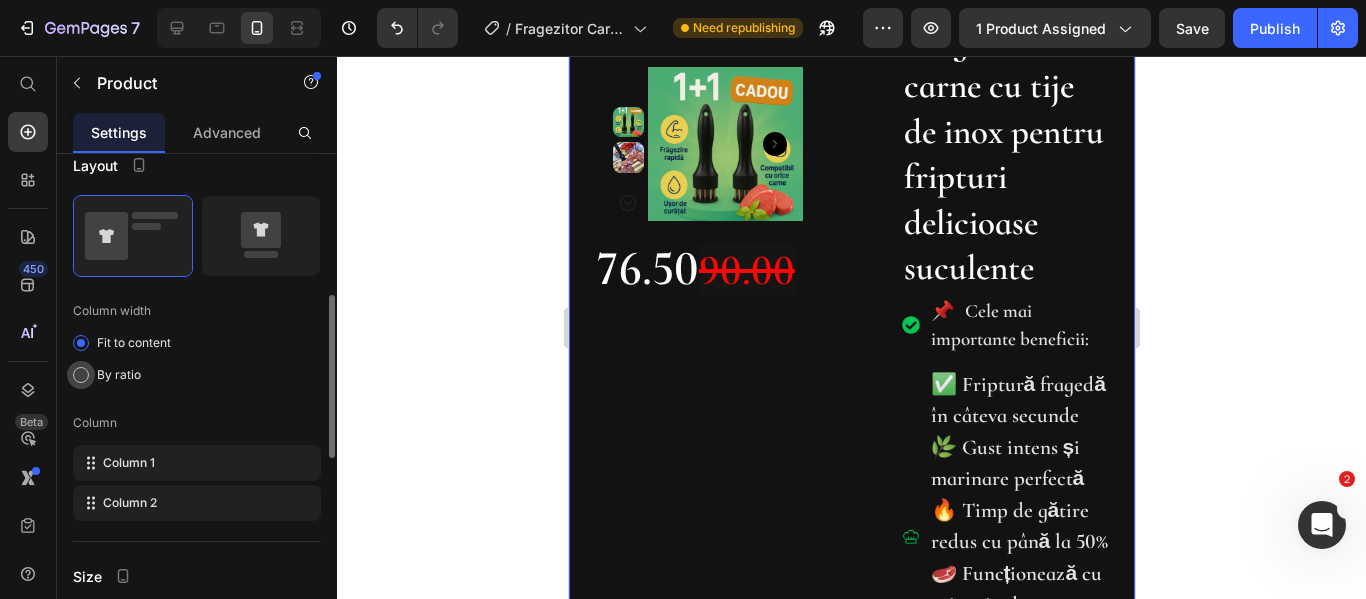 click on "By ratio" at bounding box center [119, 375] 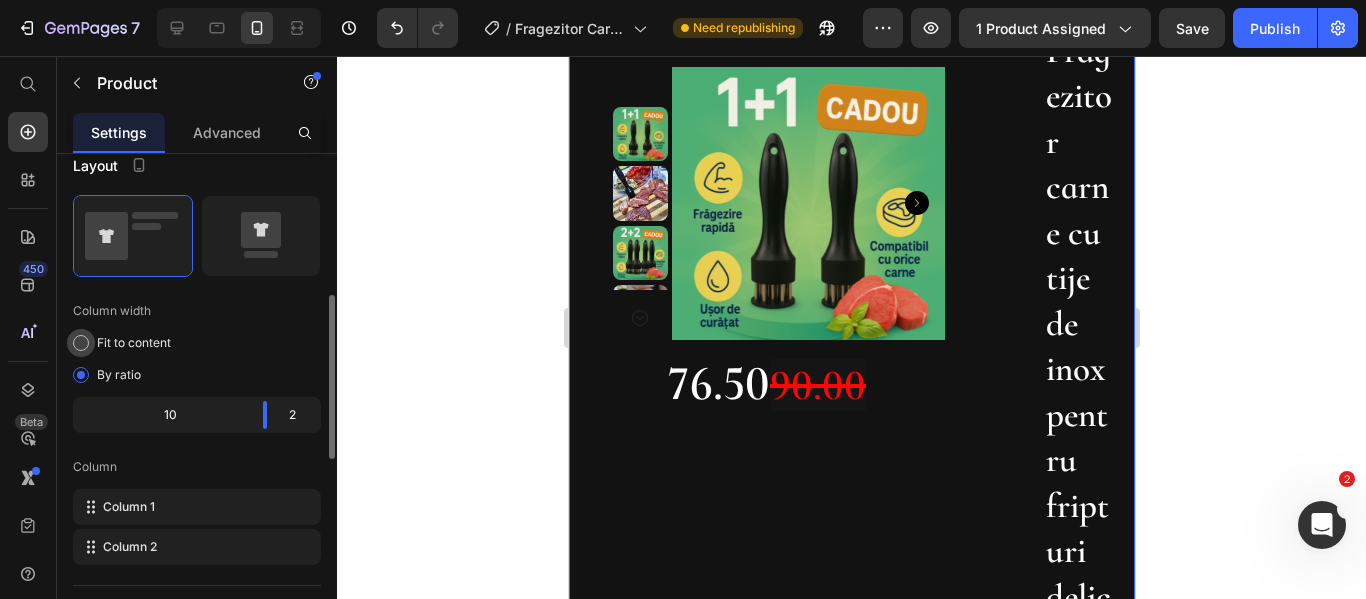 click on "Fit to content" at bounding box center (134, 343) 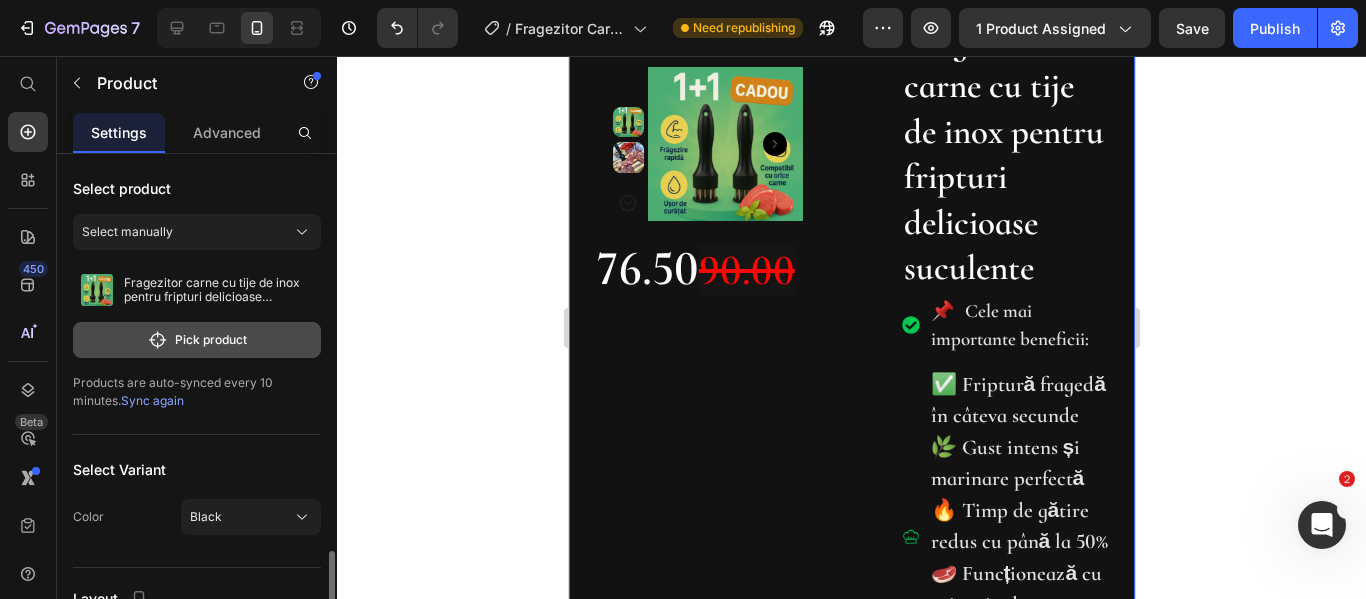 scroll, scrollTop: 300, scrollLeft: 0, axis: vertical 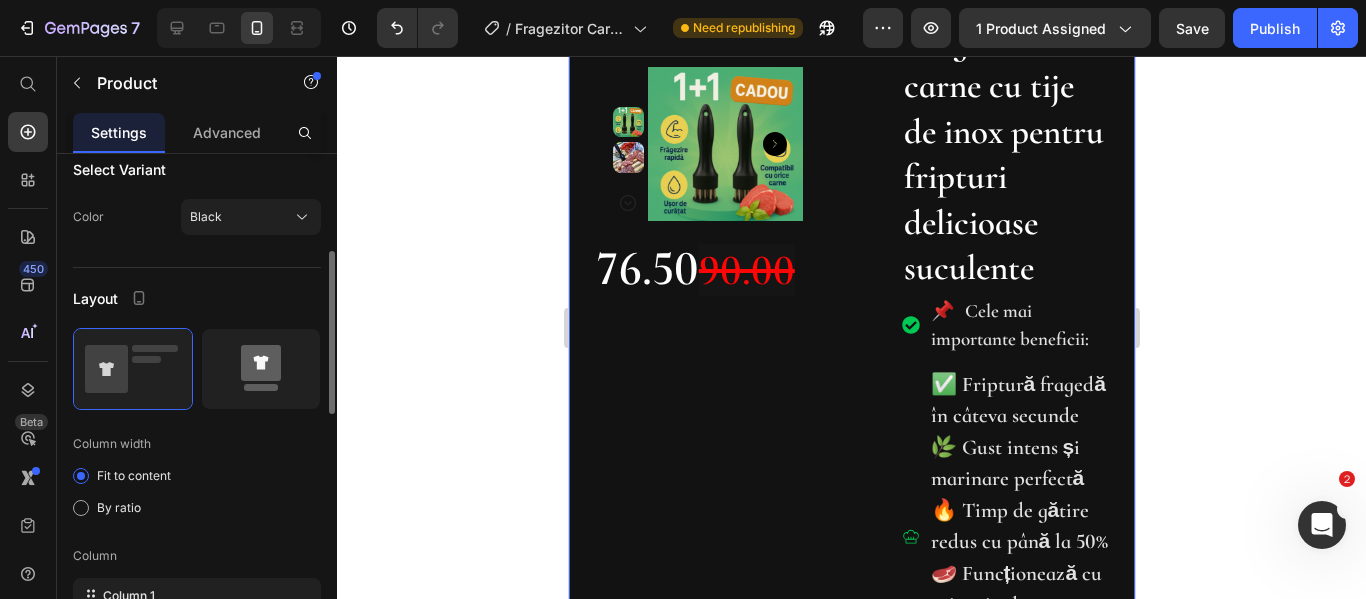 click 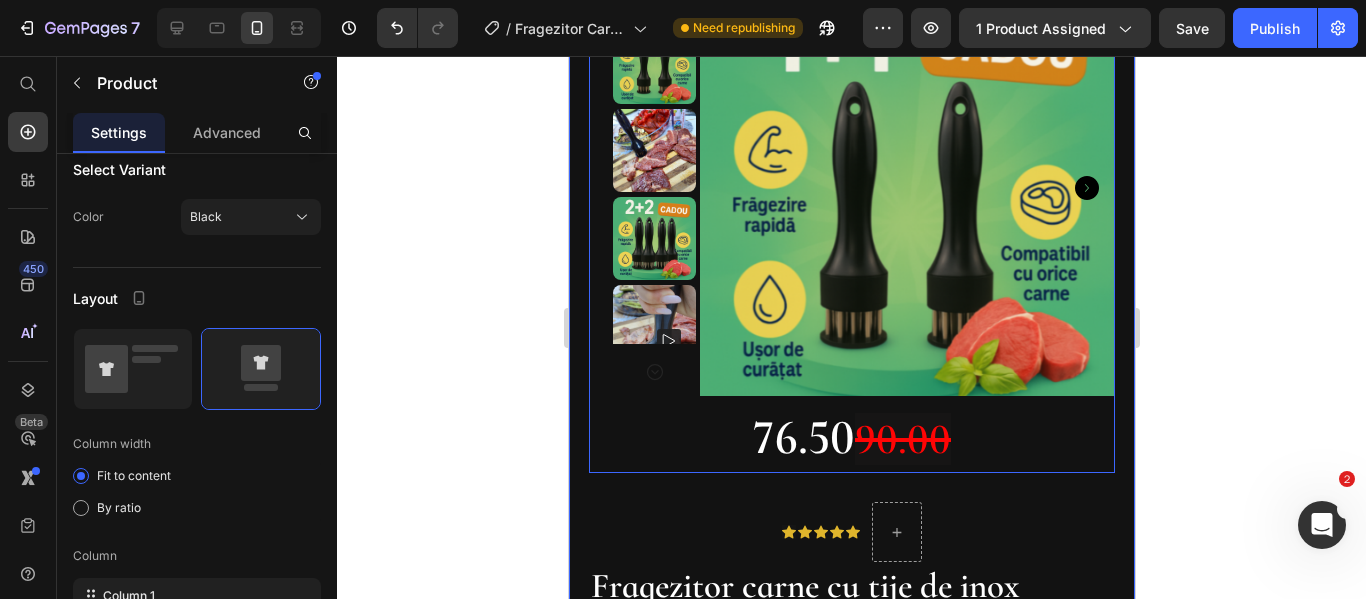 scroll, scrollTop: 200, scrollLeft: 0, axis: vertical 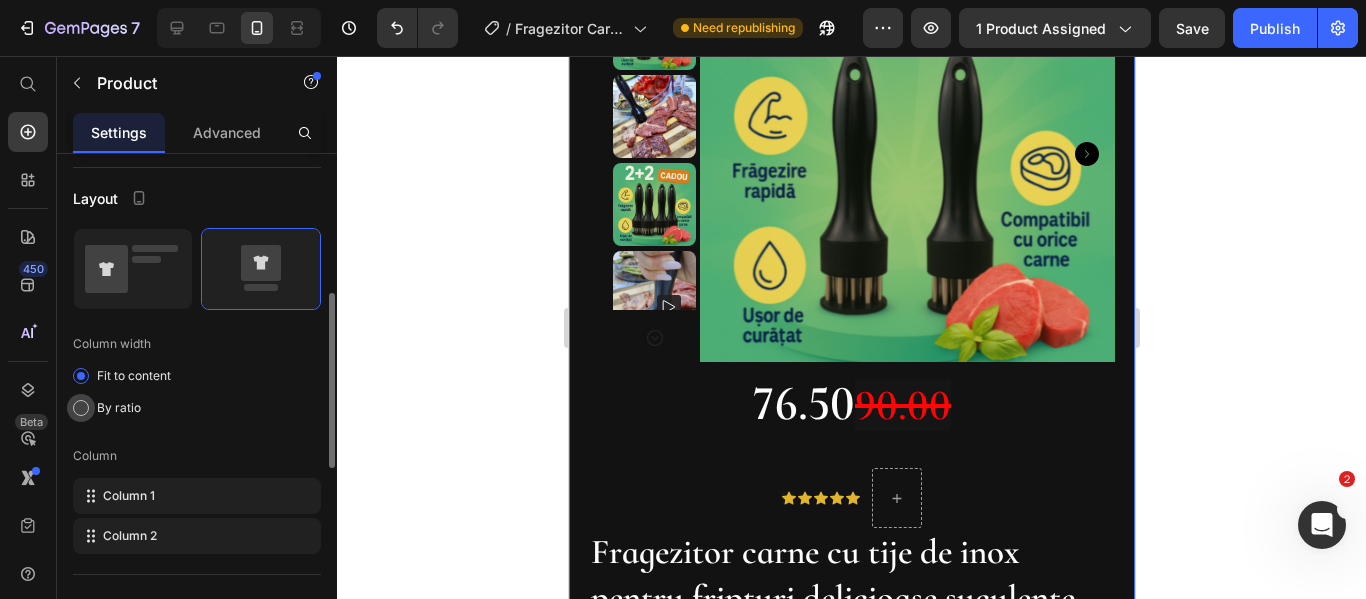 click on "By ratio" at bounding box center [119, 408] 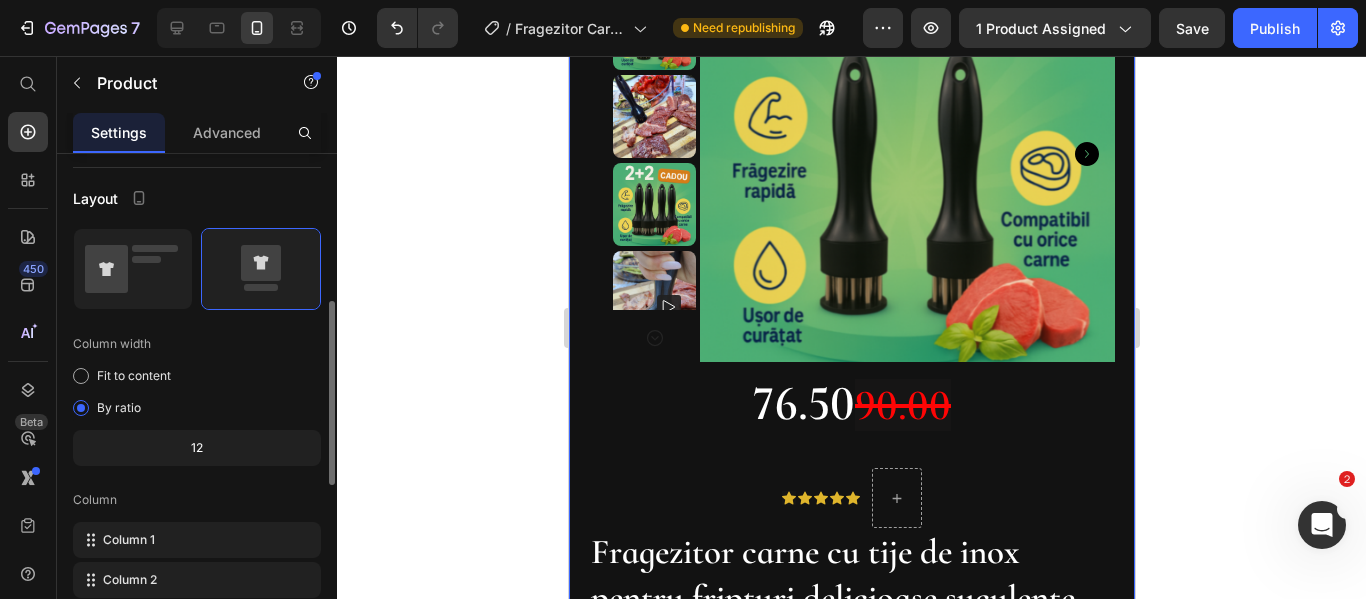 click on "12" 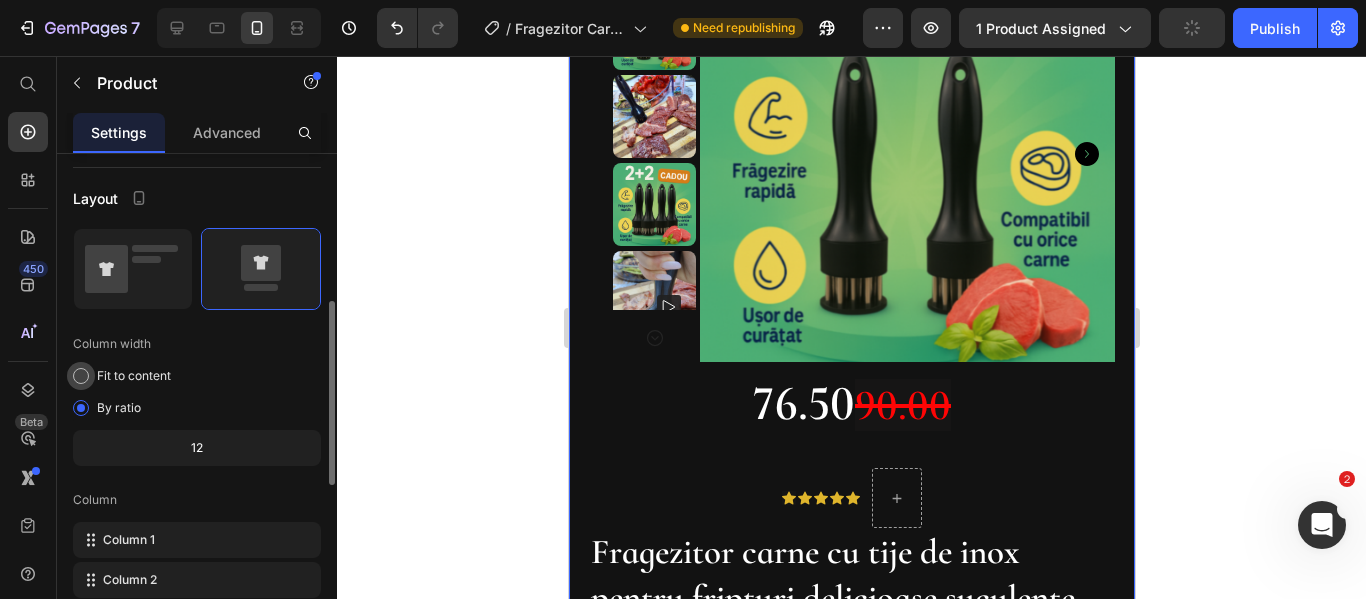 click at bounding box center [81, 376] 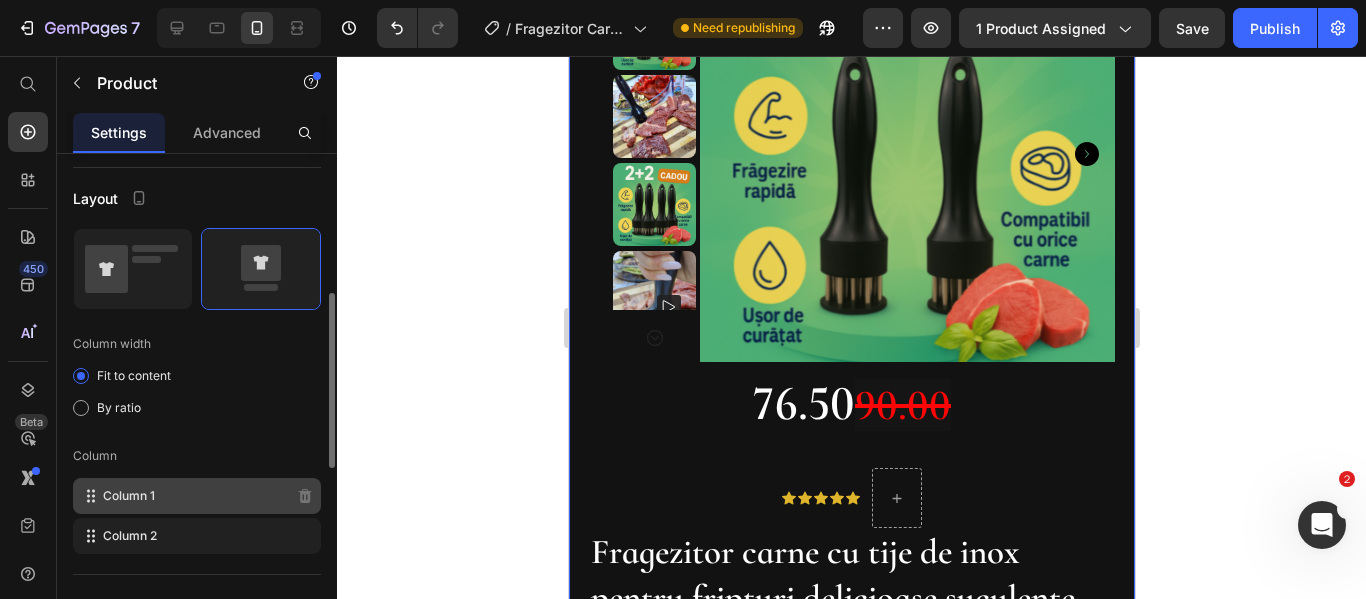 click on "Column 1" 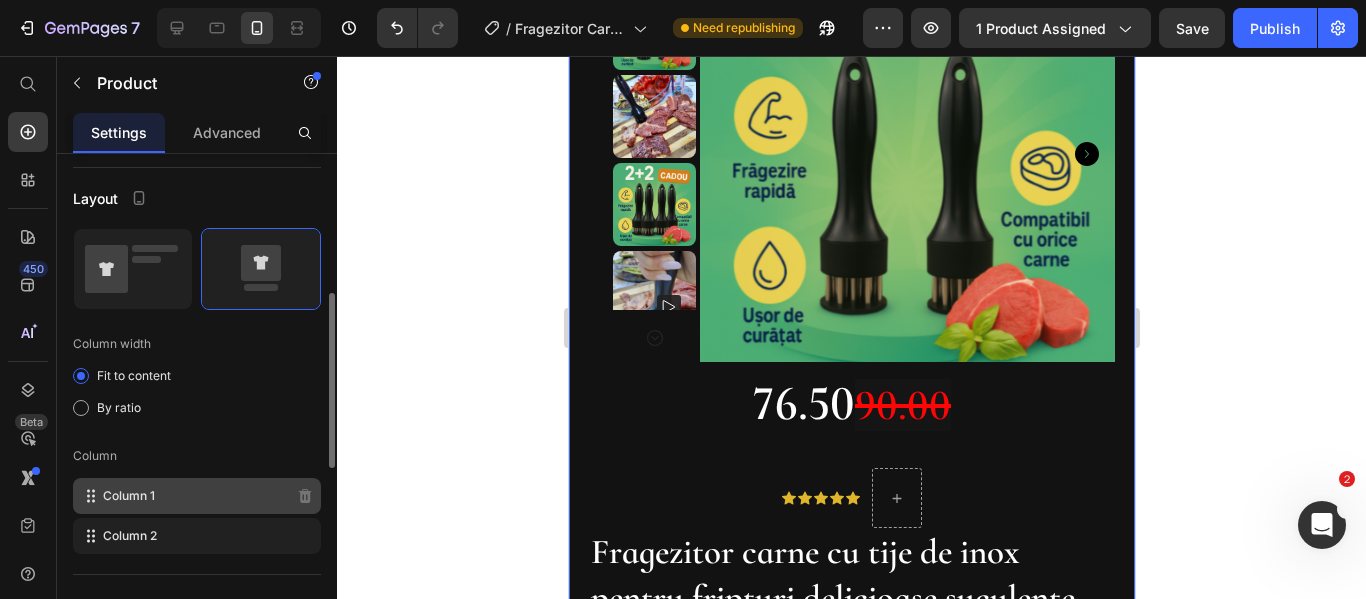 click on "Column 1" 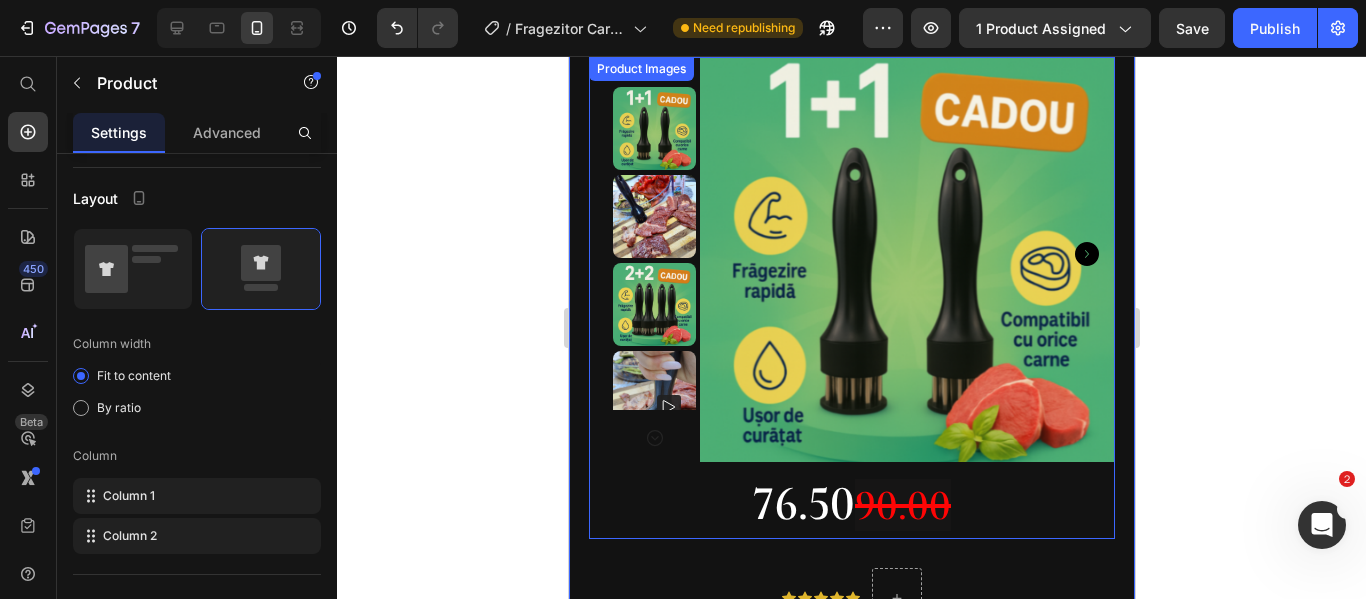 scroll, scrollTop: 0, scrollLeft: 0, axis: both 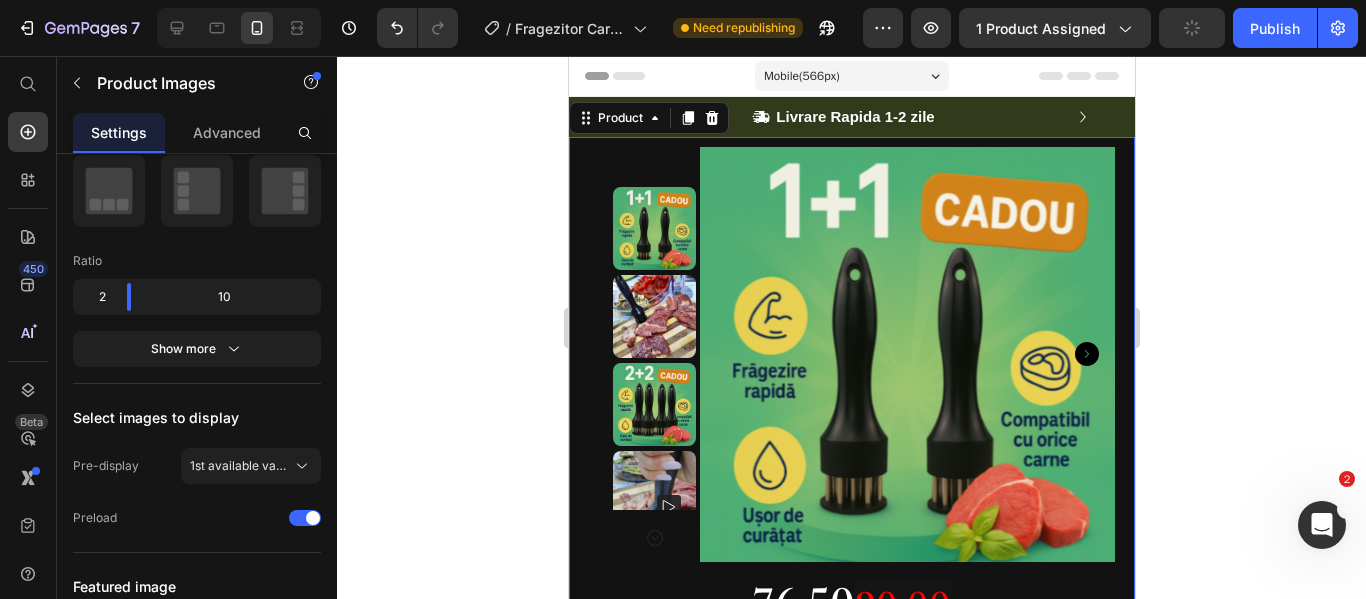 click on "Product Images" at bounding box center [641, 145] 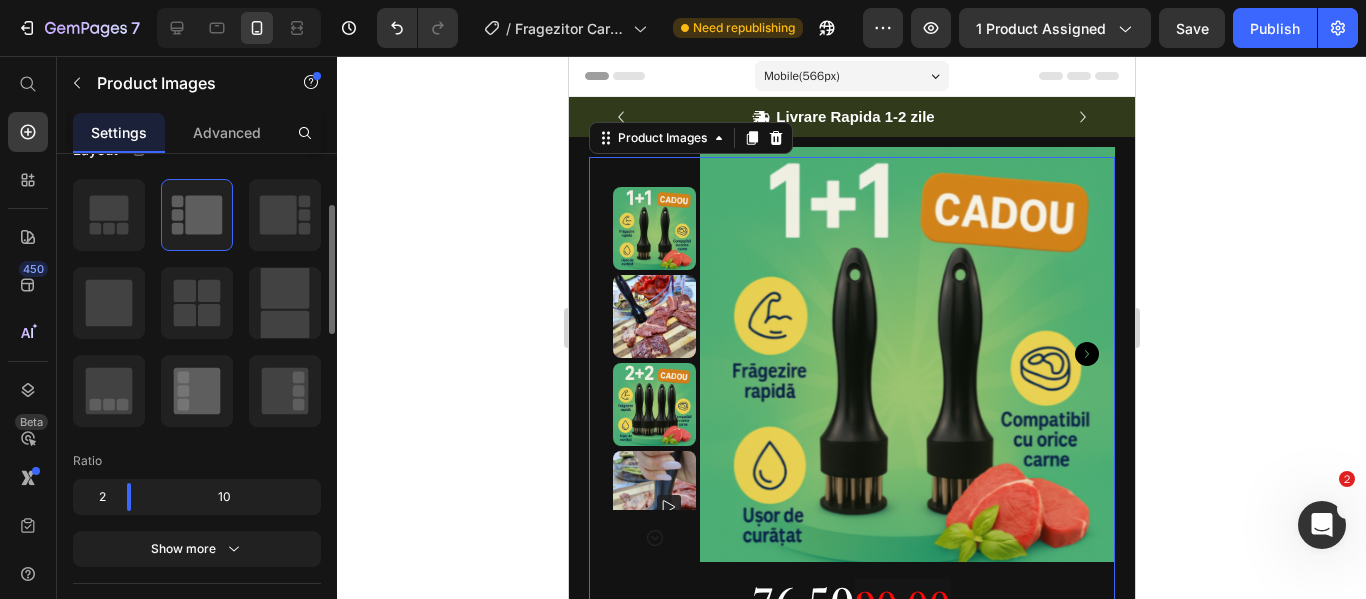 scroll, scrollTop: 300, scrollLeft: 0, axis: vertical 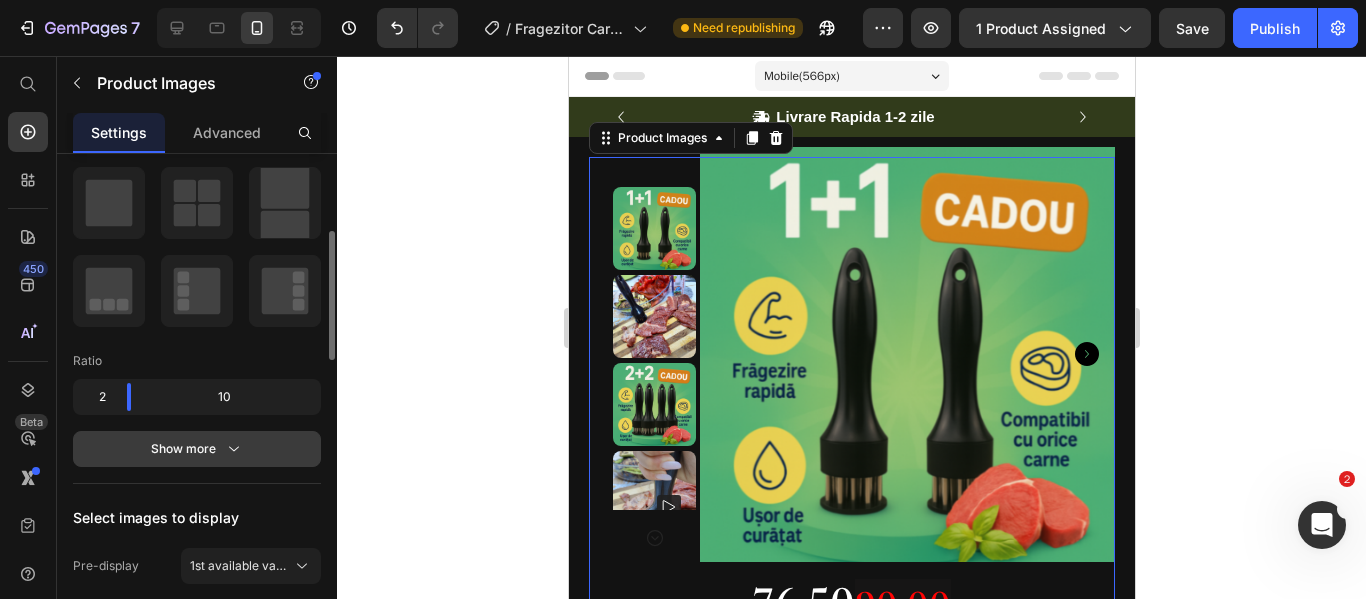 click 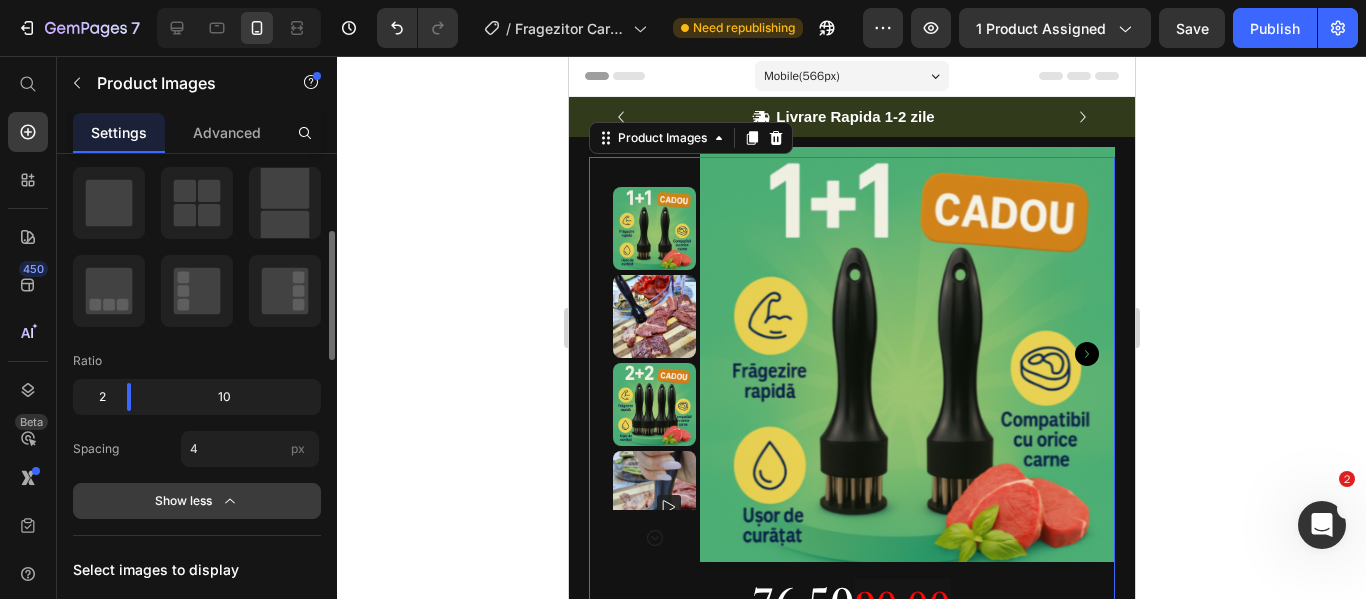 click on "Show less" at bounding box center [197, 501] 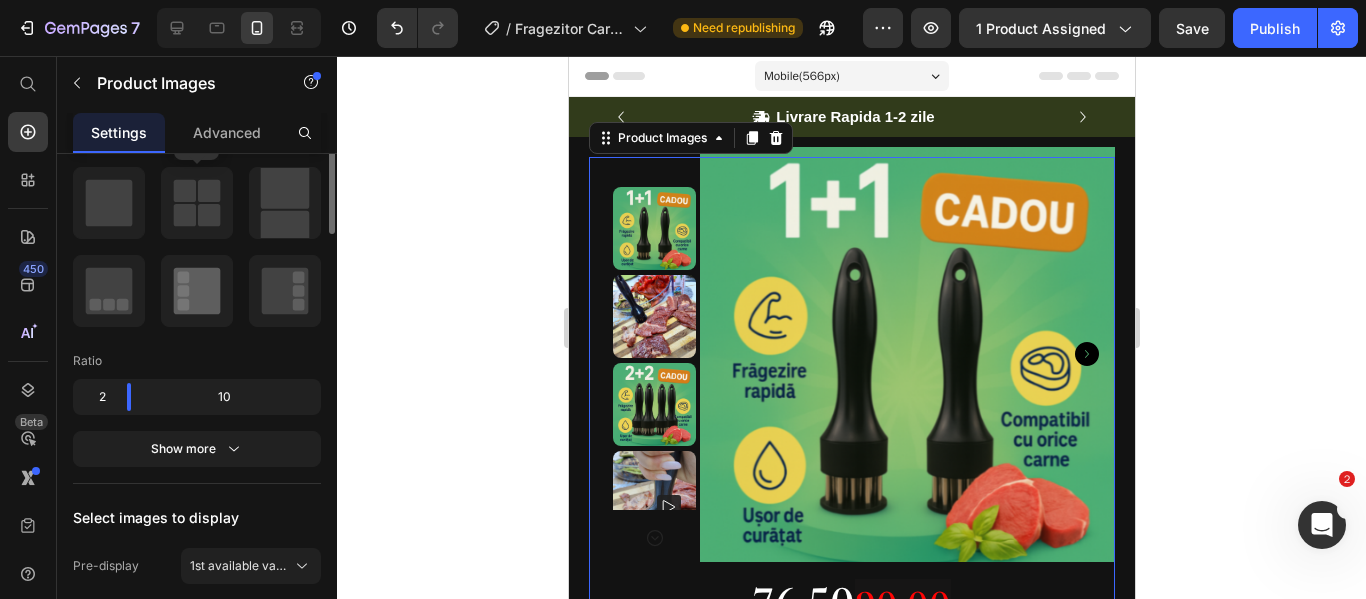 scroll, scrollTop: 200, scrollLeft: 0, axis: vertical 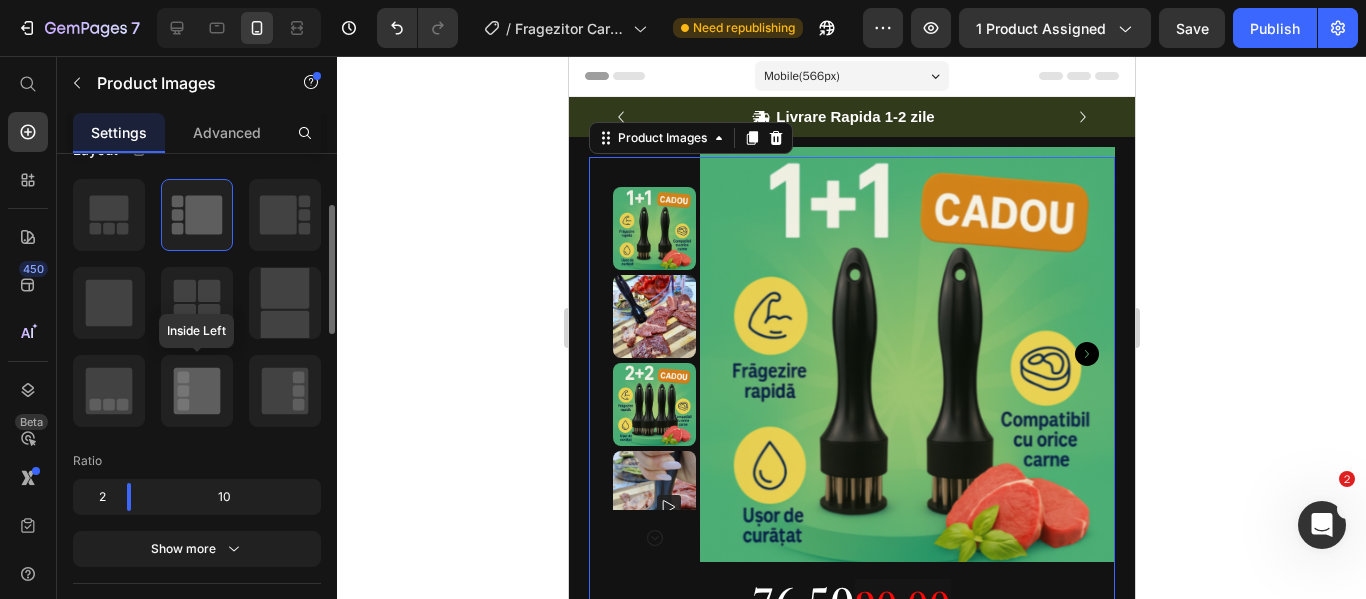 click 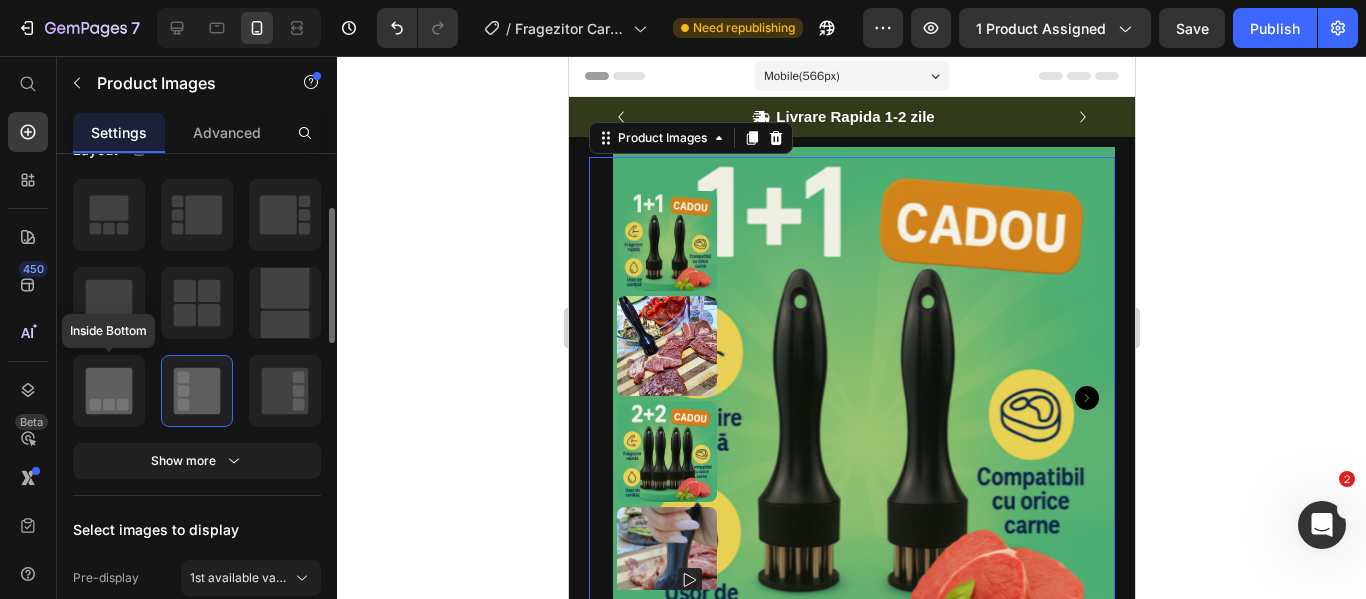 click 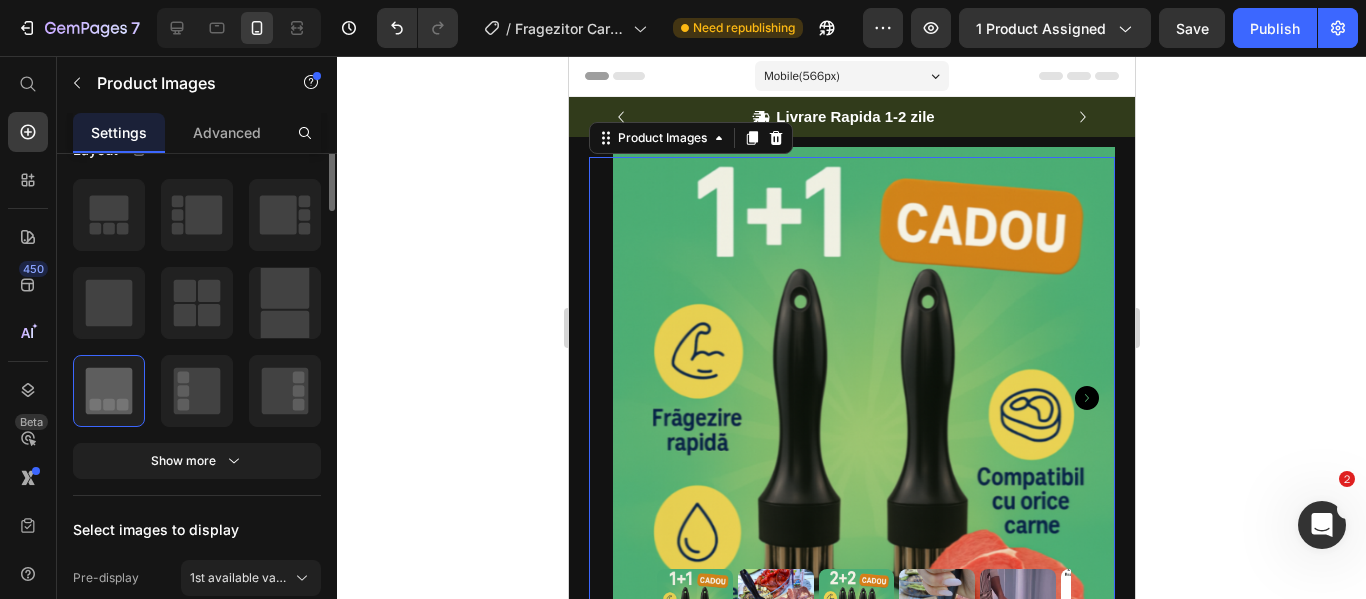scroll, scrollTop: 100, scrollLeft: 0, axis: vertical 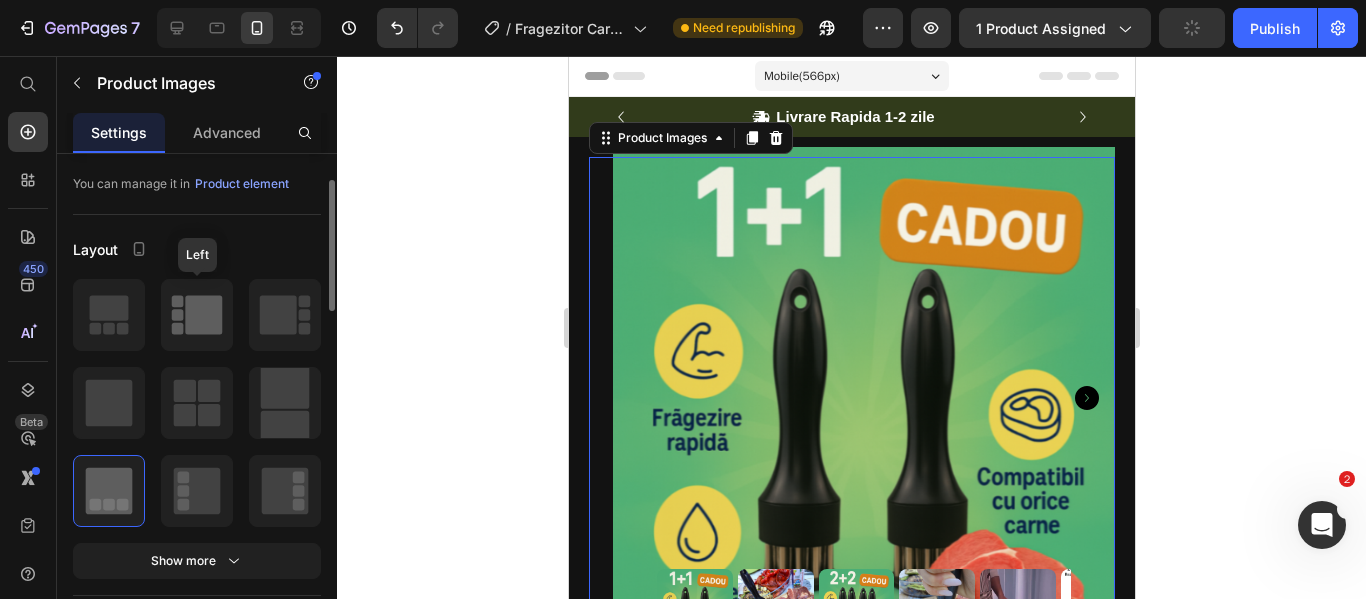 click 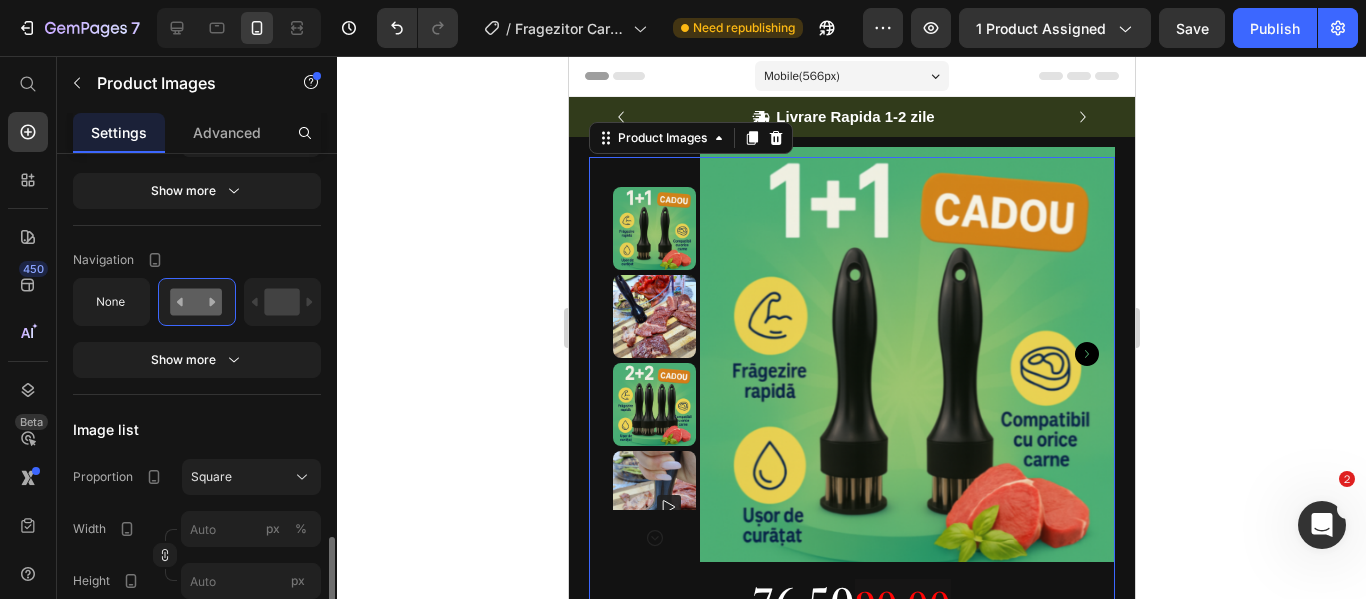 scroll, scrollTop: 1100, scrollLeft: 0, axis: vertical 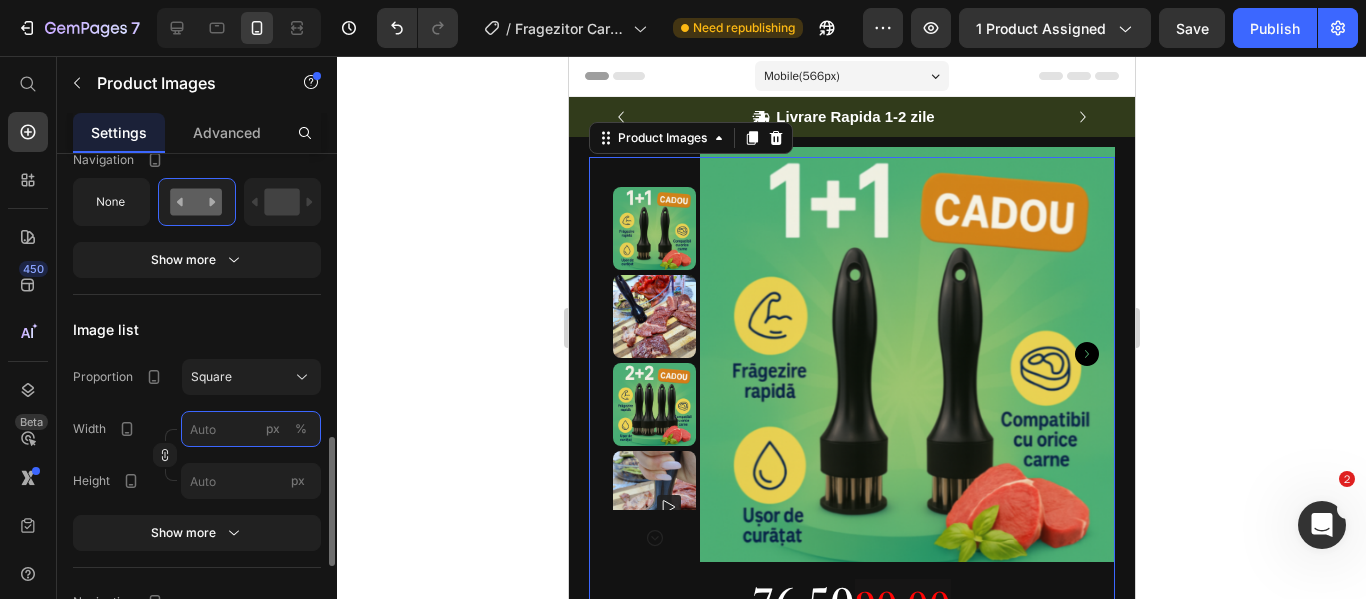click on "px %" at bounding box center (251, 429) 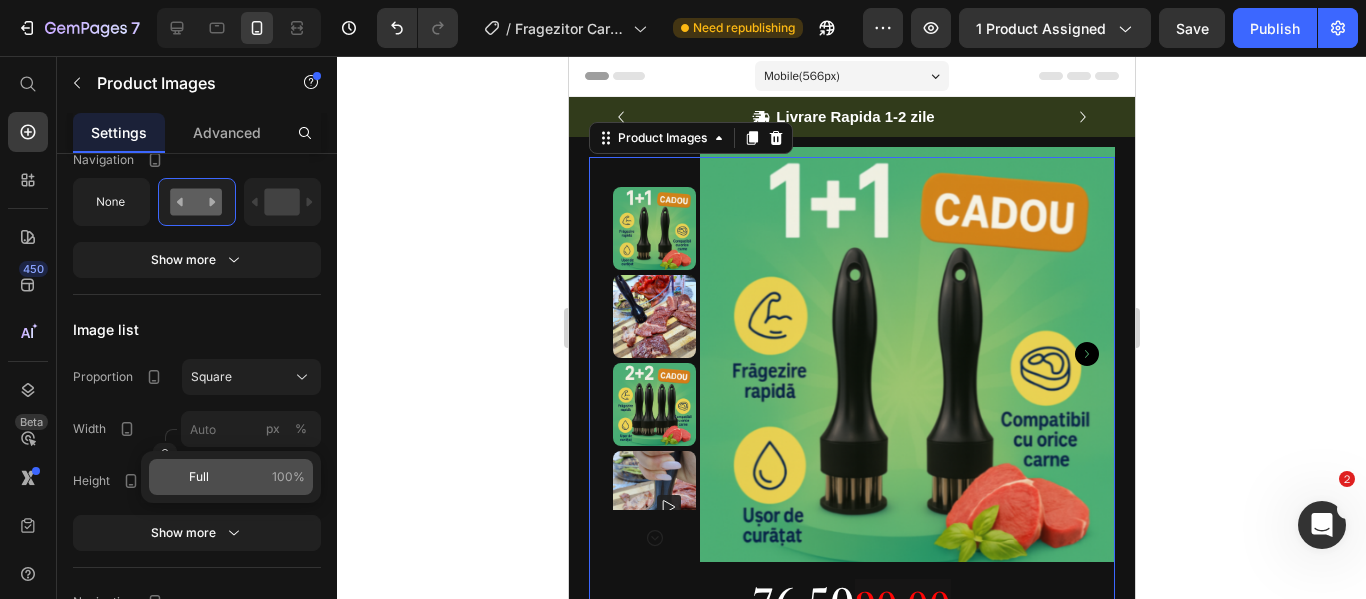 click on "Full 100%" at bounding box center [247, 477] 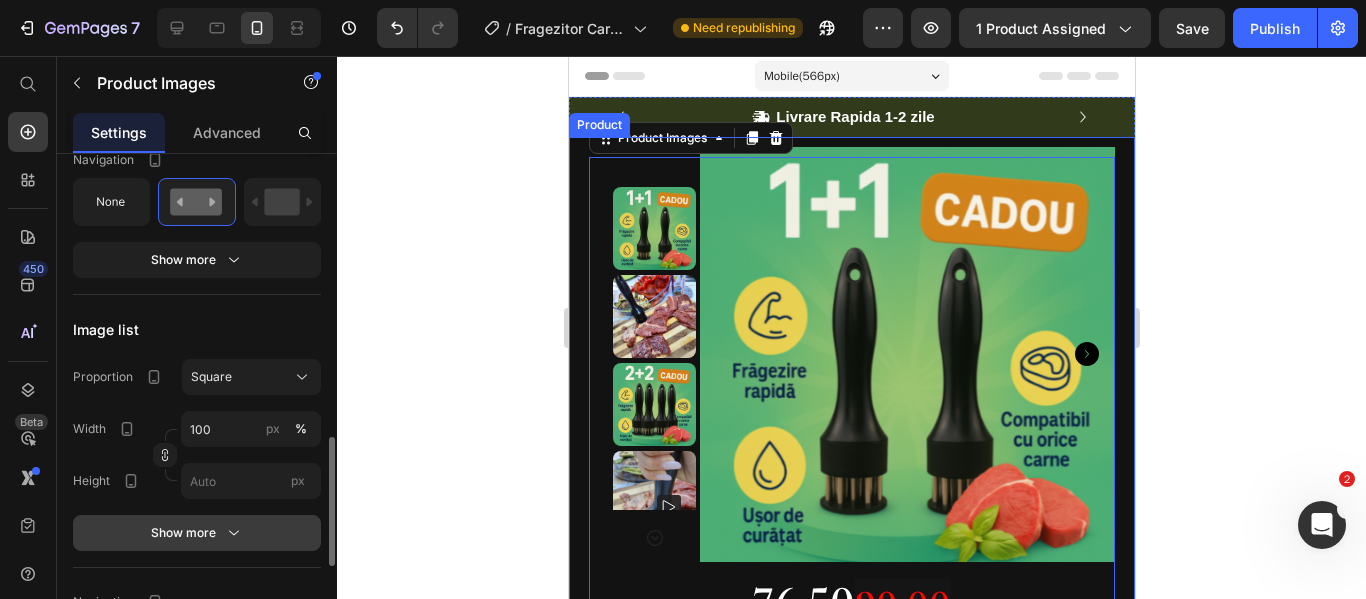 click 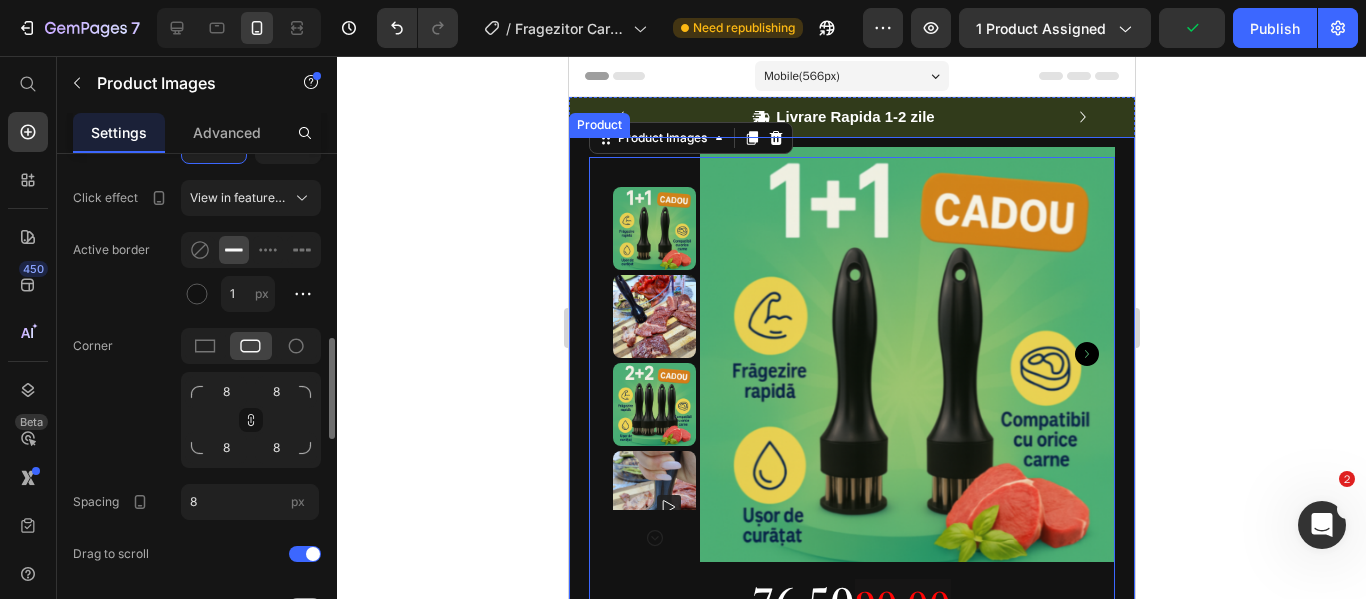 scroll, scrollTop: 1400, scrollLeft: 0, axis: vertical 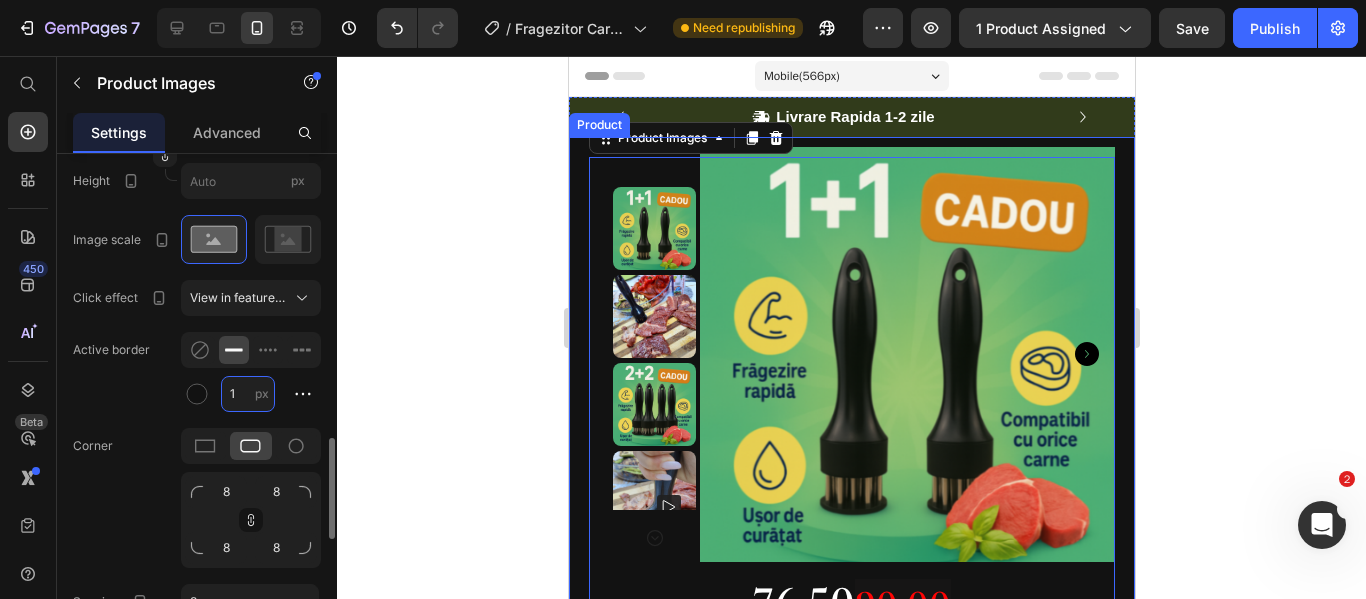 click on "1" at bounding box center [248, 394] 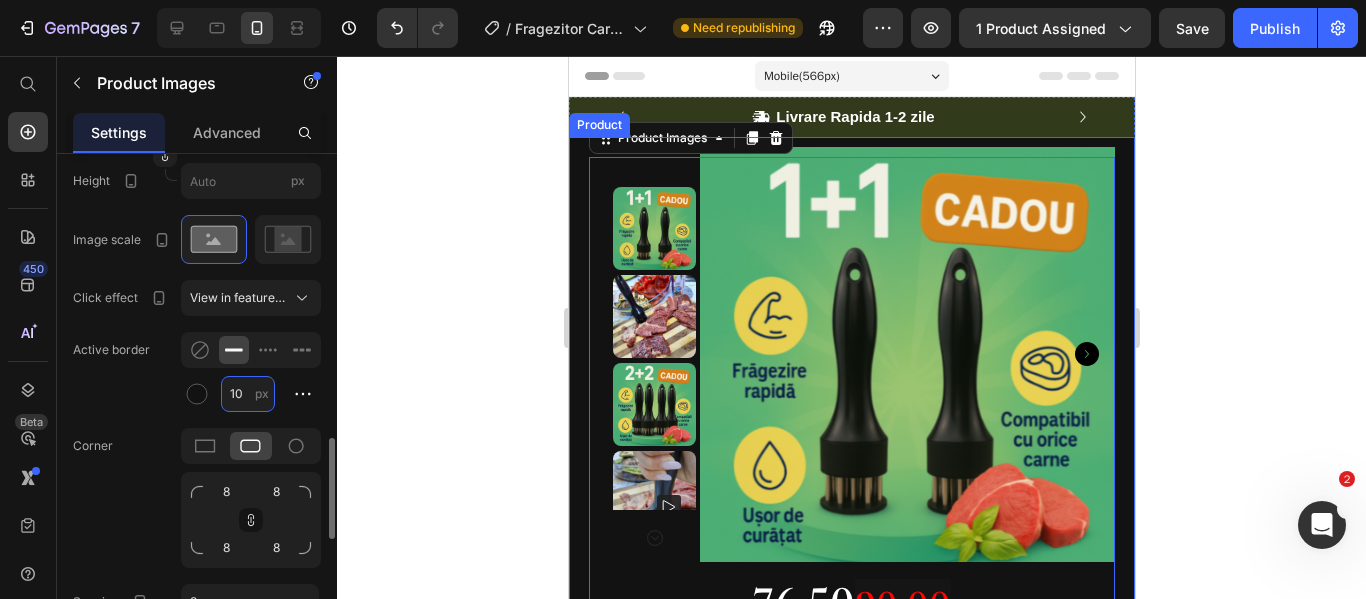 type on "1" 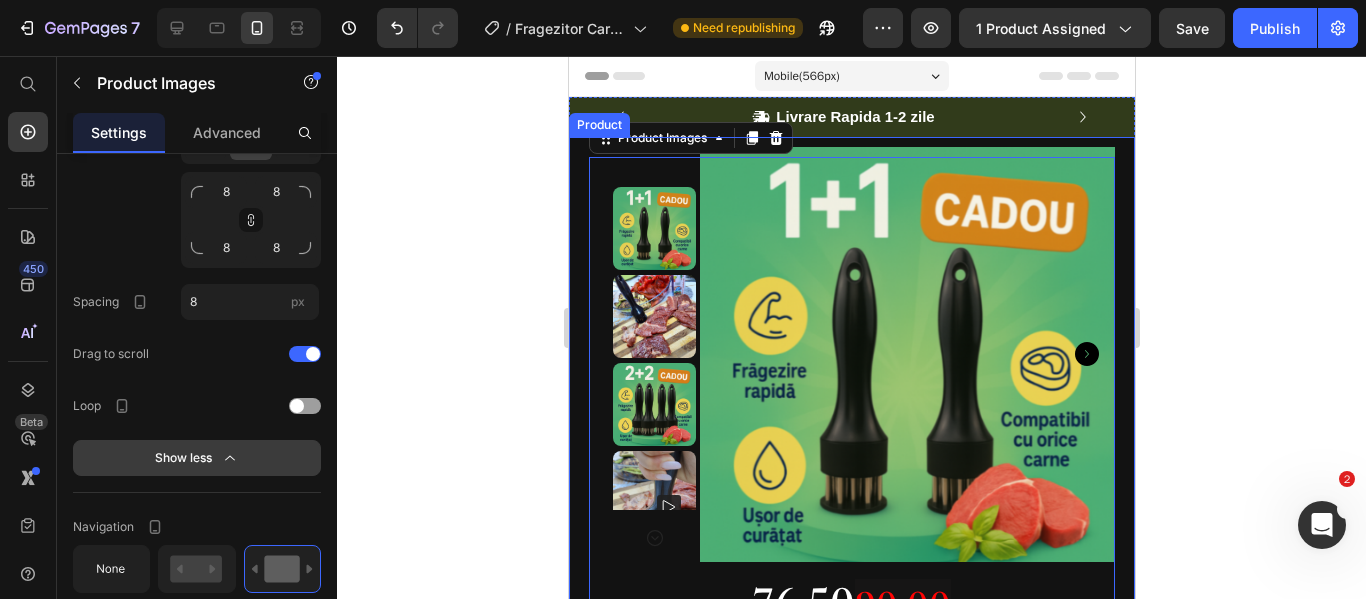 scroll, scrollTop: 1800, scrollLeft: 0, axis: vertical 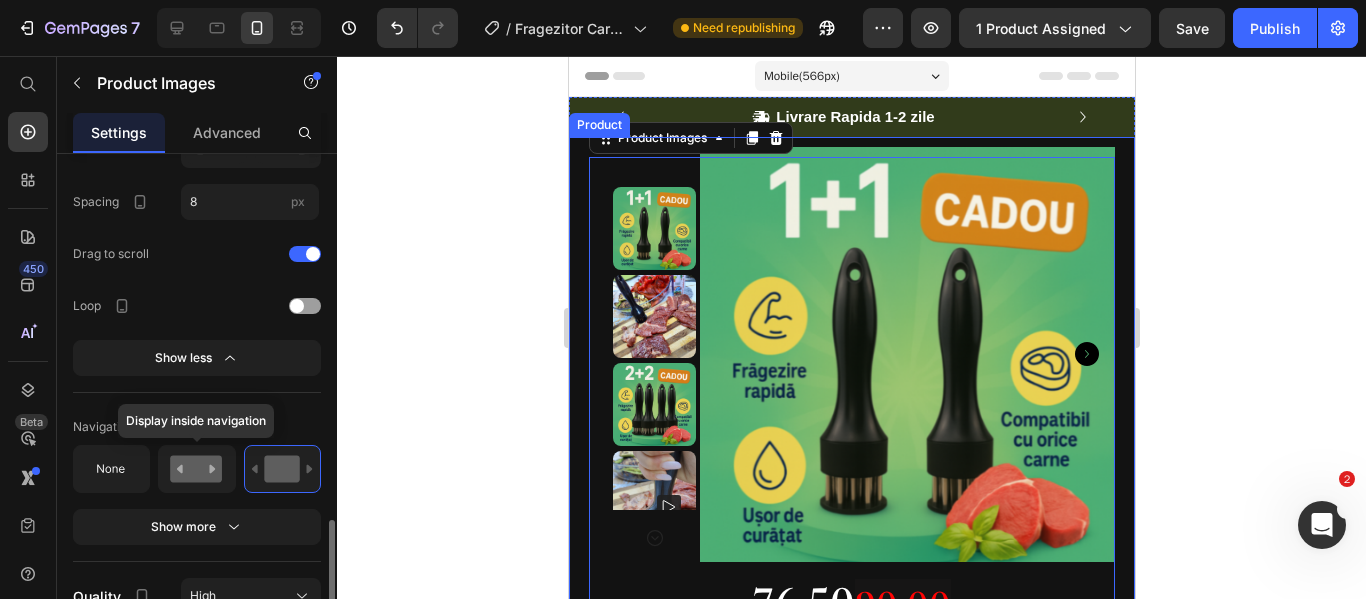 click 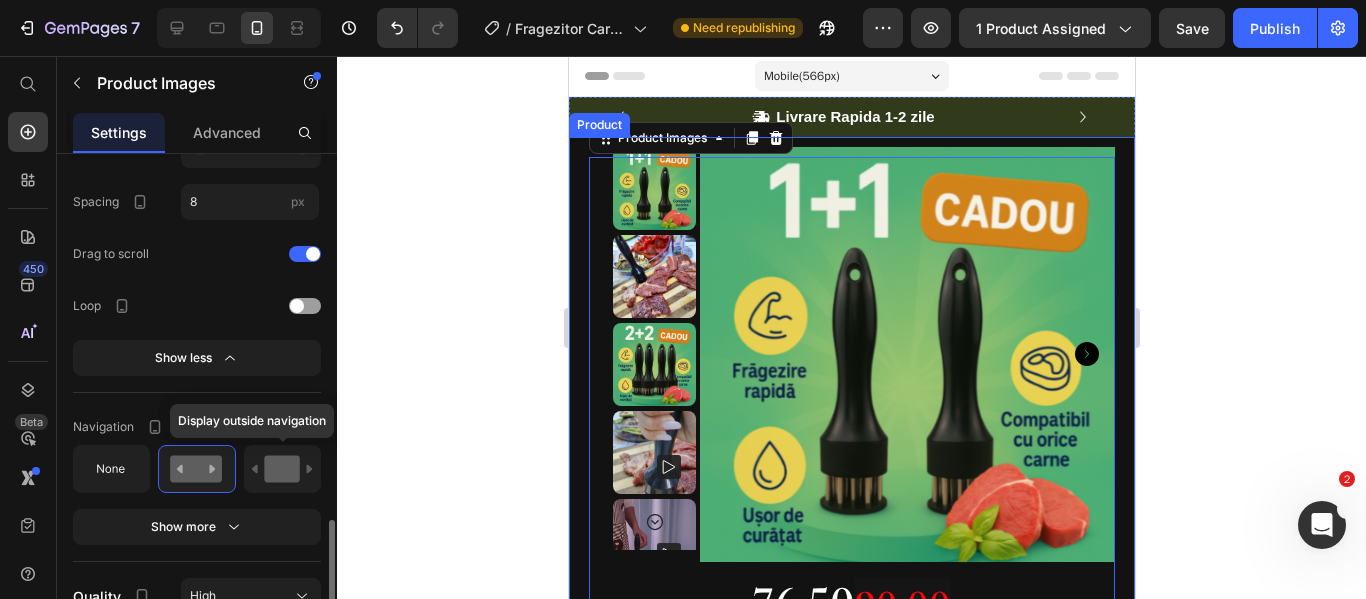 click 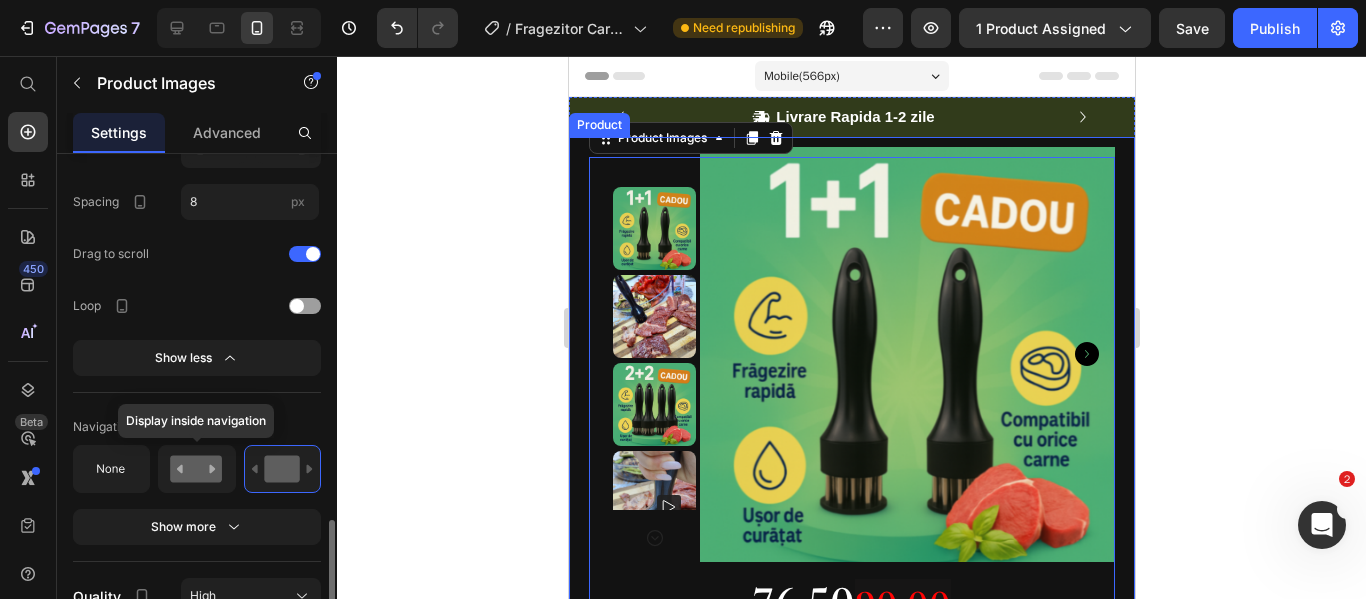 click 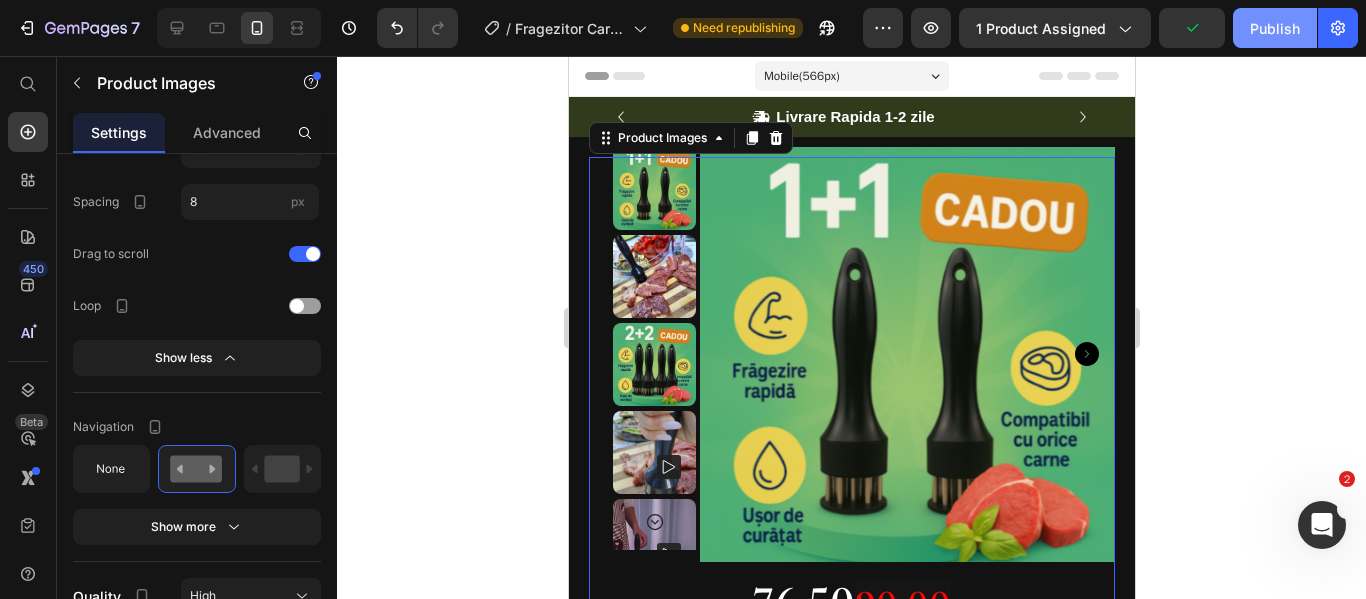 click on "Publish" at bounding box center (1275, 28) 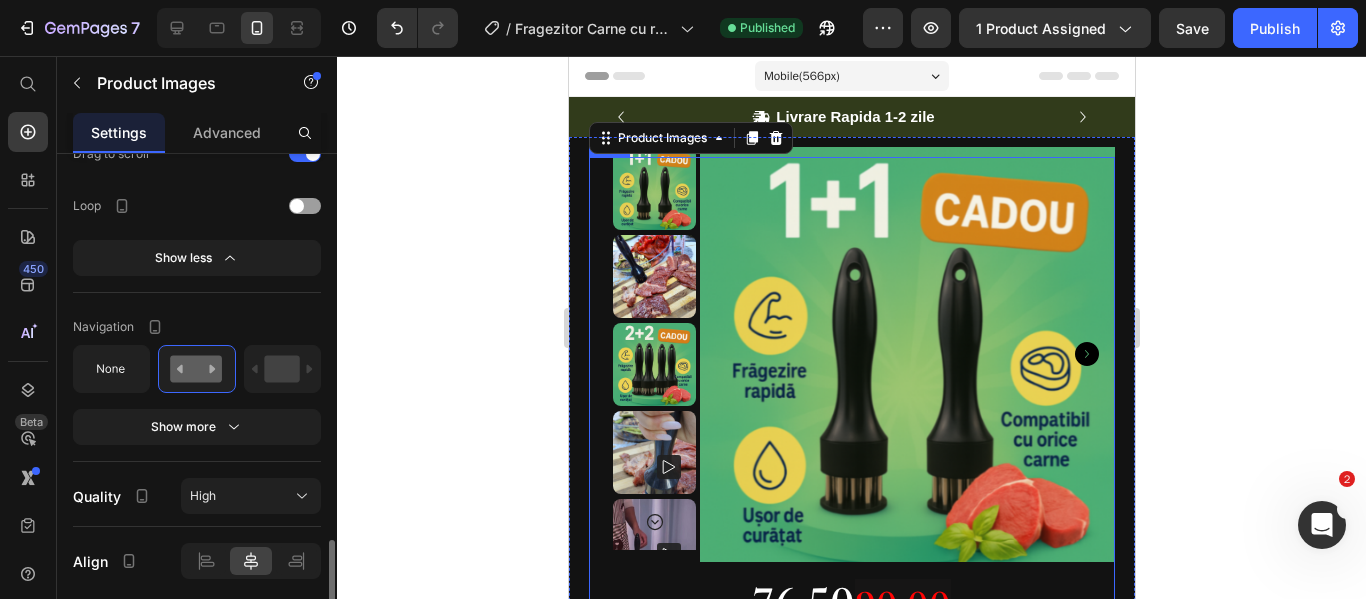 scroll, scrollTop: 1971, scrollLeft: 0, axis: vertical 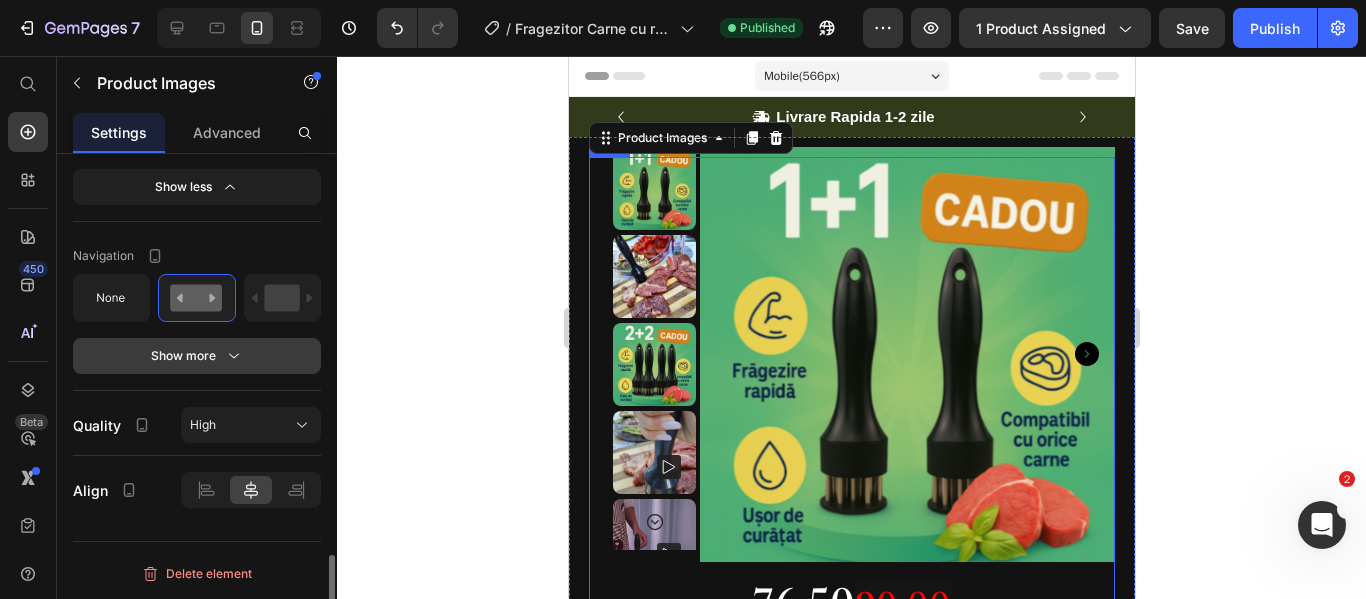 click 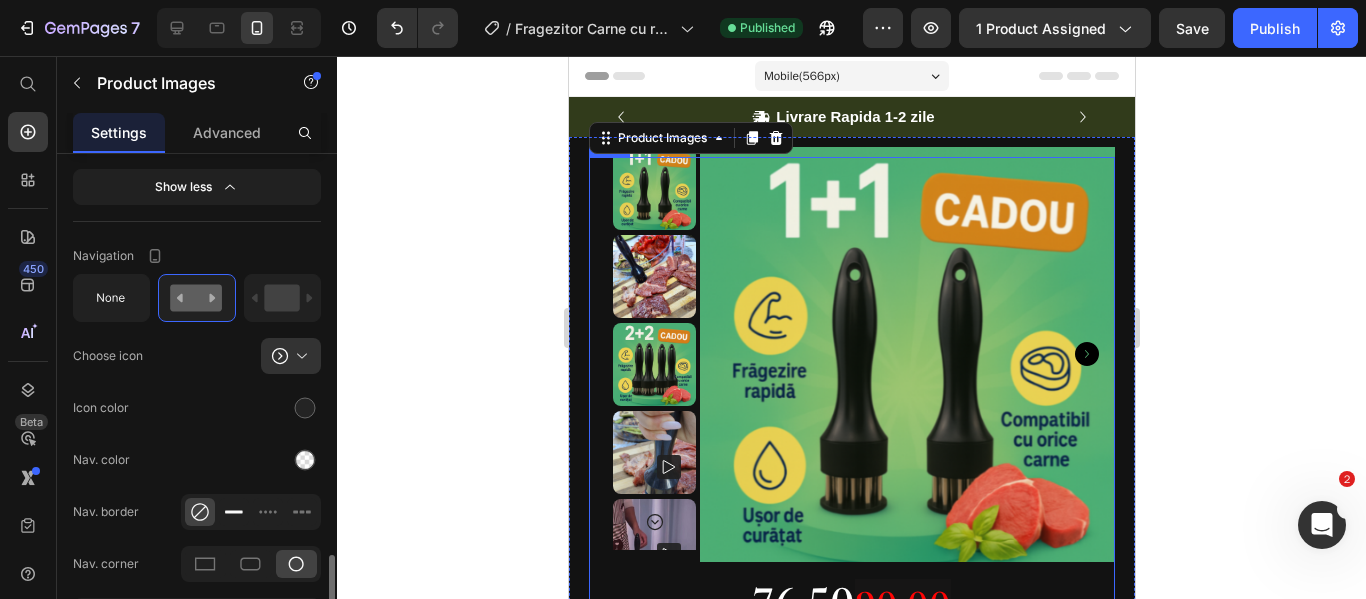 click 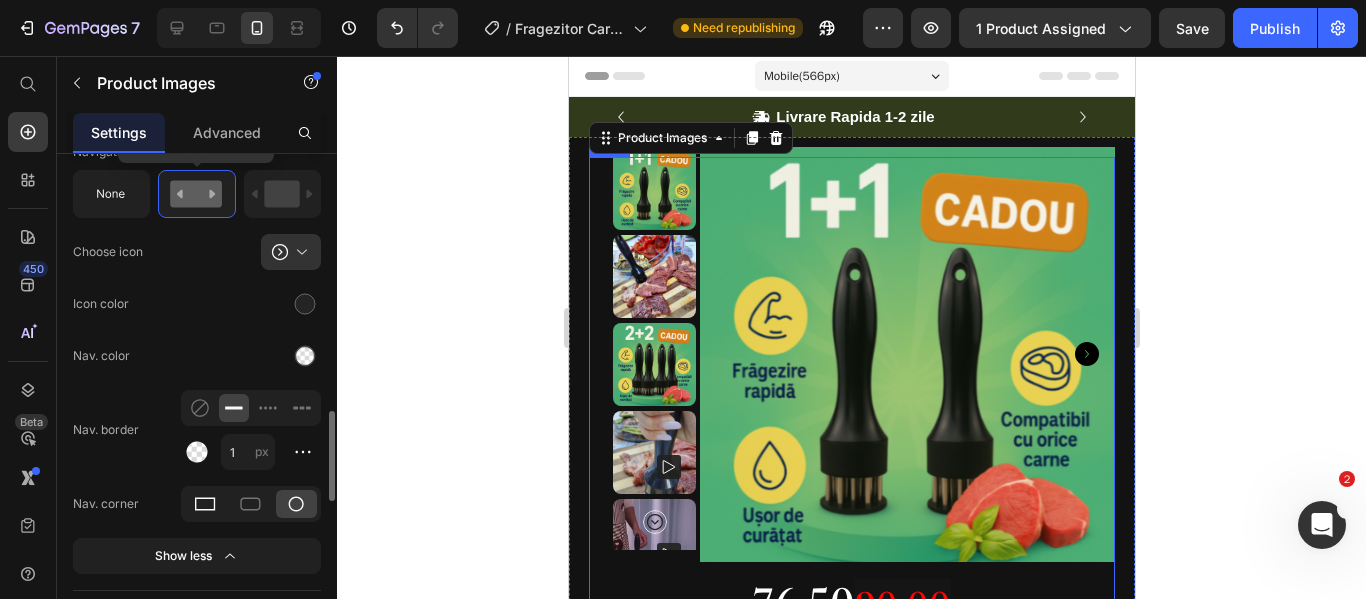 scroll, scrollTop: 1975, scrollLeft: 0, axis: vertical 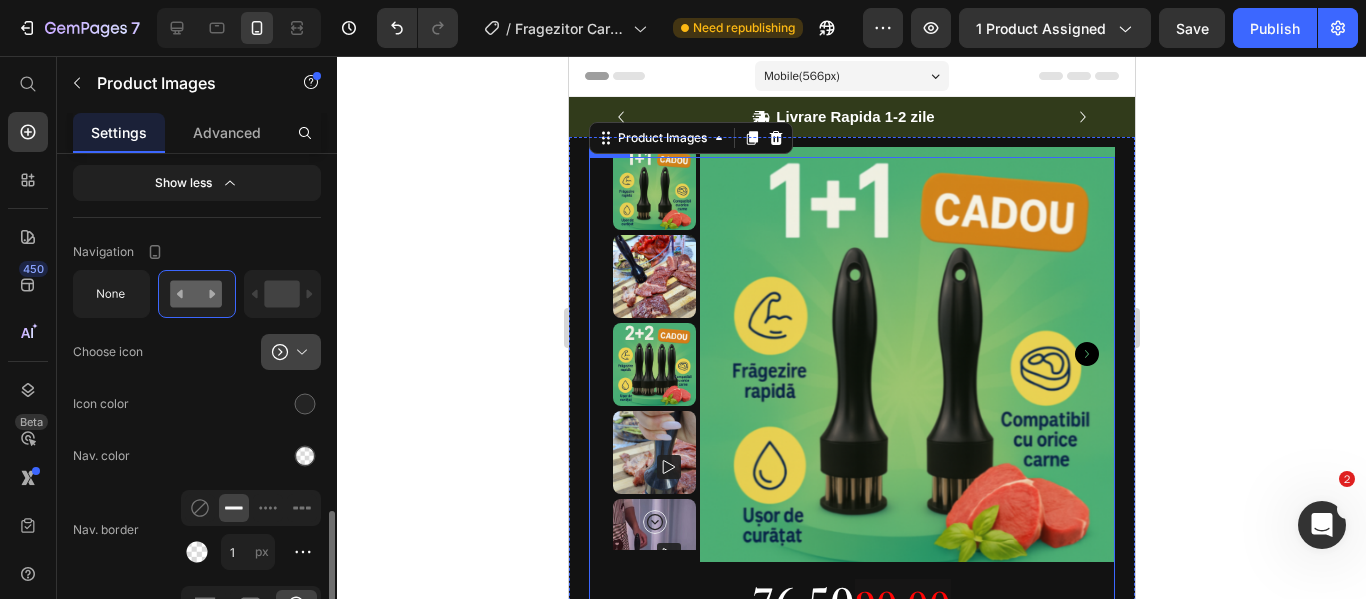 click at bounding box center [299, 352] 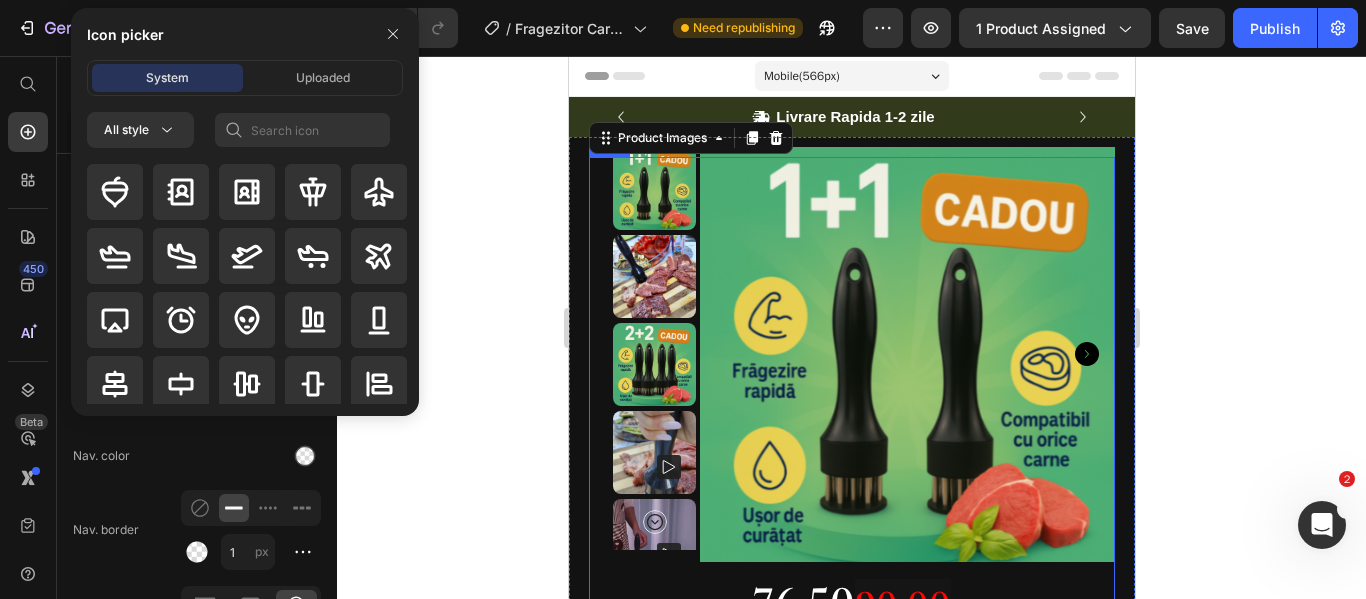 click 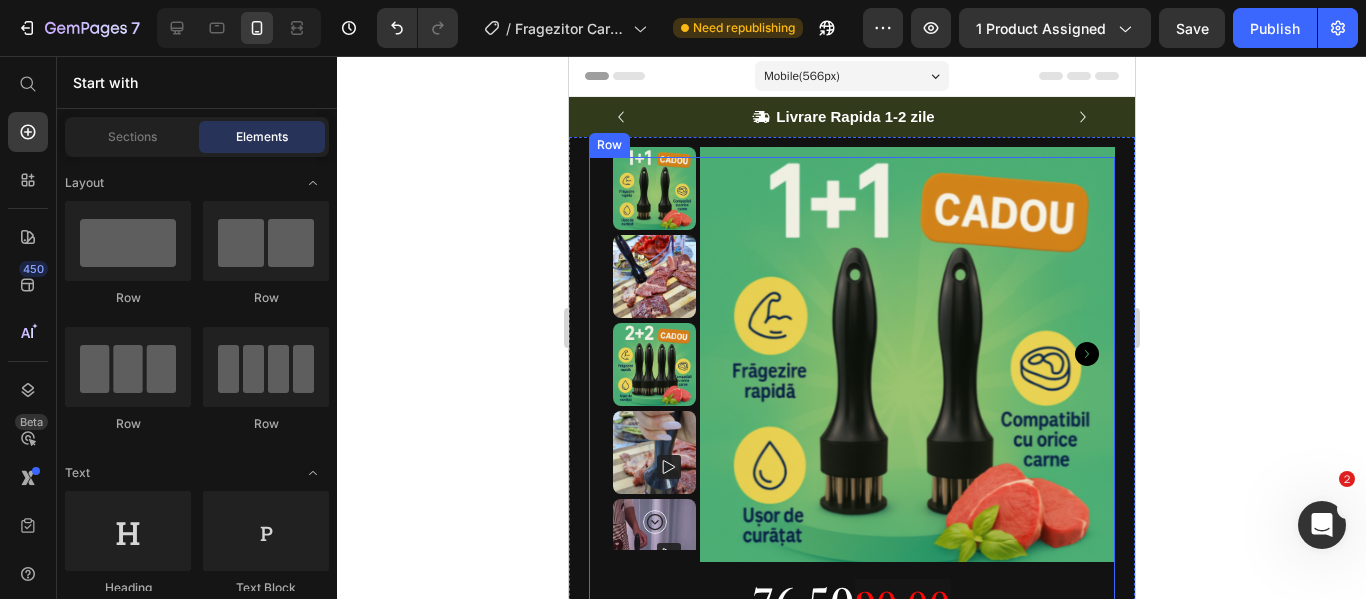 click on "Product Images 76.50  90.00 Heading" at bounding box center [851, 398] 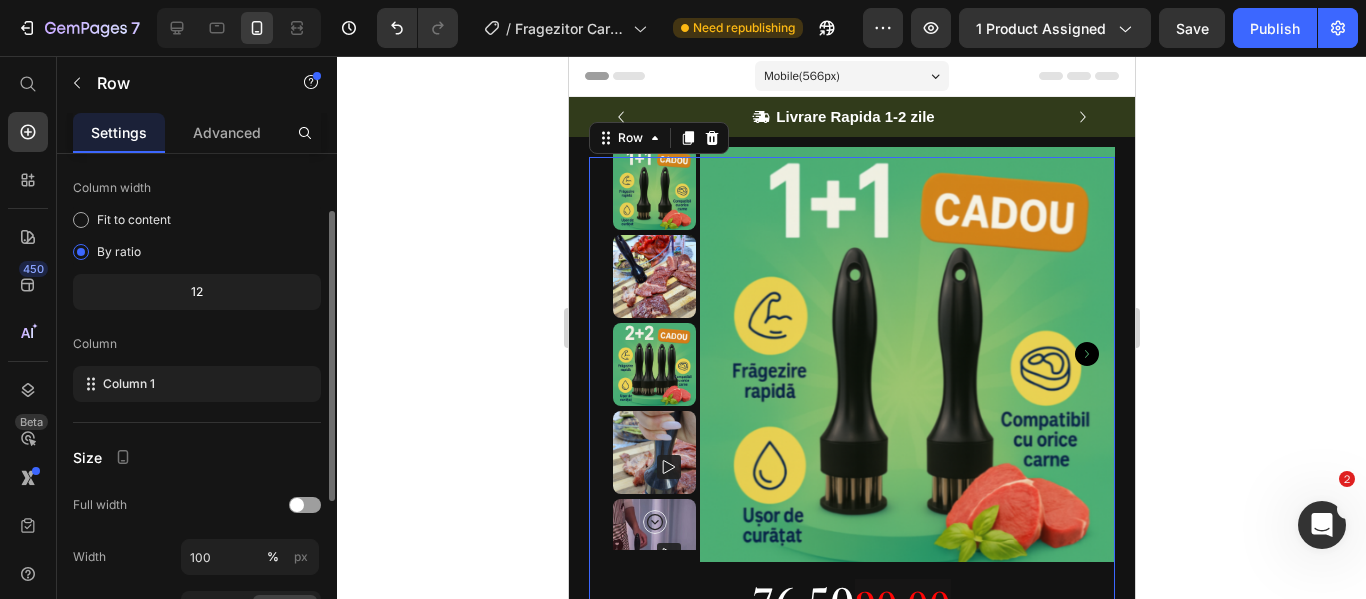 scroll, scrollTop: 200, scrollLeft: 0, axis: vertical 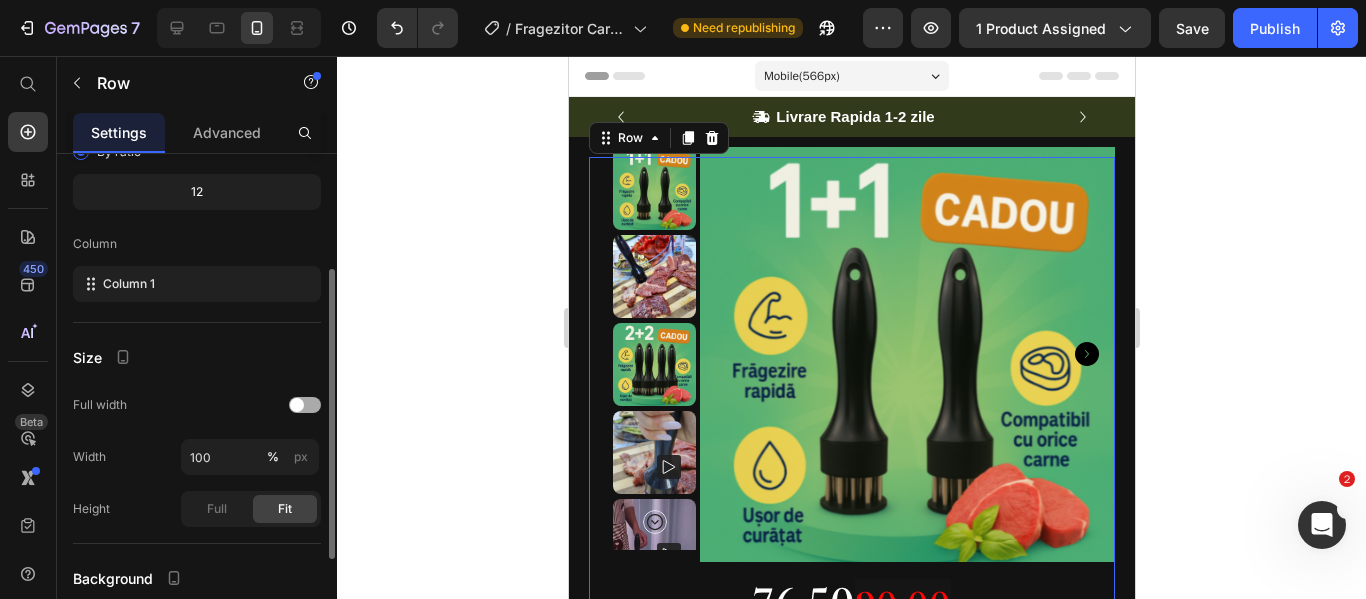 click at bounding box center (305, 405) 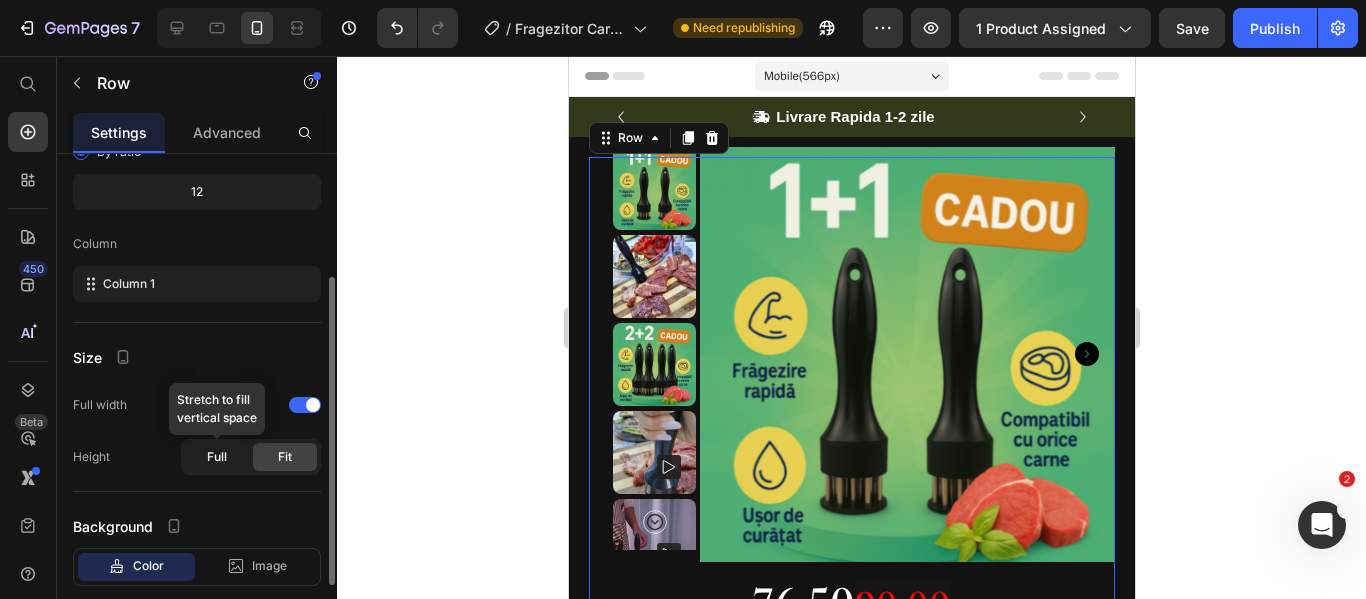 scroll, scrollTop: 300, scrollLeft: 0, axis: vertical 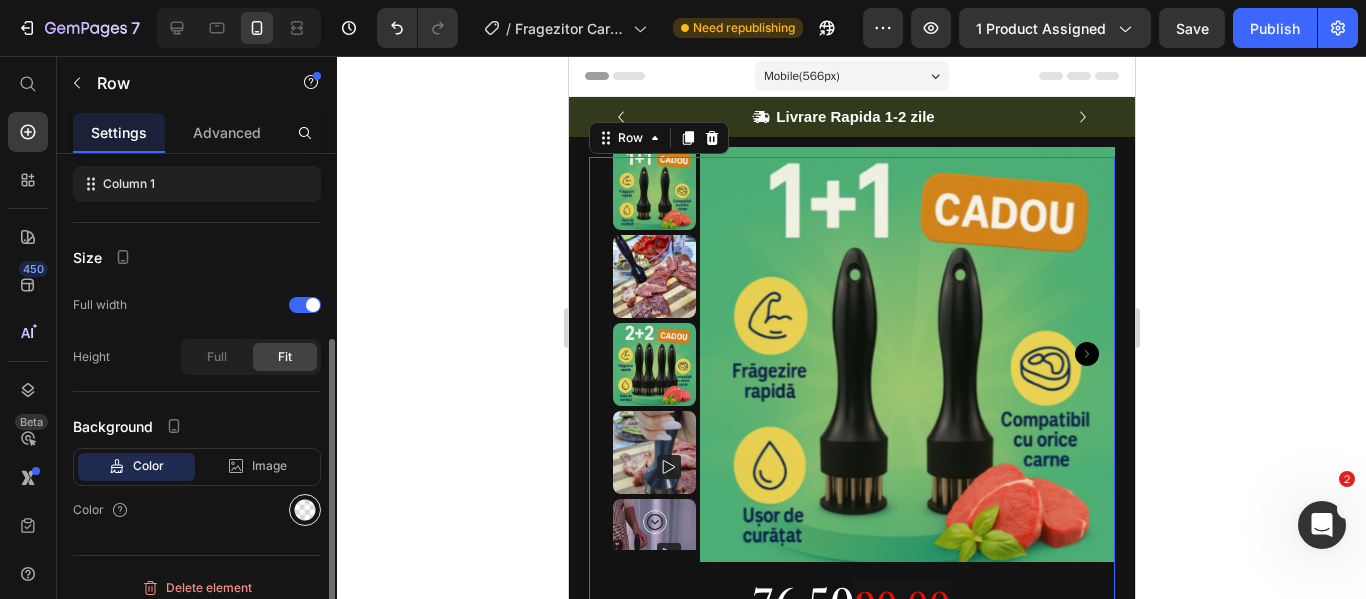 click 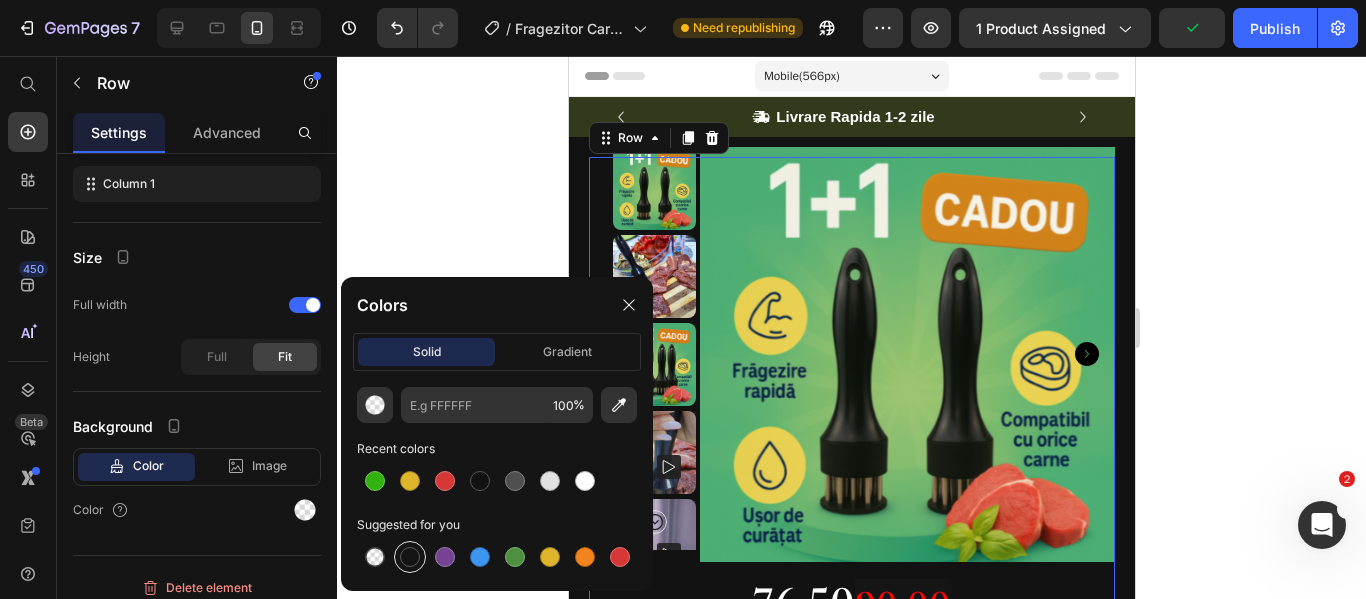 click at bounding box center [410, 557] 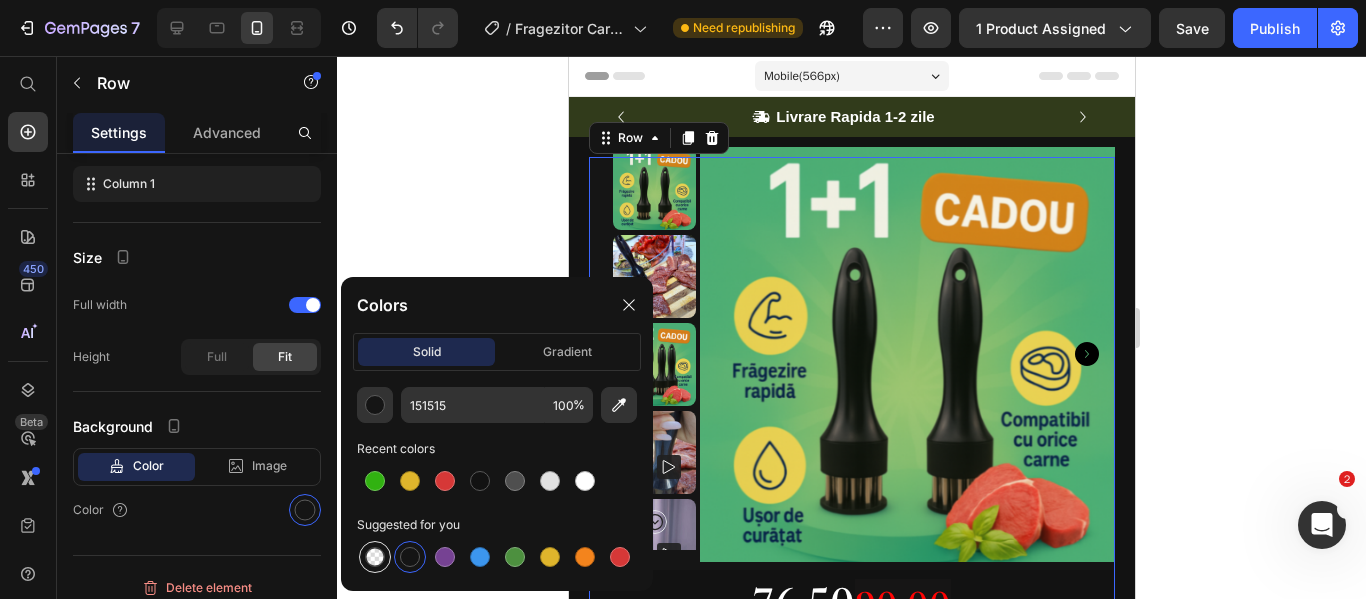 click at bounding box center [375, 557] 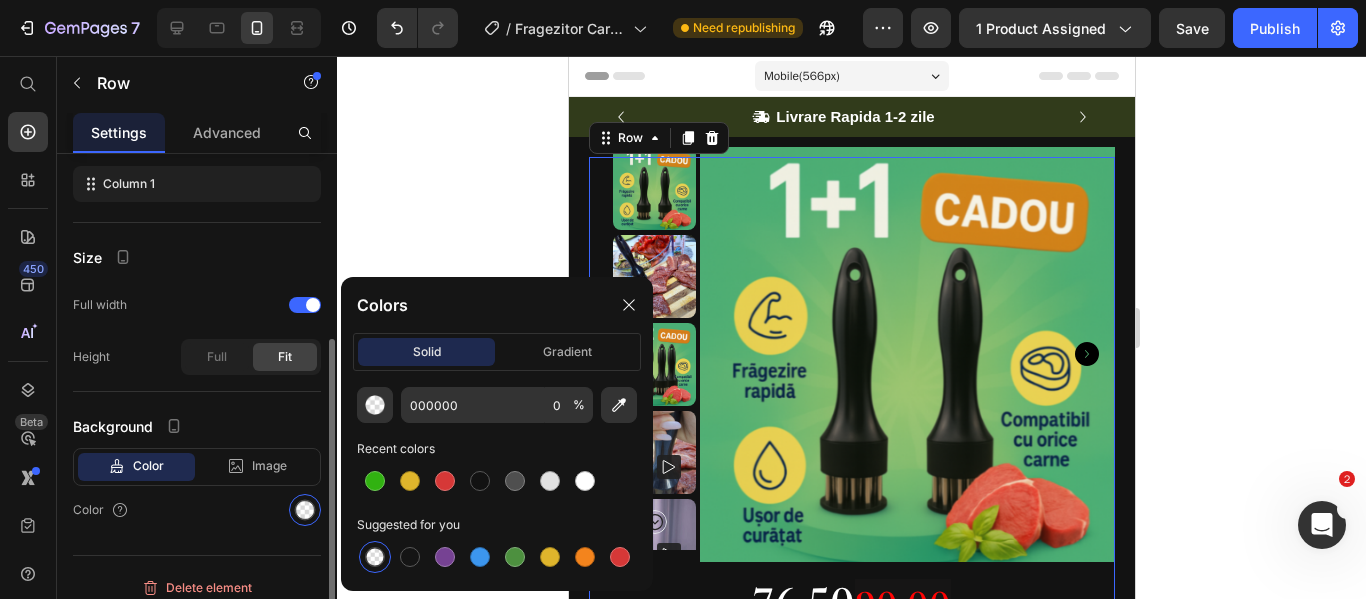 click on "Layout Column width Fit to content By ratio 12 Column Column 1" 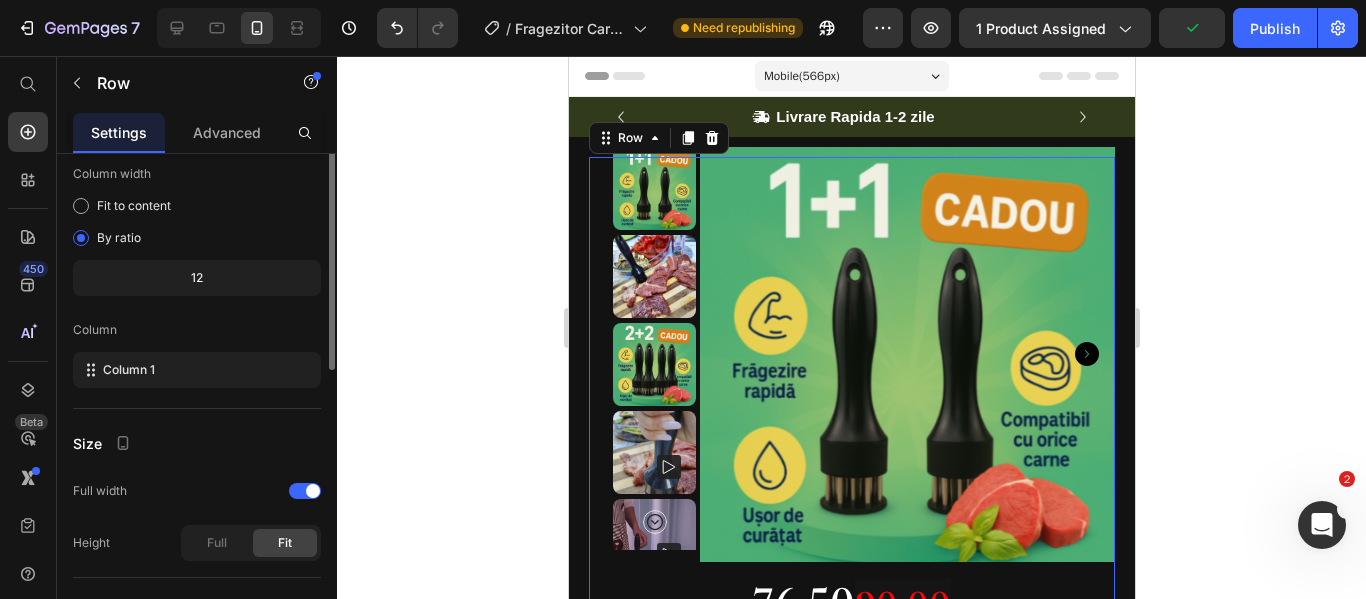 scroll, scrollTop: 14, scrollLeft: 0, axis: vertical 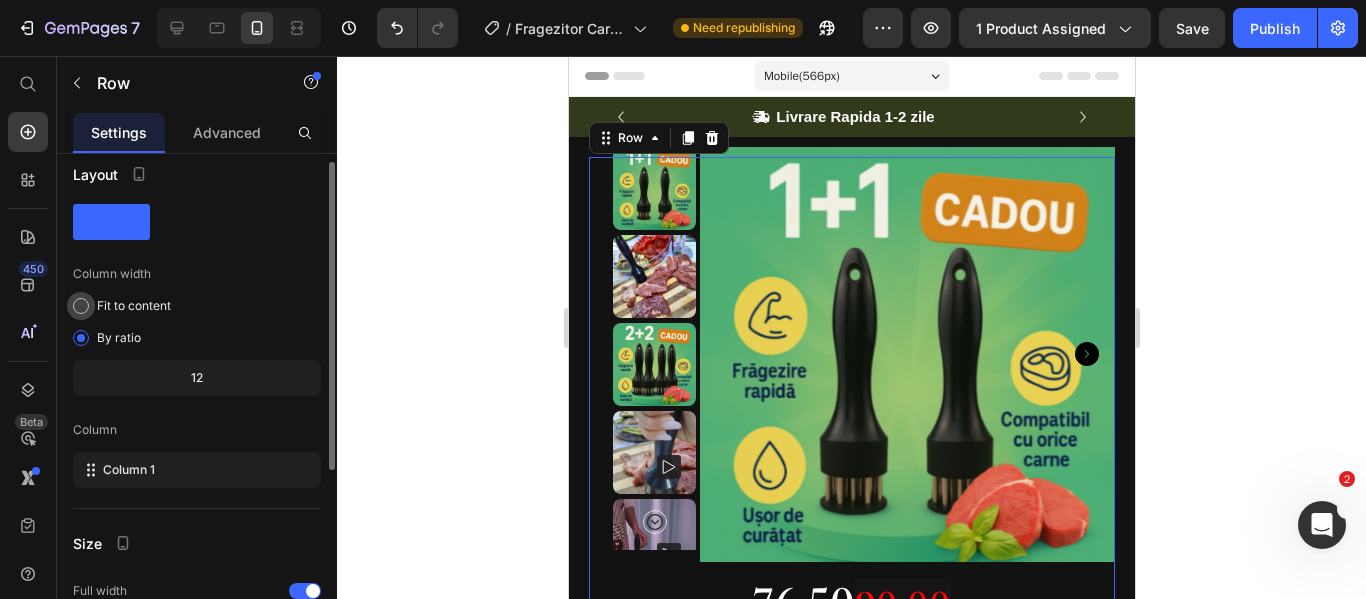 click at bounding box center (81, 306) 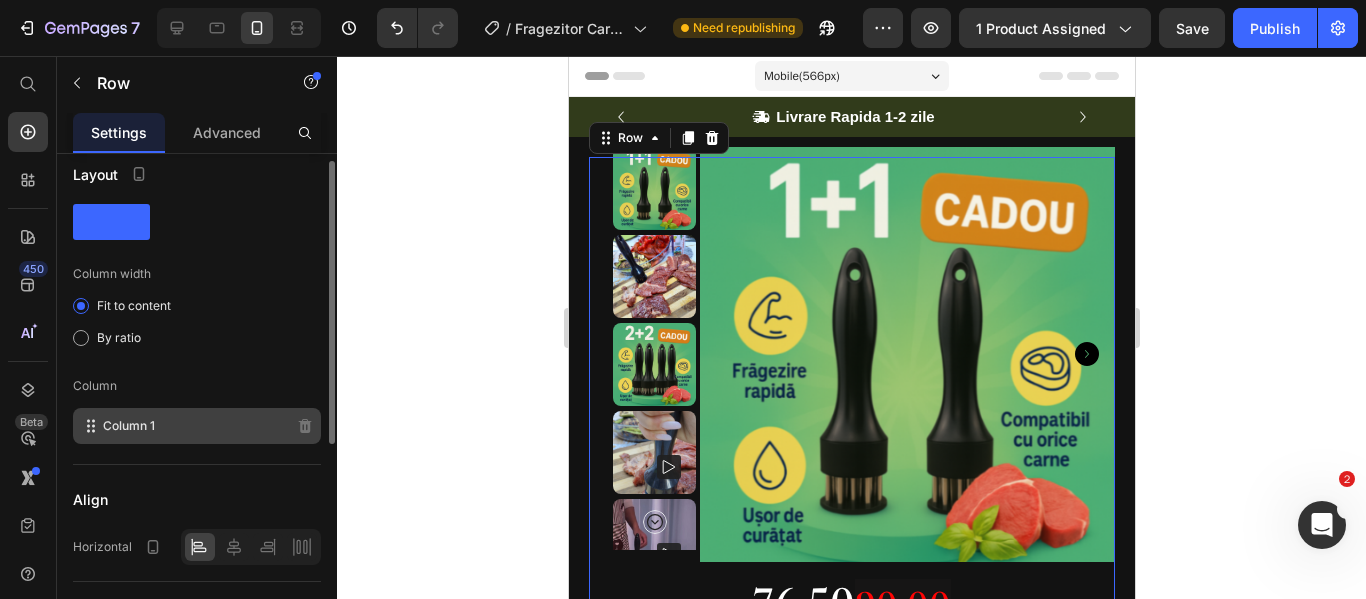 click on "Column 1" at bounding box center (129, 426) 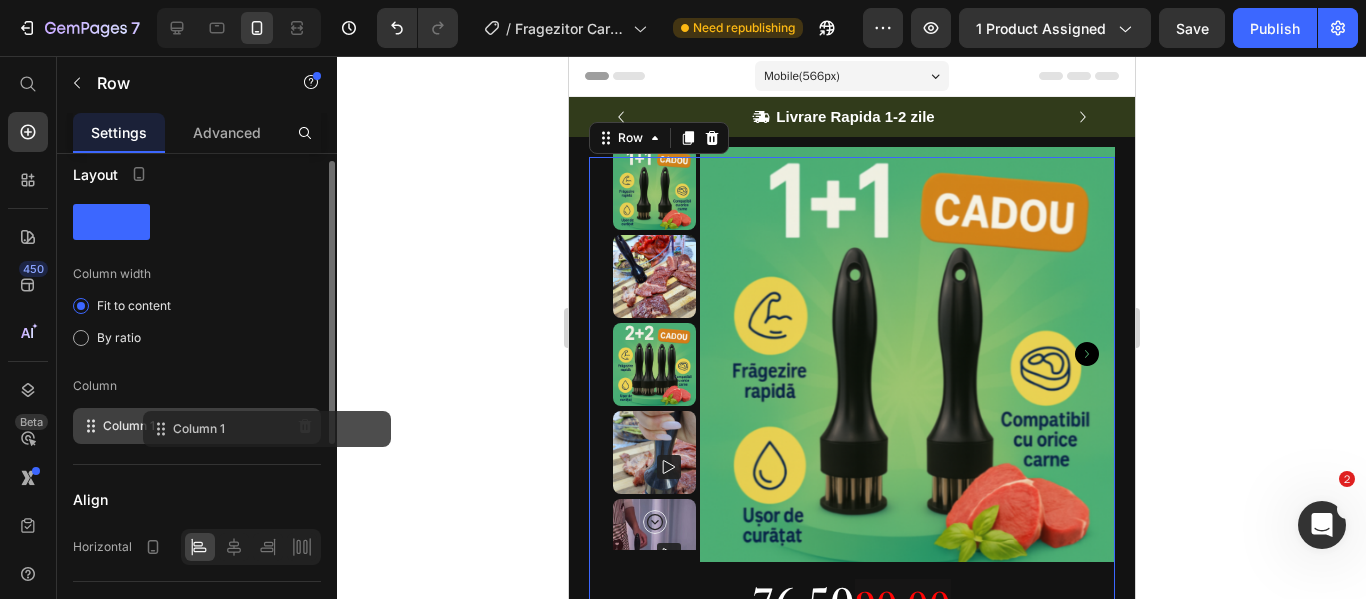 drag, startPoint x: 87, startPoint y: 430, endPoint x: 119, endPoint y: 429, distance: 32.01562 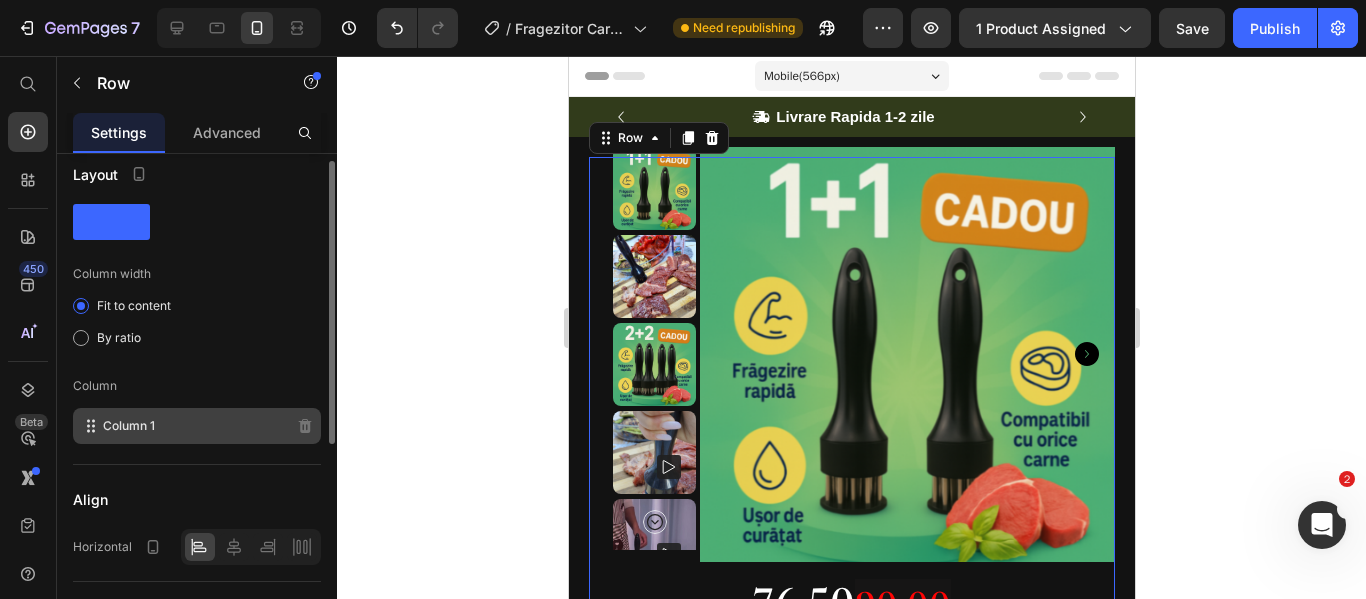 click on "Column 1" at bounding box center [129, 426] 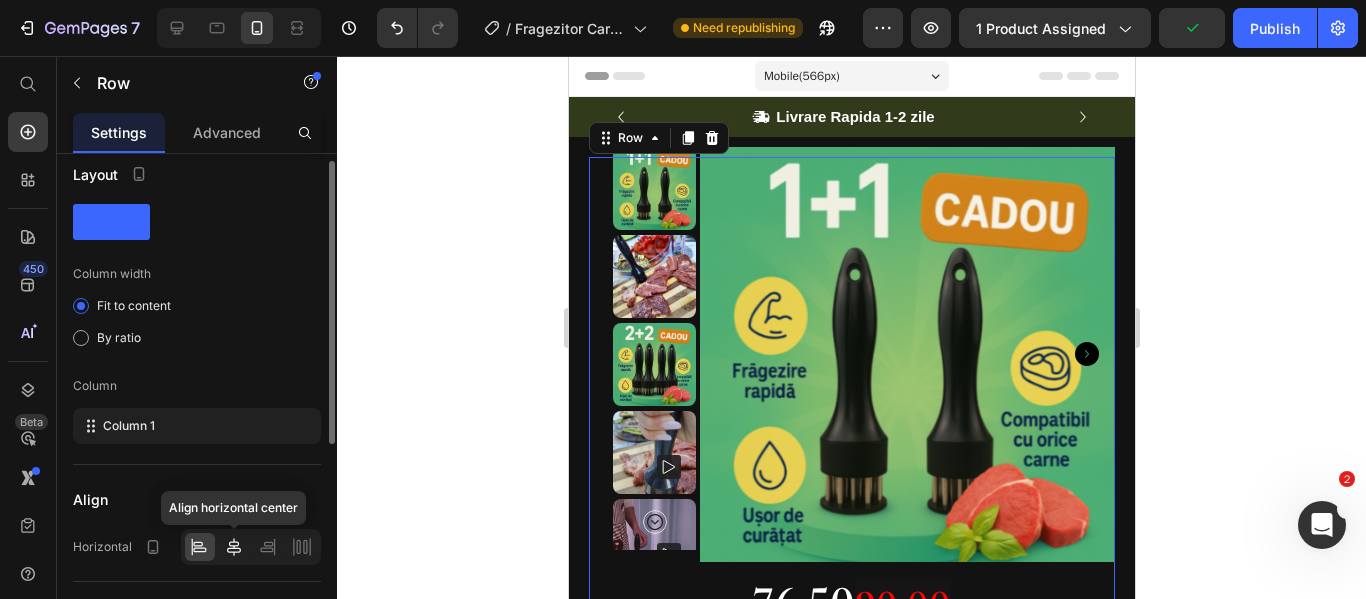click 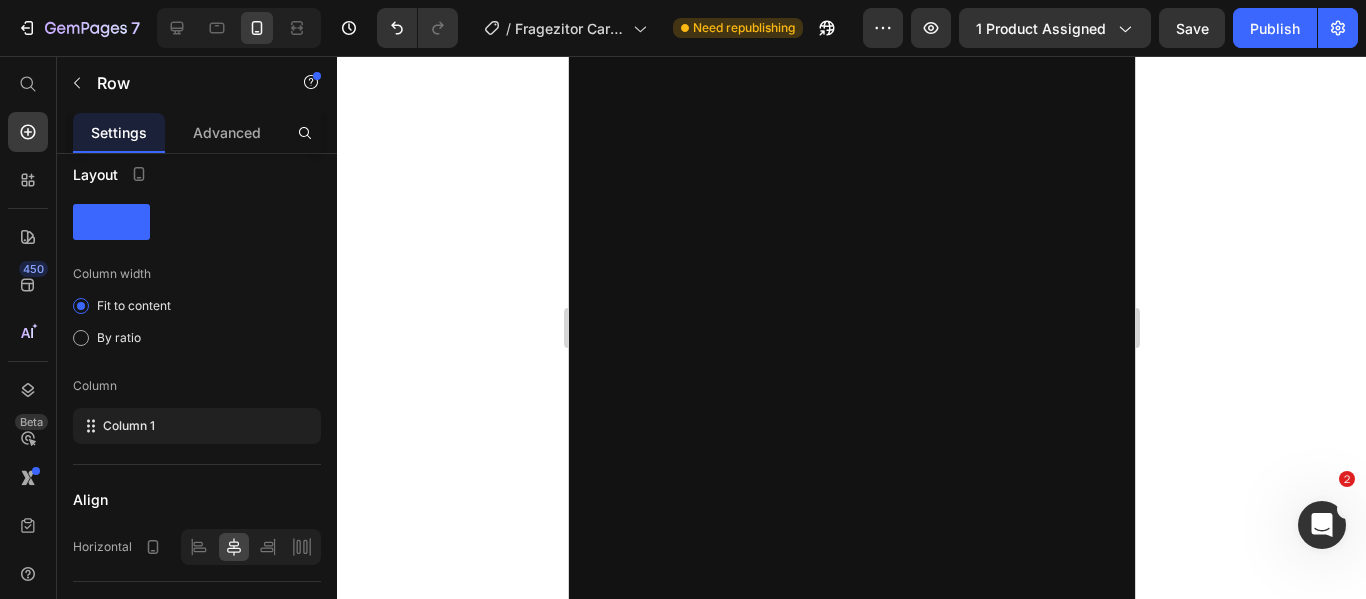 scroll, scrollTop: 103, scrollLeft: 0, axis: vertical 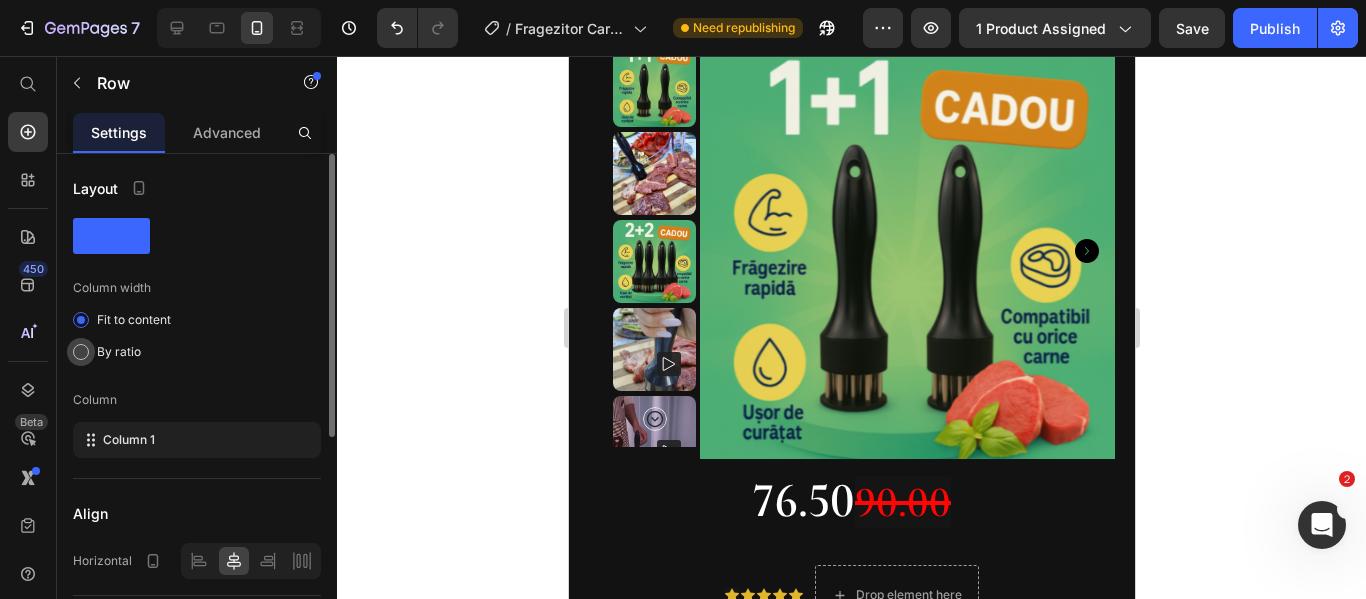 click on "By ratio" at bounding box center (119, 352) 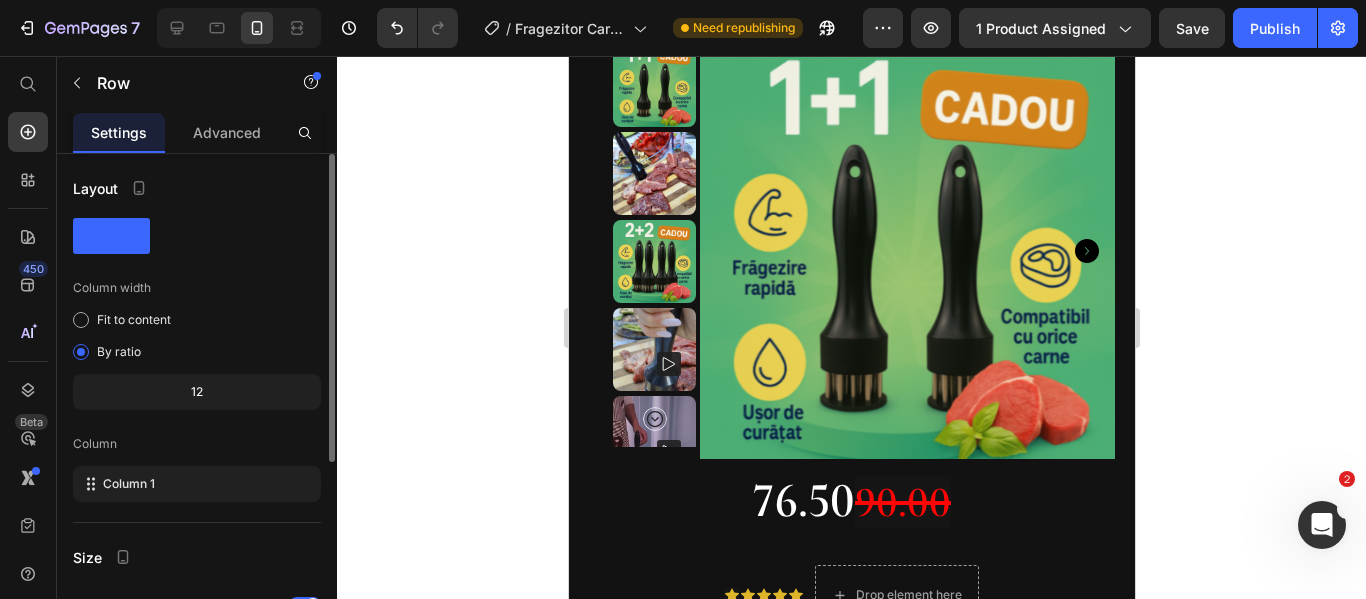 click on "12" 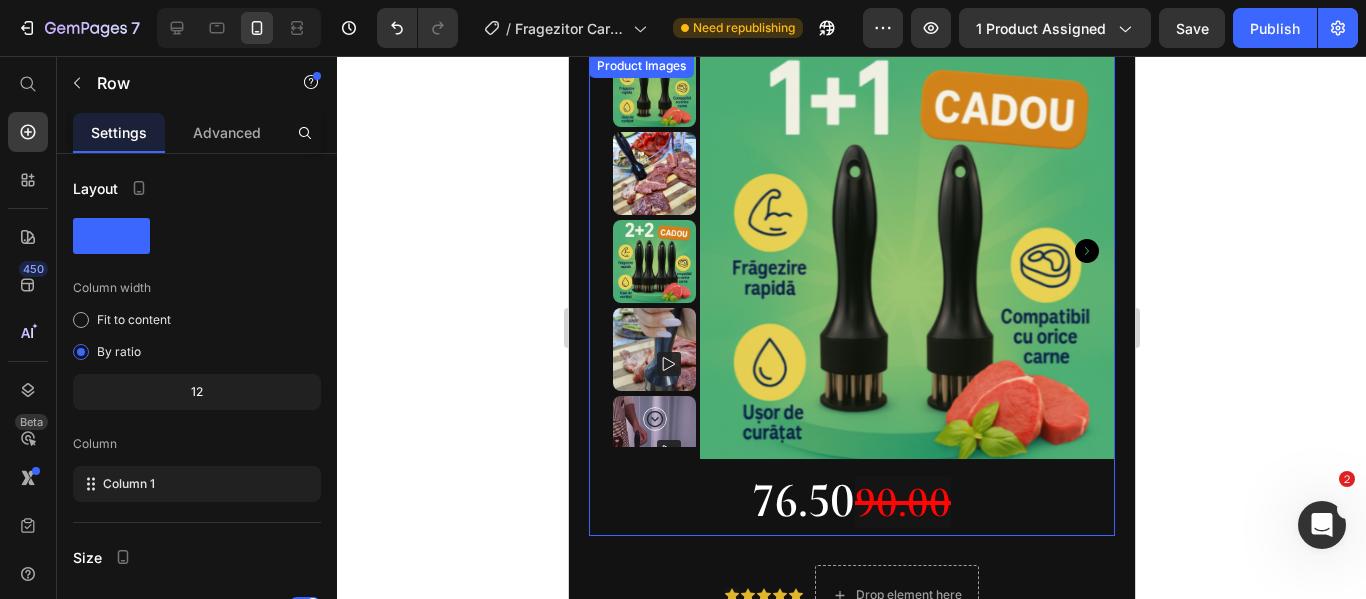 scroll, scrollTop: 230, scrollLeft: 0, axis: vertical 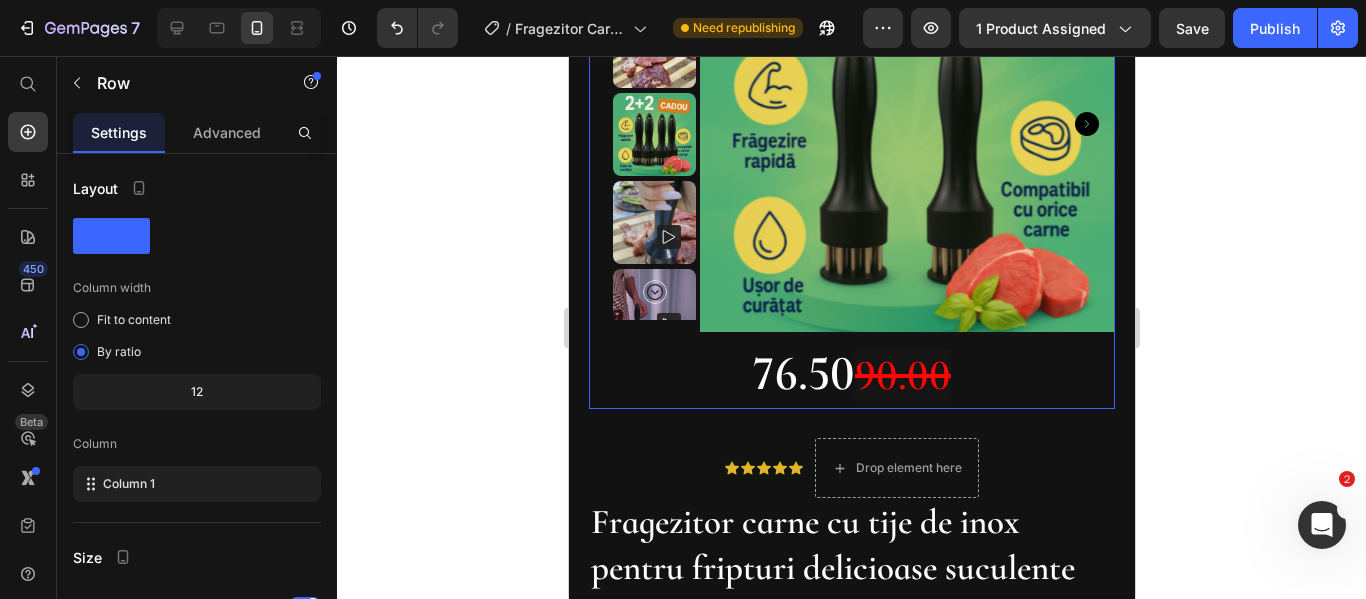 click 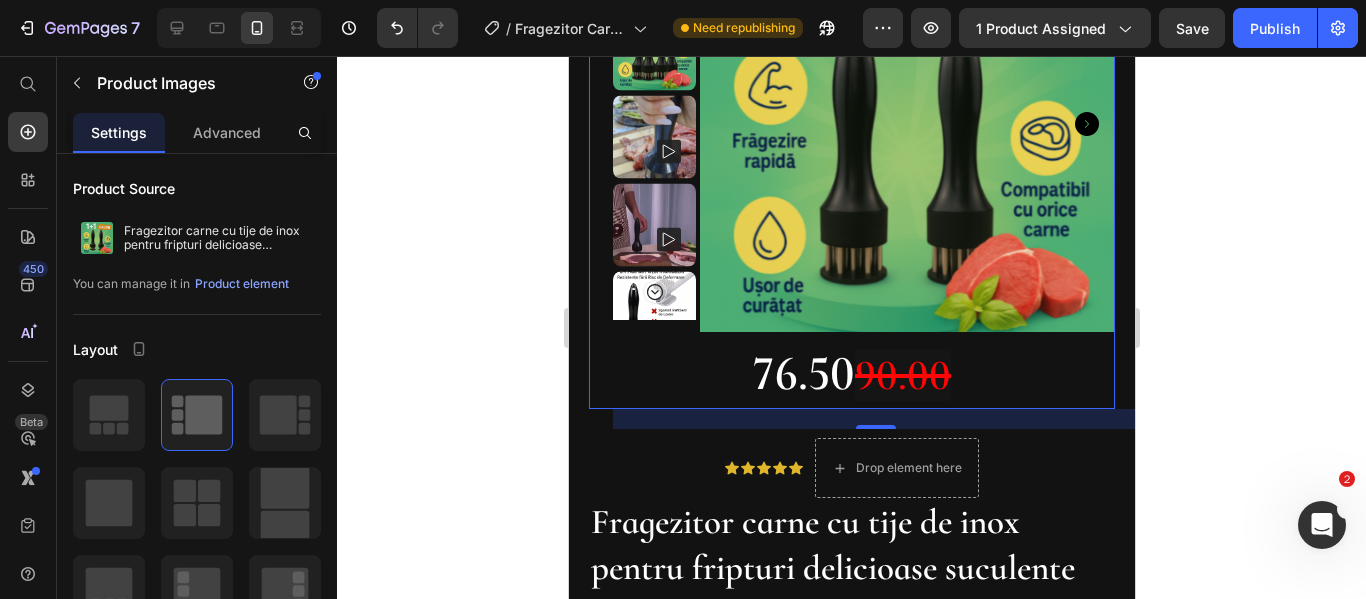 scroll, scrollTop: 203, scrollLeft: 0, axis: vertical 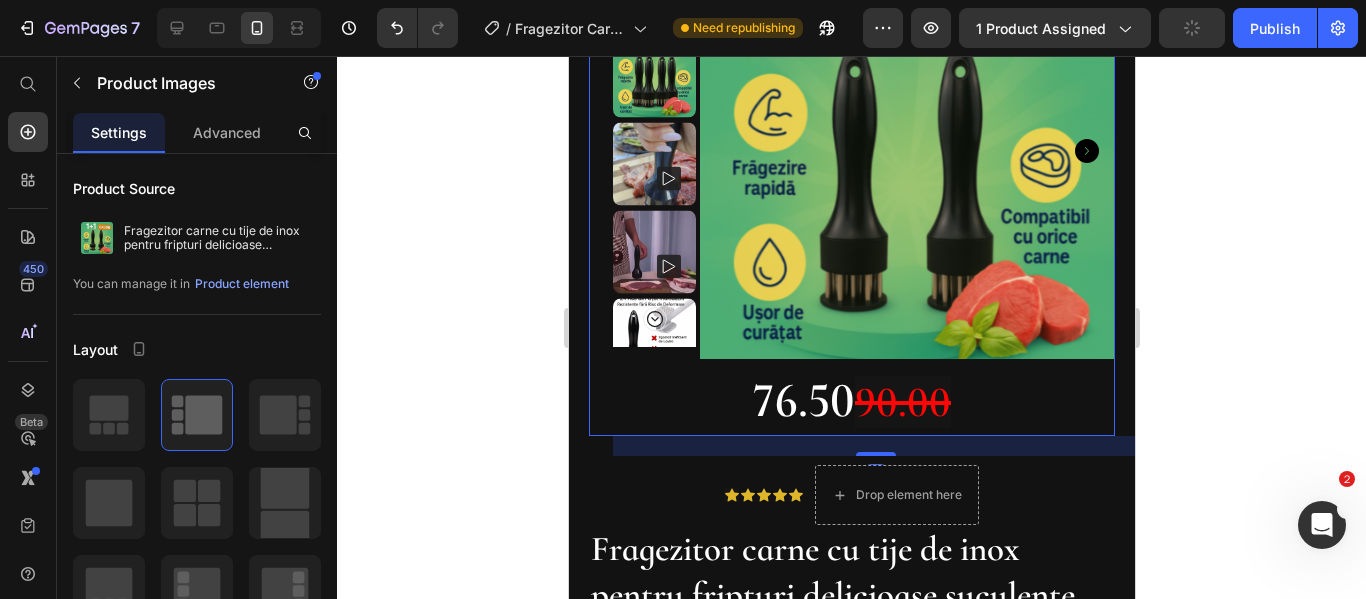 click 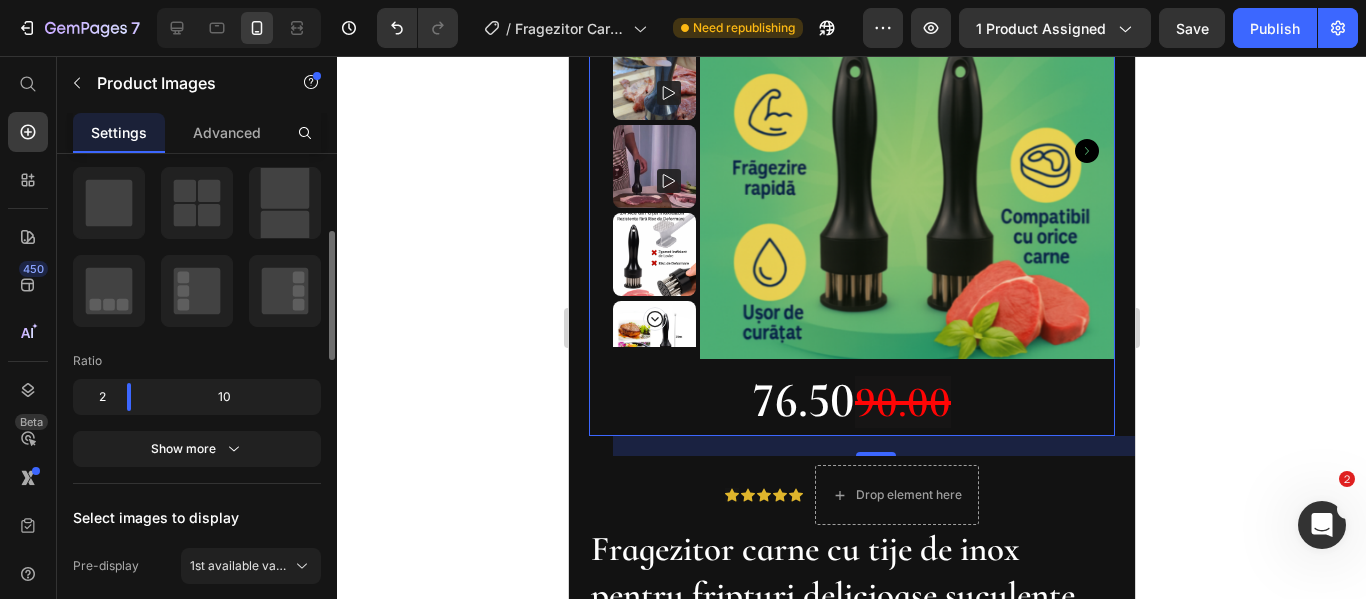 scroll, scrollTop: 400, scrollLeft: 0, axis: vertical 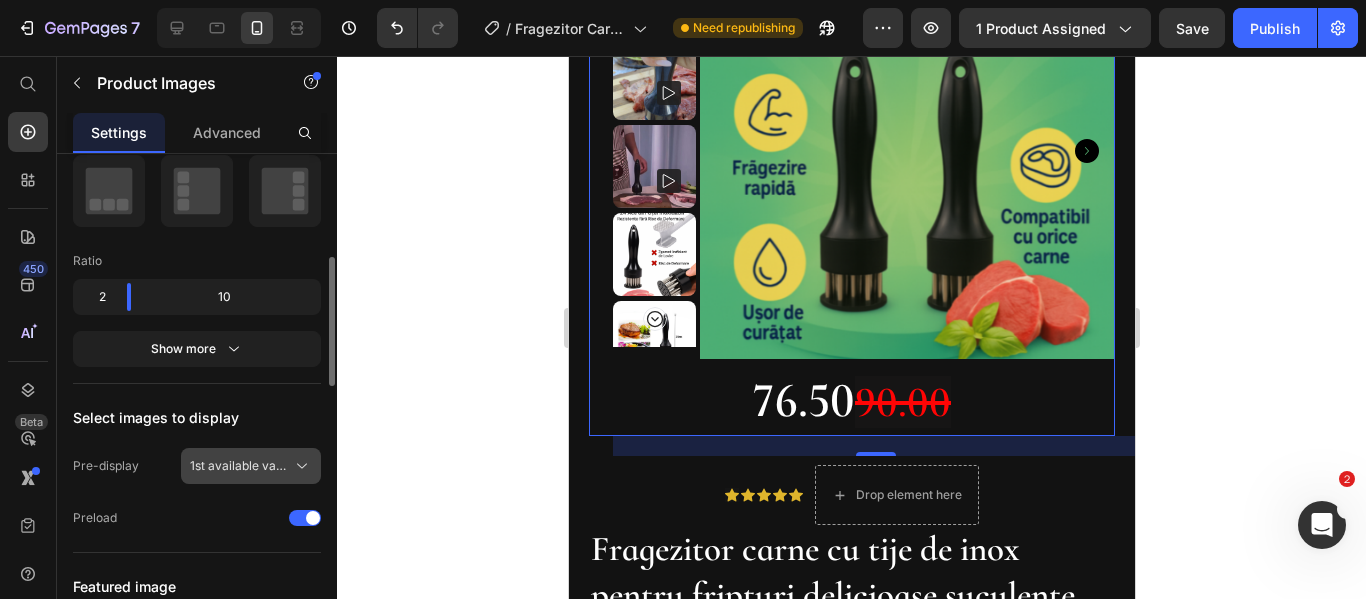 click on "1st available variant" at bounding box center (251, 466) 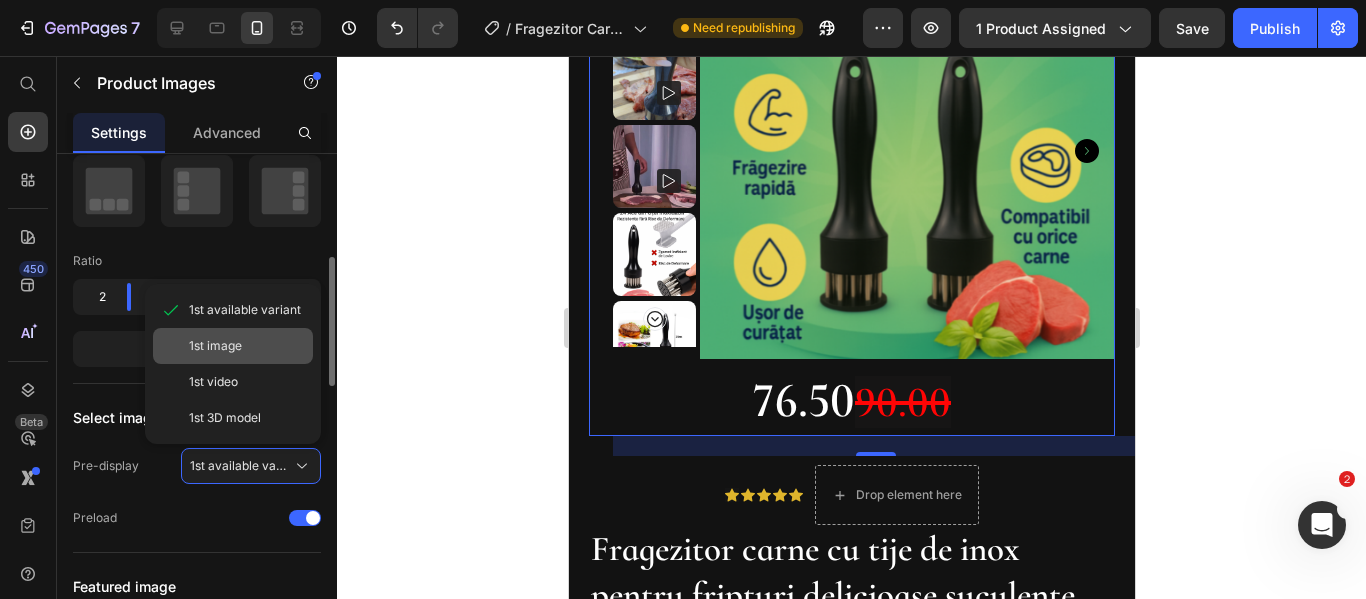 click on "1st image" at bounding box center [247, 346] 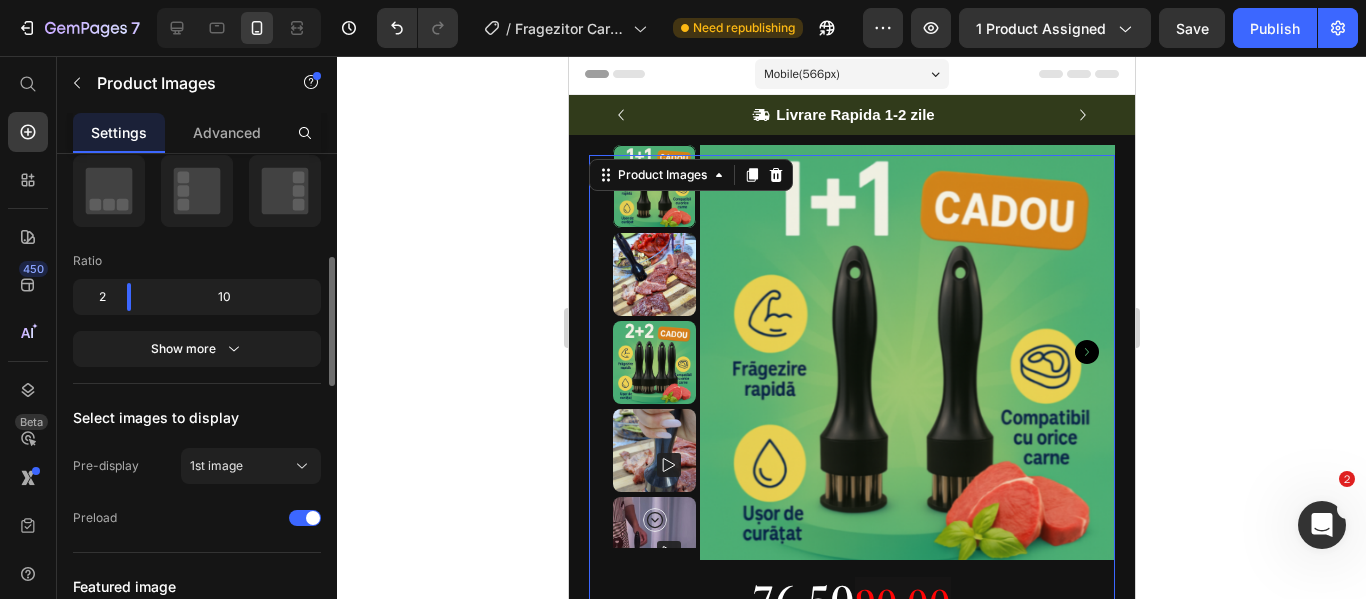 scroll, scrollTop: 0, scrollLeft: 0, axis: both 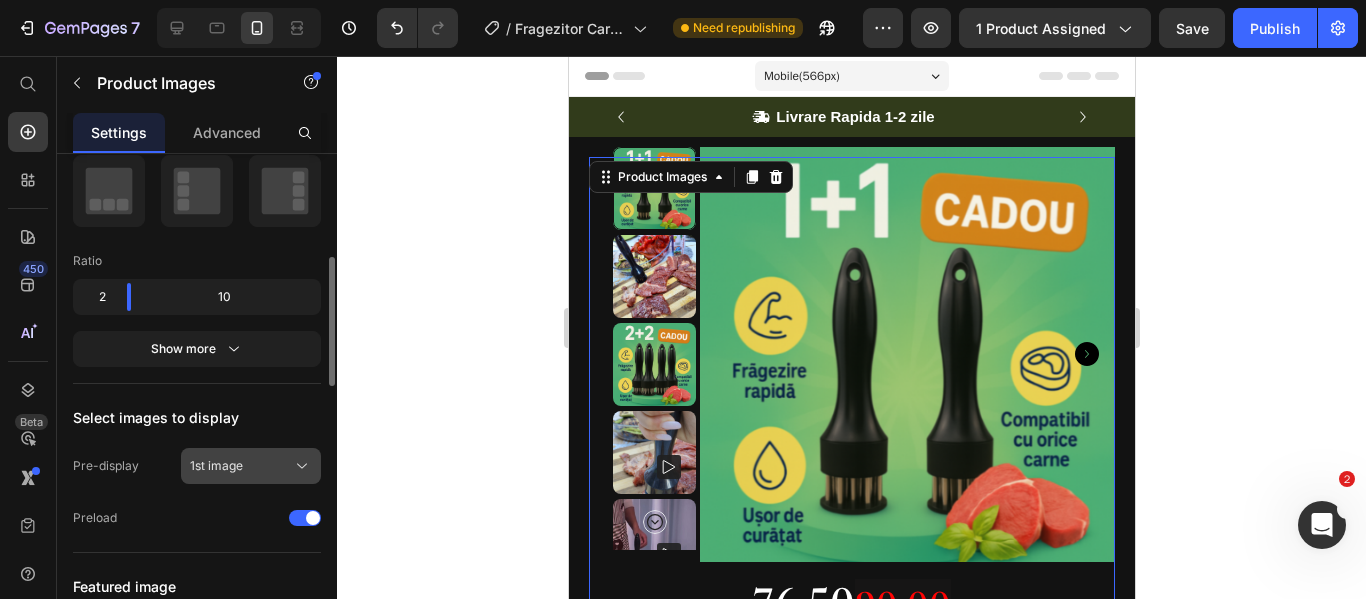 click on "1st image" 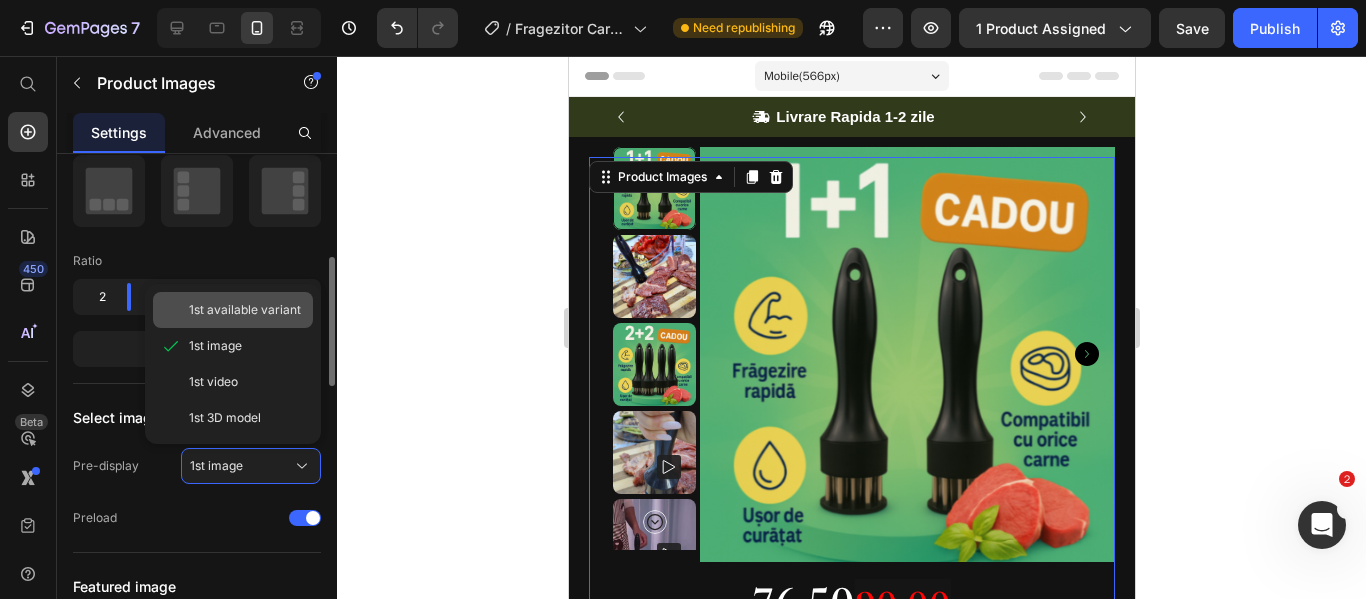 click on "1st available variant" at bounding box center [245, 310] 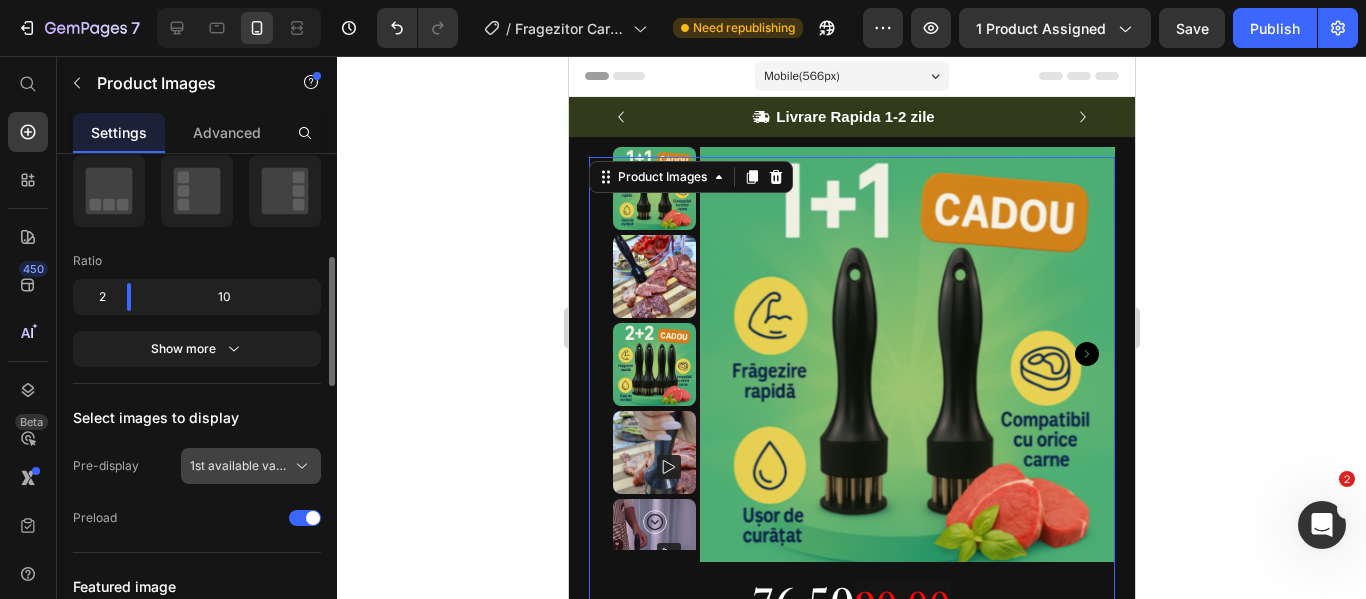 scroll, scrollTop: 500, scrollLeft: 0, axis: vertical 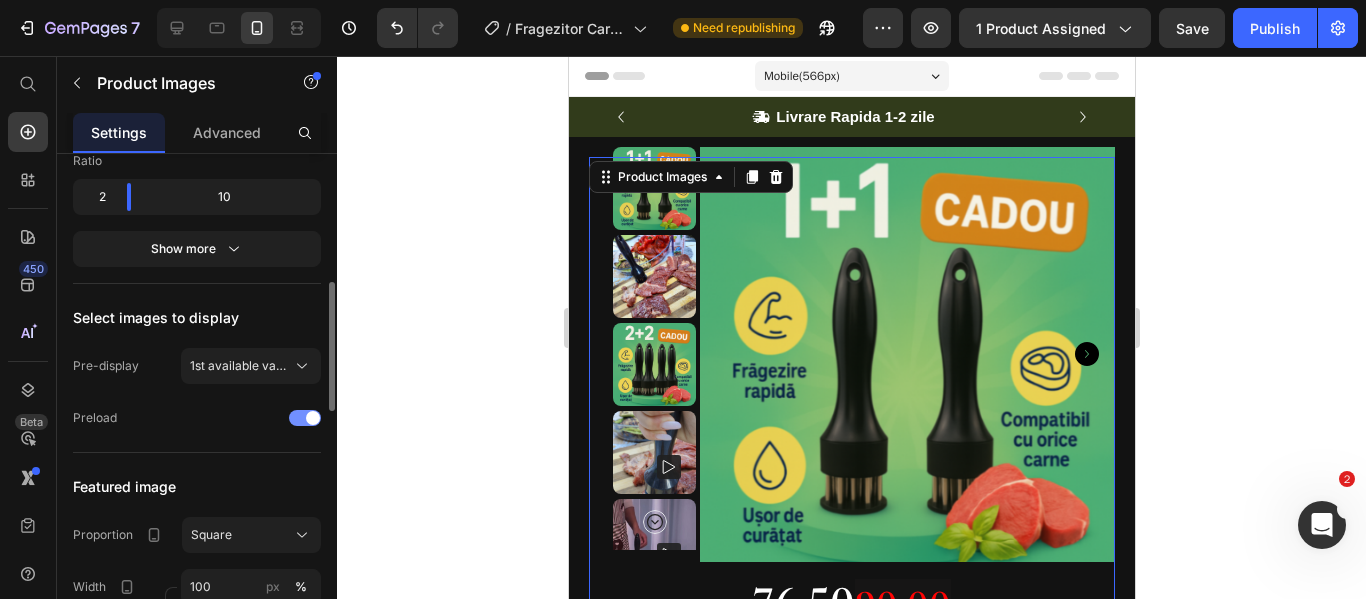 click at bounding box center [305, 418] 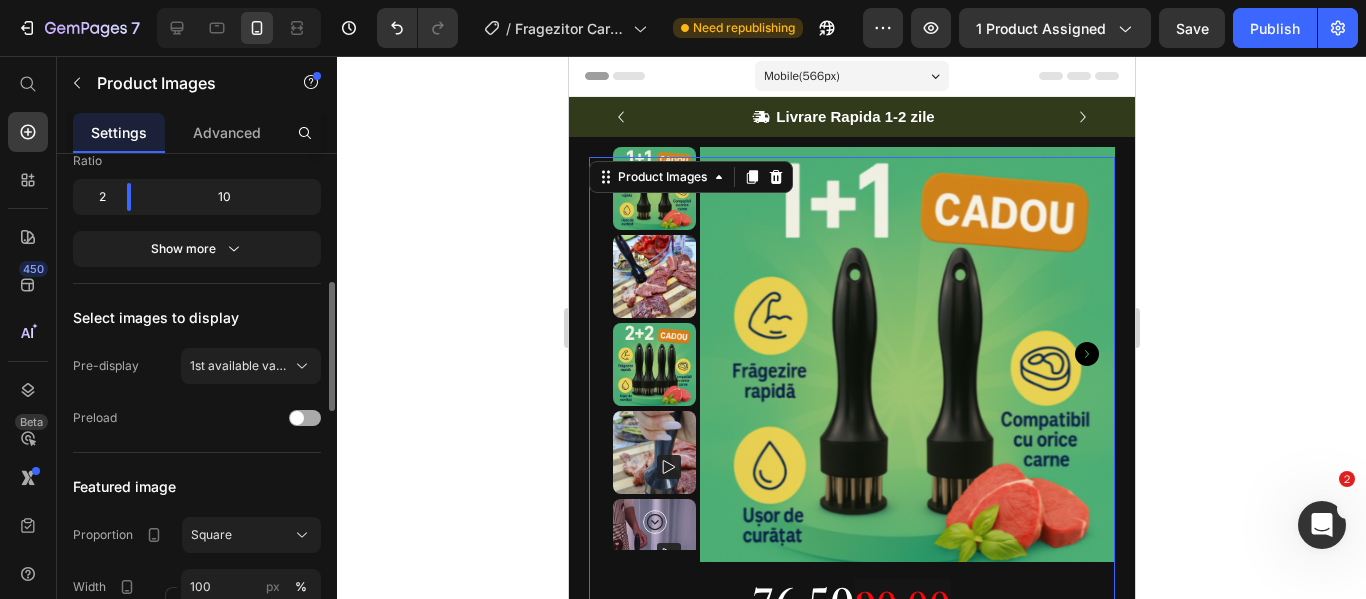 click on "Preload" 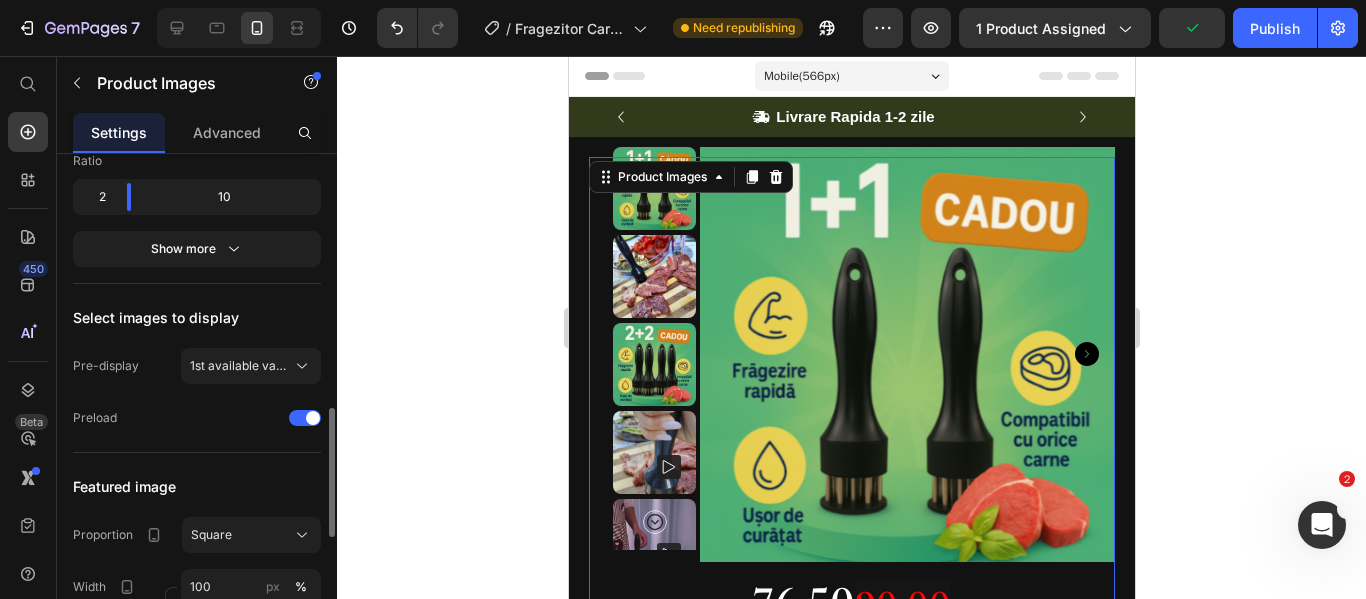 scroll, scrollTop: 600, scrollLeft: 0, axis: vertical 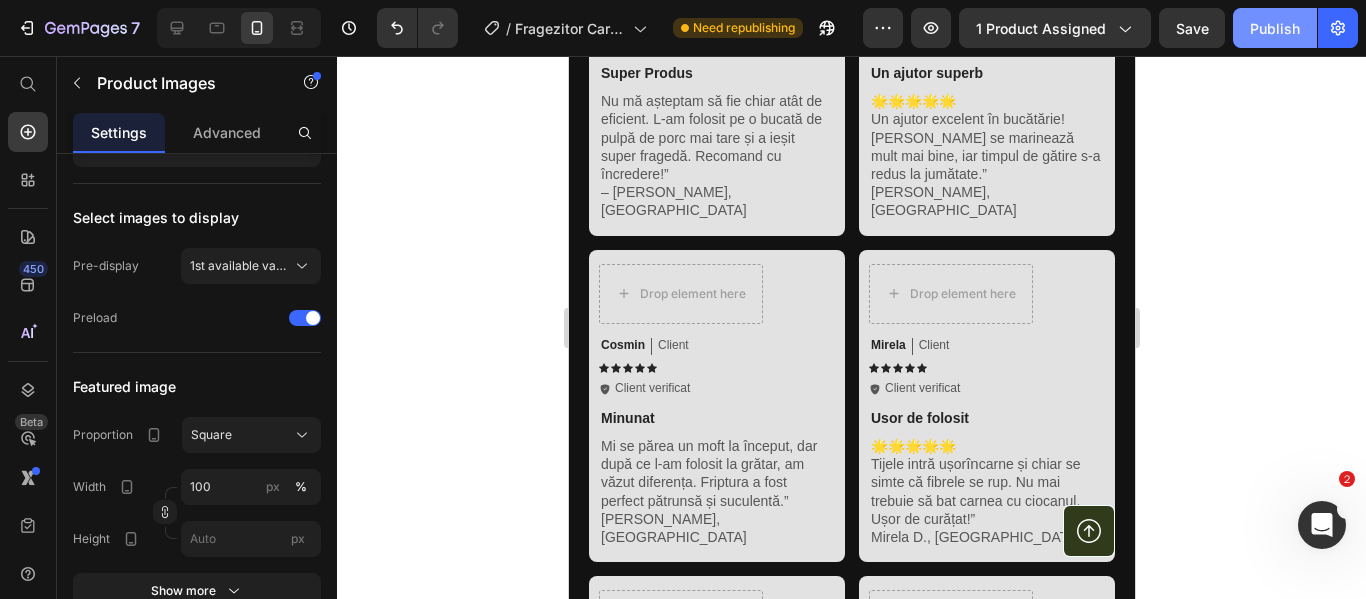 click on "Publish" at bounding box center (1275, 28) 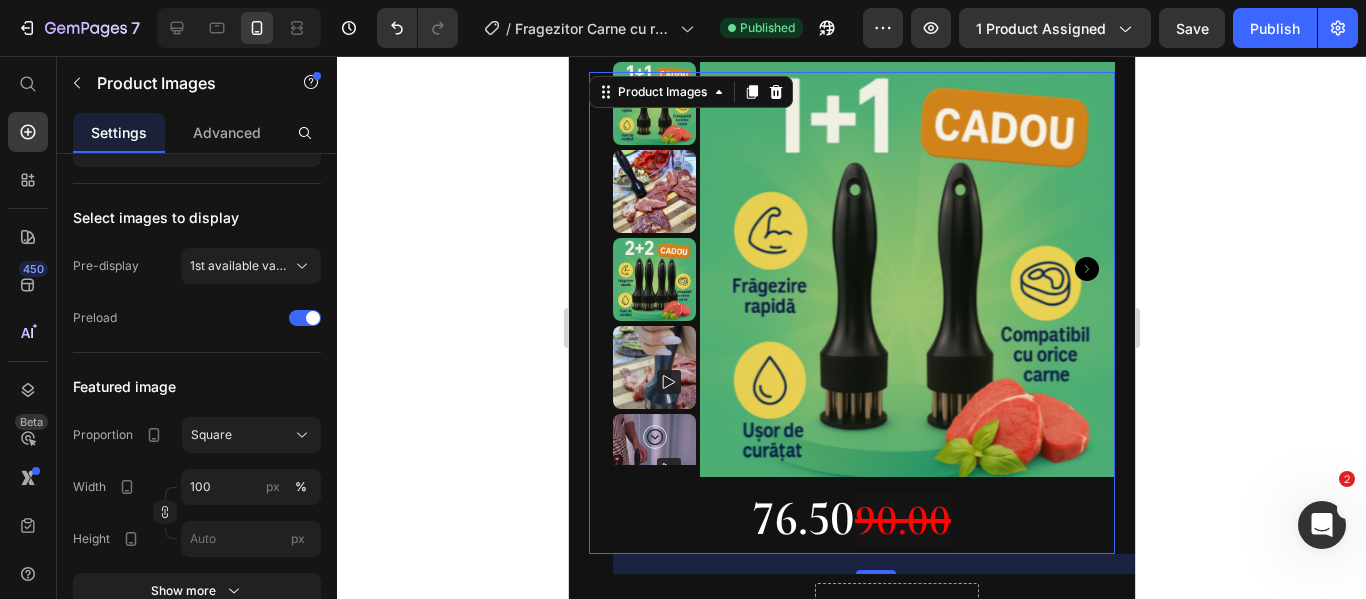 scroll, scrollTop: 100, scrollLeft: 0, axis: vertical 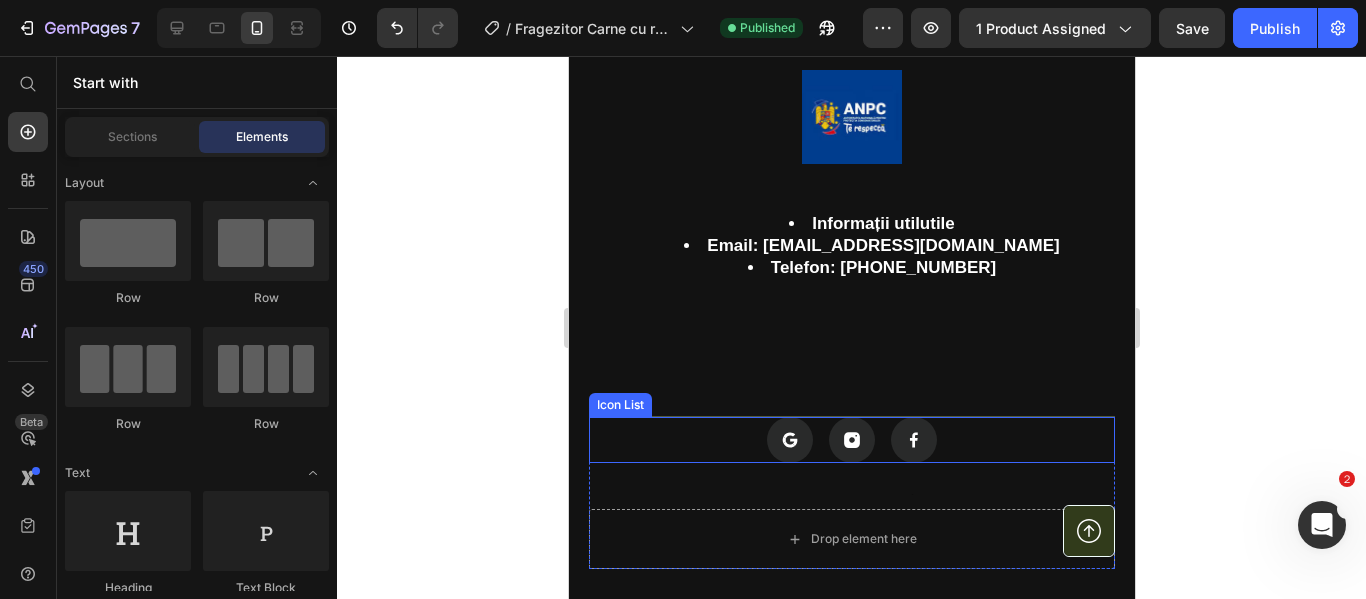 click on "Icon
Icon
Icon" at bounding box center (851, 440) 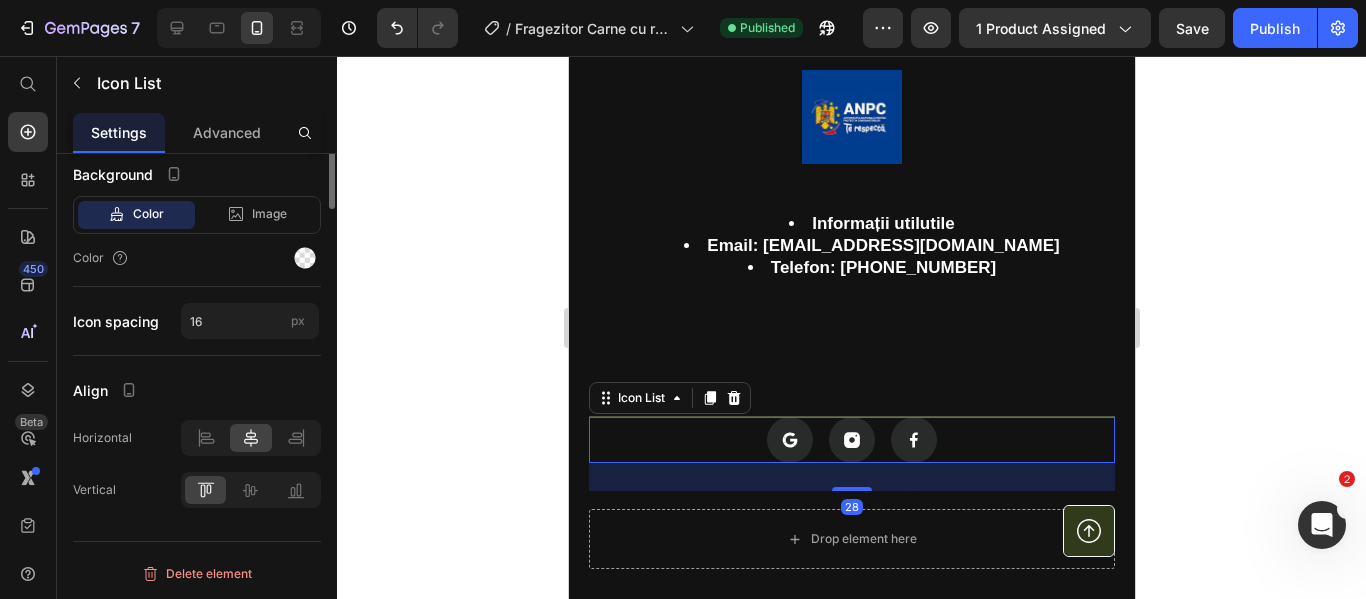 scroll, scrollTop: 0, scrollLeft: 0, axis: both 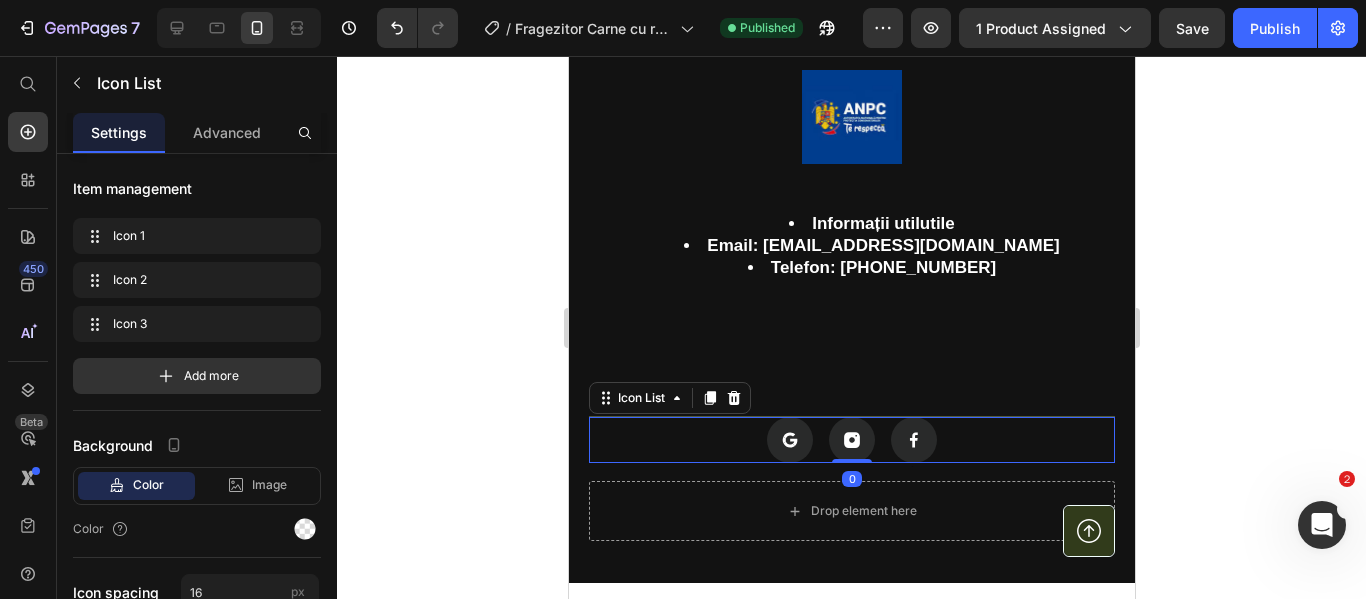 drag, startPoint x: 830, startPoint y: 453, endPoint x: 791, endPoint y: 424, distance: 48.60041 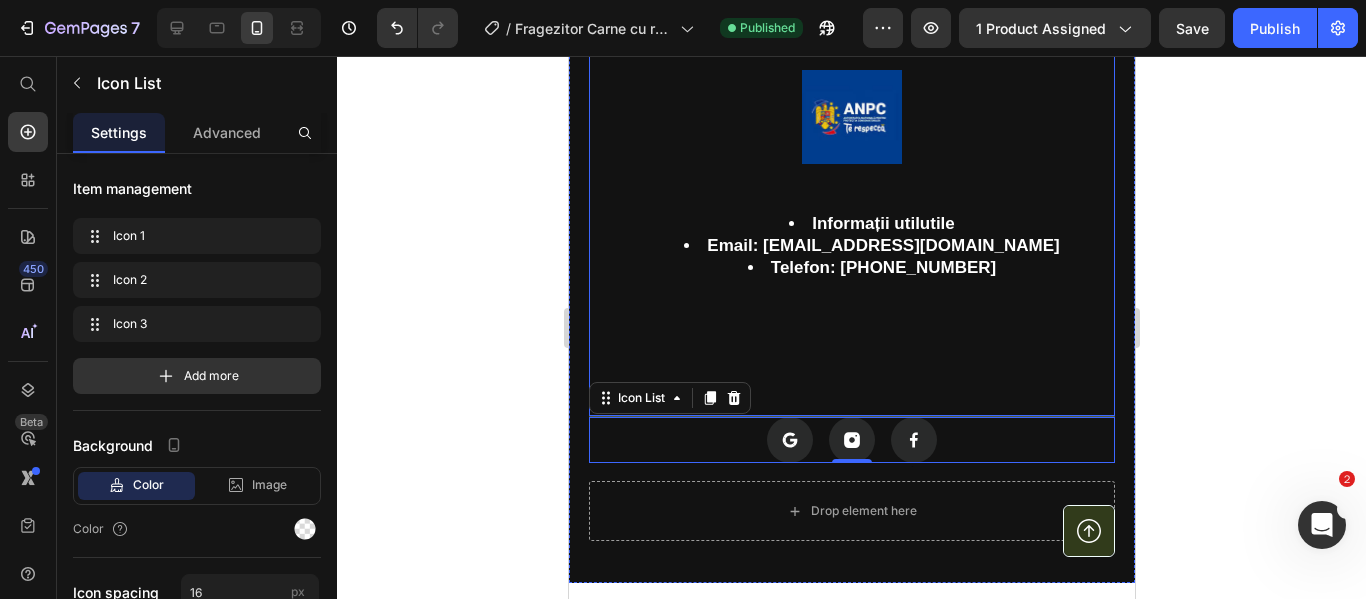 click on "Politica de confidențialitate       Button Politica de rambursare    Button Image Informații utilutile Email: [EMAIL_ADDRESS][DOMAIN_NAME] Telefon: [PHONE_NUMBER] Button" at bounding box center (850, 132) 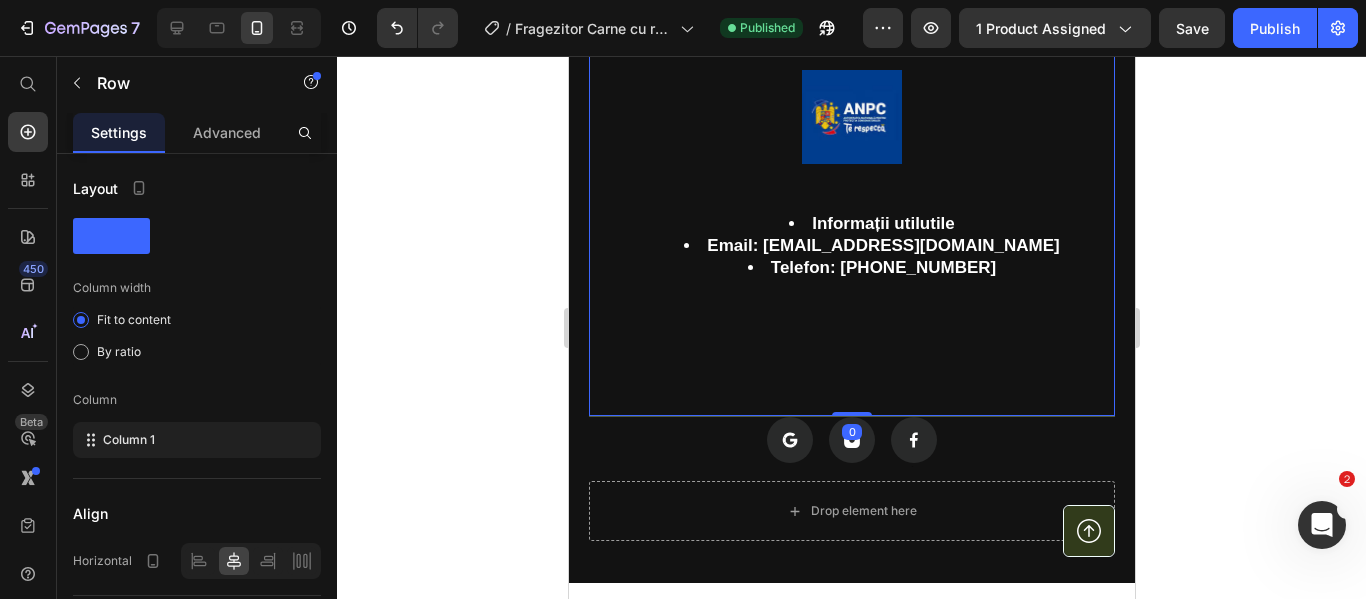 drag, startPoint x: 841, startPoint y: 375, endPoint x: 834, endPoint y: 322, distance: 53.460266 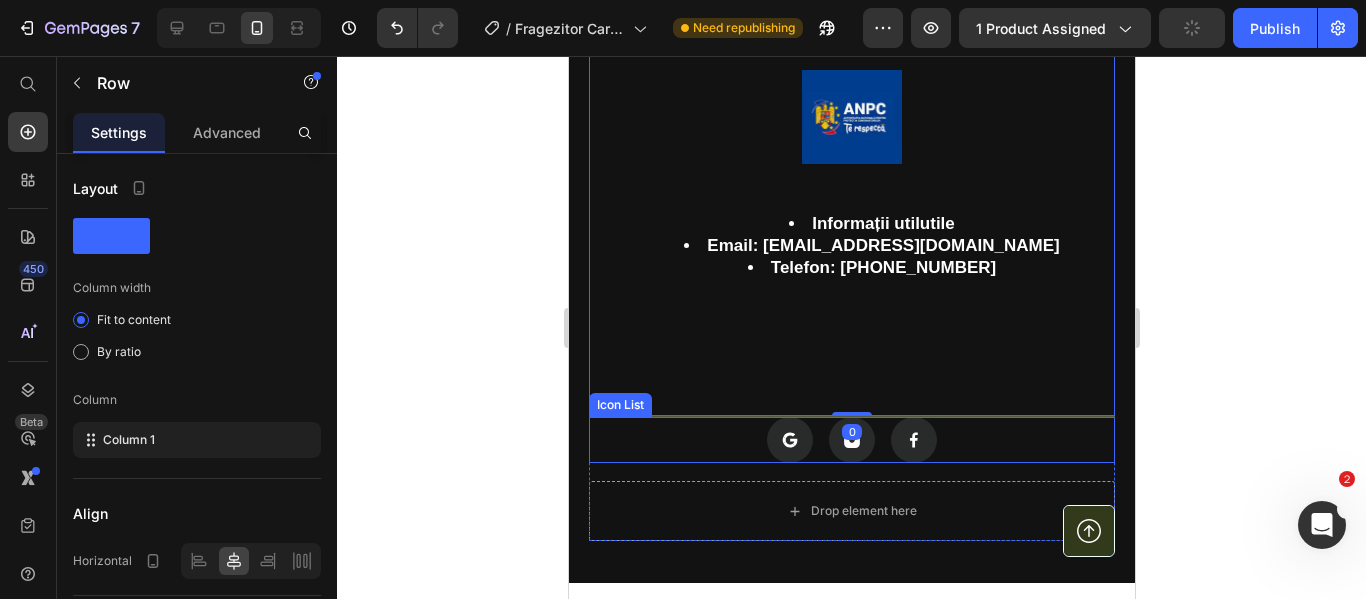 click on "Icon
Icon
Icon" at bounding box center (851, 440) 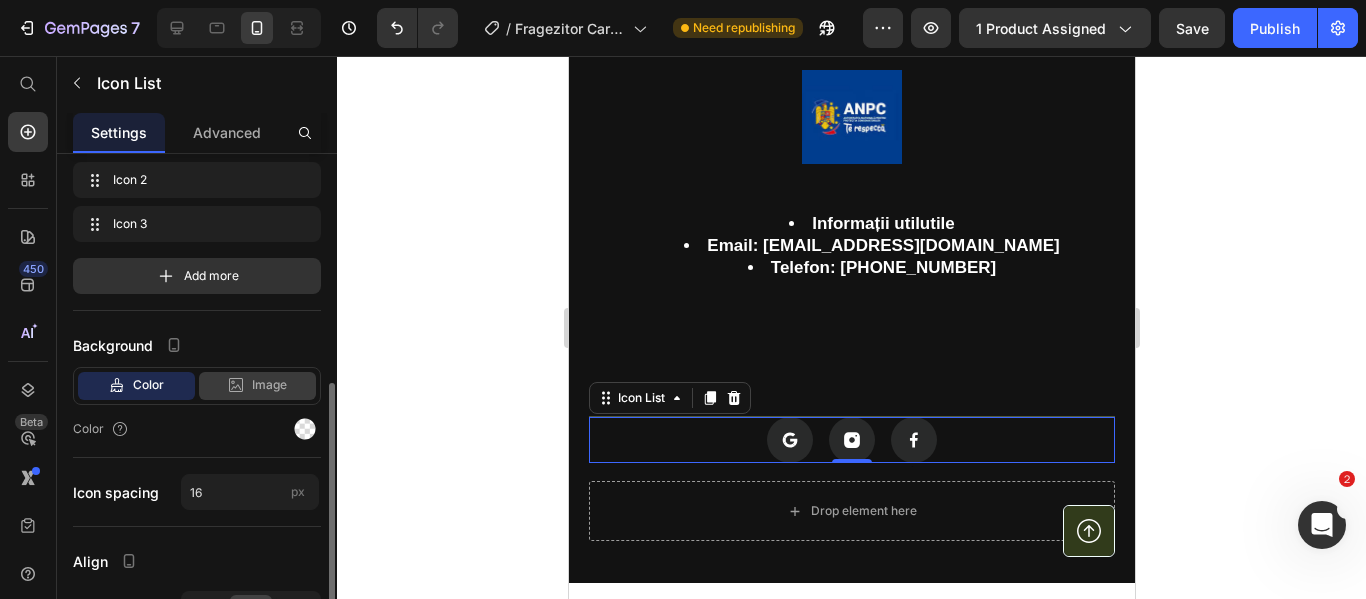 scroll, scrollTop: 271, scrollLeft: 0, axis: vertical 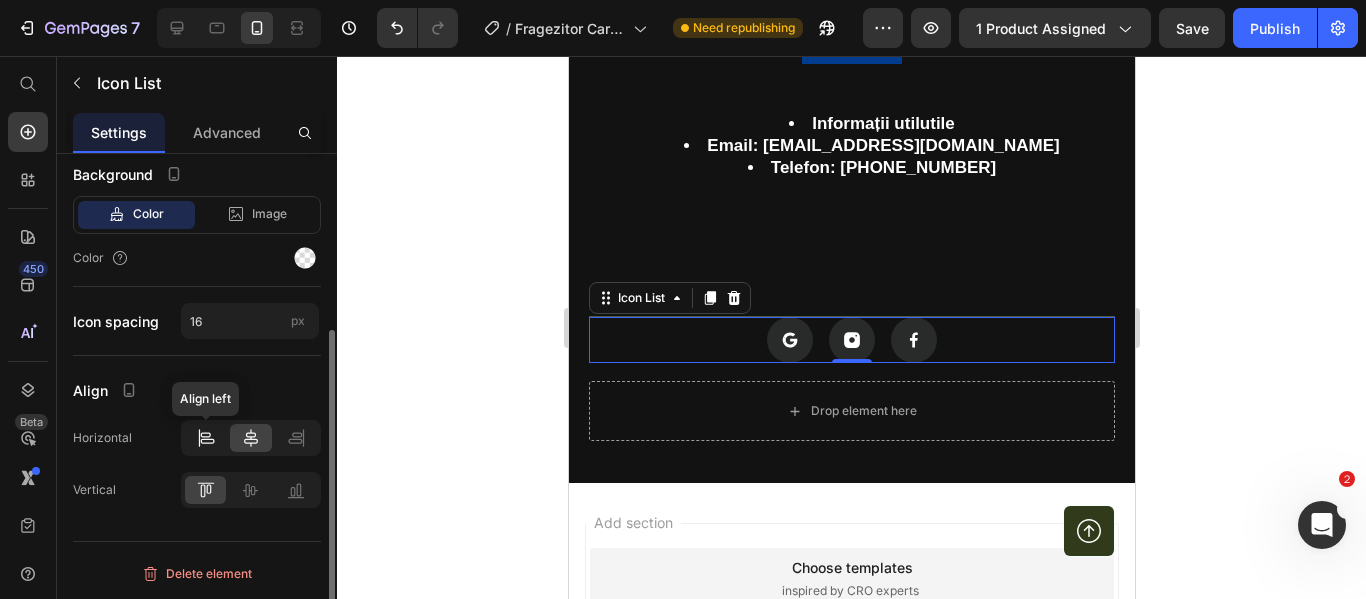click 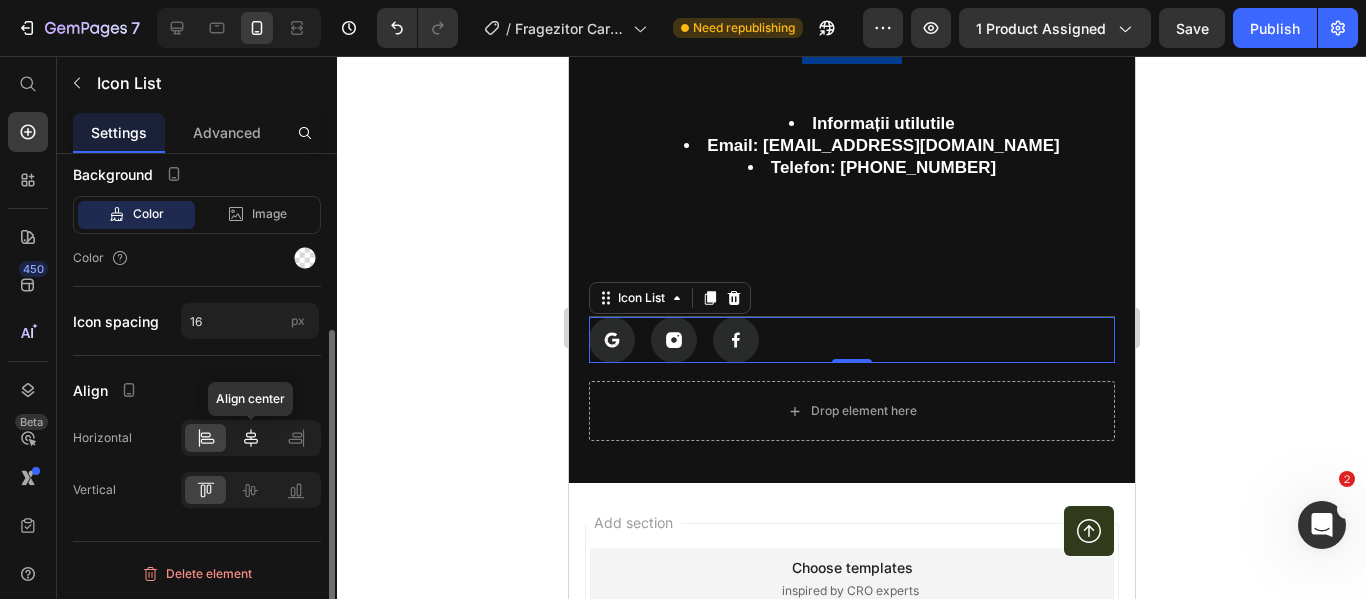 click 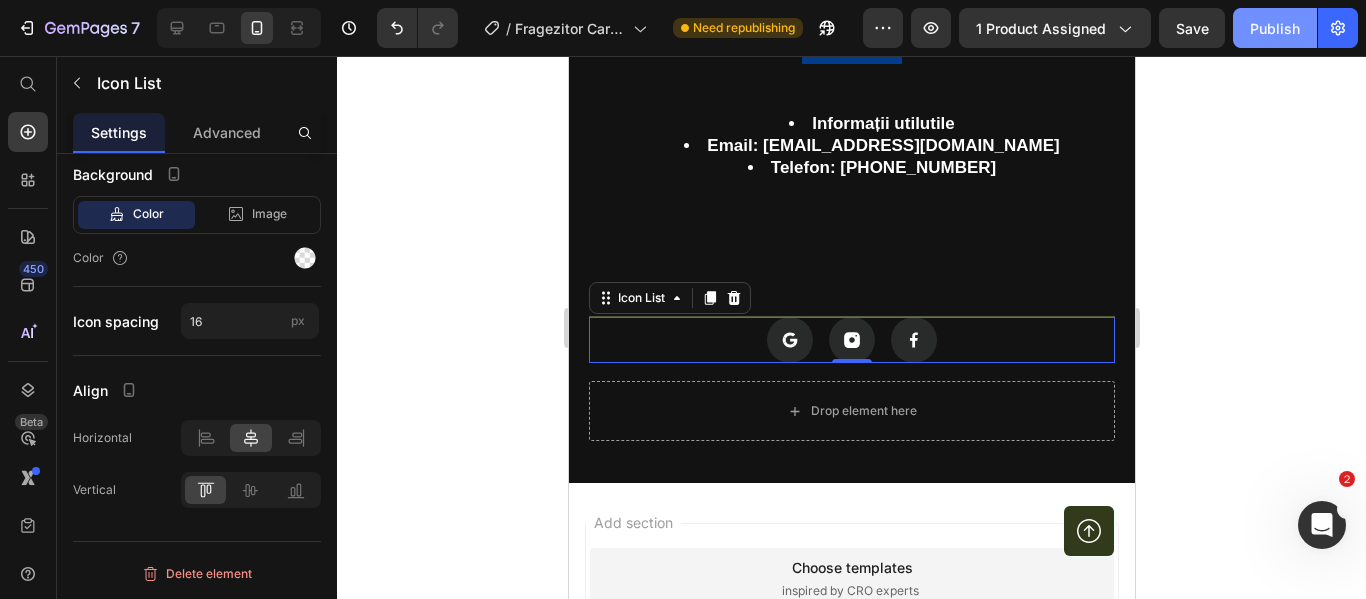 click on "Publish" at bounding box center [1275, 28] 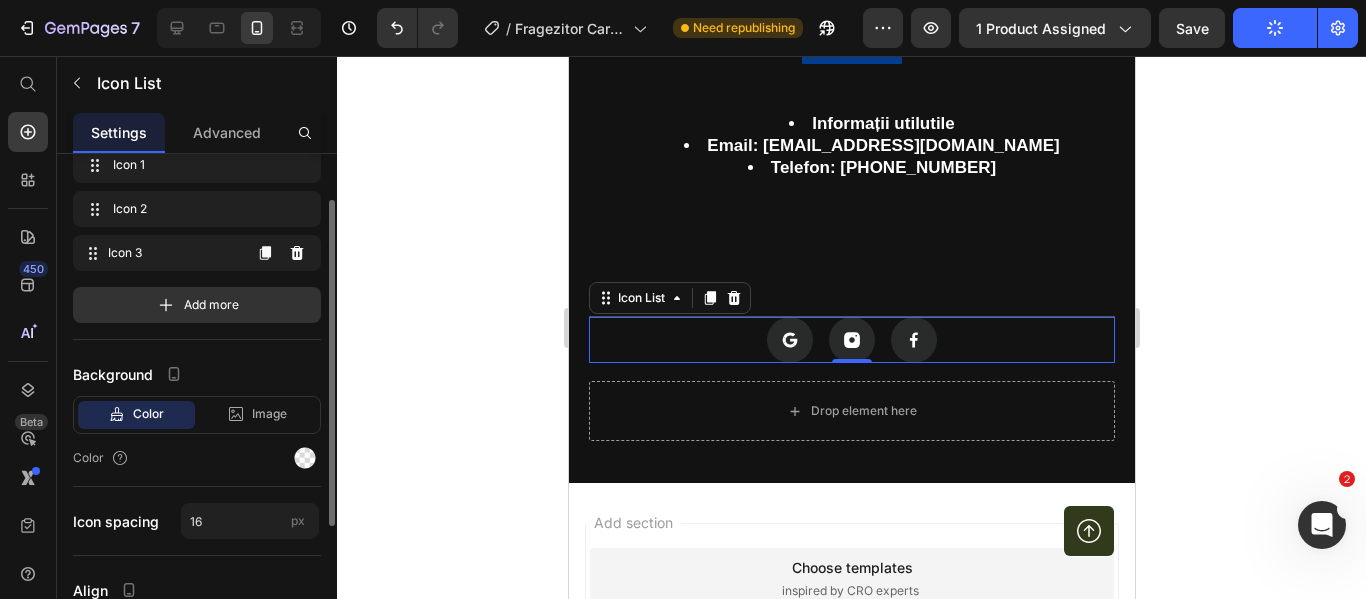 scroll, scrollTop: 0, scrollLeft: 0, axis: both 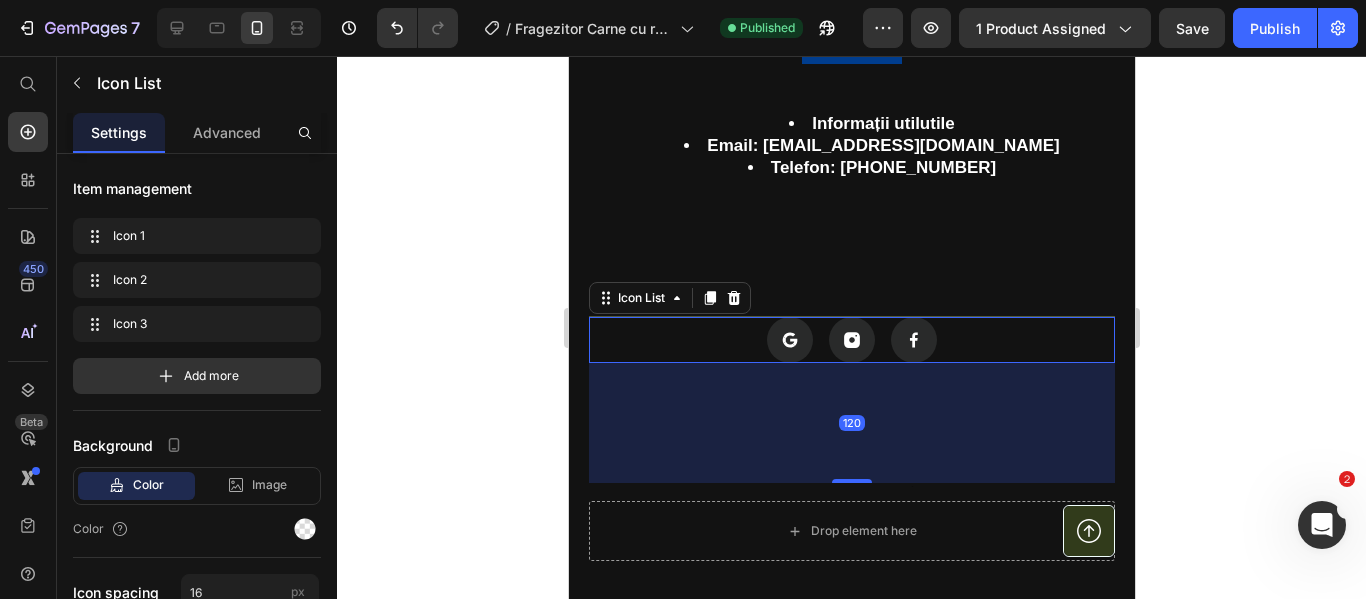 drag, startPoint x: 857, startPoint y: 324, endPoint x: 867, endPoint y: 437, distance: 113.44161 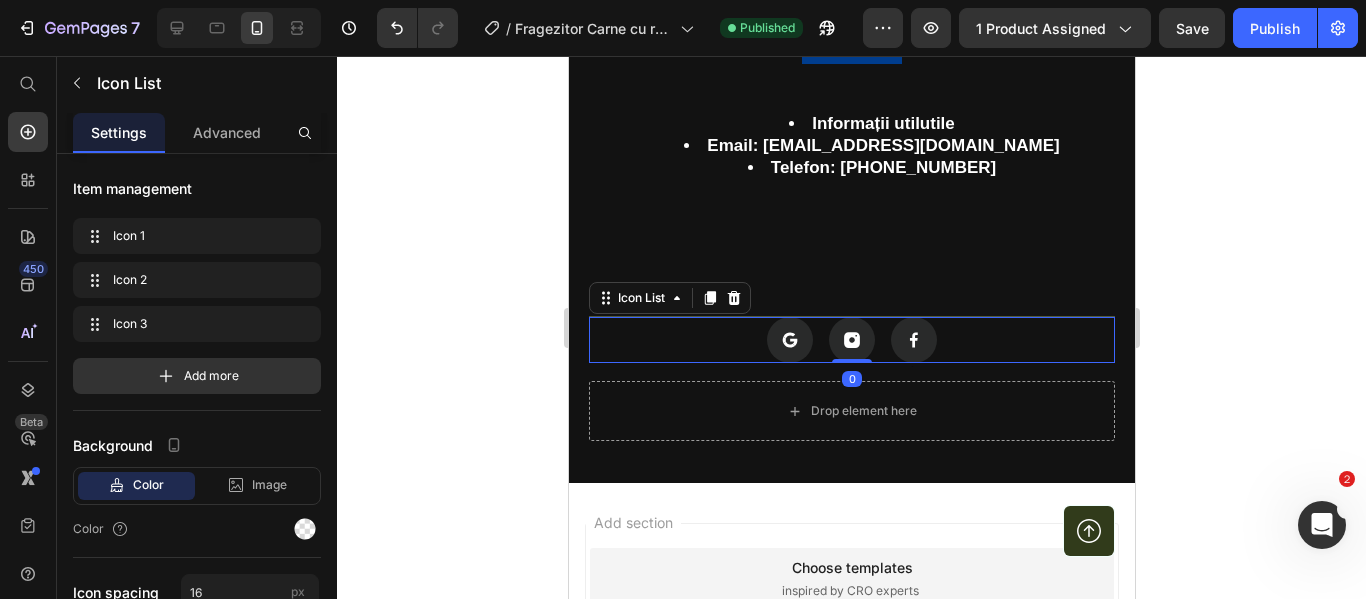 drag, startPoint x: 856, startPoint y: 444, endPoint x: 775, endPoint y: 263, distance: 198.29776 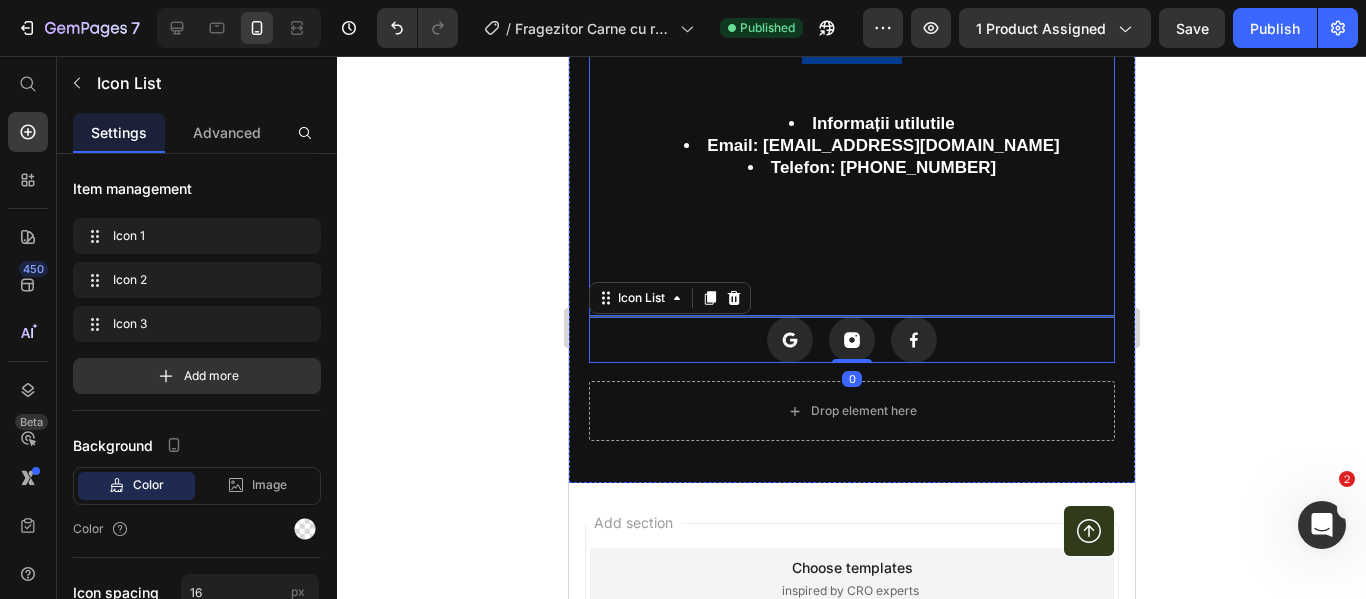 click on "Politica de confidențialitate       Button Politica de rambursare    Button Image Informații utilutile Email: [EMAIL_ADDRESS][DOMAIN_NAME] Telefon: [PHONE_NUMBER] Button Row" at bounding box center (851, 44) 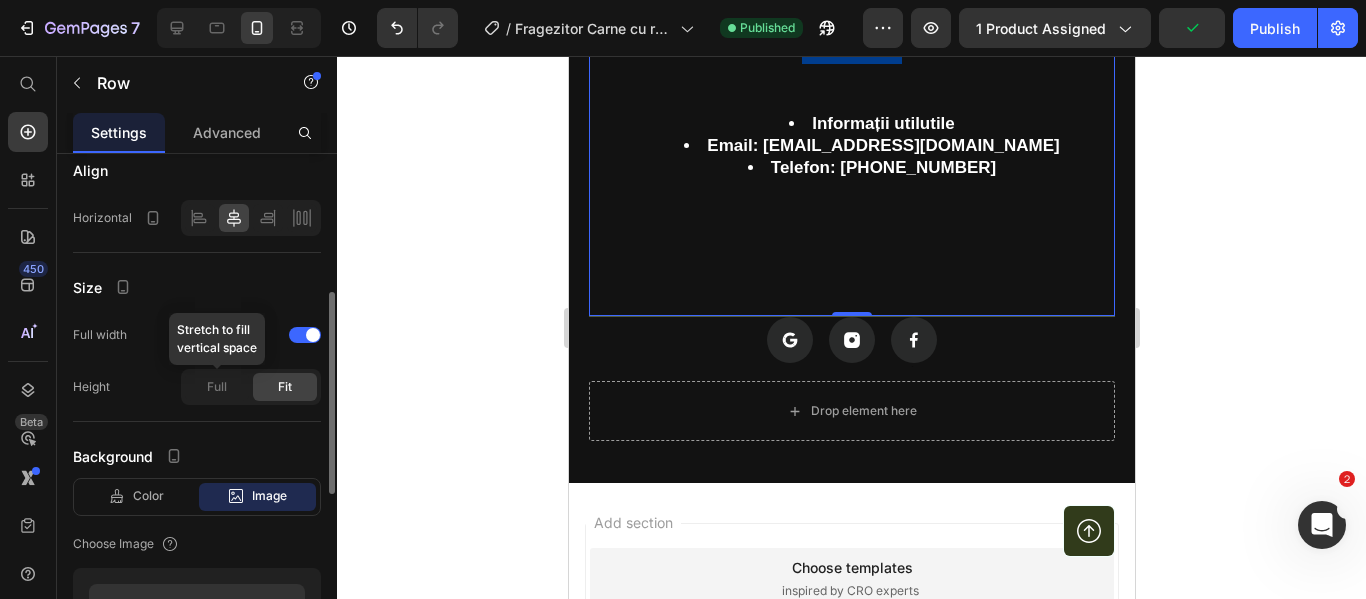 scroll, scrollTop: 0, scrollLeft: 0, axis: both 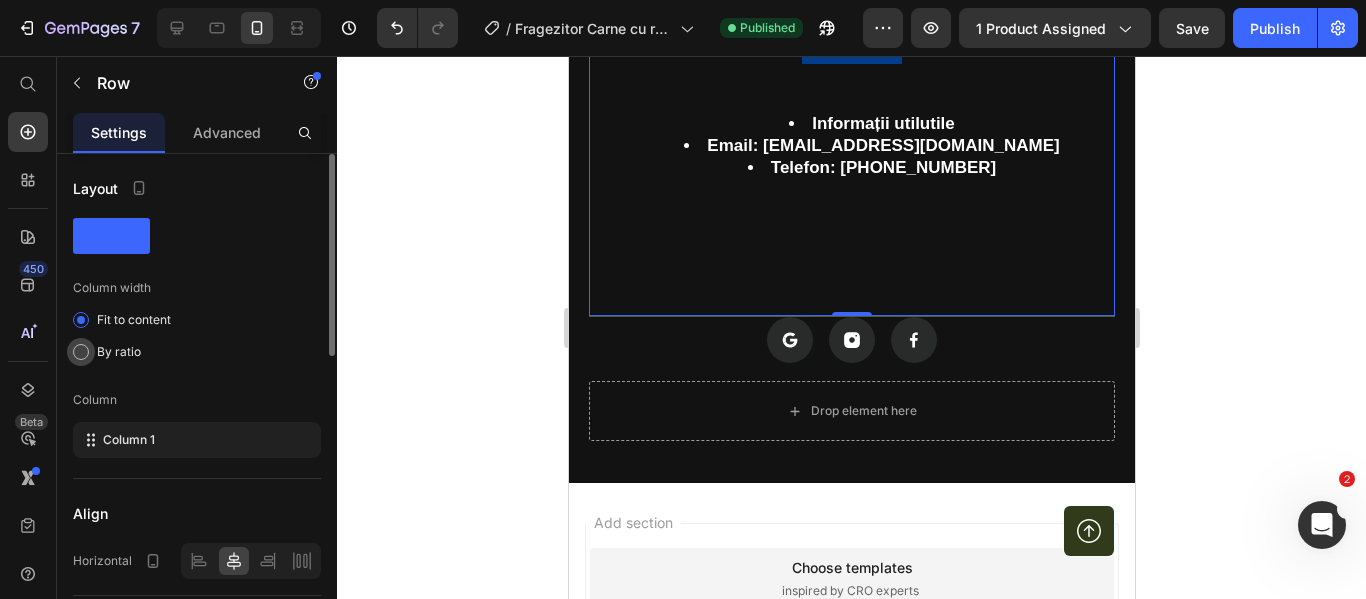 click on "By ratio" at bounding box center [119, 352] 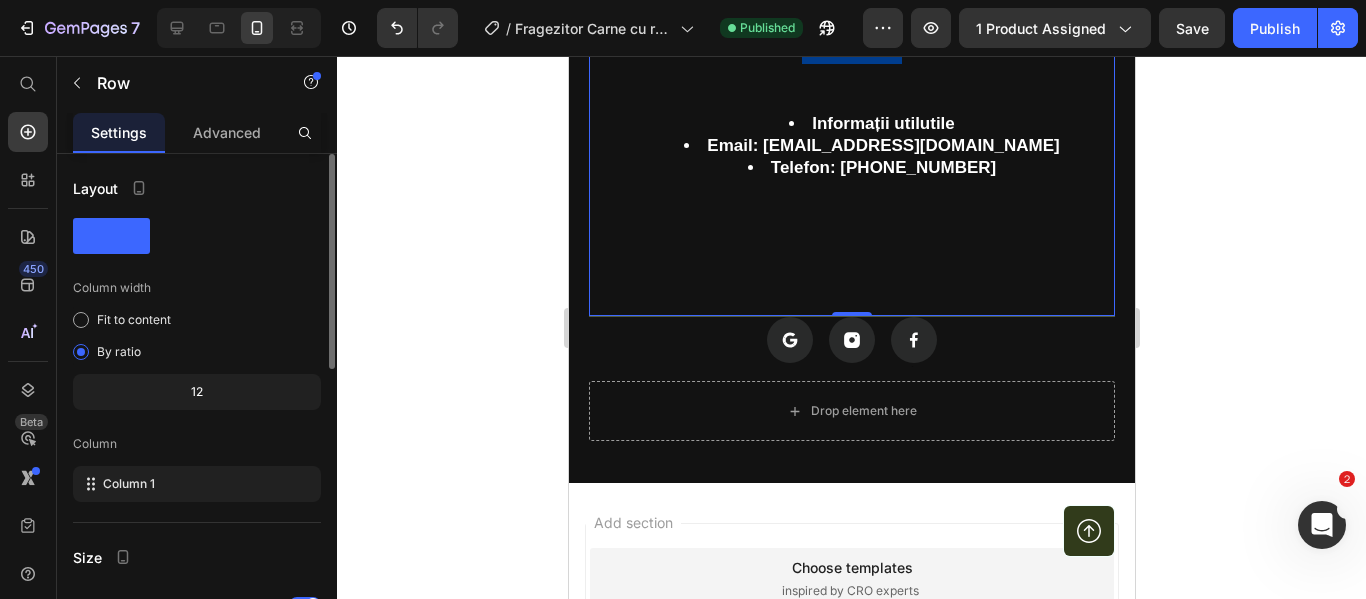 click on "Column width" at bounding box center (197, 288) 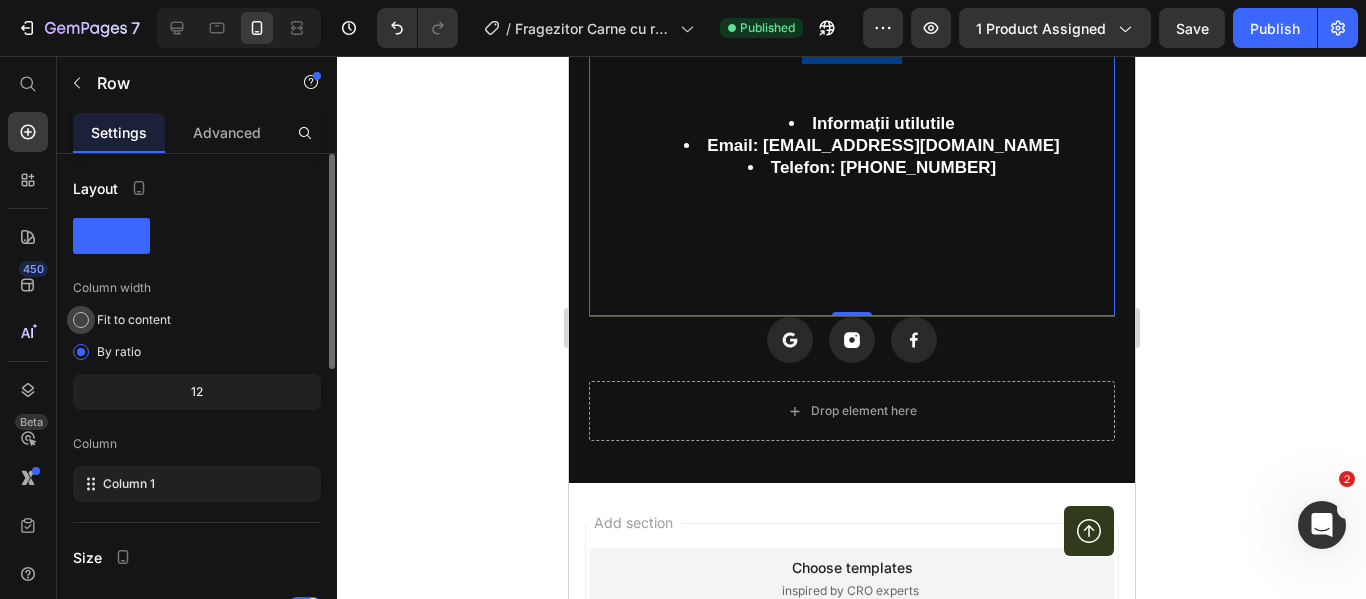 click on "Fit to content" 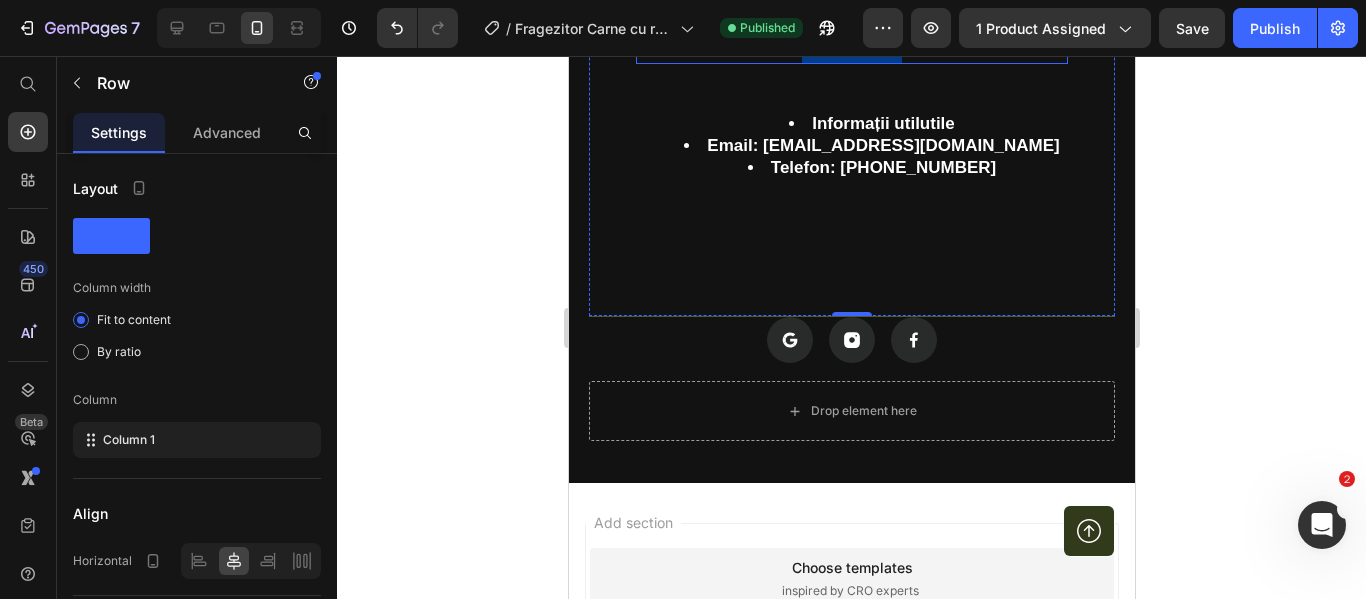 scroll, scrollTop: 2627, scrollLeft: 0, axis: vertical 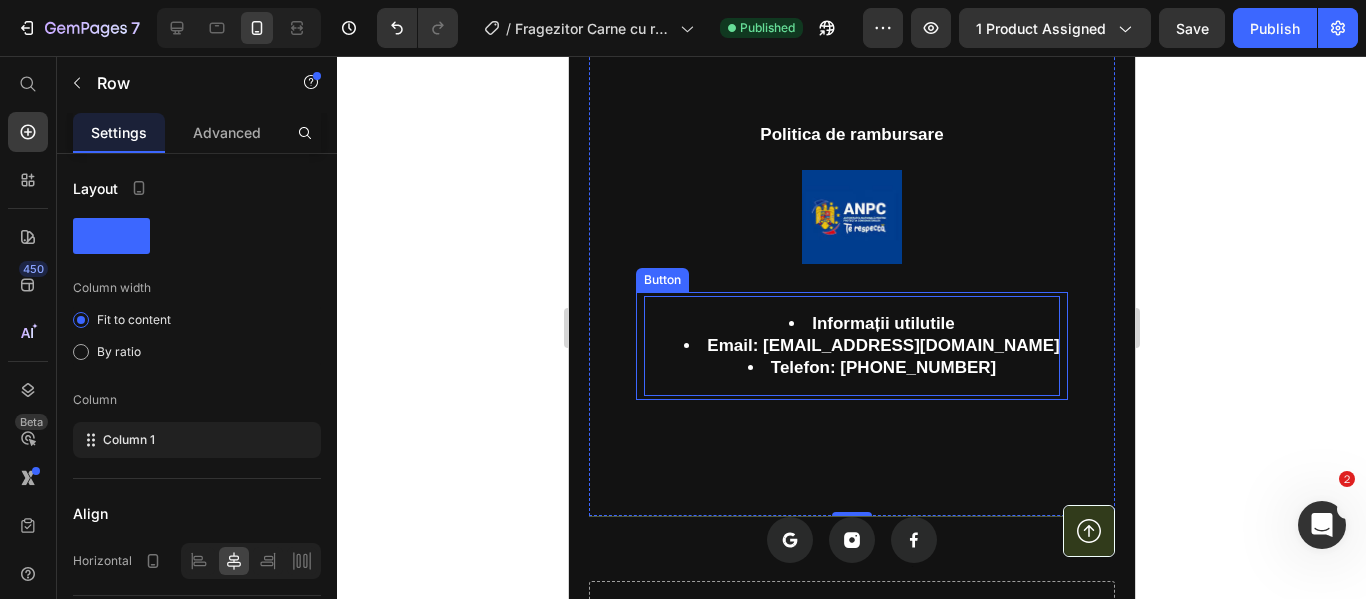 click on "Informații utilutile Email: [EMAIL_ADDRESS][DOMAIN_NAME] Telefon: [PHONE_NUMBER]" at bounding box center [850, 346] 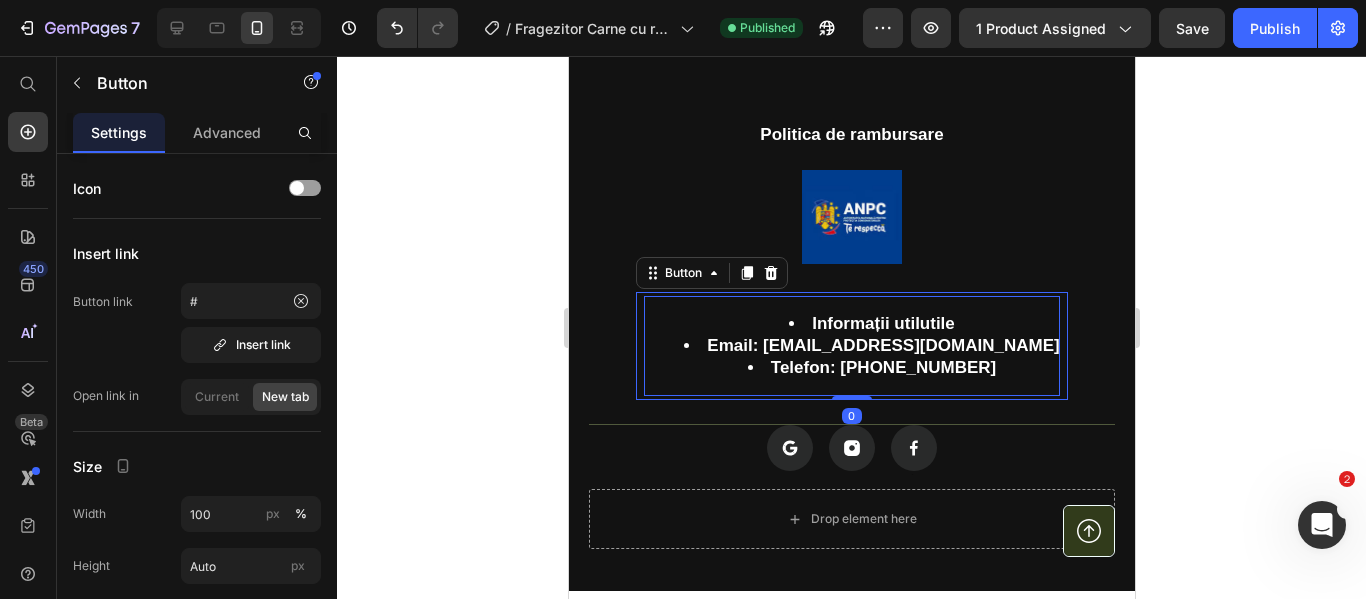 drag, startPoint x: 846, startPoint y: 452, endPoint x: 834, endPoint y: 343, distance: 109.65856 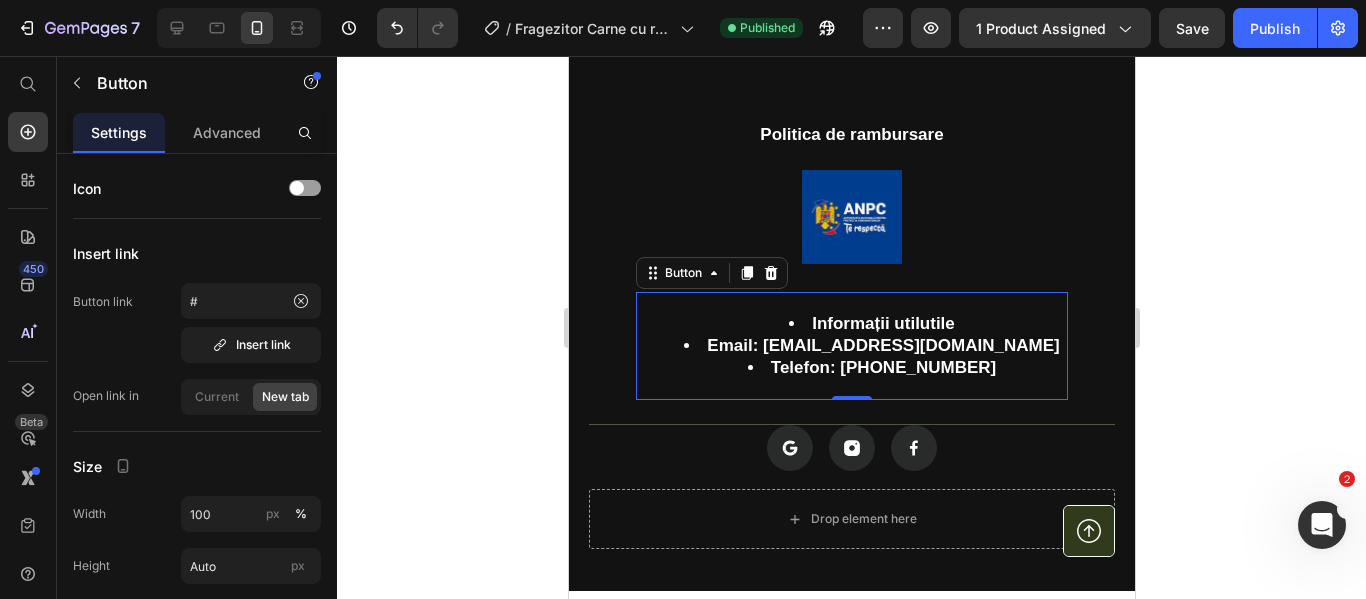 click on "Informații utilutile Email: [EMAIL_ADDRESS][DOMAIN_NAME] Telefon: [PHONE_NUMBER]" at bounding box center [850, 346] 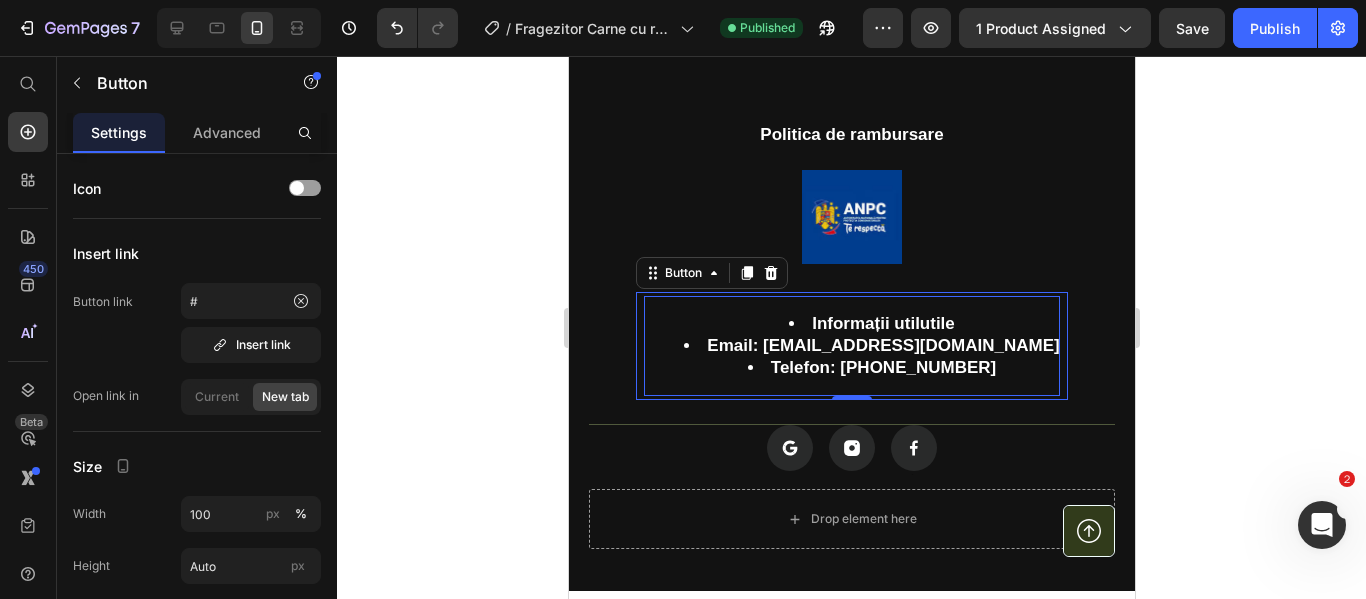 click on "Informații utilutile" at bounding box center (870, 324) 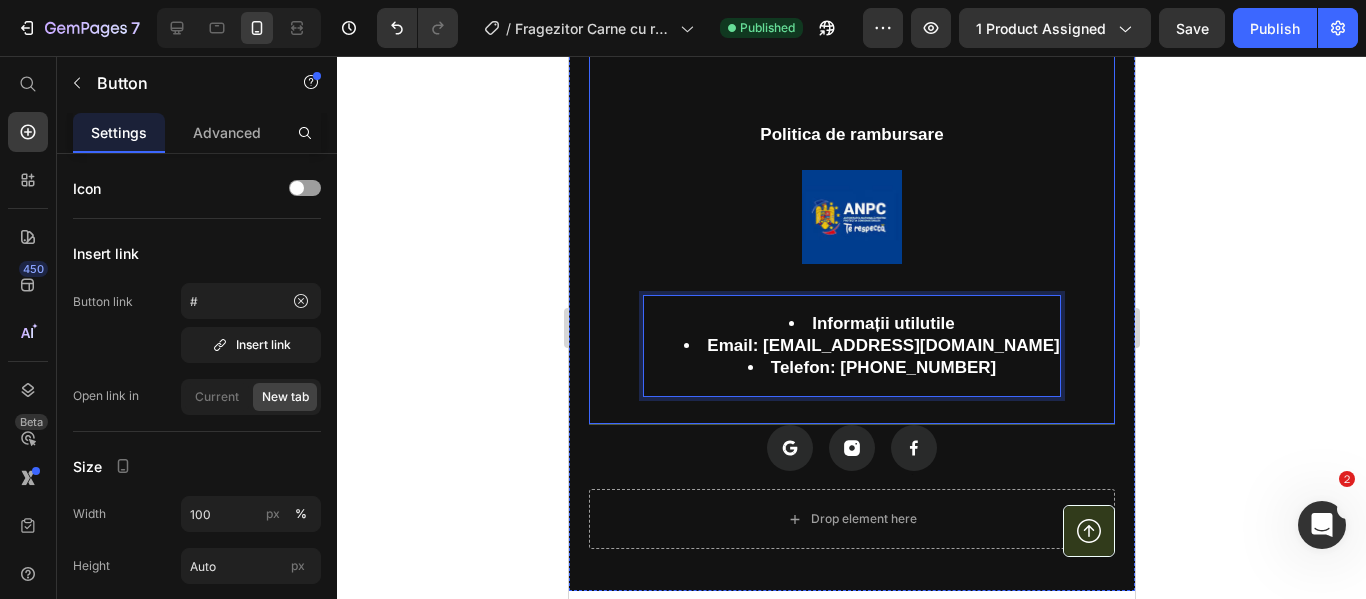 click on "Politica de confidențialitate       Button Politica de rambursare    Button Image Informații utilutile Email: [EMAIL_ADDRESS][DOMAIN_NAME] Telefon: [PHONE_NUMBER] Button   0 Row" at bounding box center (851, 198) 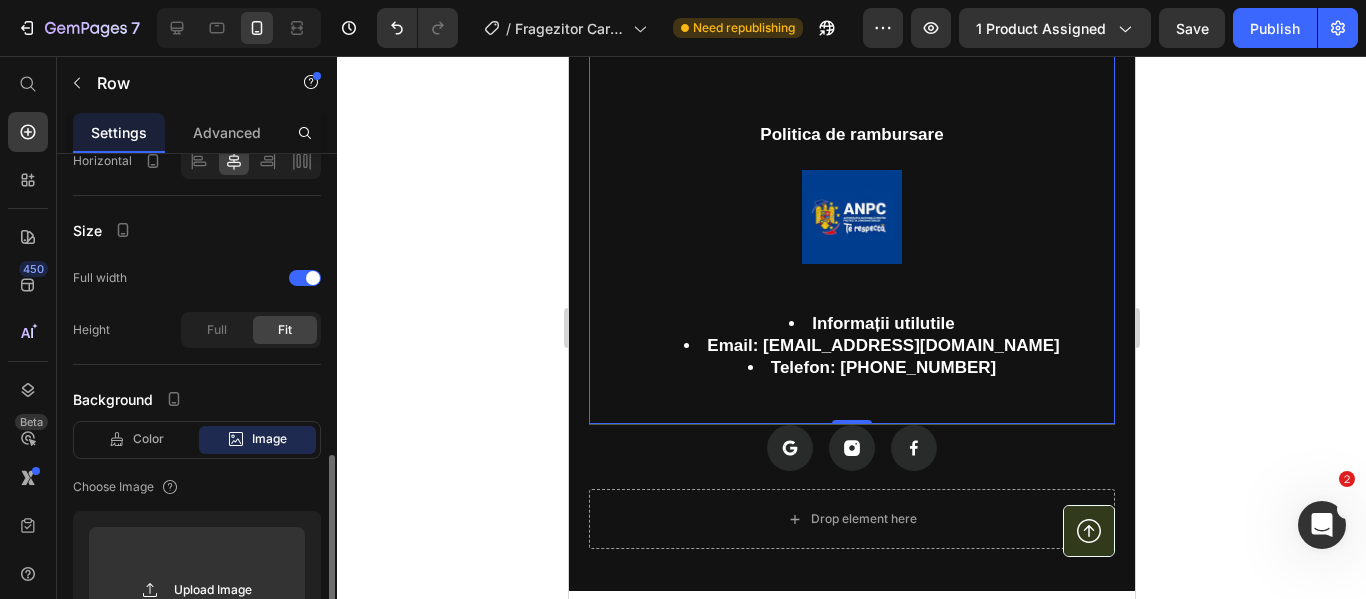 scroll, scrollTop: 500, scrollLeft: 0, axis: vertical 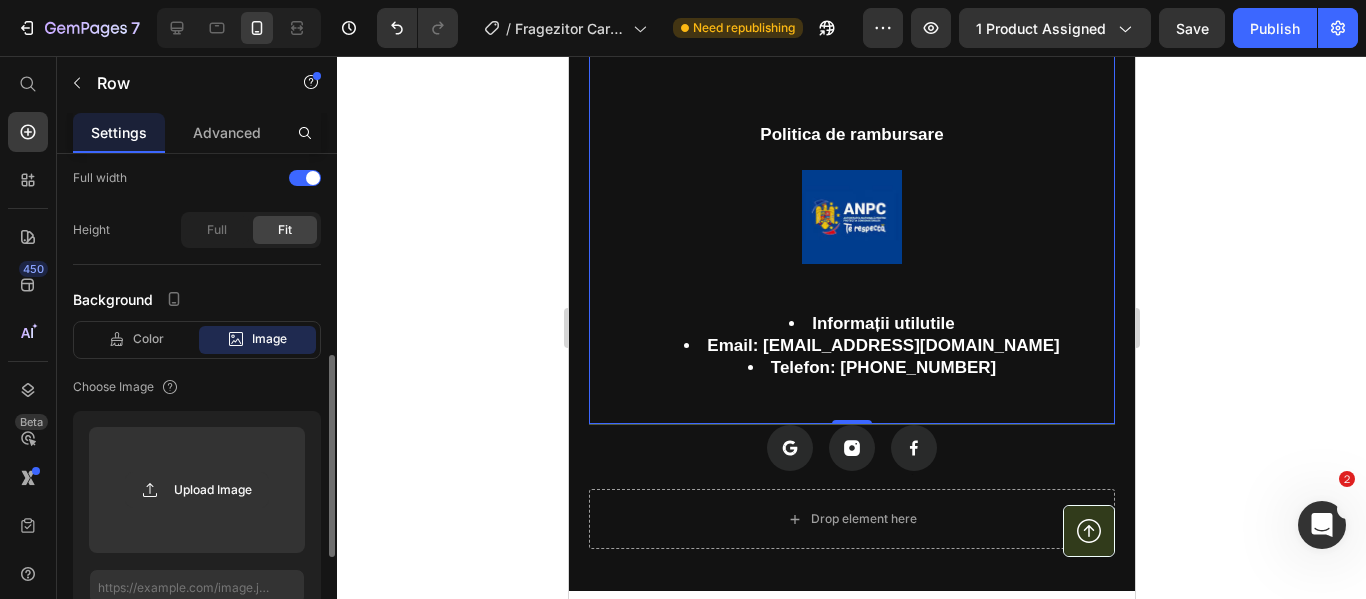 click on "Color Image Video" at bounding box center [197, 340] 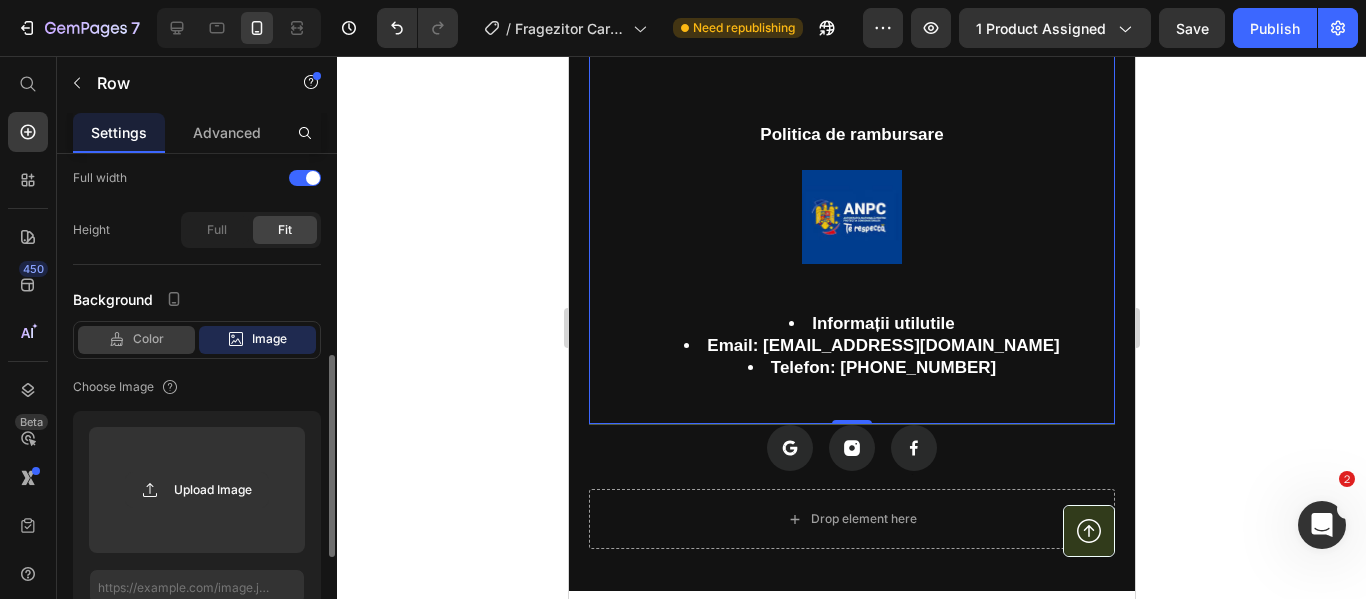 click on "Color" at bounding box center [148, 339] 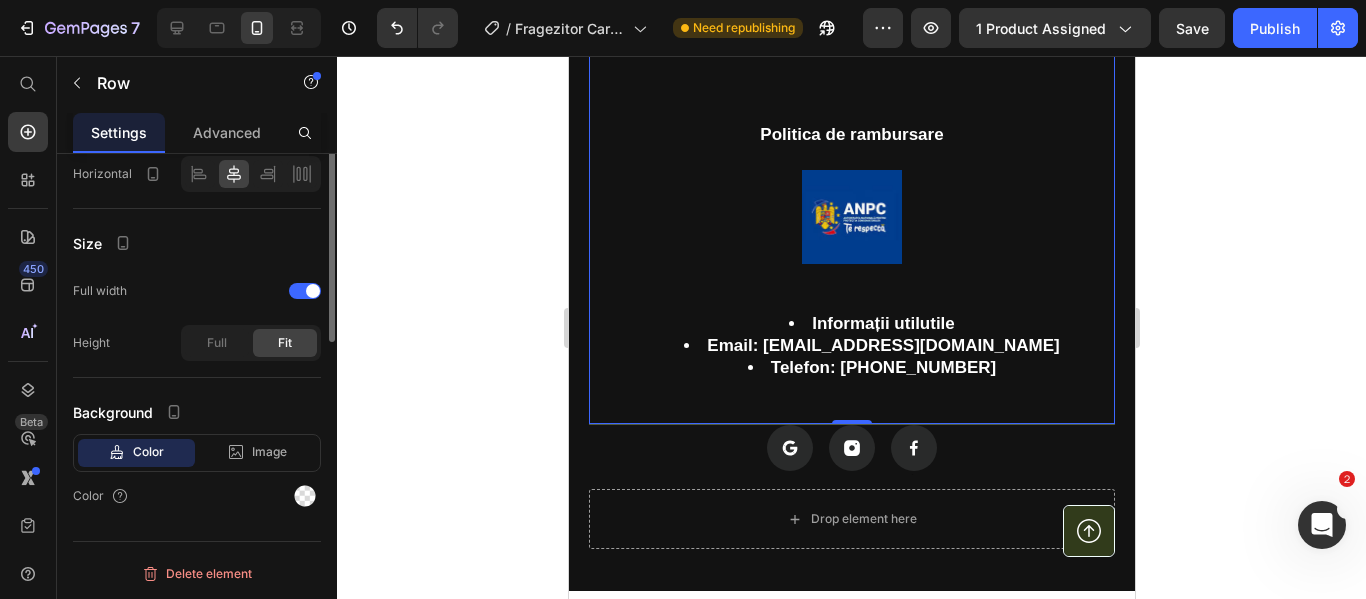 scroll, scrollTop: 87, scrollLeft: 0, axis: vertical 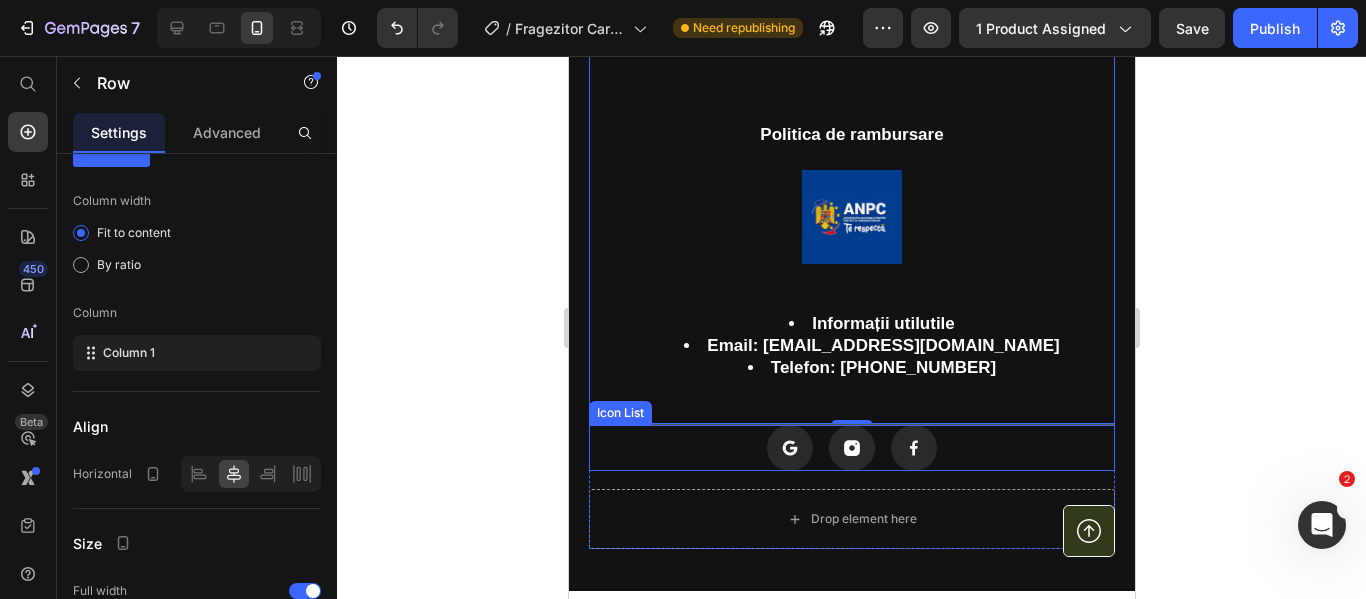 click on "Icon
Icon
Icon" at bounding box center [851, 448] 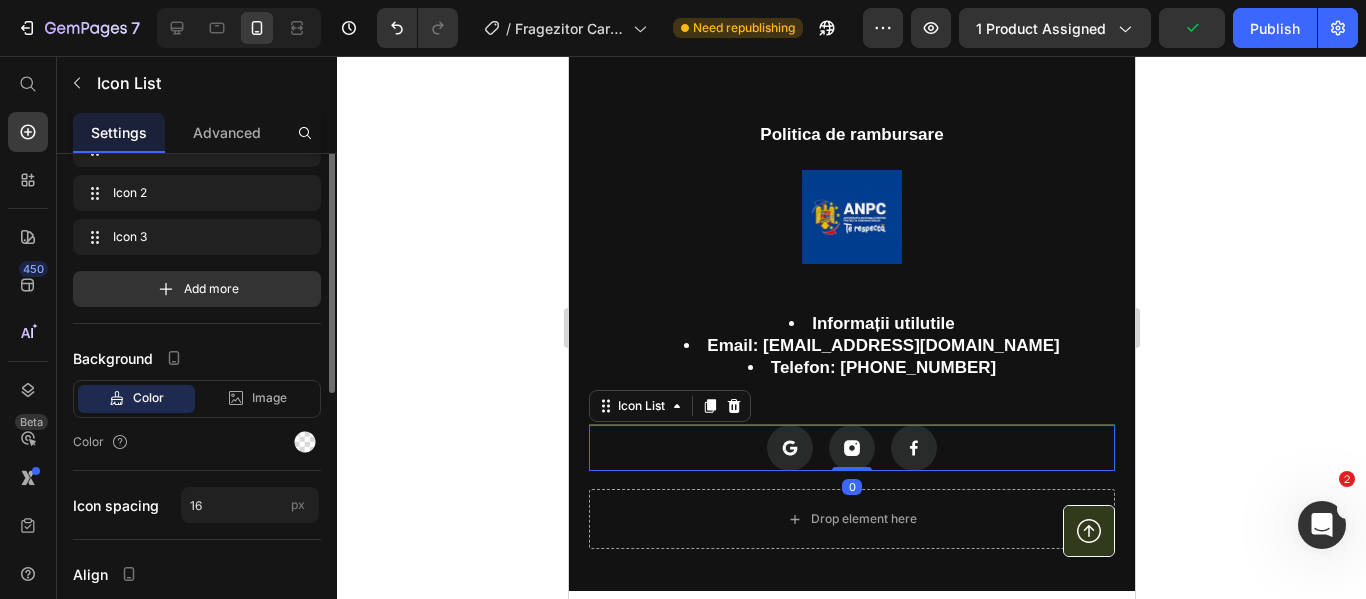 scroll, scrollTop: 0, scrollLeft: 0, axis: both 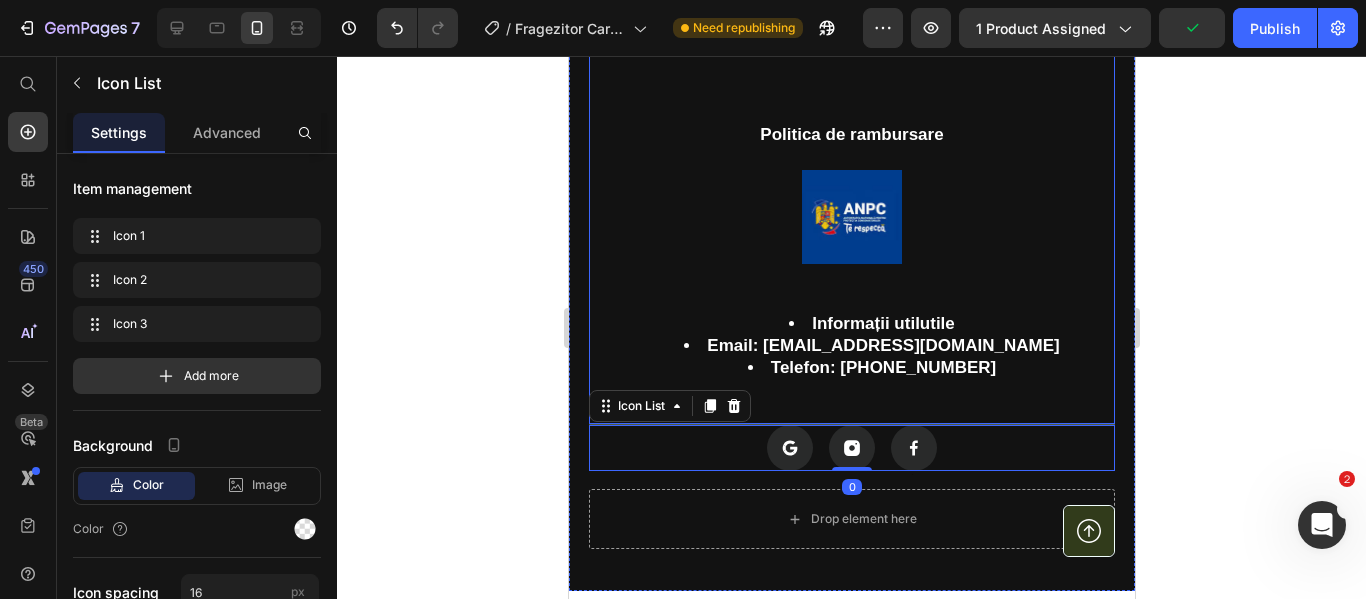 click on "Politica de confidențialitate       Button Politica de rambursare    Button Image Informații utilutile Email: [EMAIL_ADDRESS][DOMAIN_NAME] Telefon: [PHONE_NUMBER] Button Row" at bounding box center (851, 198) 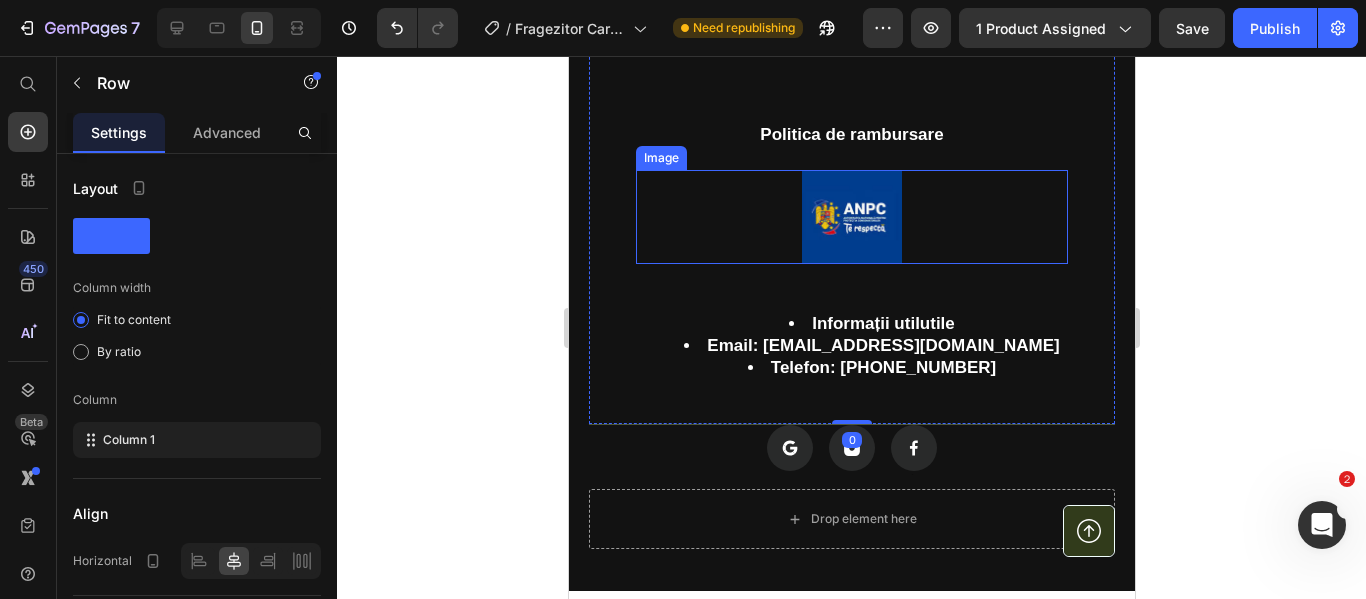 click at bounding box center (850, 217) 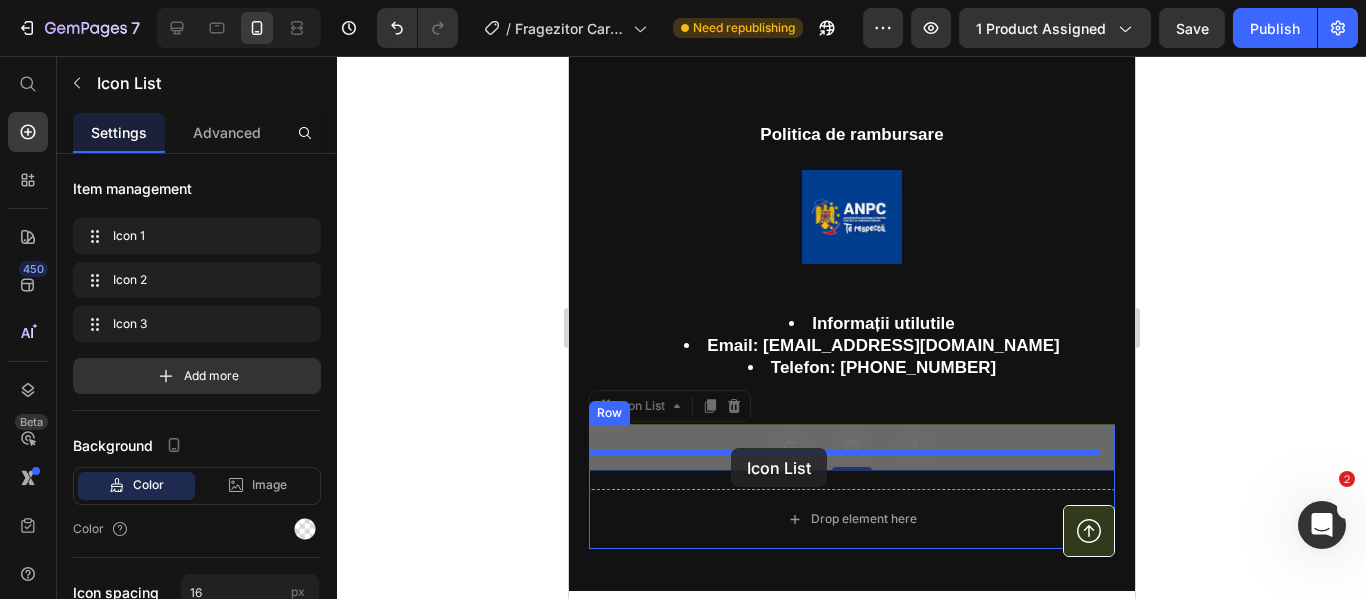 drag, startPoint x: 709, startPoint y: 356, endPoint x: 730, endPoint y: 448, distance: 94.36631 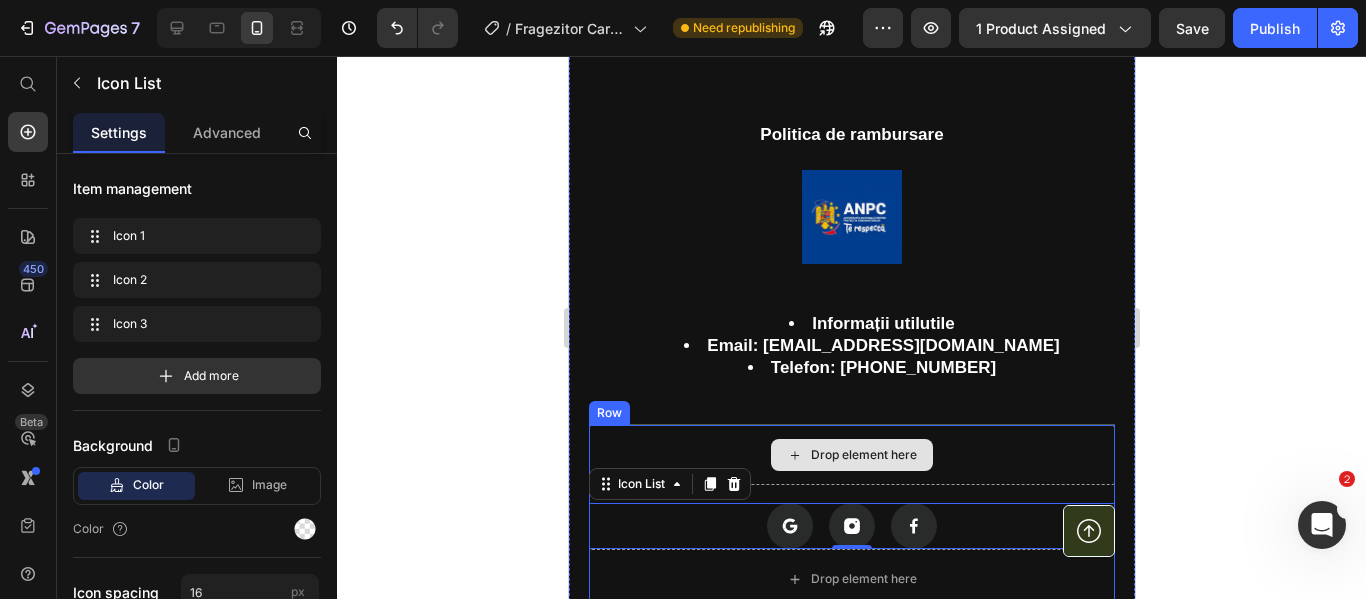 scroll, scrollTop: 2727, scrollLeft: 0, axis: vertical 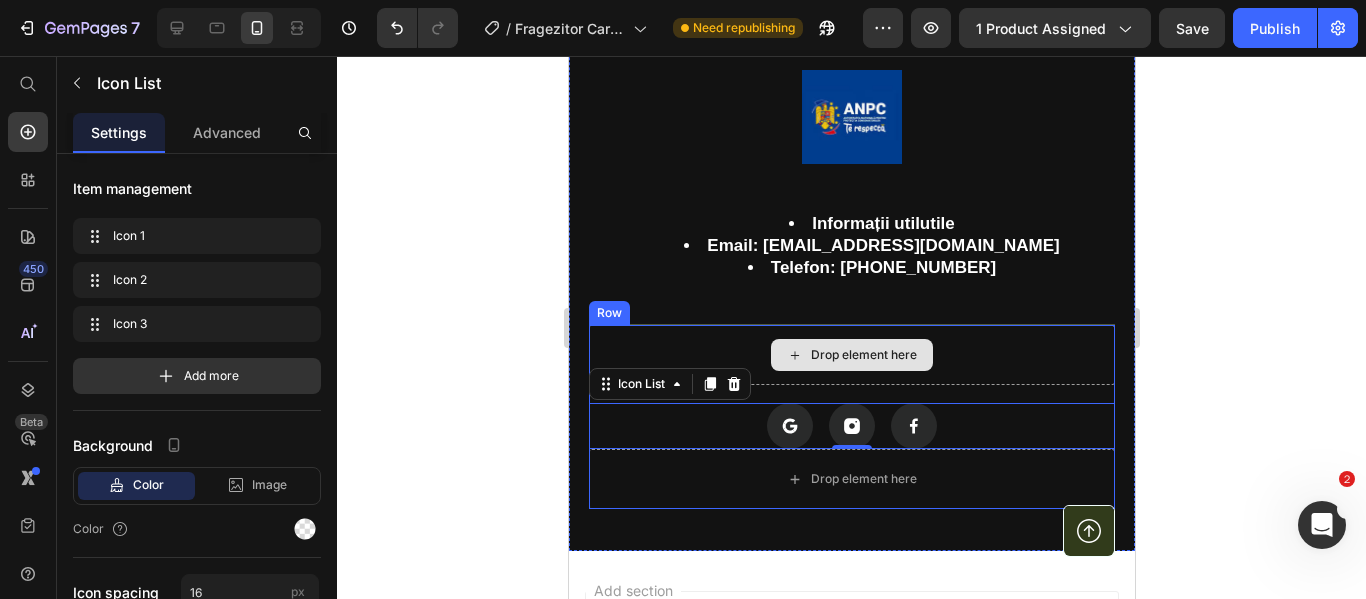click on "Drop element here" at bounding box center (851, 355) 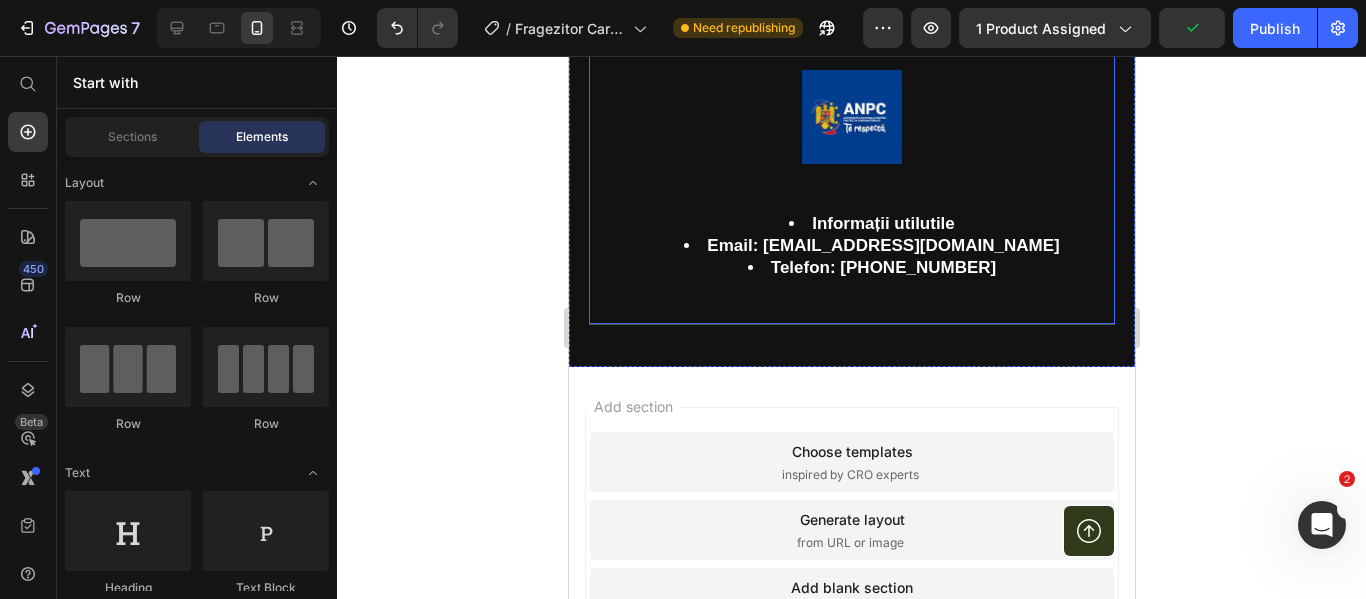 click on "Politica de confidențialitate       Button Politica de rambursare    Button Image Informații utilutile Email: [EMAIL_ADDRESS][DOMAIN_NAME] Telefon: [PHONE_NUMBER] Button Row" at bounding box center (851, 98) 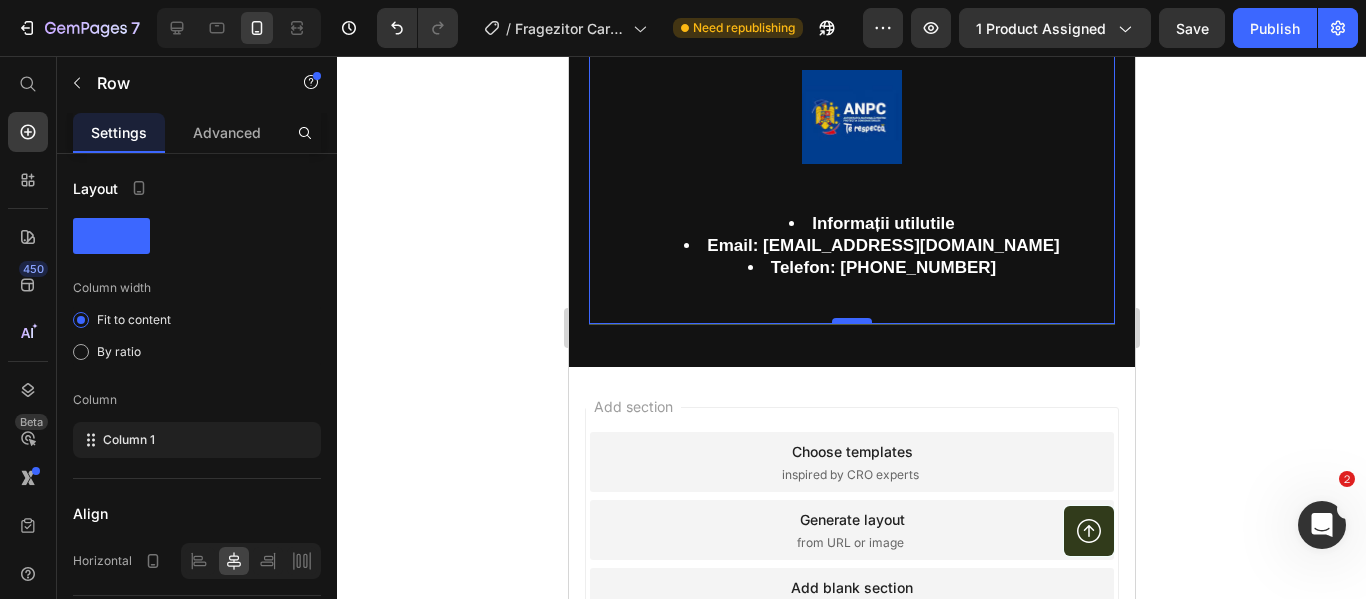 drag, startPoint x: 842, startPoint y: 283, endPoint x: 842, endPoint y: 315, distance: 32 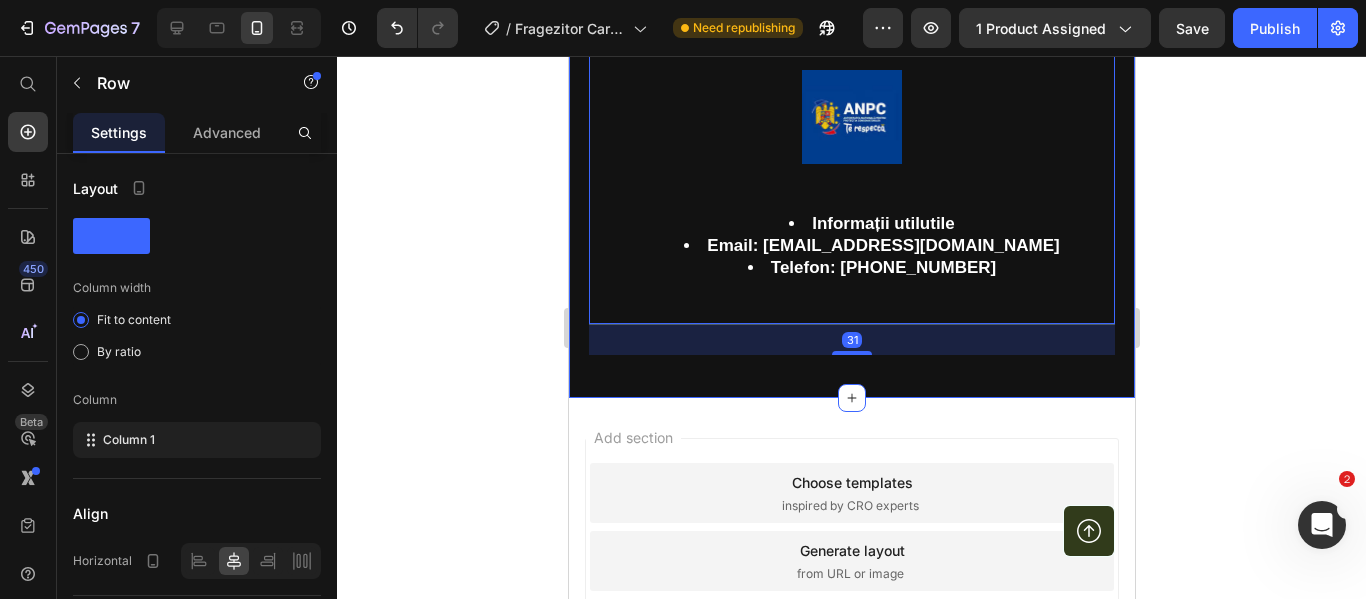 click on "Politica de confidențialitate       Button Politica de rambursare    Button Image Informații utilutile Email: [EMAIL_ADDRESS][DOMAIN_NAME] Telefon: [PHONE_NUMBER] Button Row   31
Button Row Section 4" at bounding box center (851, 115) 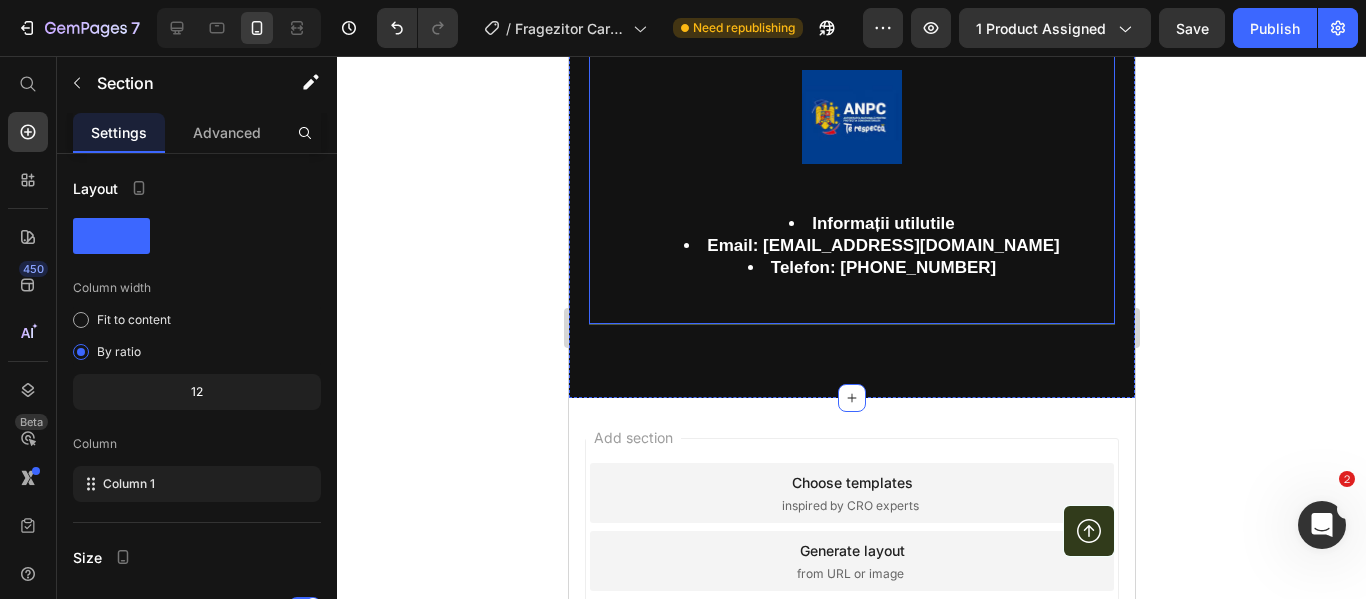 click on "Politica de confidențialitate       Button Politica de rambursare    Button Image Informații utilutile Email: [EMAIL_ADDRESS][DOMAIN_NAME] Telefon: [PHONE_NUMBER] Button Row" at bounding box center [851, 98] 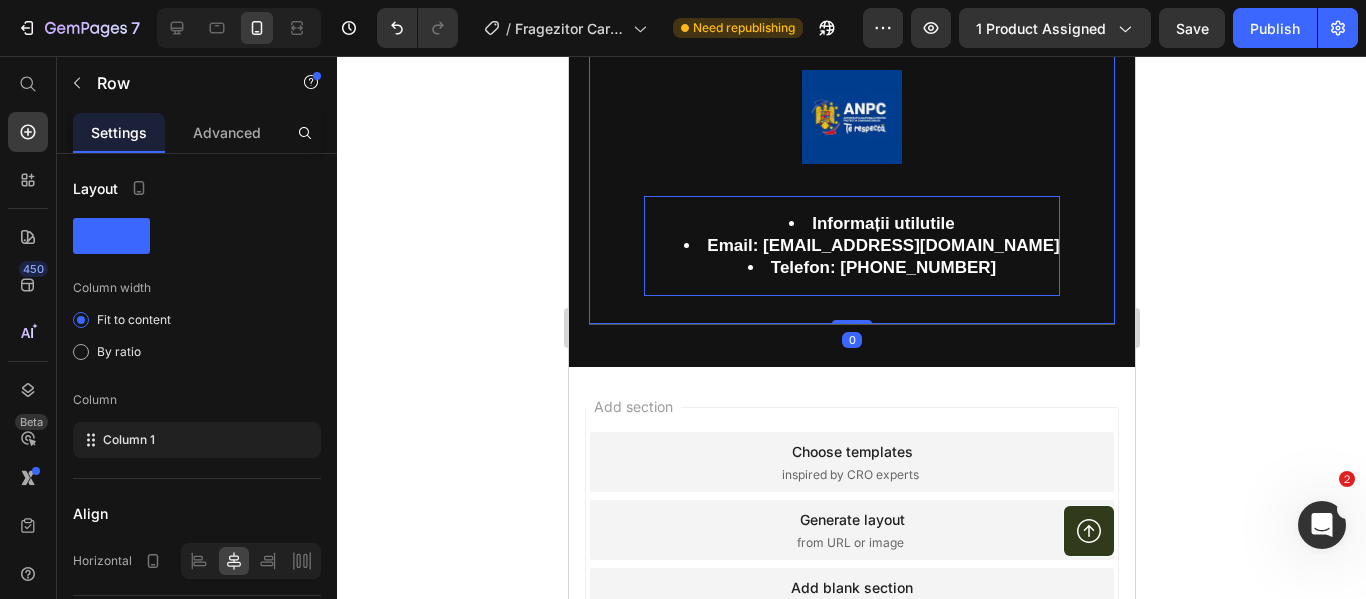 drag, startPoint x: 855, startPoint y: 317, endPoint x: 853, endPoint y: 258, distance: 59.03389 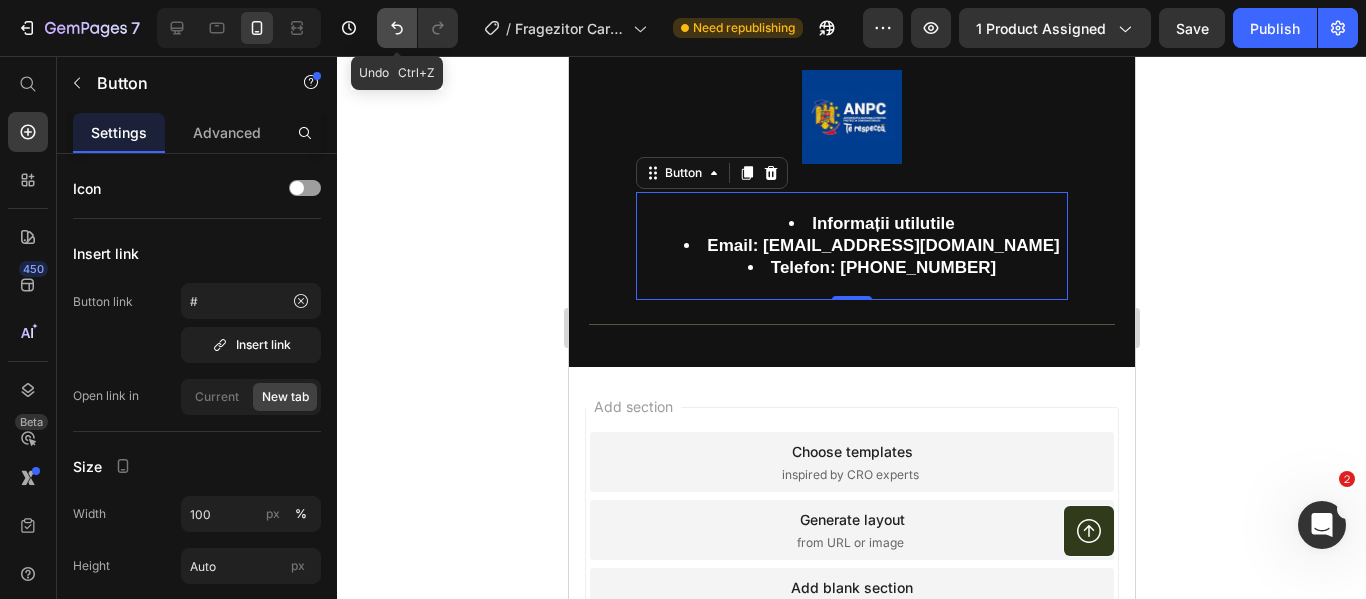 click 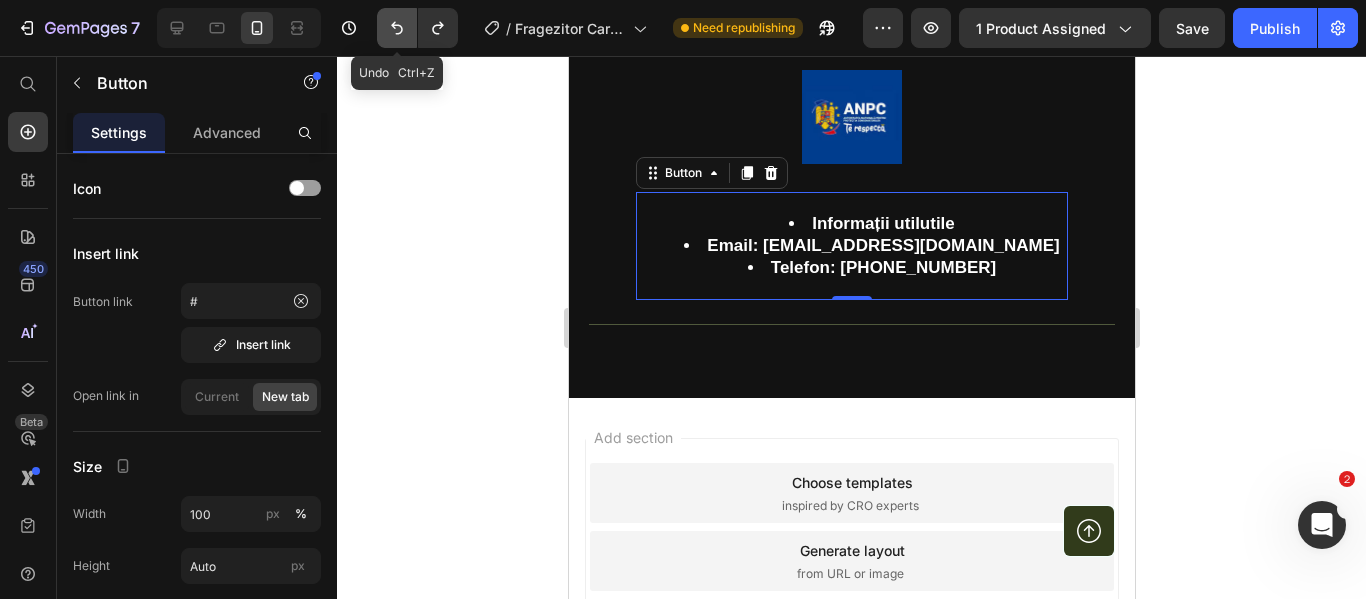 click 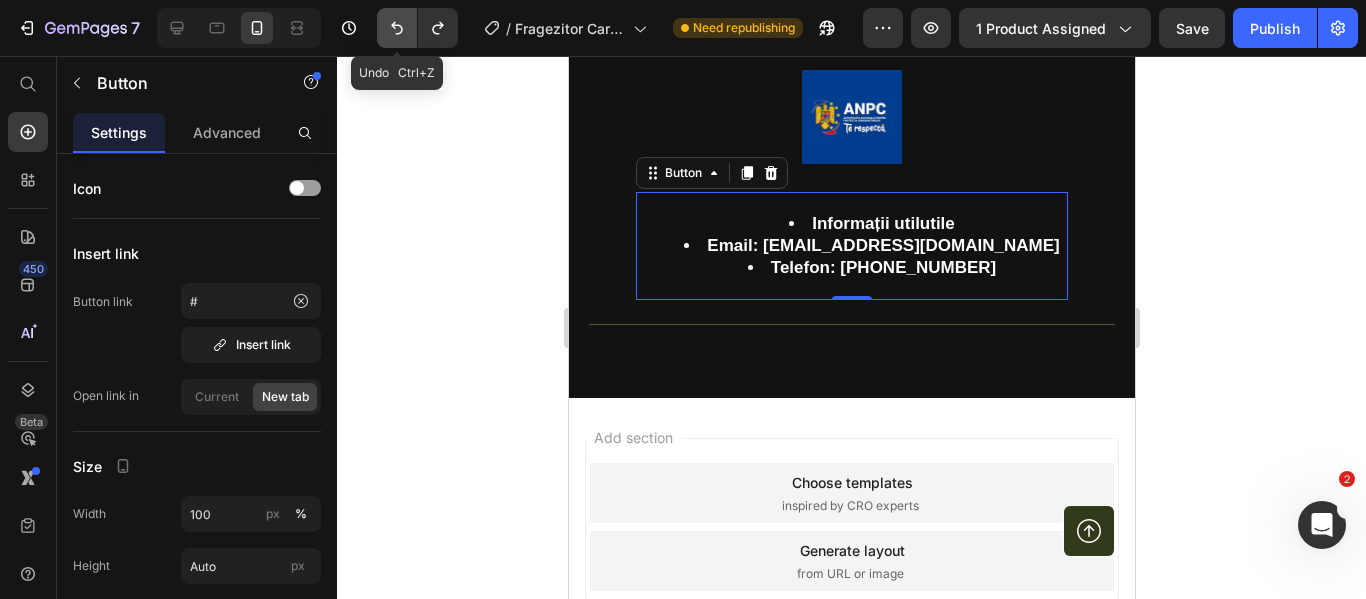 click 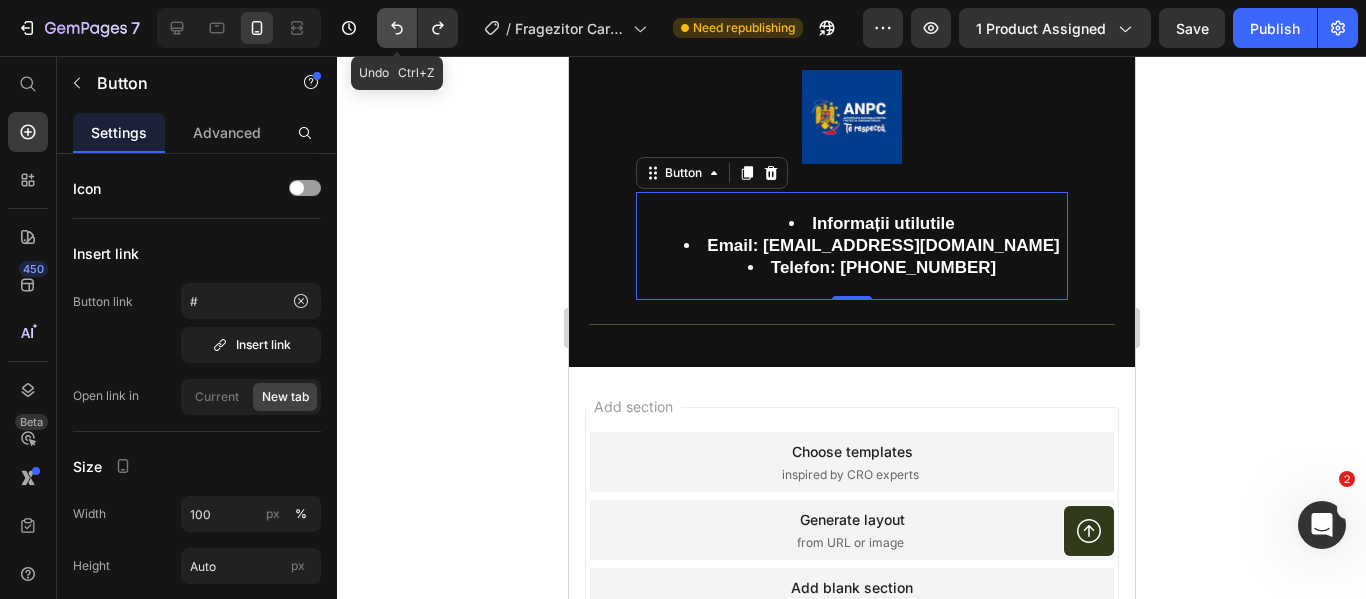 click 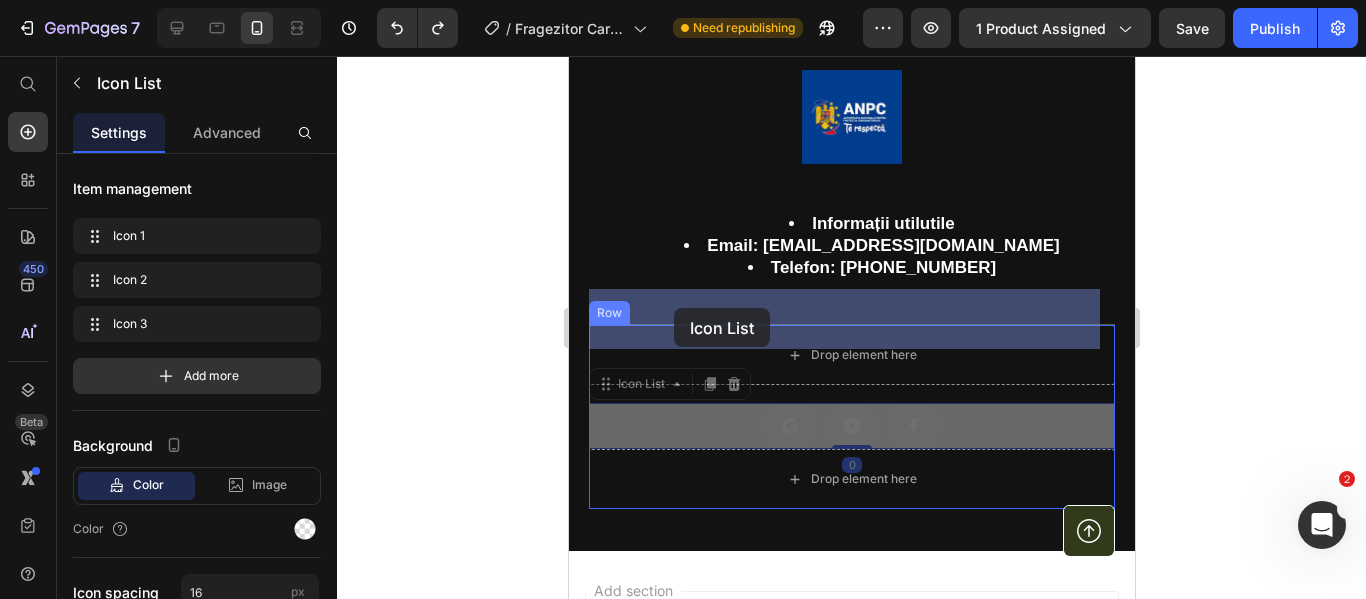 drag, startPoint x: 650, startPoint y: 379, endPoint x: 672, endPoint y: 311, distance: 71.470276 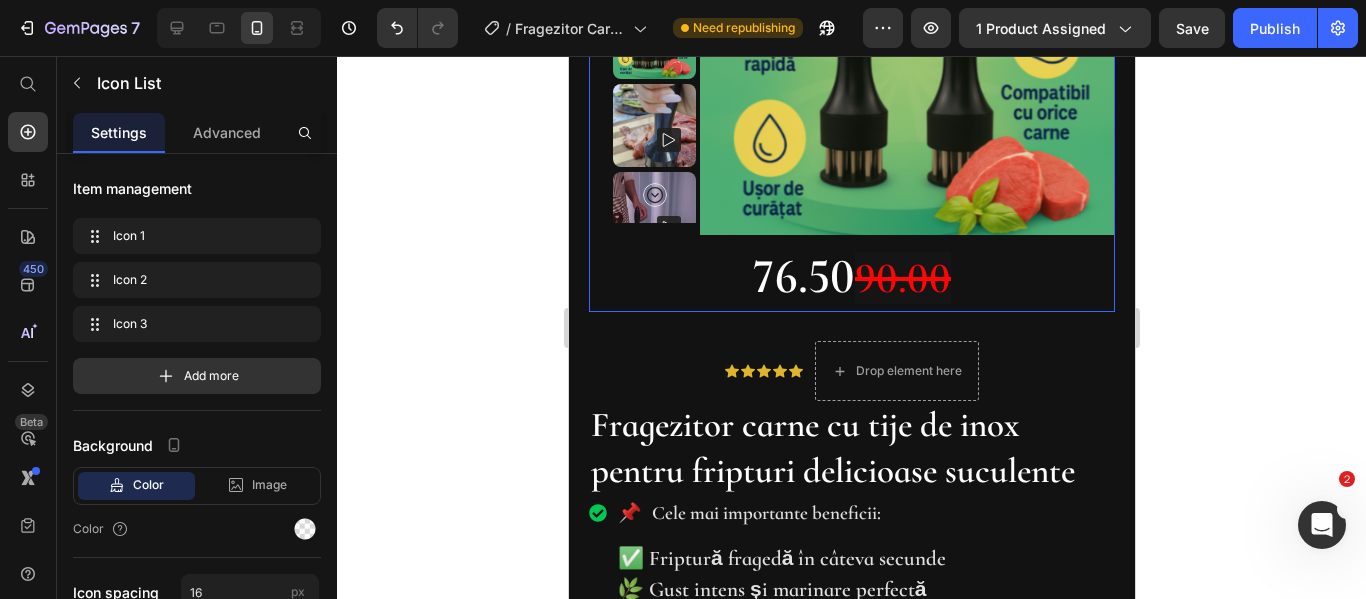 scroll, scrollTop: 0, scrollLeft: 0, axis: both 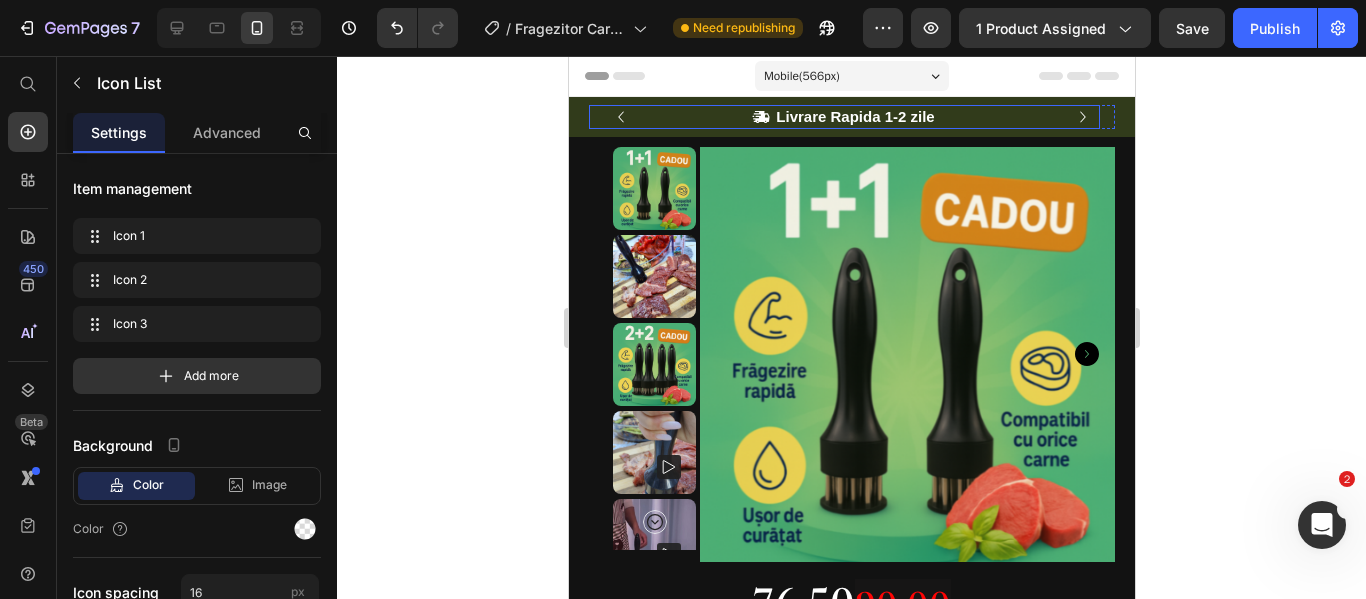 click on "Icon Livrare Rapida 1-2 zile Text Block Row" at bounding box center [843, 117] 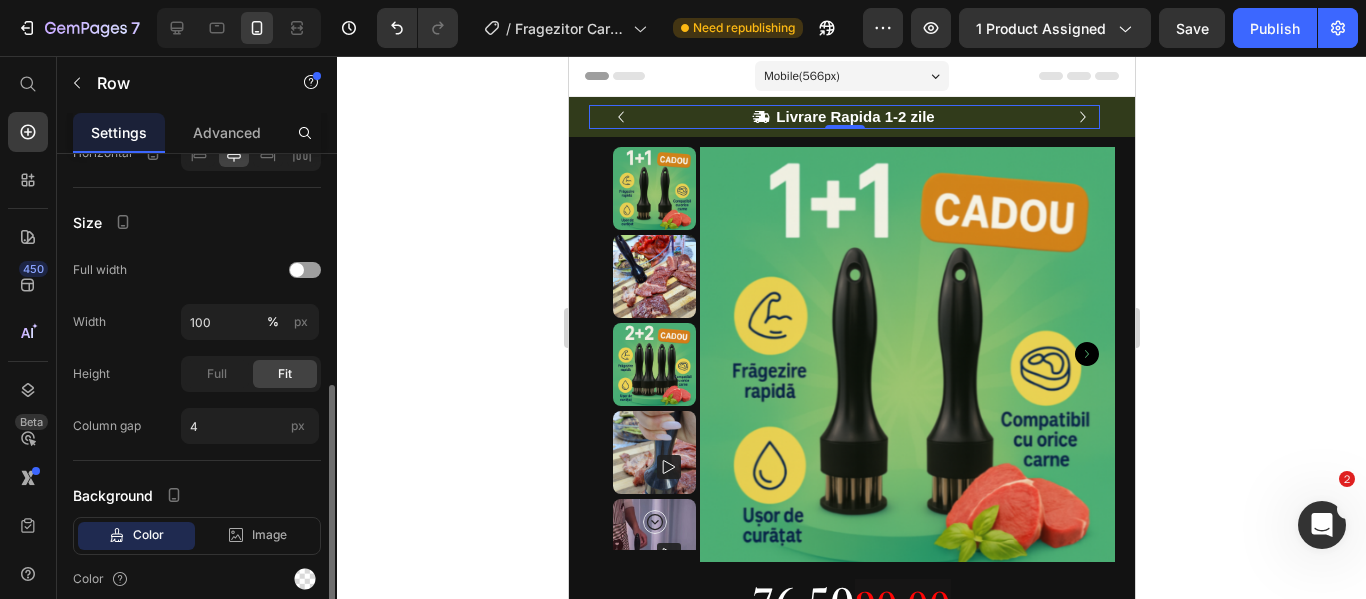scroll, scrollTop: 583, scrollLeft: 0, axis: vertical 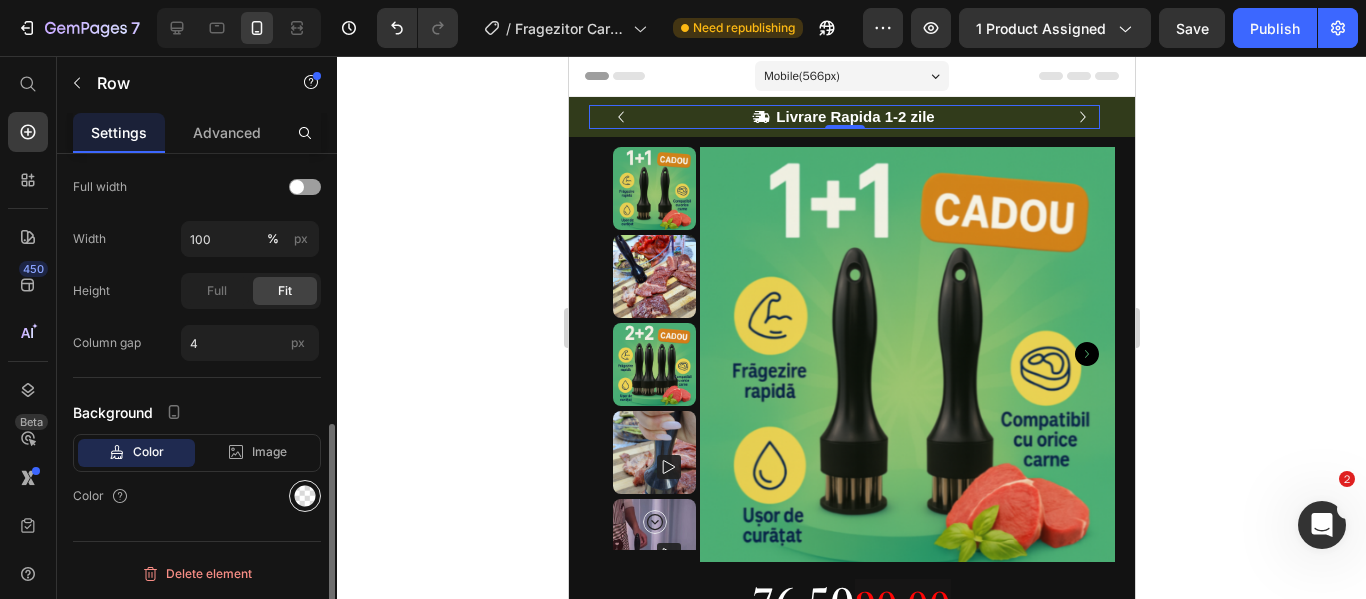 click at bounding box center [305, 496] 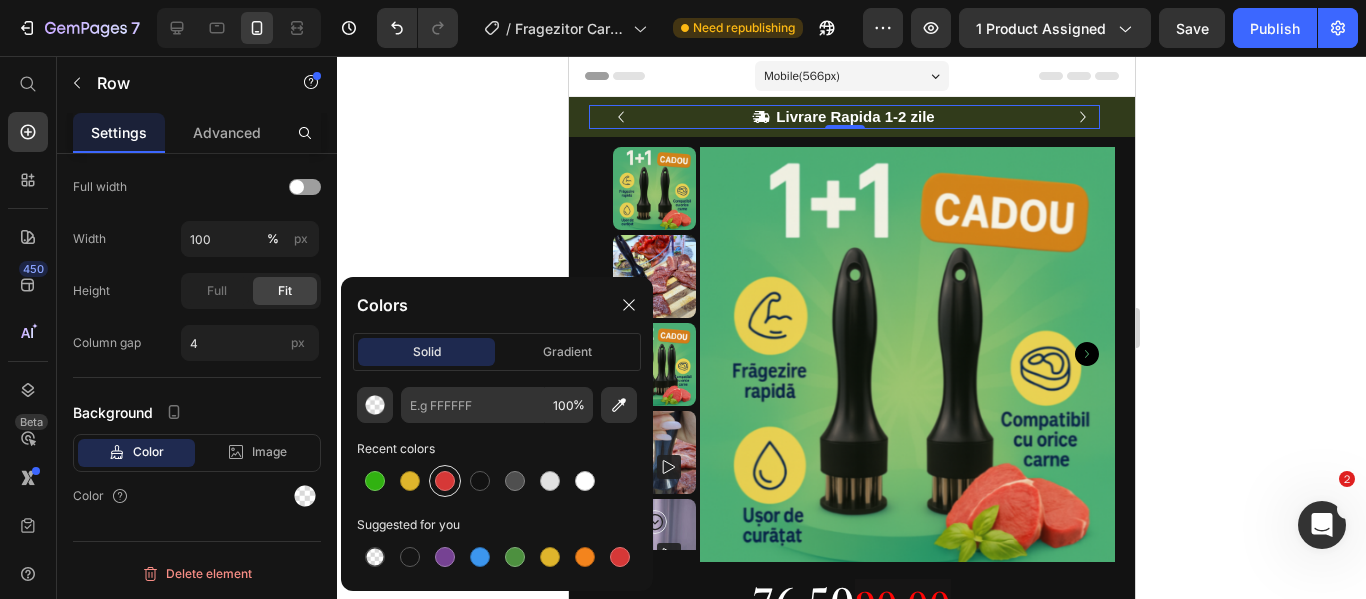 click at bounding box center (445, 481) 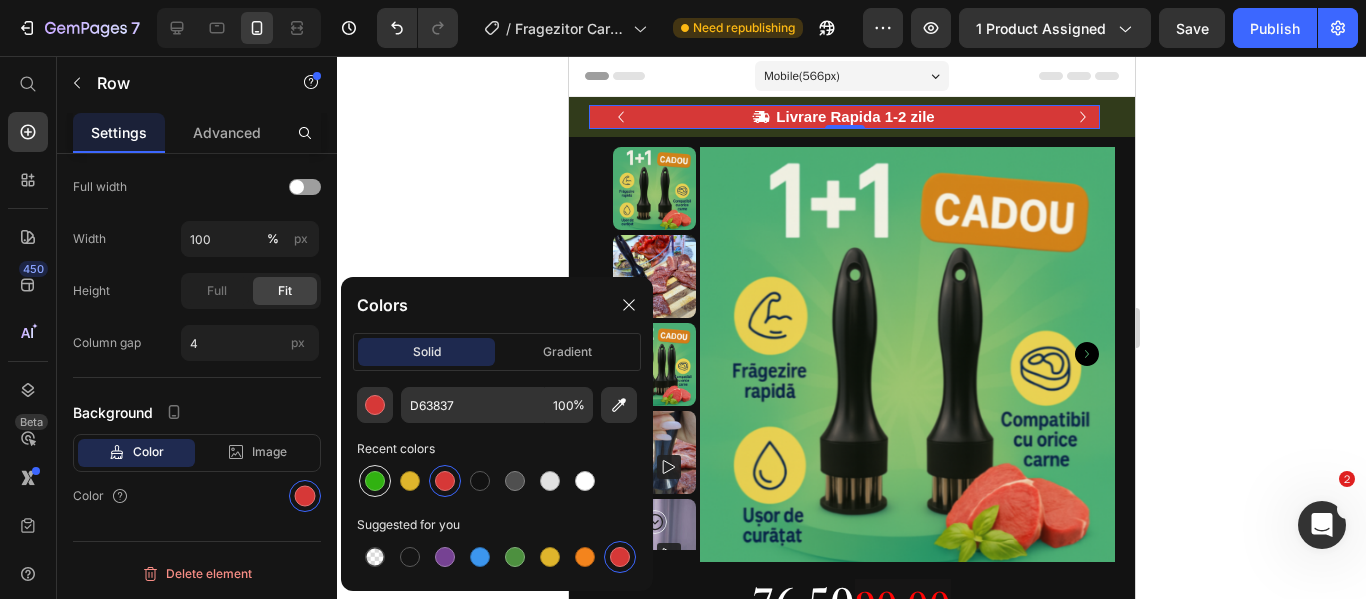 click at bounding box center [375, 481] 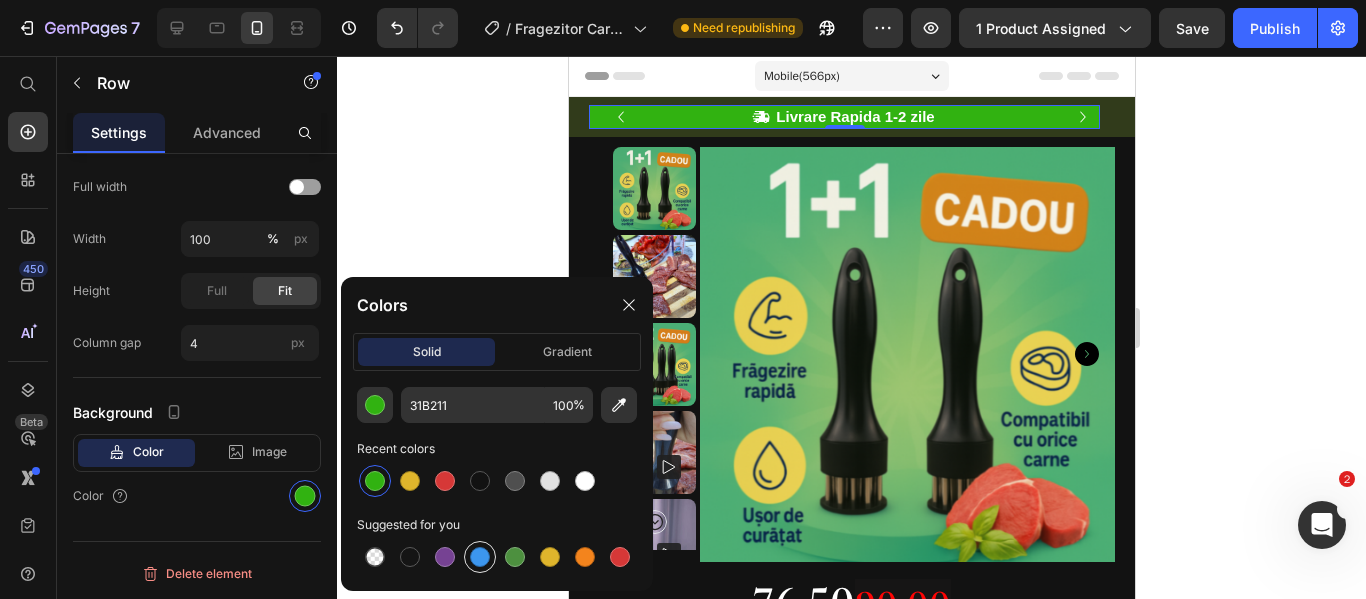 click at bounding box center (480, 557) 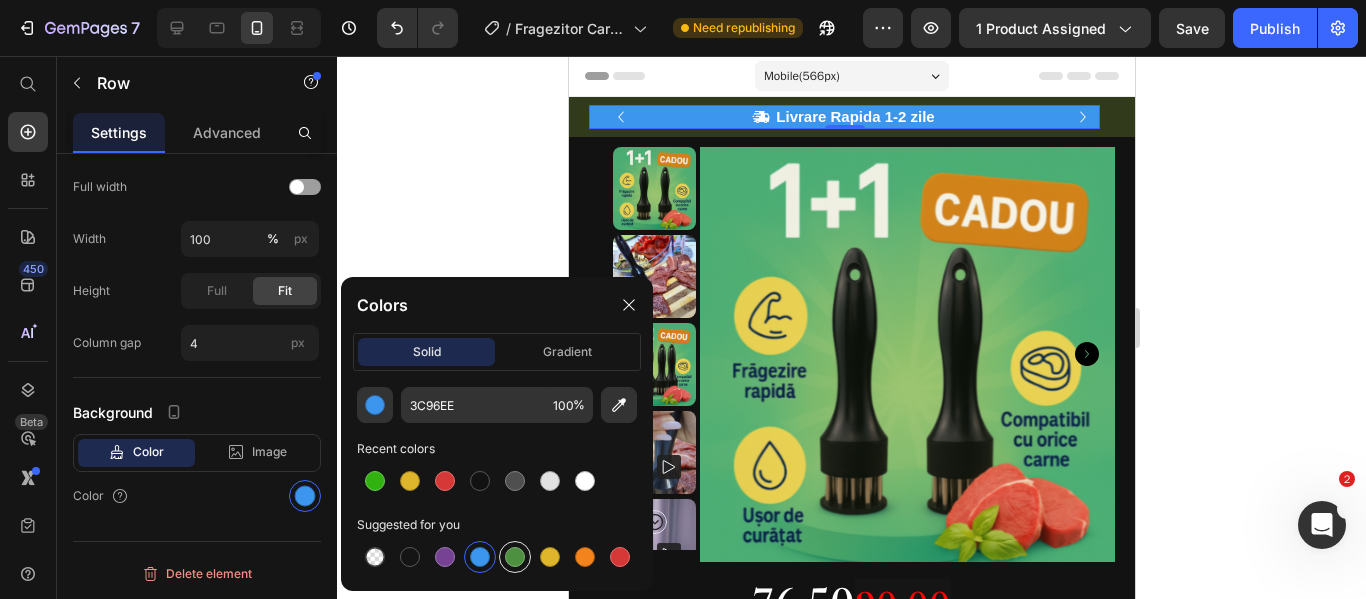 click at bounding box center [515, 557] 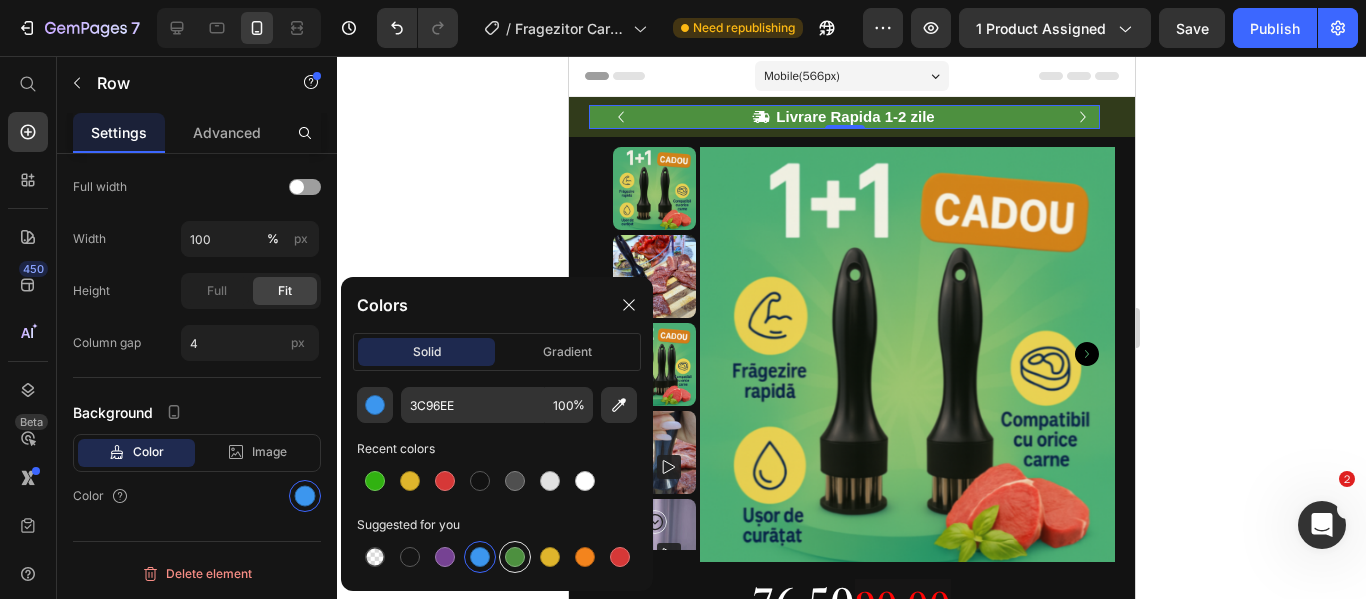 type on "4D903F" 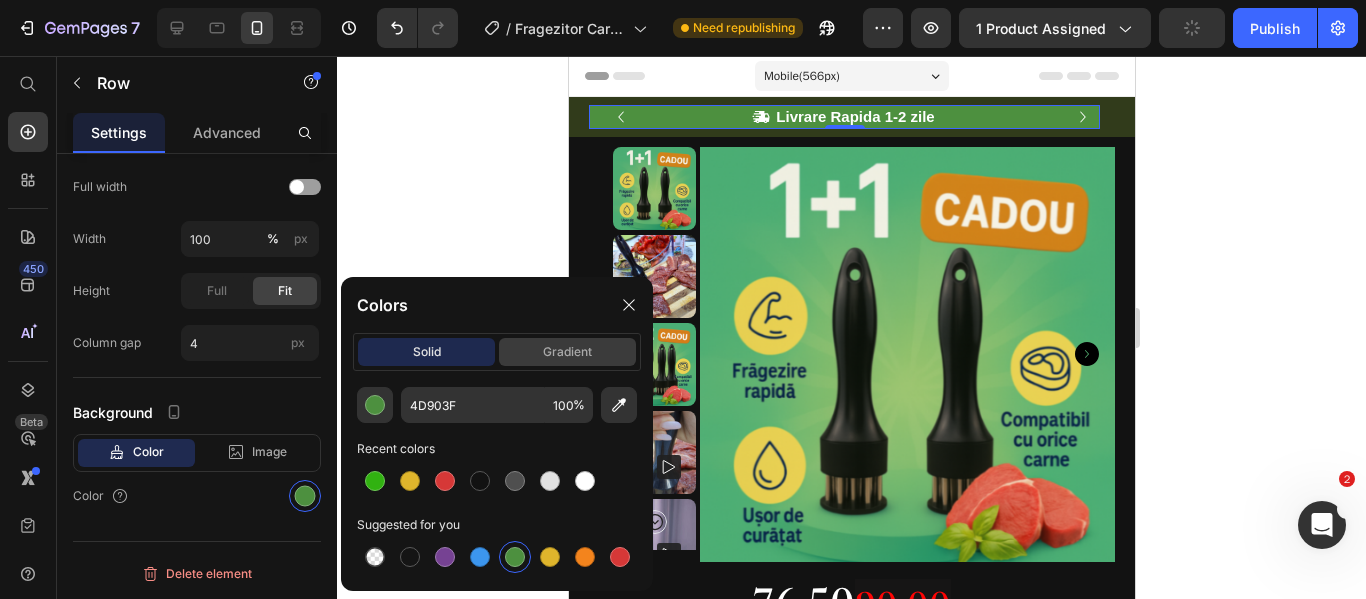click on "gradient" 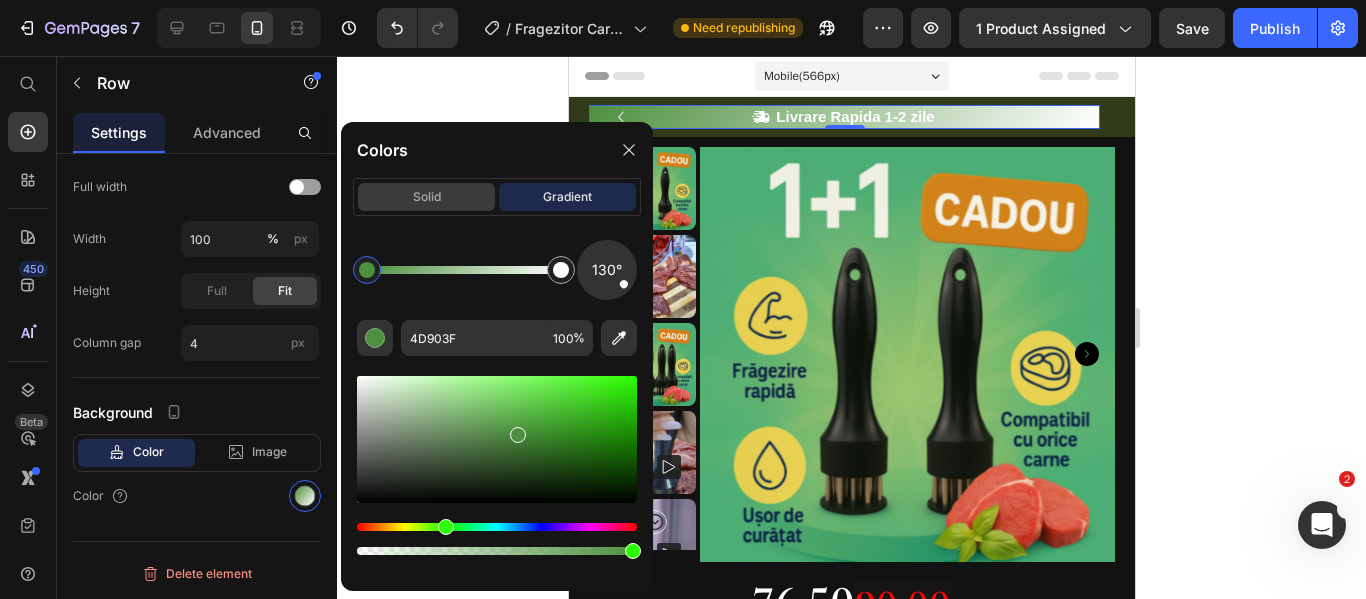 click on "solid" 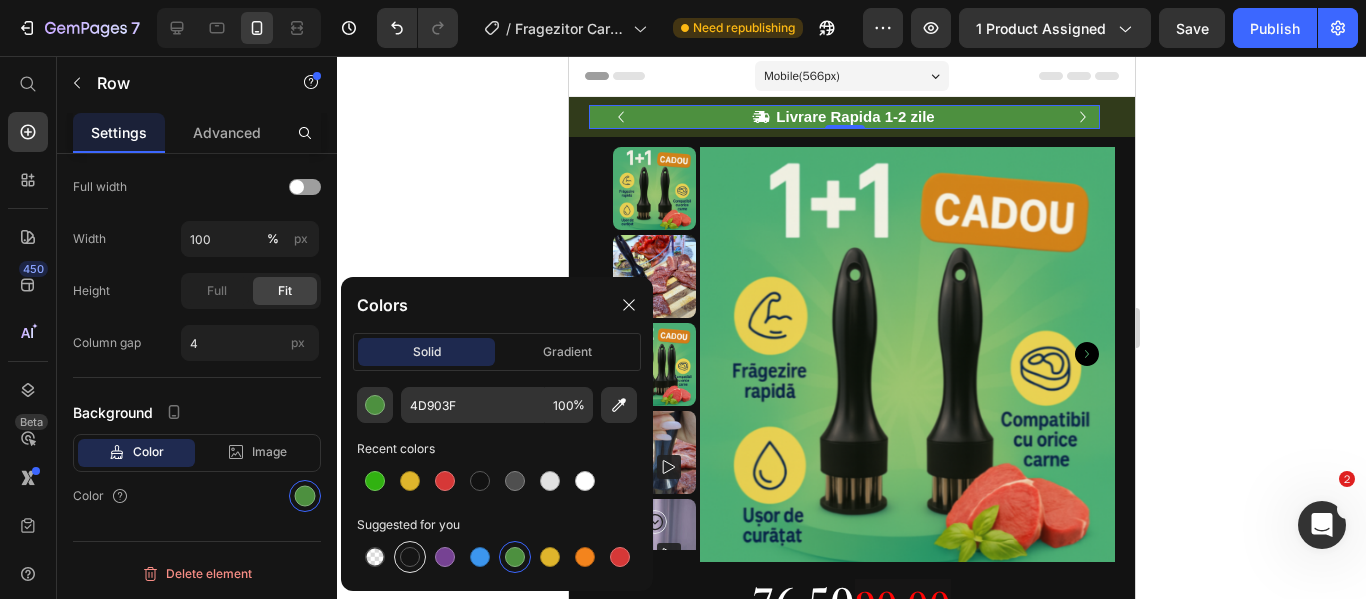click at bounding box center [410, 557] 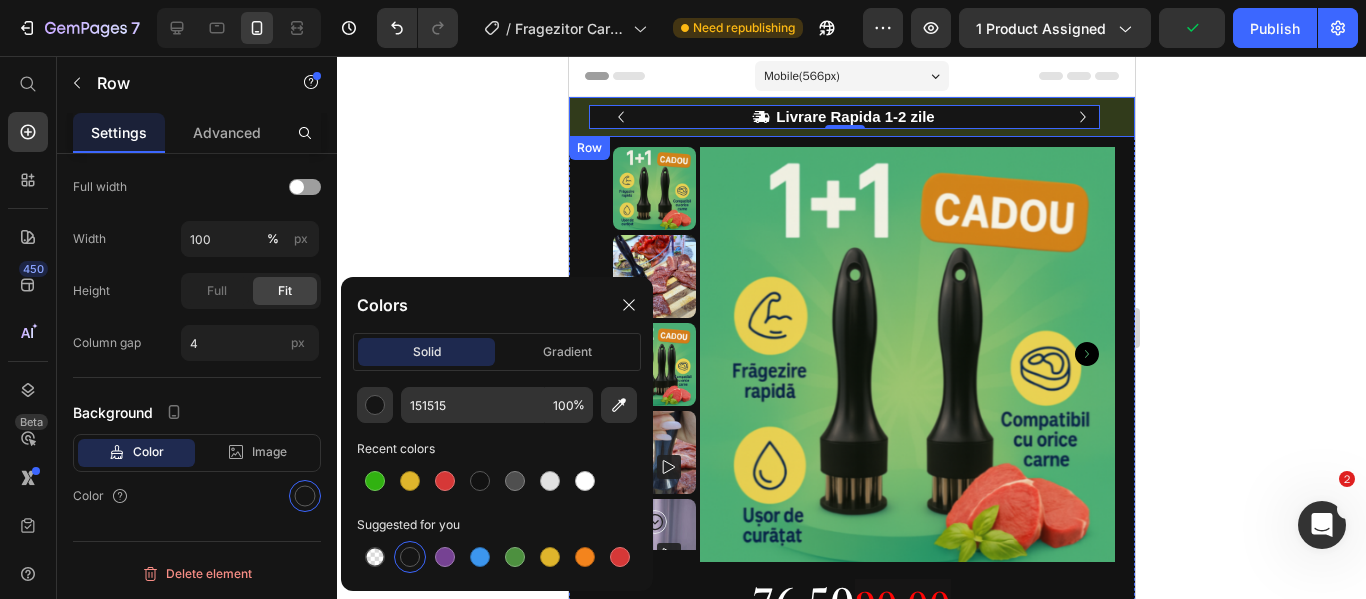 click on "Icon Livrare Rapida 1-2 zile Text Block Row   0    Retur simplu si usor  Text Block
[GEOGRAPHIC_DATA]" at bounding box center (851, 117) 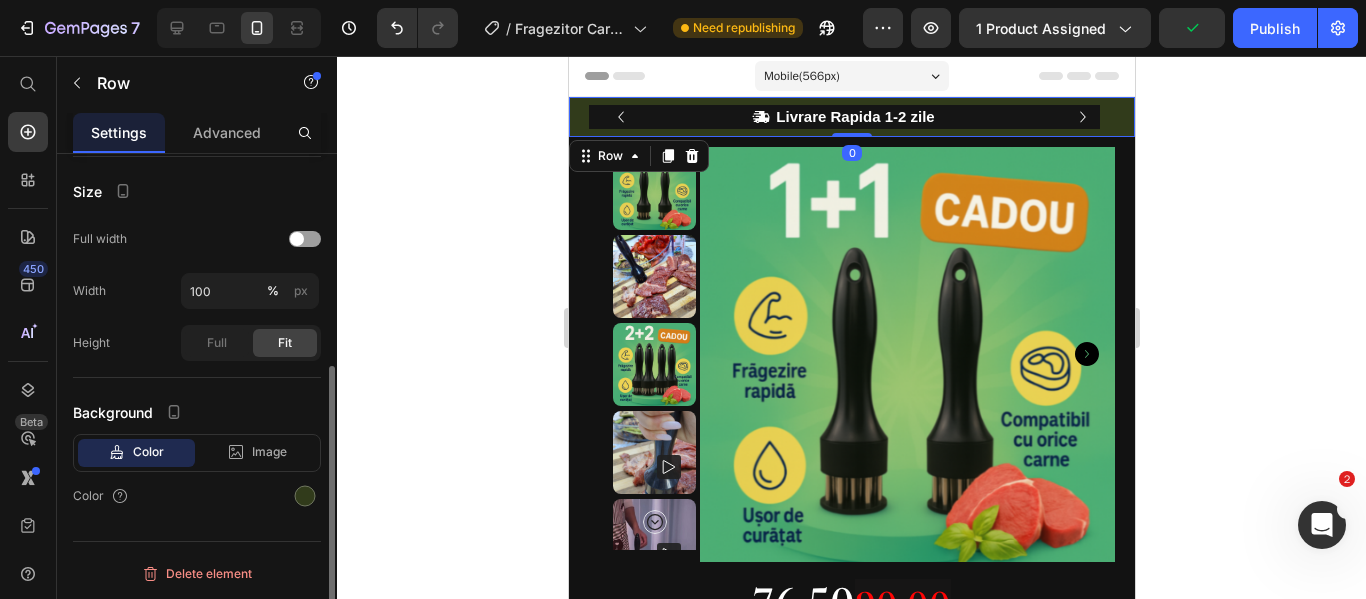 scroll, scrollTop: 366, scrollLeft: 0, axis: vertical 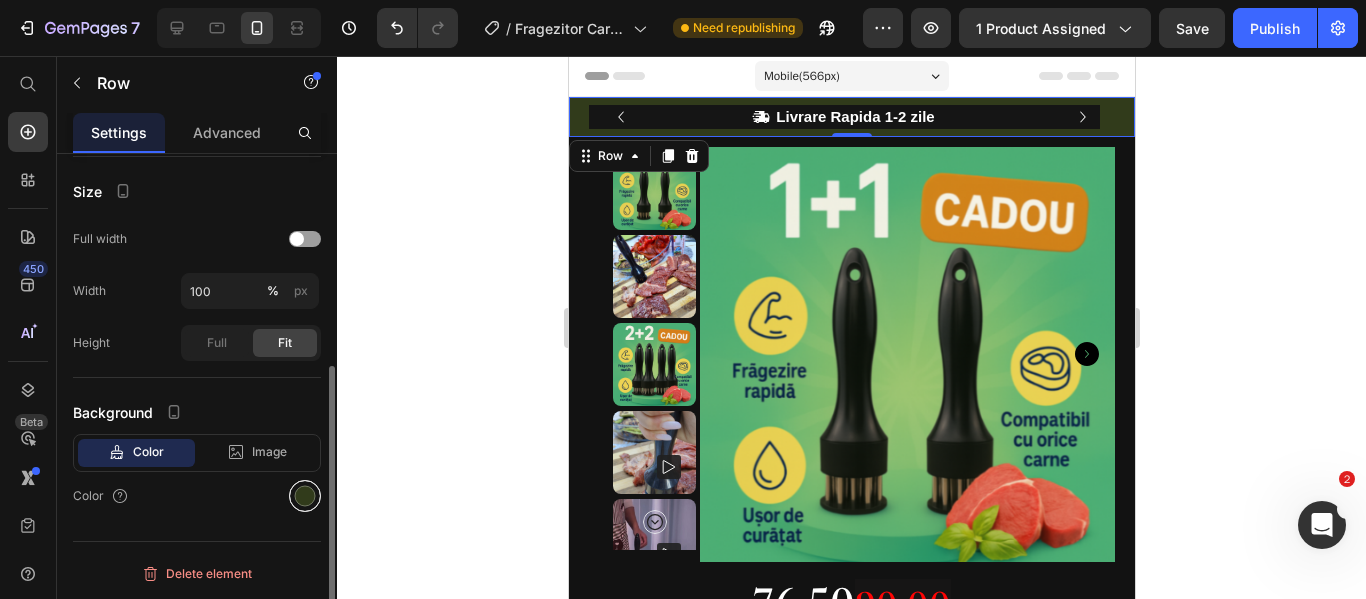click at bounding box center (305, 496) 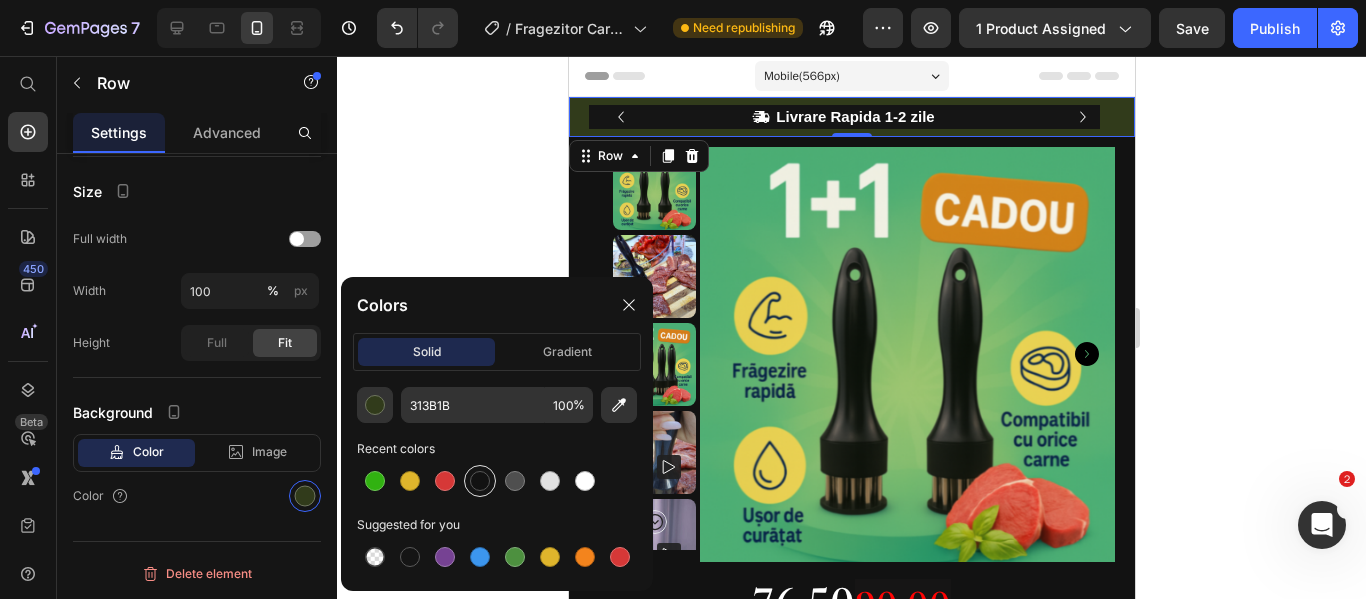 click at bounding box center [480, 481] 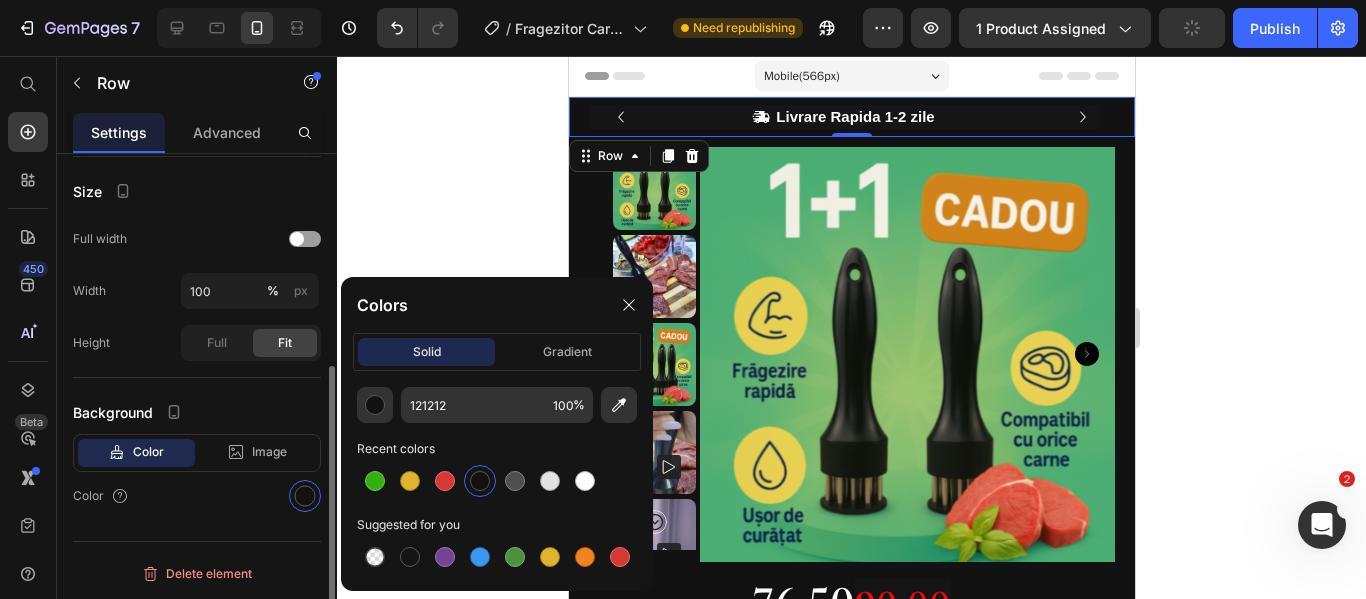 click on "Size" at bounding box center (197, 191) 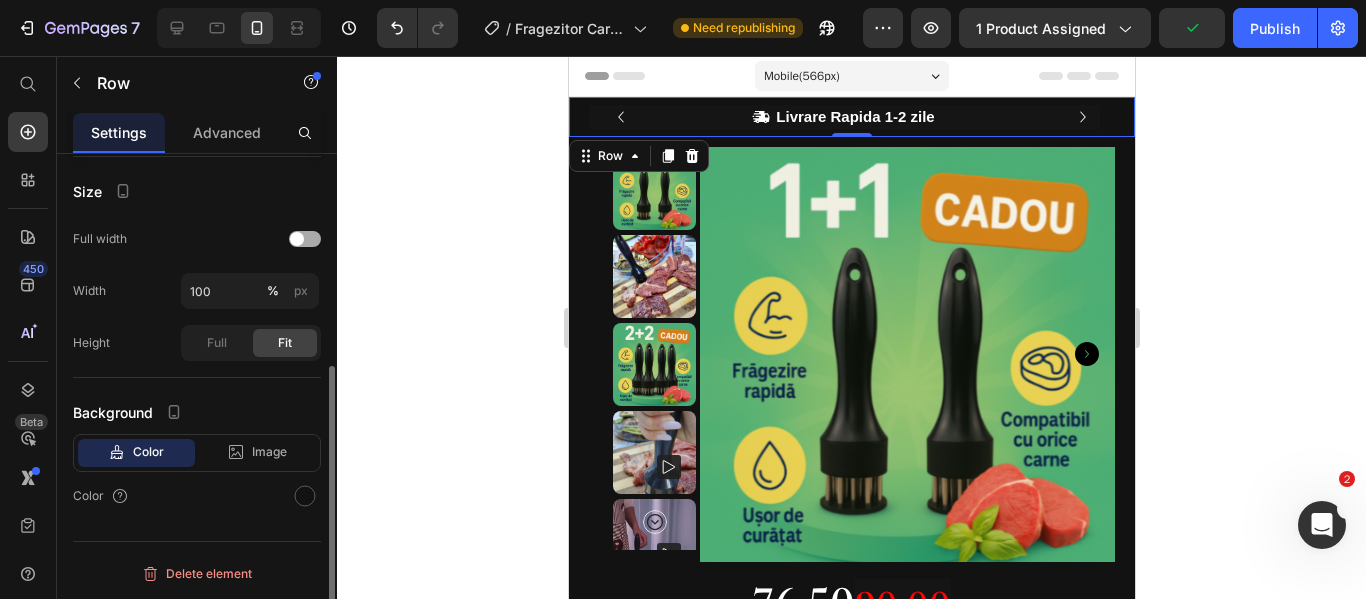 click at bounding box center [305, 239] 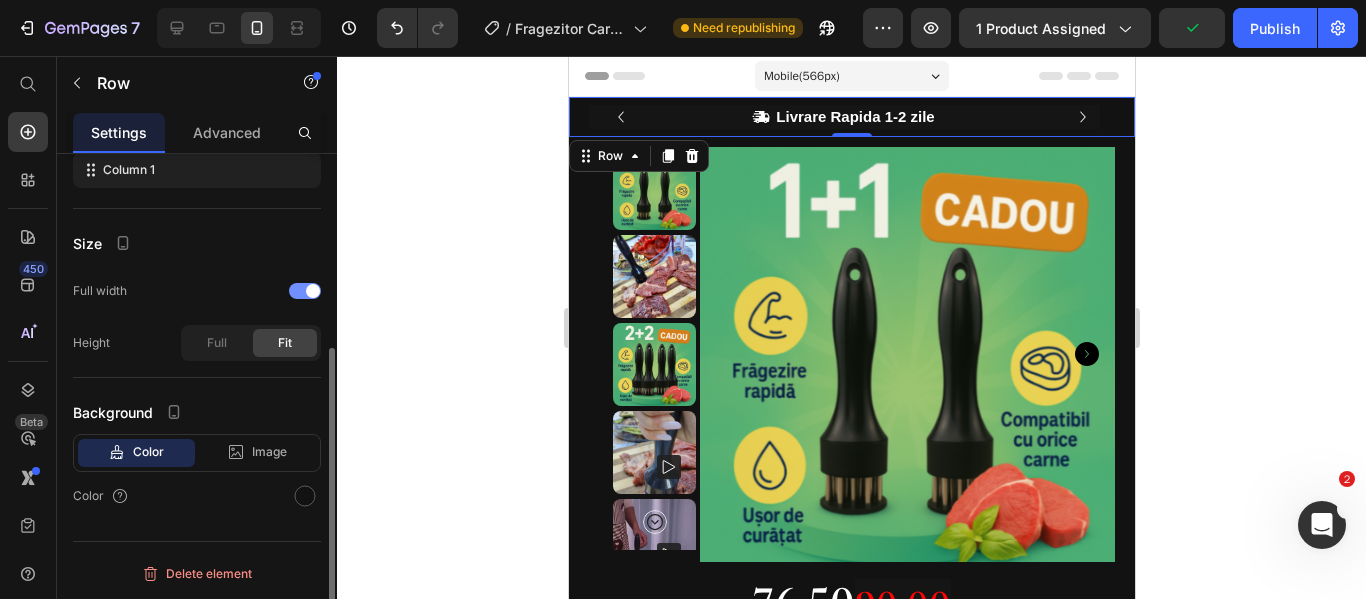 scroll, scrollTop: 314, scrollLeft: 0, axis: vertical 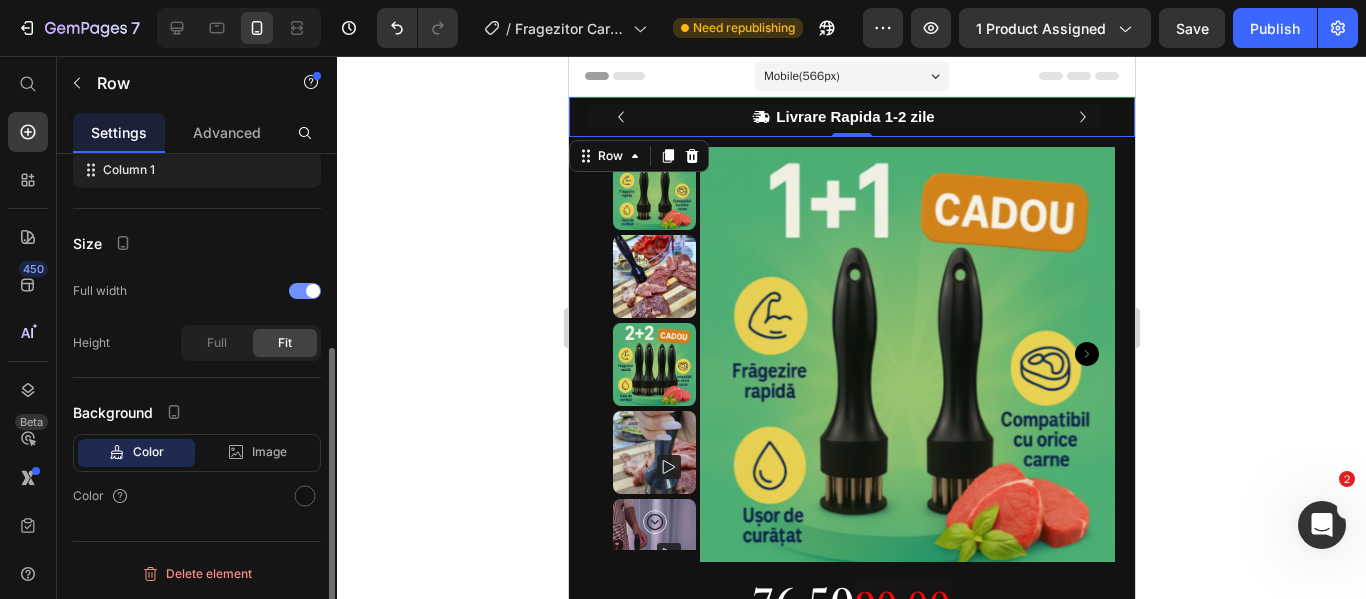 click at bounding box center [305, 291] 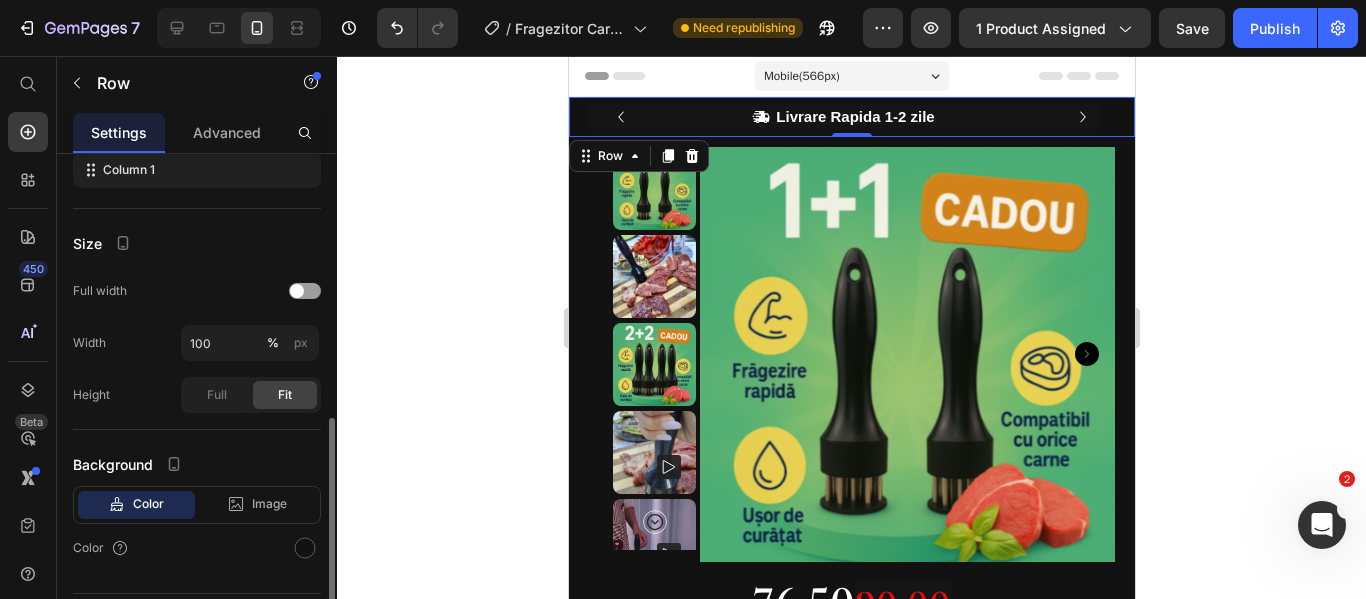 scroll, scrollTop: 366, scrollLeft: 0, axis: vertical 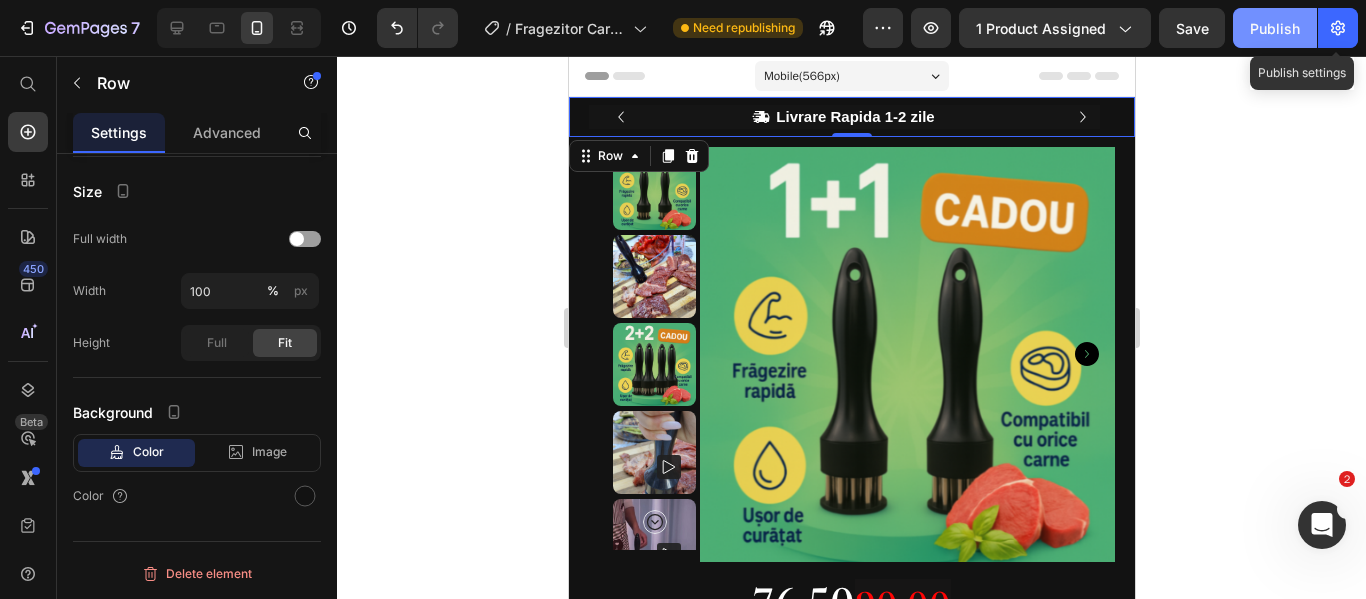 click on "Publish" at bounding box center [1275, 28] 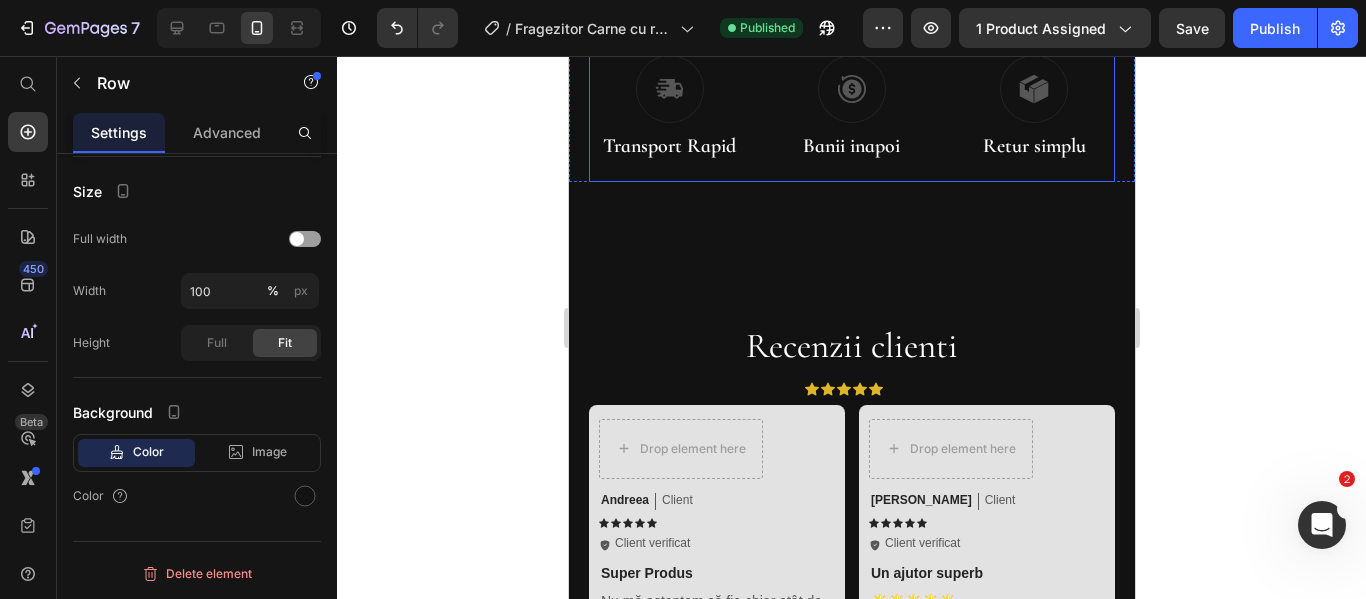 scroll, scrollTop: 1000, scrollLeft: 0, axis: vertical 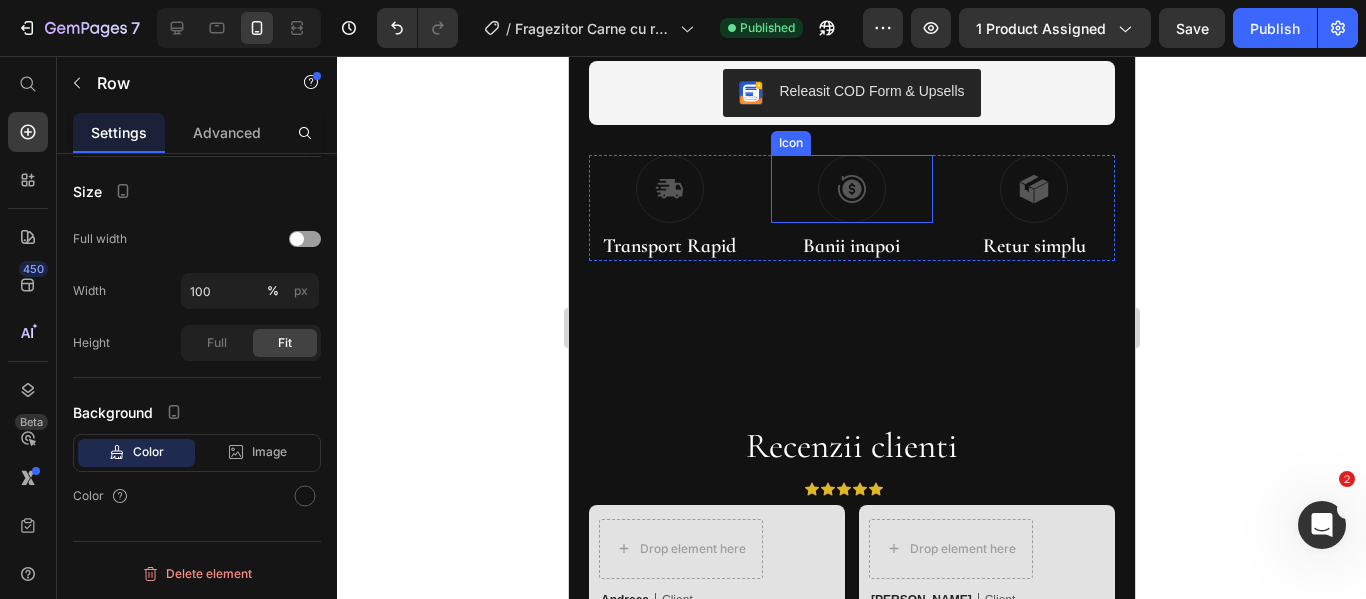 click on "Icon" at bounding box center (850, 189) 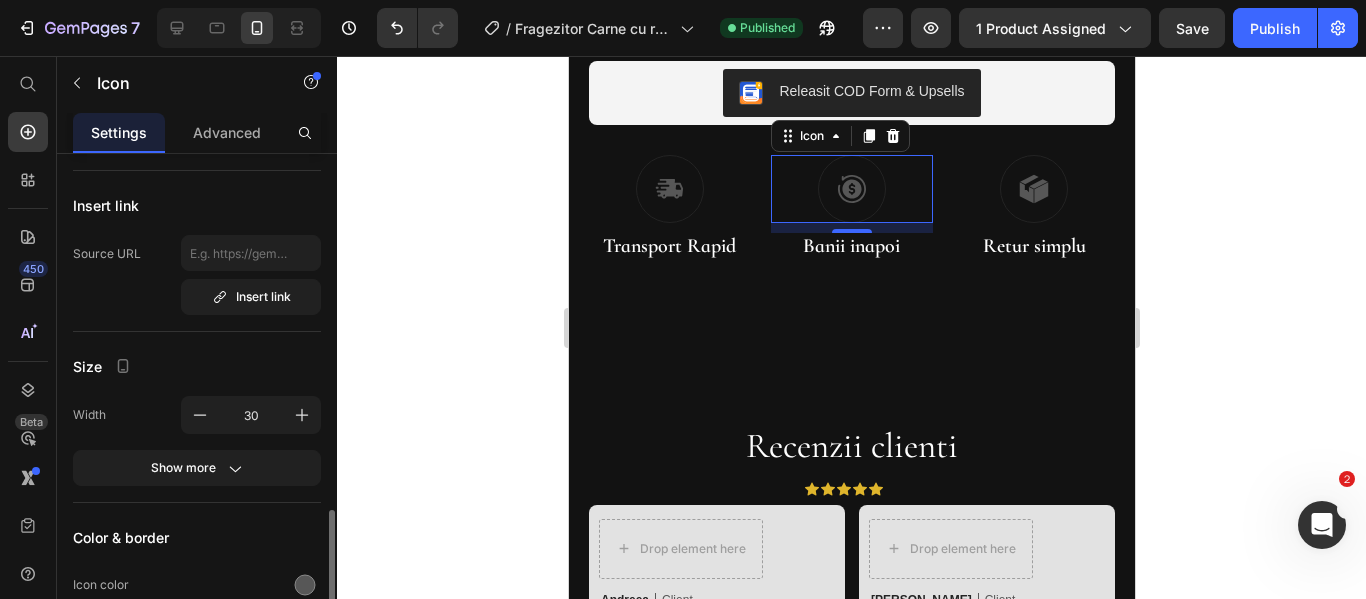 scroll, scrollTop: 300, scrollLeft: 0, axis: vertical 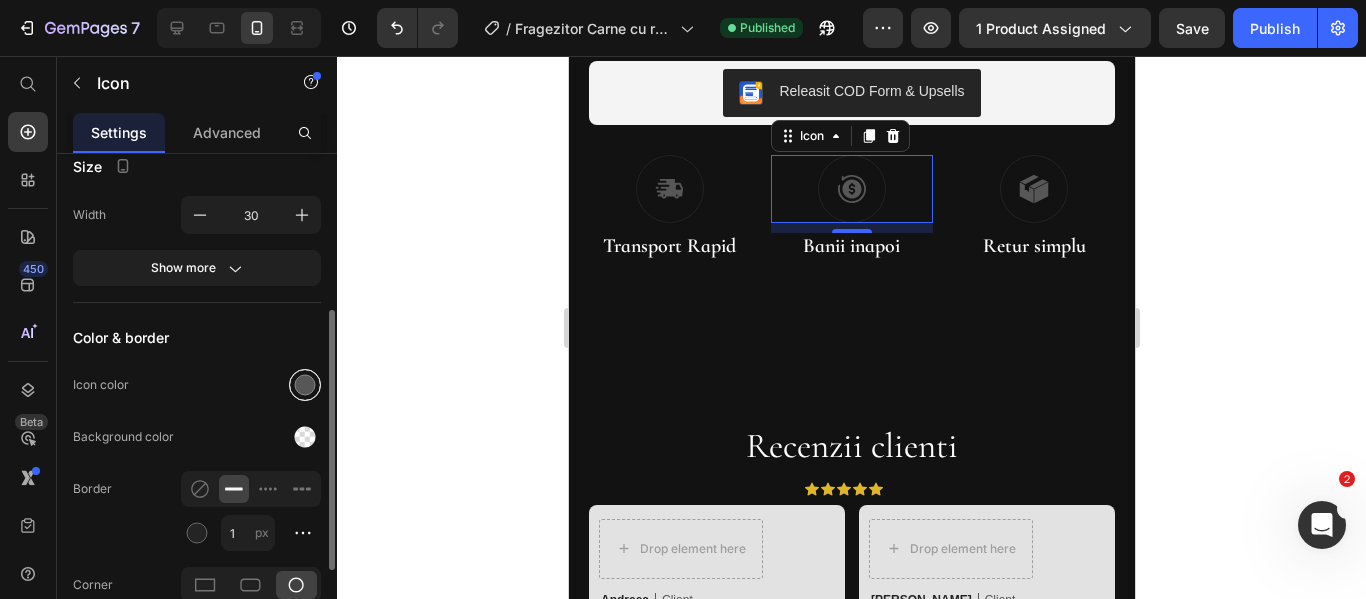 click at bounding box center (305, 385) 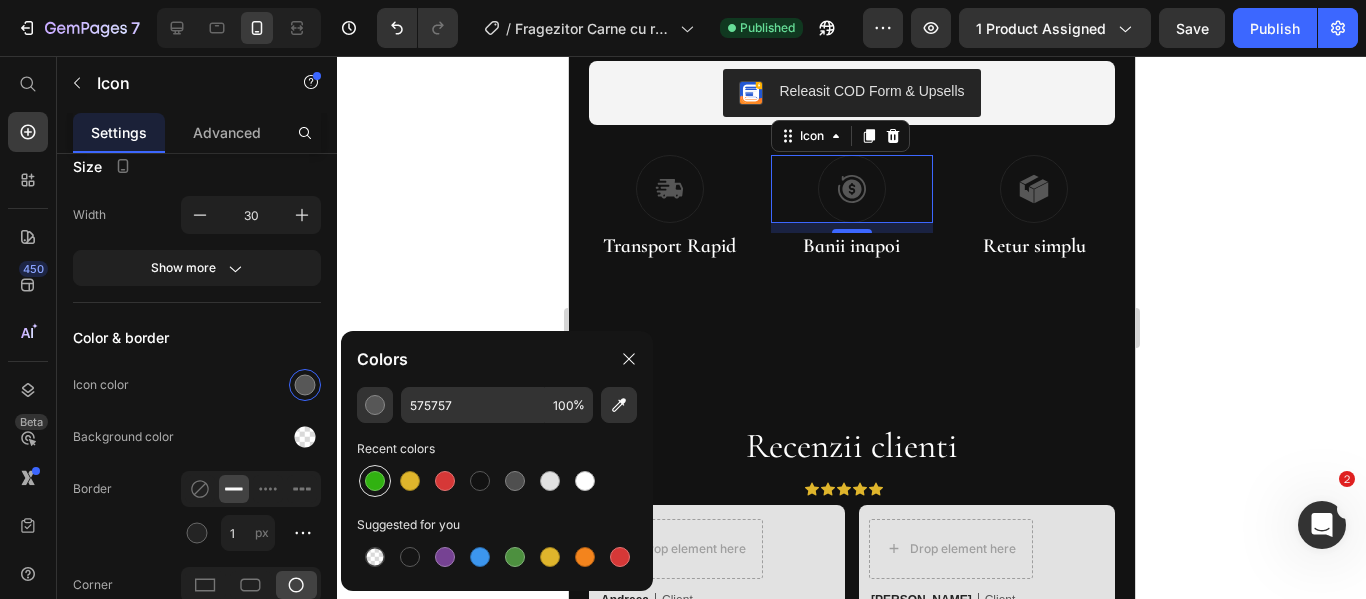click at bounding box center [375, 481] 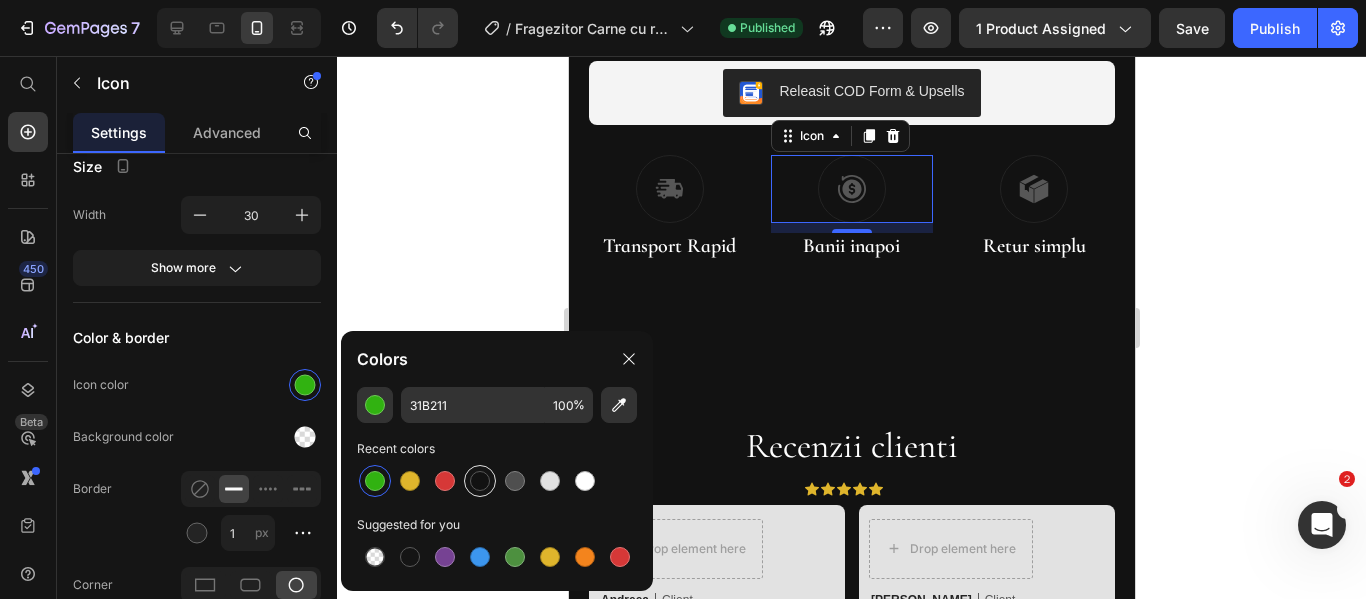 click at bounding box center [480, 481] 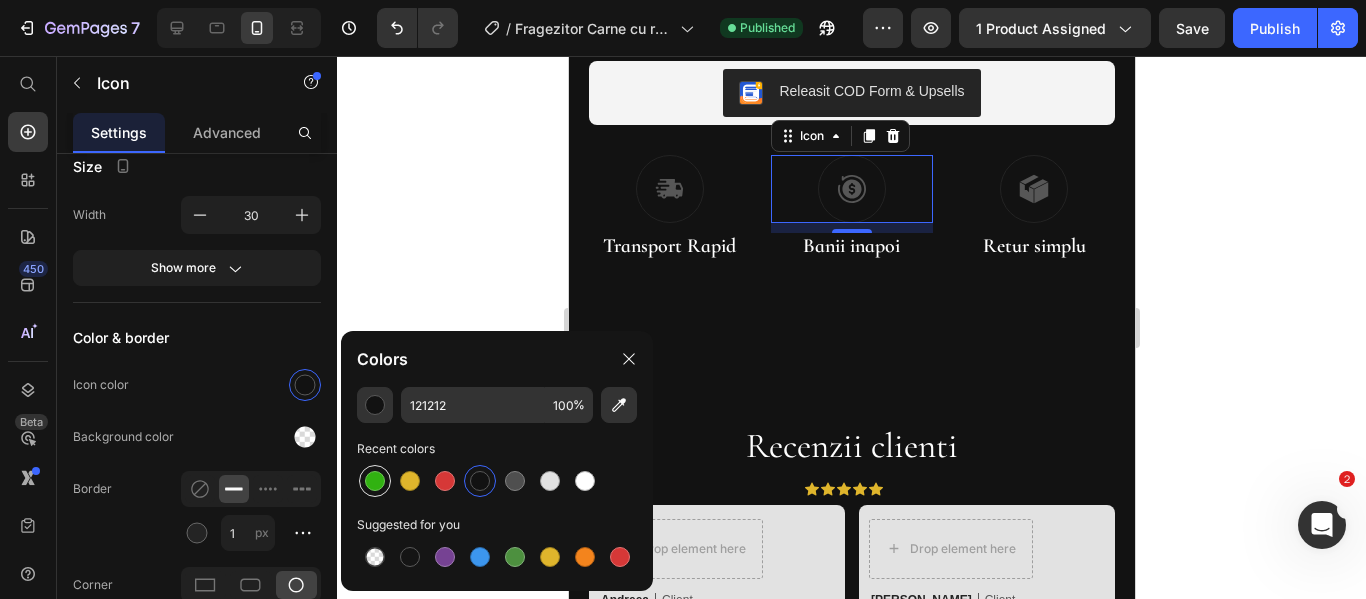 click at bounding box center [375, 481] 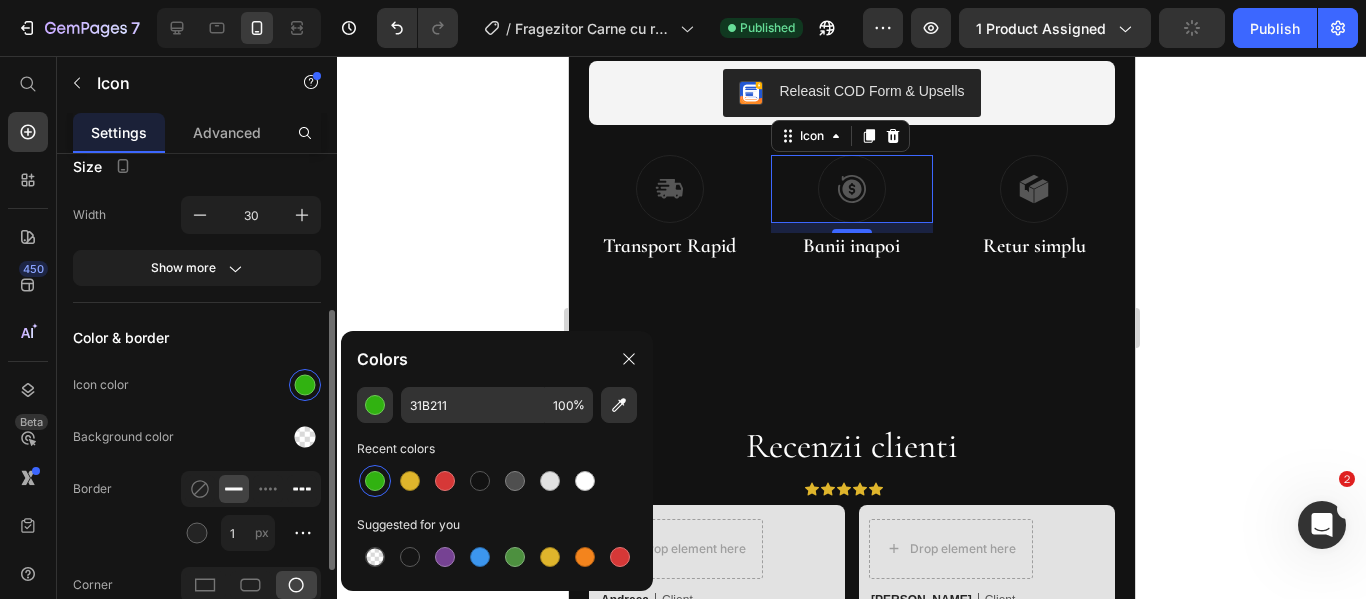 click 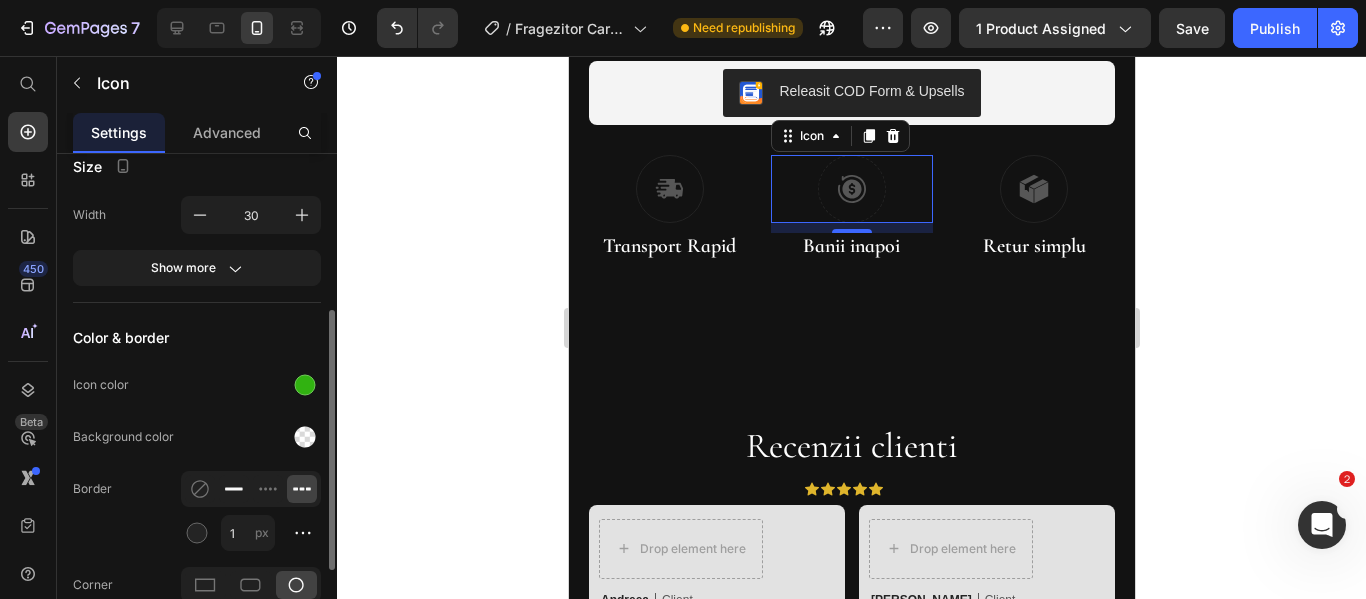 click 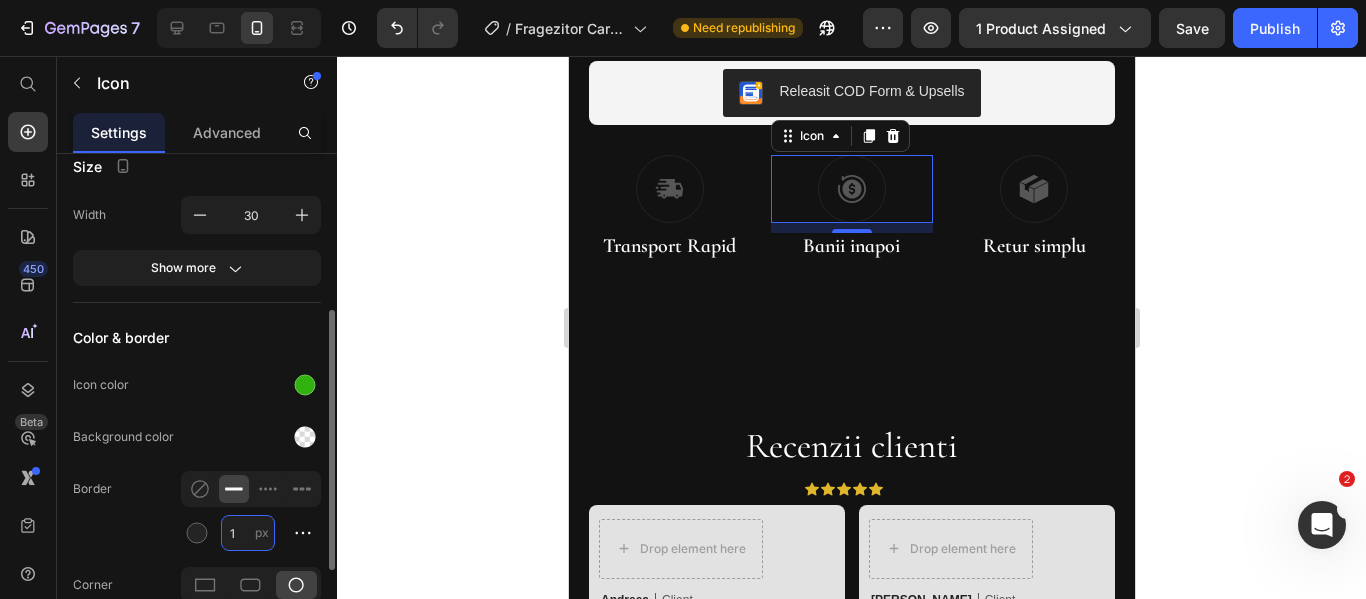 click on "1" at bounding box center [248, 533] 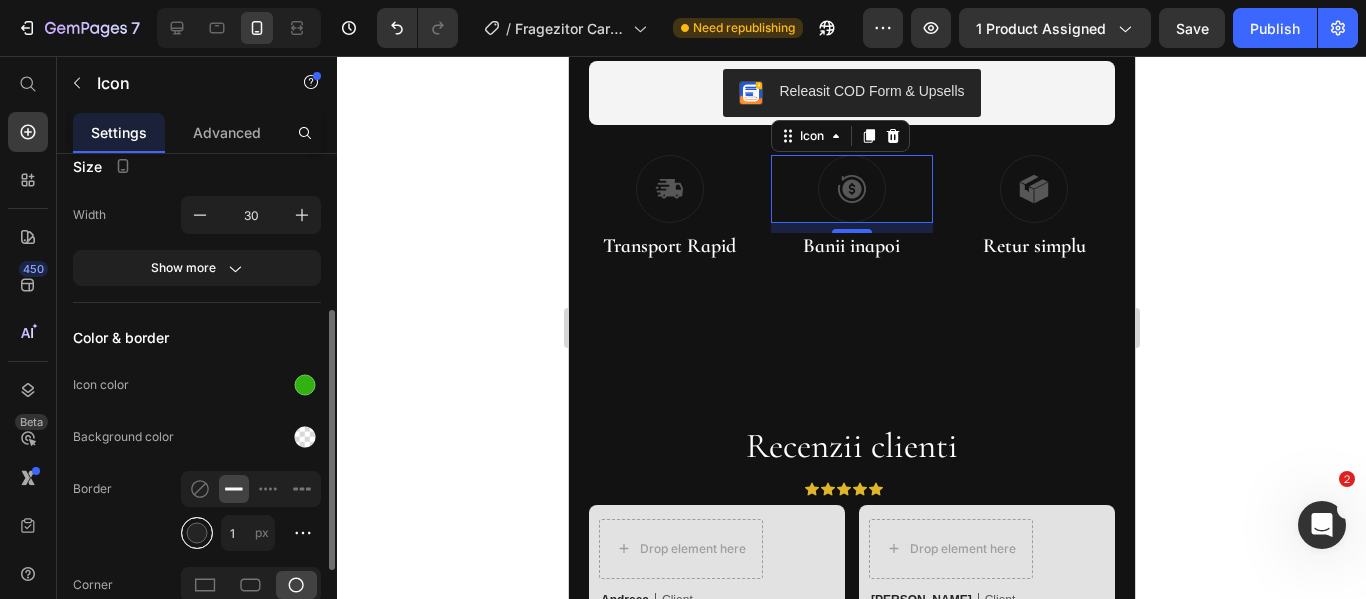 click at bounding box center (197, 533) 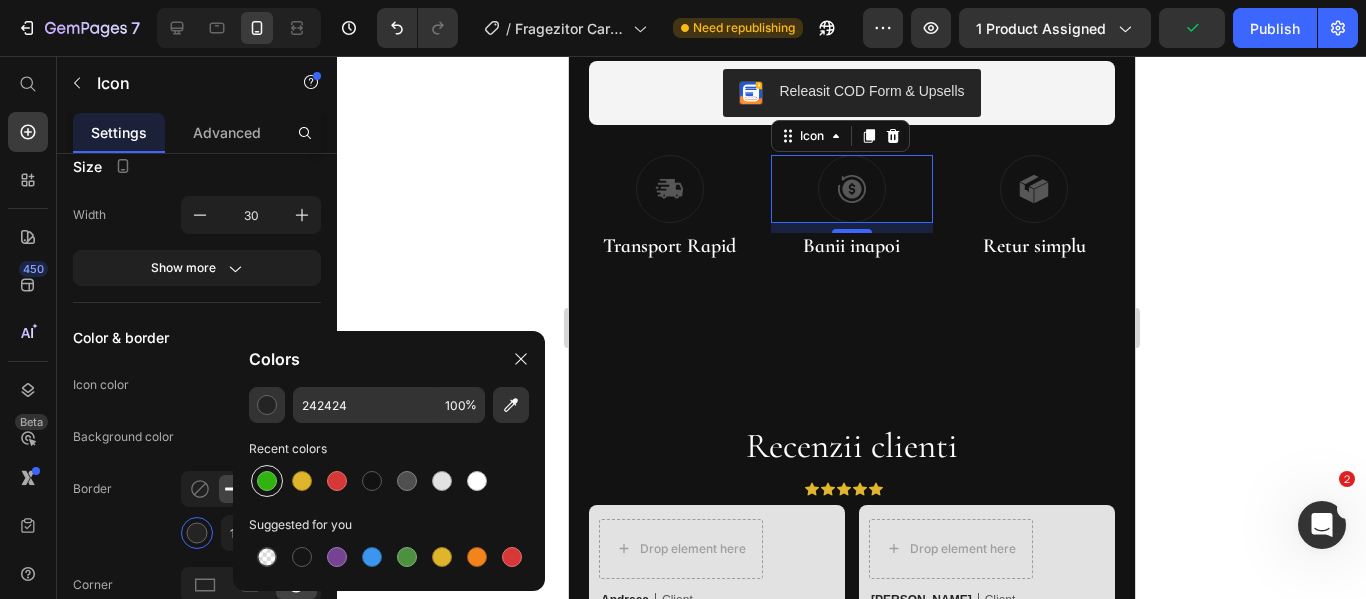 click at bounding box center [267, 481] 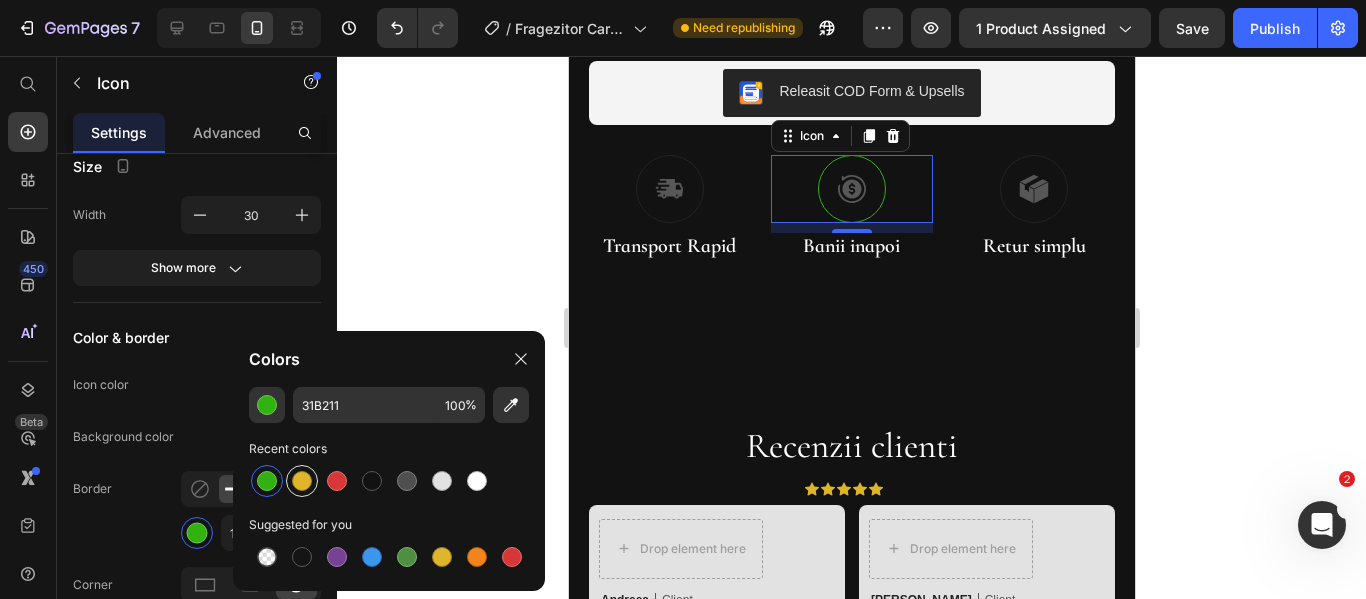 click at bounding box center [302, 481] 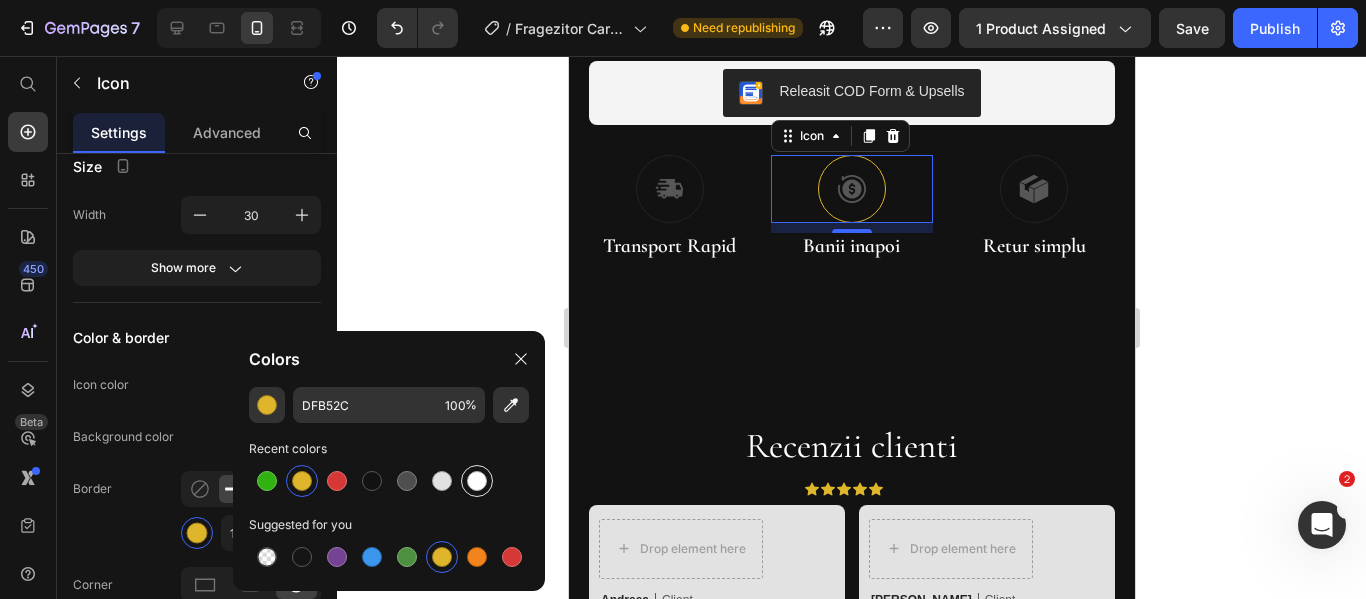click at bounding box center [477, 481] 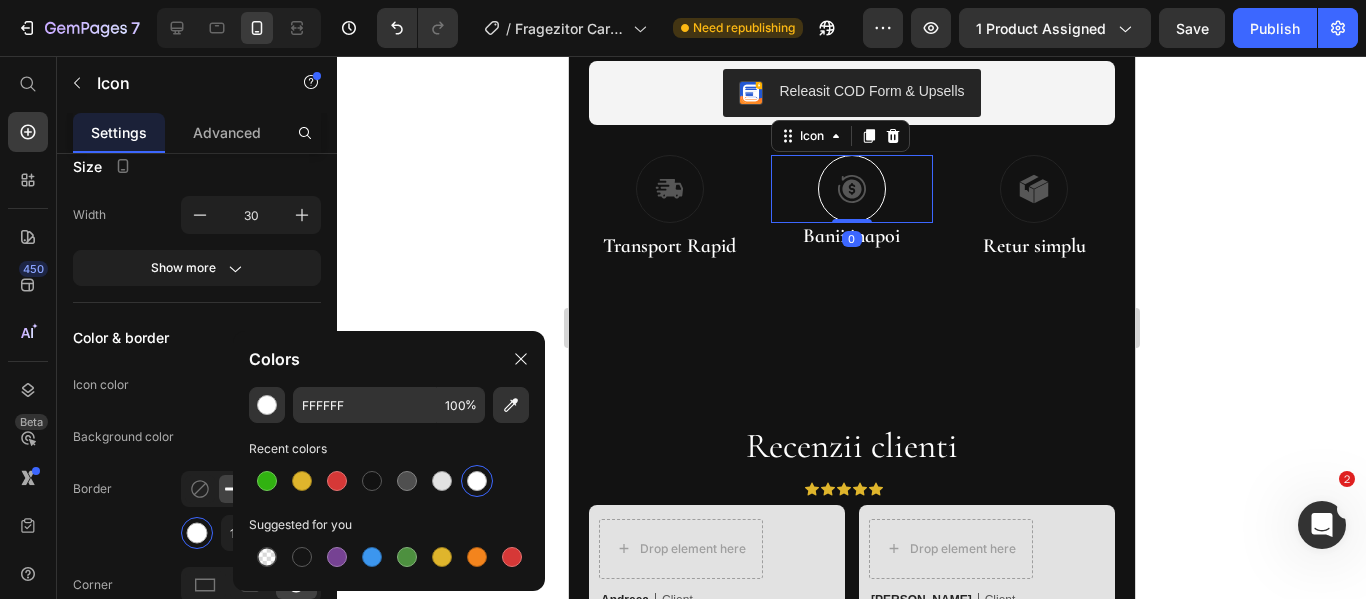 drag, startPoint x: 838, startPoint y: 229, endPoint x: 842, endPoint y: 192, distance: 37.215588 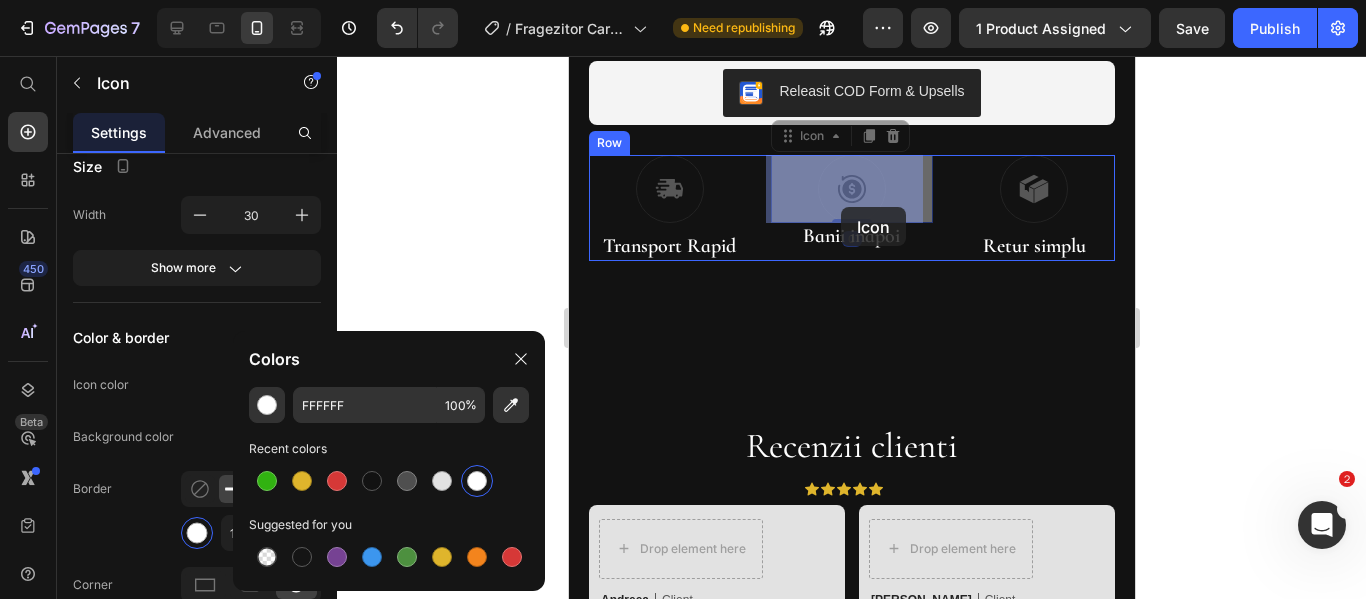 drag, startPoint x: 842, startPoint y: 192, endPoint x: 840, endPoint y: 207, distance: 15.132746 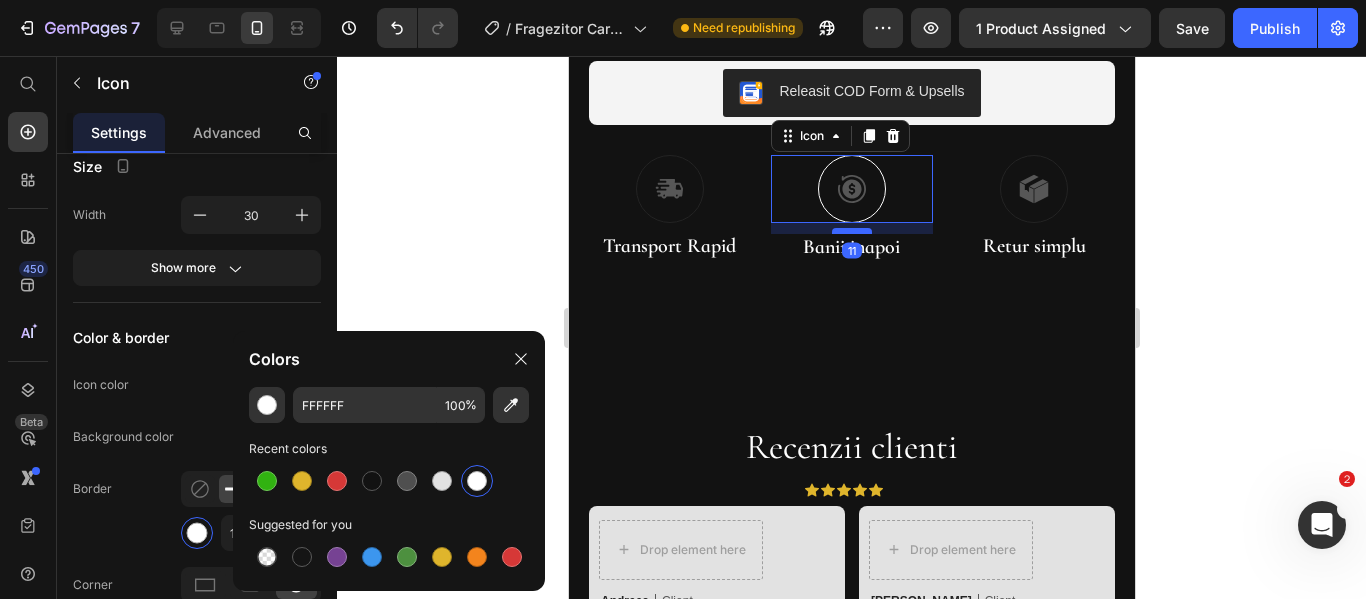 drag, startPoint x: 856, startPoint y: 219, endPoint x: 856, endPoint y: 230, distance: 11 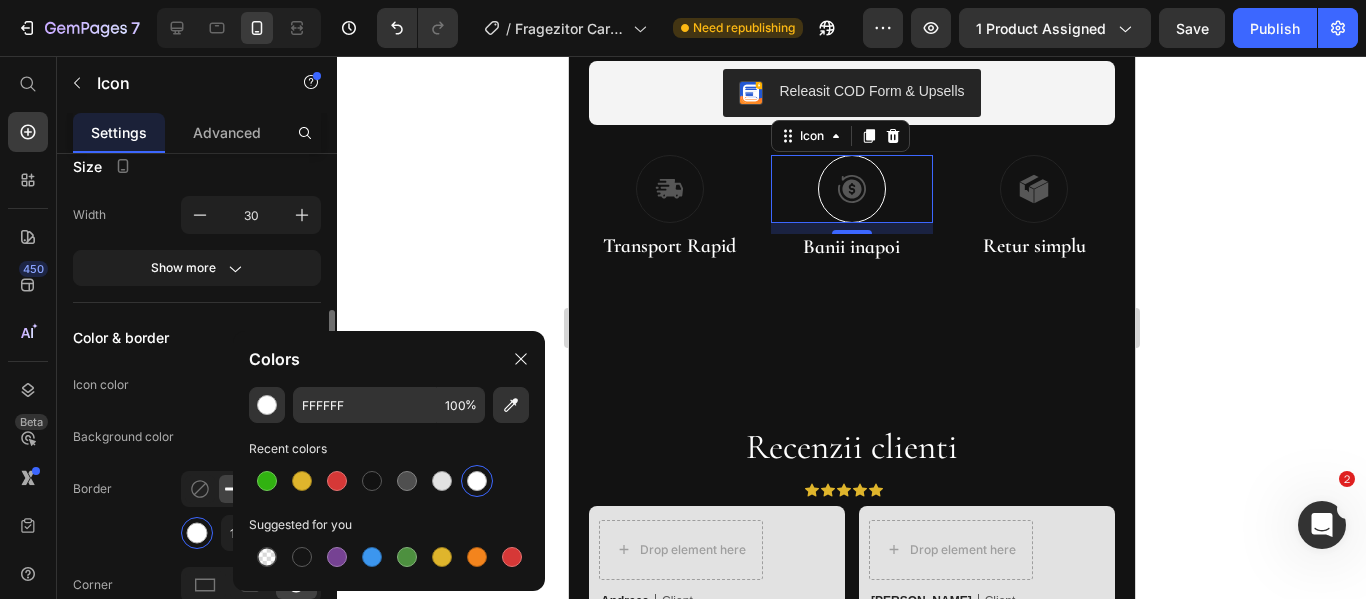 click on "Icon color" 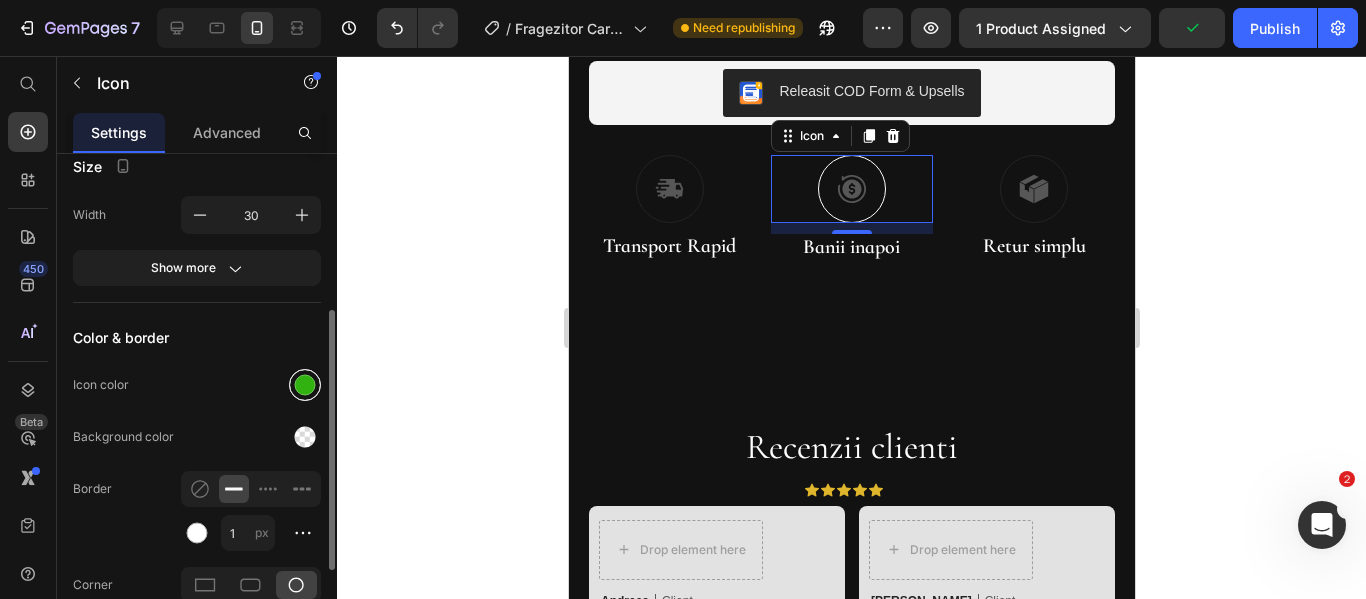 click at bounding box center (305, 385) 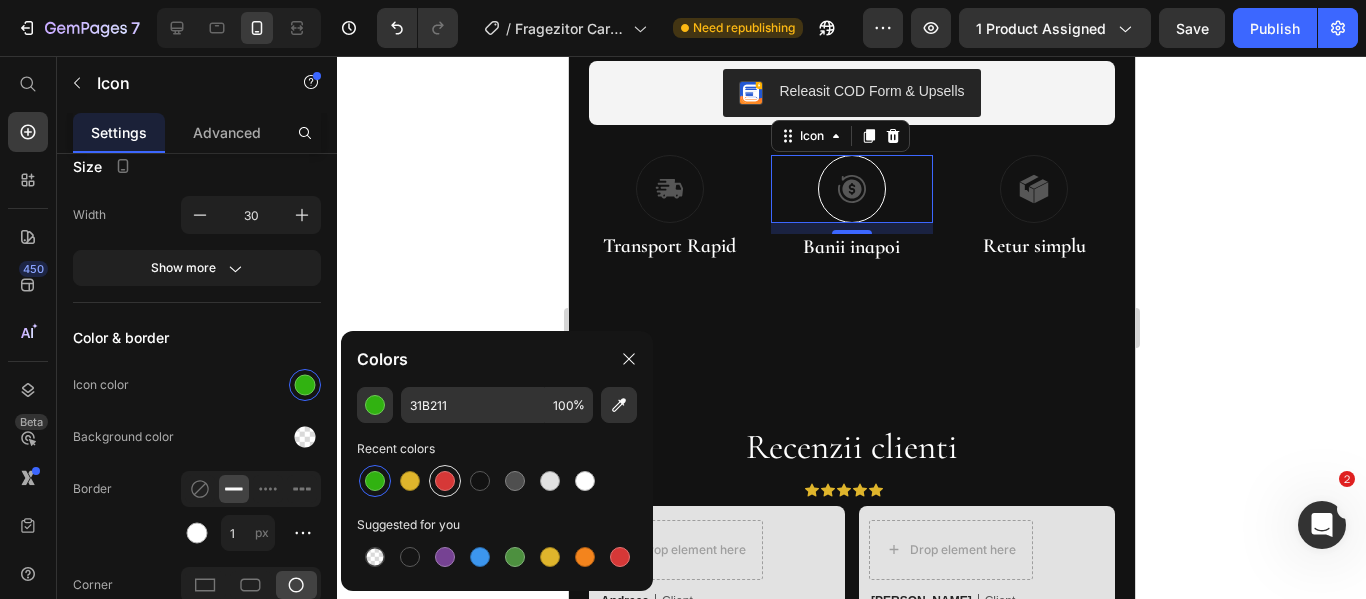 click at bounding box center (445, 481) 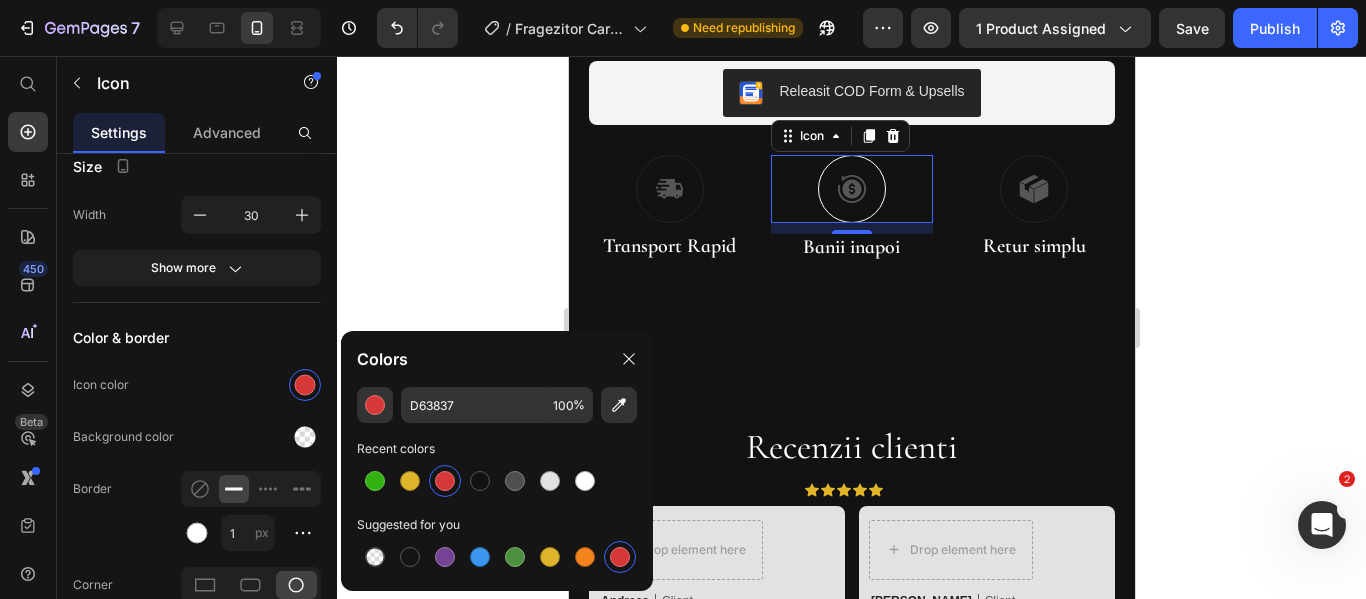 click 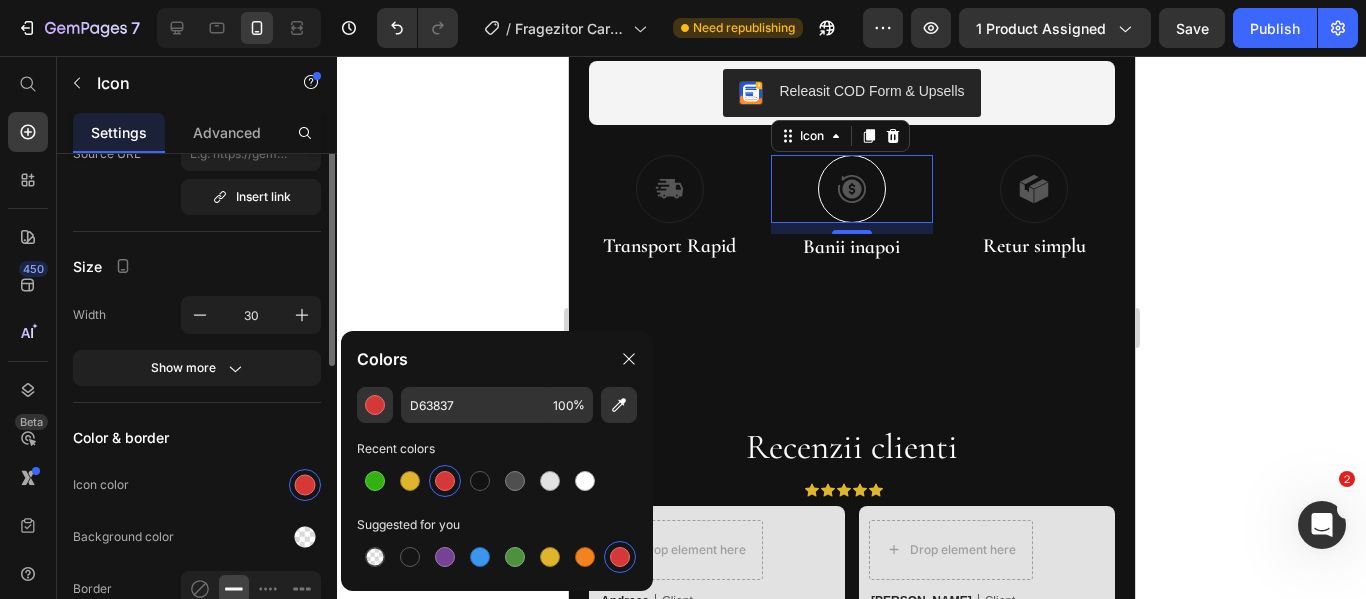 scroll, scrollTop: 0, scrollLeft: 0, axis: both 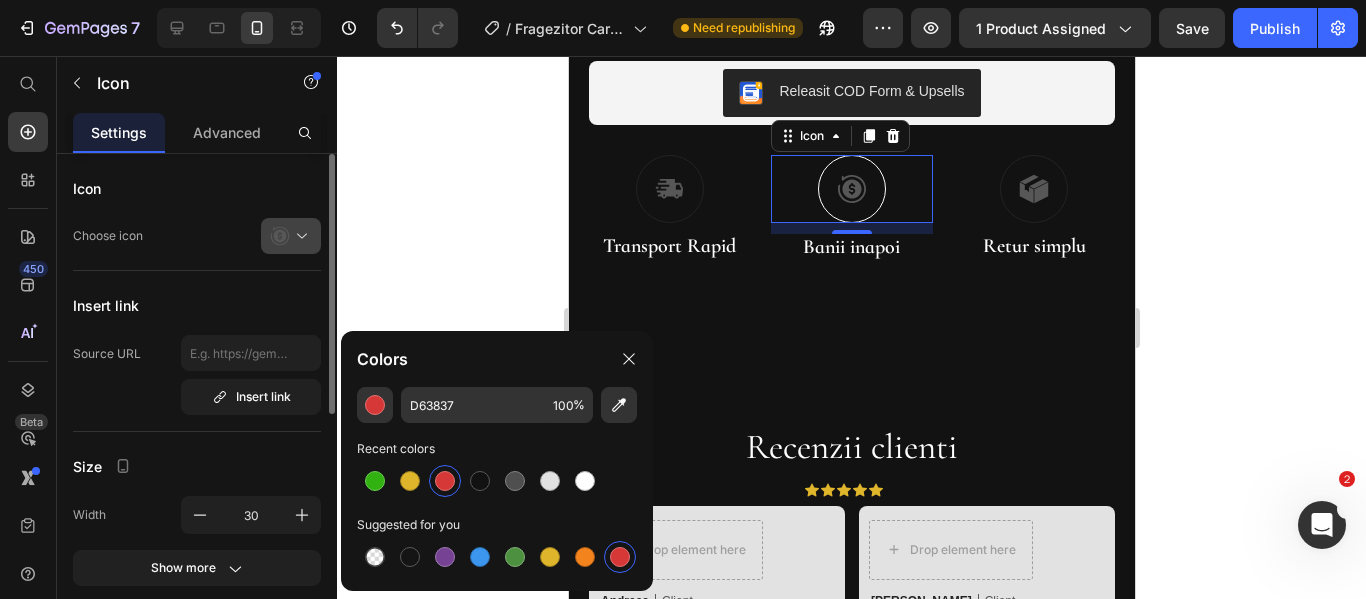 click at bounding box center (299, 236) 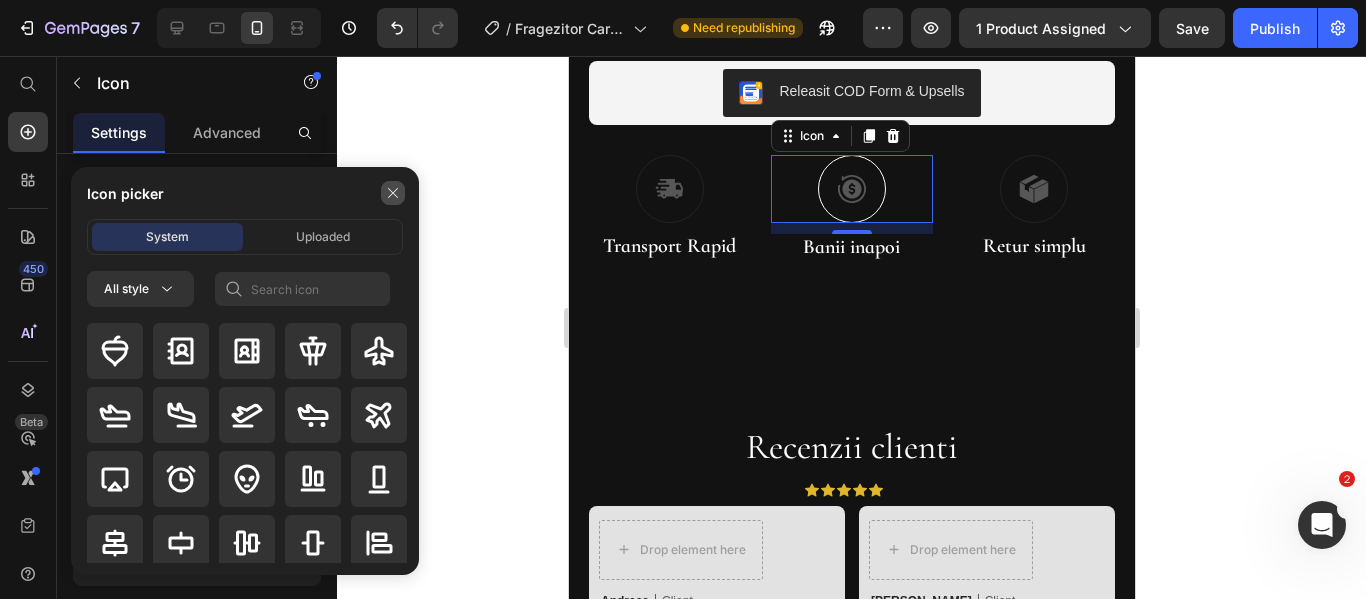 click 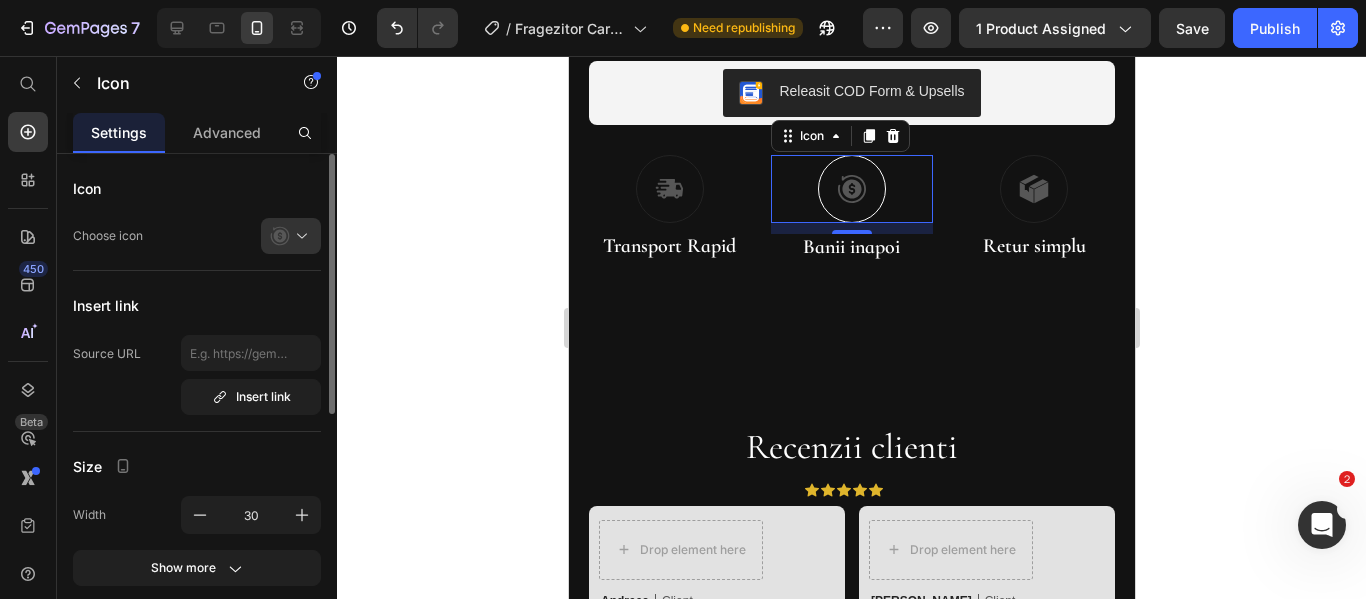 scroll, scrollTop: 100, scrollLeft: 0, axis: vertical 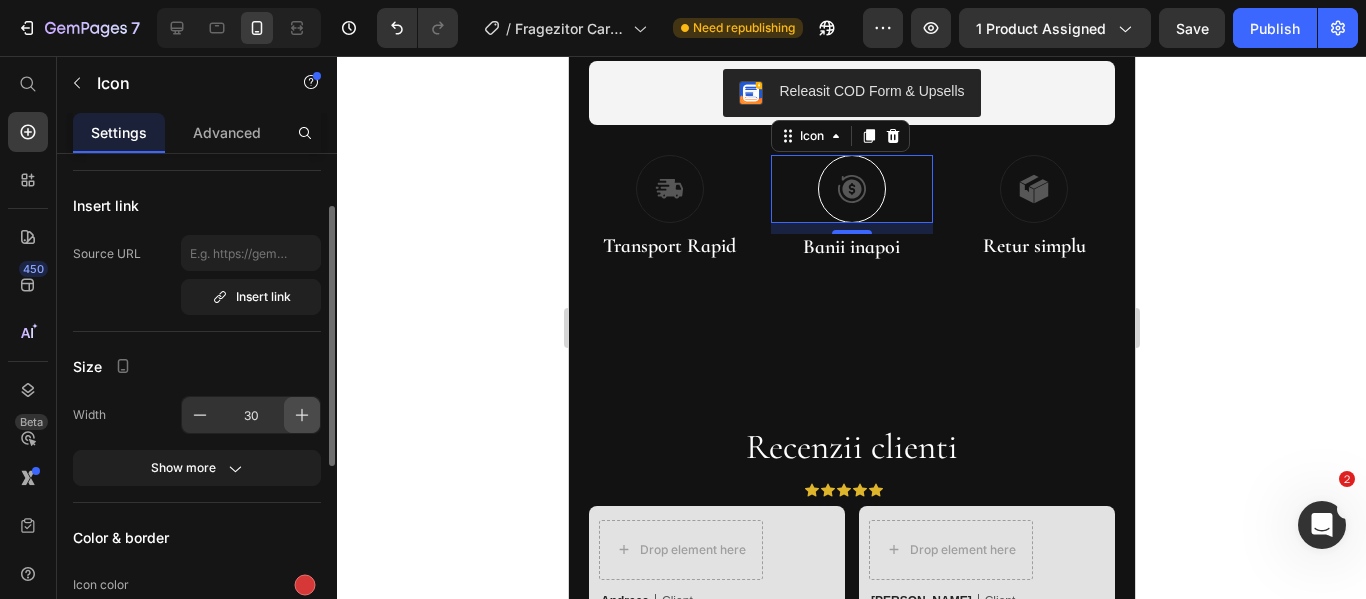 click 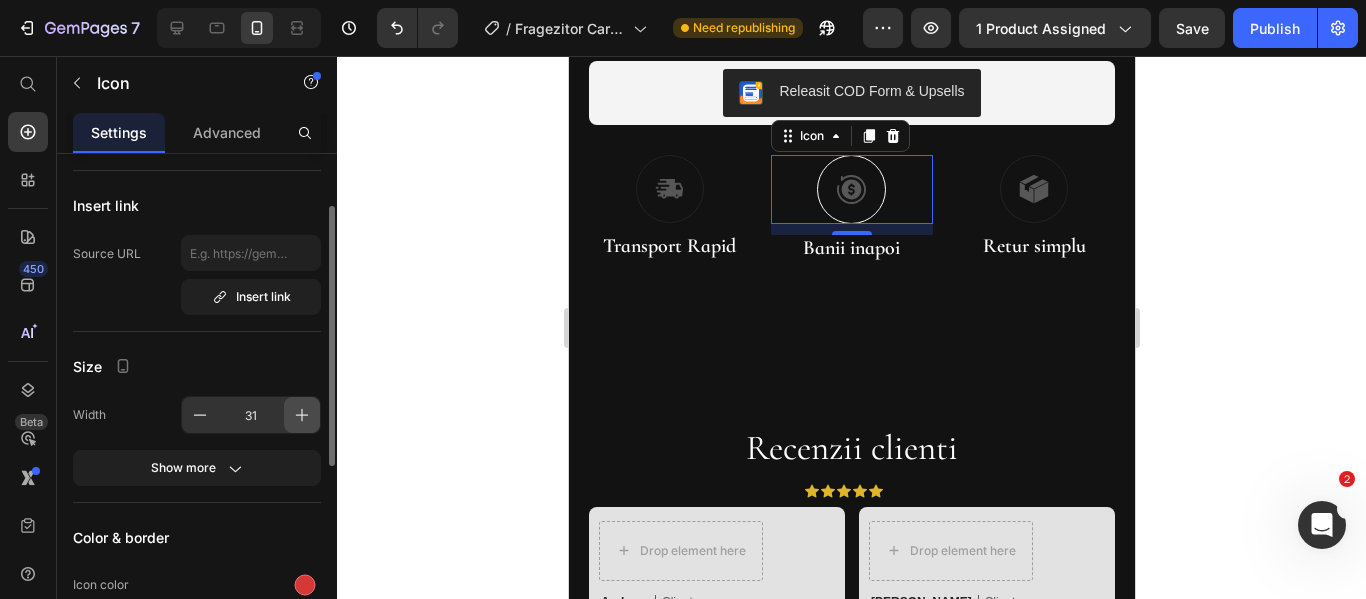click 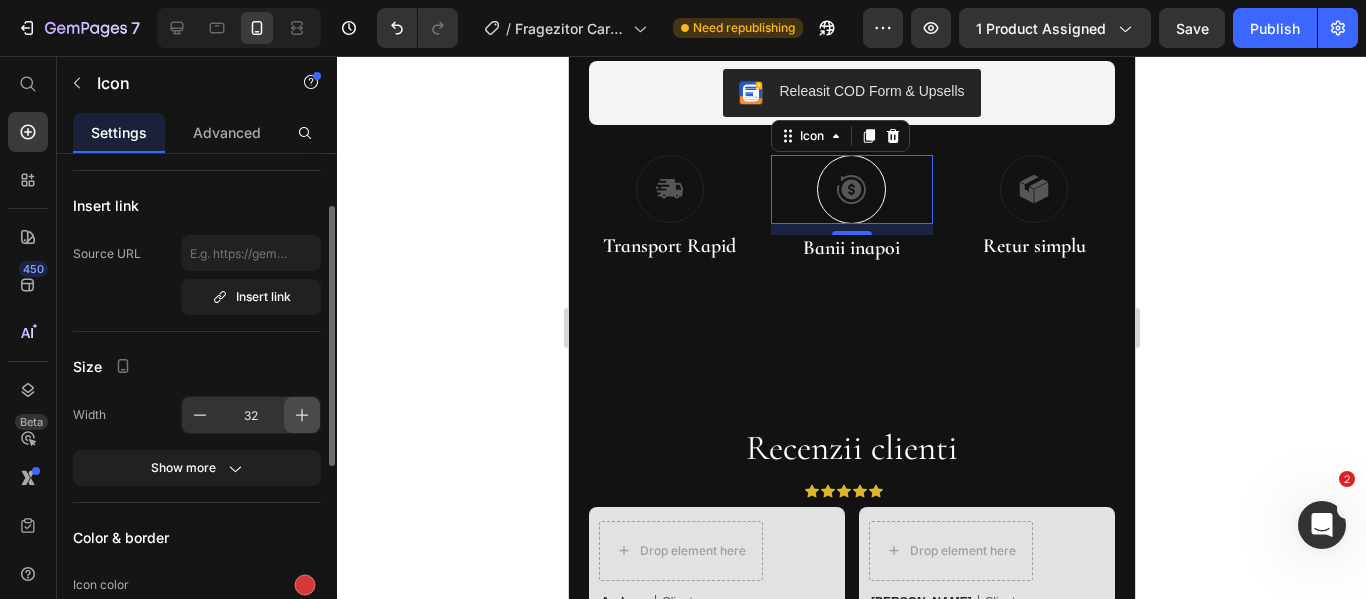 click 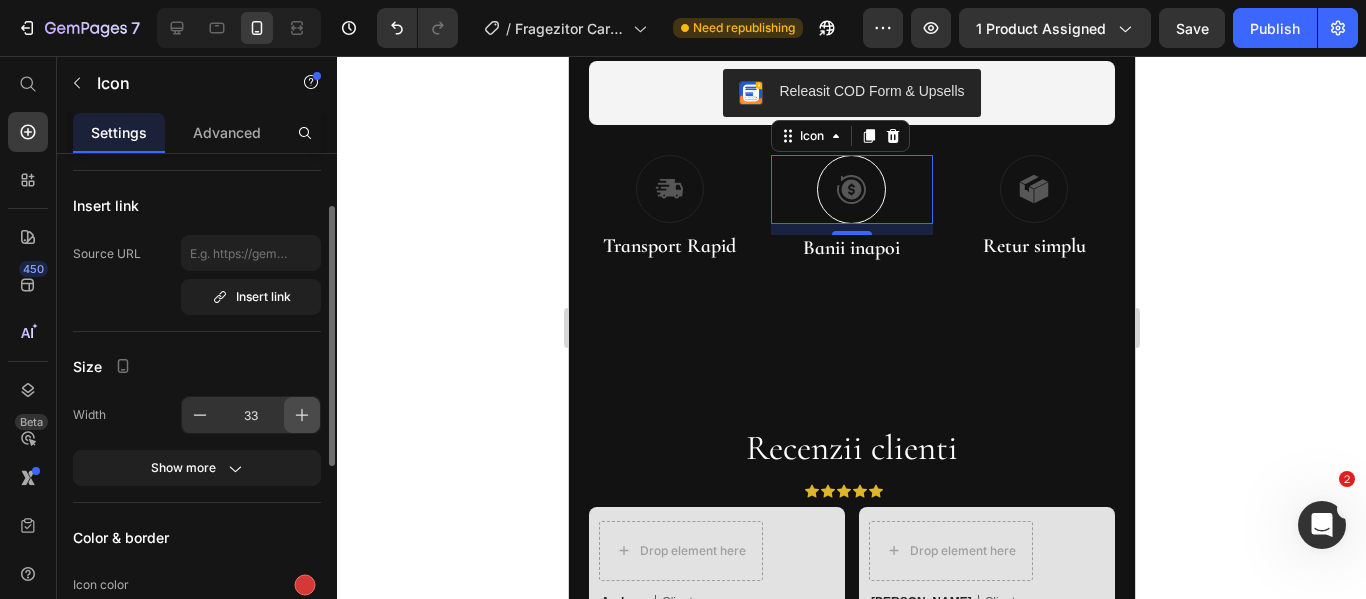 click 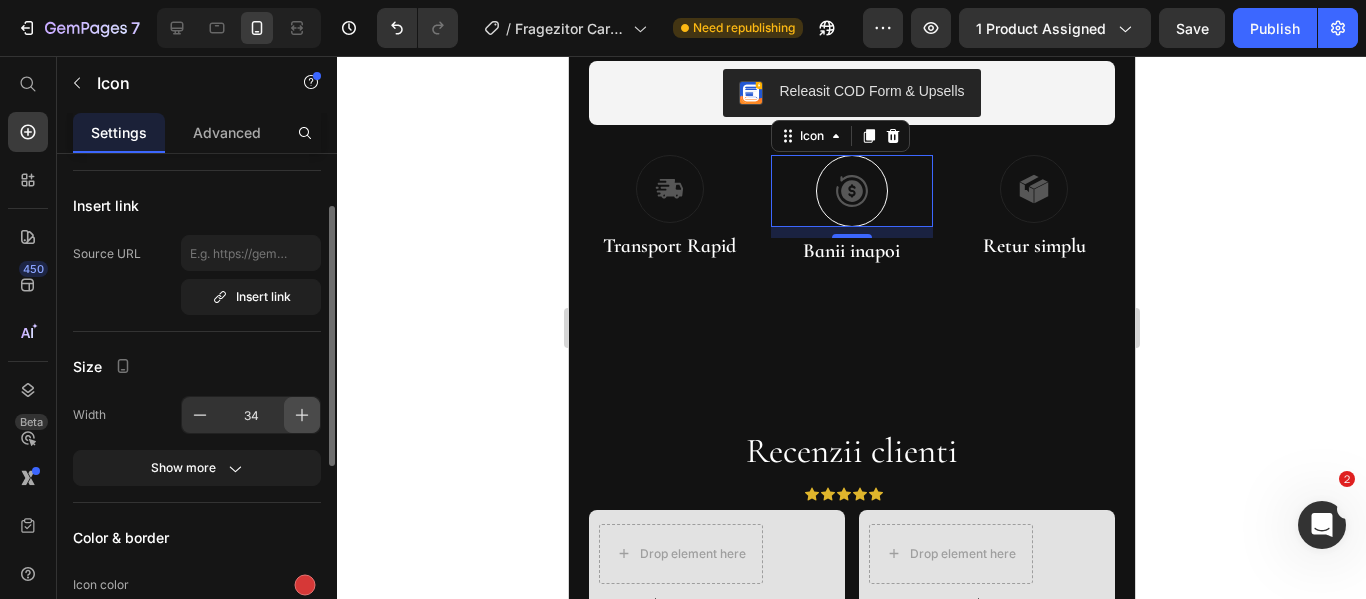 click 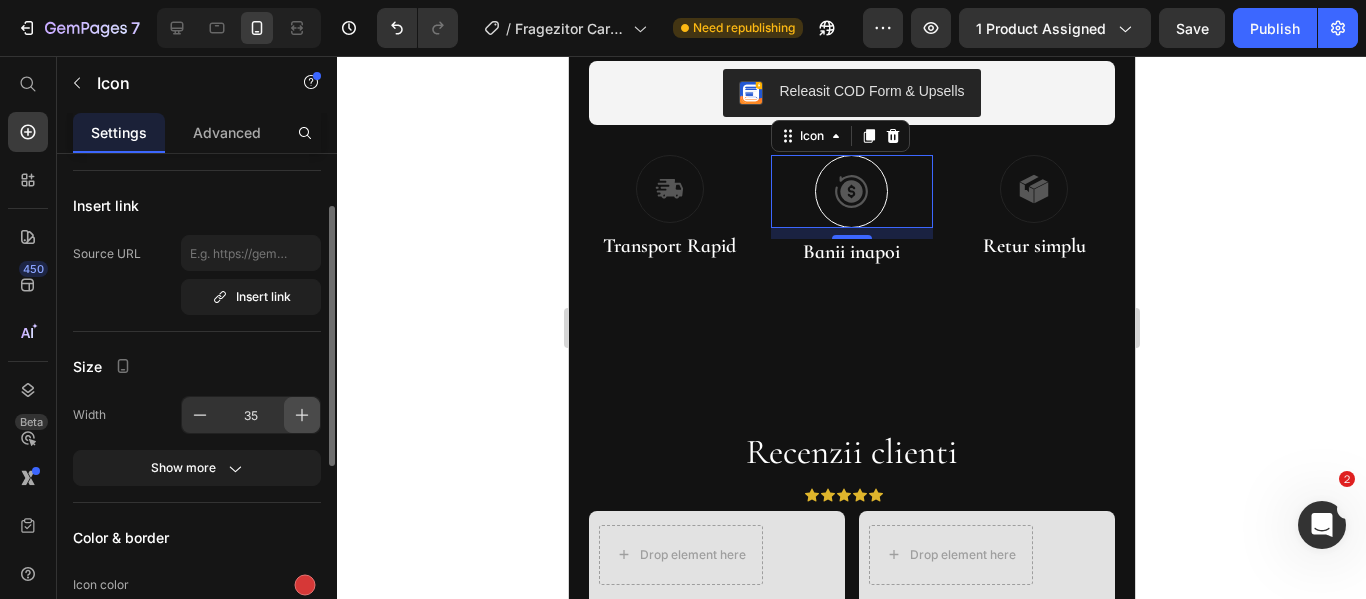 click 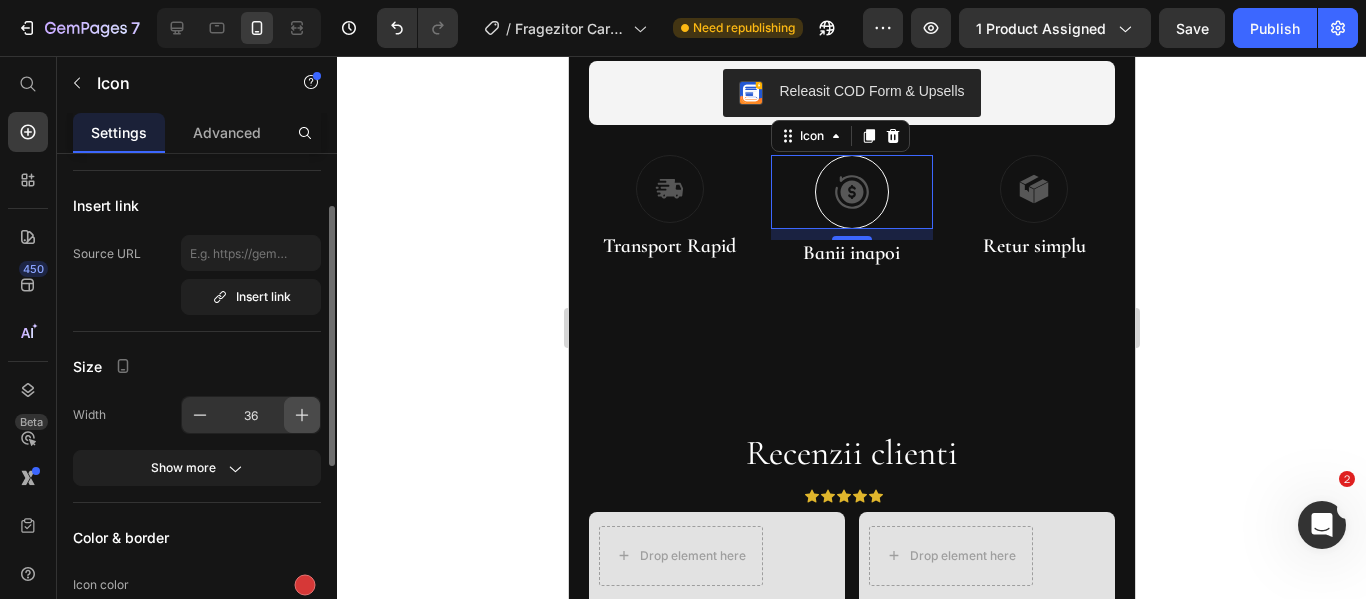 click 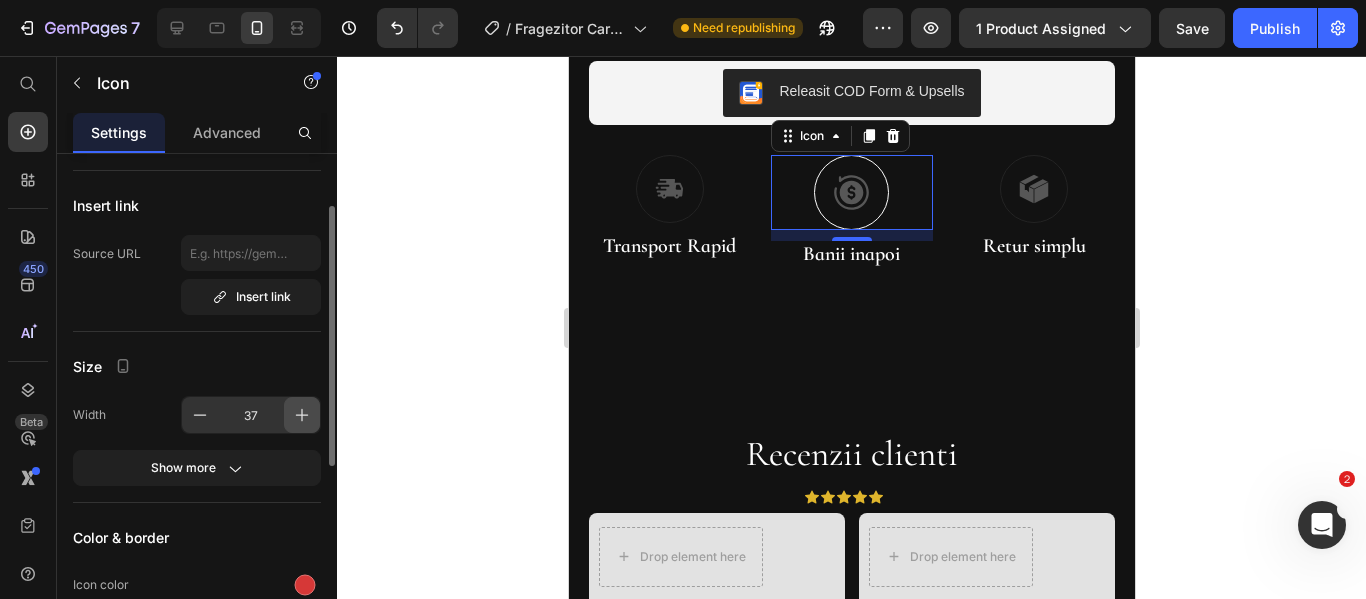click 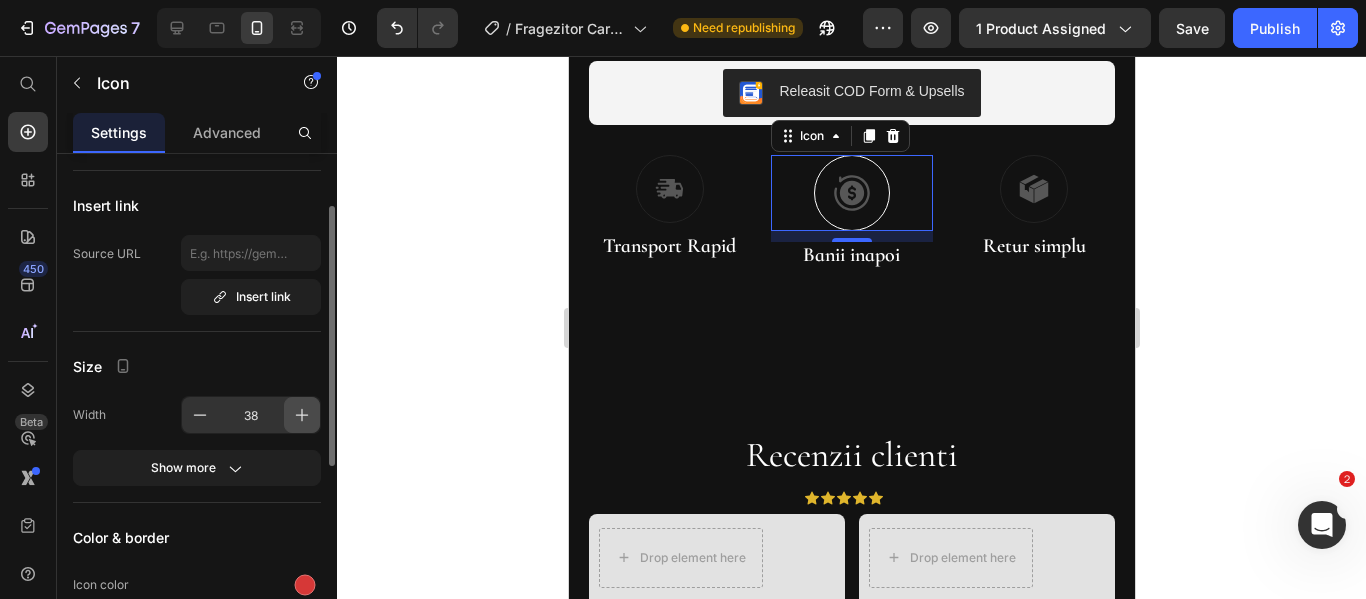 click 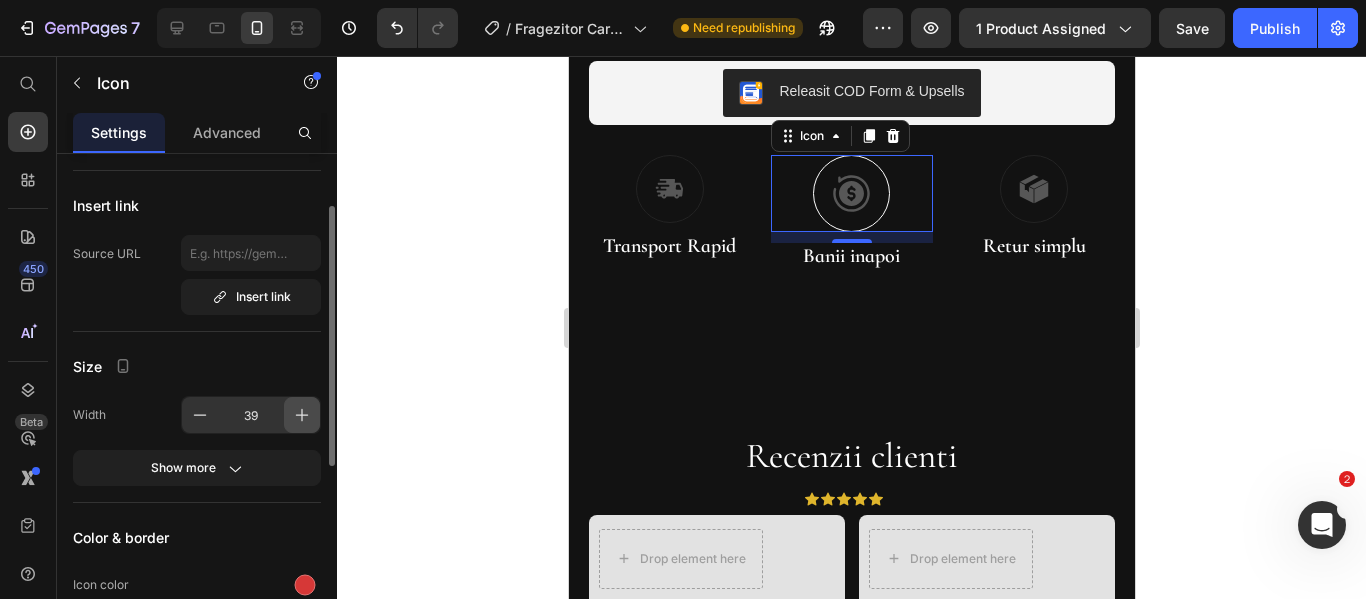 click 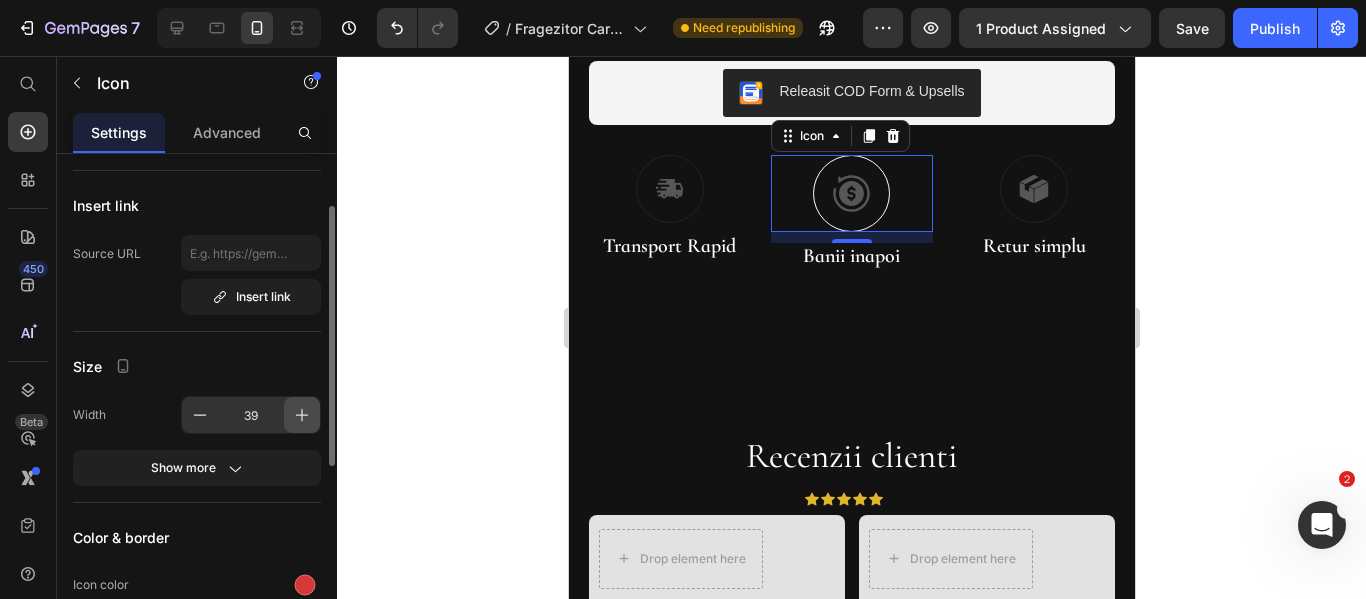 type on "40" 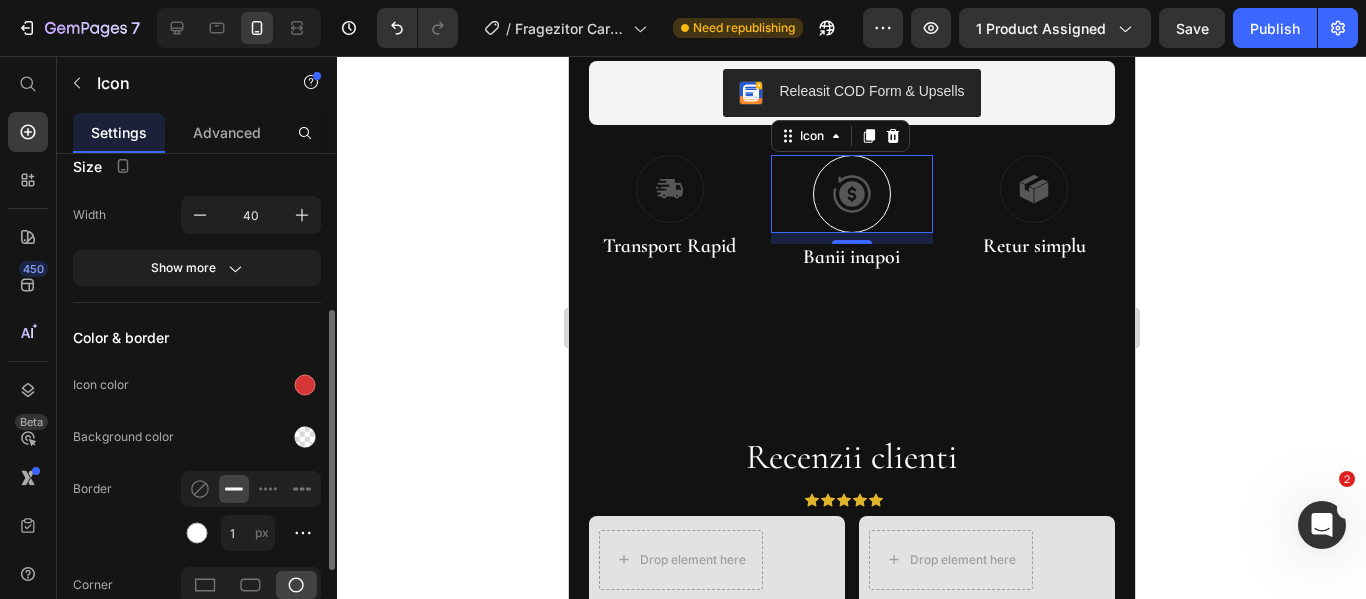 scroll, scrollTop: 200, scrollLeft: 0, axis: vertical 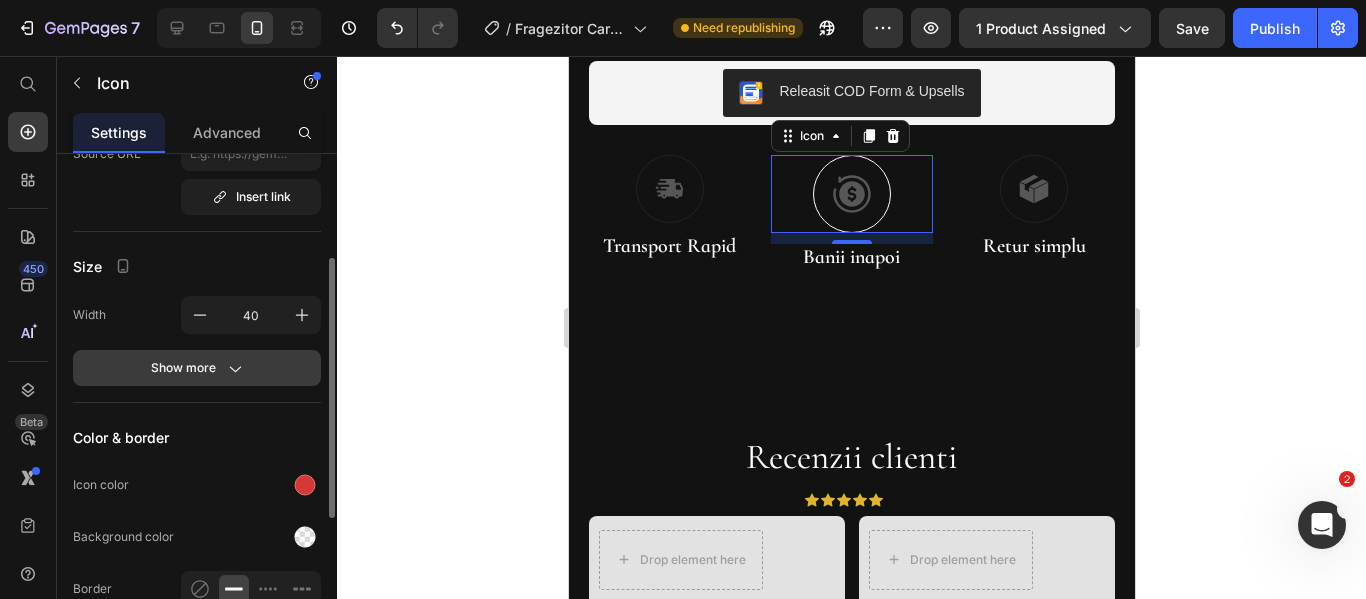 click 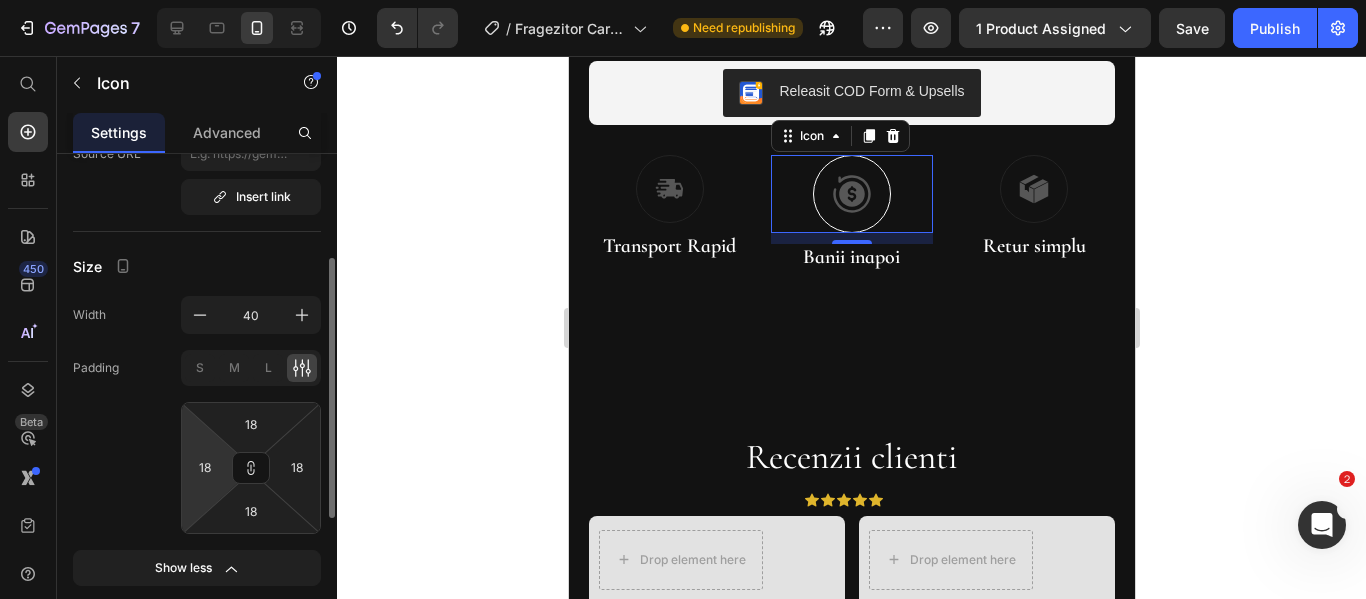 scroll, scrollTop: 300, scrollLeft: 0, axis: vertical 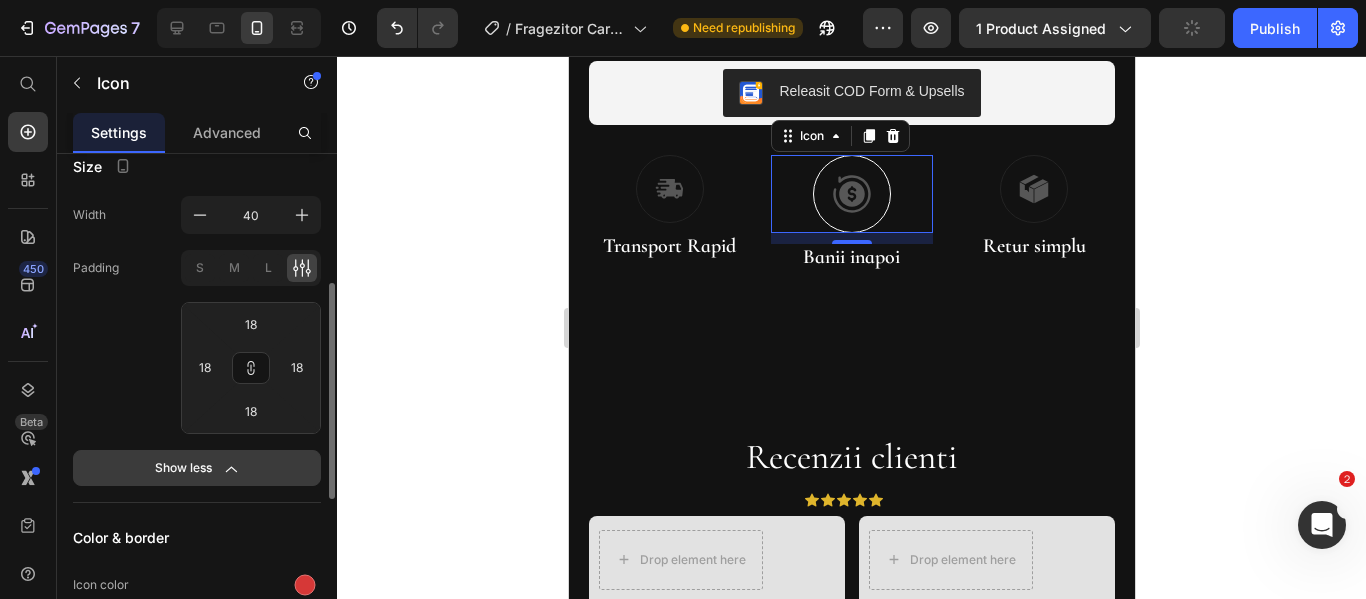 click 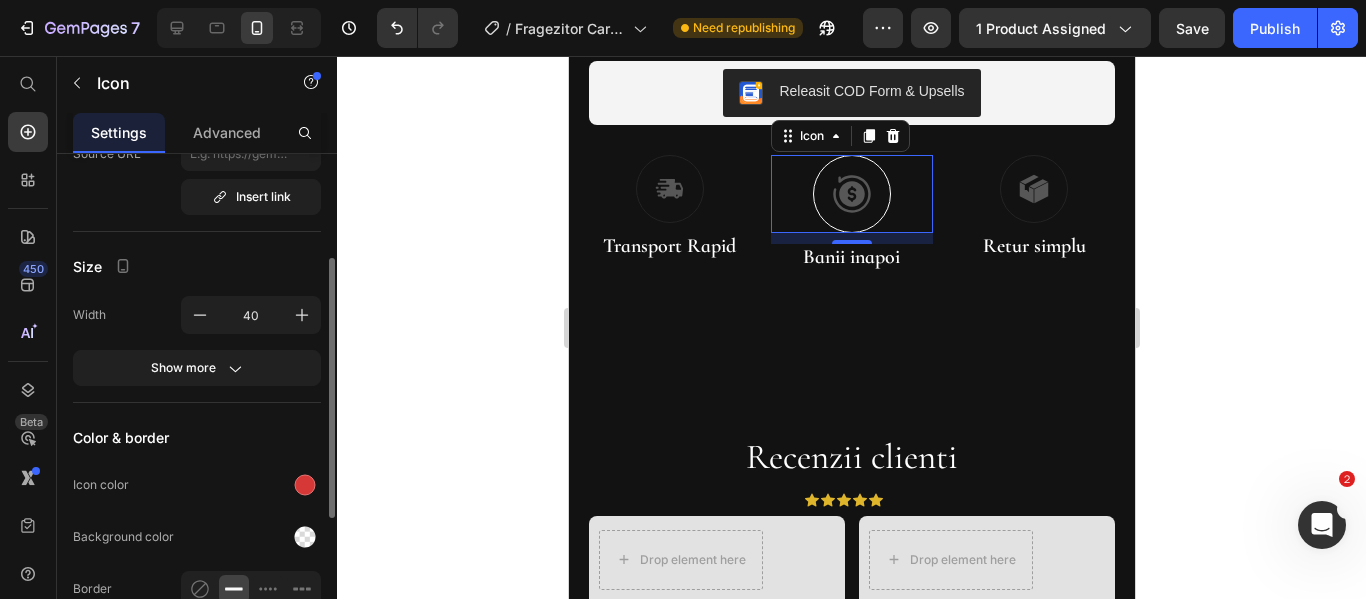 scroll, scrollTop: 300, scrollLeft: 0, axis: vertical 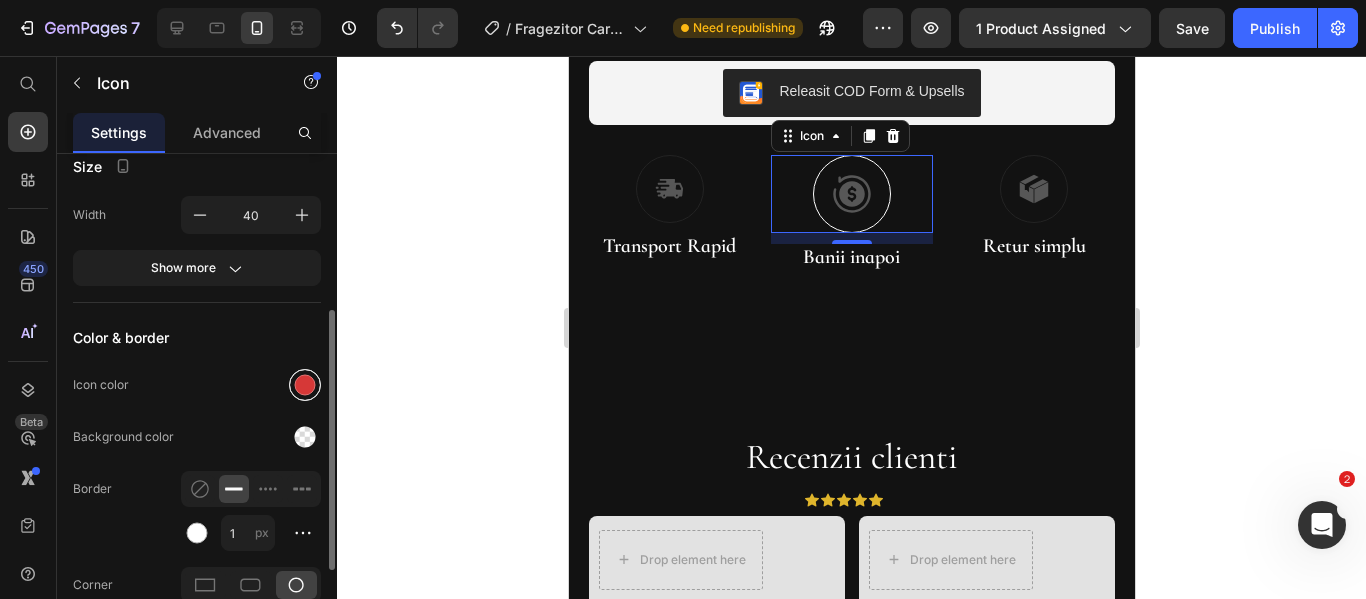 click at bounding box center (305, 385) 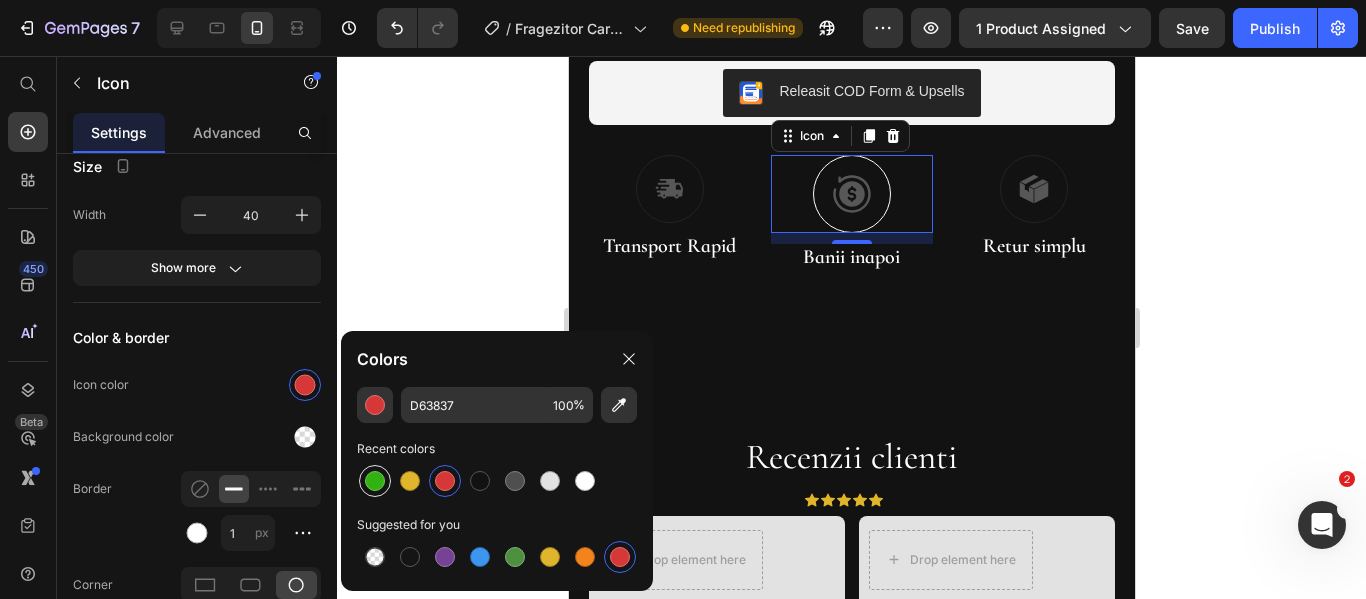 click at bounding box center [375, 481] 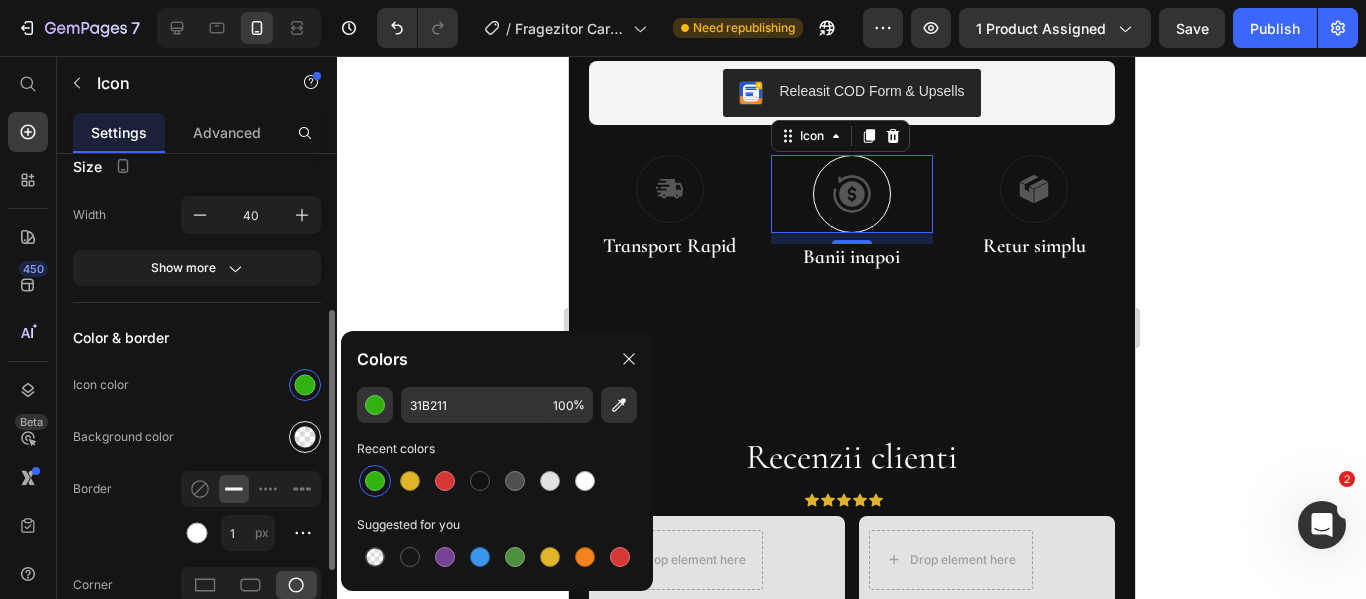 click at bounding box center [305, 437] 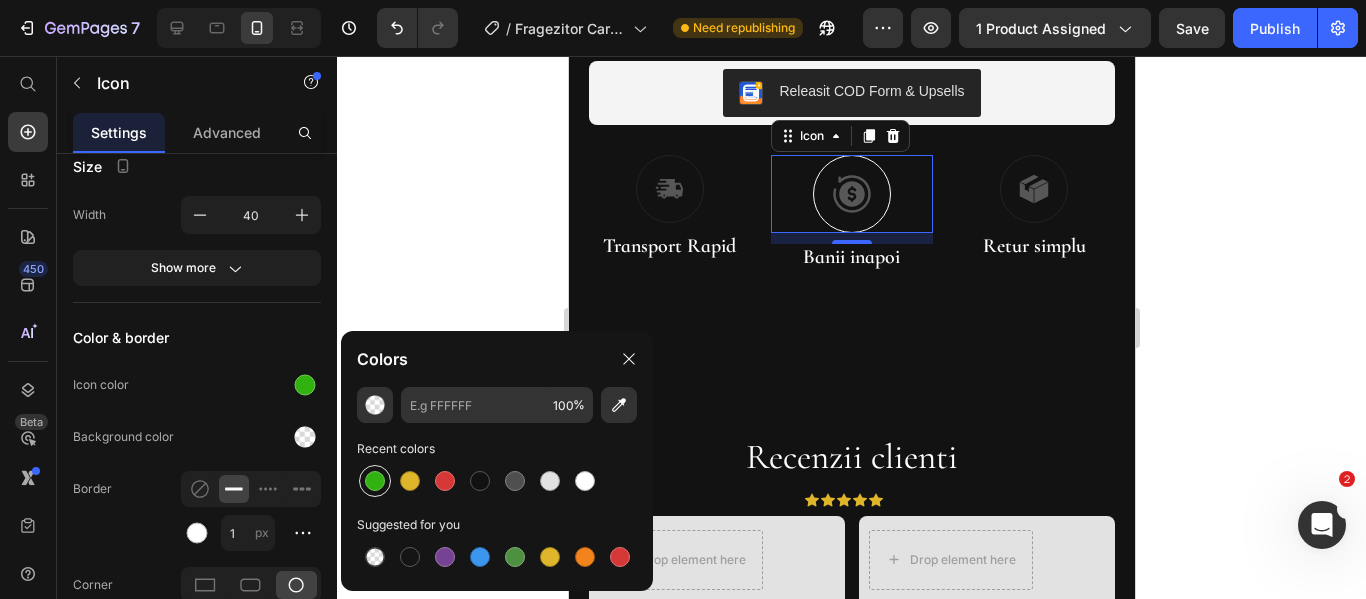click at bounding box center [375, 481] 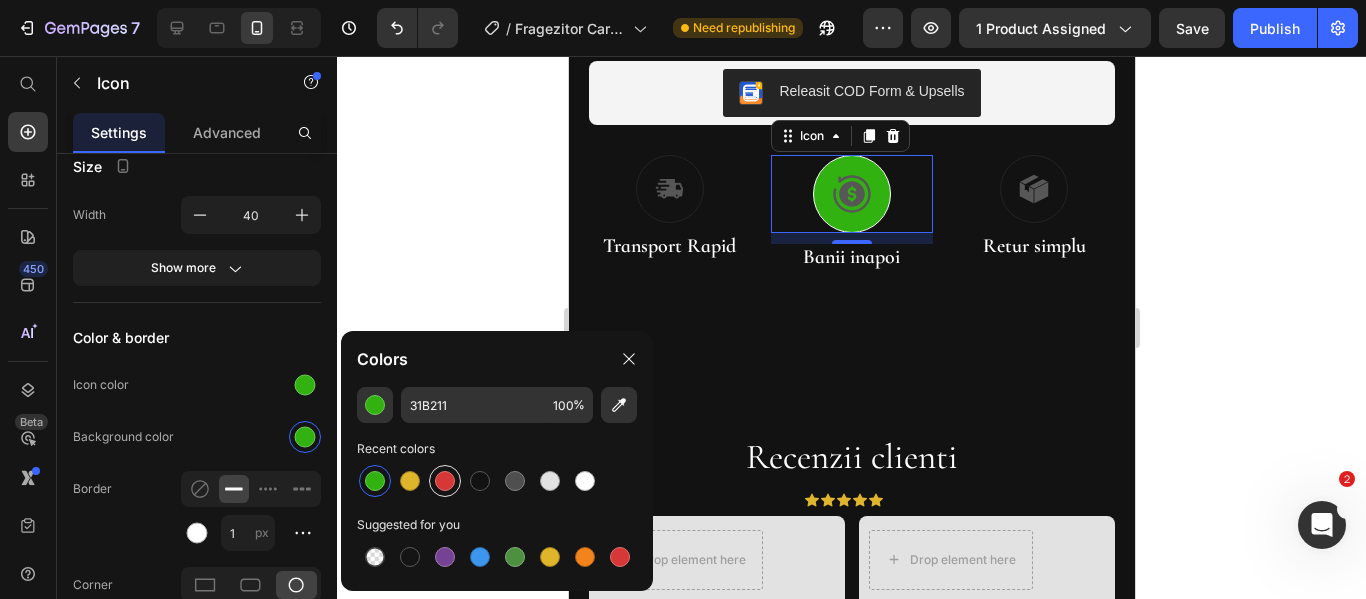 click at bounding box center [445, 481] 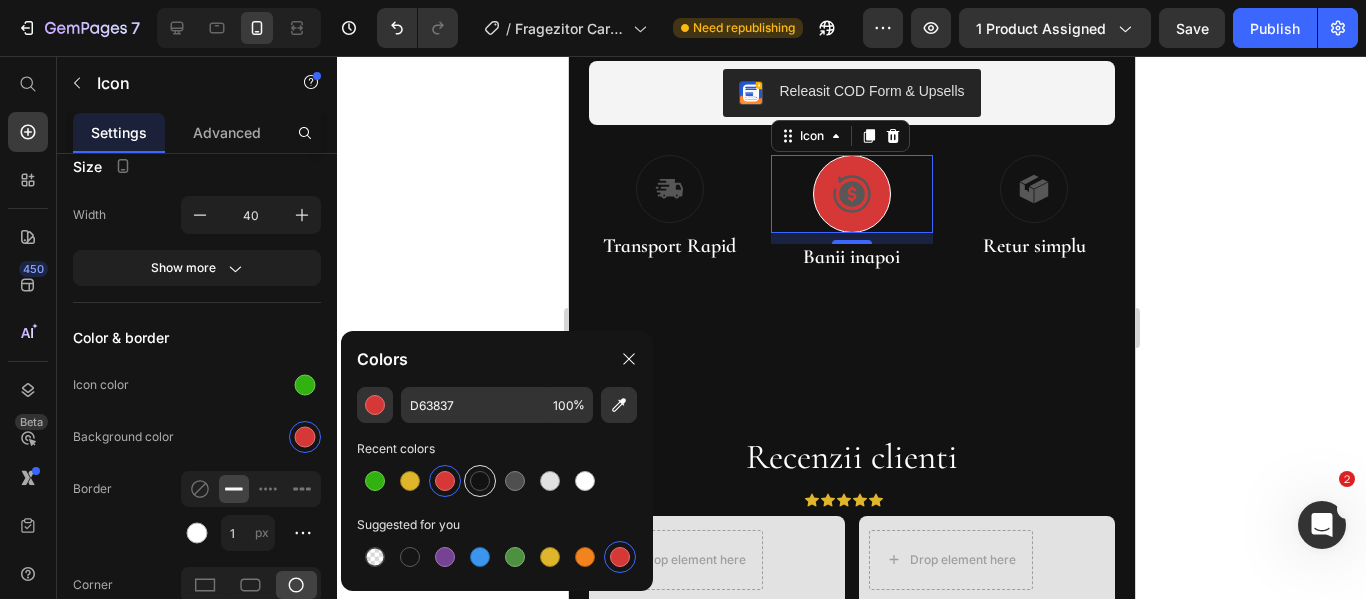 click at bounding box center [480, 481] 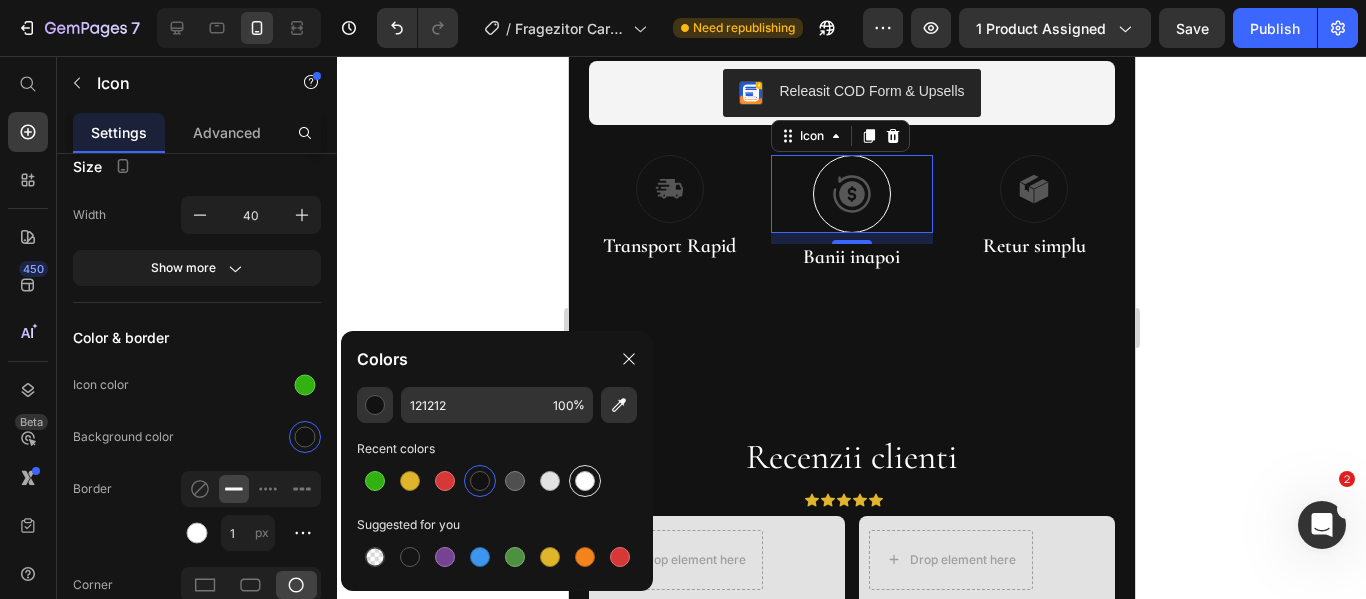 click at bounding box center [585, 481] 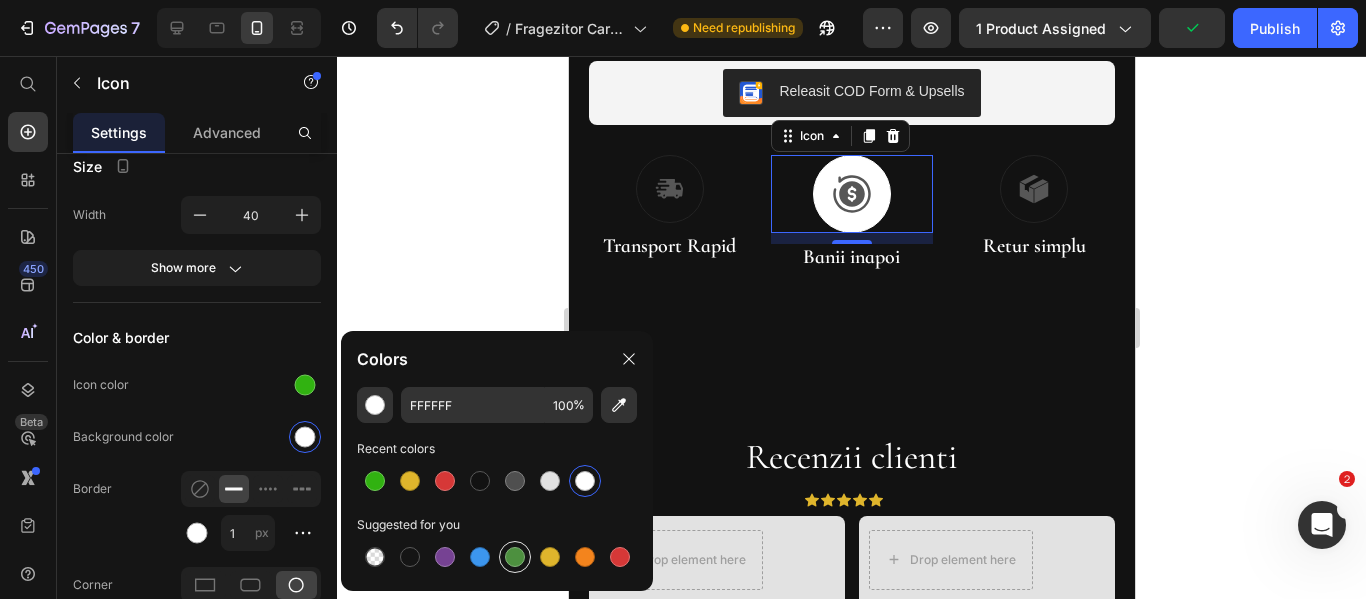 click at bounding box center [515, 557] 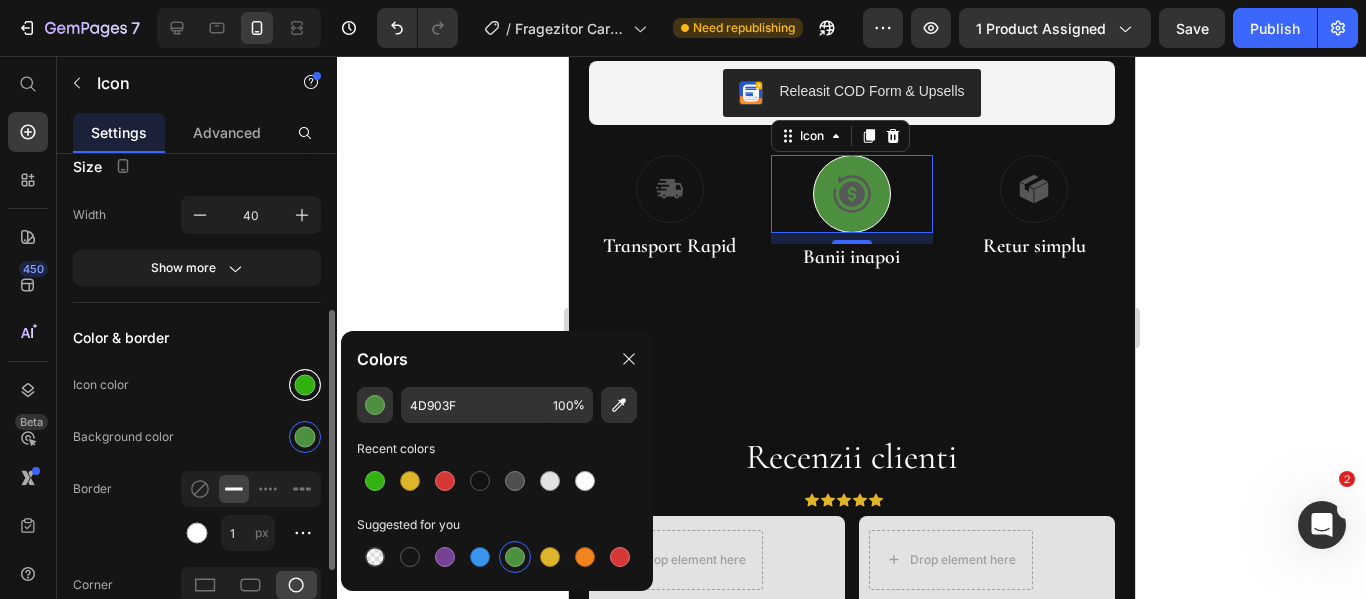 click at bounding box center (305, 385) 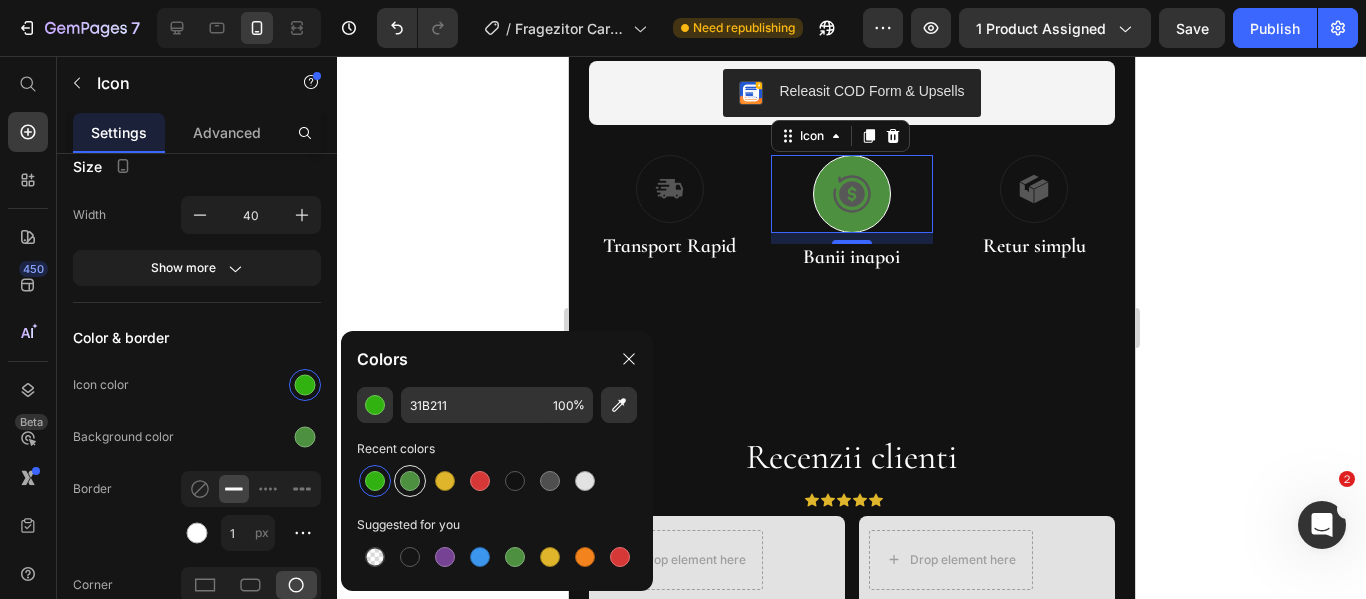 click at bounding box center [410, 481] 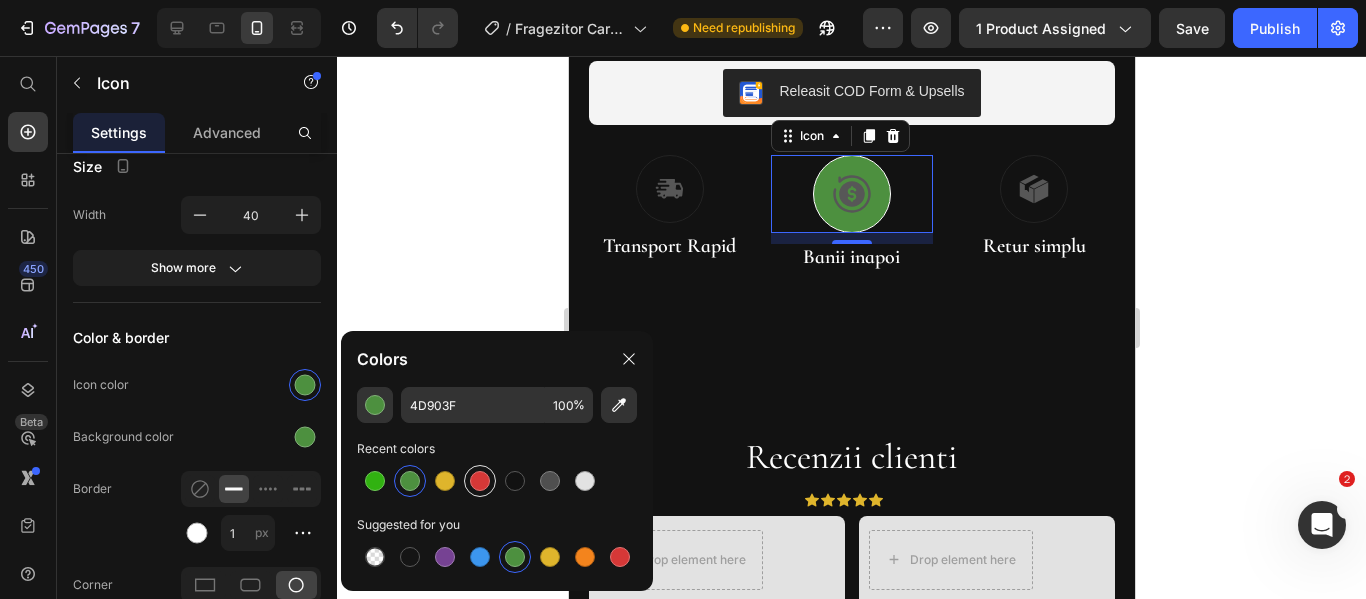 click at bounding box center (480, 481) 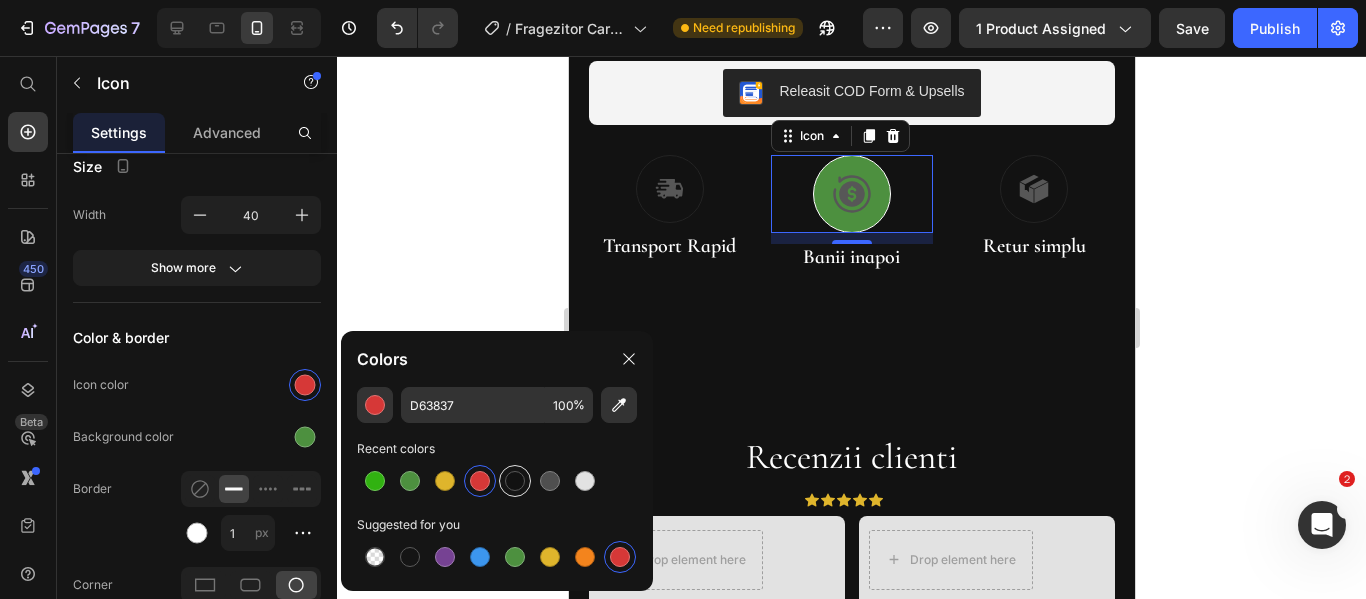 click at bounding box center [515, 481] 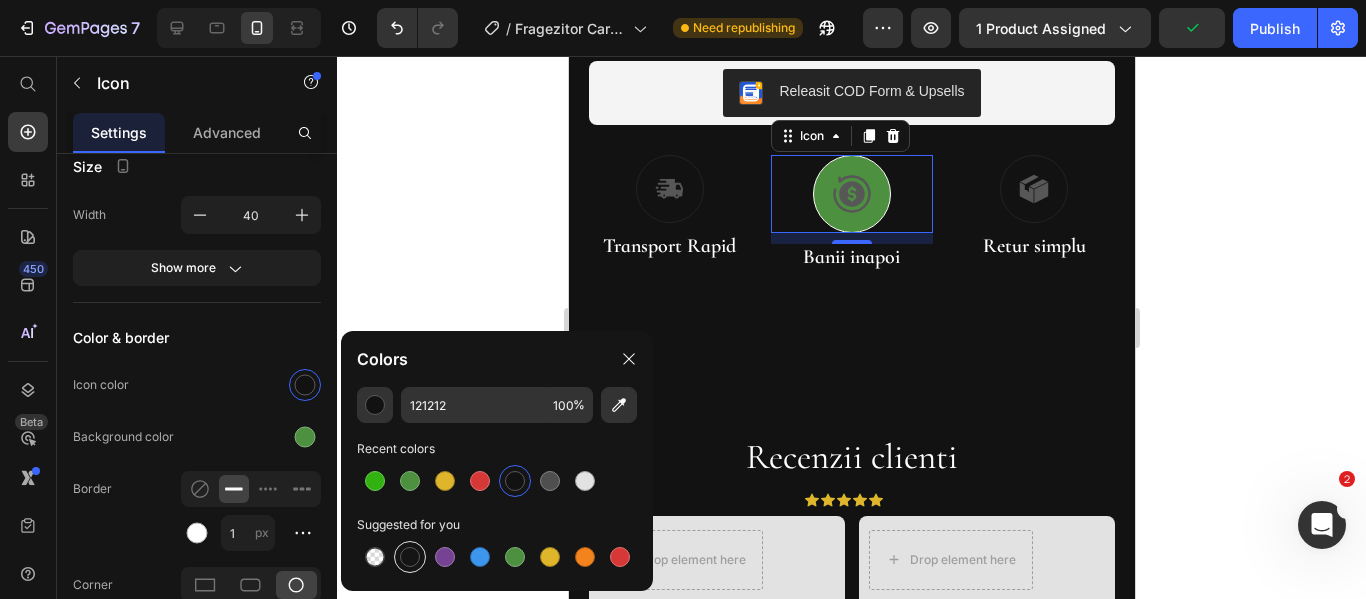 click at bounding box center [410, 557] 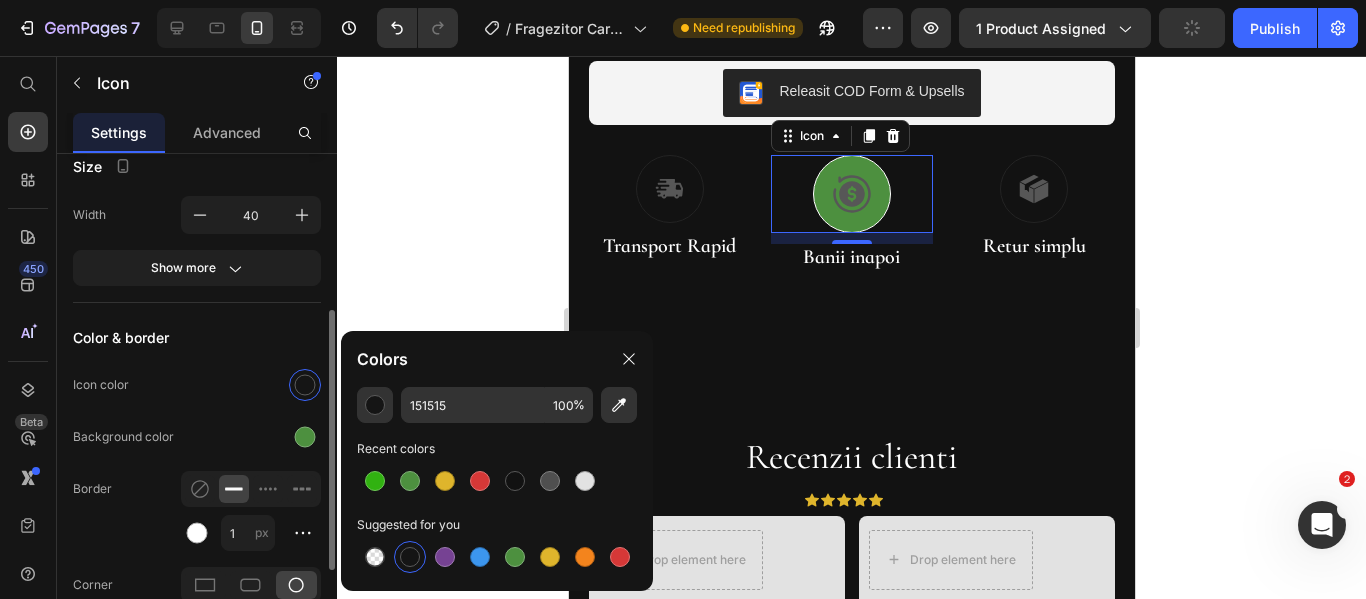 click on "Color & border Icon color Background color Border 1 px Corner" 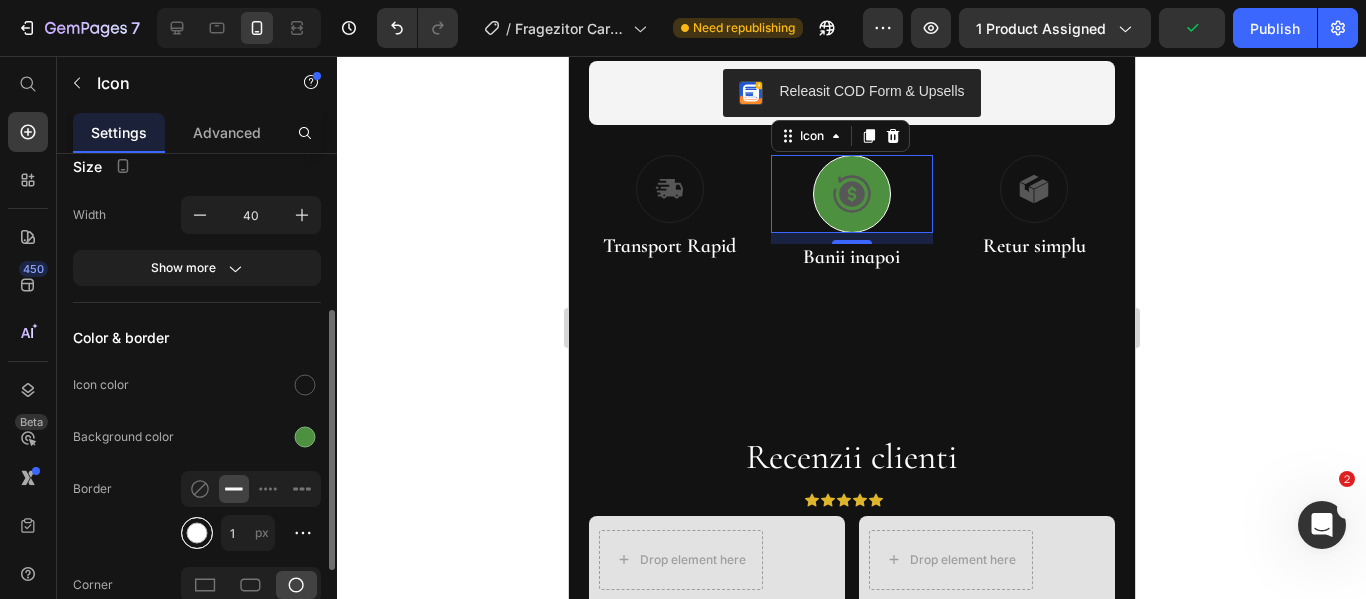 click at bounding box center (197, 533) 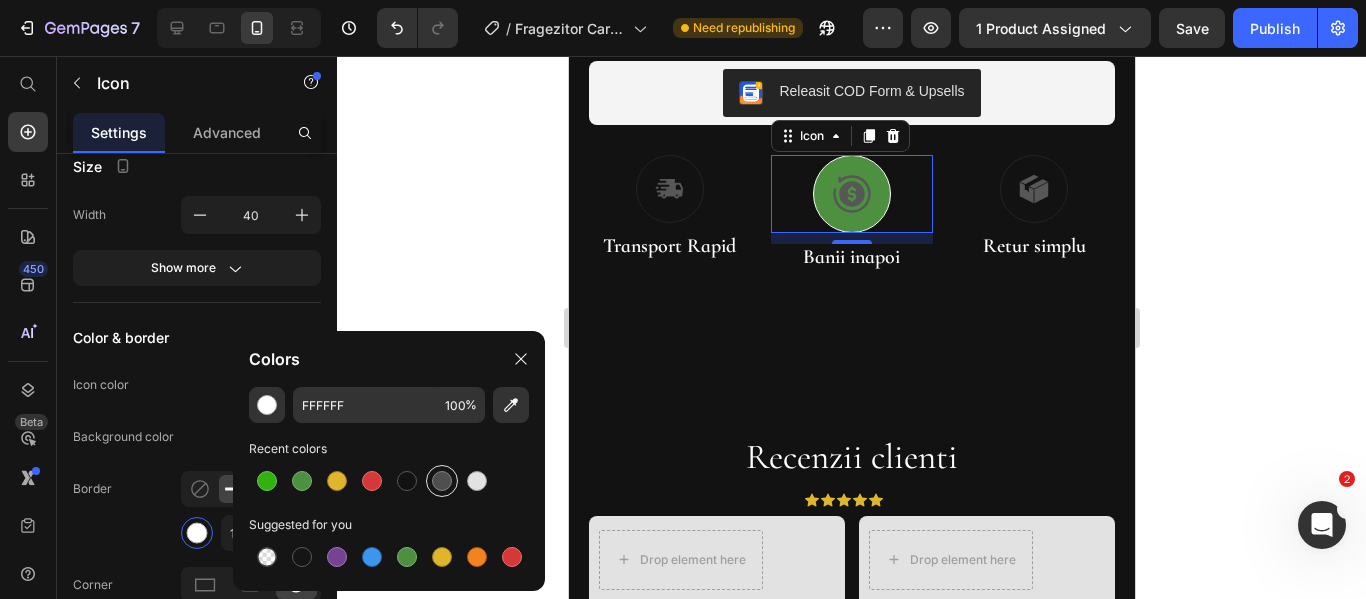 click at bounding box center [442, 481] 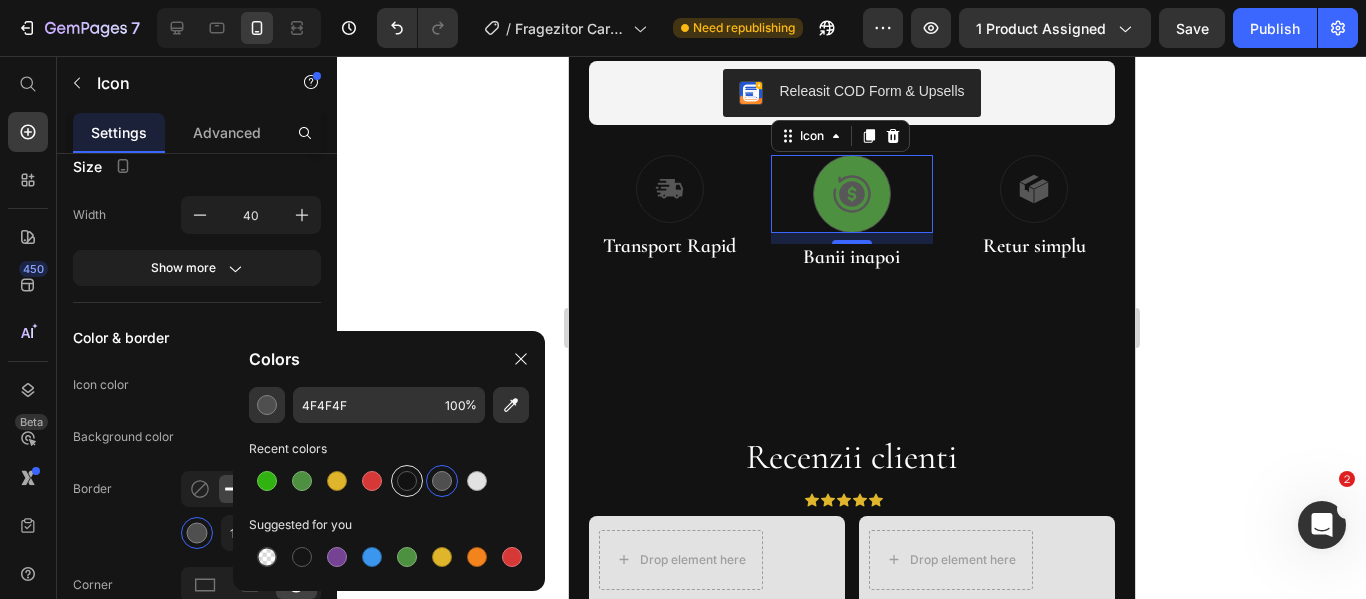 click at bounding box center (407, 481) 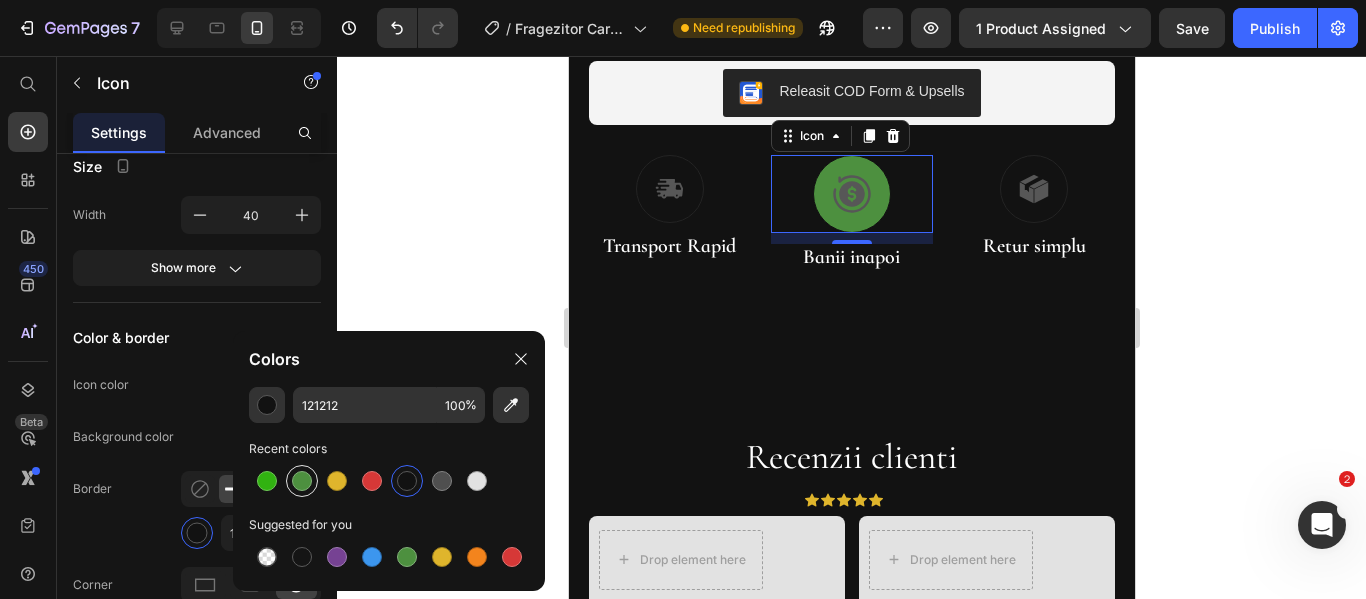 click at bounding box center [302, 481] 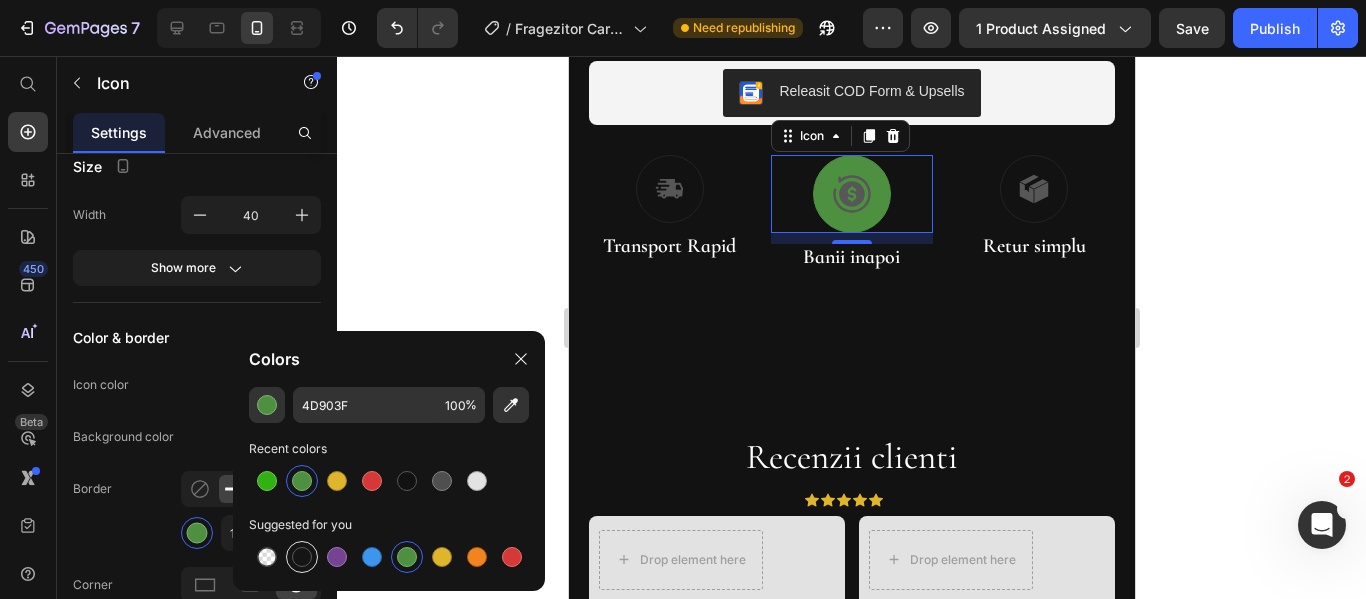 click at bounding box center (302, 557) 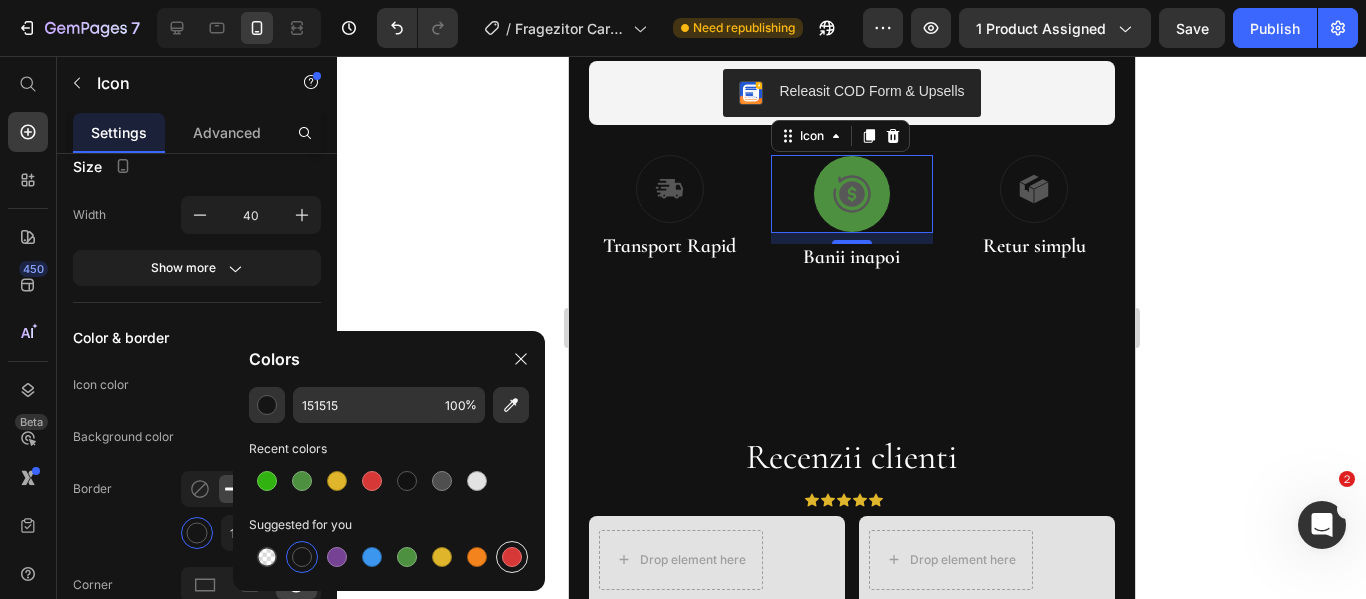 click at bounding box center (512, 557) 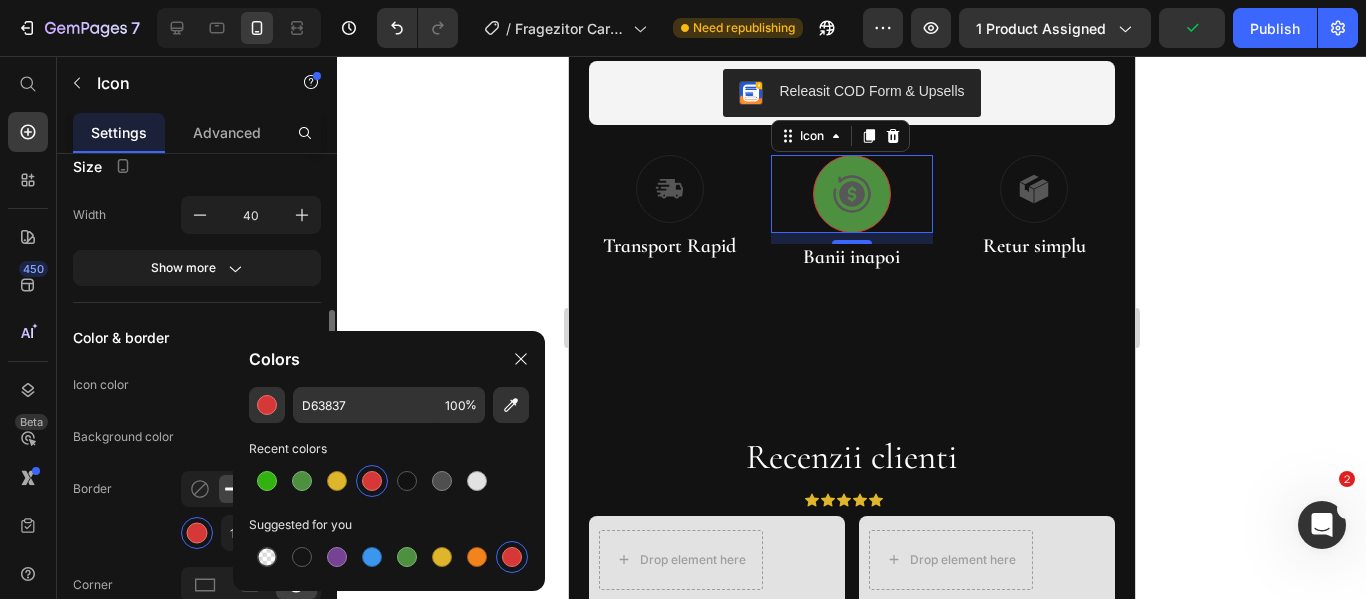click on "Border 1 px" 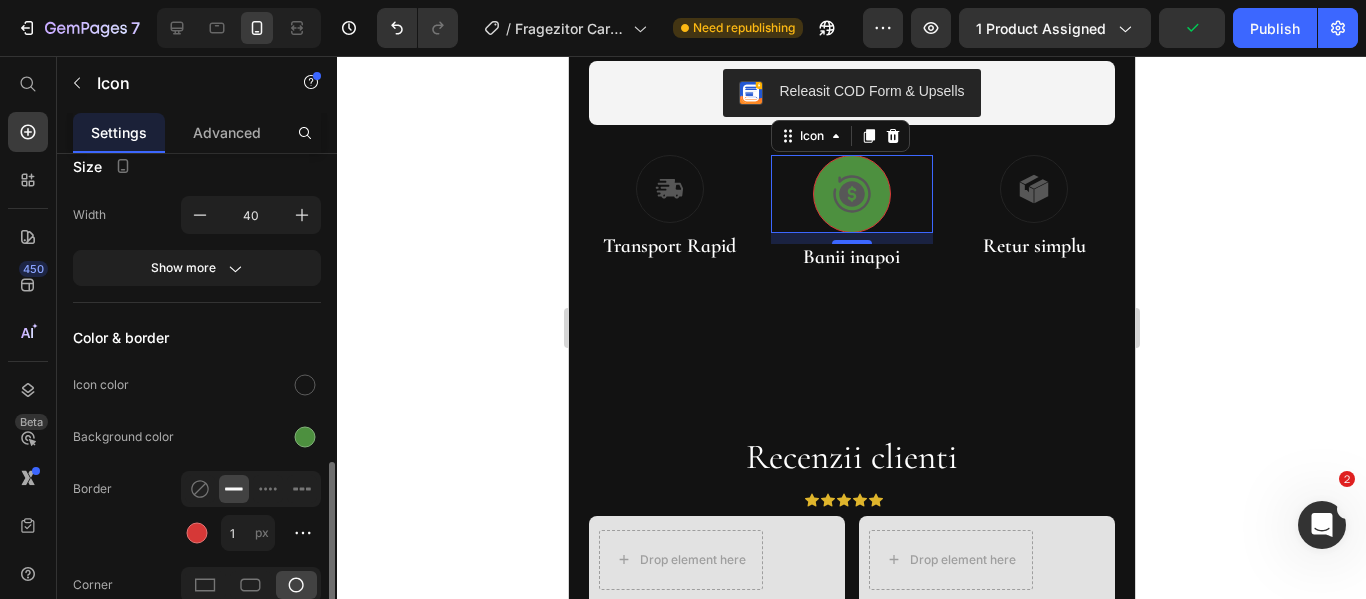 scroll, scrollTop: 464, scrollLeft: 0, axis: vertical 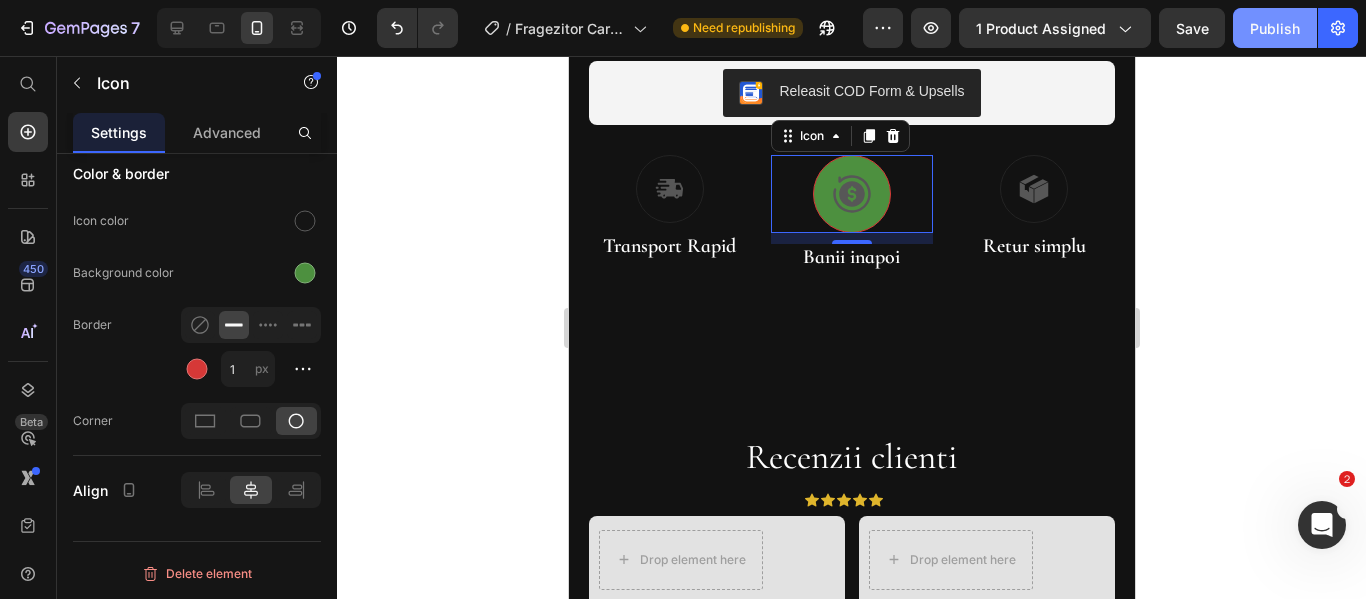 click on "Publish" at bounding box center (1275, 28) 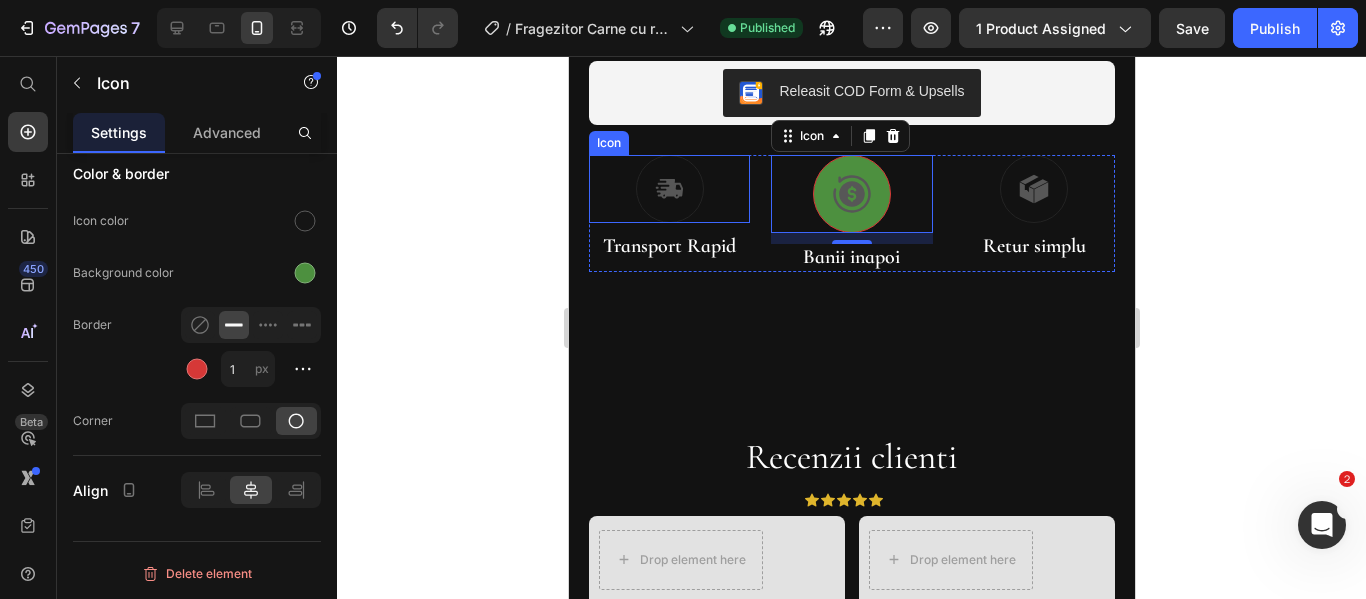 click at bounding box center [669, 189] 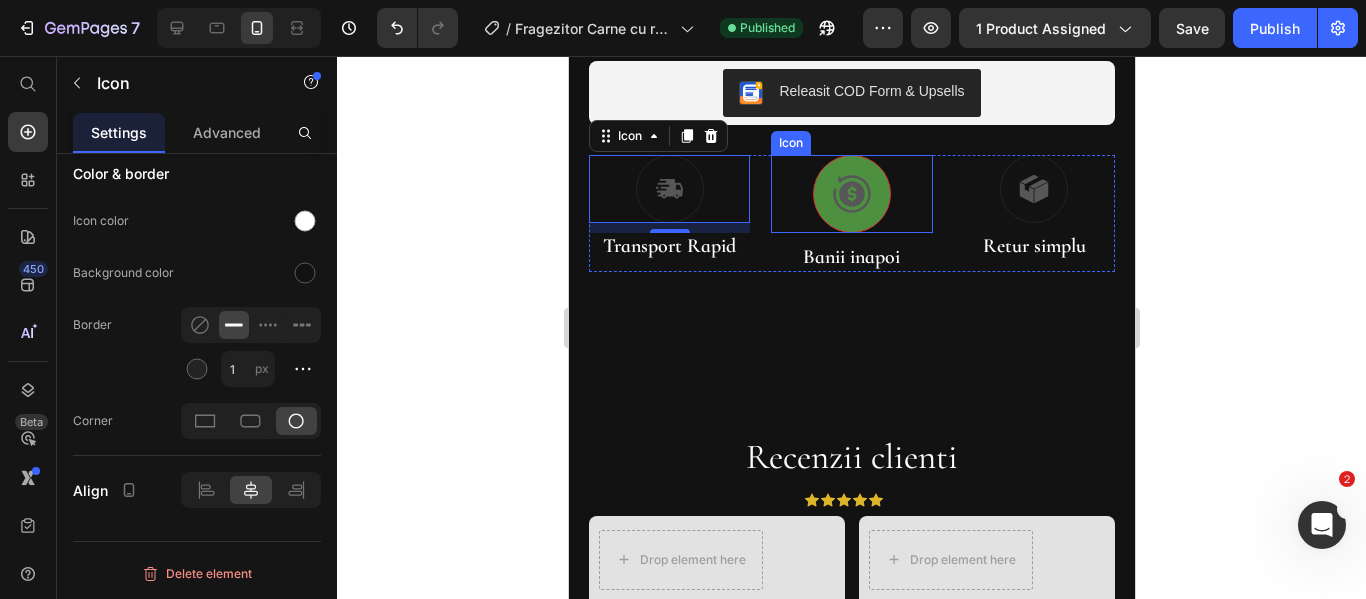 click on "Icon" at bounding box center [850, 194] 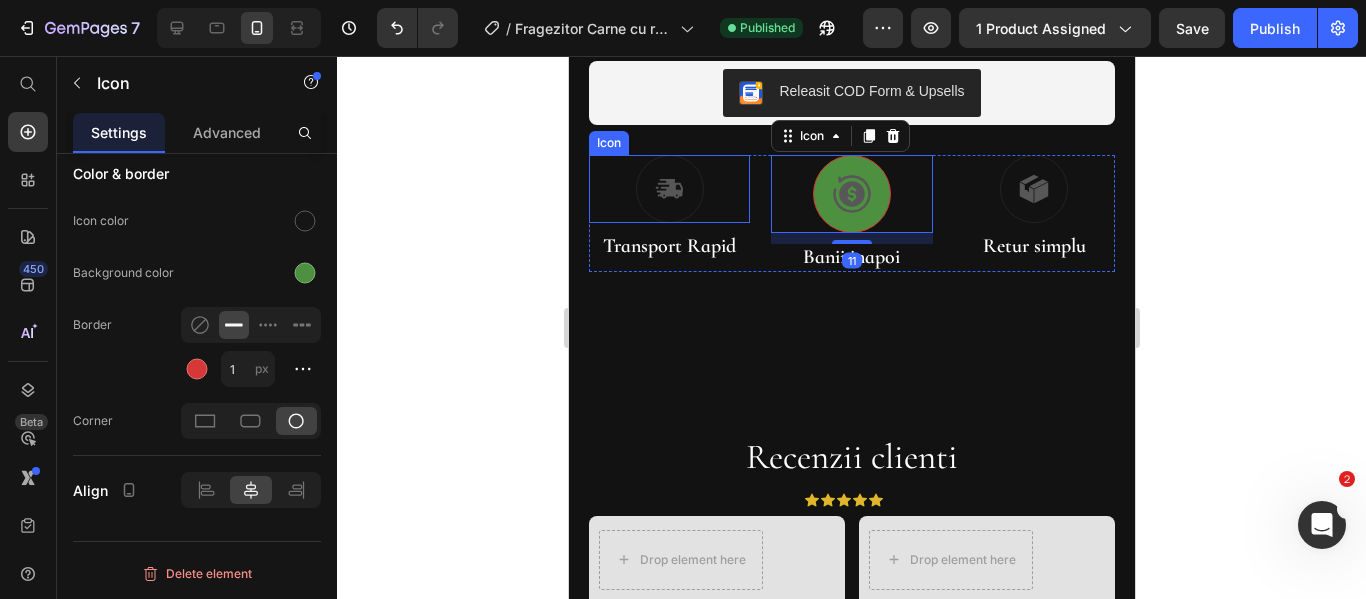 click on "Icon" at bounding box center (668, 189) 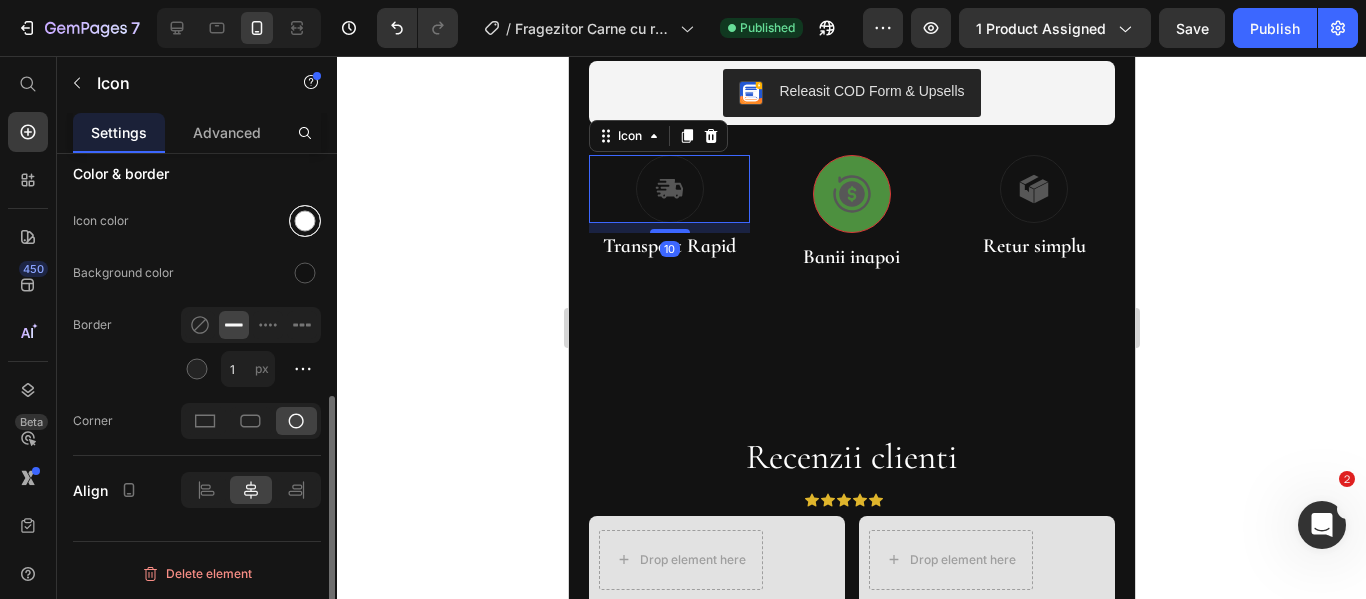 click at bounding box center (305, 221) 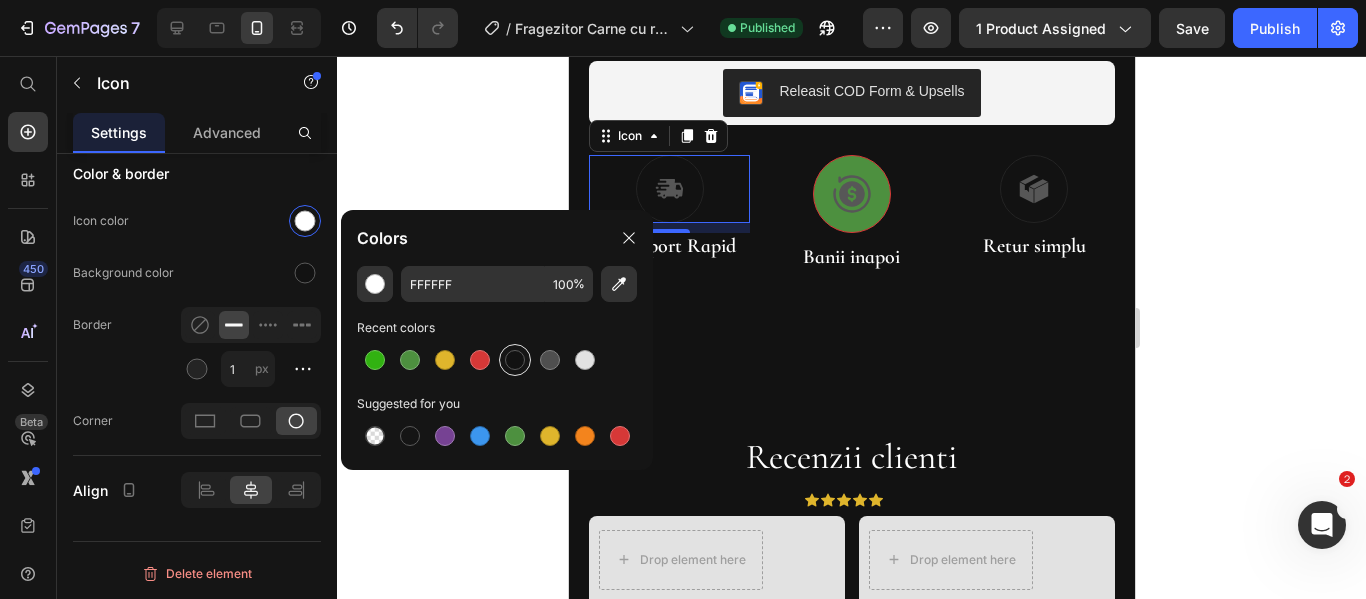 click at bounding box center [515, 360] 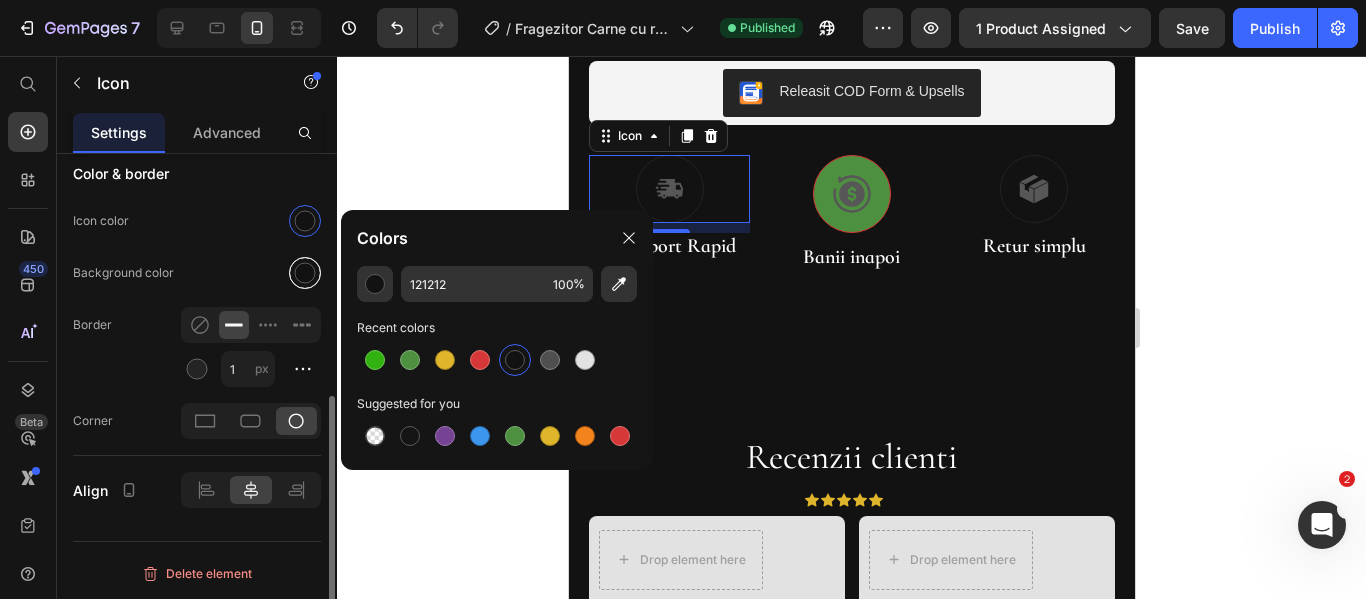 click at bounding box center (305, 273) 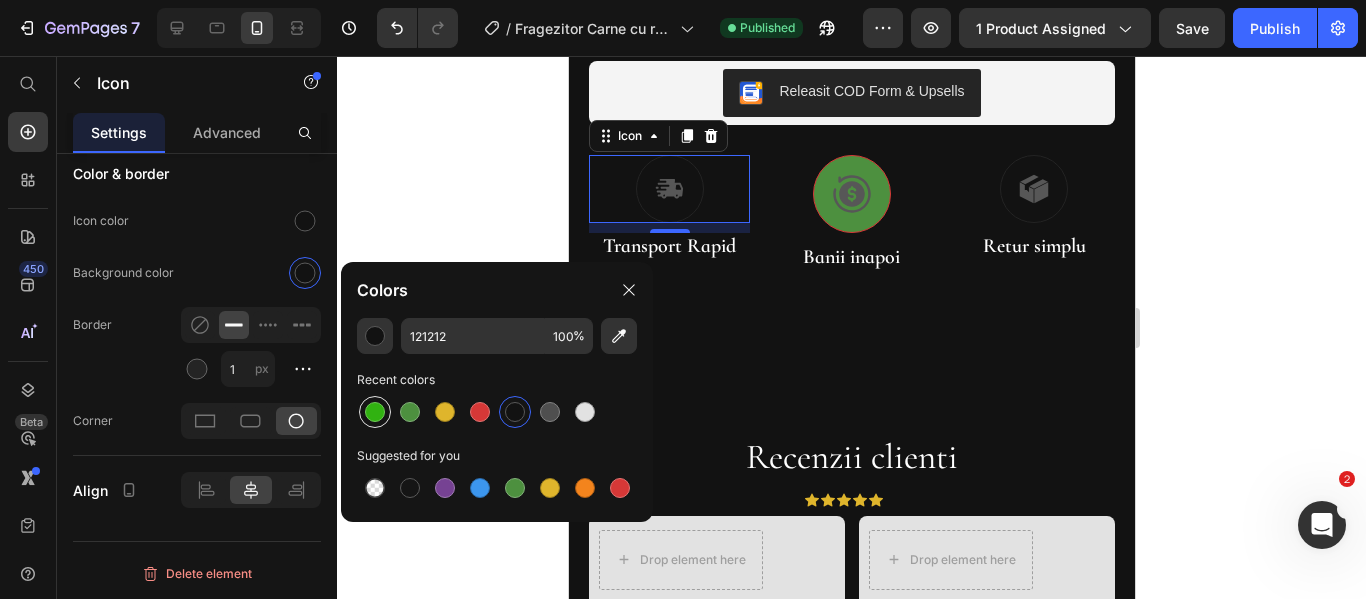 click at bounding box center (375, 412) 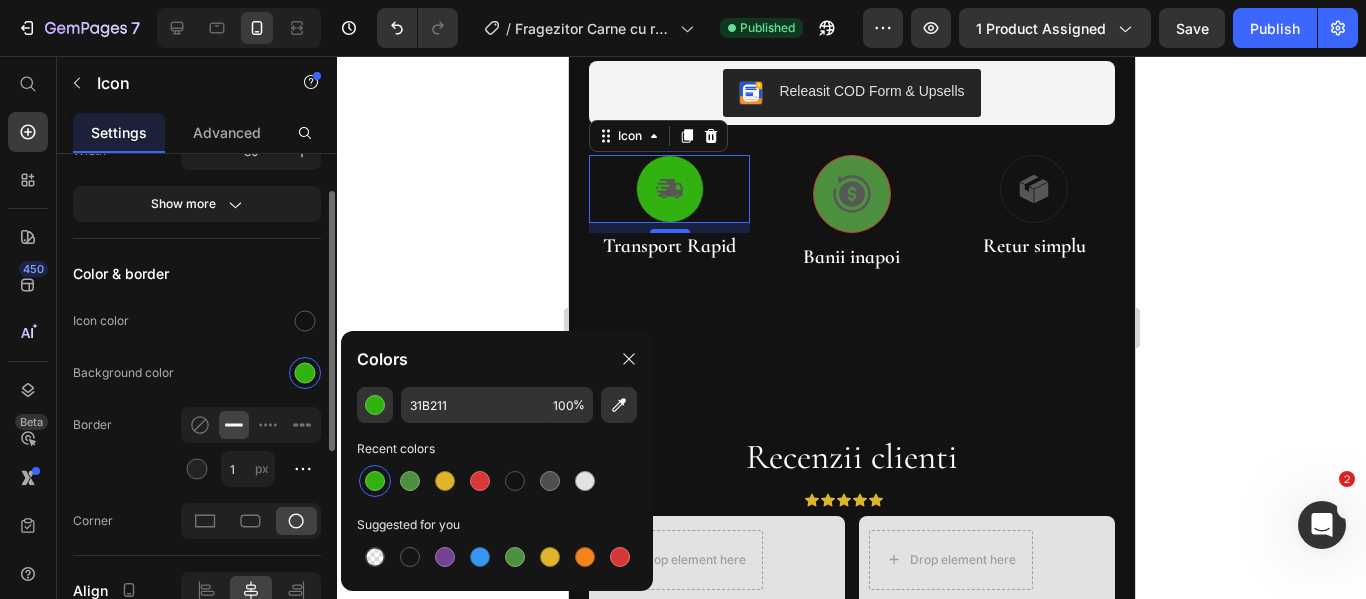 scroll, scrollTop: 264, scrollLeft: 0, axis: vertical 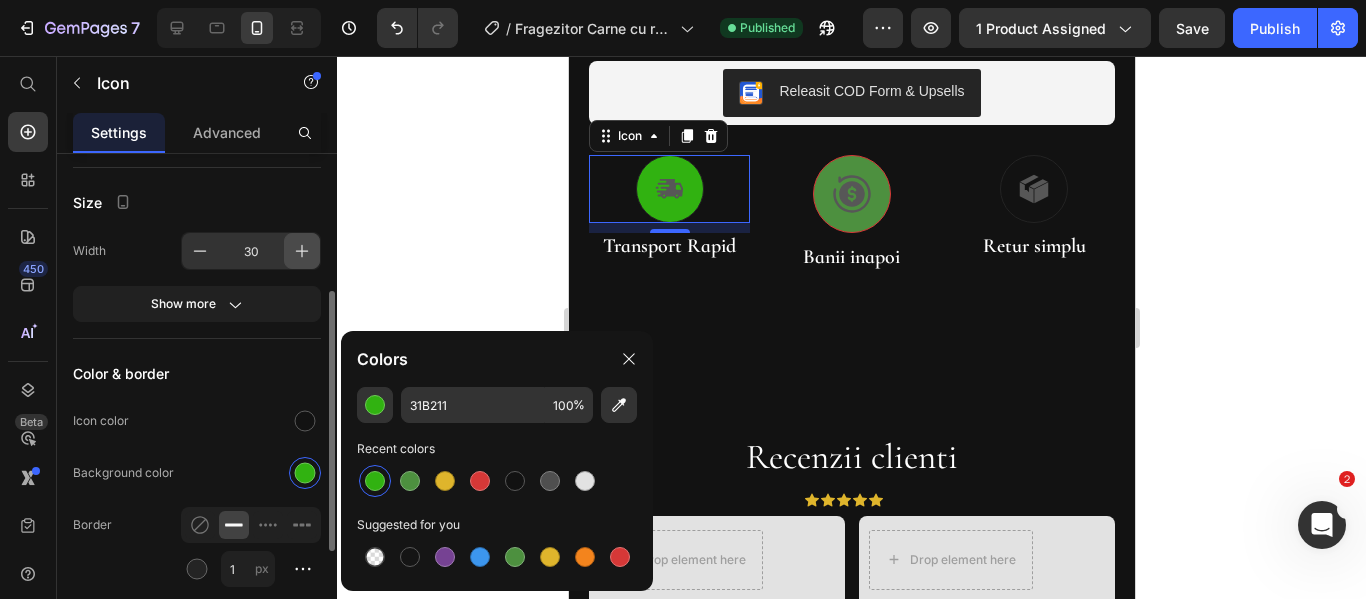 click at bounding box center [302, 251] 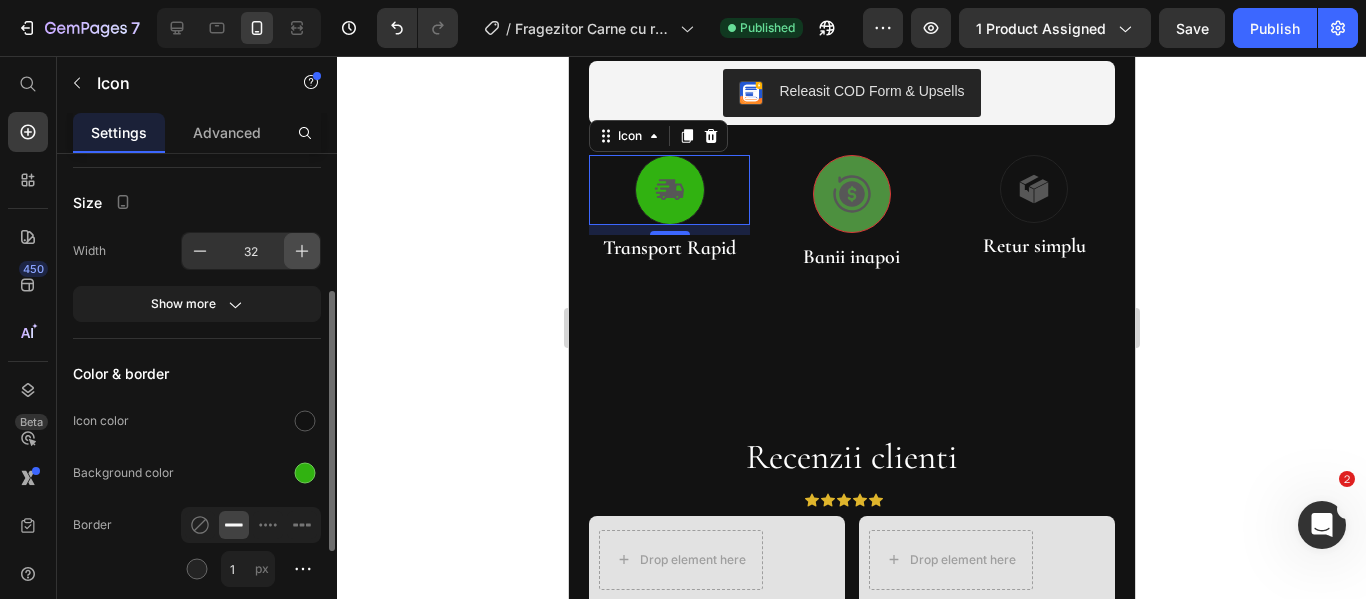click at bounding box center [302, 251] 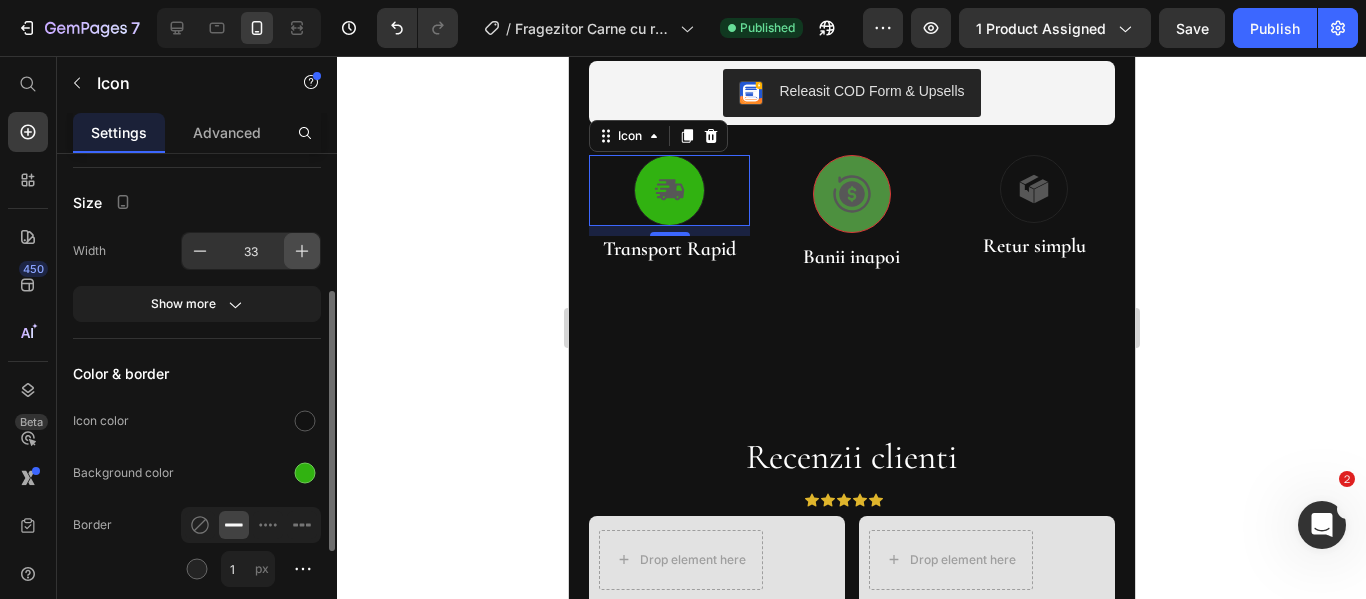 click at bounding box center [302, 251] 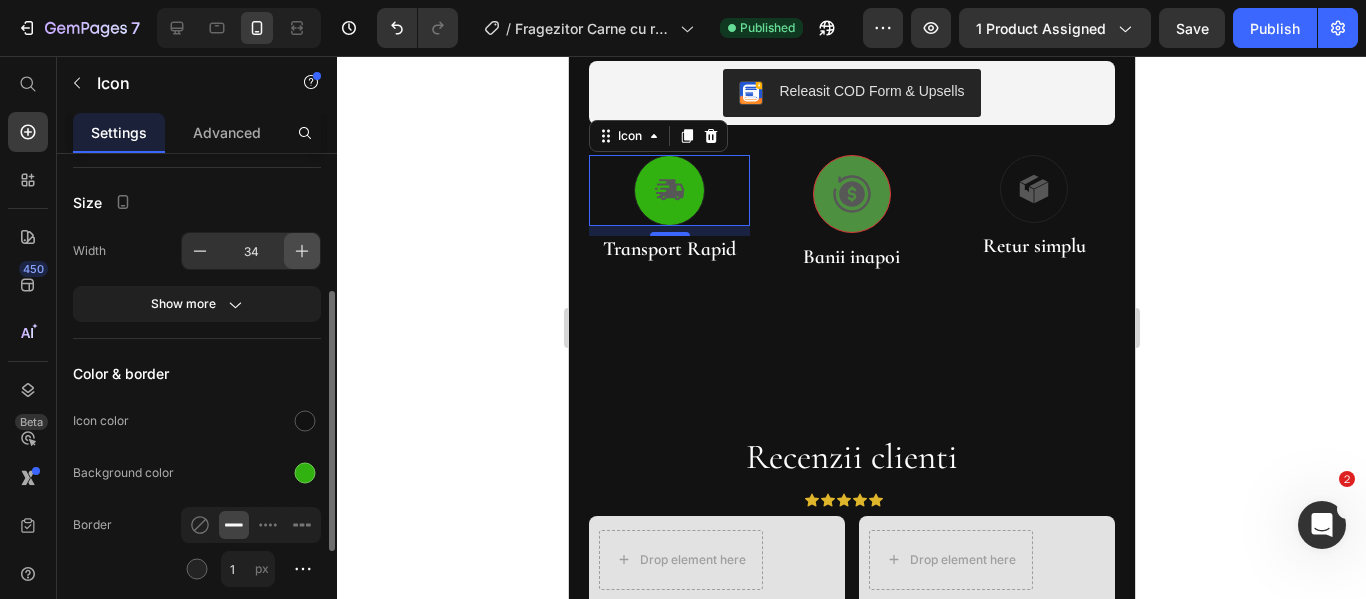 click at bounding box center (302, 251) 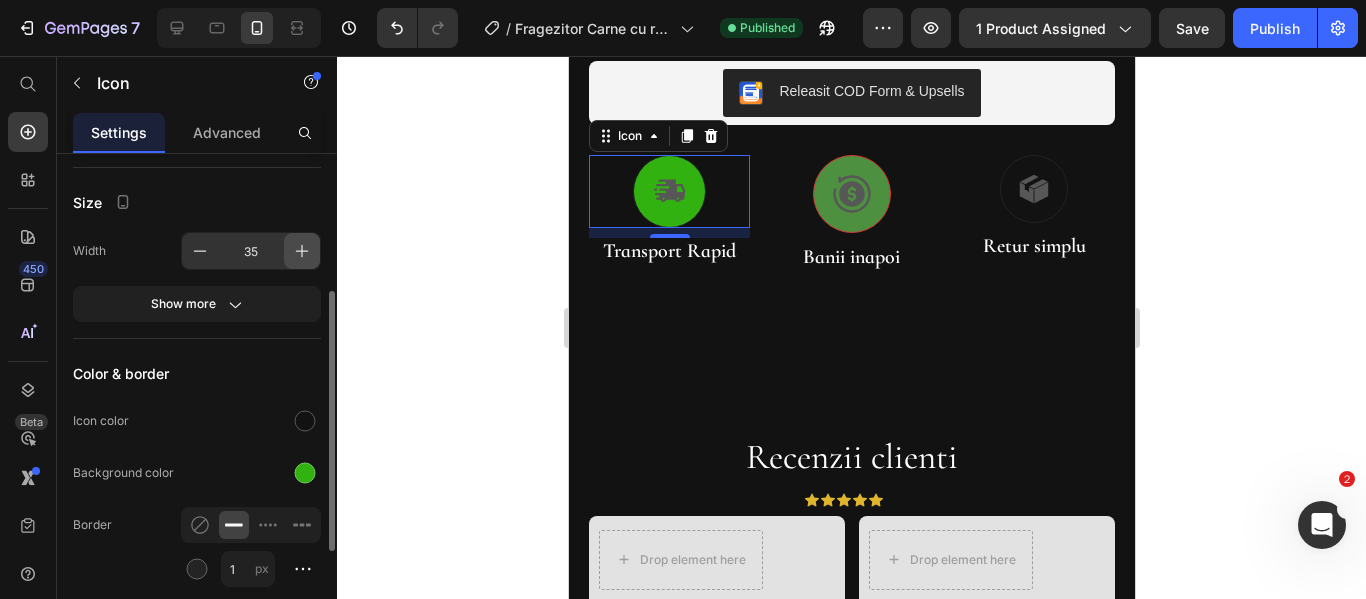 click at bounding box center (302, 251) 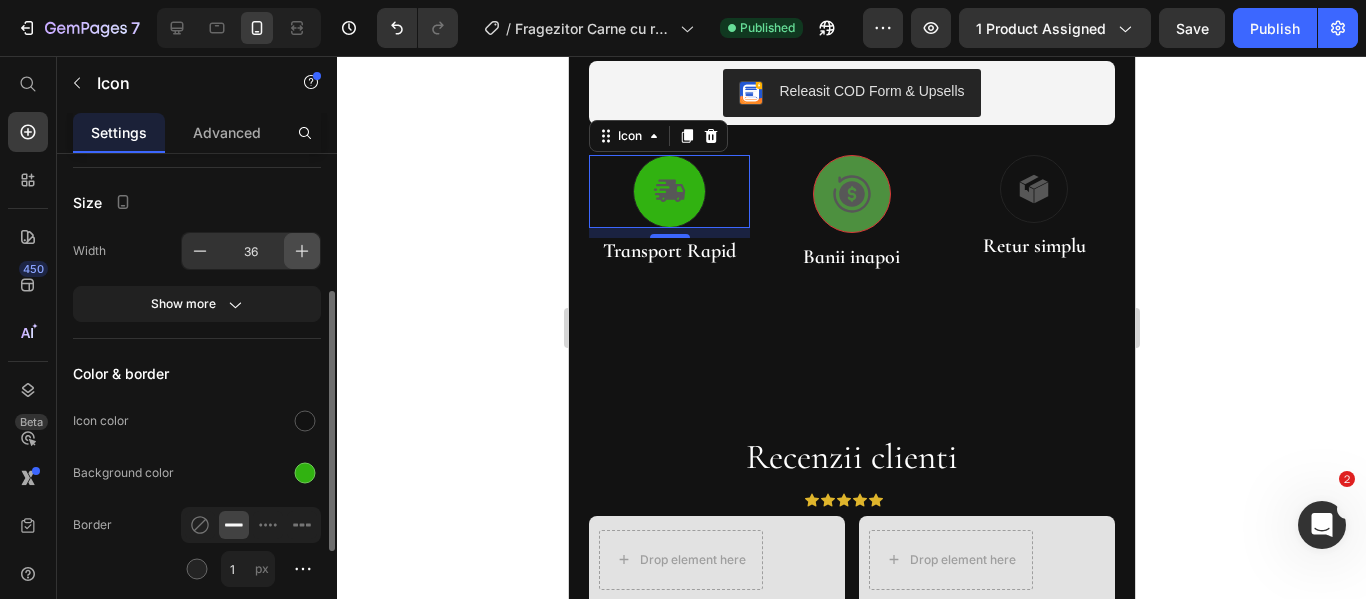 click at bounding box center (302, 251) 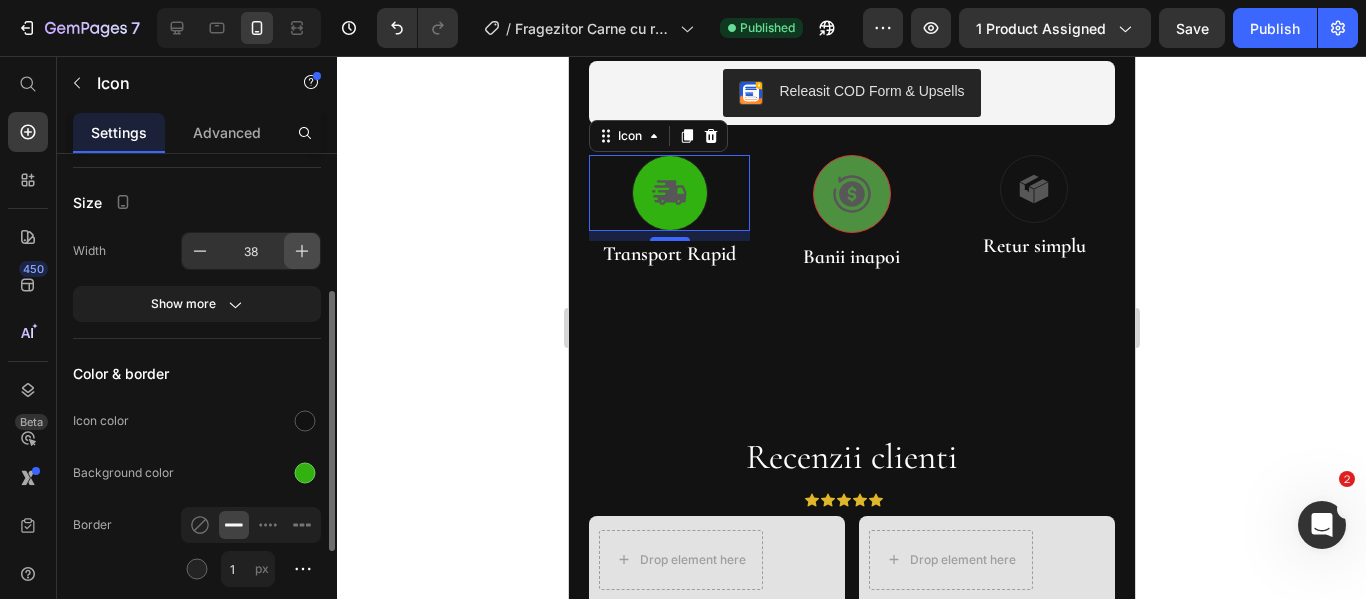 click at bounding box center [302, 251] 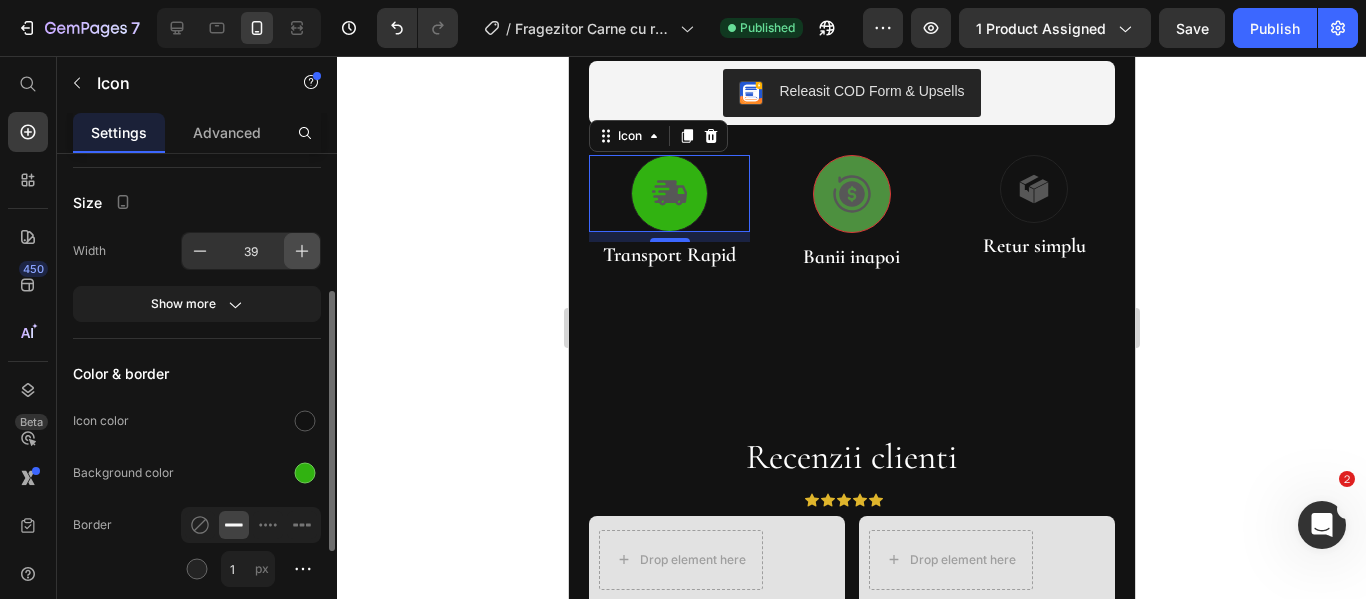 click at bounding box center (302, 251) 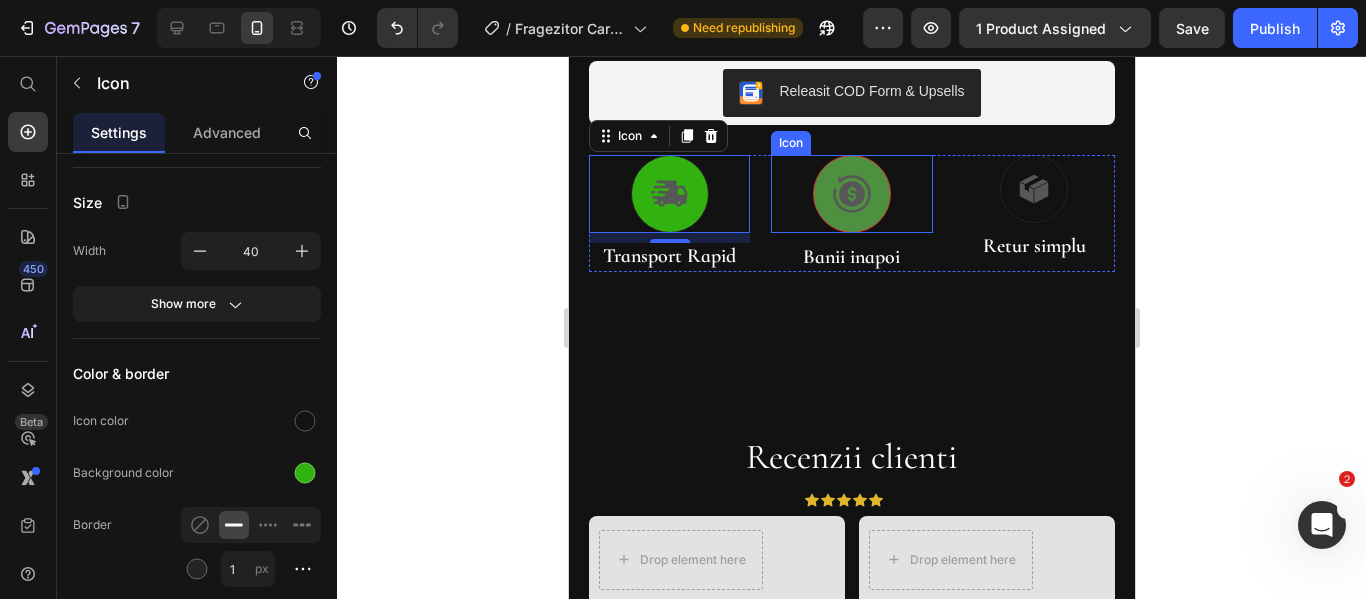 click at bounding box center [851, 194] 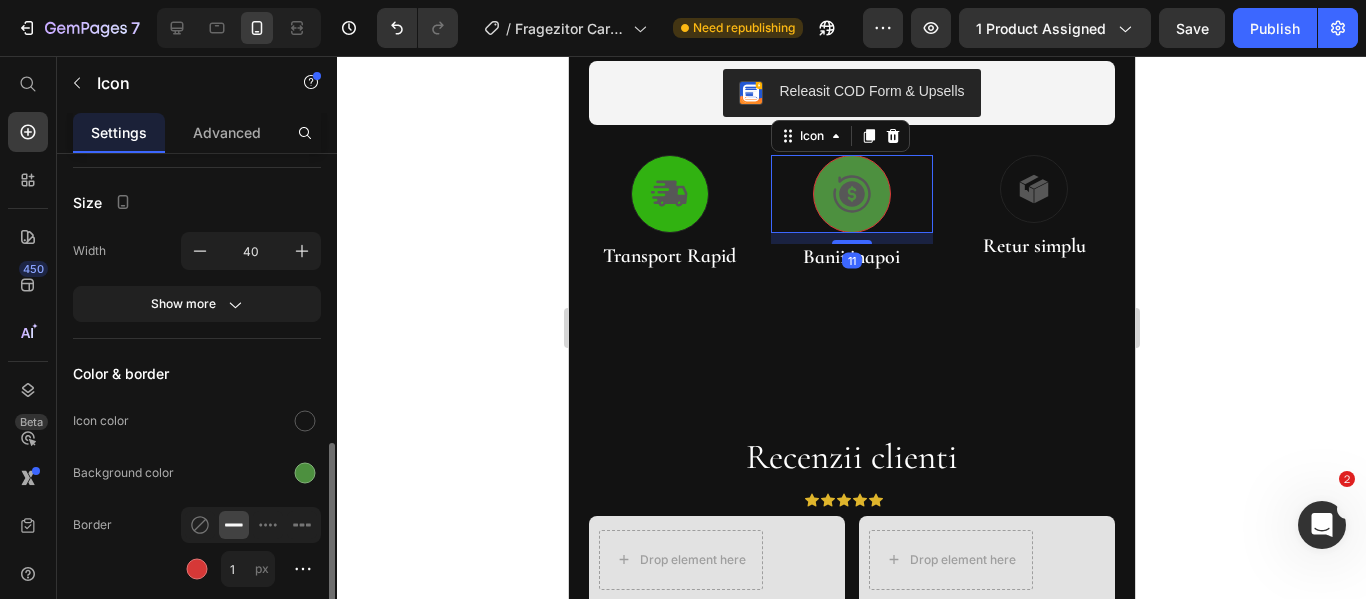 scroll, scrollTop: 364, scrollLeft: 0, axis: vertical 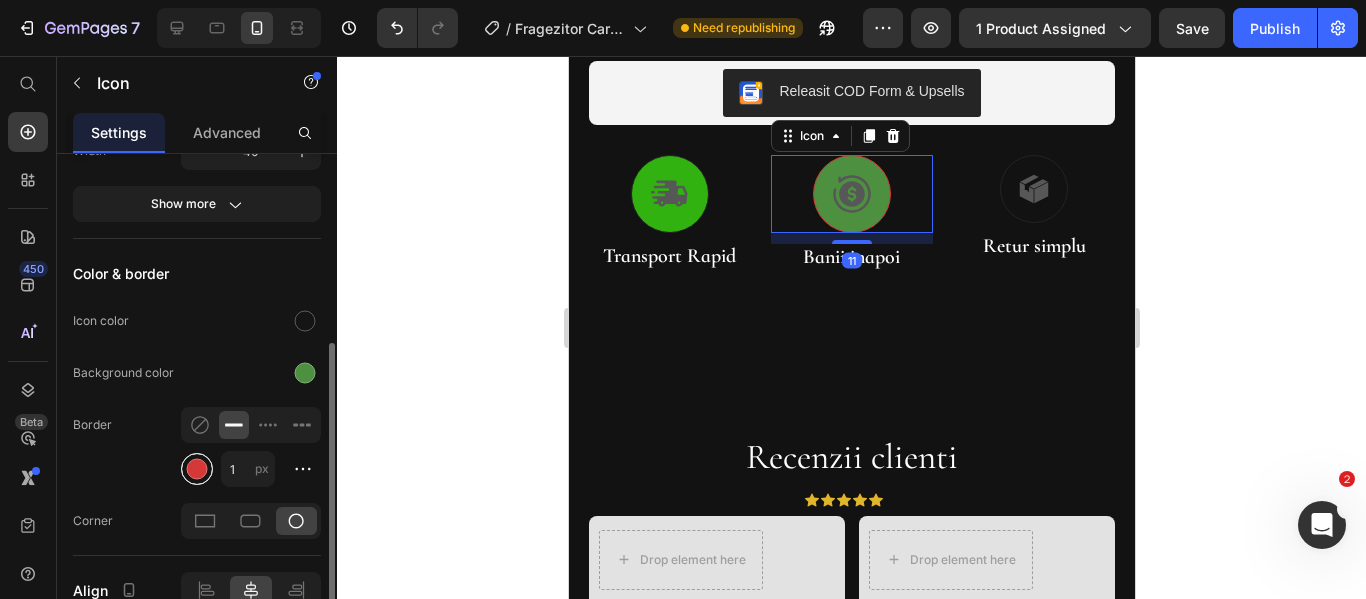 click at bounding box center (197, 469) 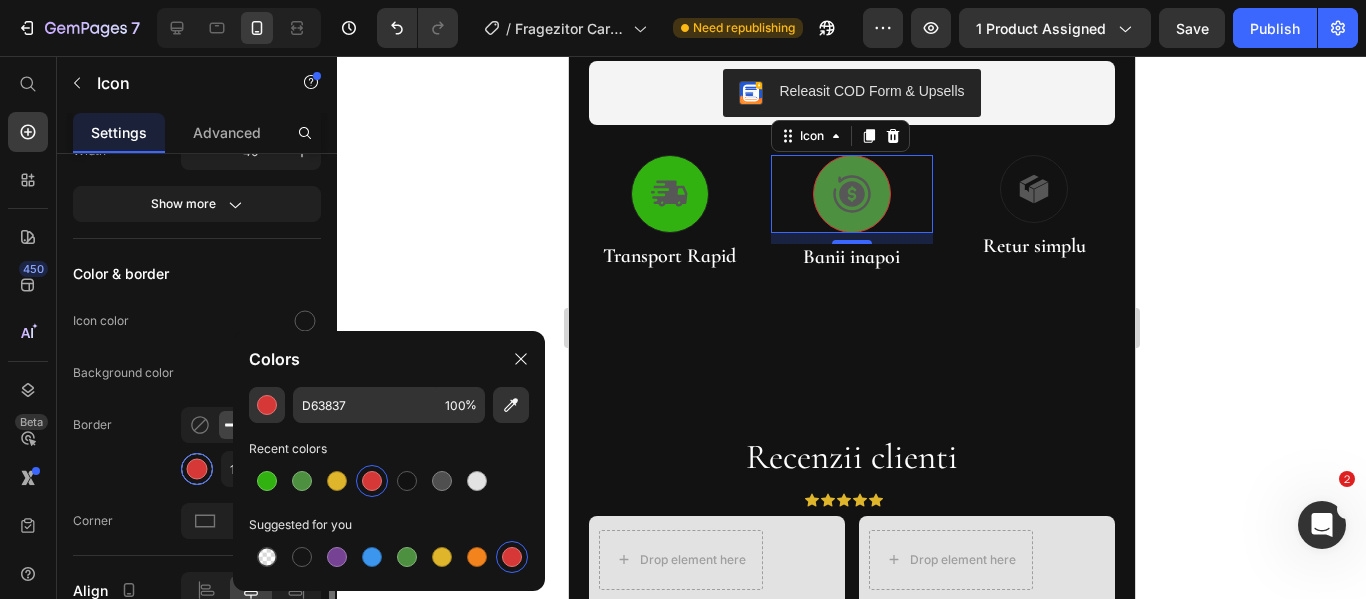 click at bounding box center [197, 469] 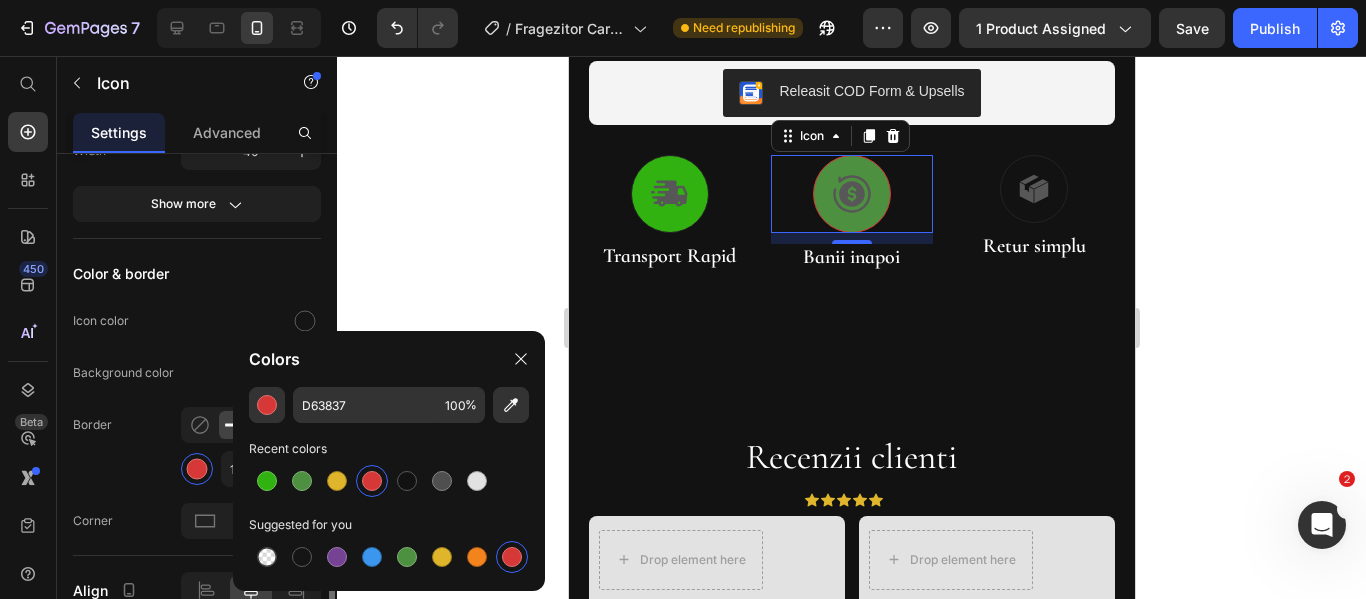 click on "Color & border Icon color Background color Border 1 px Corner" 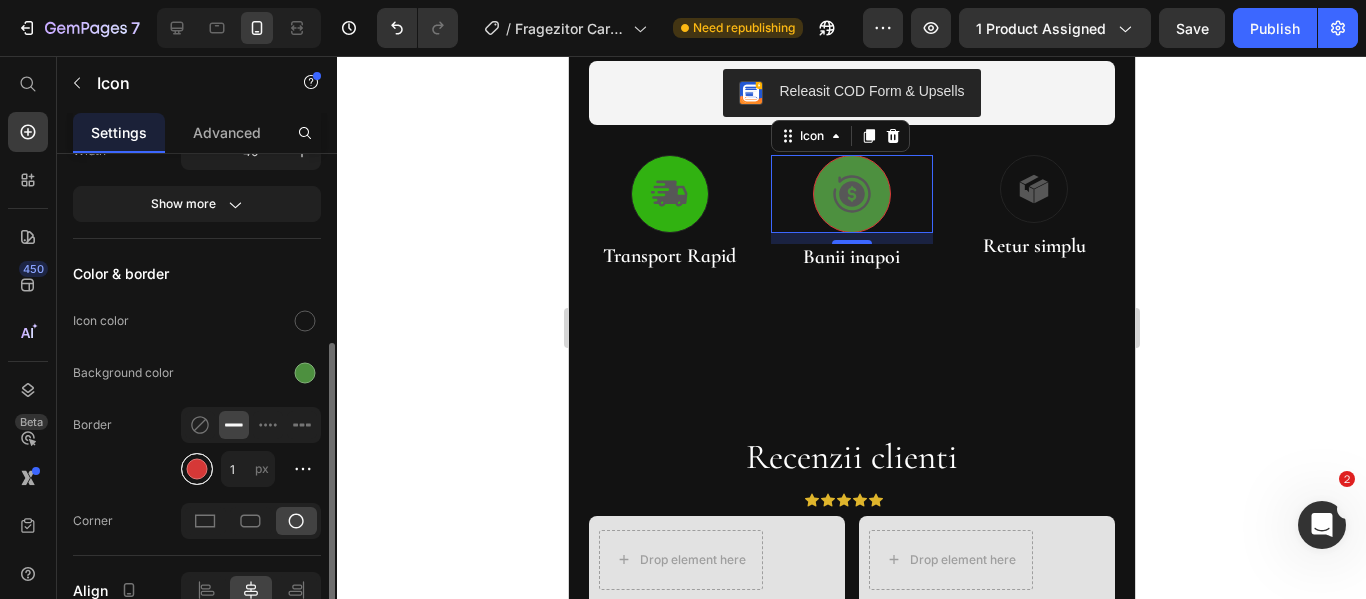 click at bounding box center (197, 469) 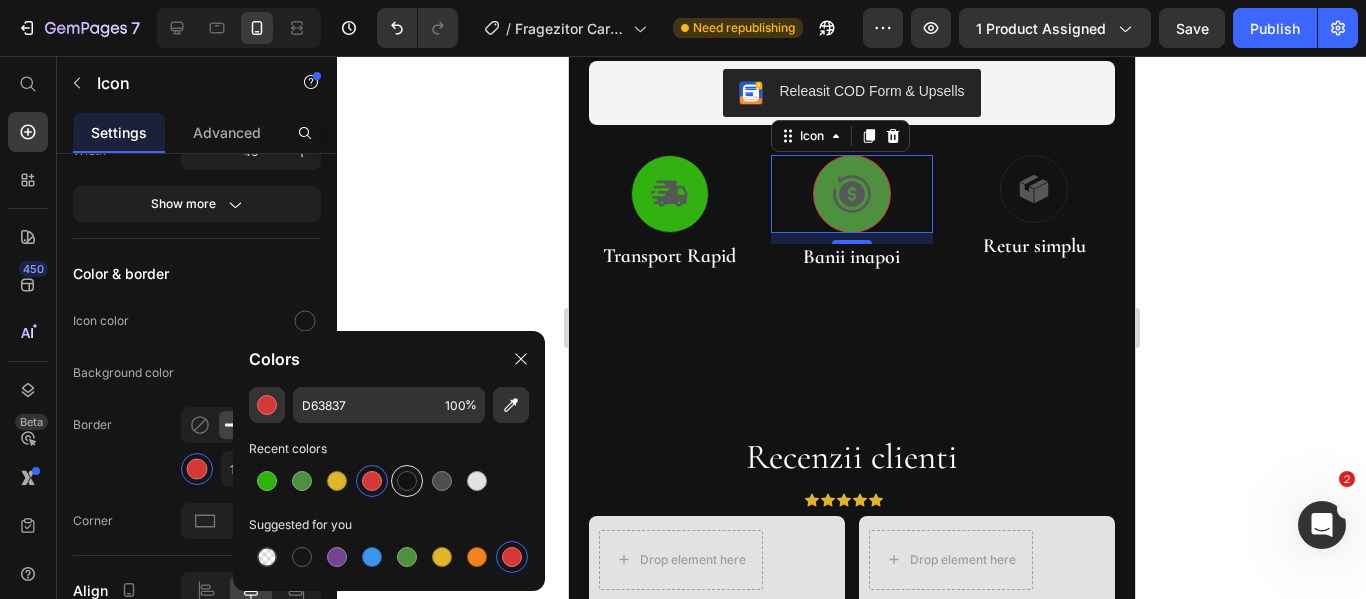 click at bounding box center [407, 481] 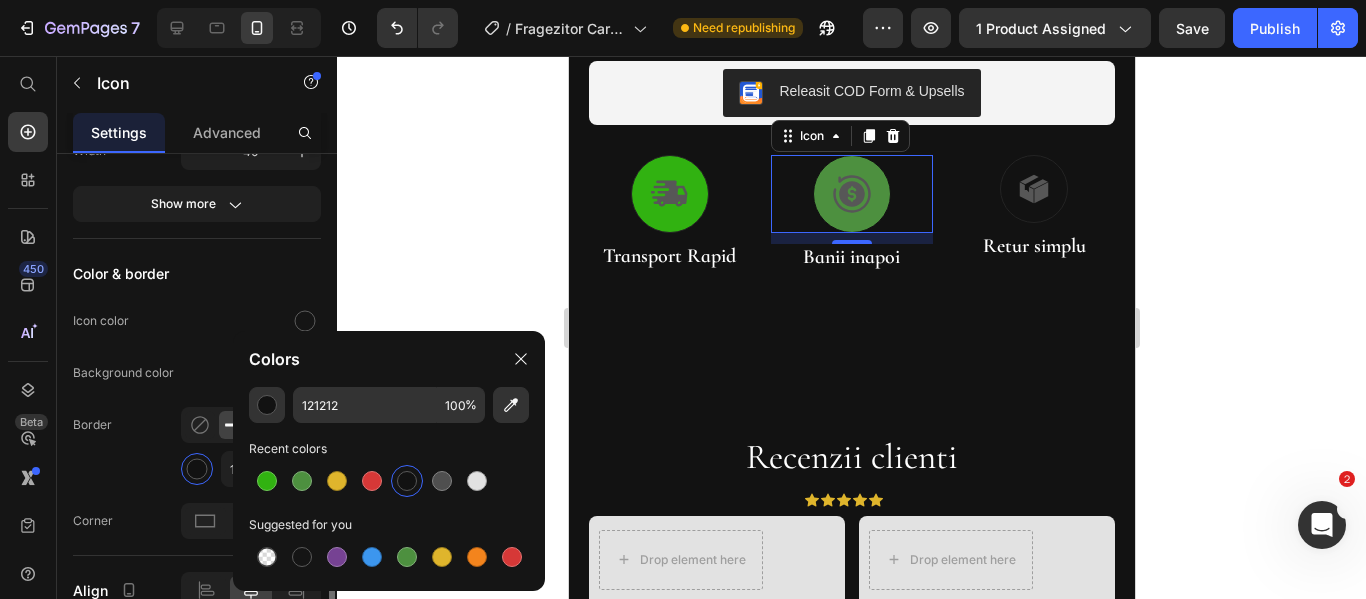click on "Icon color" 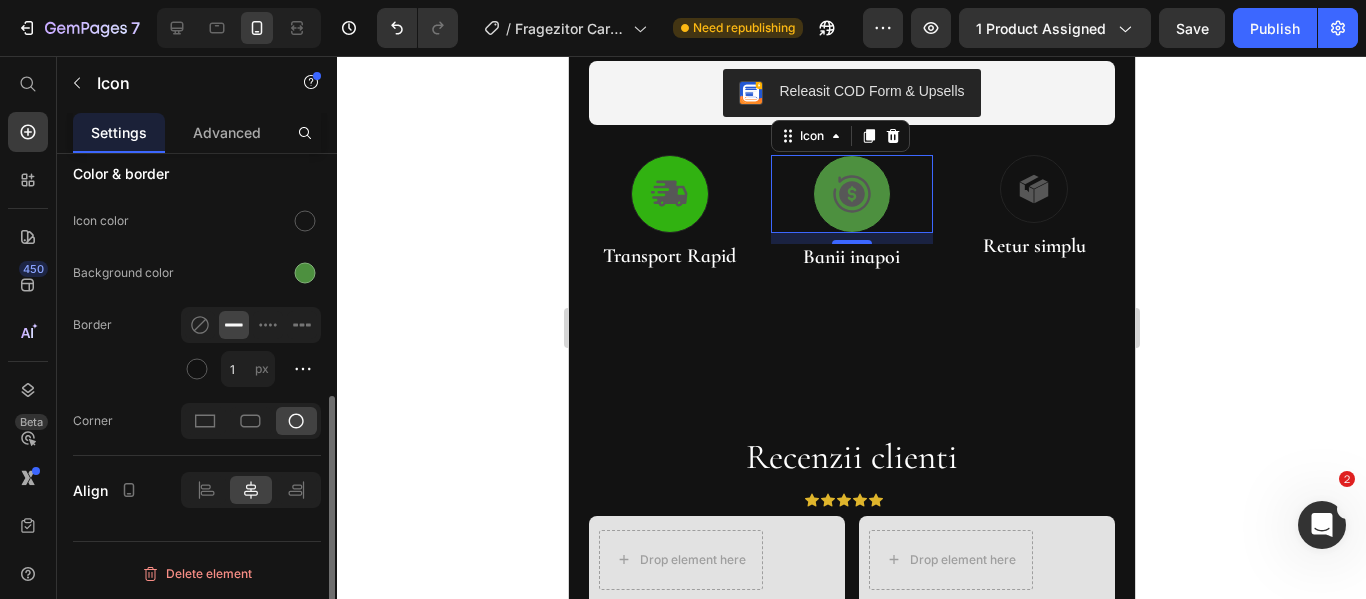 scroll, scrollTop: 264, scrollLeft: 0, axis: vertical 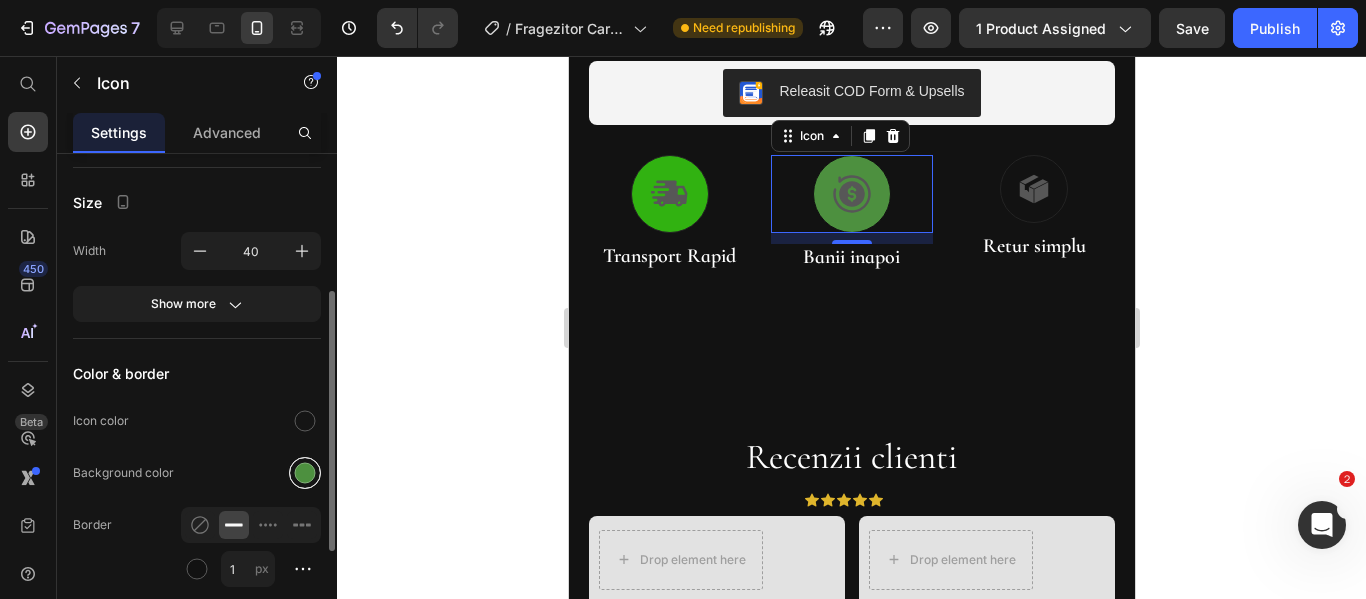 click at bounding box center [305, 473] 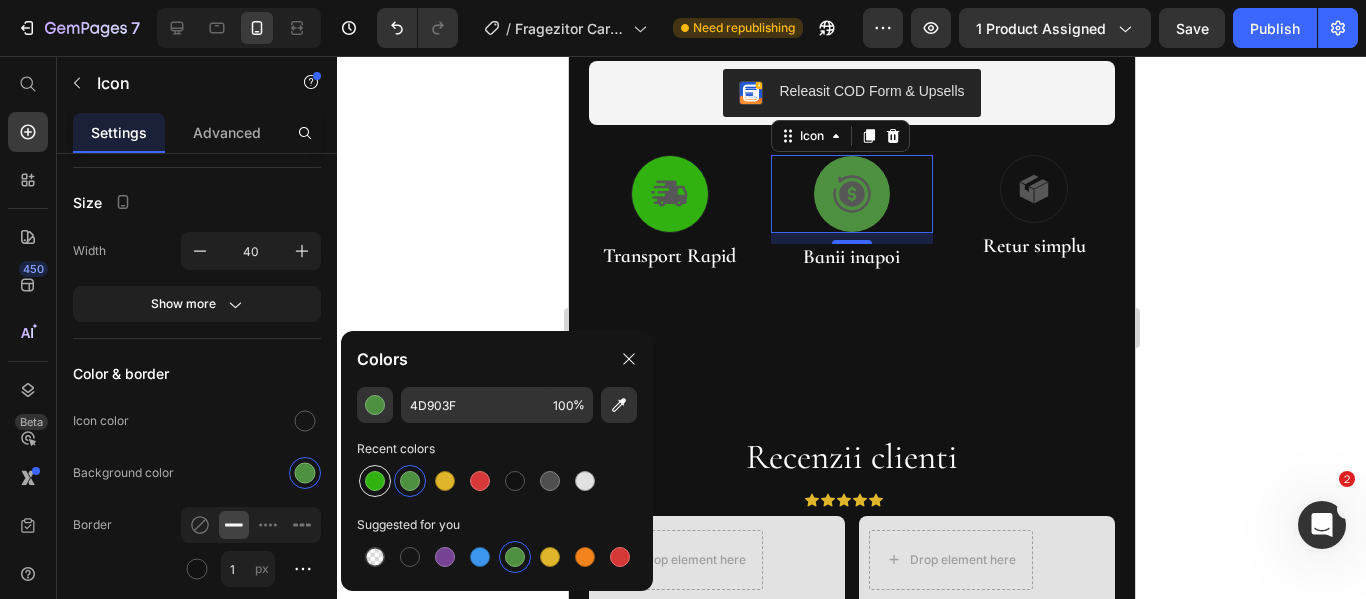 click at bounding box center [375, 481] 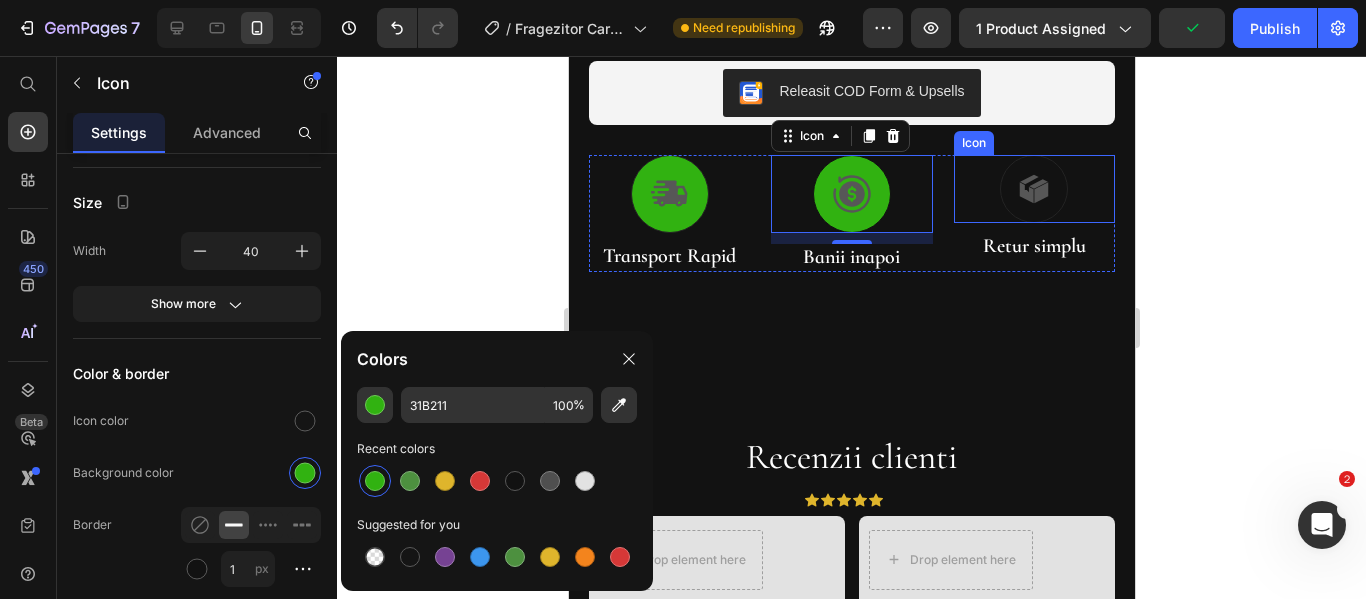 click on "Icon" at bounding box center [1033, 189] 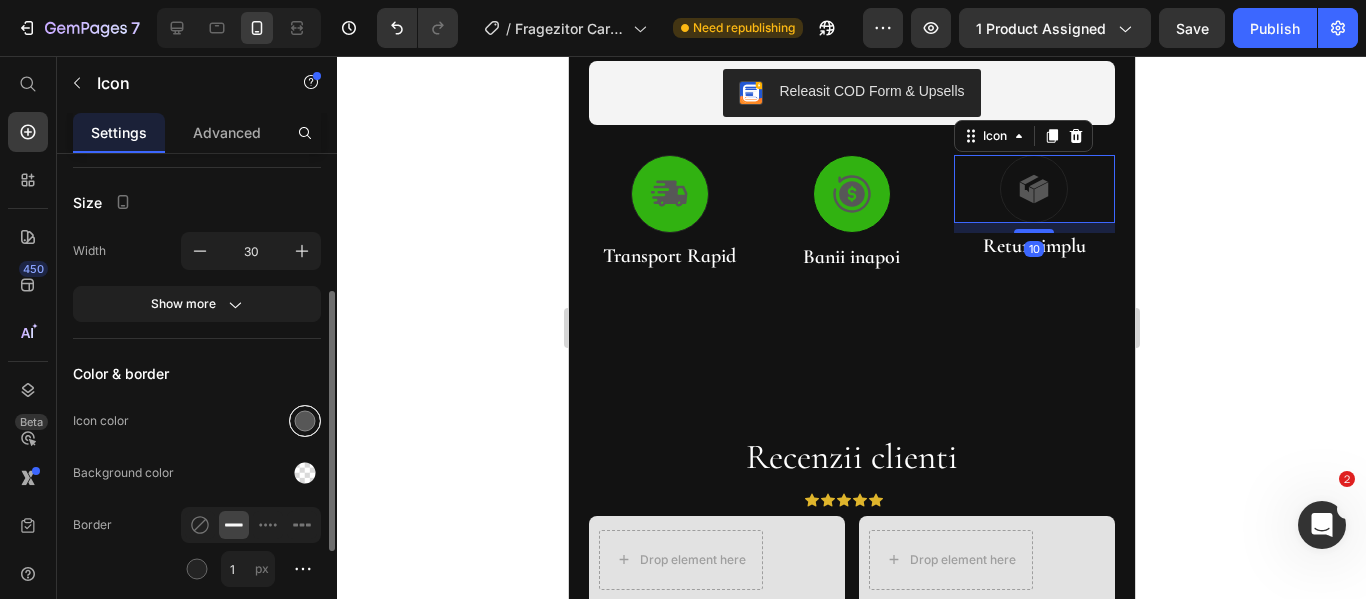 click at bounding box center (305, 421) 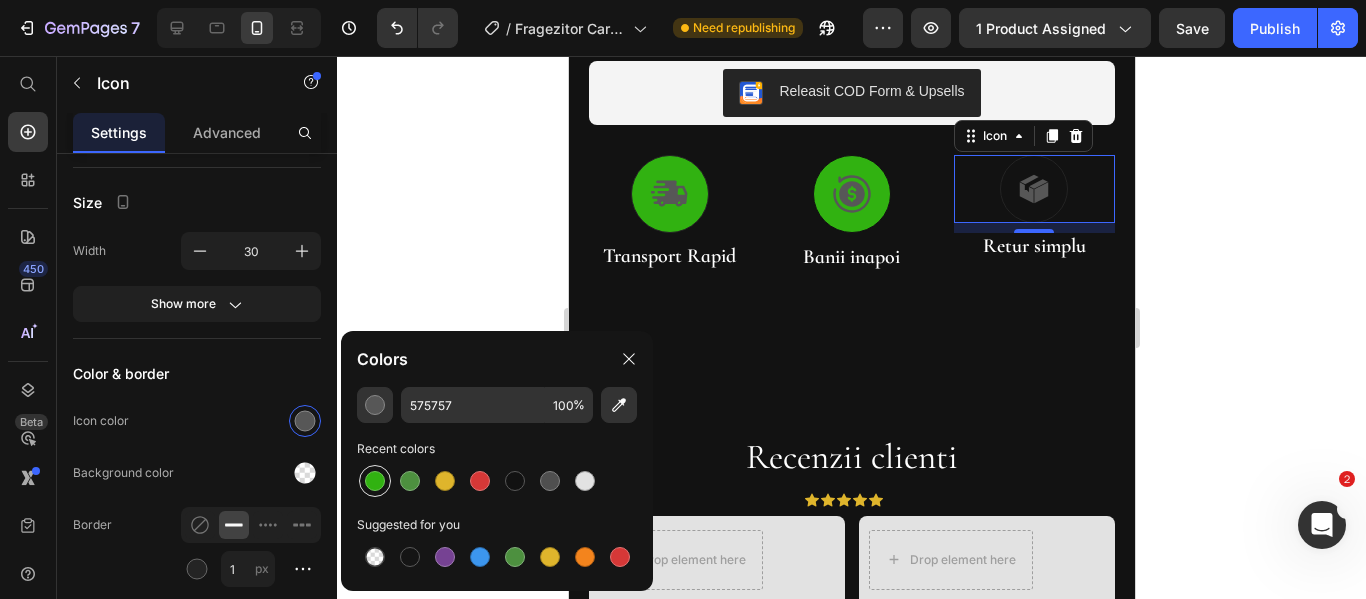 click at bounding box center (375, 481) 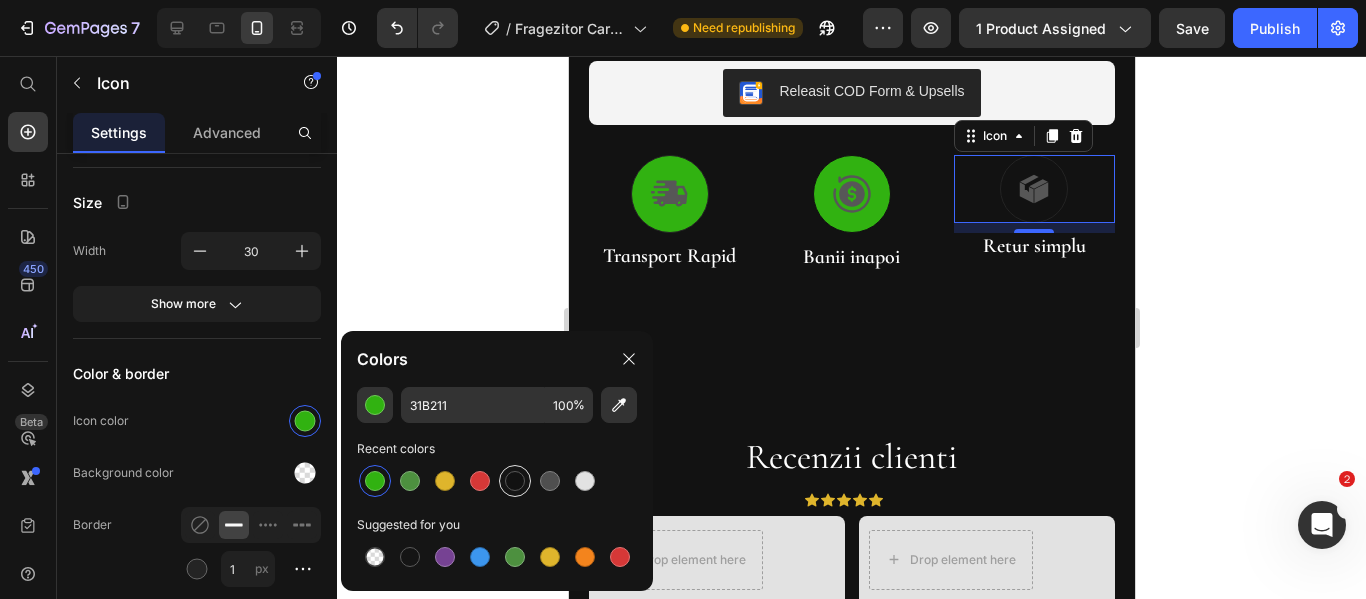 click at bounding box center [515, 481] 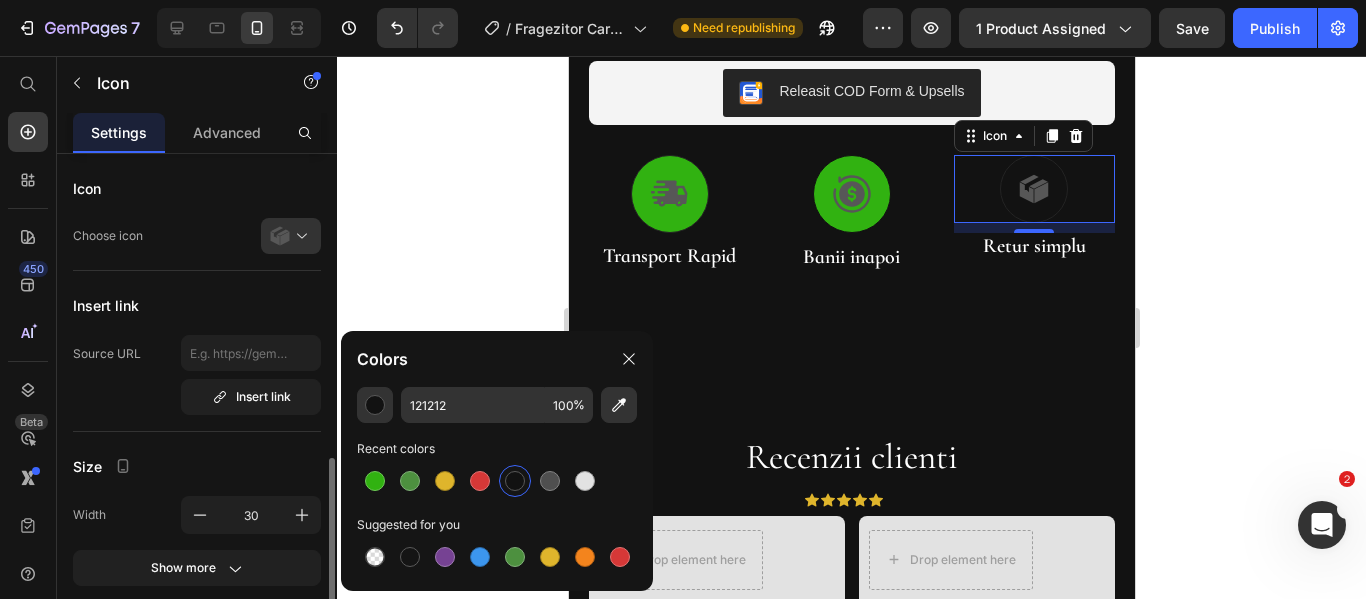 scroll, scrollTop: 300, scrollLeft: 0, axis: vertical 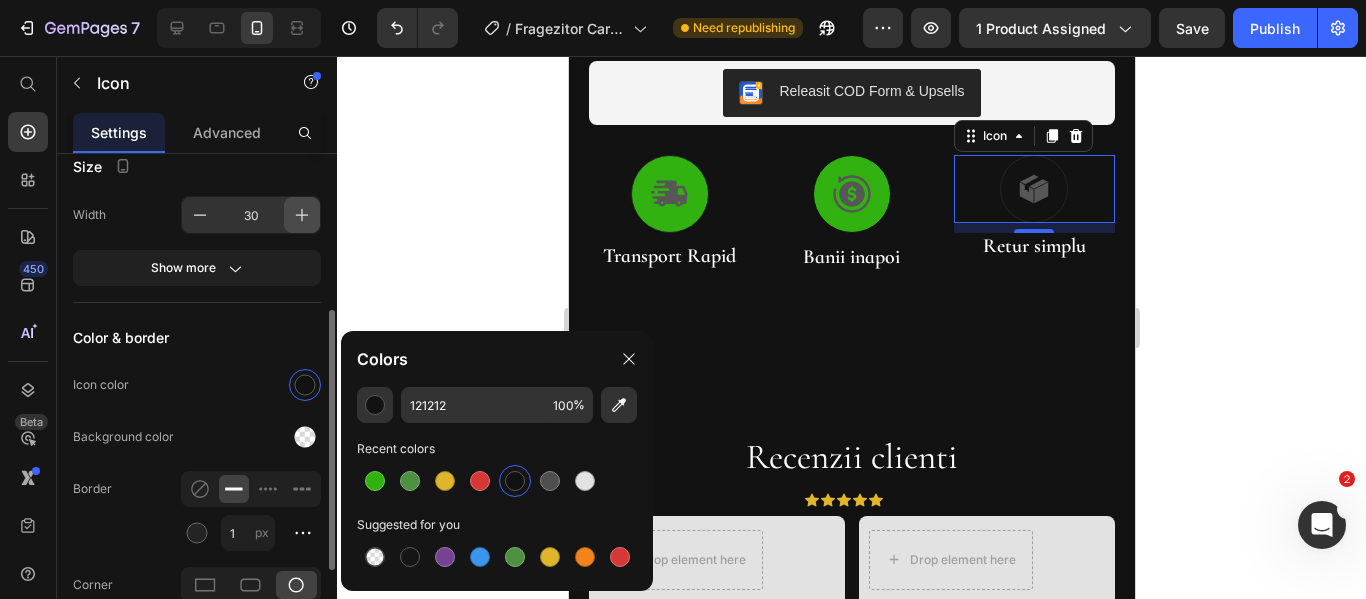click 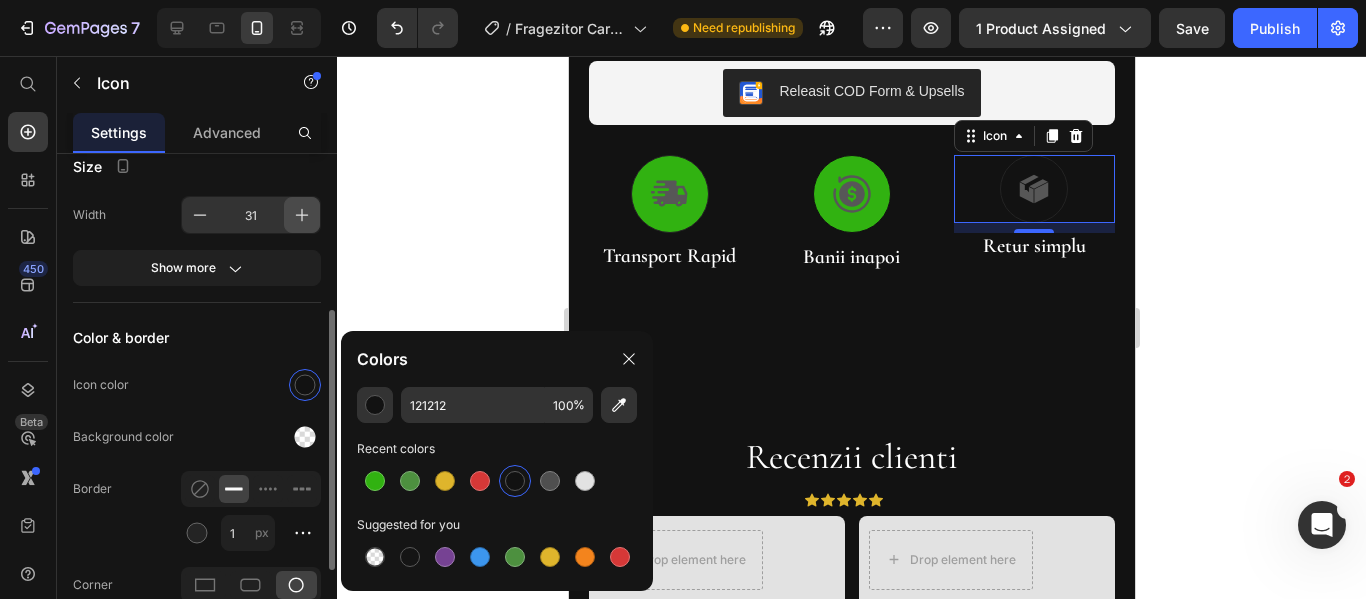 click 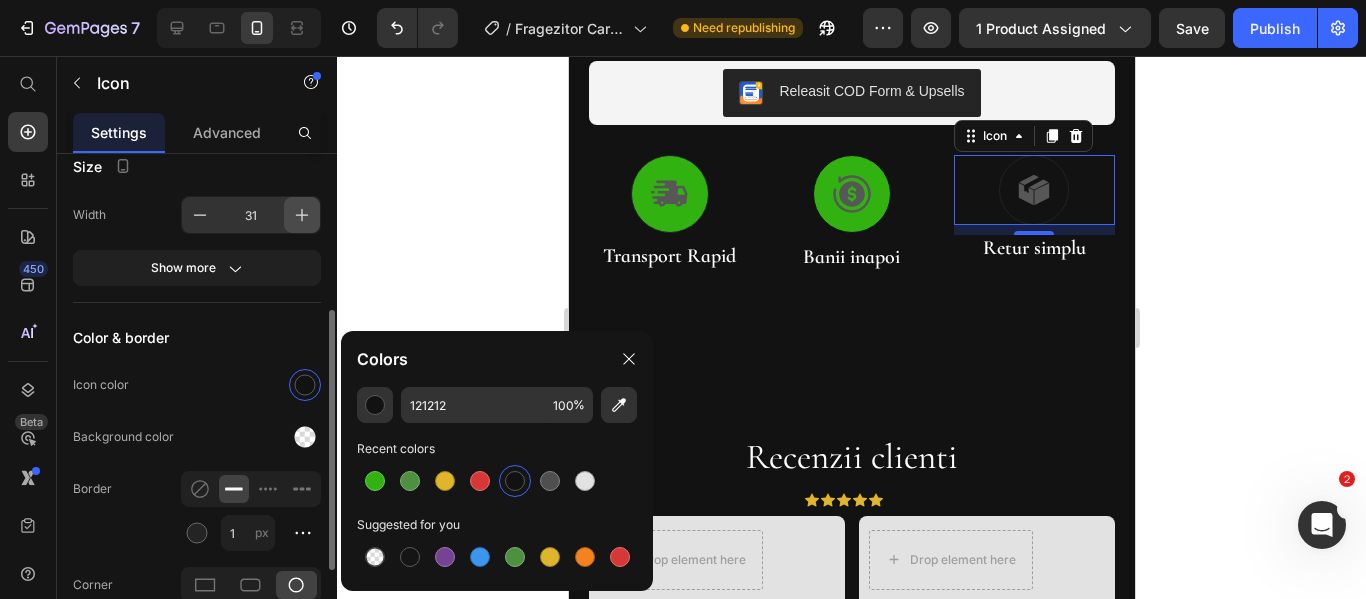 click 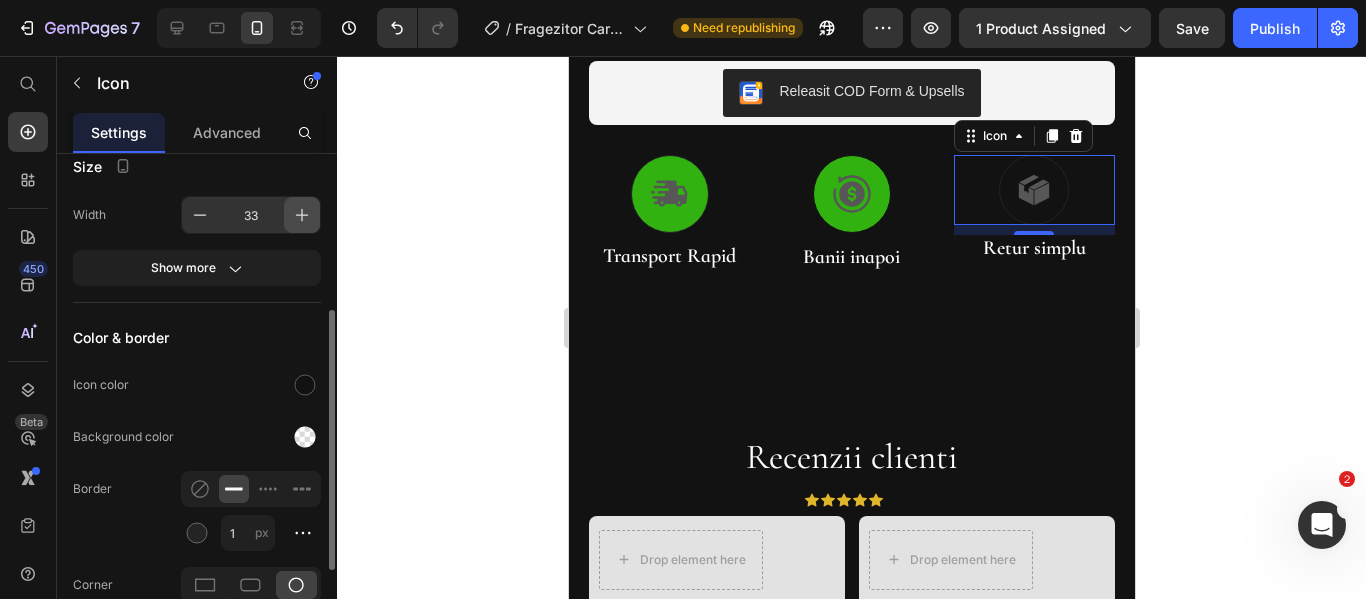 click 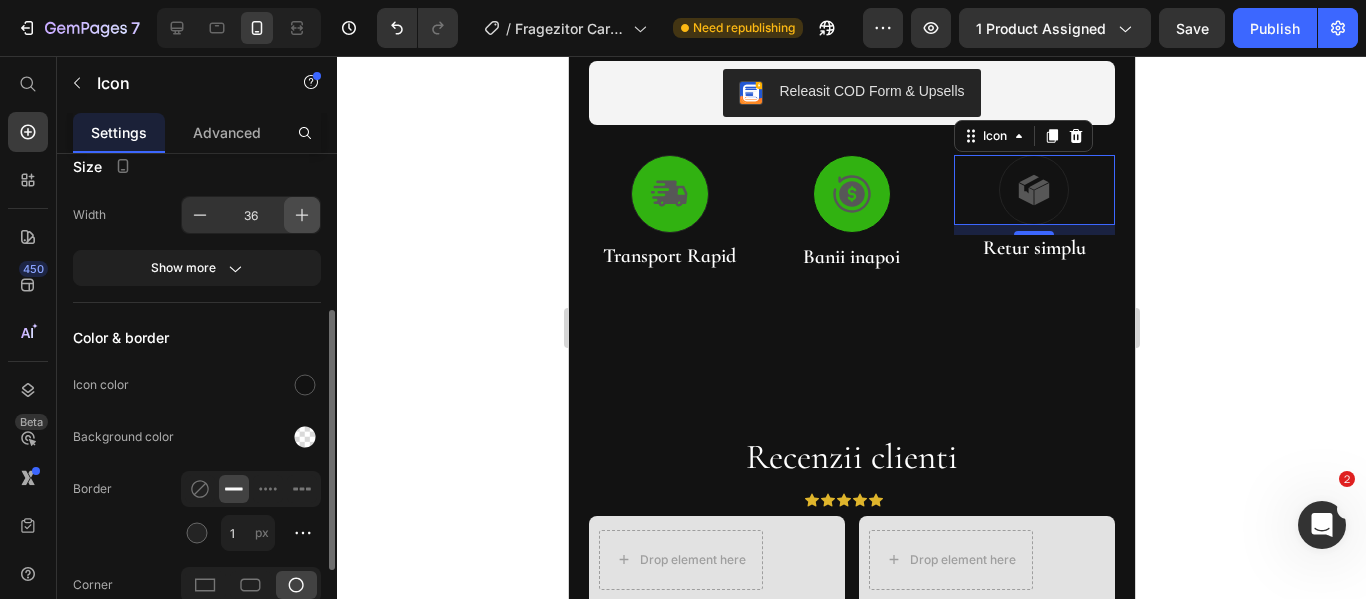 click 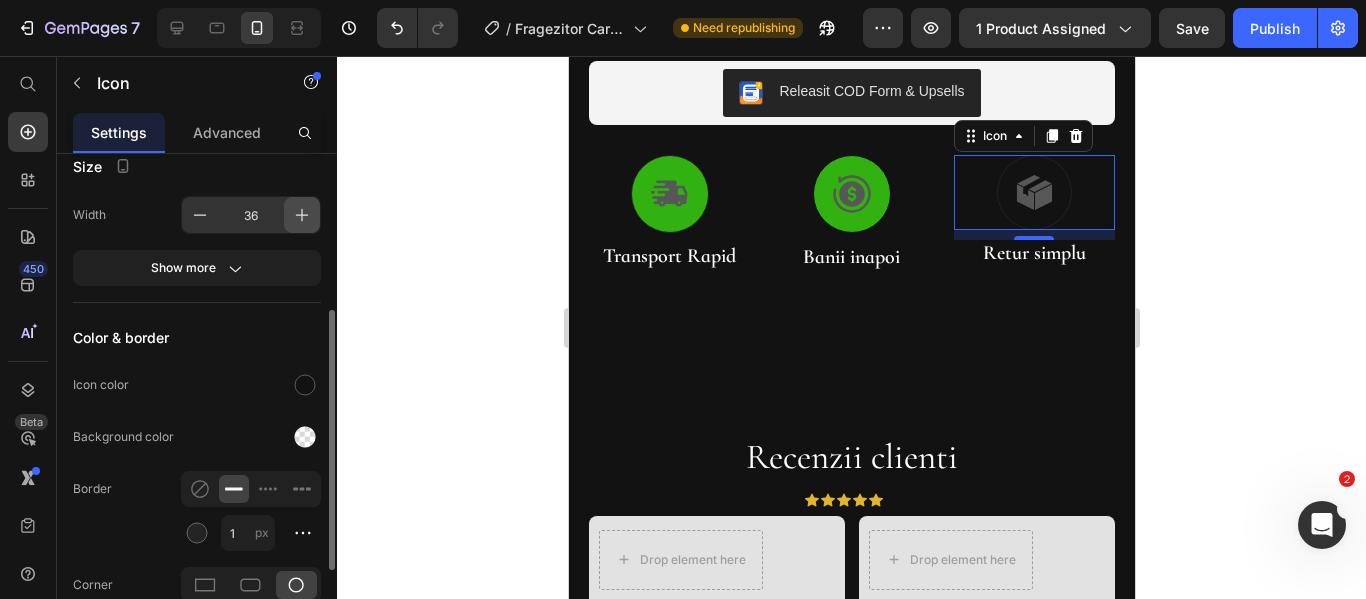 click 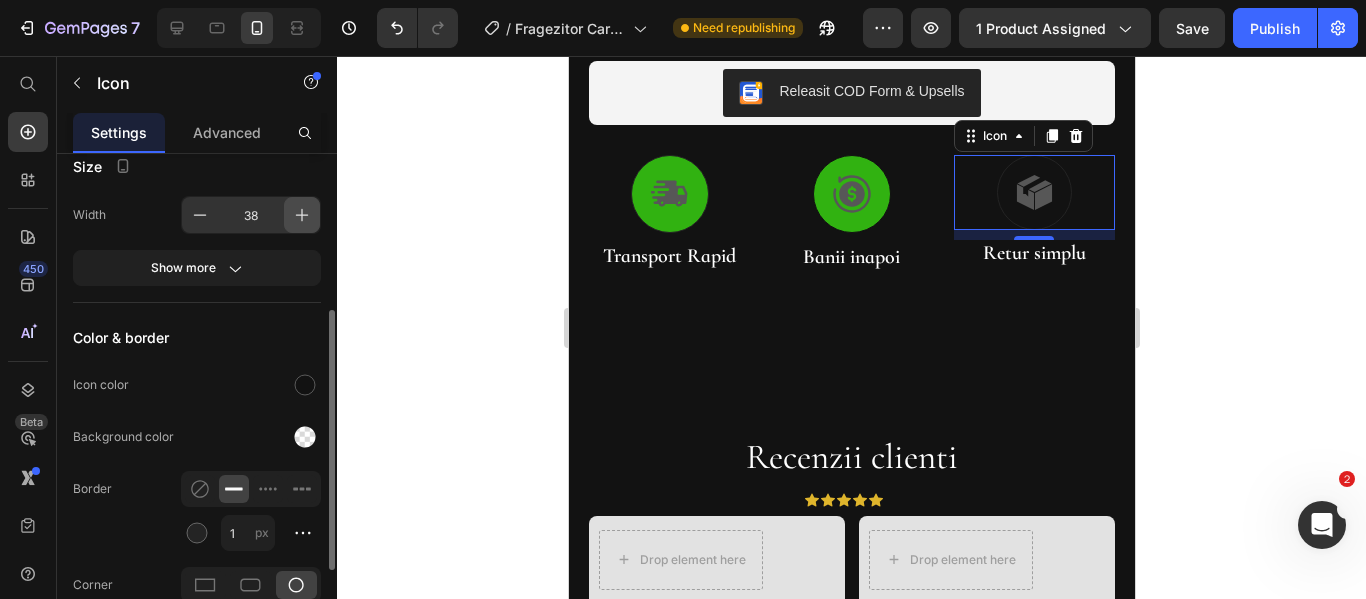 click 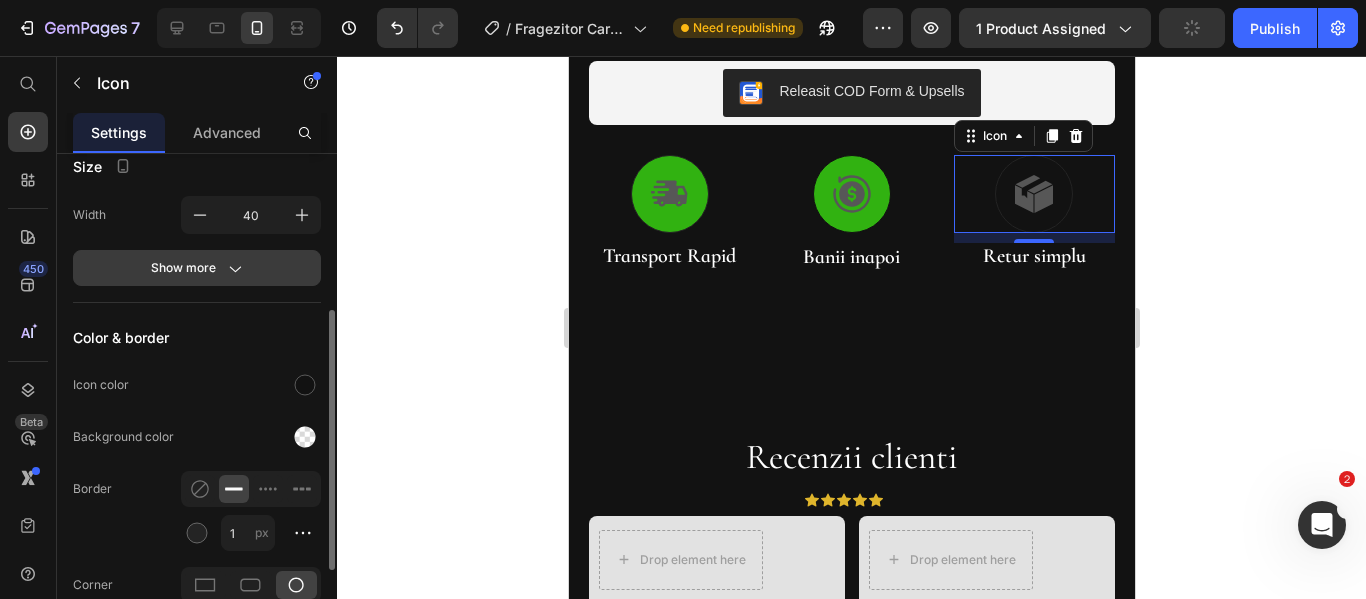 click on "Show more" 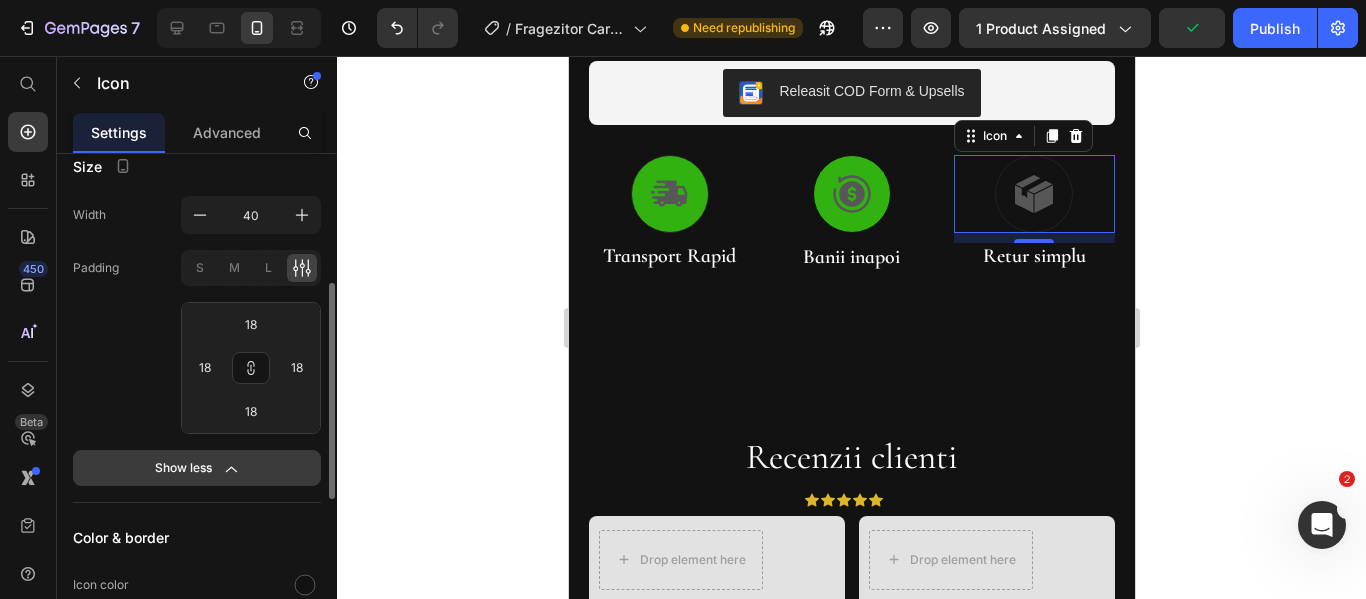 click 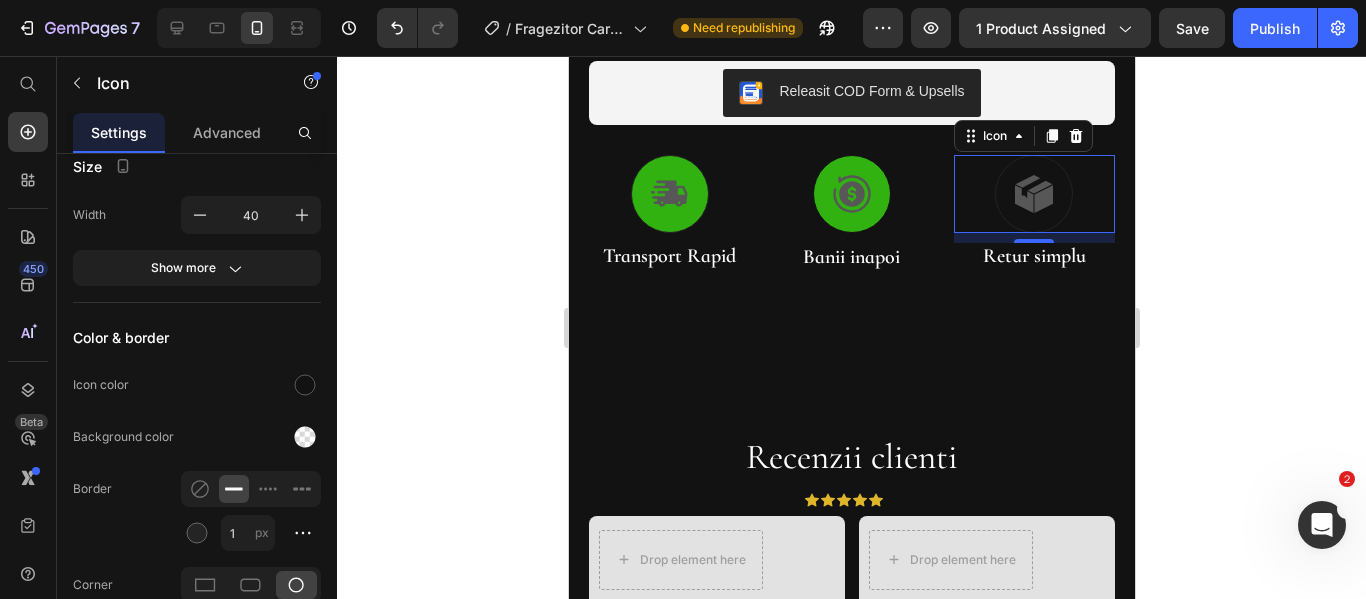 click 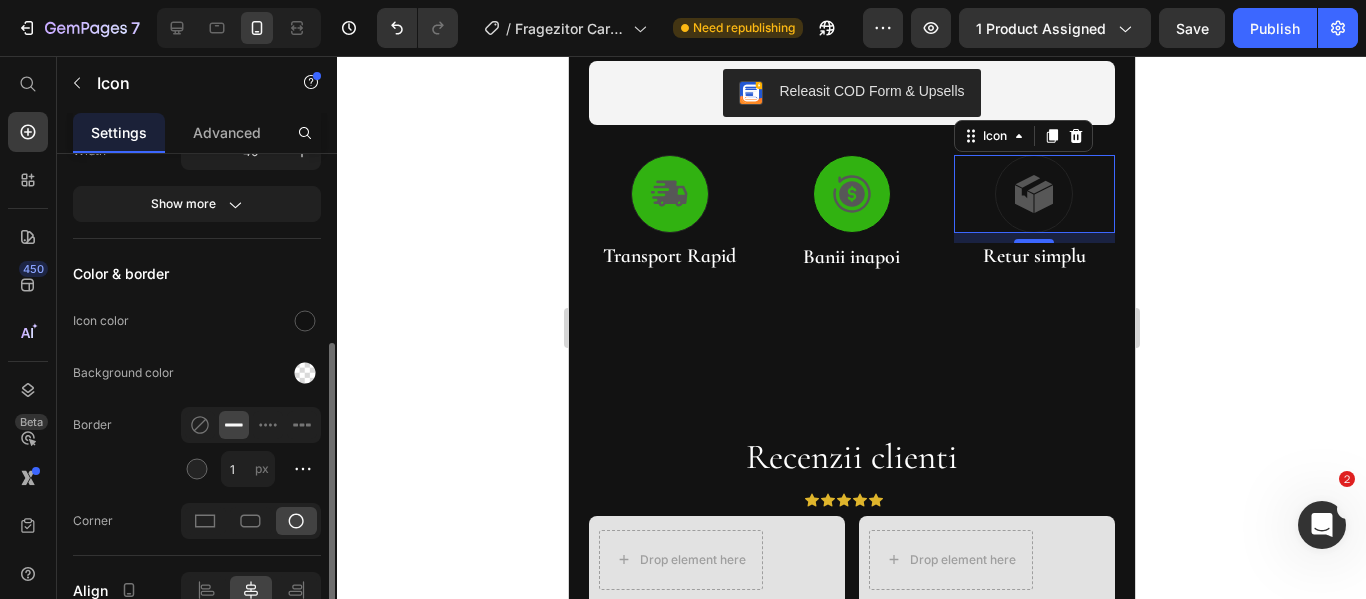 scroll, scrollTop: 264, scrollLeft: 0, axis: vertical 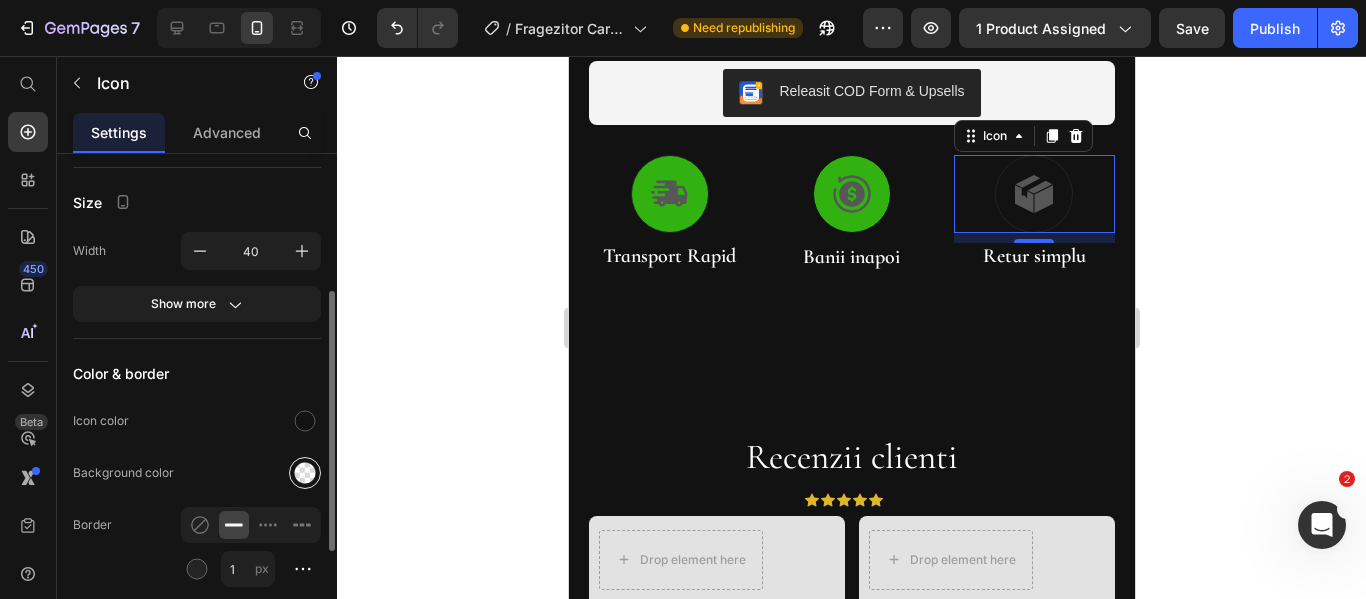 click at bounding box center (305, 473) 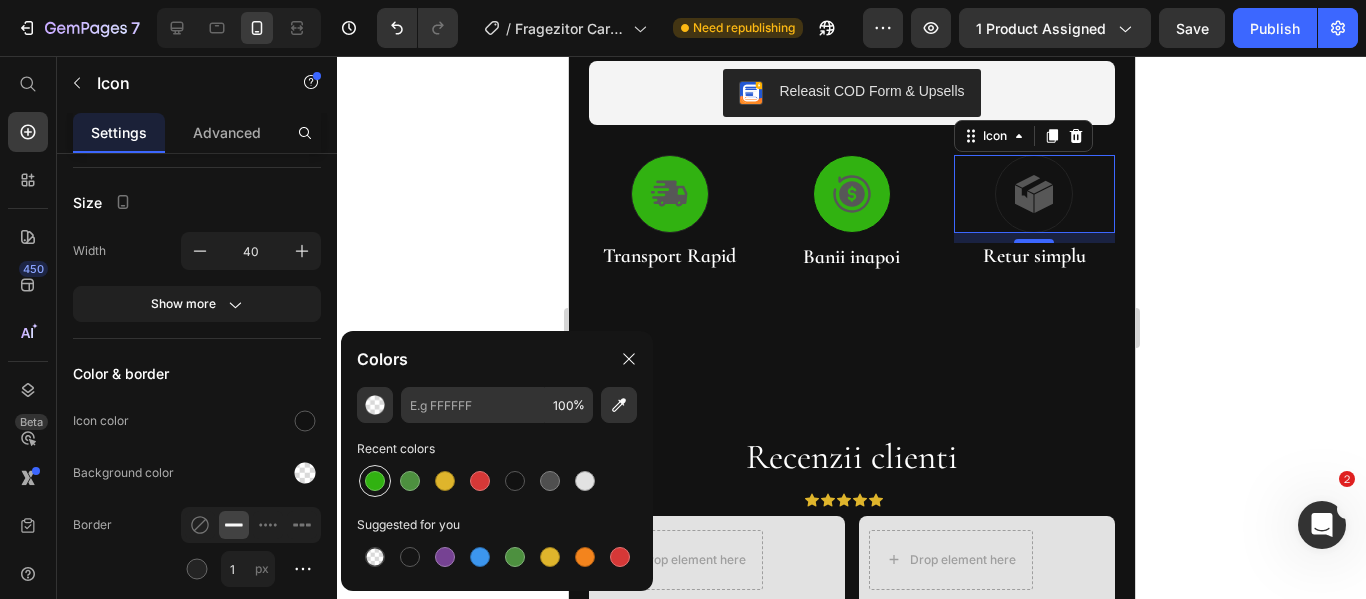 click at bounding box center (375, 481) 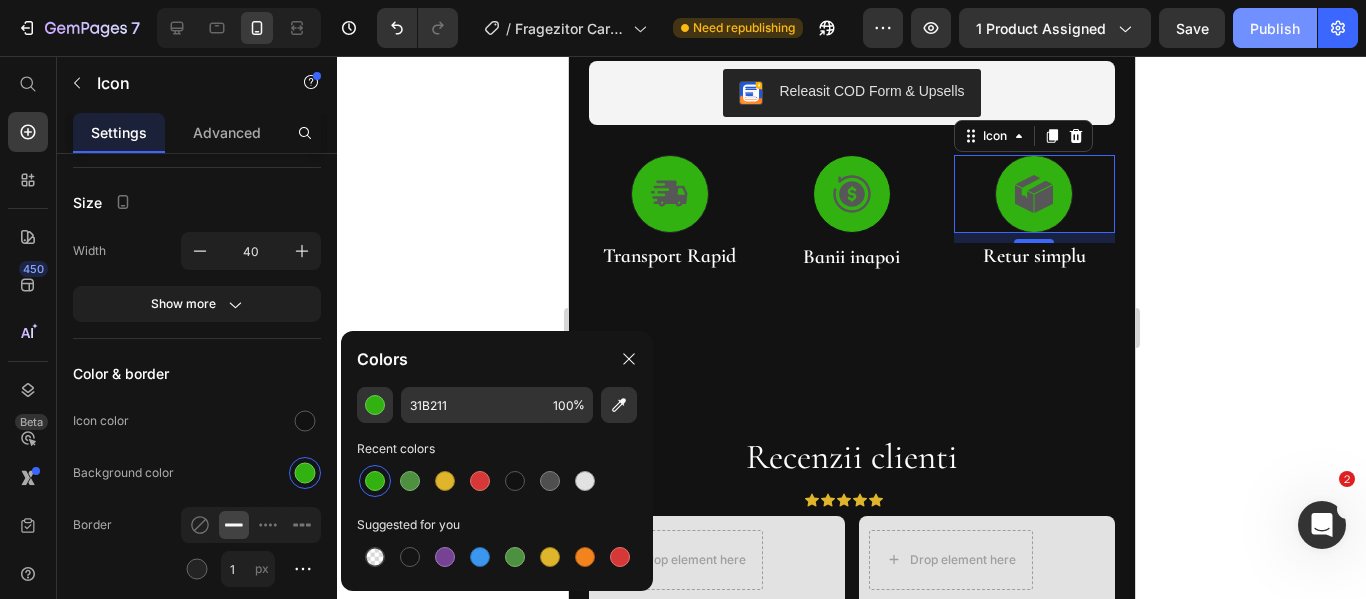 click on "Publish" at bounding box center (1275, 28) 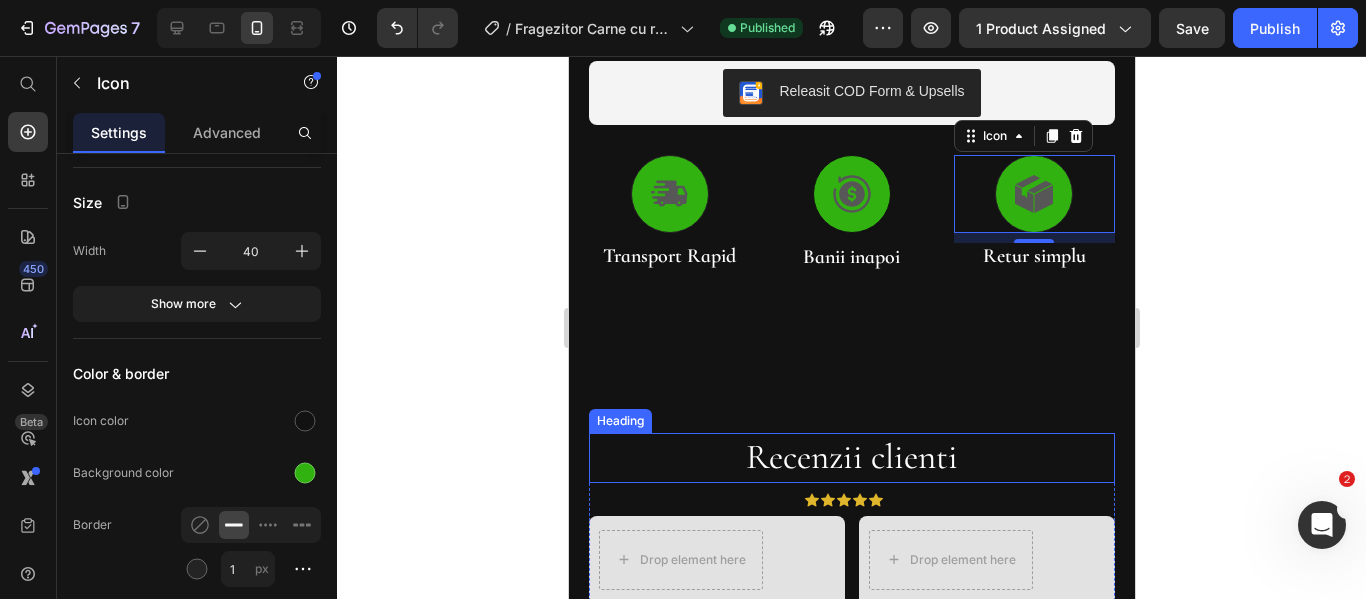 click on "Recenzii clienti" at bounding box center (851, 458) 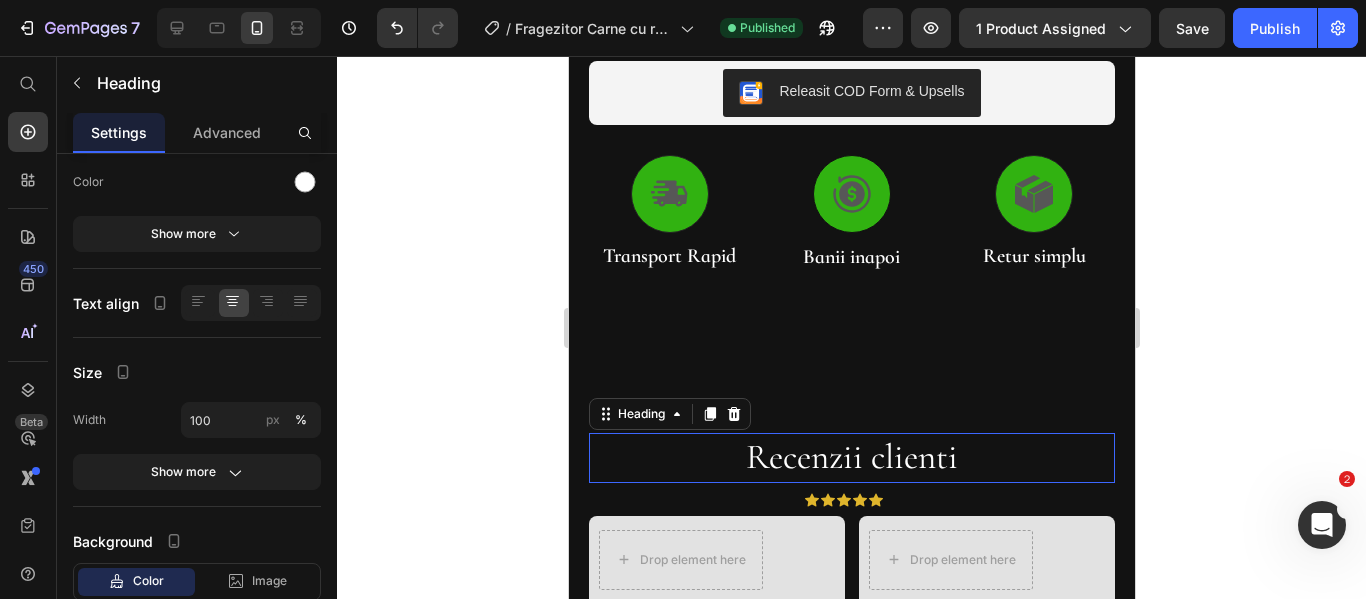 scroll, scrollTop: 0, scrollLeft: 0, axis: both 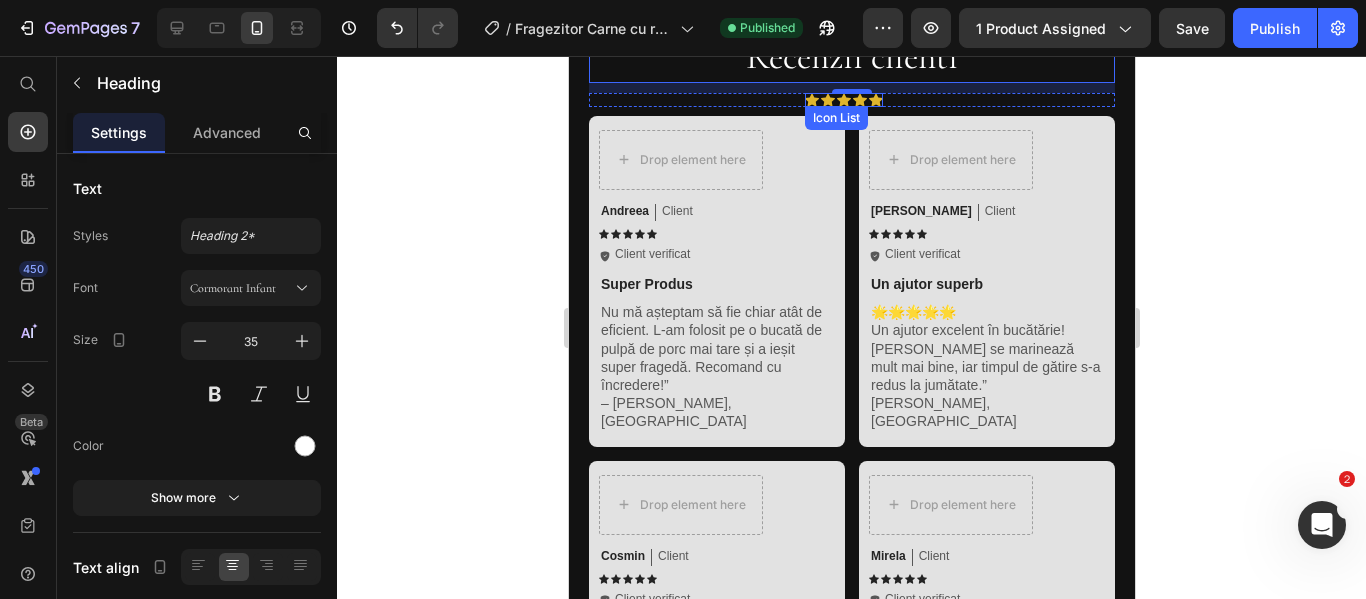 click on "Icon Icon Icon Icon Icon" at bounding box center [843, 100] 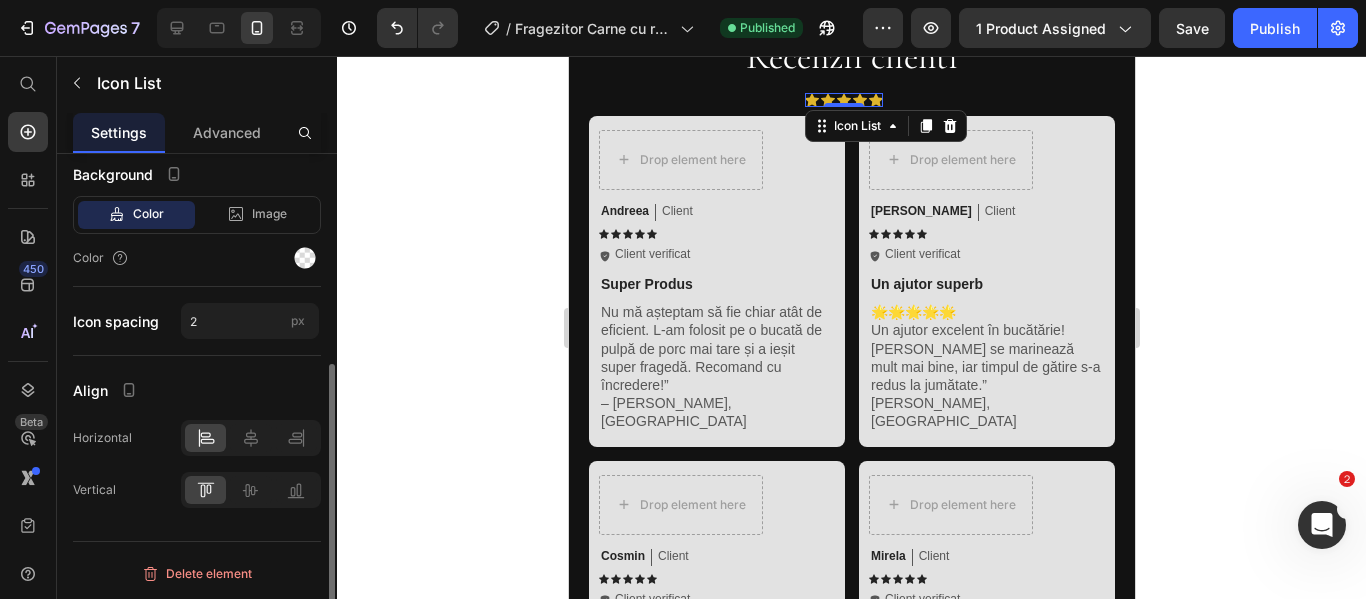 scroll, scrollTop: 259, scrollLeft: 0, axis: vertical 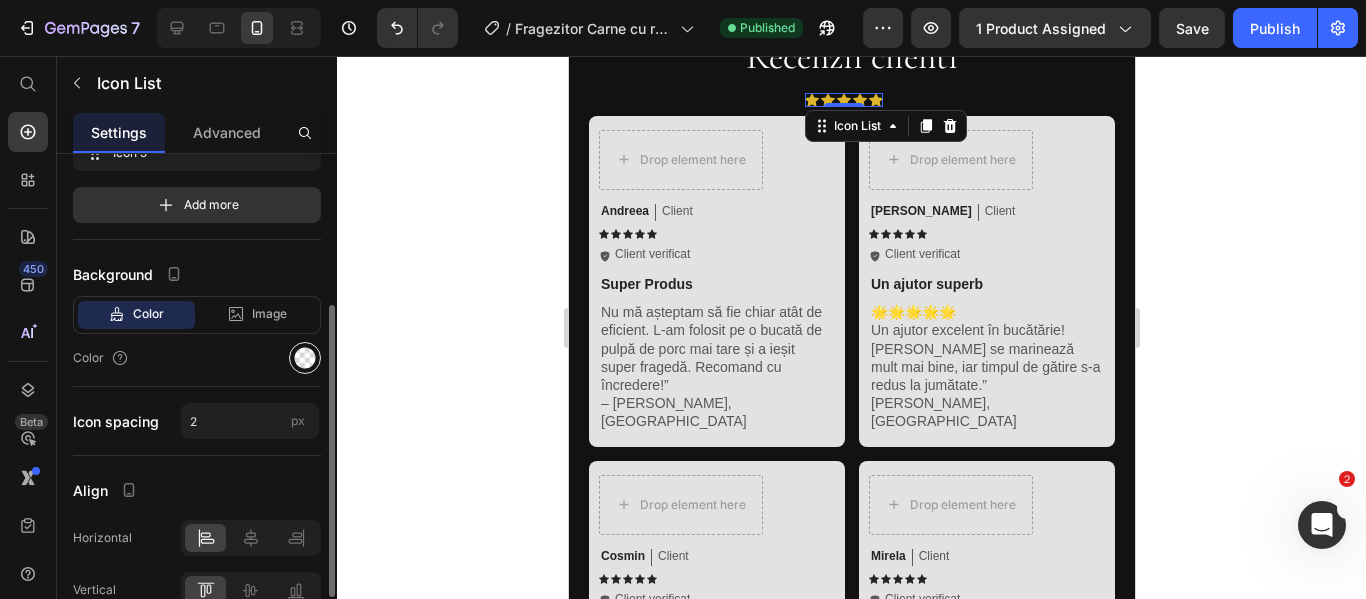 click at bounding box center (305, 358) 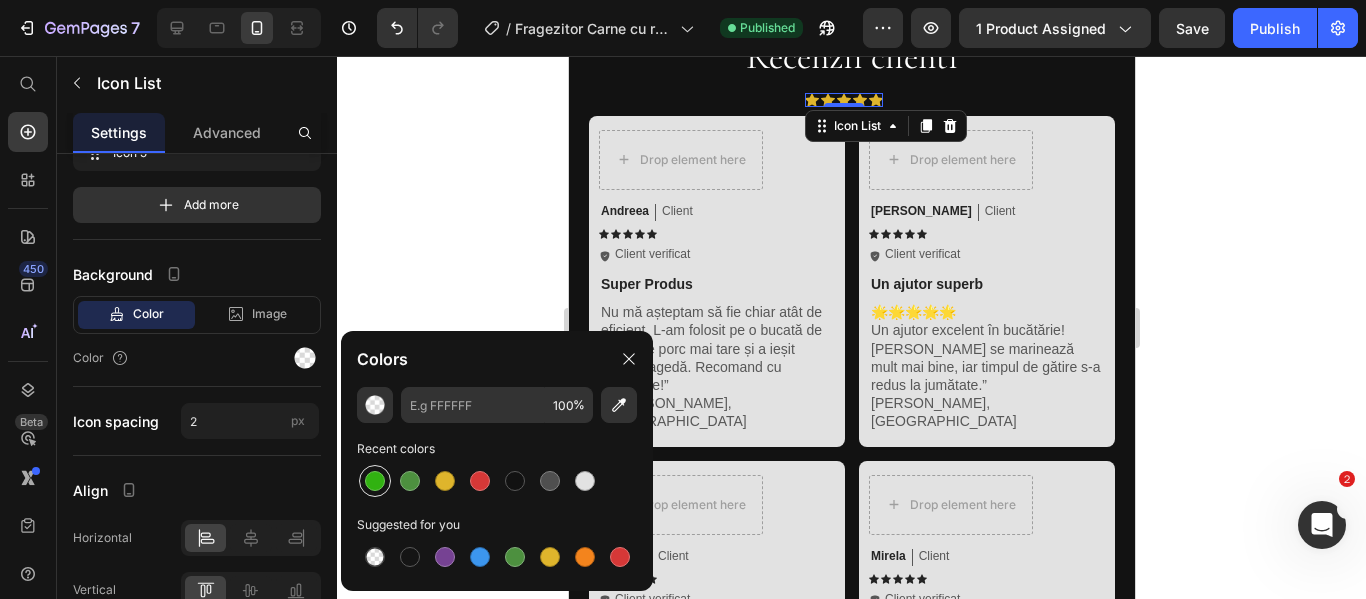 click at bounding box center [375, 481] 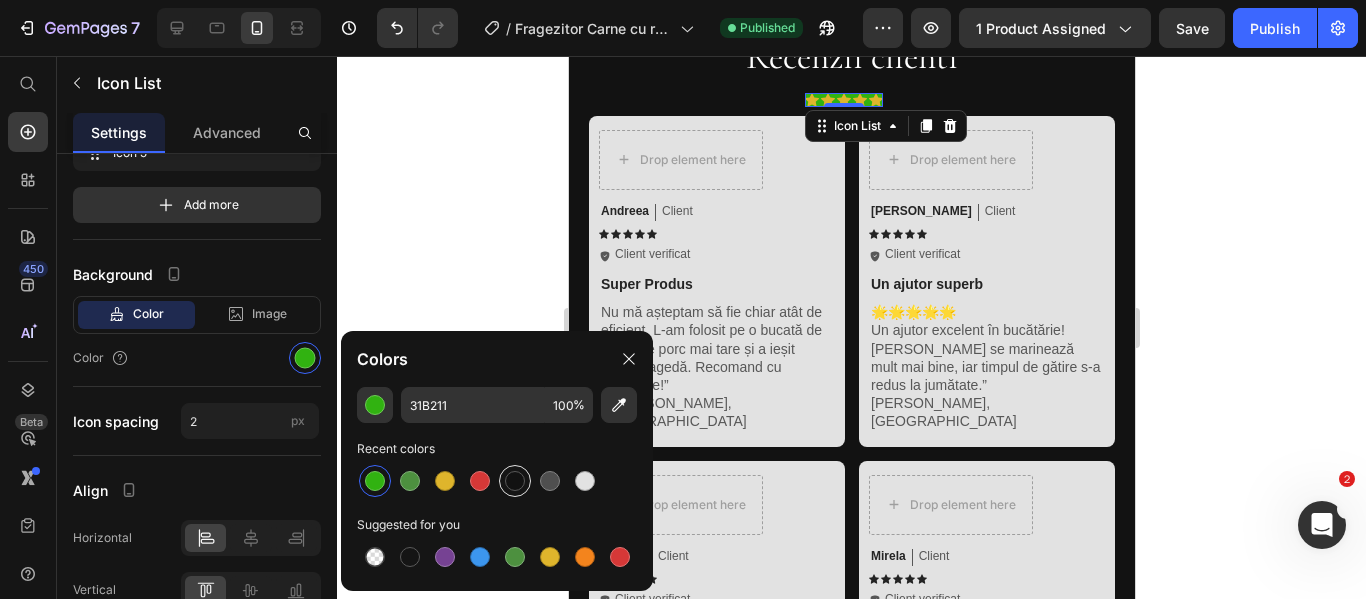 click at bounding box center (515, 481) 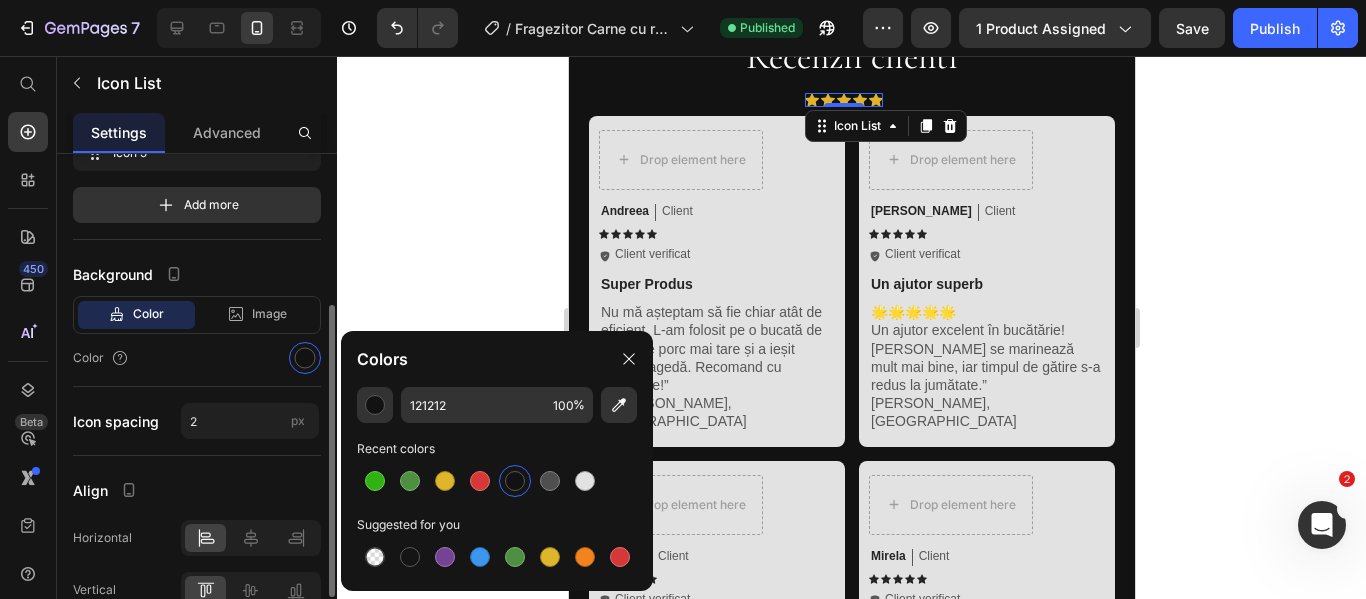 click on "Color" at bounding box center (197, 358) 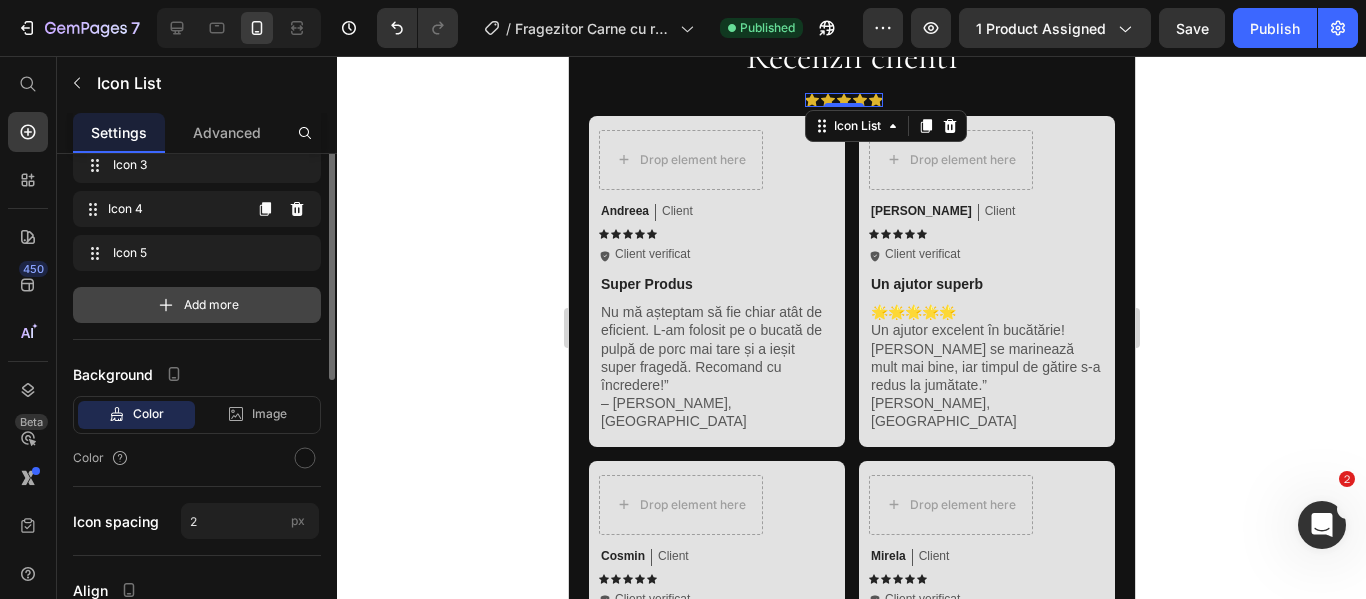 scroll, scrollTop: 59, scrollLeft: 0, axis: vertical 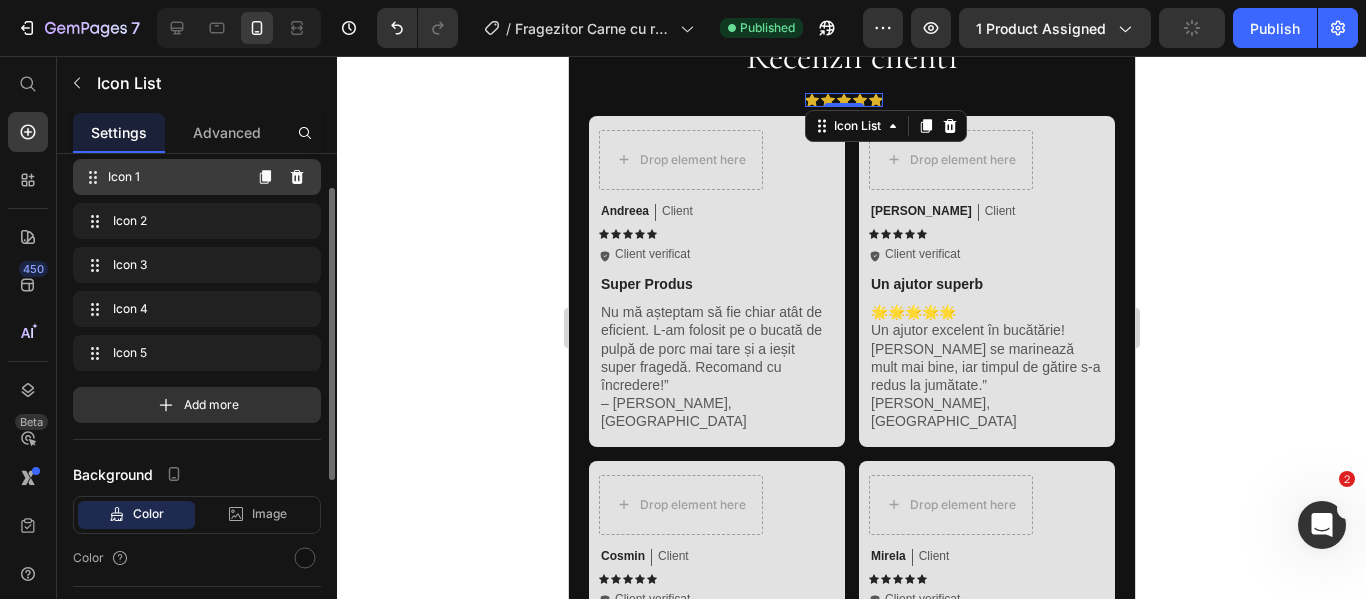 click on "Icon 1" at bounding box center [174, 177] 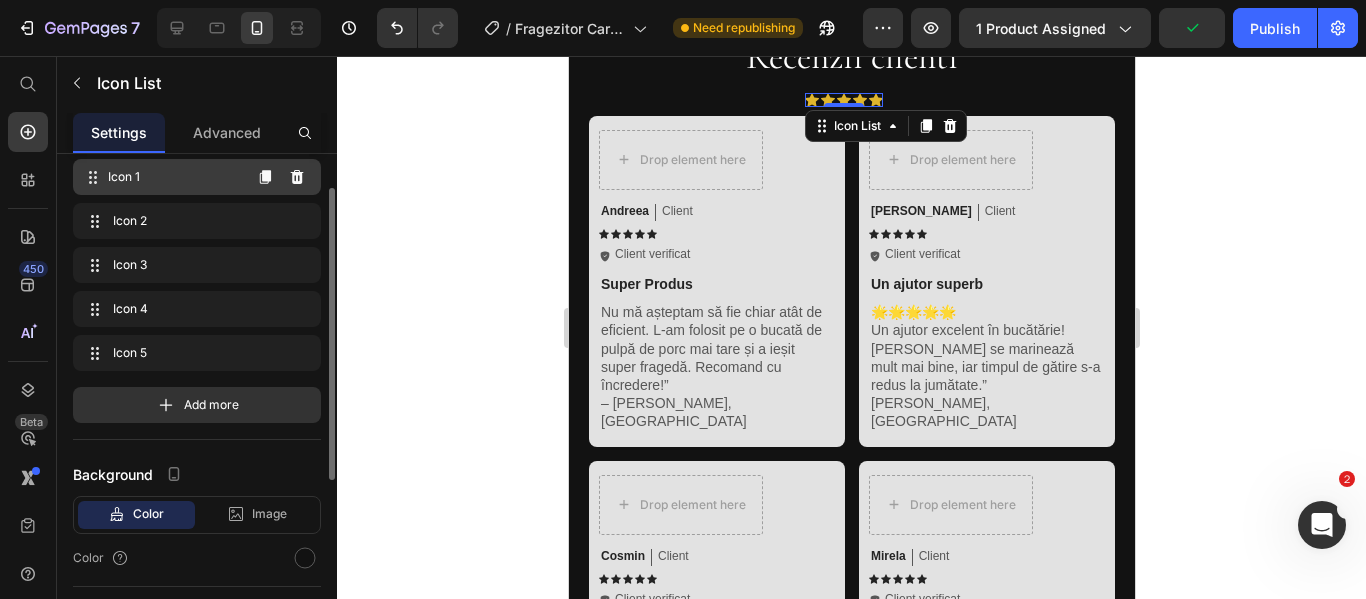 click on "Icon 1" at bounding box center [174, 177] 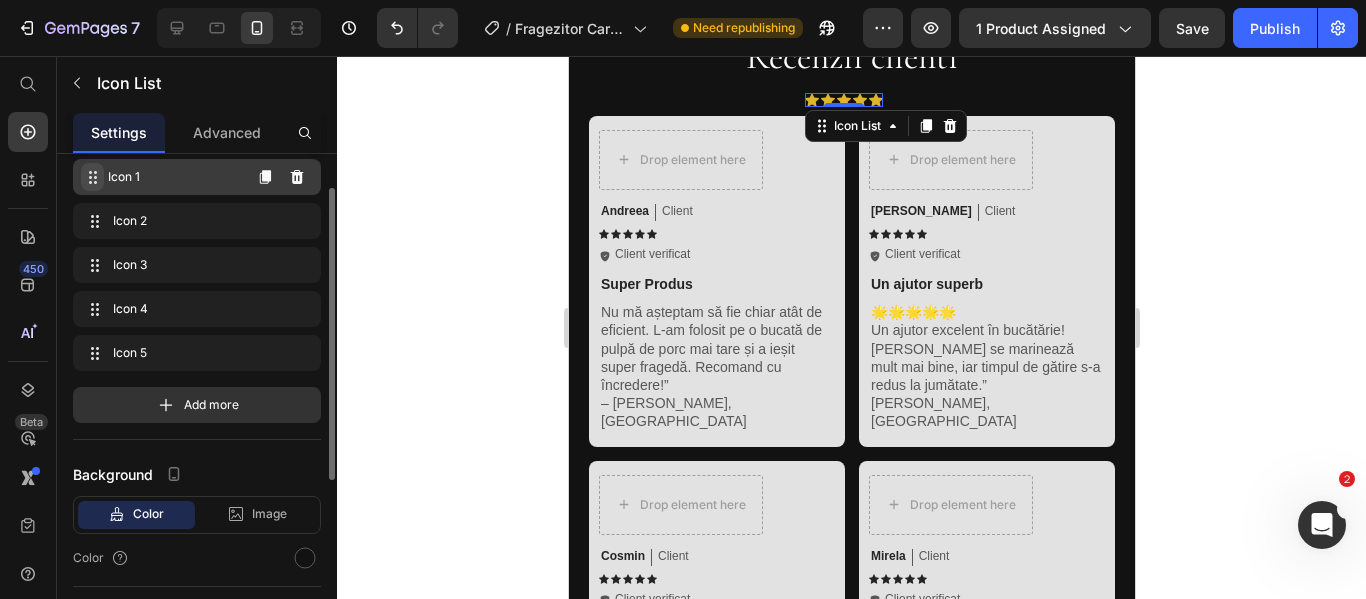 click 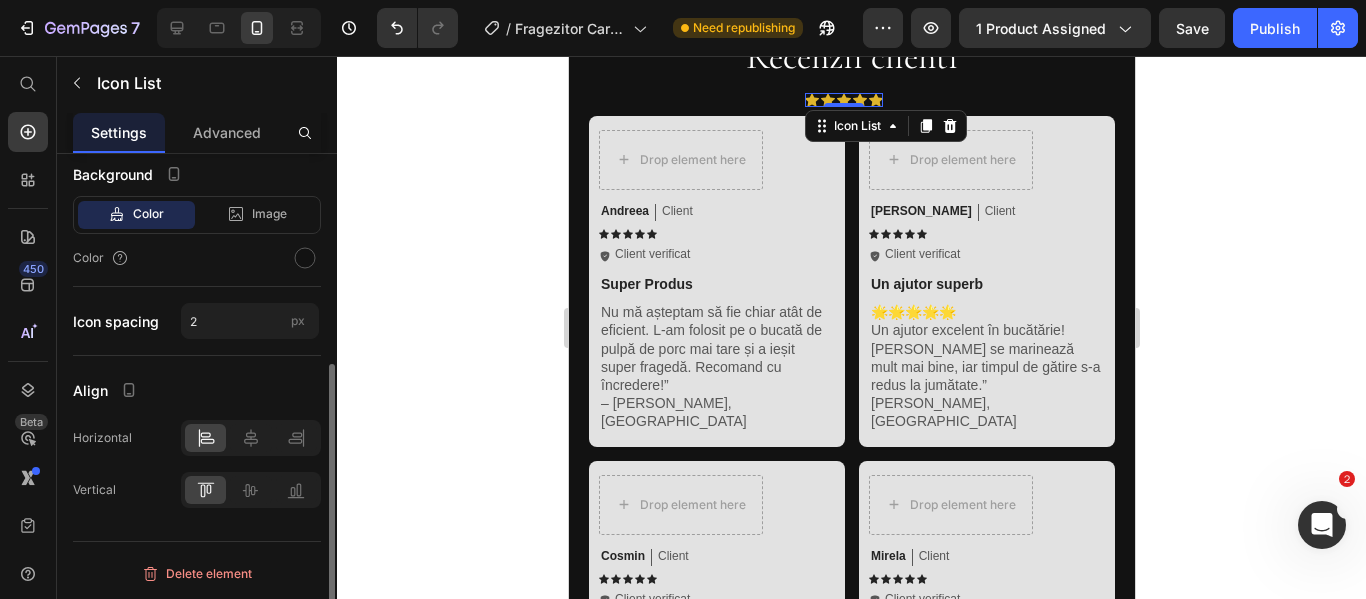 scroll, scrollTop: 159, scrollLeft: 0, axis: vertical 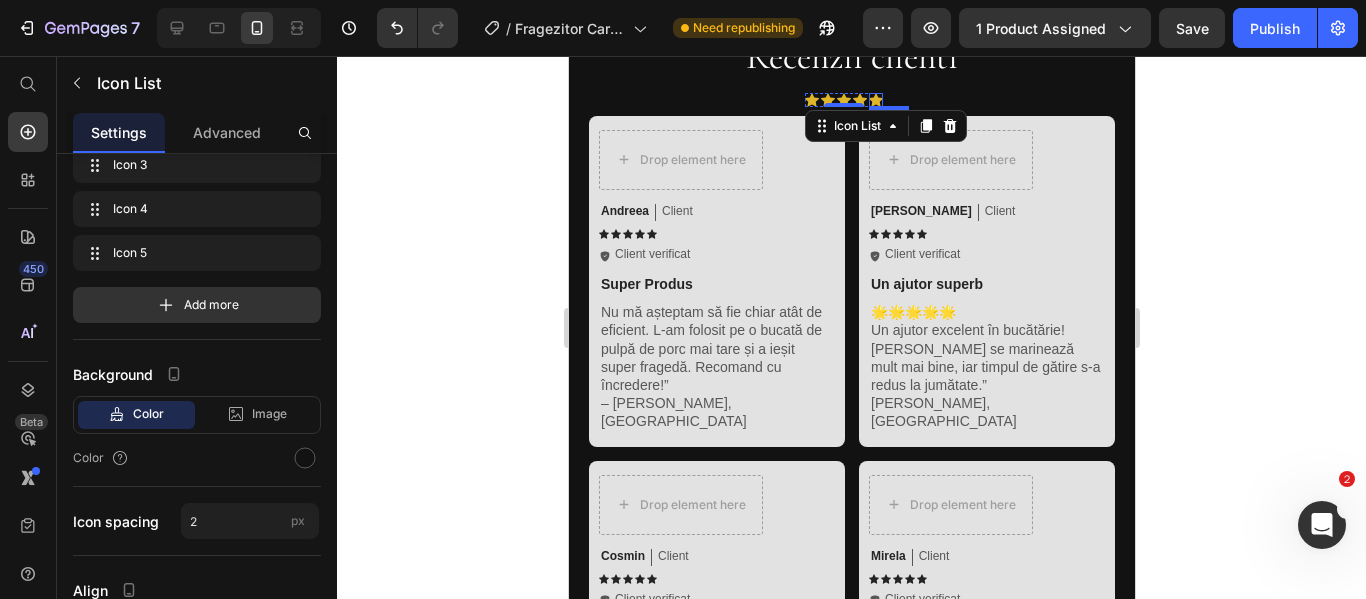click 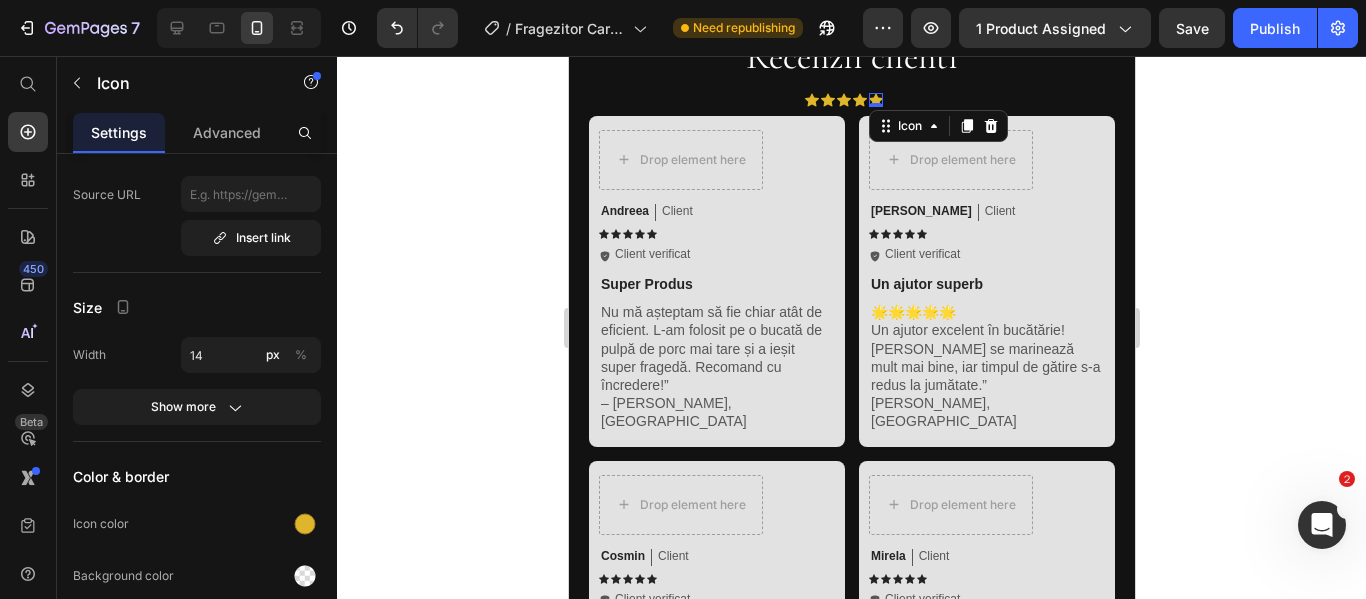 scroll, scrollTop: 0, scrollLeft: 0, axis: both 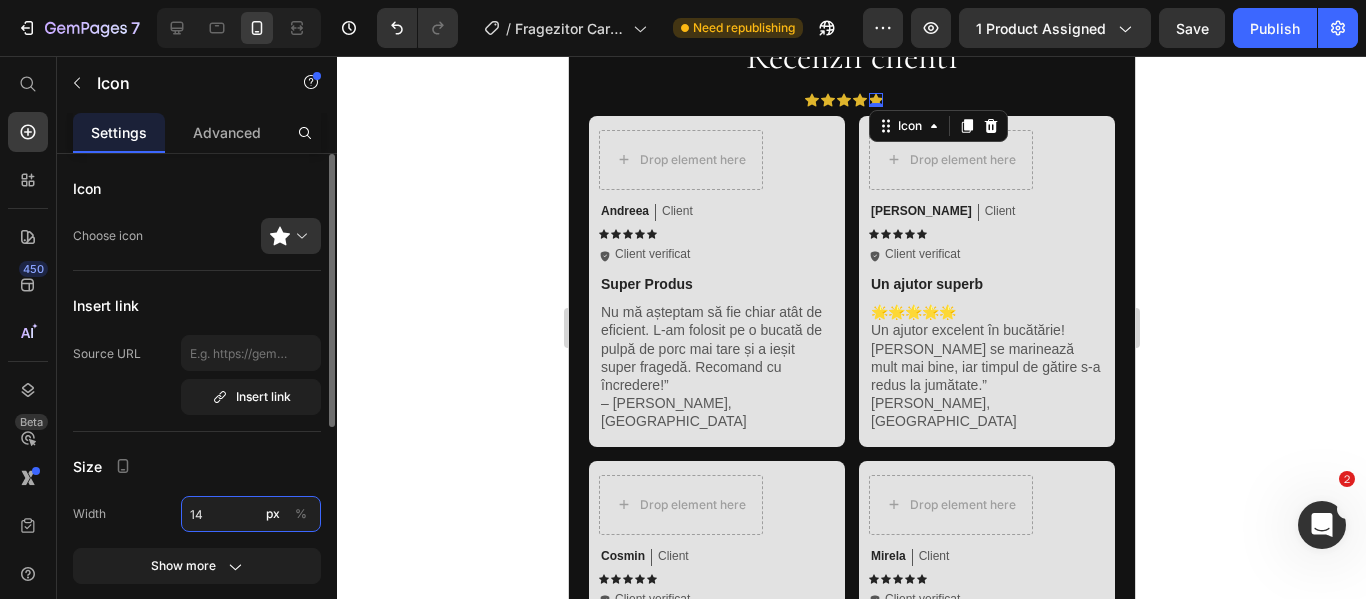 click on "14" at bounding box center [251, 514] 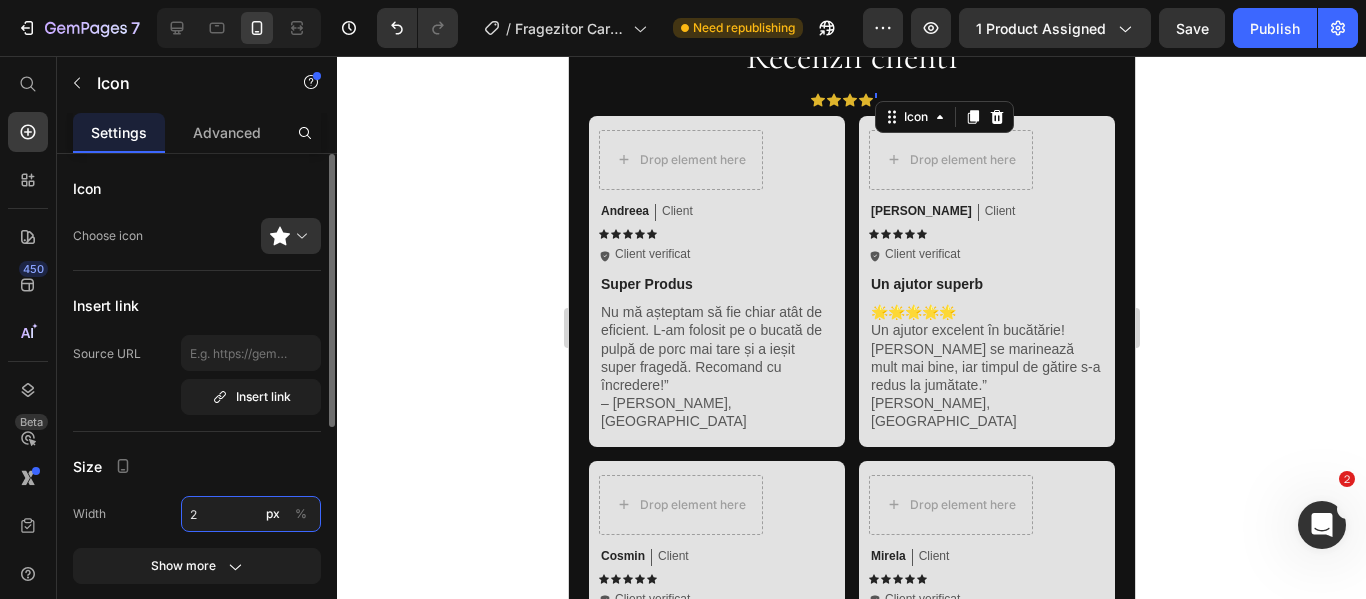 type on "25" 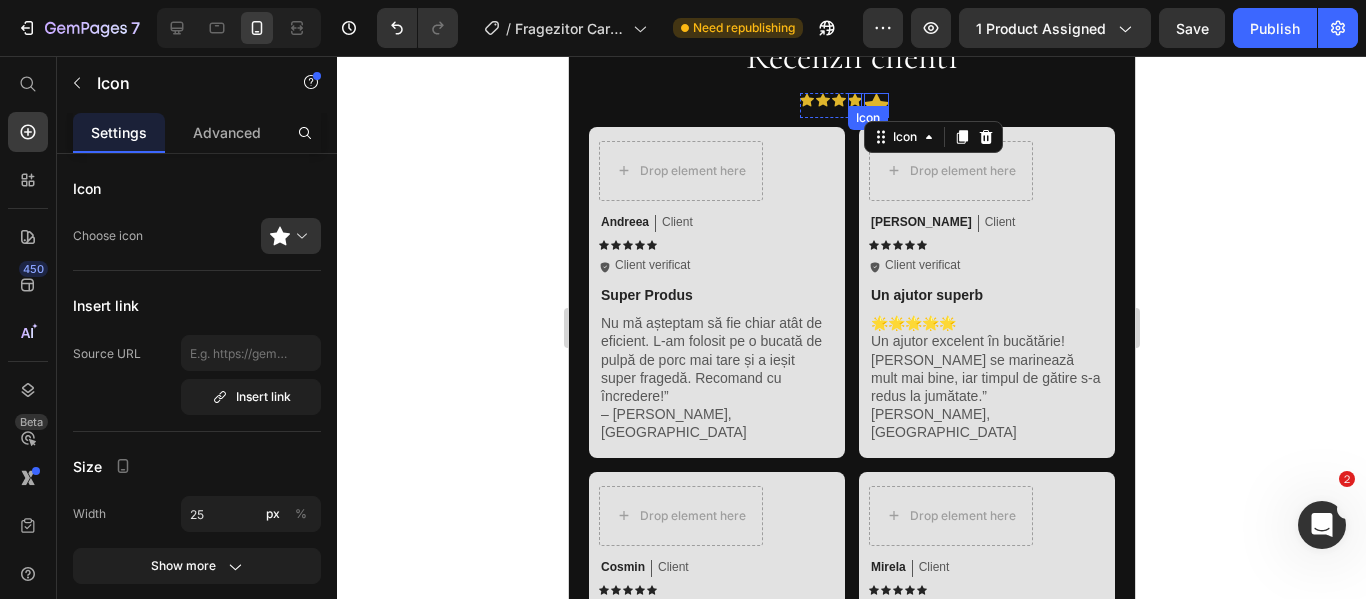 click 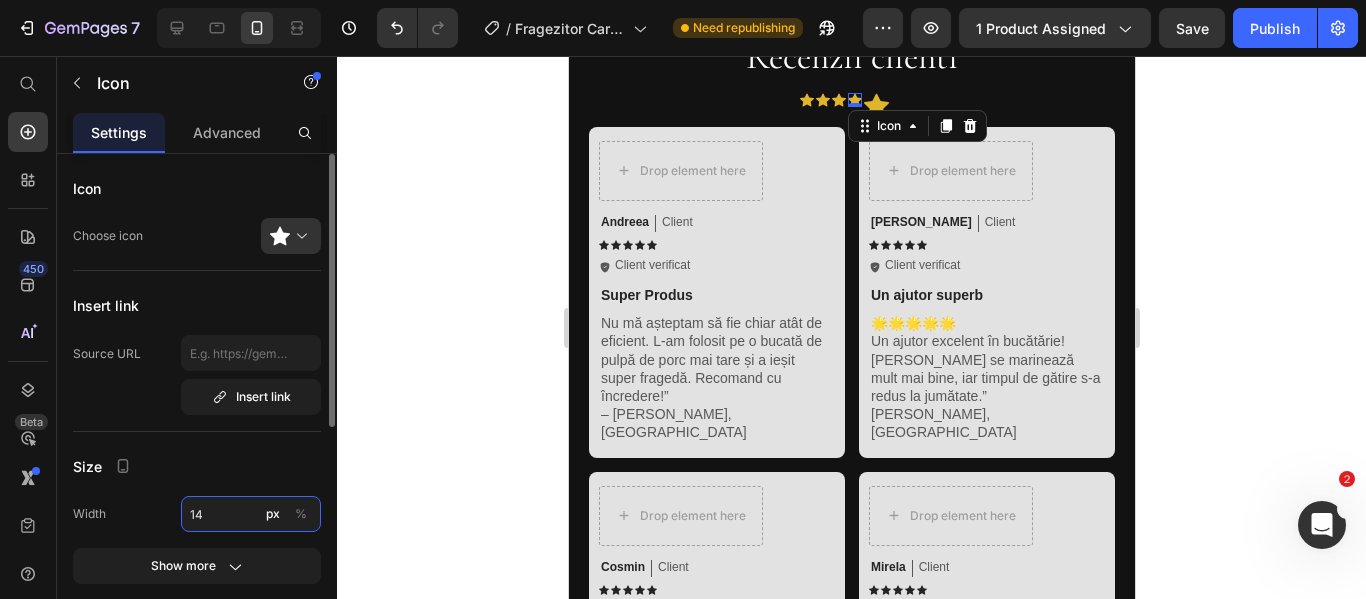 click on "14" at bounding box center (251, 514) 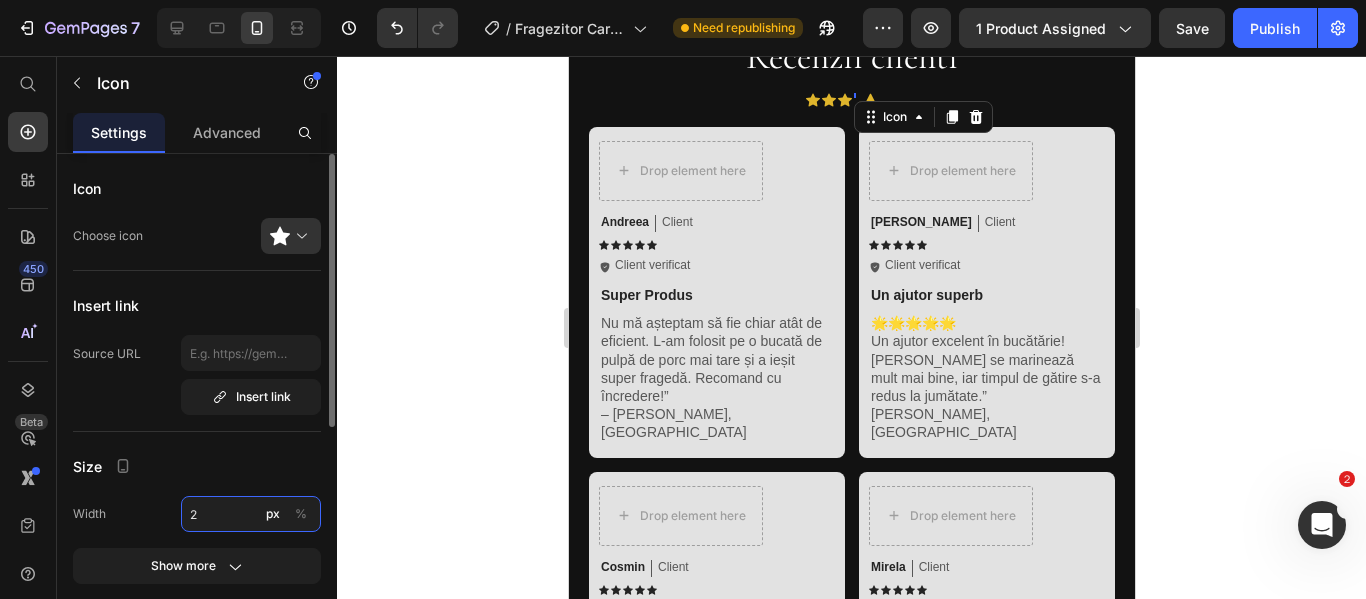 type on "25" 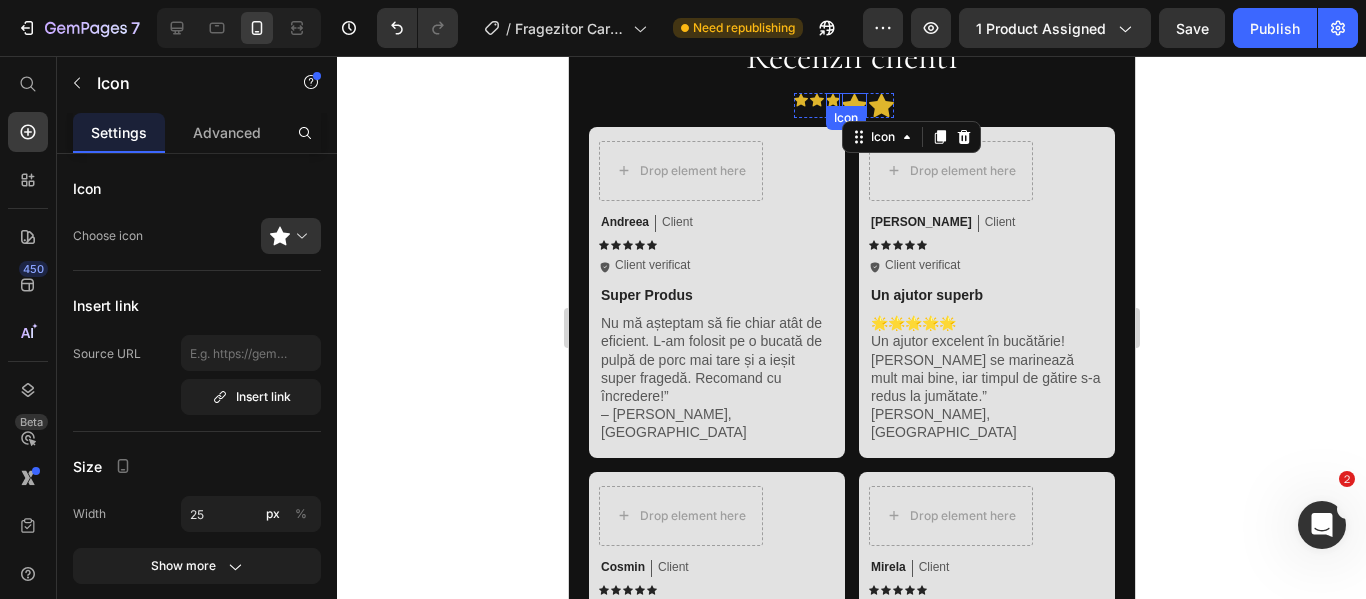 click 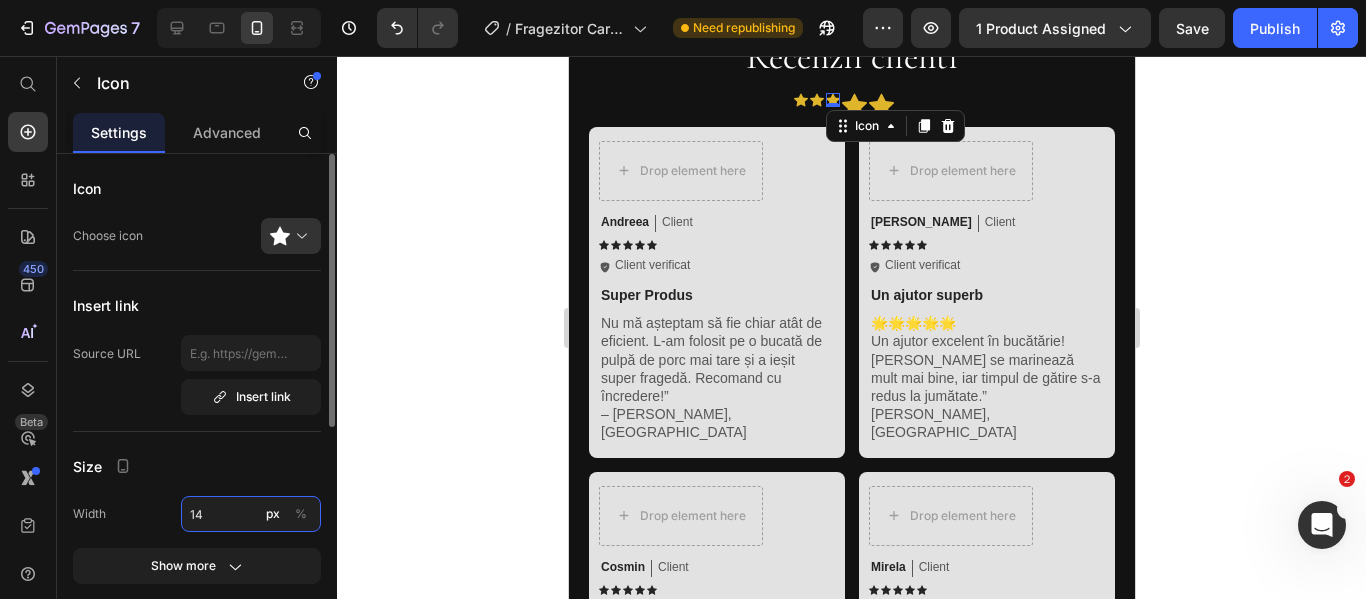 click on "14" at bounding box center (251, 514) 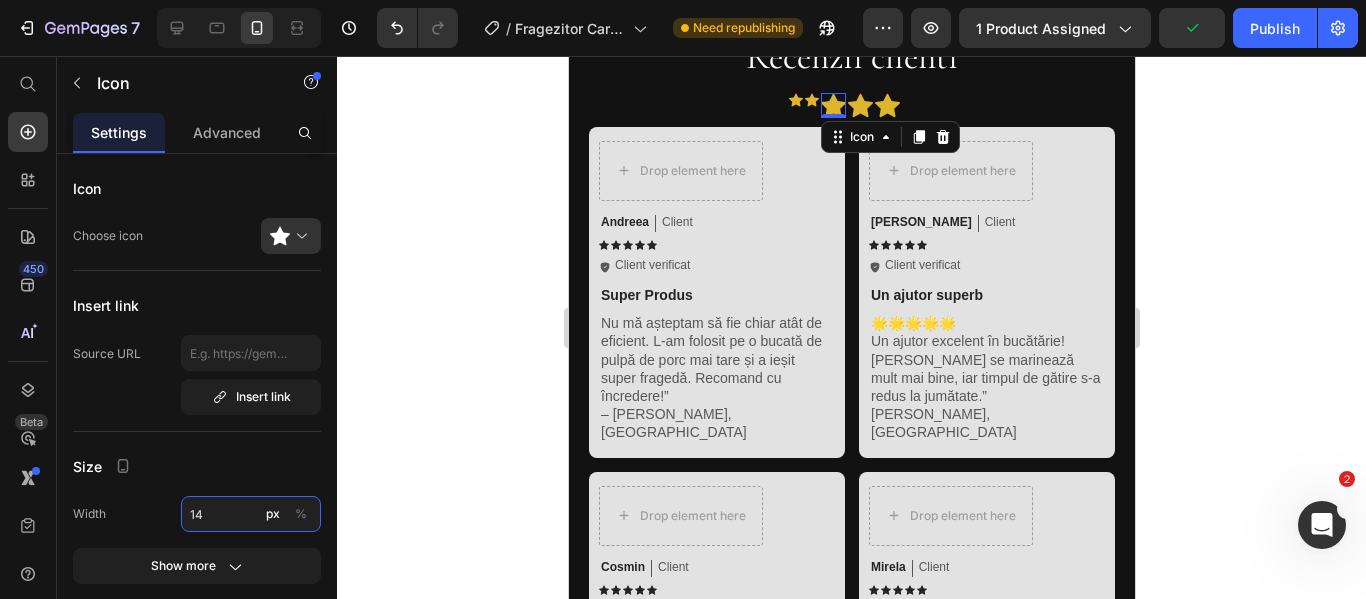 type on "25" 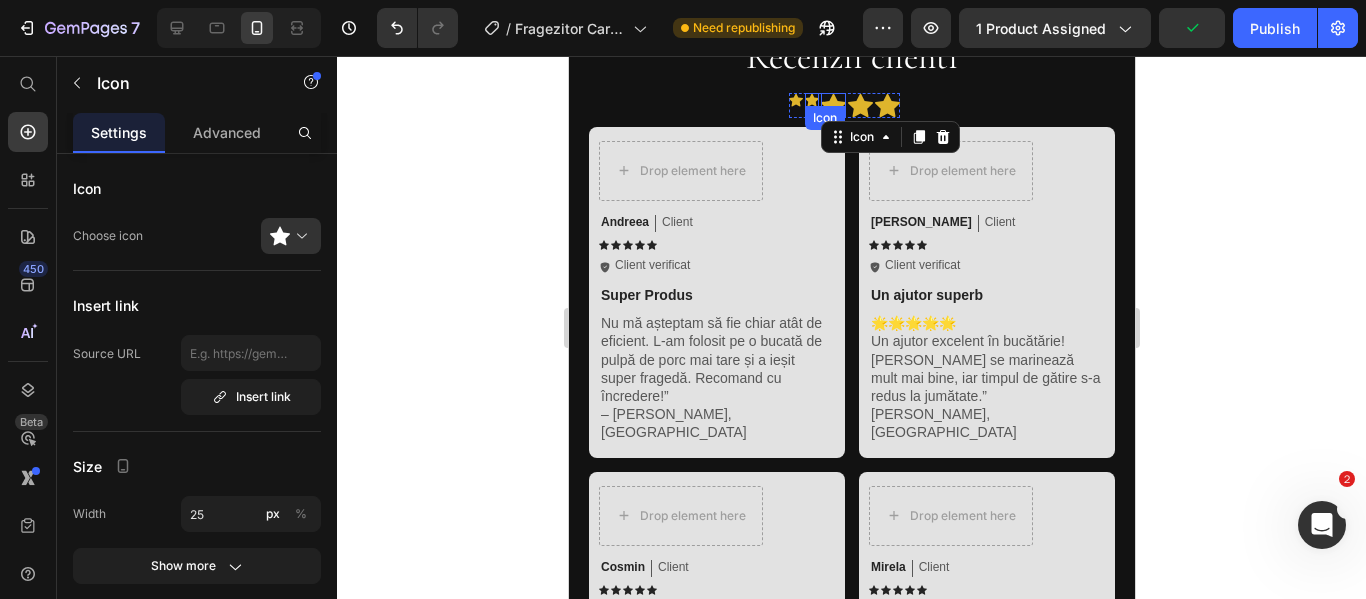 click 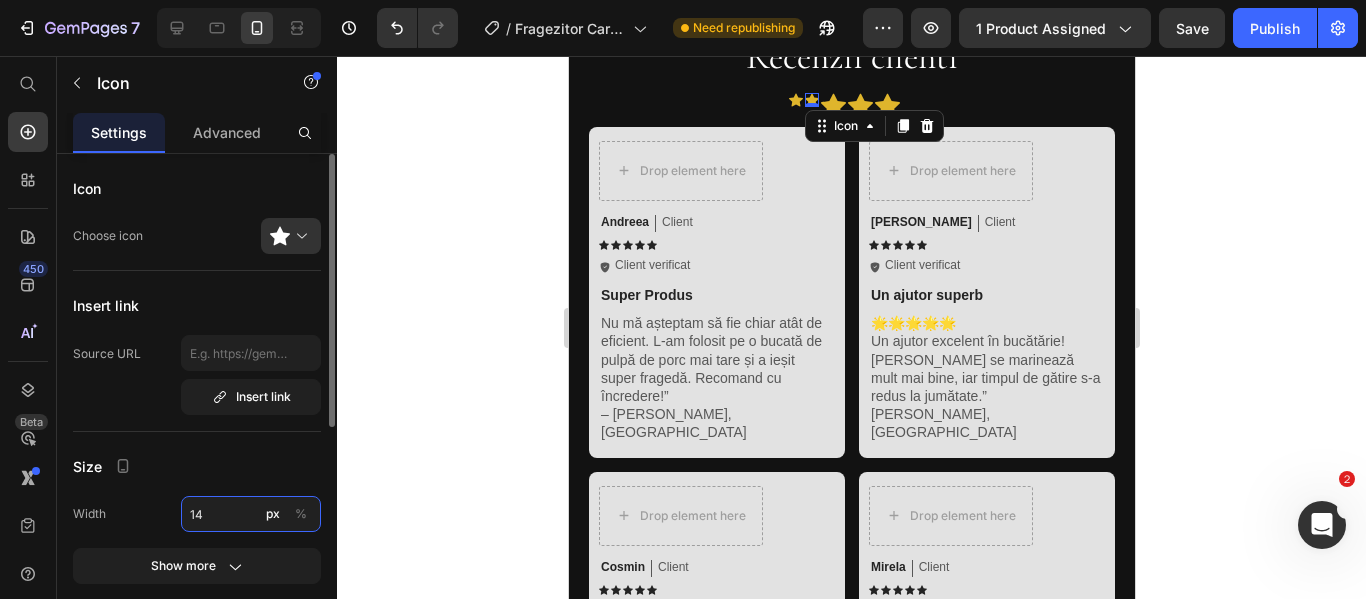 click on "14" at bounding box center (251, 514) 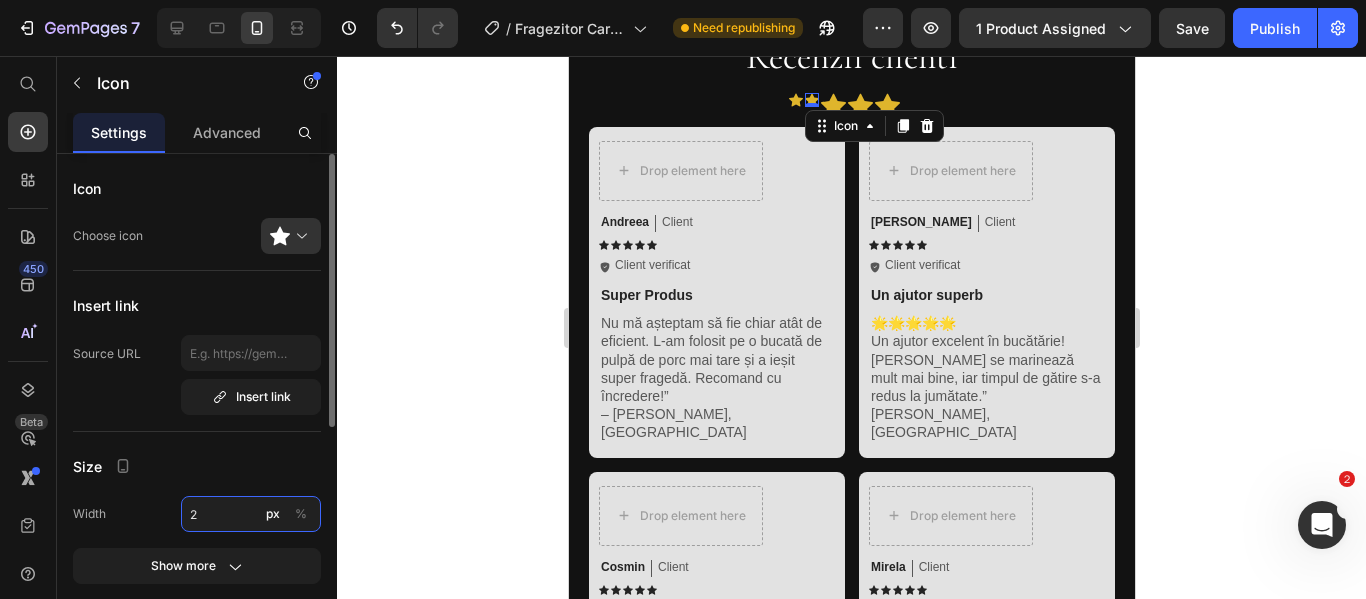 type on "25" 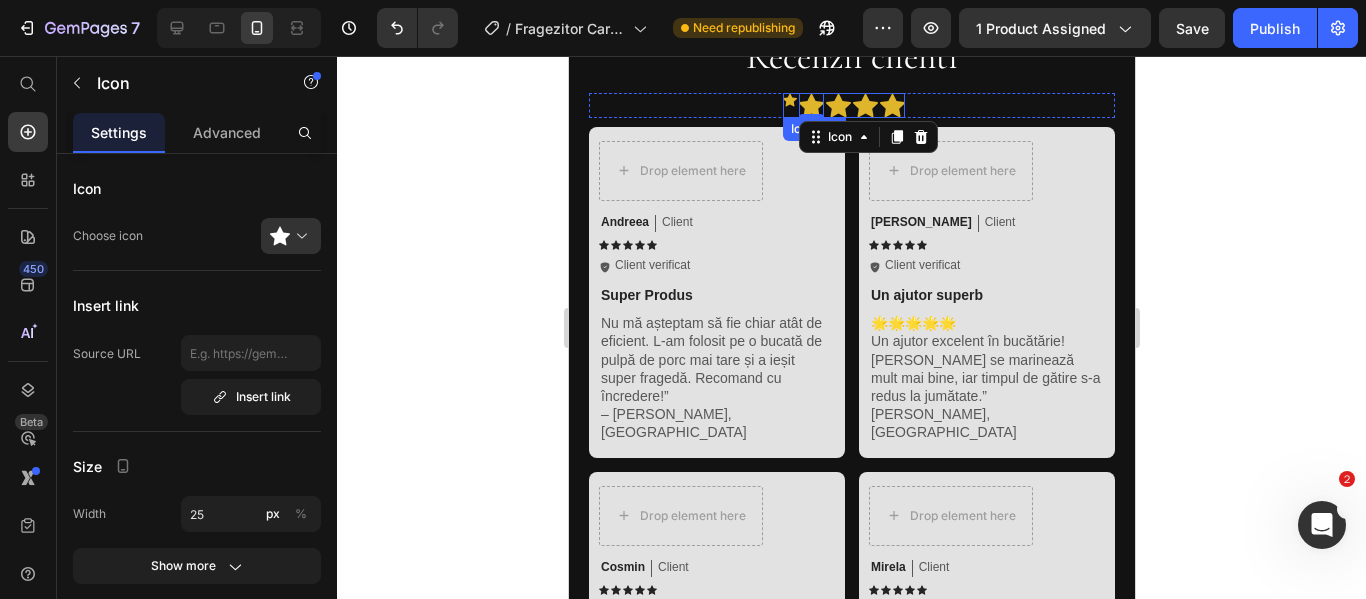 click on "Icon" at bounding box center [789, 100] 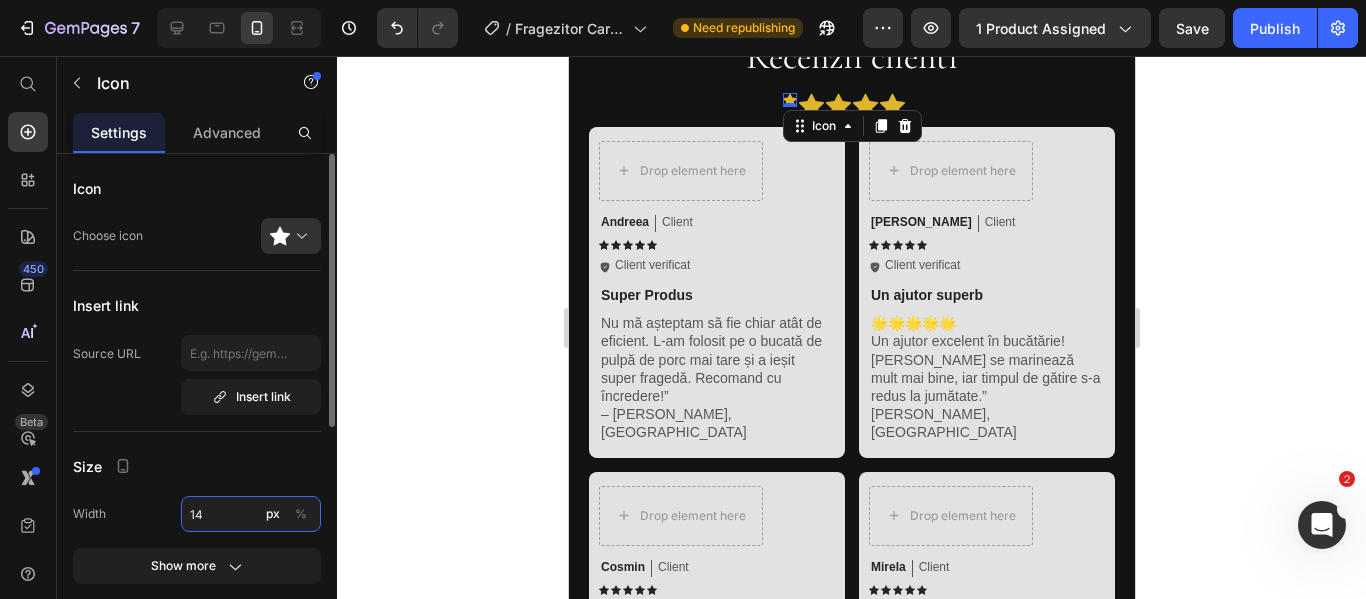 click on "14" at bounding box center [251, 514] 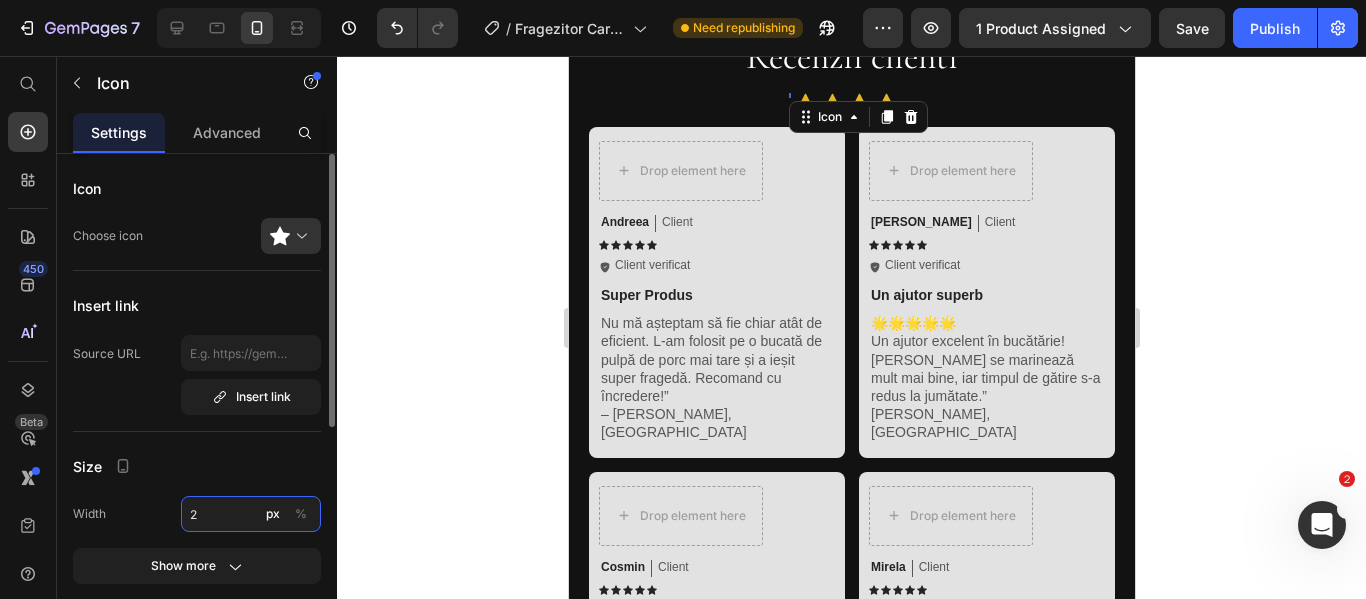 type on "25" 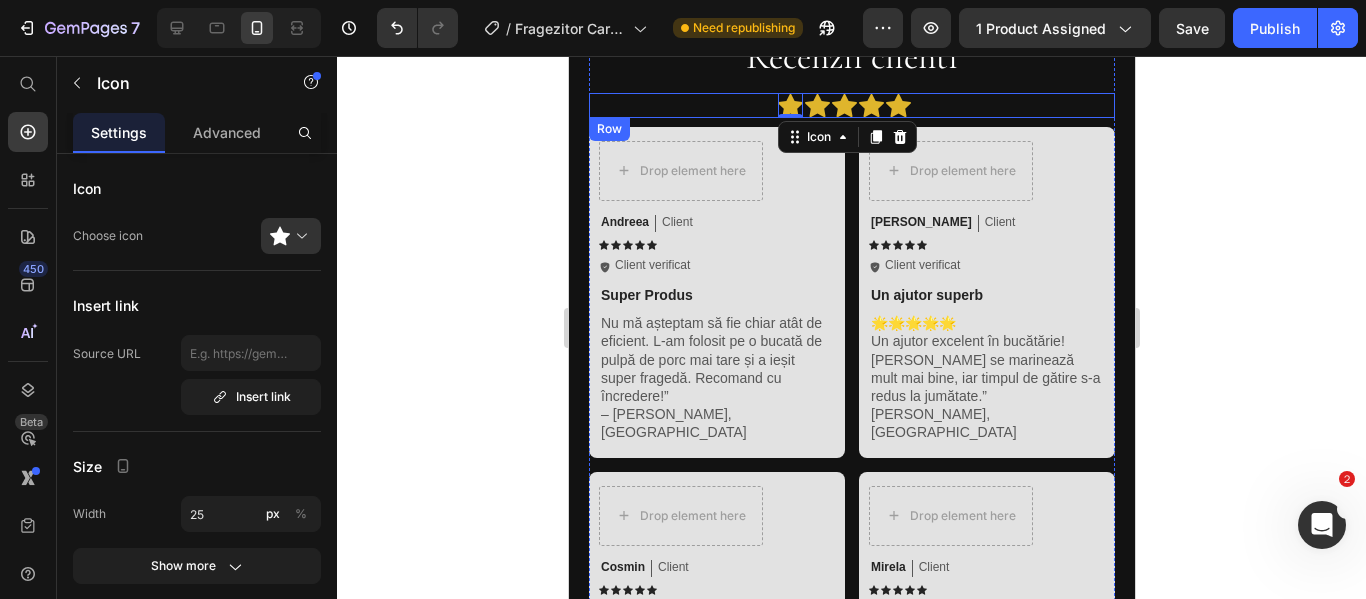 click on "Icon   0 Icon Icon Icon Icon Icon List Text Block Row" at bounding box center (851, 105) 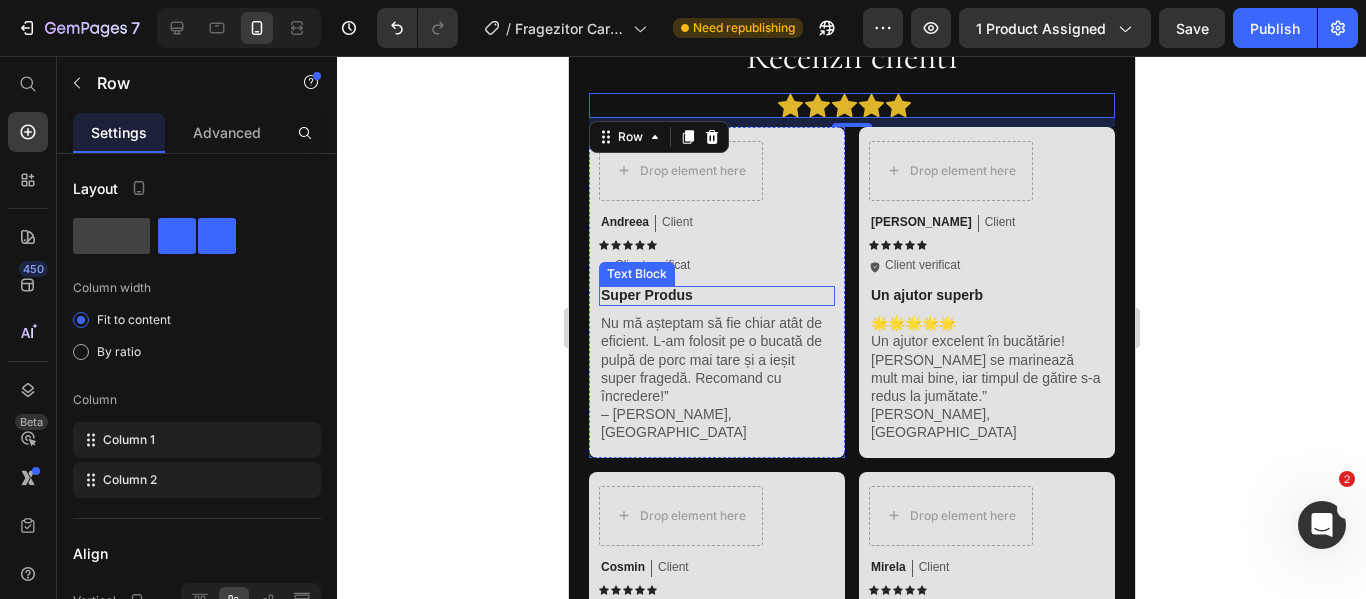 scroll, scrollTop: 1300, scrollLeft: 0, axis: vertical 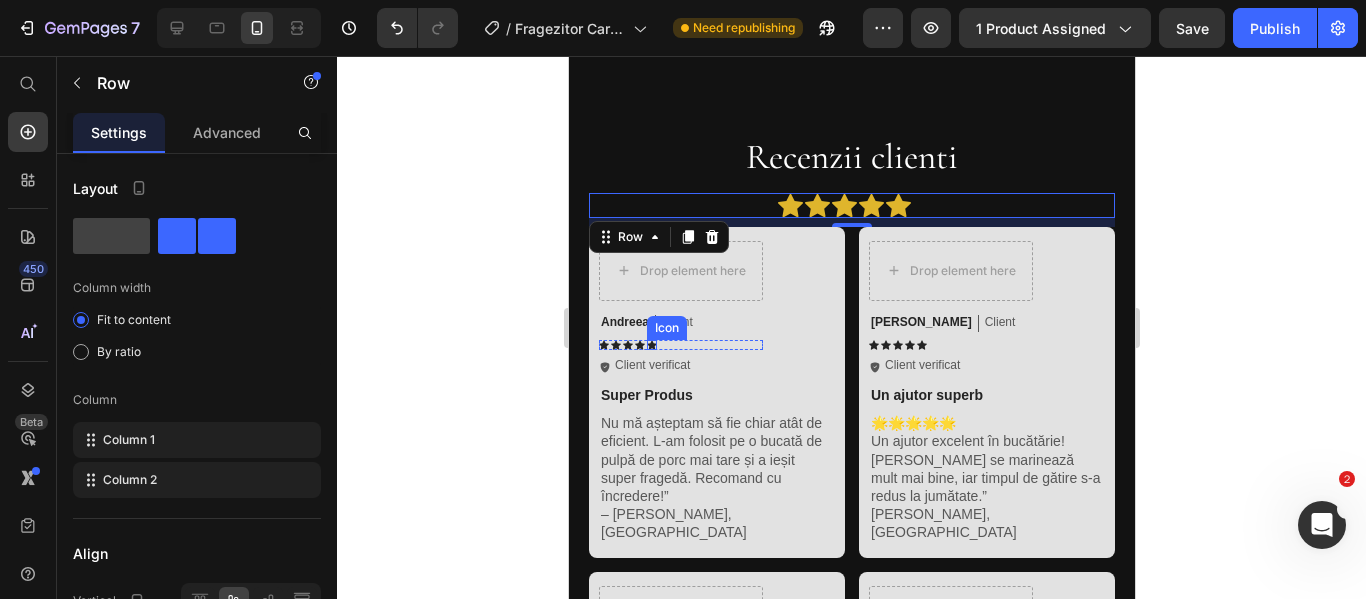 click 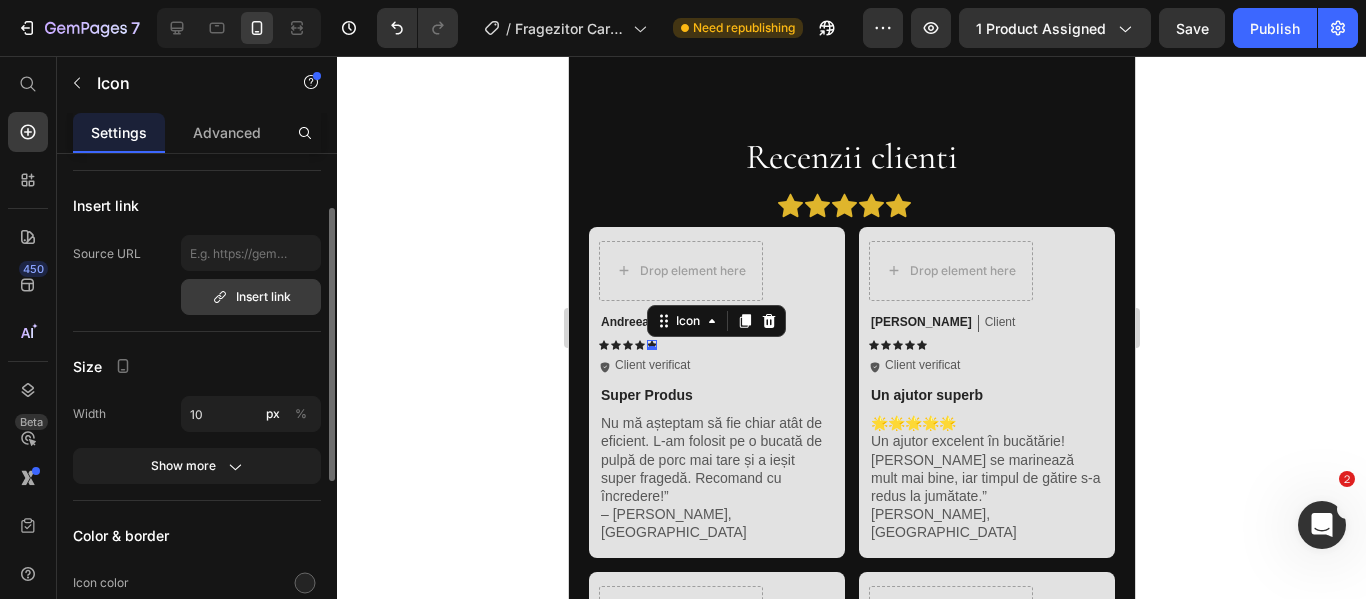 scroll, scrollTop: 200, scrollLeft: 0, axis: vertical 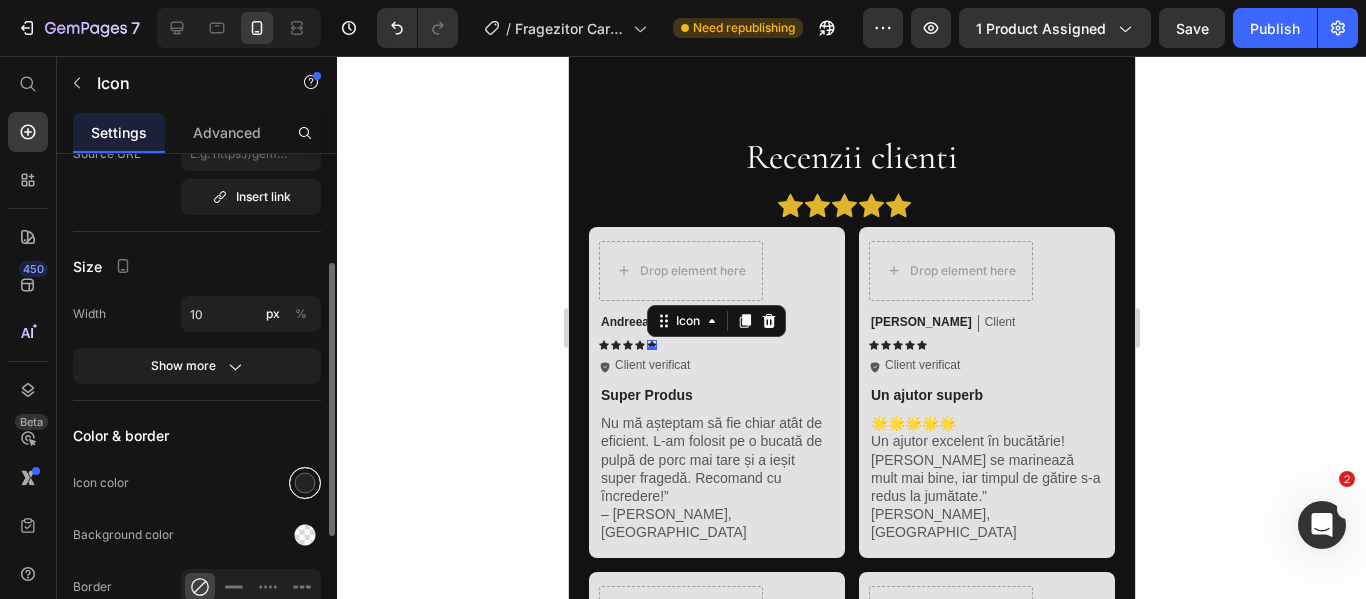 click at bounding box center [305, 483] 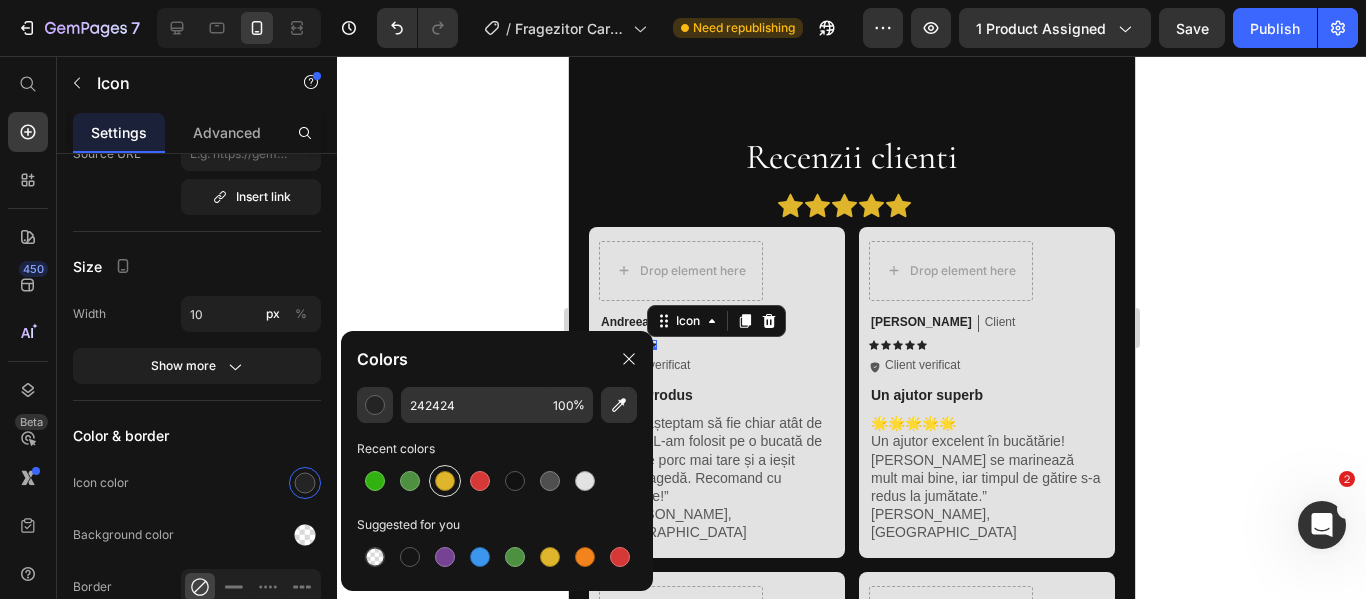 click at bounding box center (445, 481) 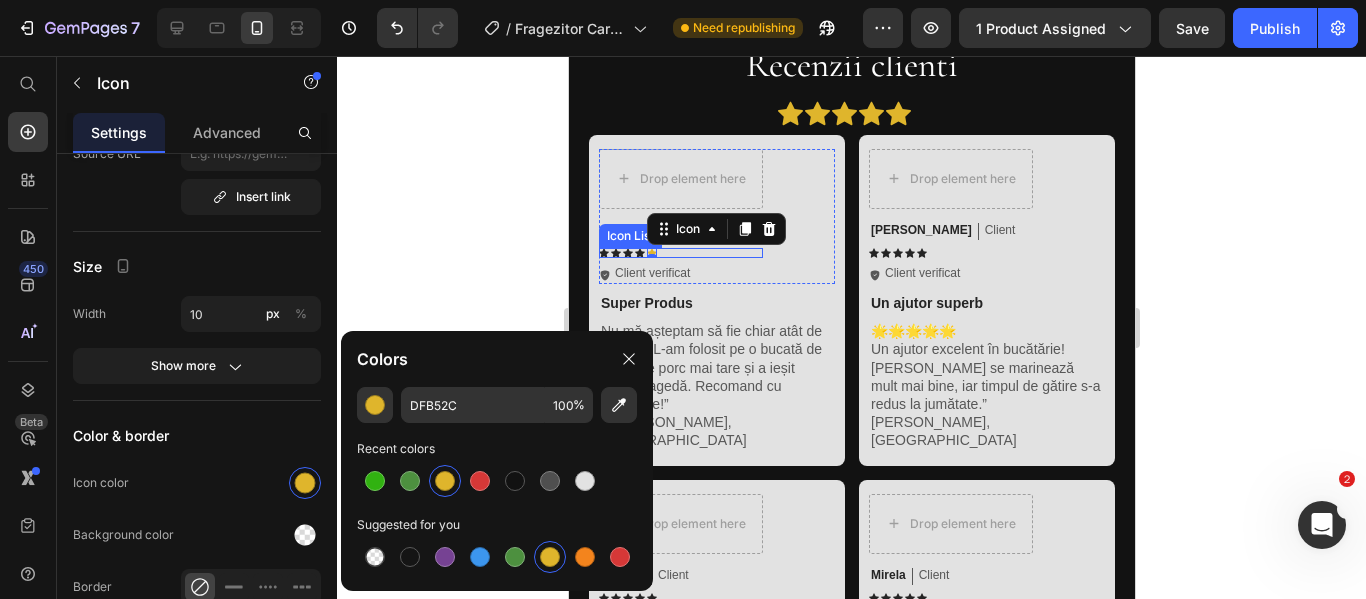 scroll, scrollTop: 1400, scrollLeft: 0, axis: vertical 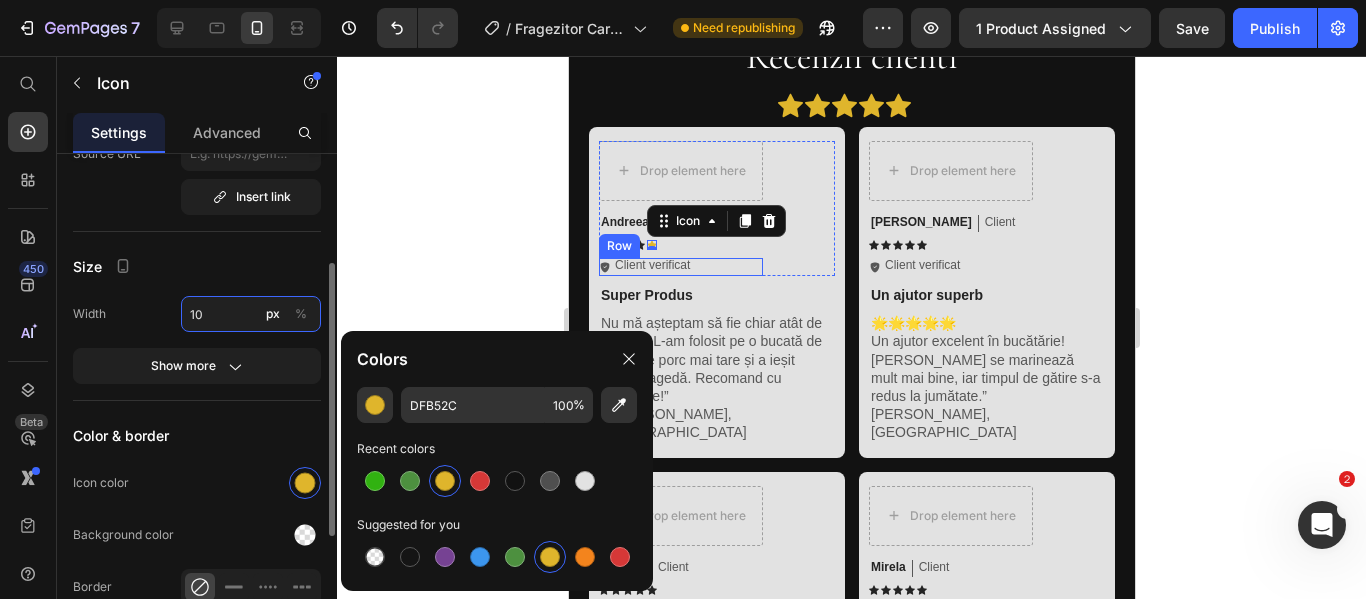 click on "10" at bounding box center (251, 314) 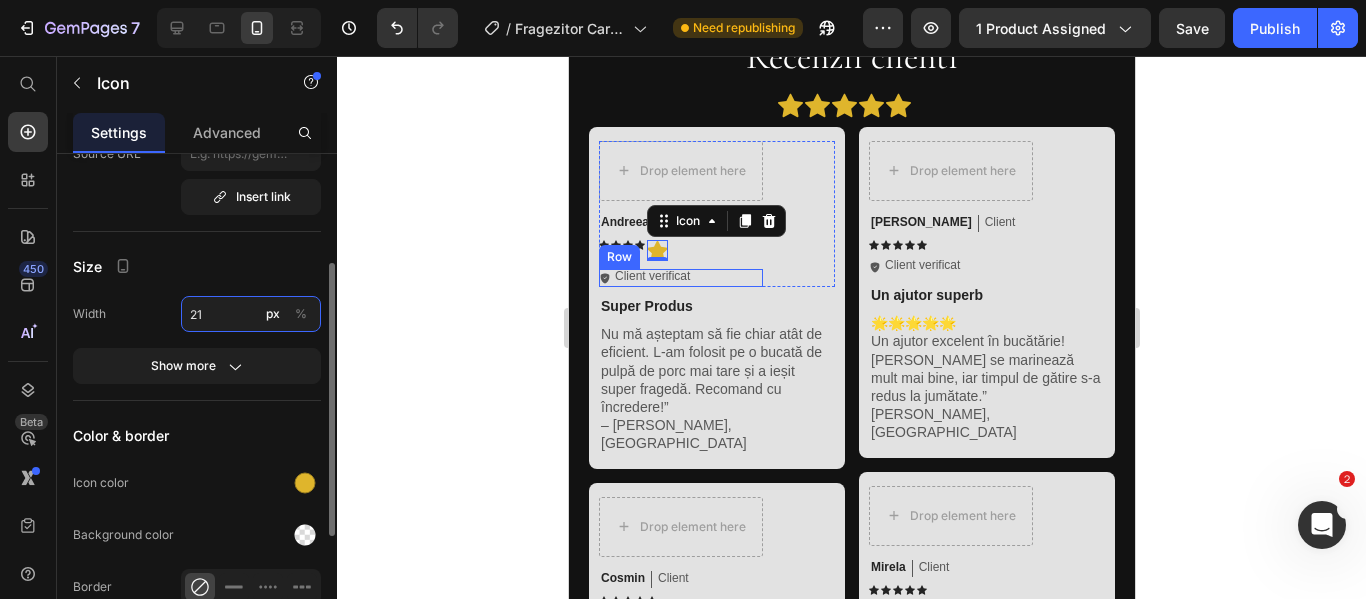 type on "2" 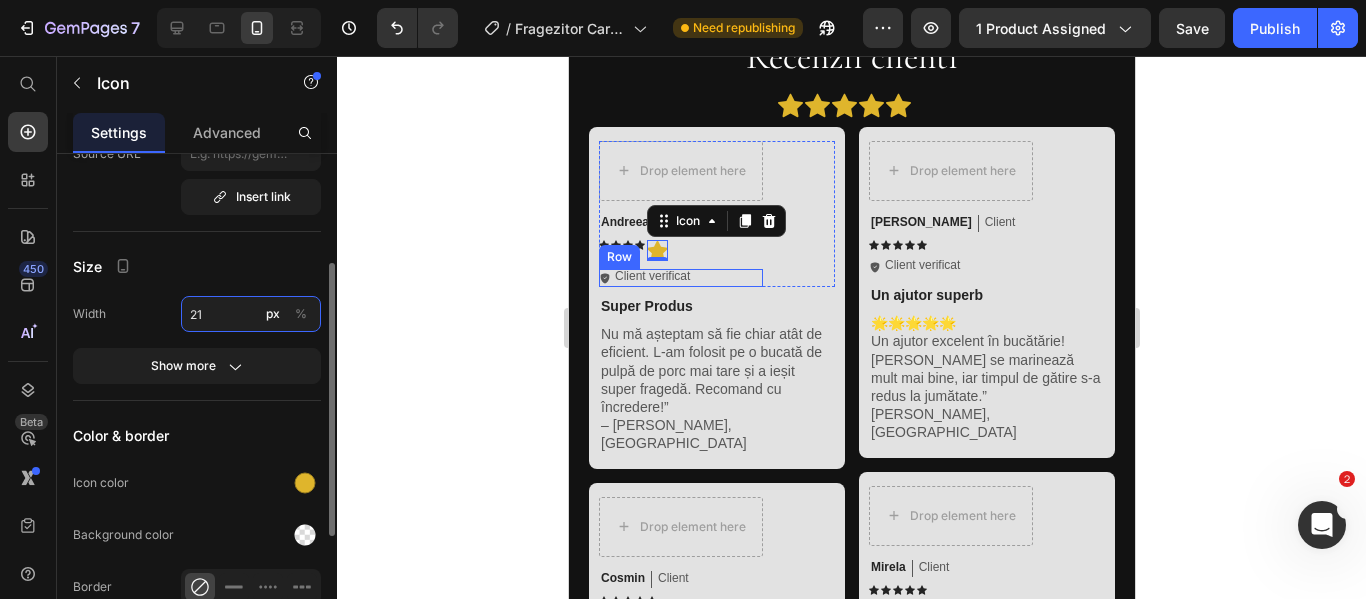 type on "2" 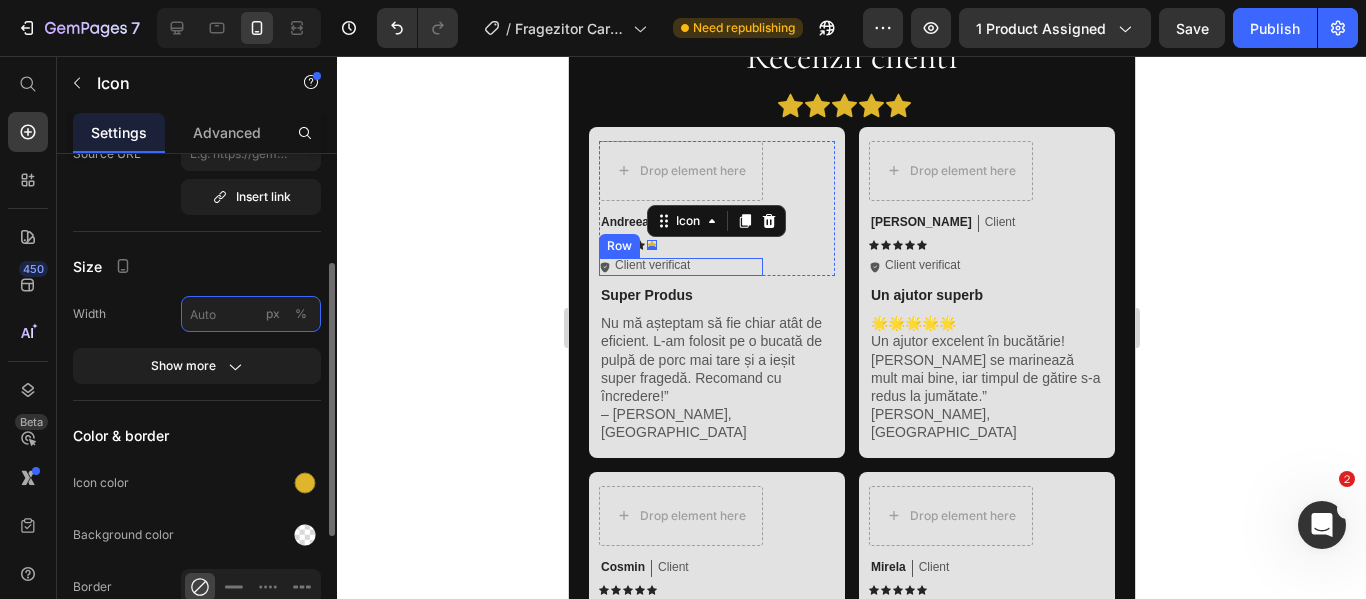 type on "2" 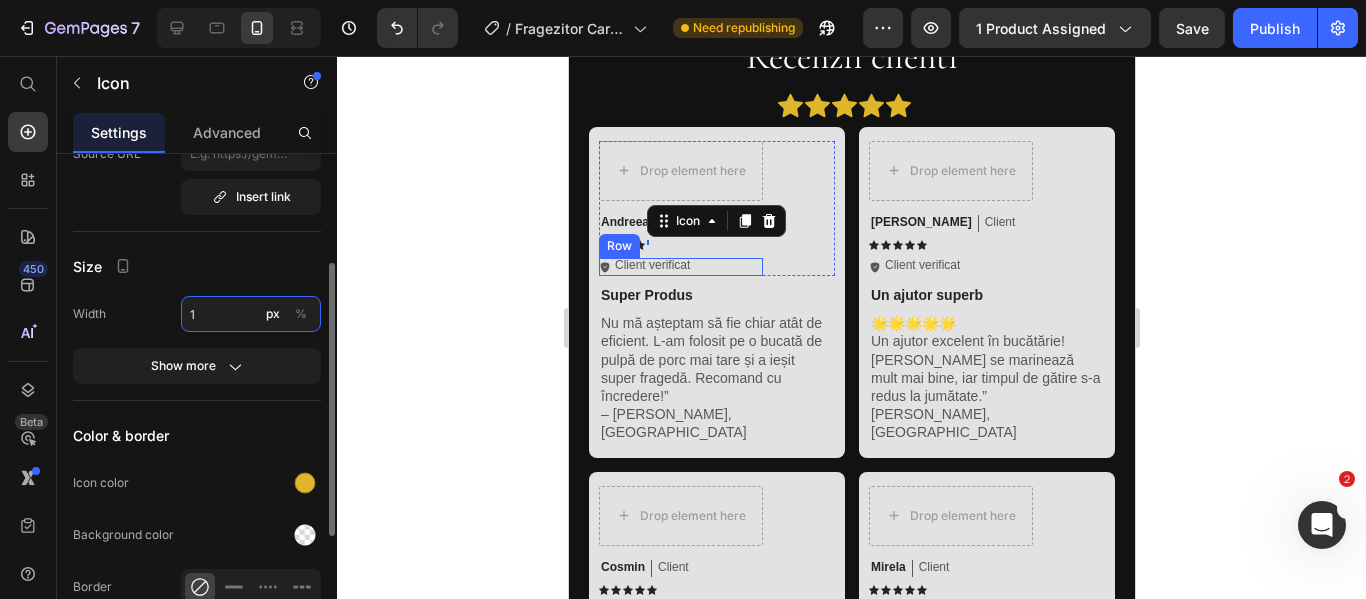 type on "15" 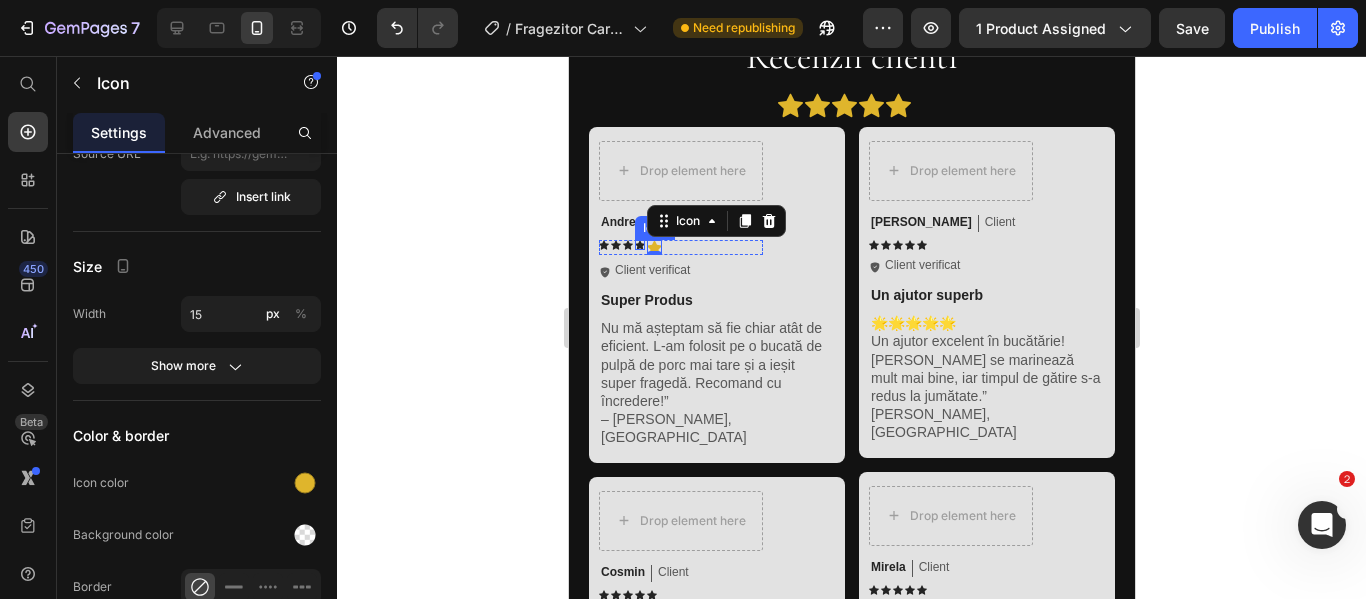 click 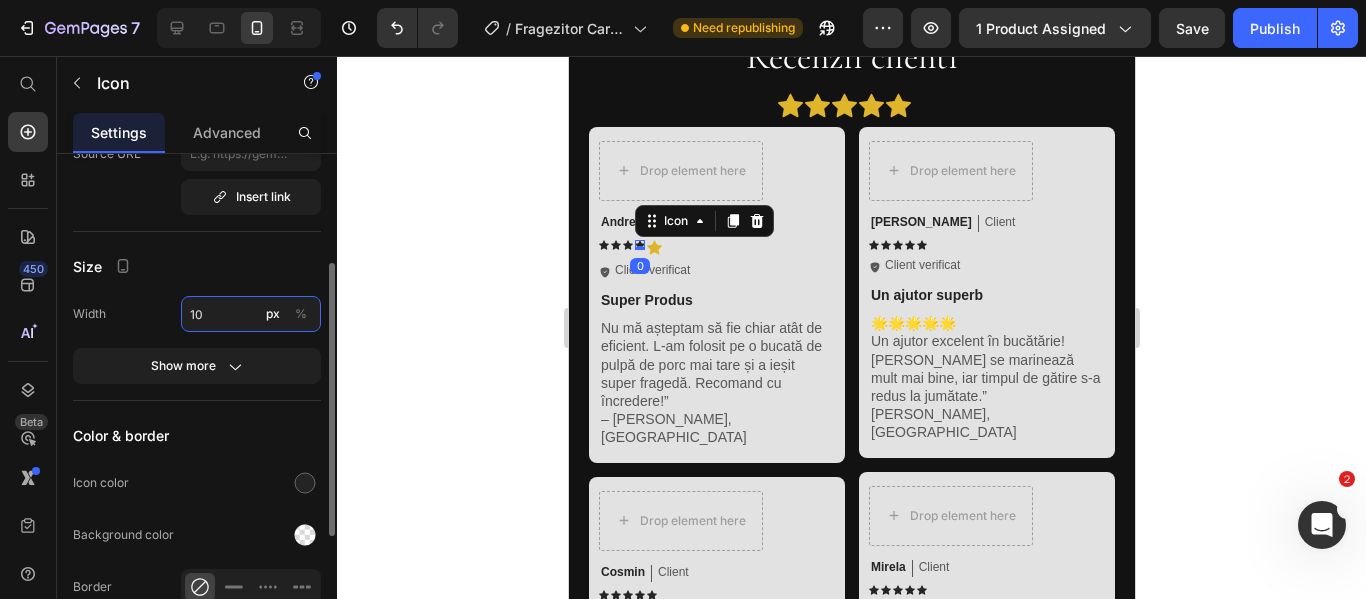 click on "10" at bounding box center [251, 314] 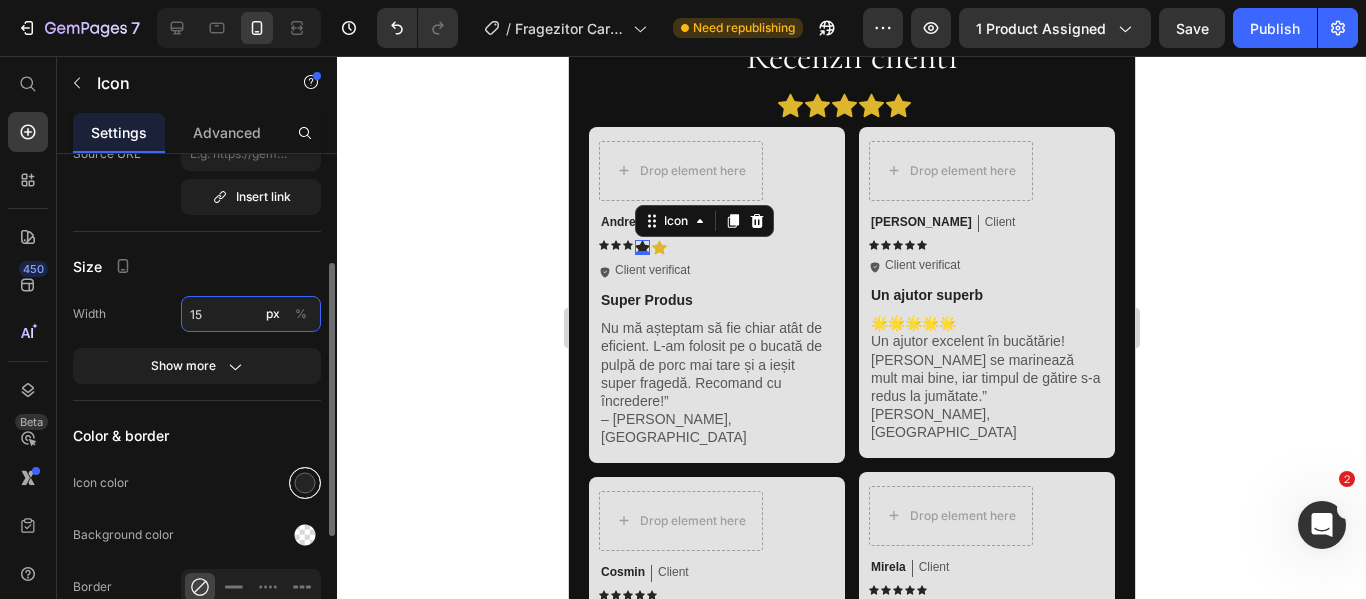 type on "15" 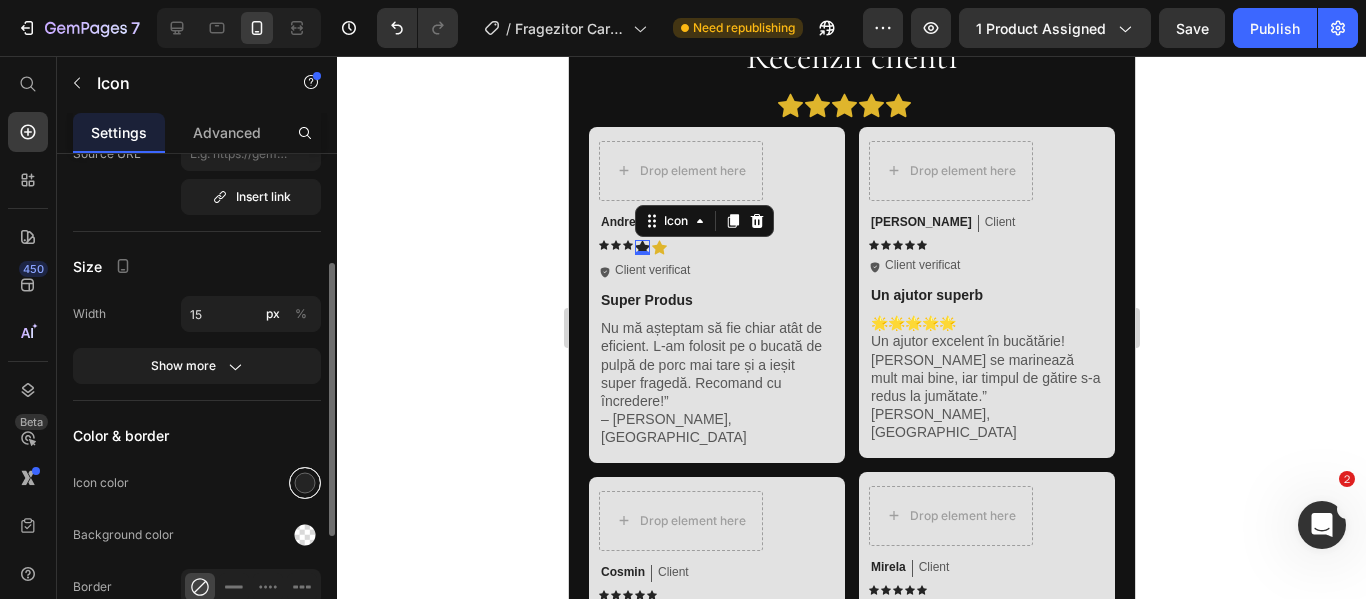 click at bounding box center [305, 483] 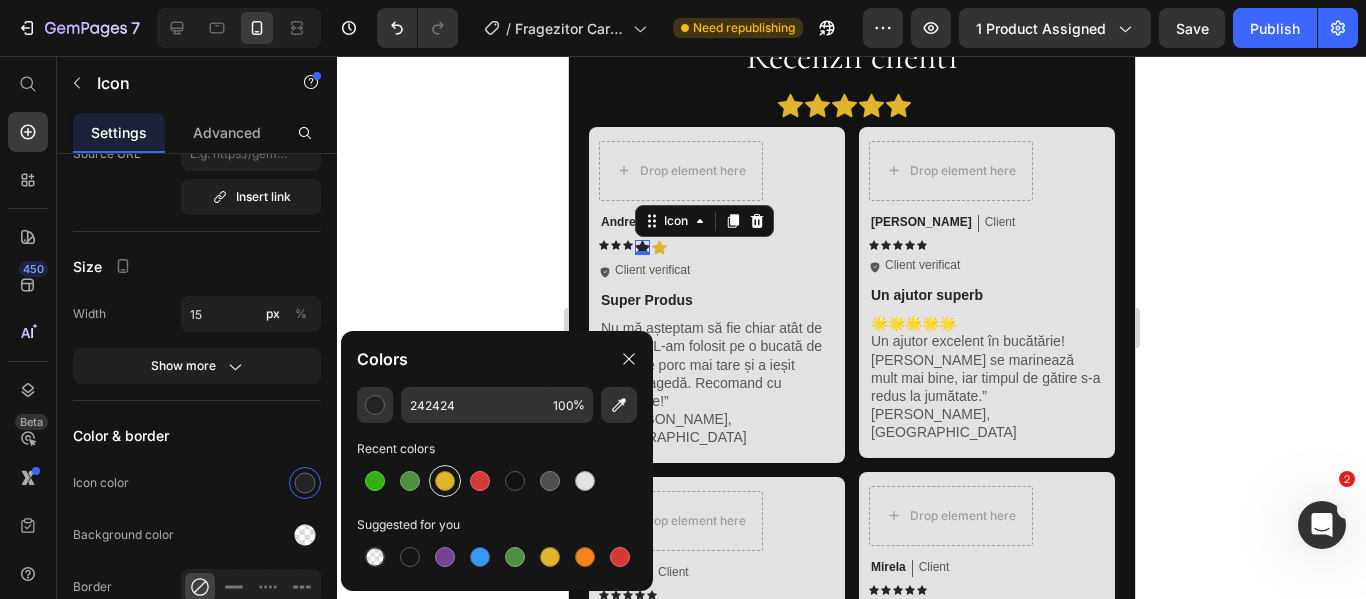 click at bounding box center (445, 481) 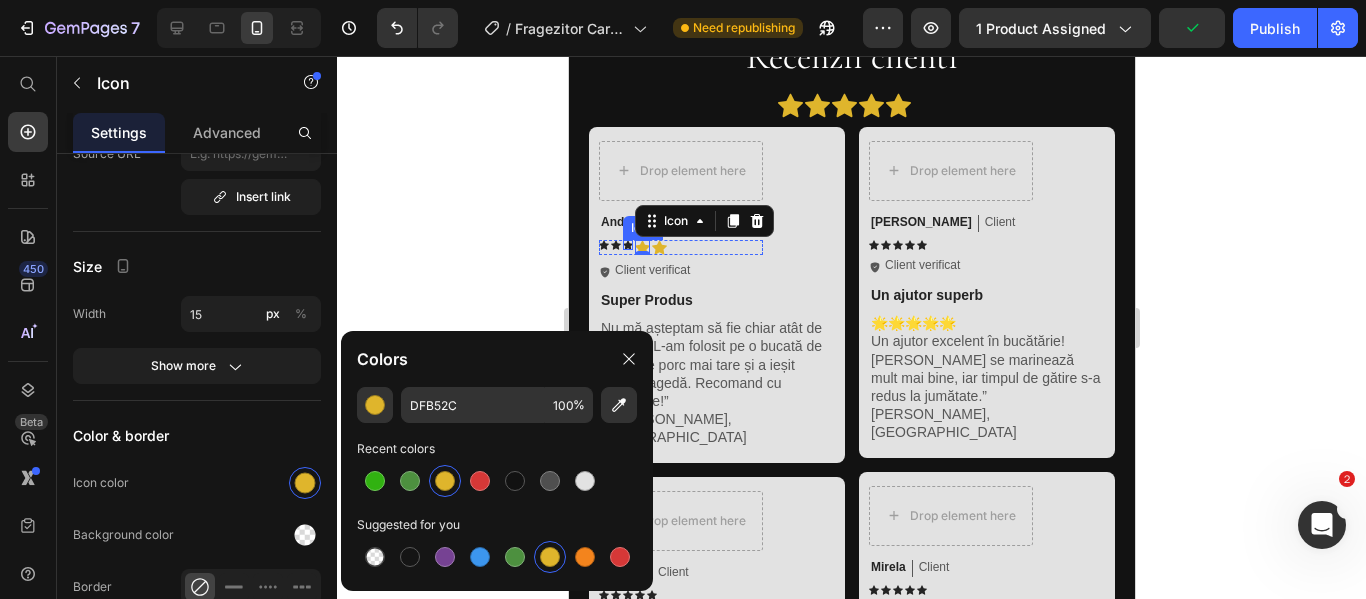 click 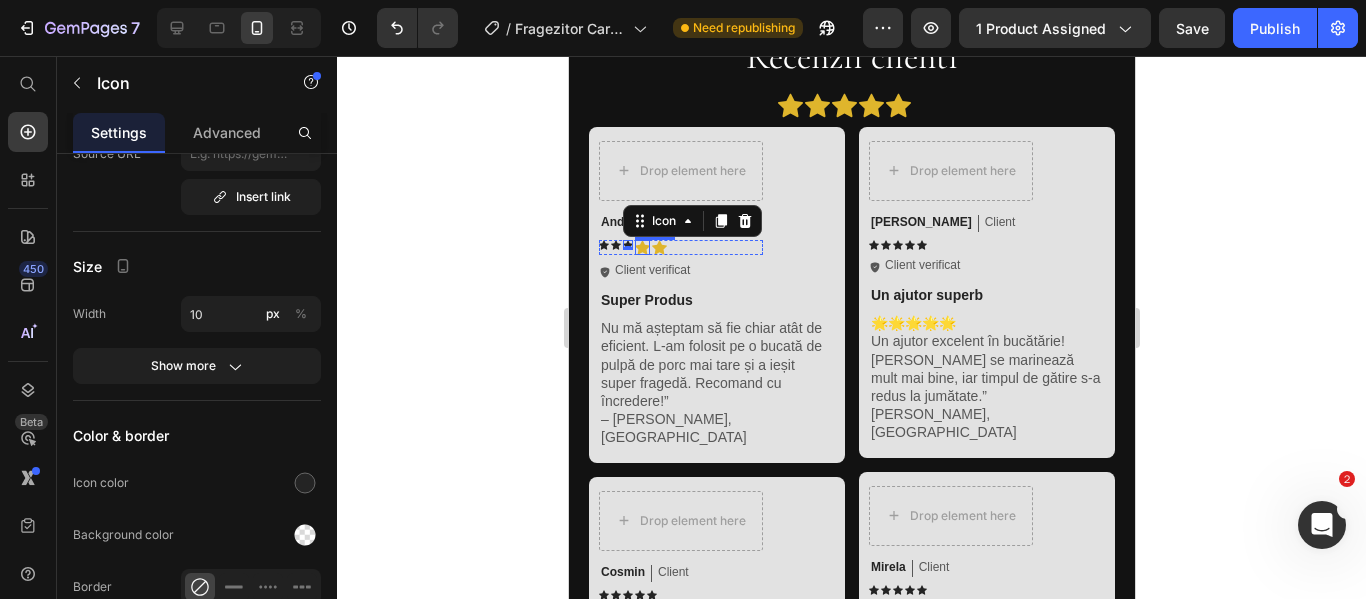 click 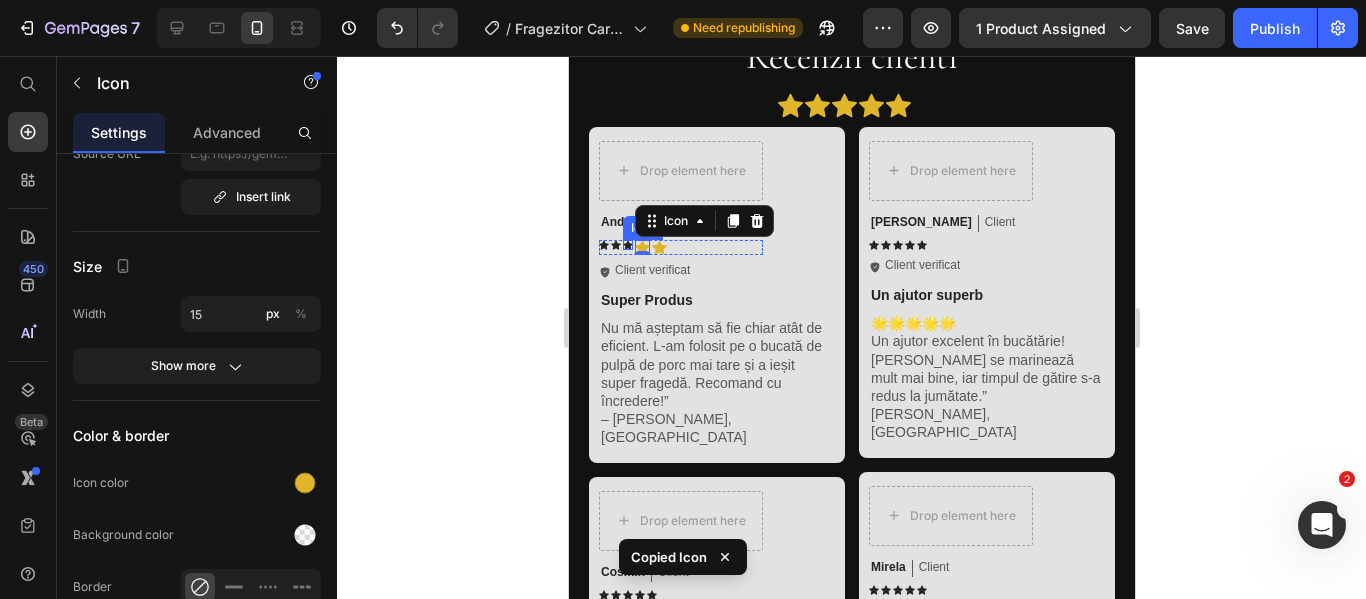 click 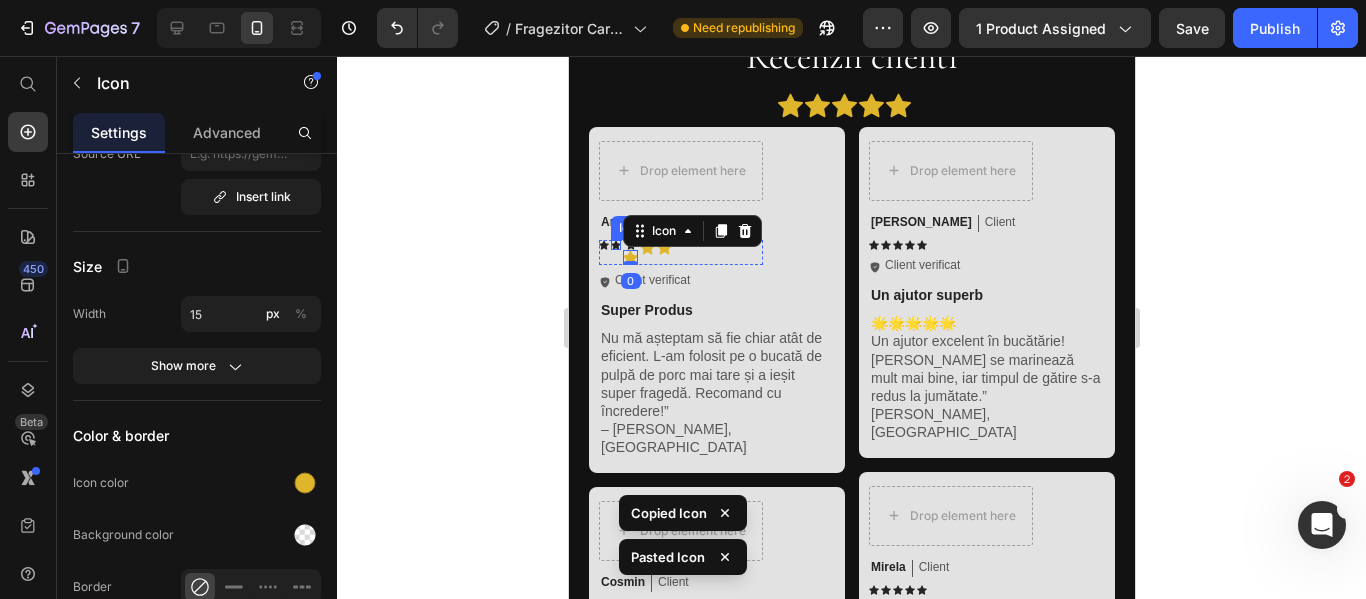 click 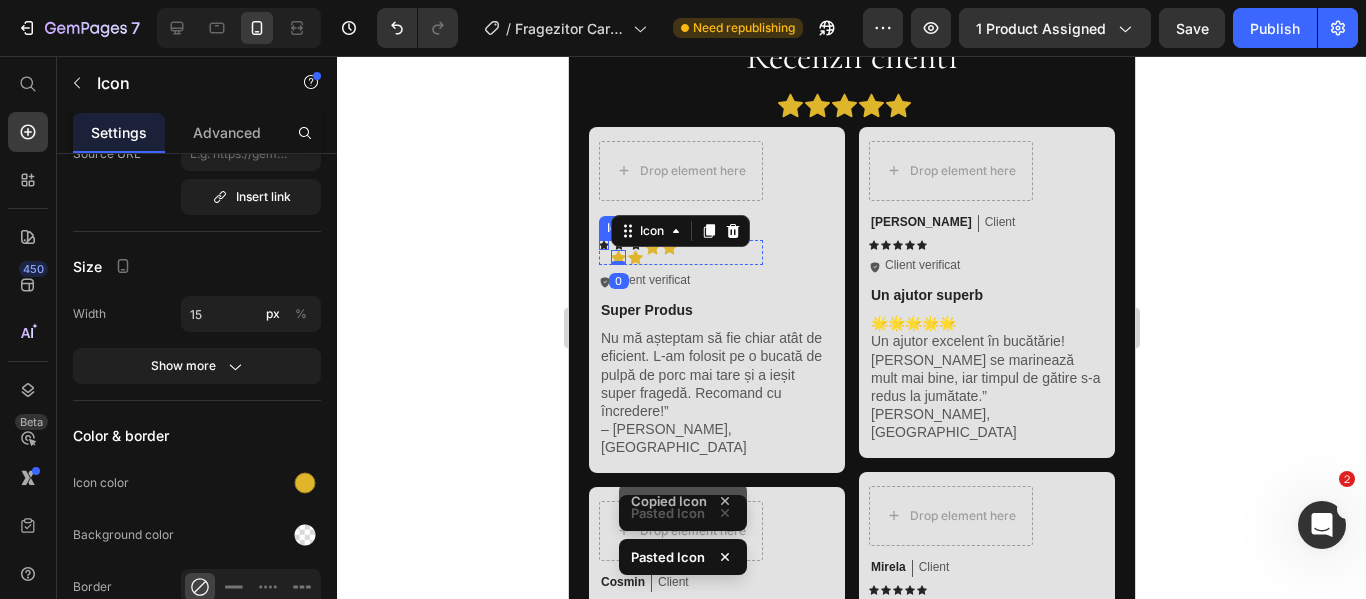 click 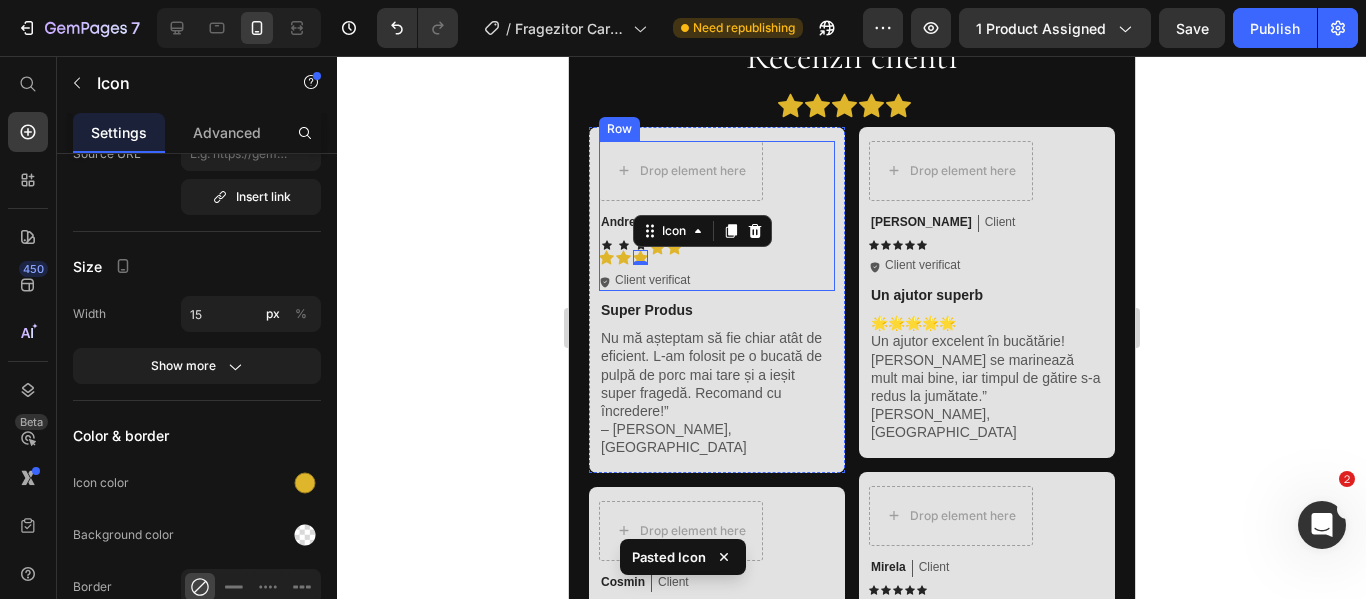 click on "Drop element here Andreea Text Block Client Text Block Row Icon Icon Icon Icon Icon Icon   0 Icon Icon Icon List
Icon Client verificat Text Block Row Row" at bounding box center [716, 216] 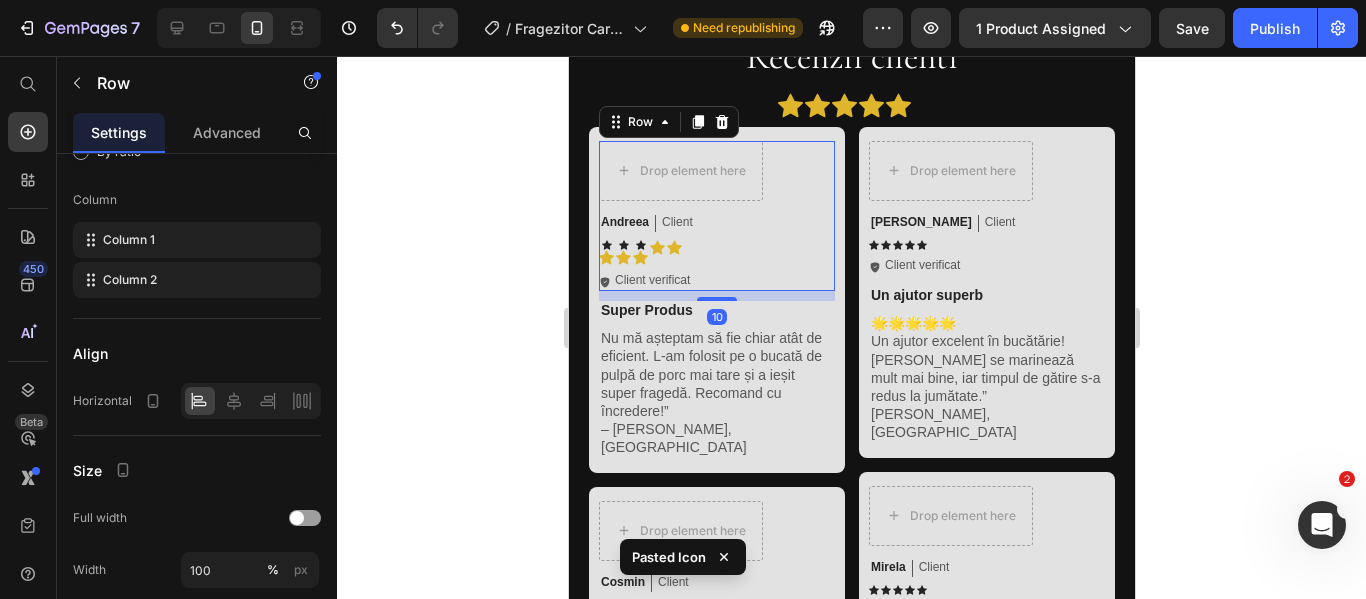 scroll, scrollTop: 0, scrollLeft: 0, axis: both 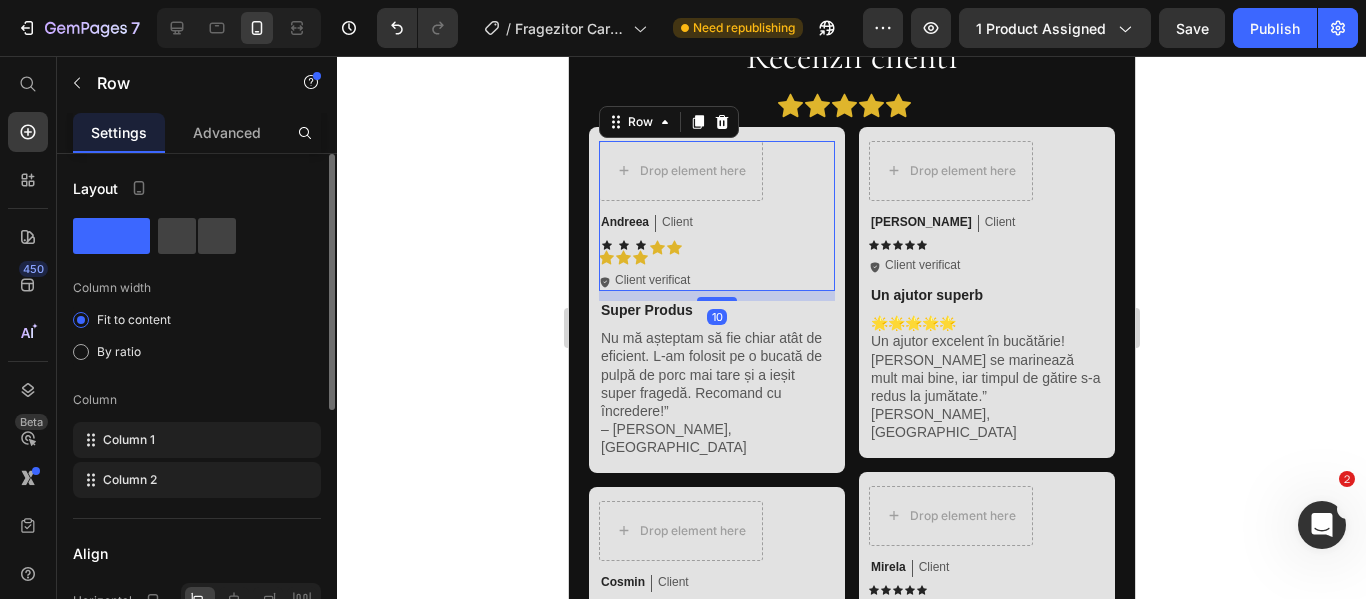 click on "Icon Icon Icon Icon Icon Icon Icon Icon Icon List" at bounding box center [680, 252] 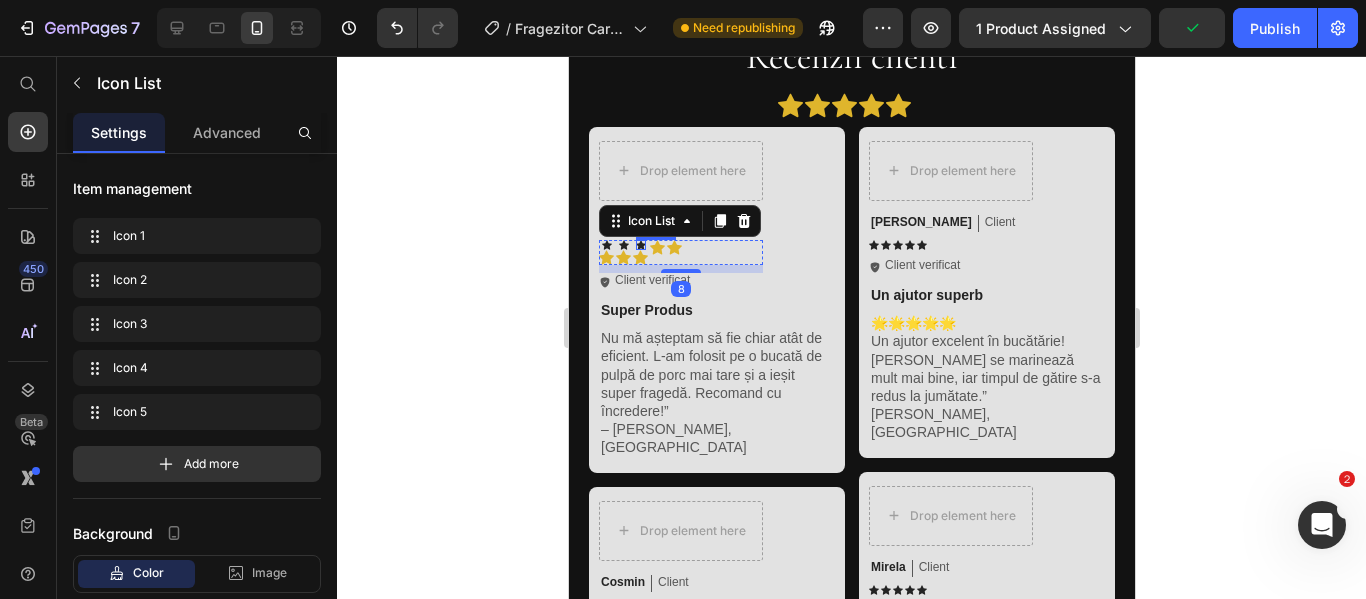 click 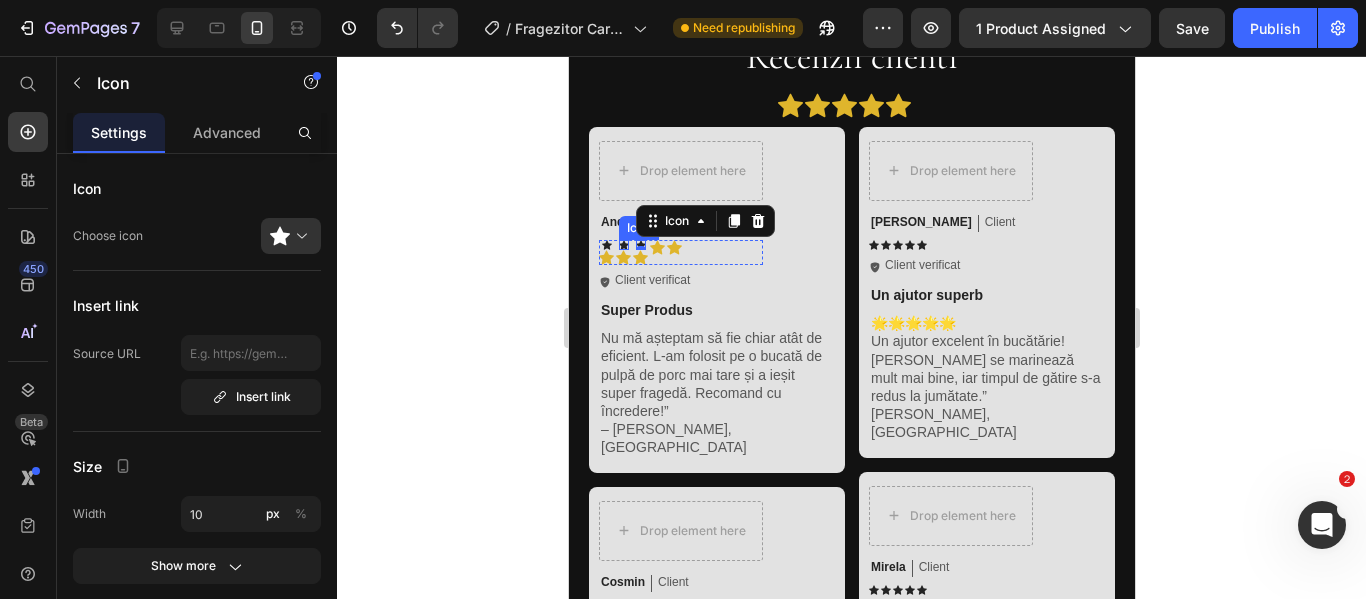 click 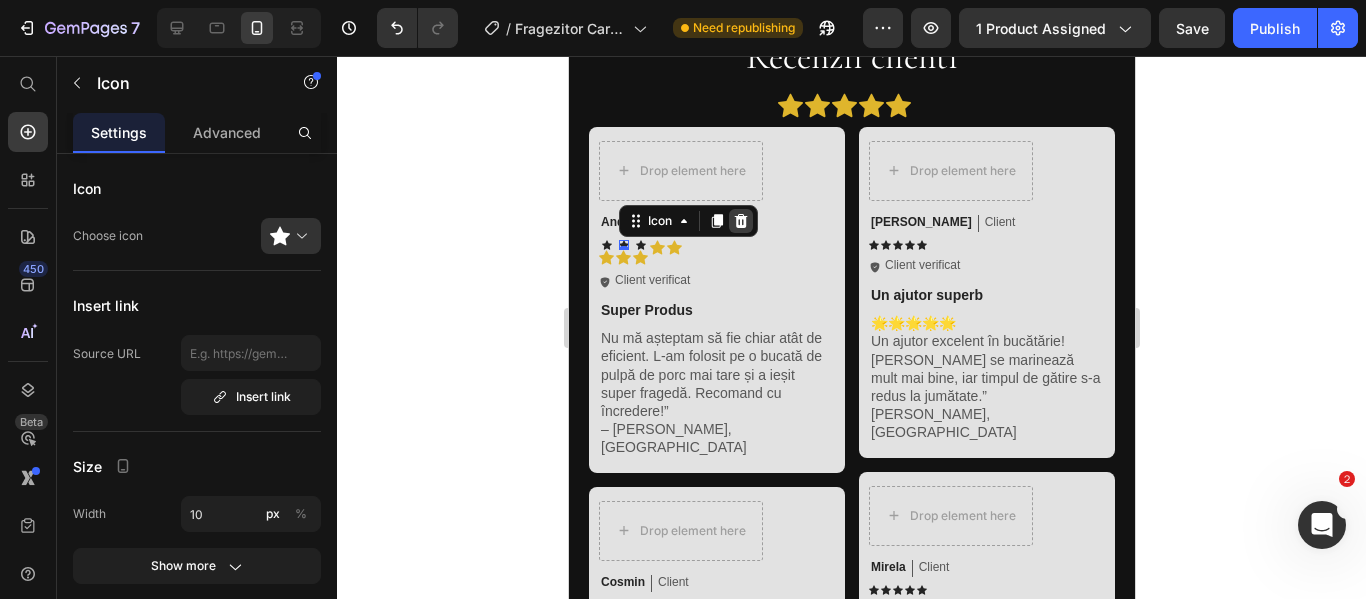 click 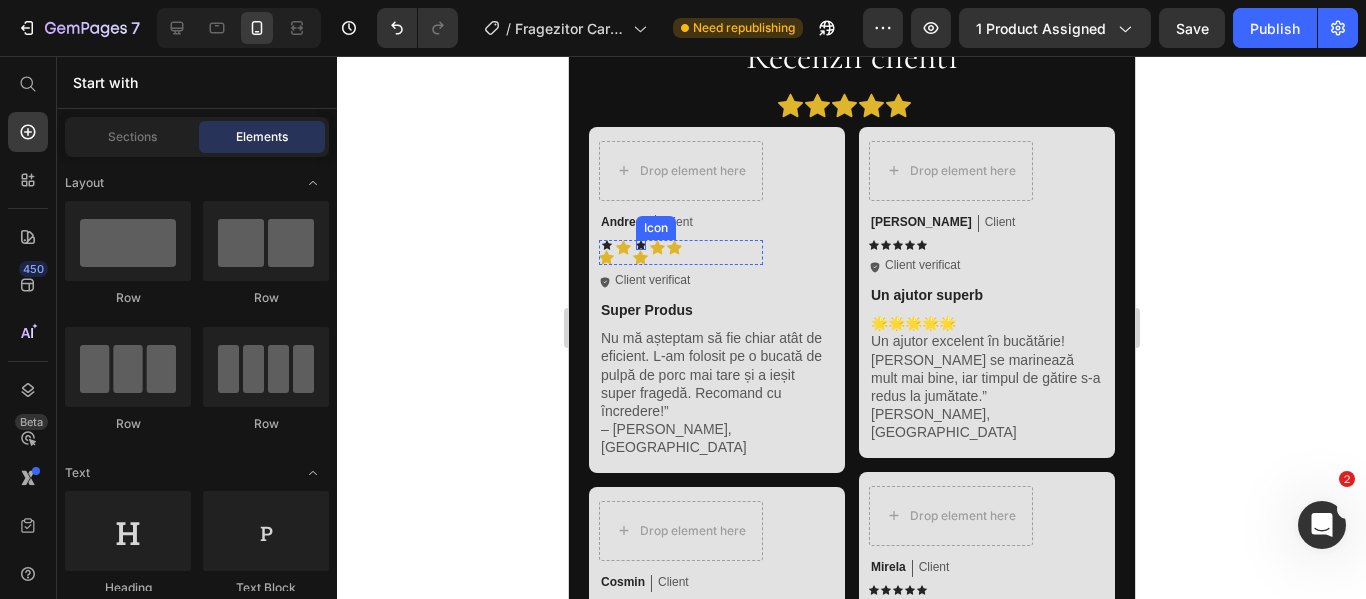 click 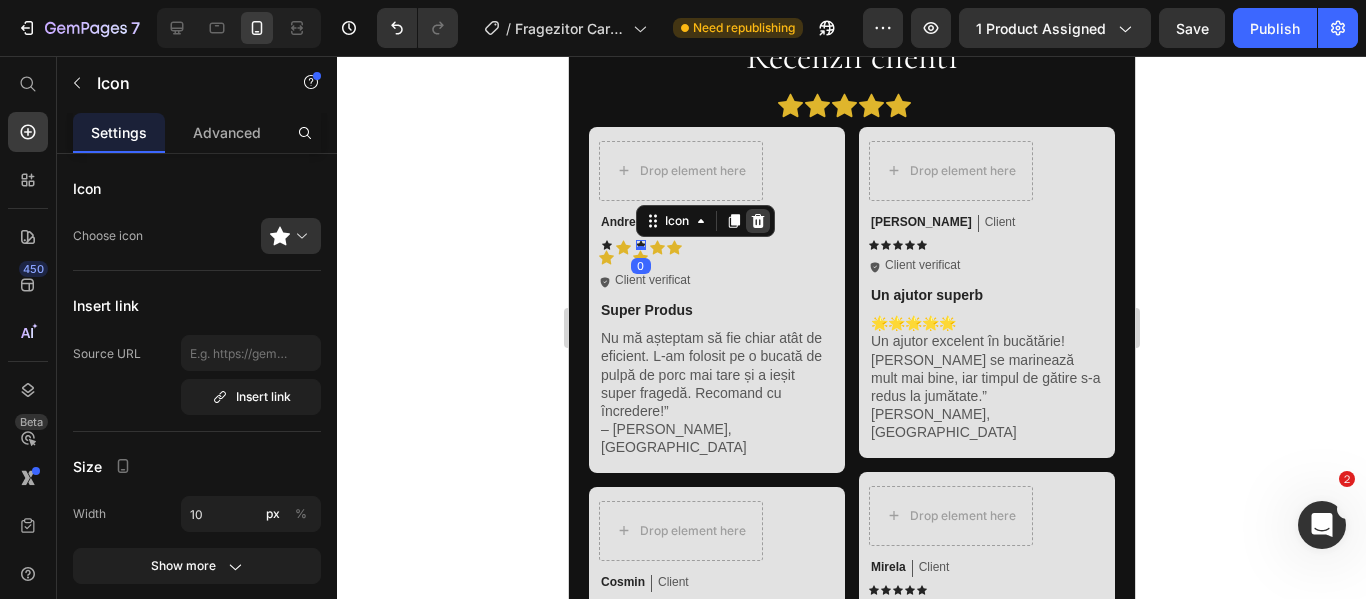 click 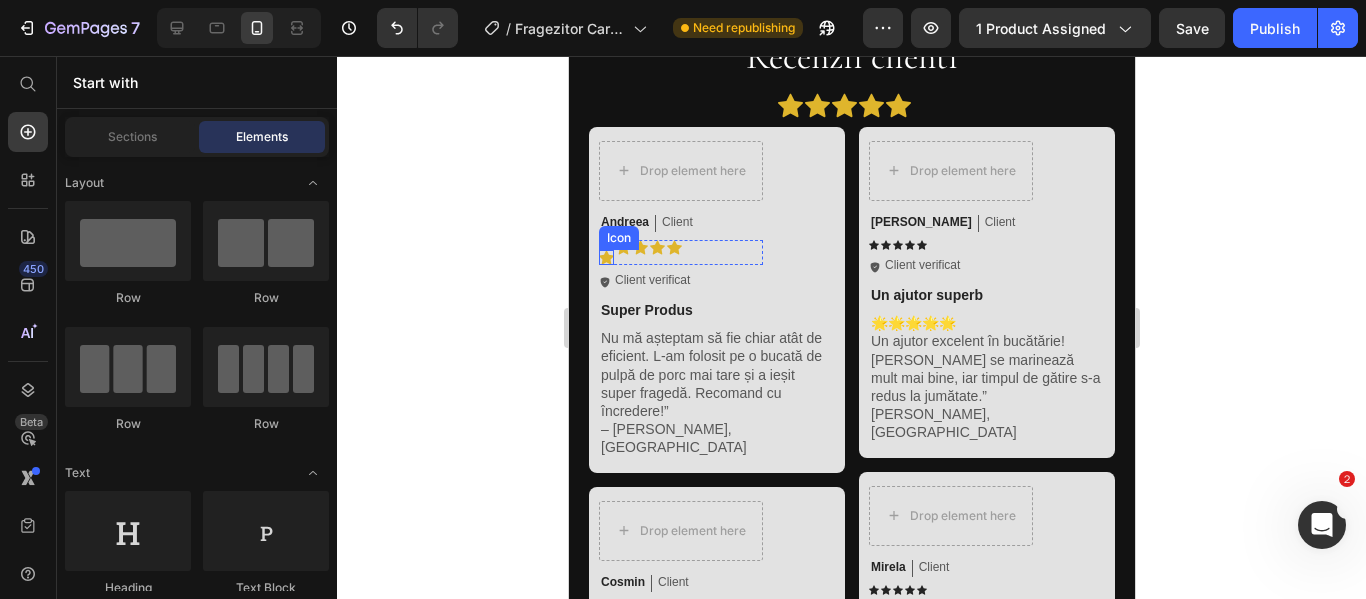 click on "Icon" at bounding box center (618, 238) 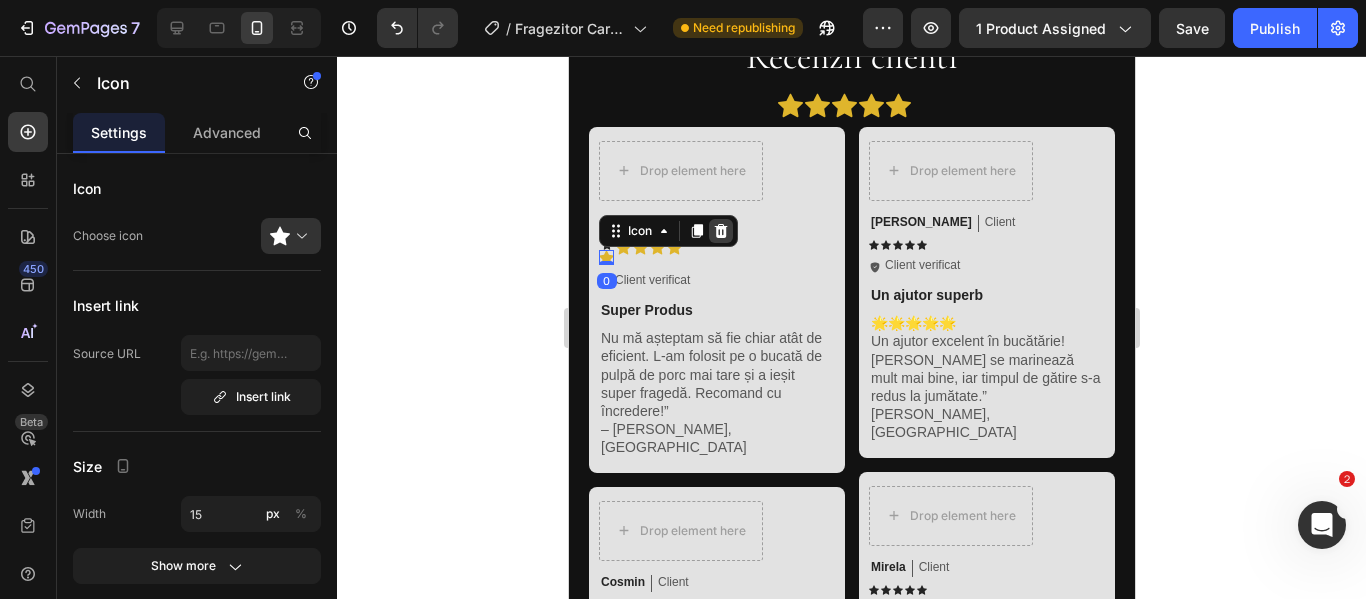 click 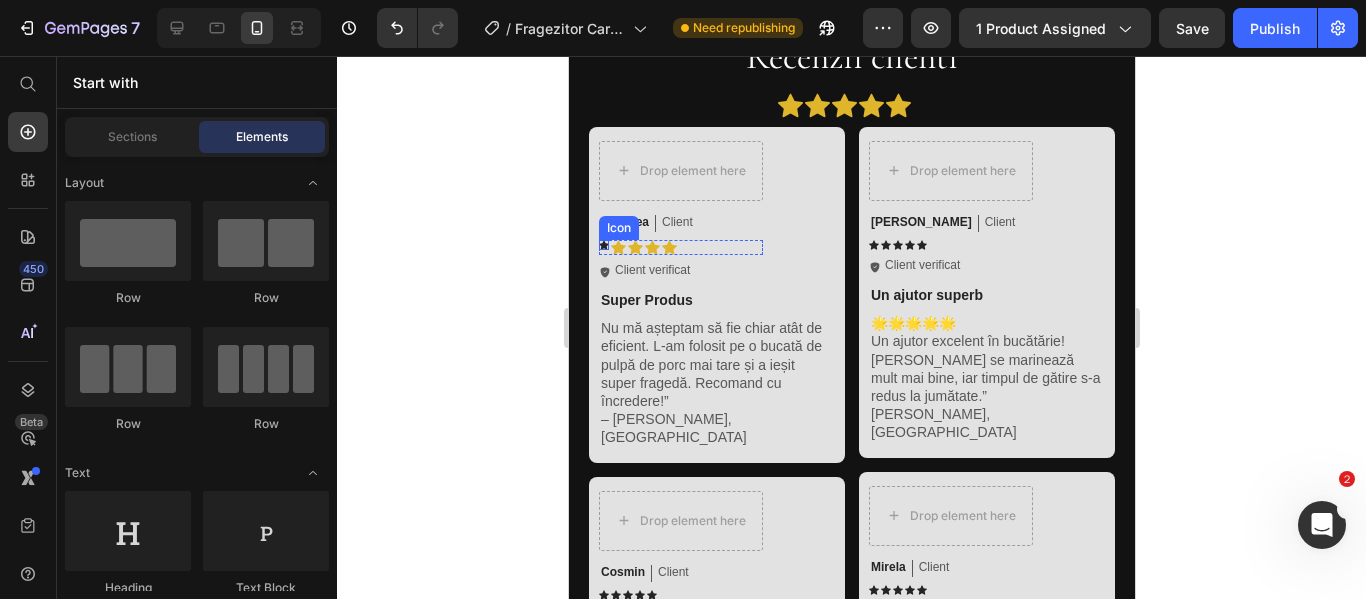 click 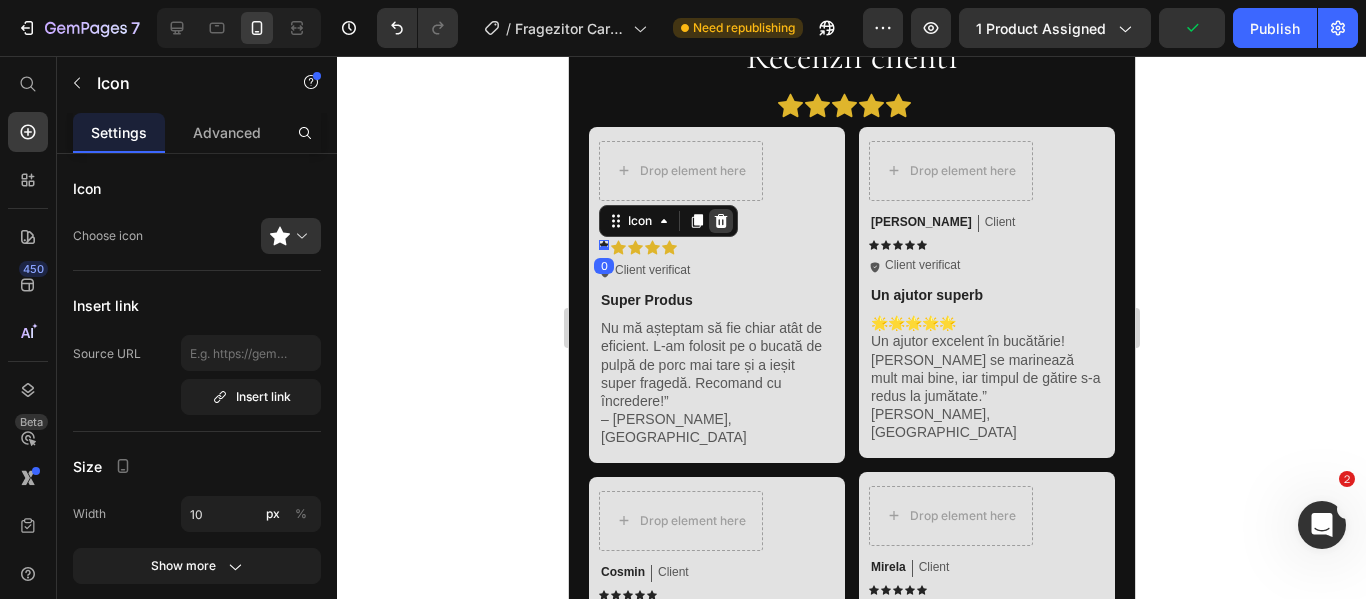 click 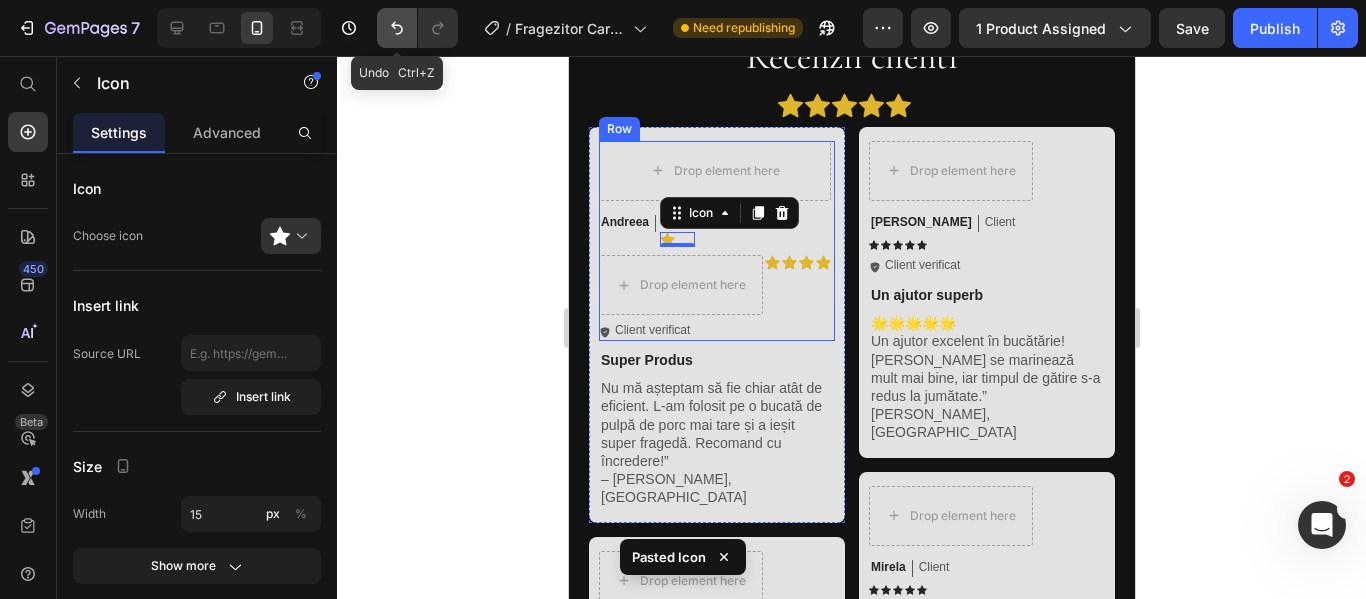 click 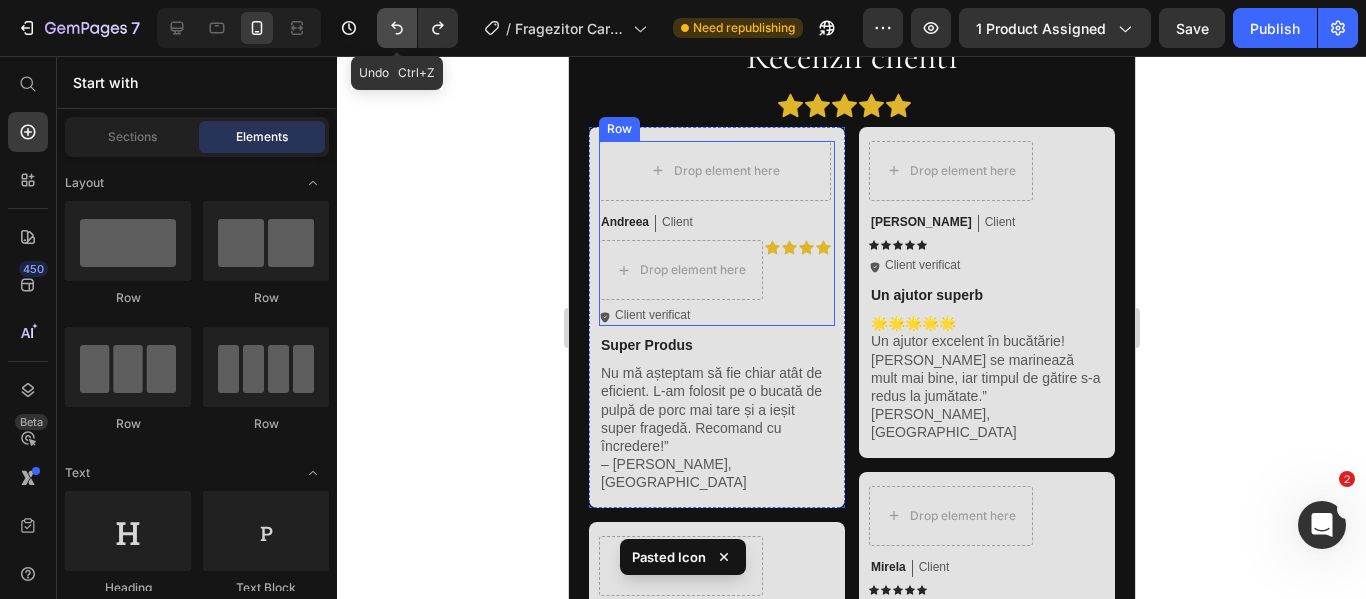 click 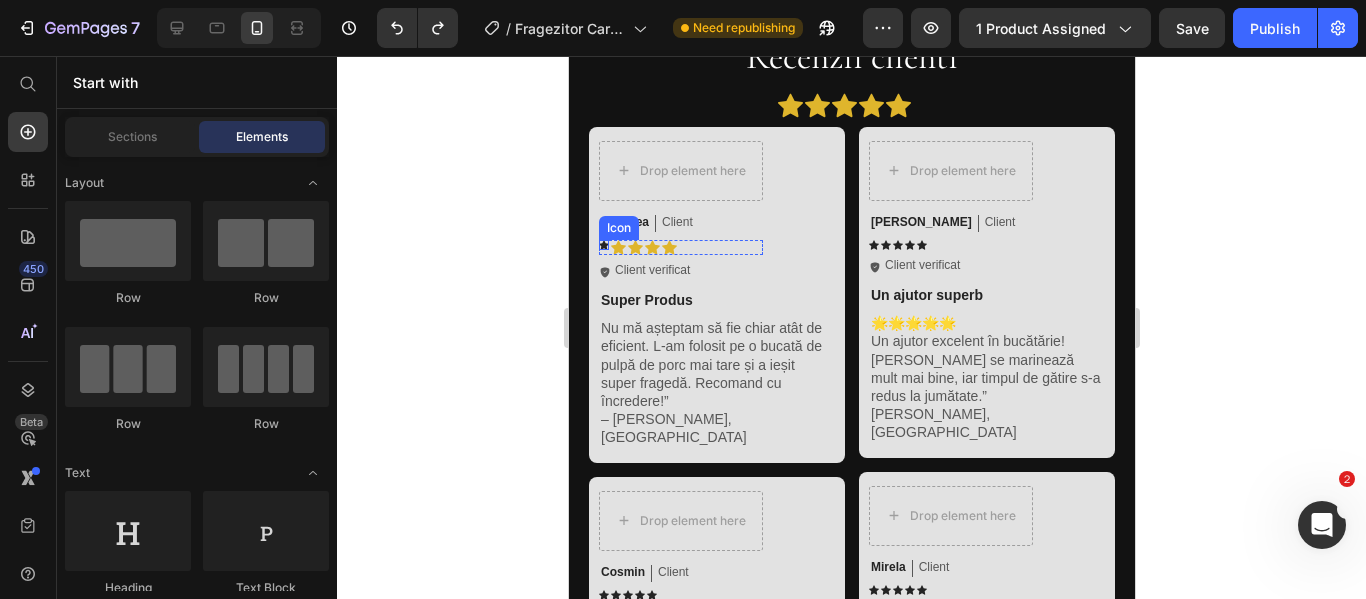 click 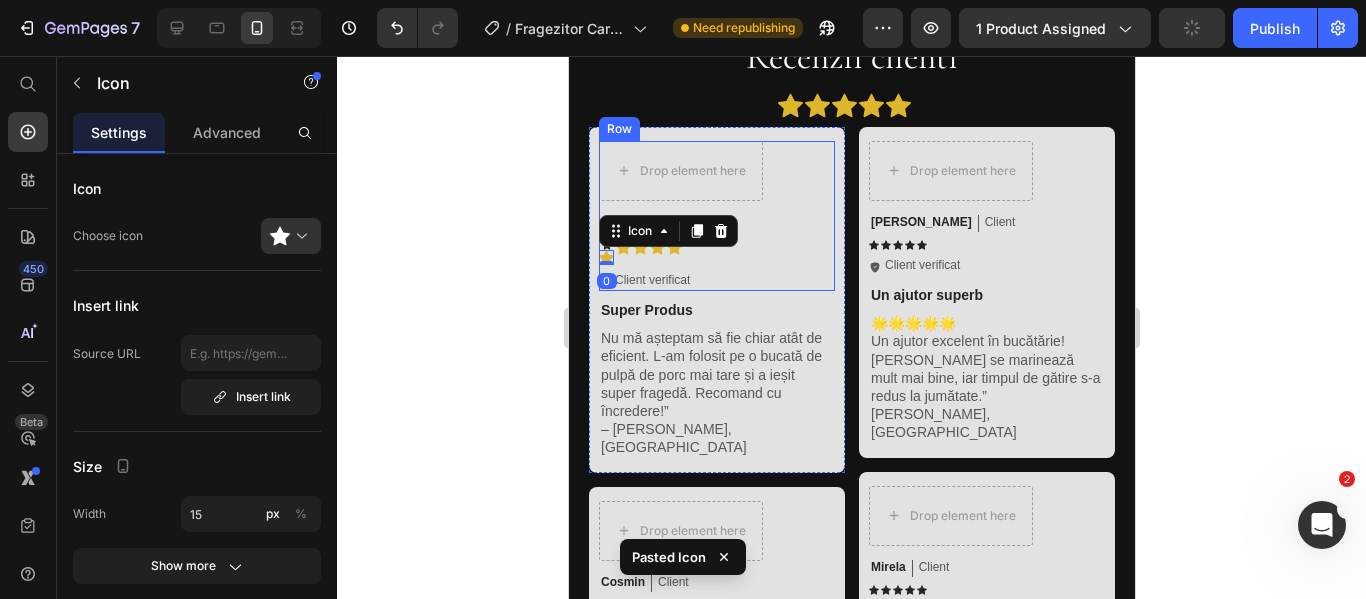 click on "Drop element here Andreea Text Block Client Text Block Row Icon Icon   0 Icon Icon Icon Icon Icon List
Icon Client verificat Text Block Row Row" at bounding box center [716, 216] 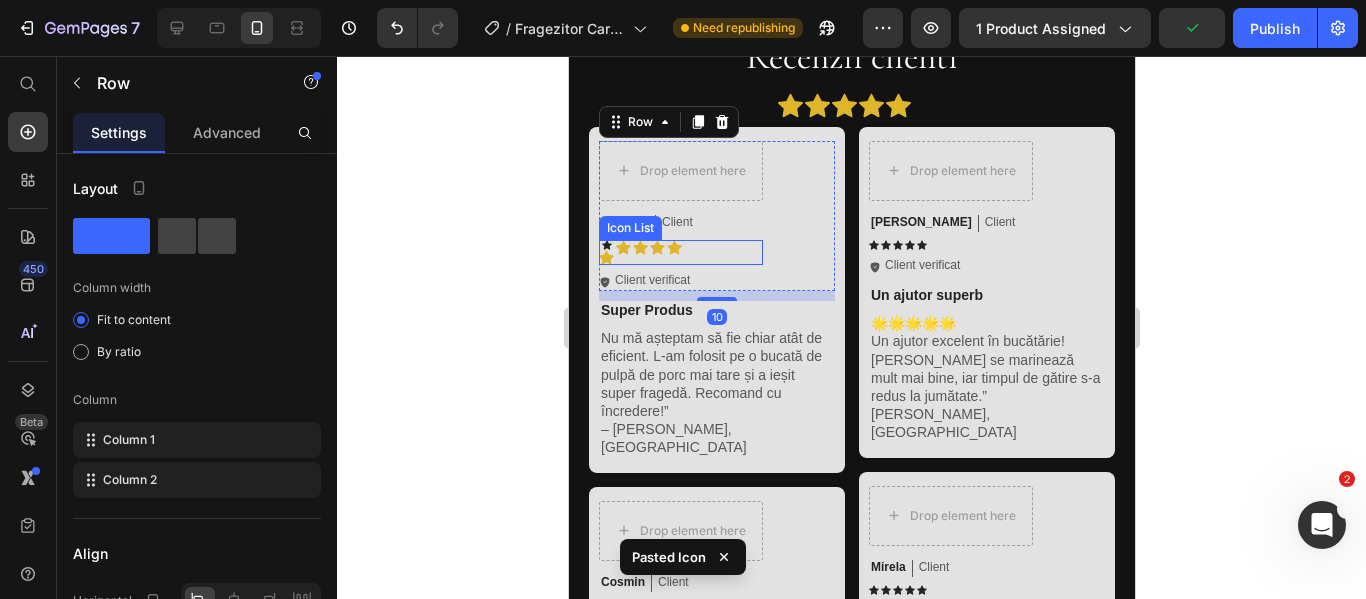 click on "Icon Icon Icon Icon Icon Icon Icon List" at bounding box center (680, 252) 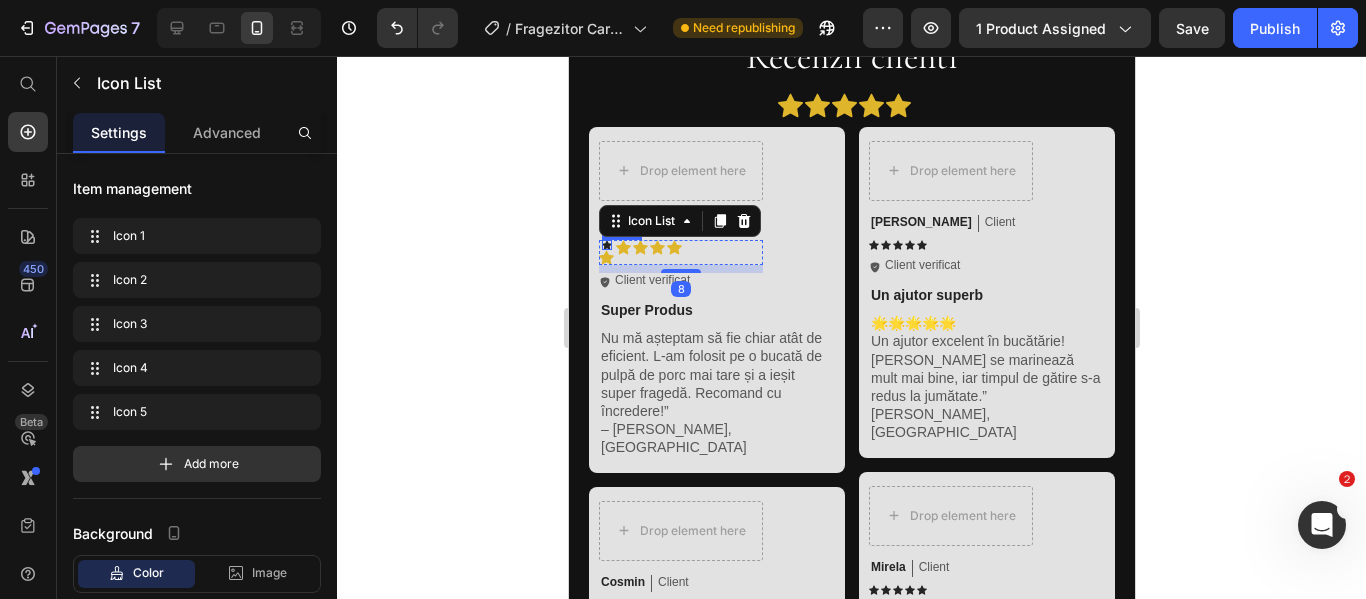 click 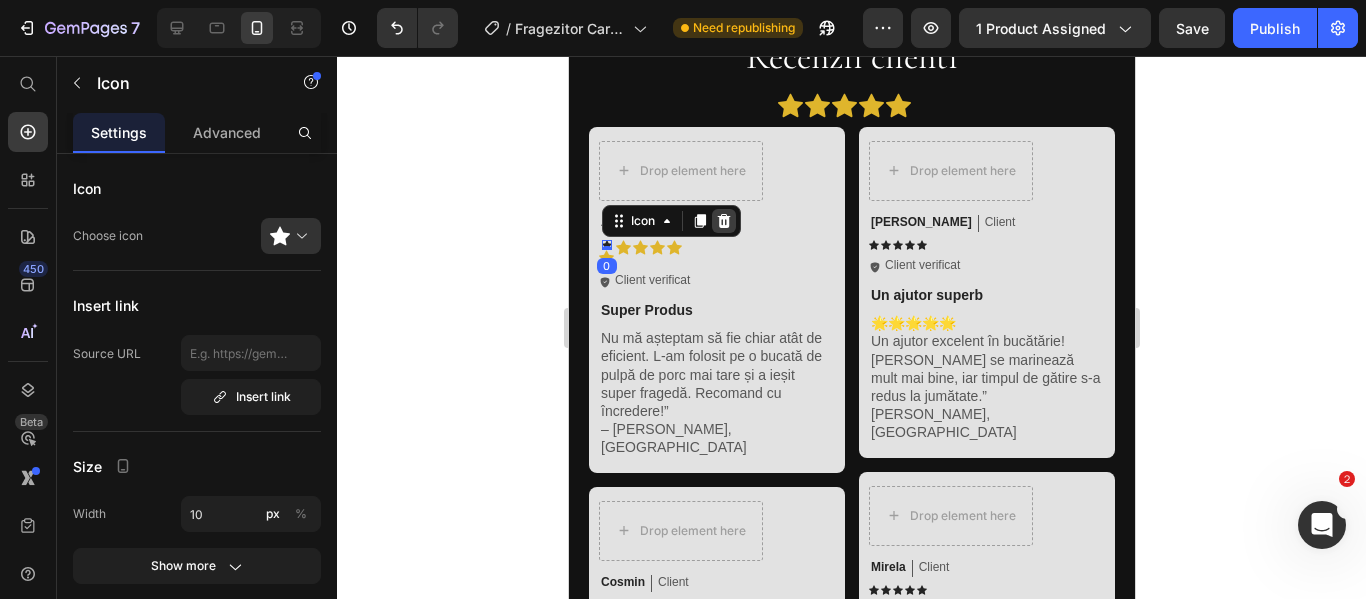 click 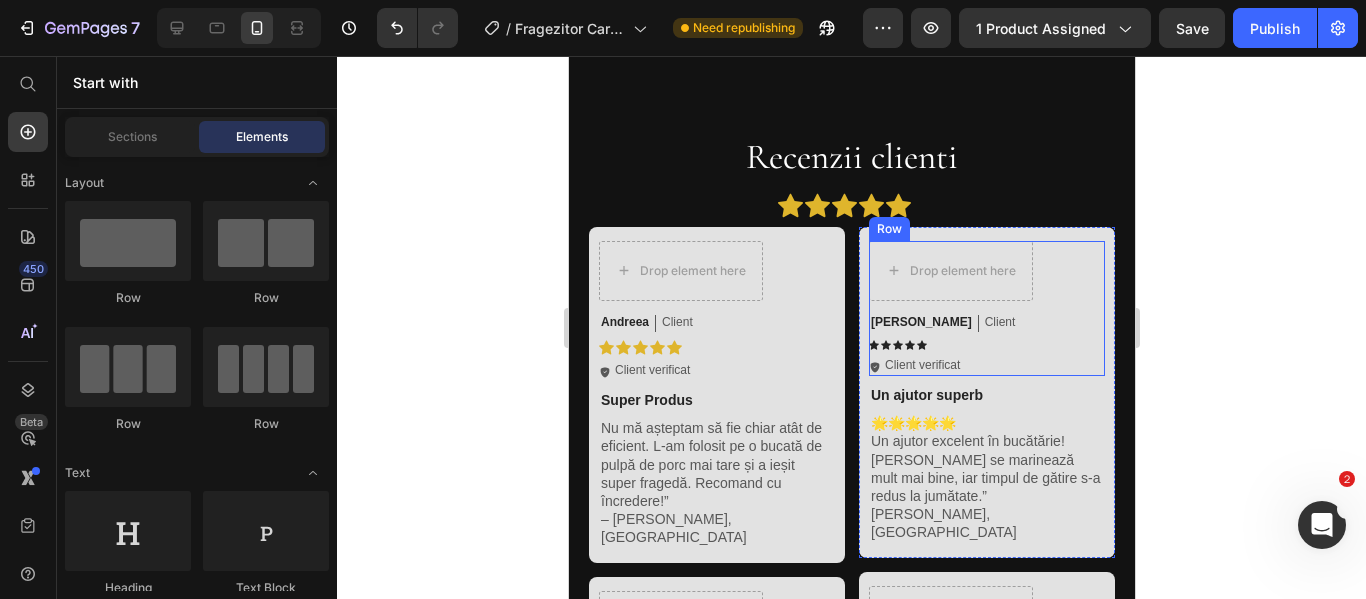 scroll, scrollTop: 1200, scrollLeft: 0, axis: vertical 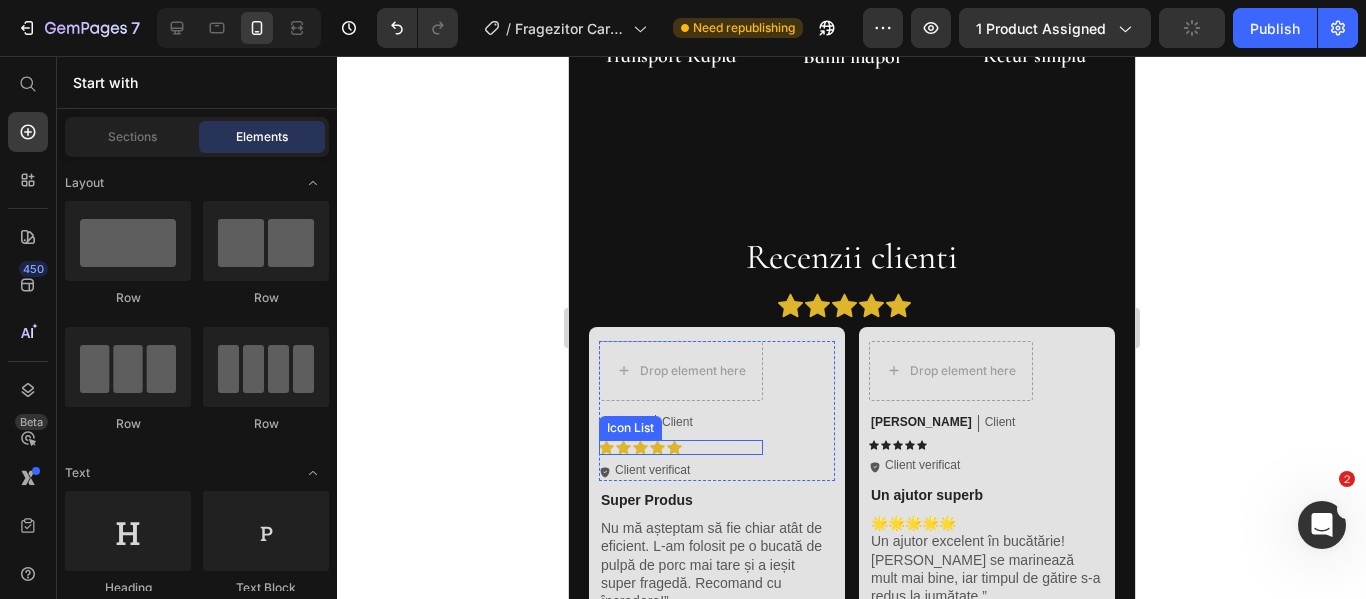click on "Icon Icon Icon Icon Icon" at bounding box center (680, 447) 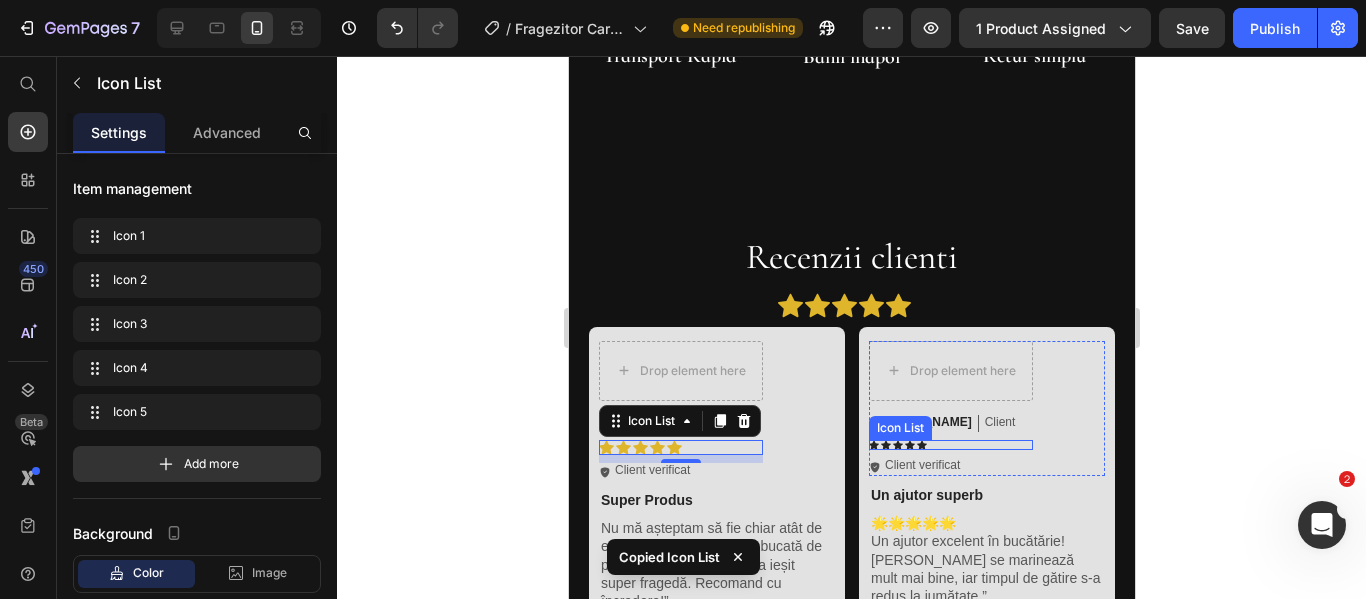 click on "Icon Icon Icon Icon Icon" at bounding box center [950, 445] 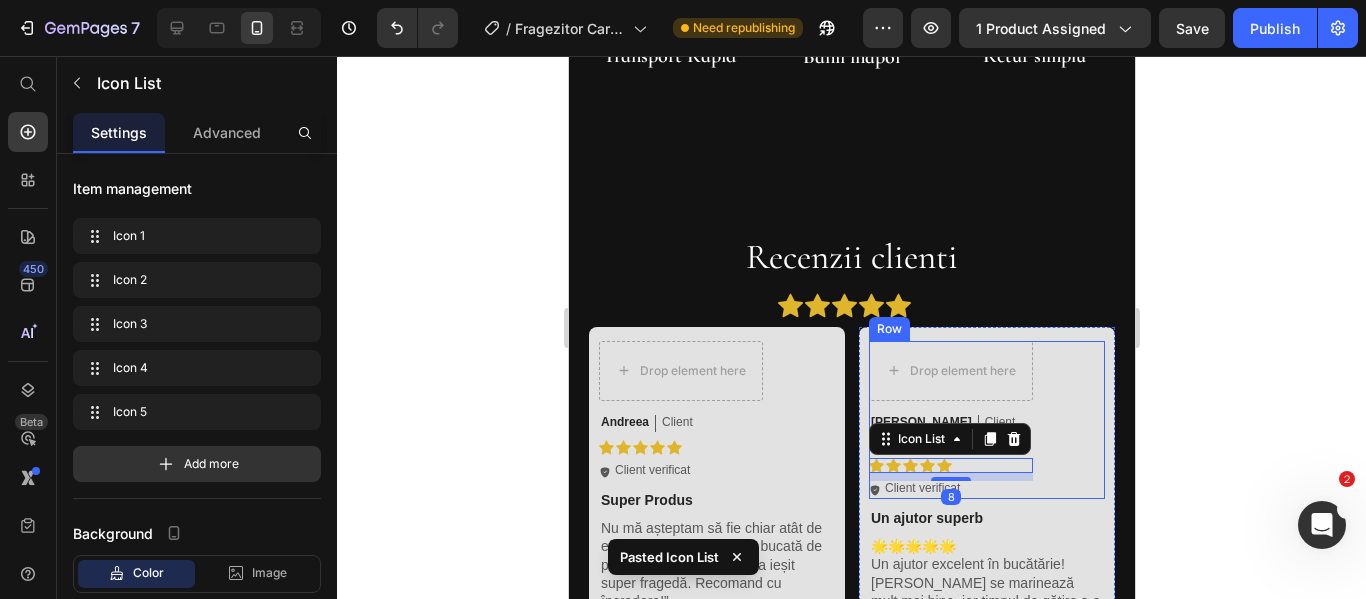 click on "Drop element here Radu Text Block Client Text Block Row Icon Icon Icon Icon Icon Icon List Icon Icon Icon Icon Icon Icon List   8
Icon Client verificat Text Block Row Row" at bounding box center (986, 420) 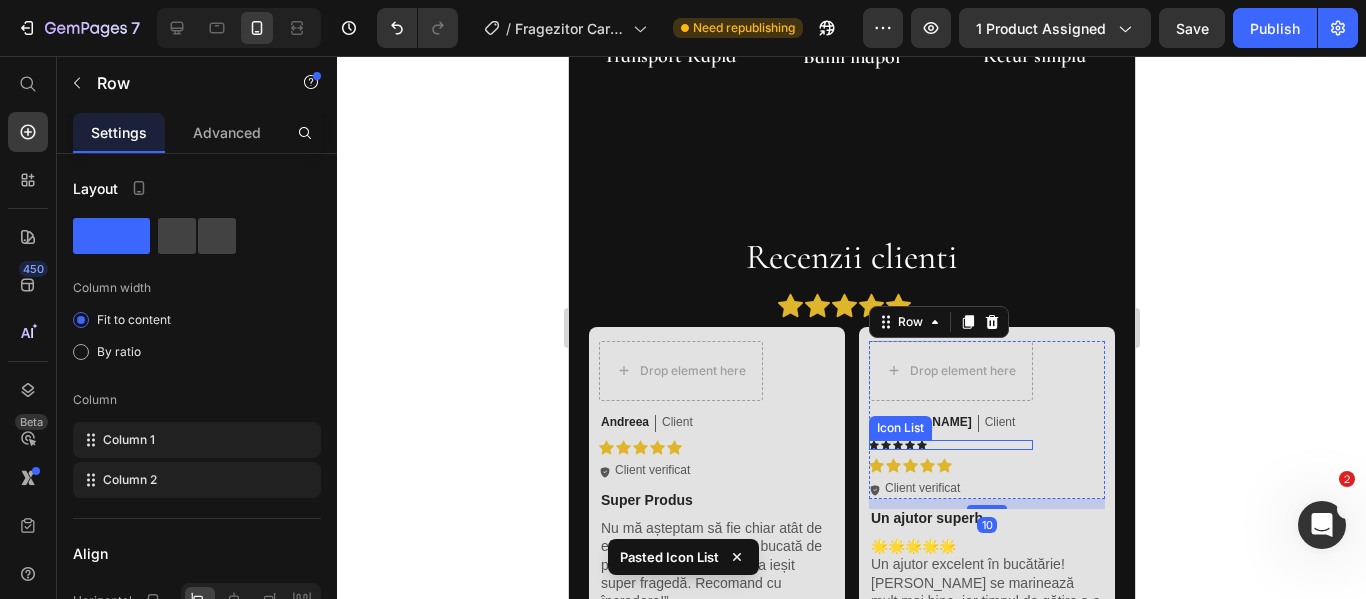 click on "Icon Icon Icon Icon Icon" at bounding box center (950, 445) 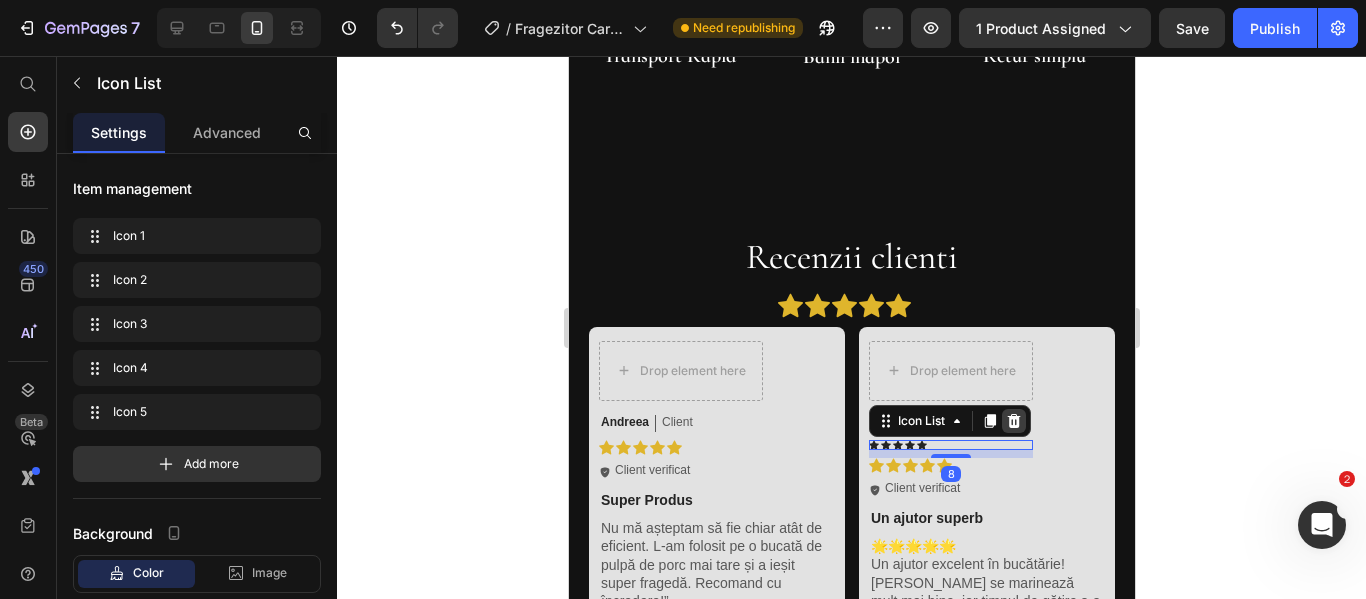 click 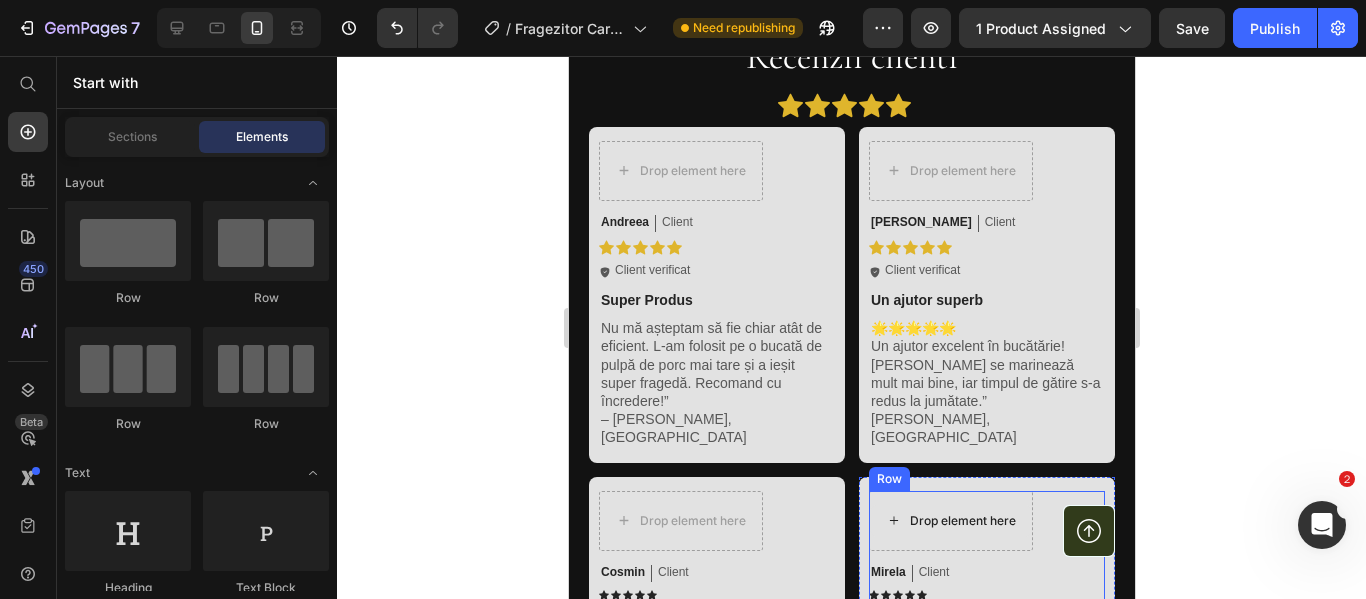 scroll, scrollTop: 1500, scrollLeft: 0, axis: vertical 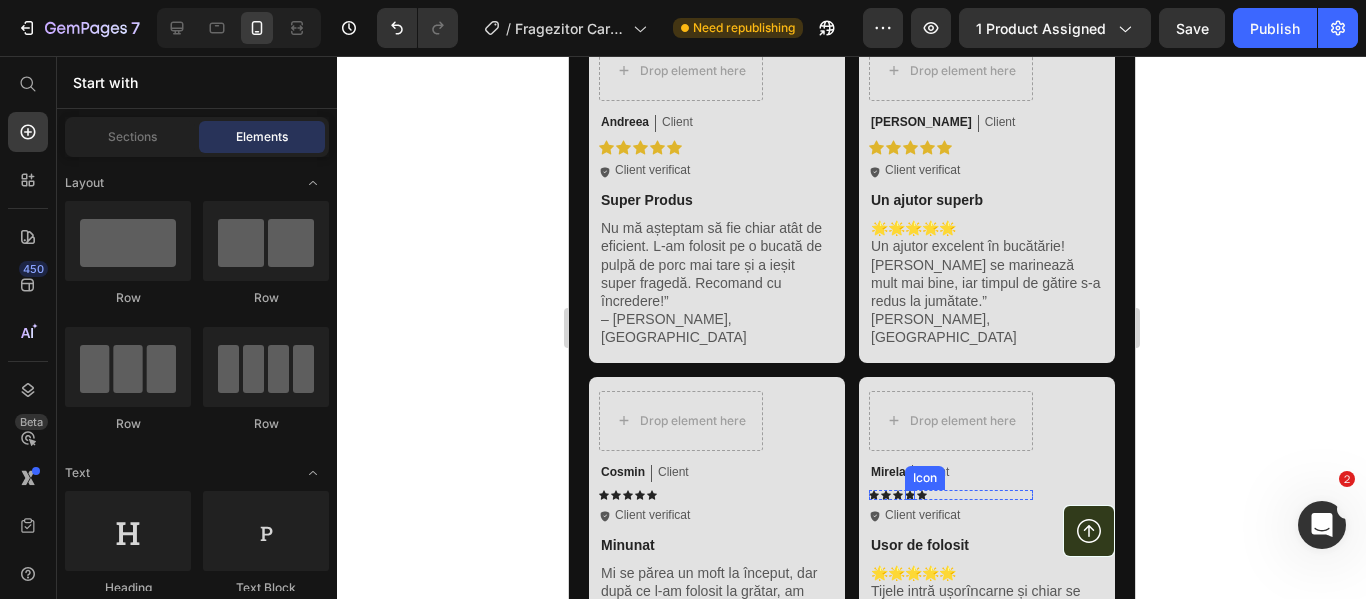 click 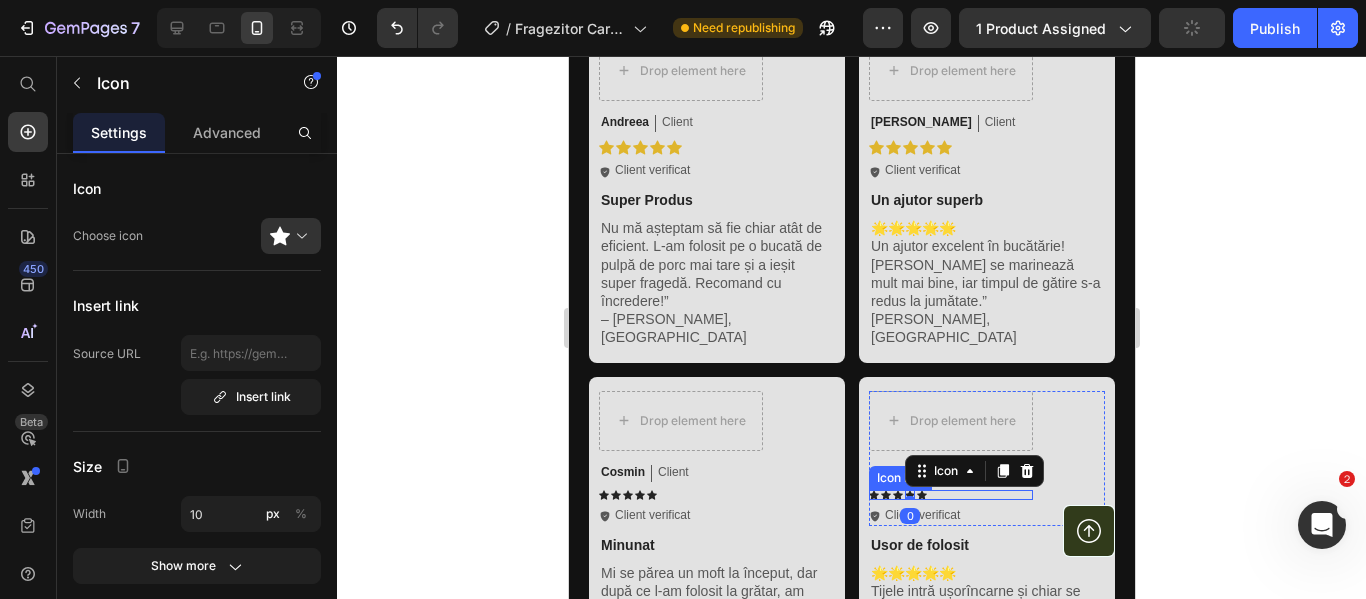 click on "Icon Icon Icon Icon   0 Icon" at bounding box center [950, 495] 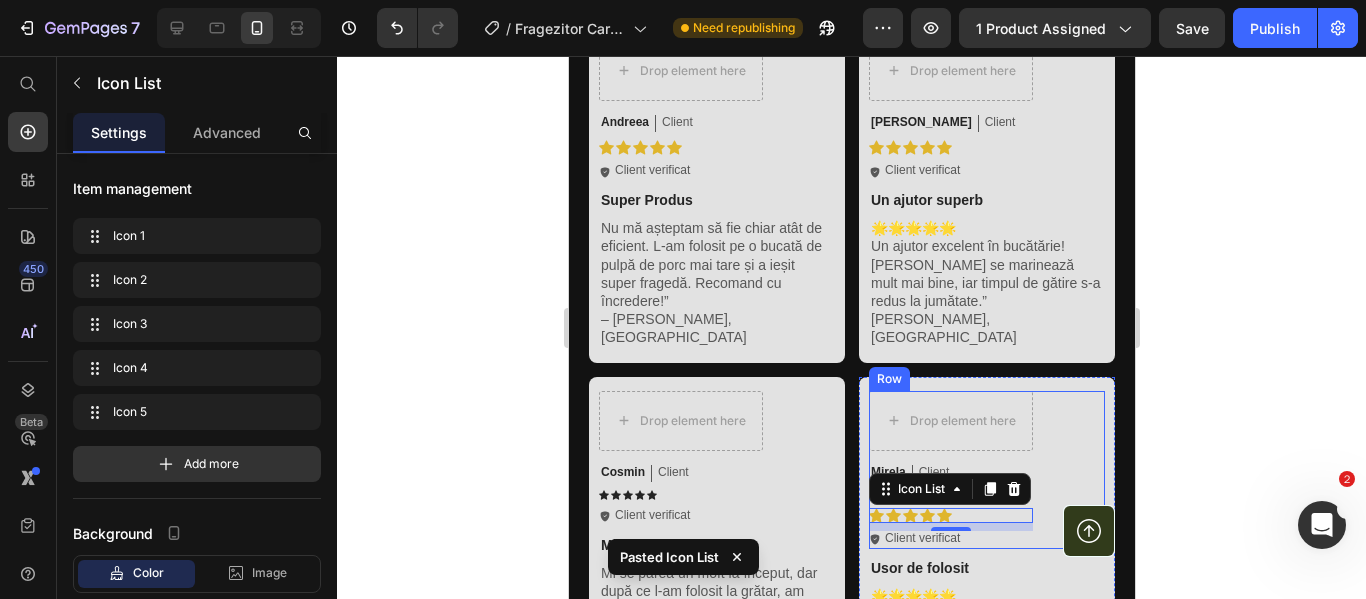 click on "Drop element here Mirela Text Block Client Text Block Row Icon Icon Icon Icon Icon Icon List Icon Icon Icon Icon Icon Icon List   8
Icon Client verificat Text Block Row Row" at bounding box center [986, 470] 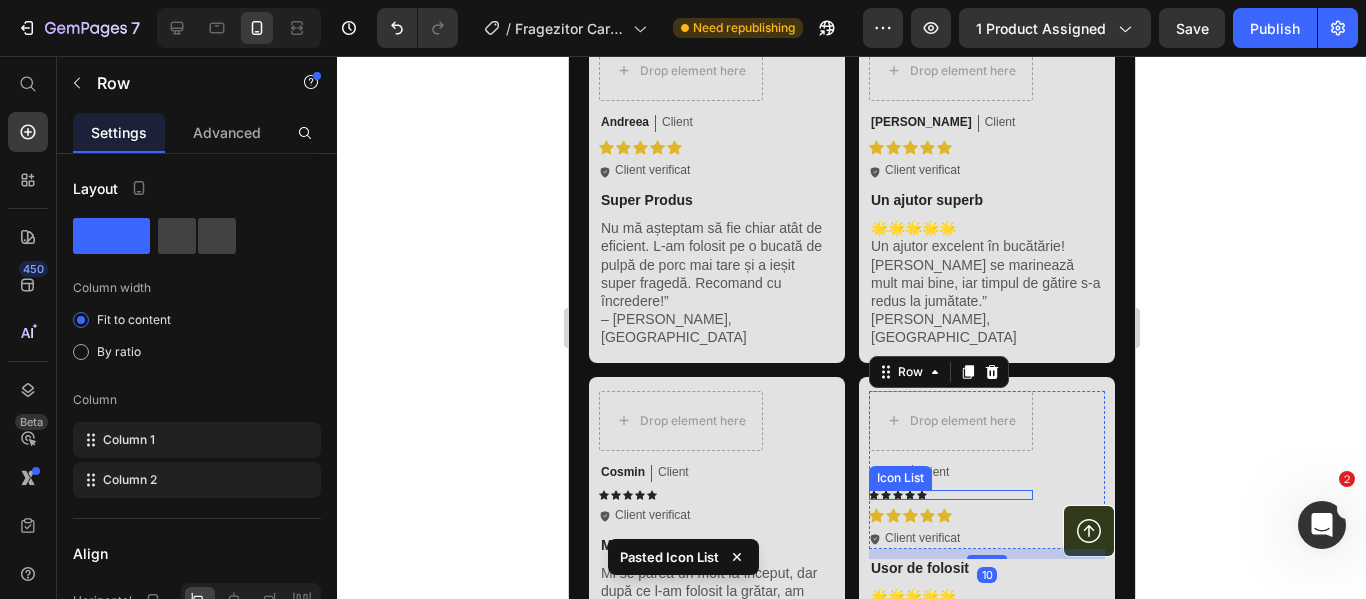 click on "Icon Icon Icon Icon Icon" at bounding box center [950, 495] 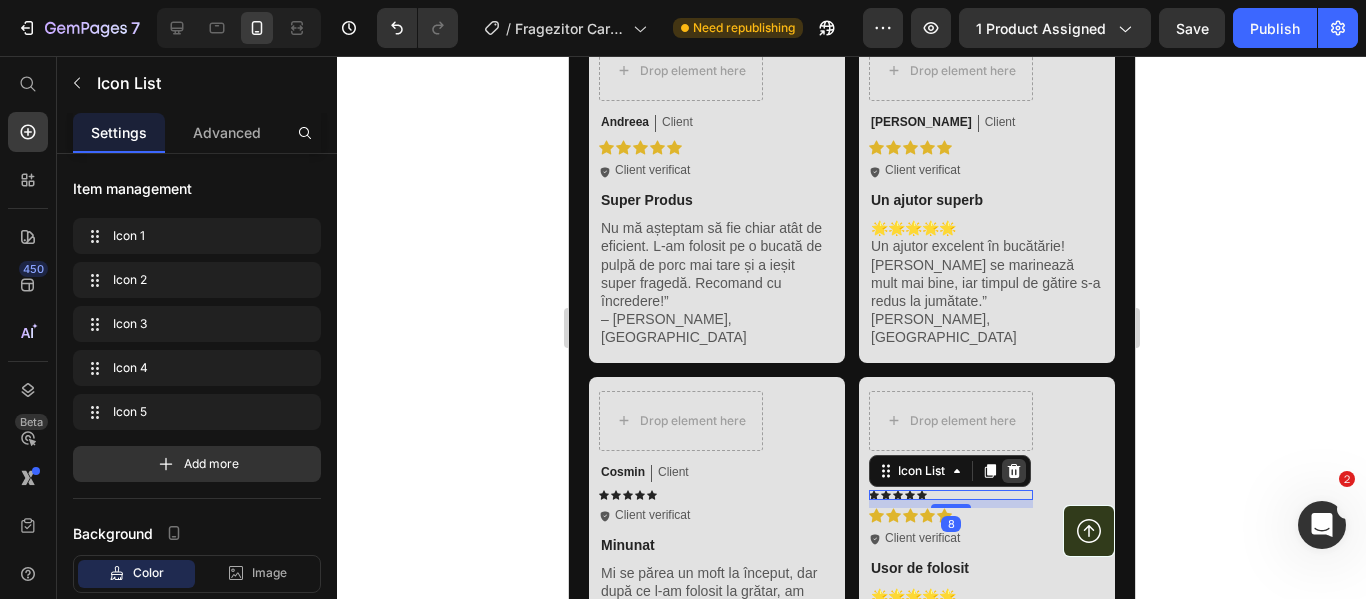click at bounding box center [1013, 471] 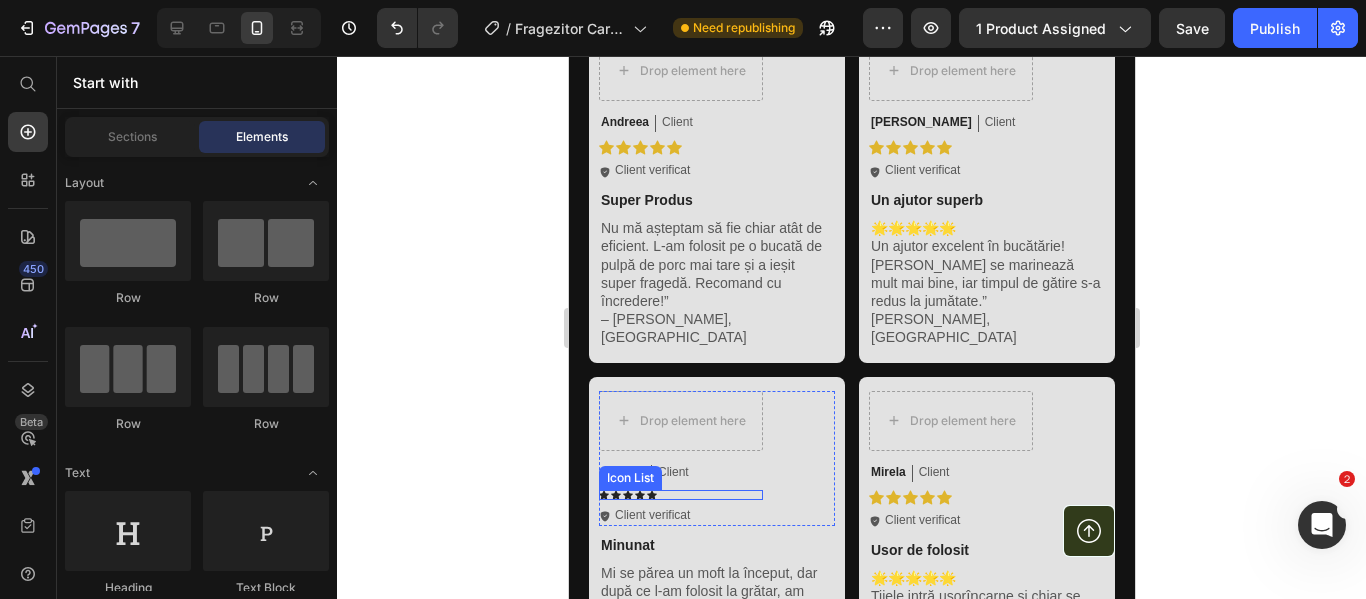 click on "Icon Icon Icon Icon Icon" at bounding box center [680, 495] 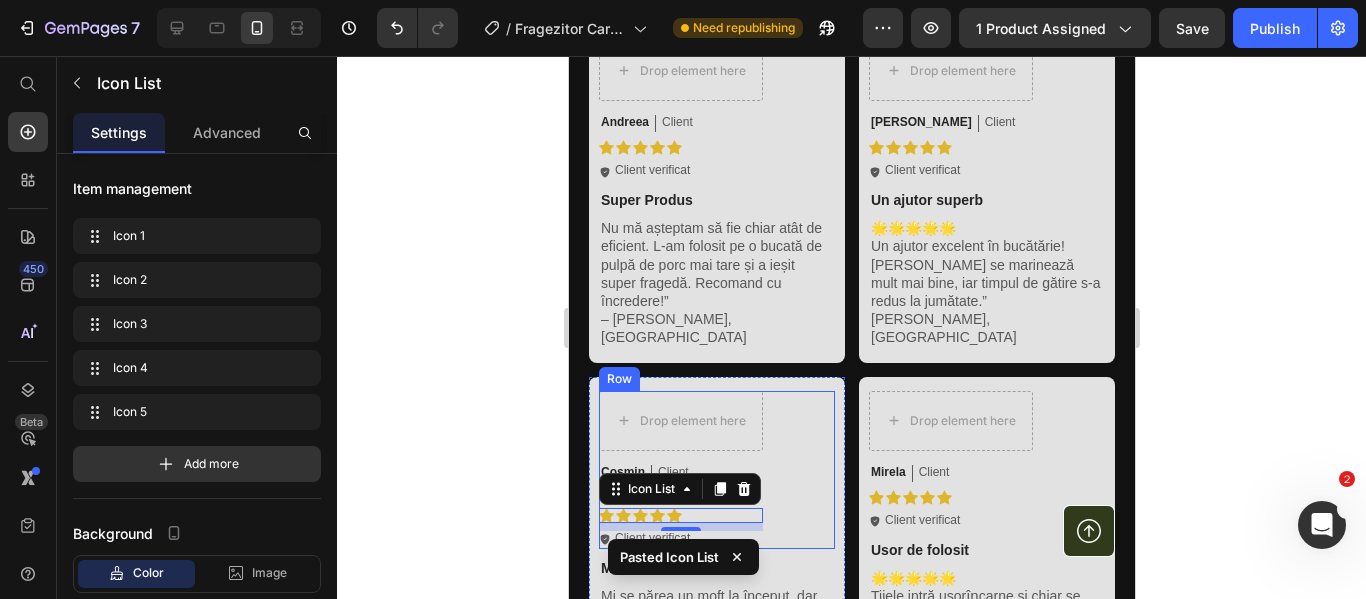 click on "Drop element here Cosmin Text Block Client Text Block Row Icon Icon Icon Icon Icon Icon List Icon Icon Icon Icon Icon Icon List   8
Icon Client verificat Text Block Row Row" at bounding box center [716, 470] 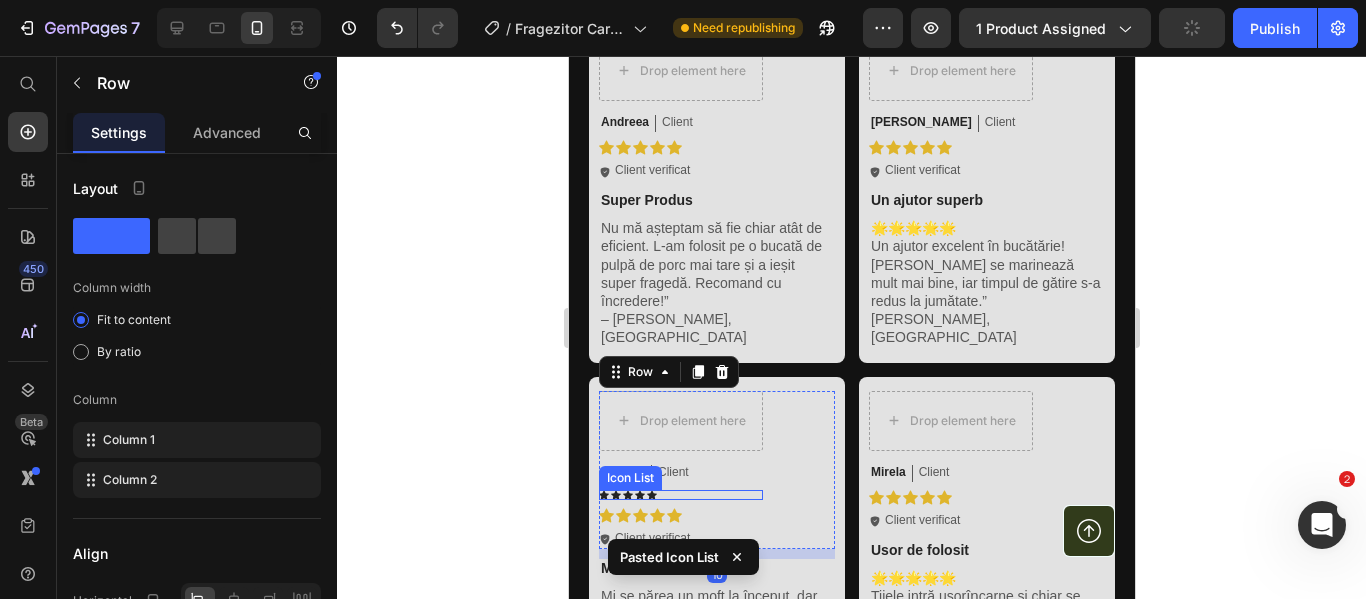 click on "Icon Icon Icon Icon Icon" at bounding box center [680, 495] 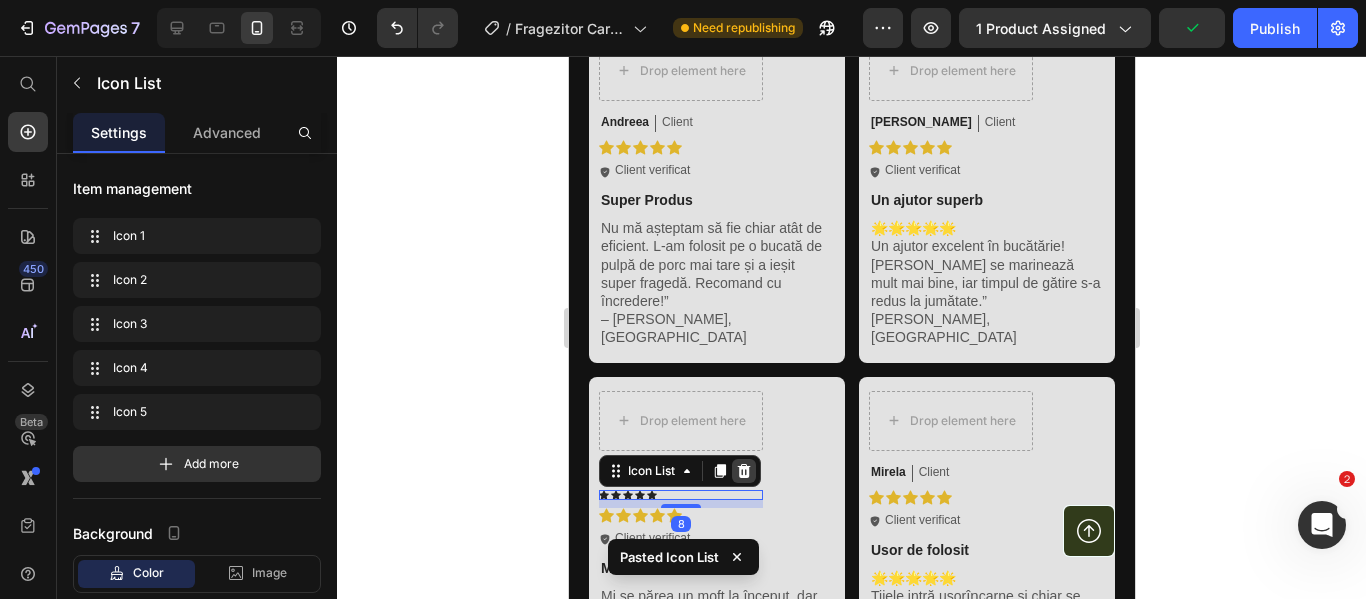 click 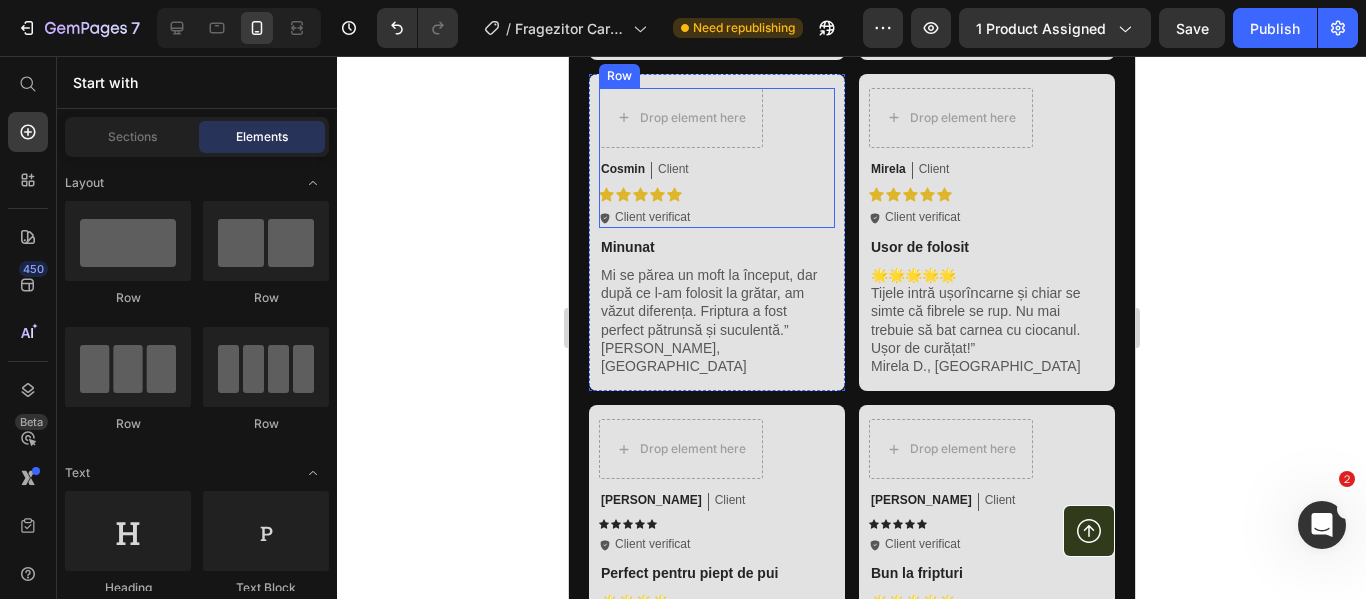 scroll, scrollTop: 1900, scrollLeft: 0, axis: vertical 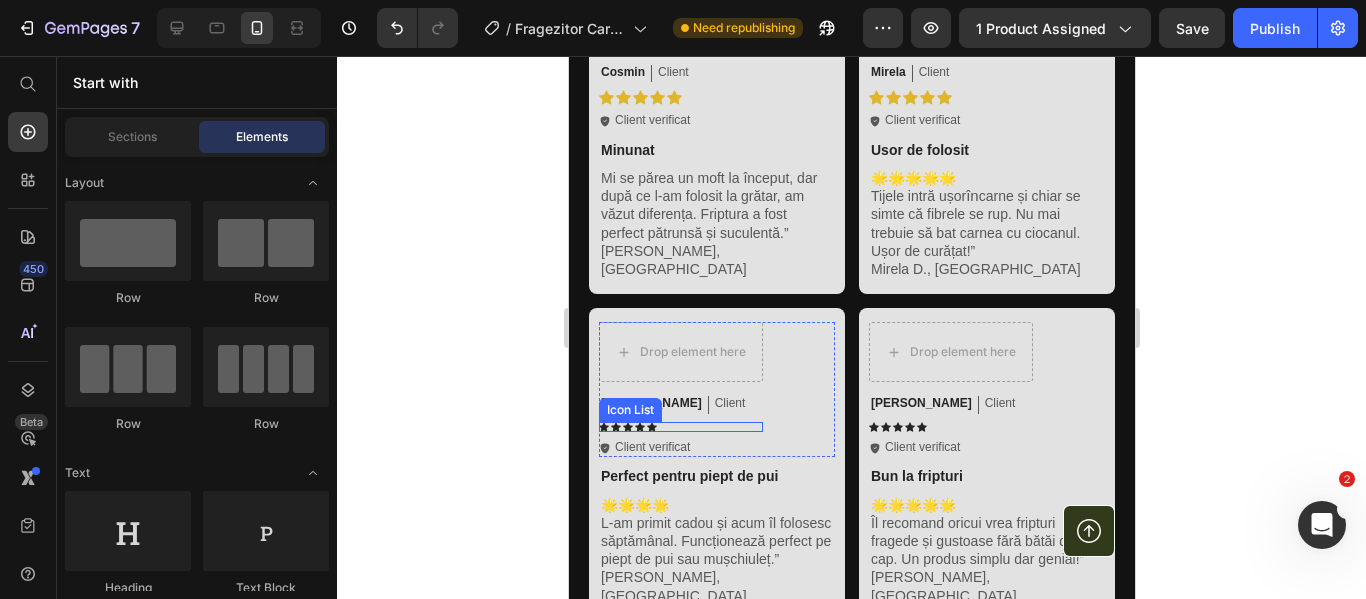 click on "Icon Icon Icon Icon Icon" at bounding box center (680, 427) 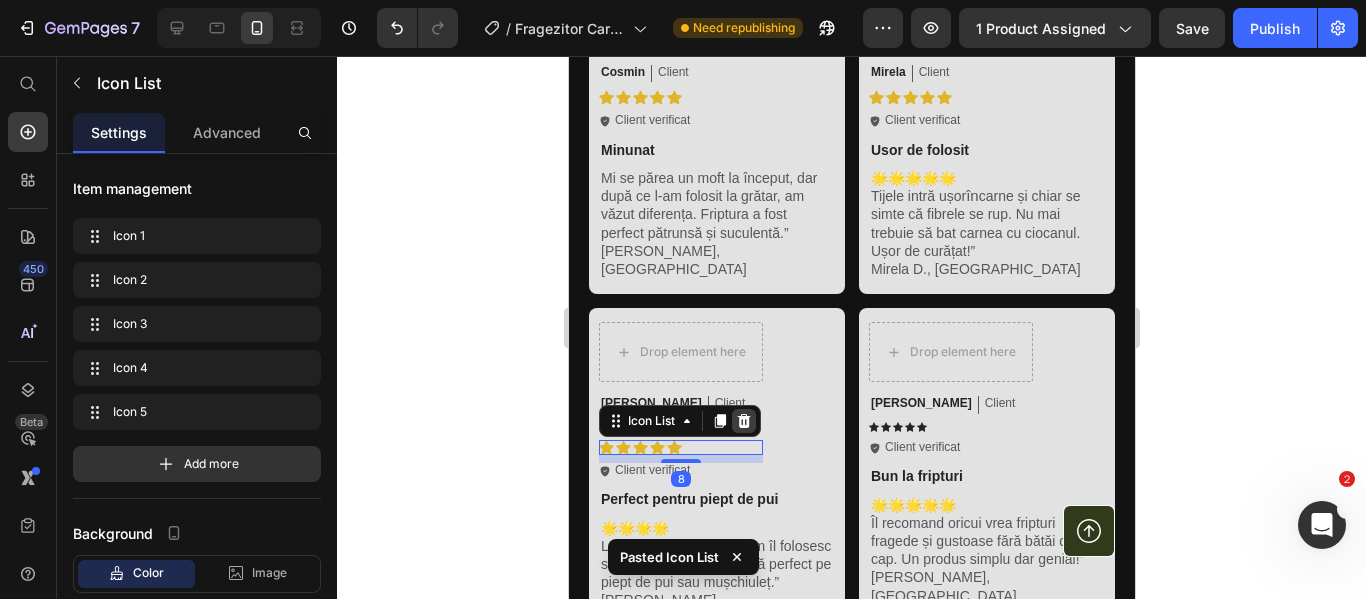 click 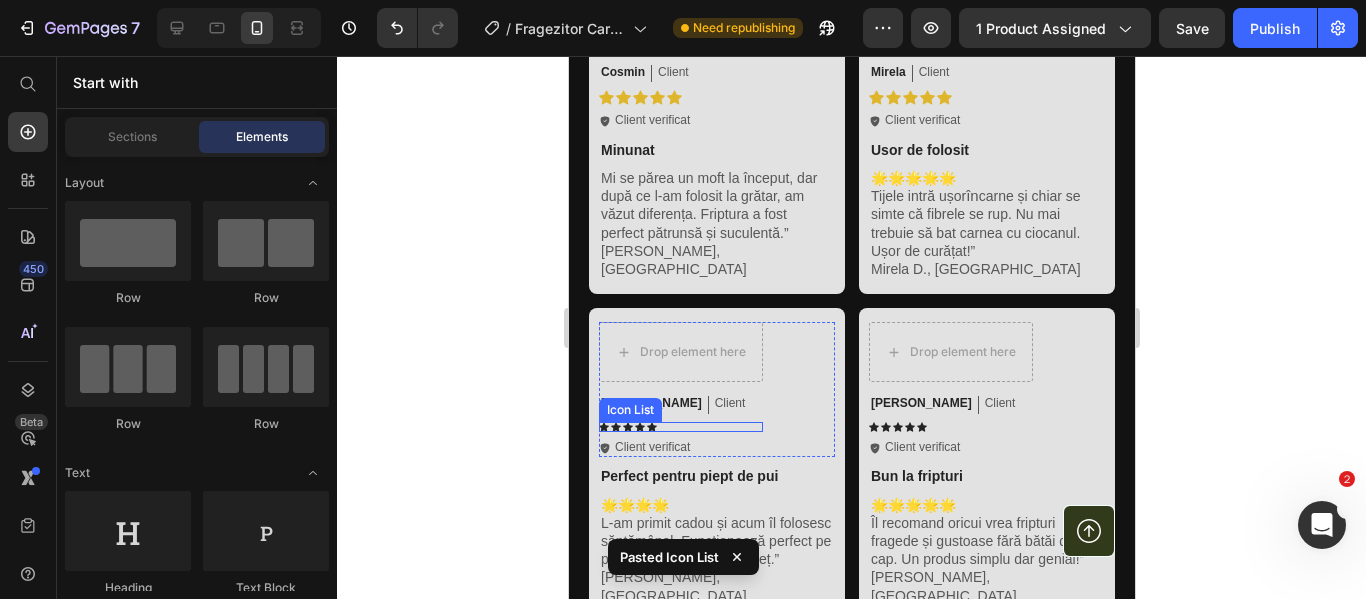 click on "Icon Icon Icon Icon Icon" at bounding box center (680, 427) 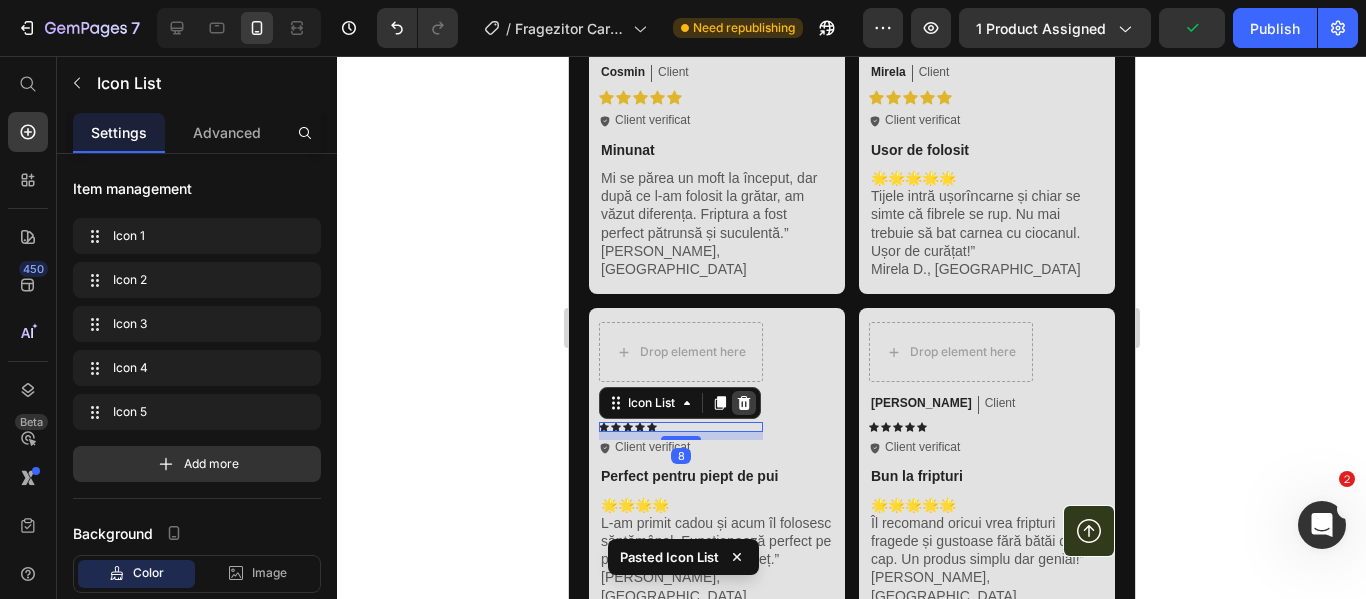 click 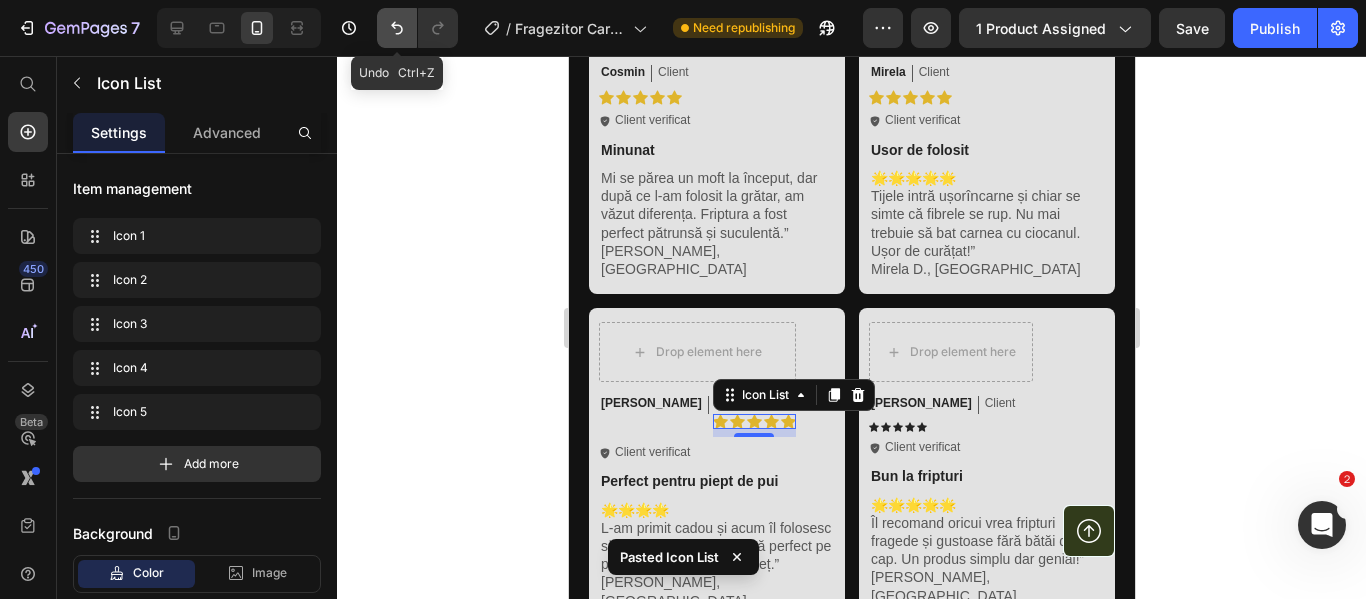 click 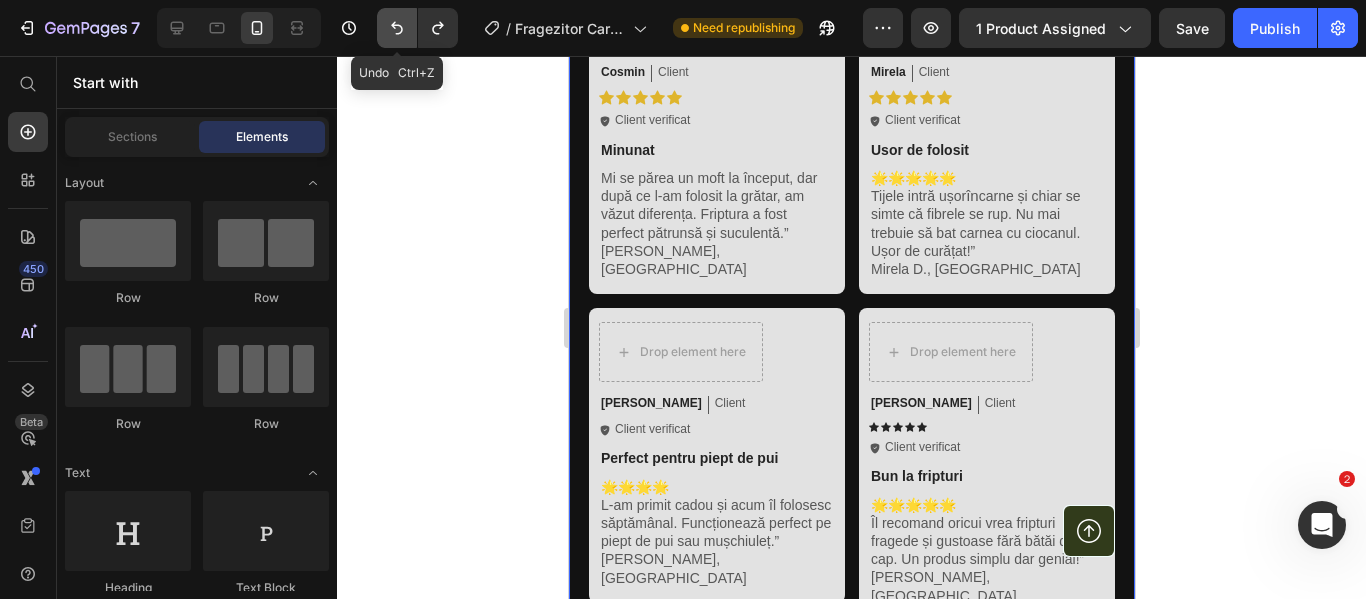 click 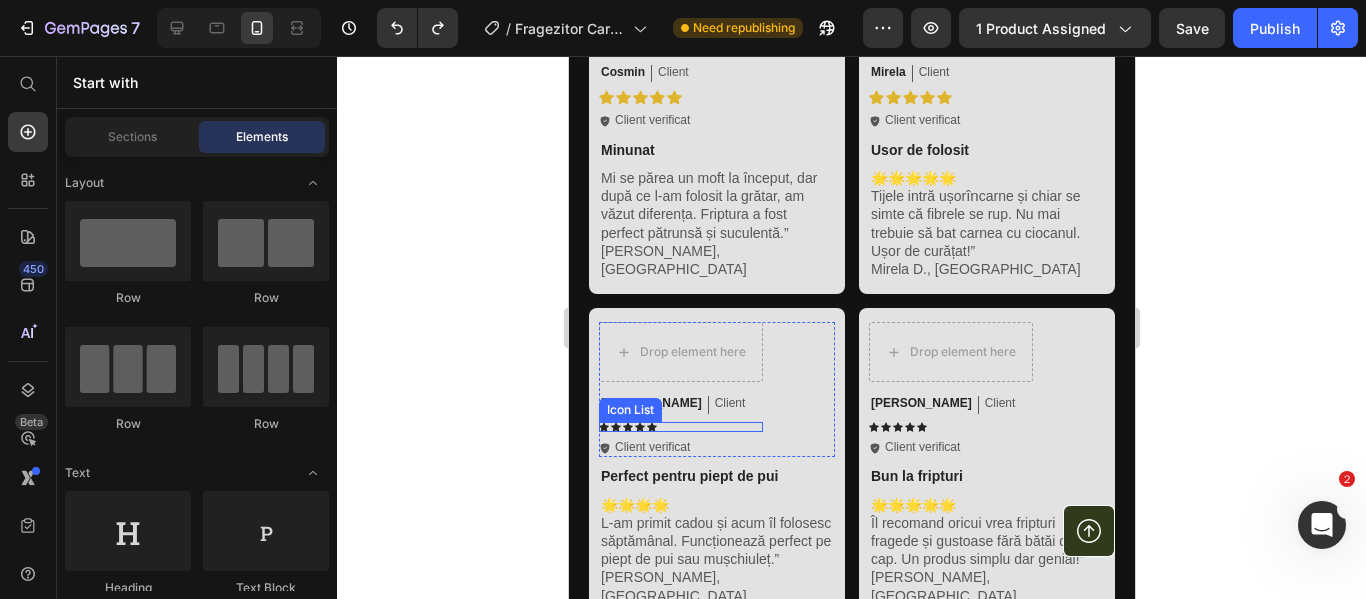 click on "Icon Icon Icon Icon Icon" at bounding box center [680, 427] 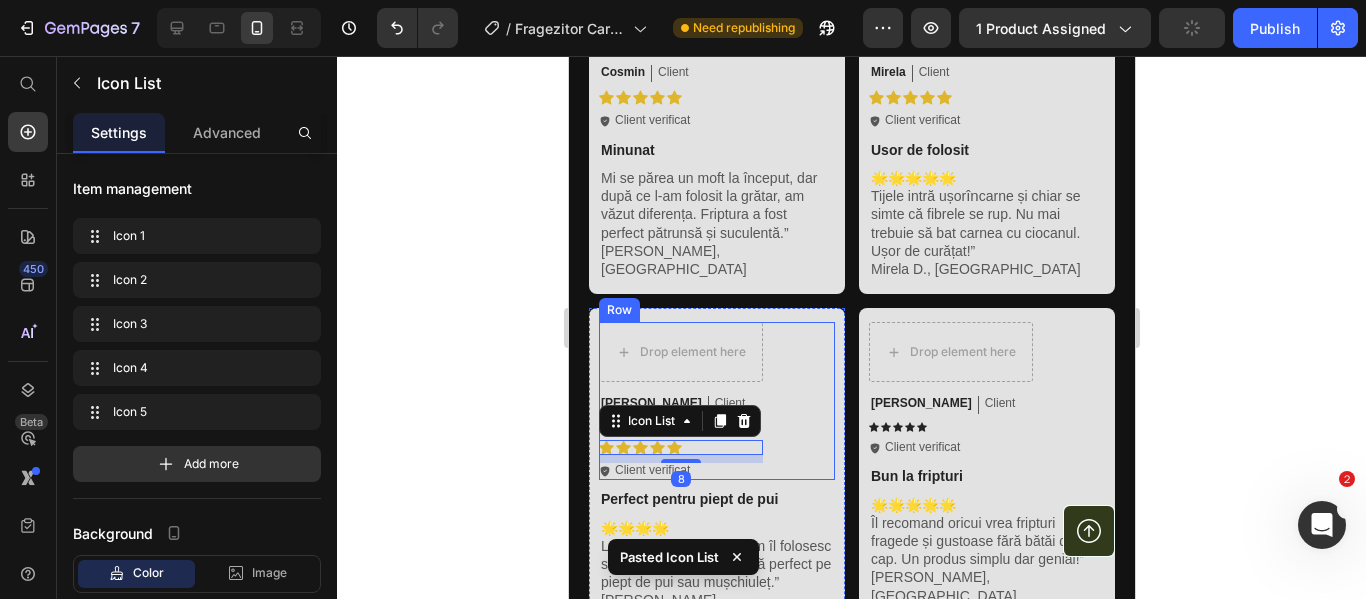 click on "Drop element here [PERSON_NAME] Text Block Client Text Block Row Icon Icon Icon Icon Icon Icon List Icon Icon Icon Icon Icon Icon List   8
Icon Client verificat Text Block Row Row" at bounding box center (716, 401) 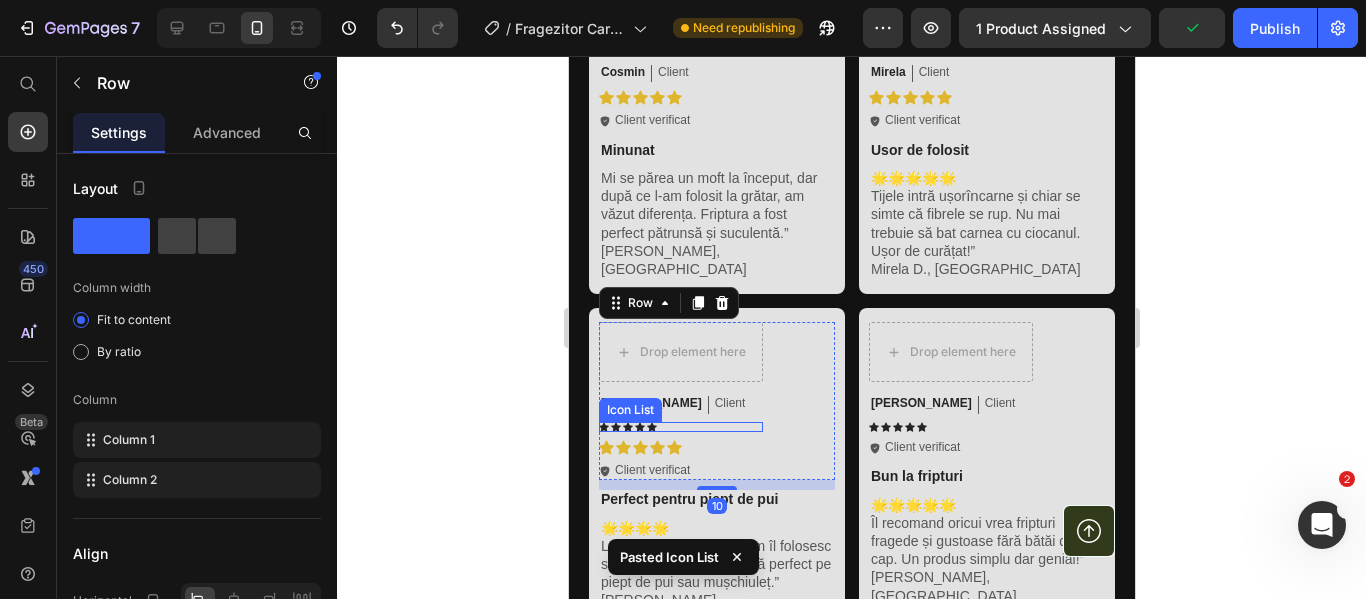 click on "Icon Icon Icon Icon Icon" at bounding box center [680, 427] 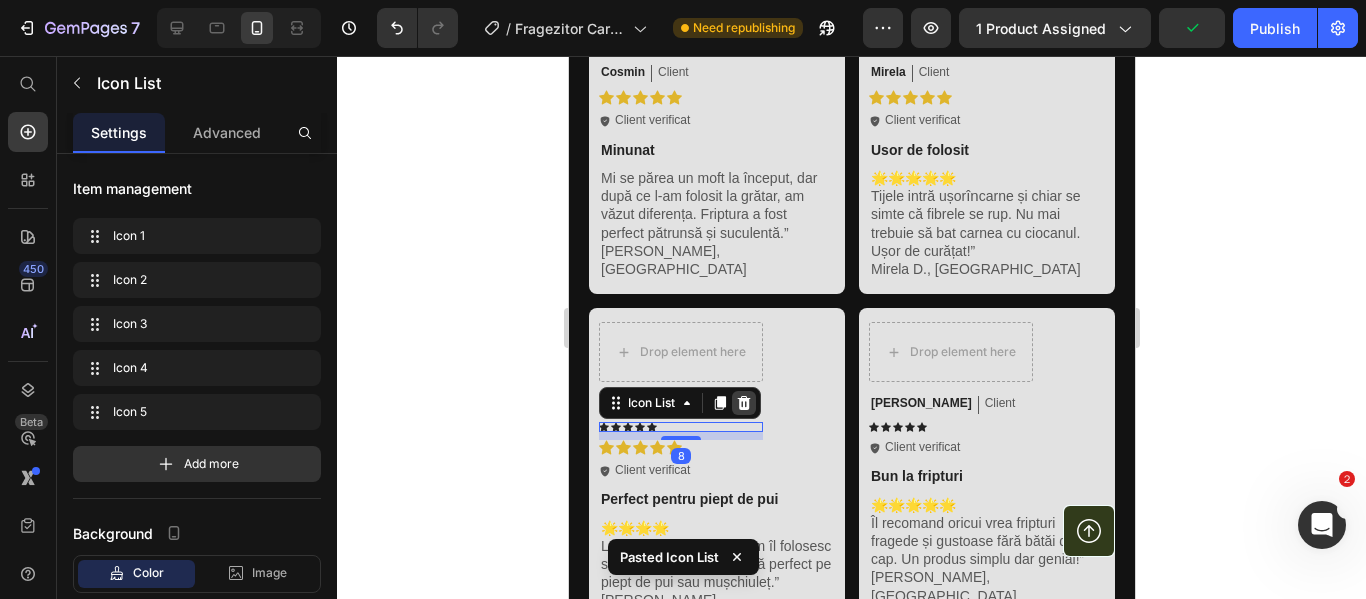 click 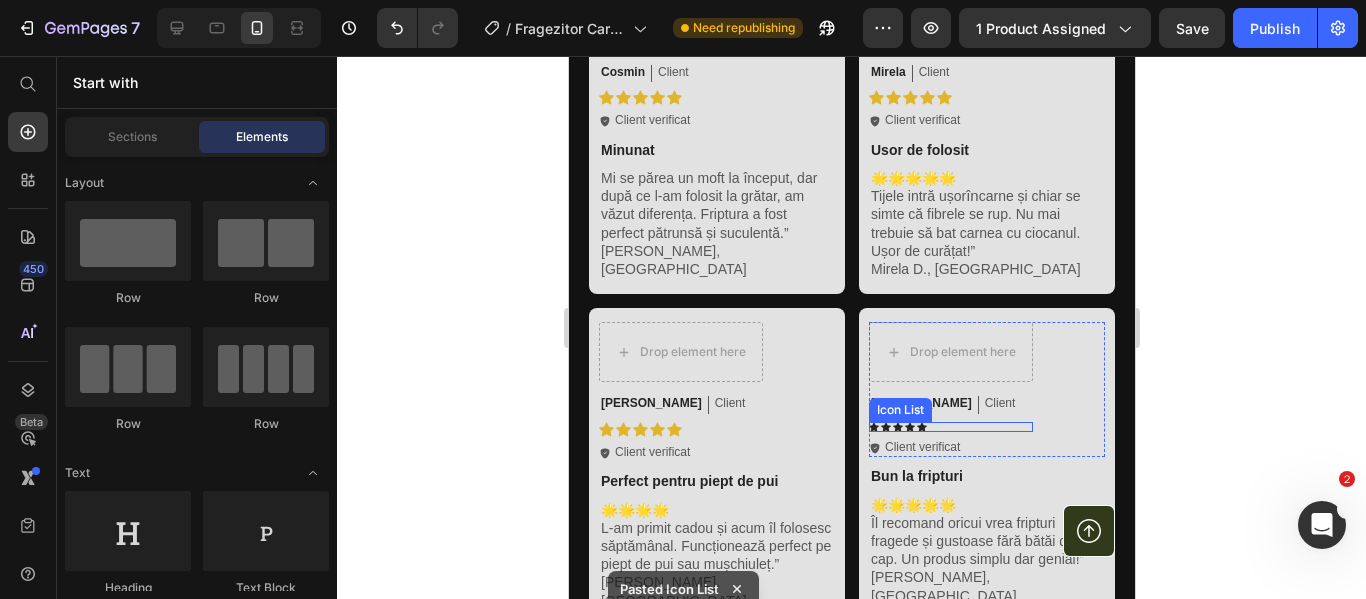 click on "Icon Icon Icon Icon Icon" at bounding box center (950, 427) 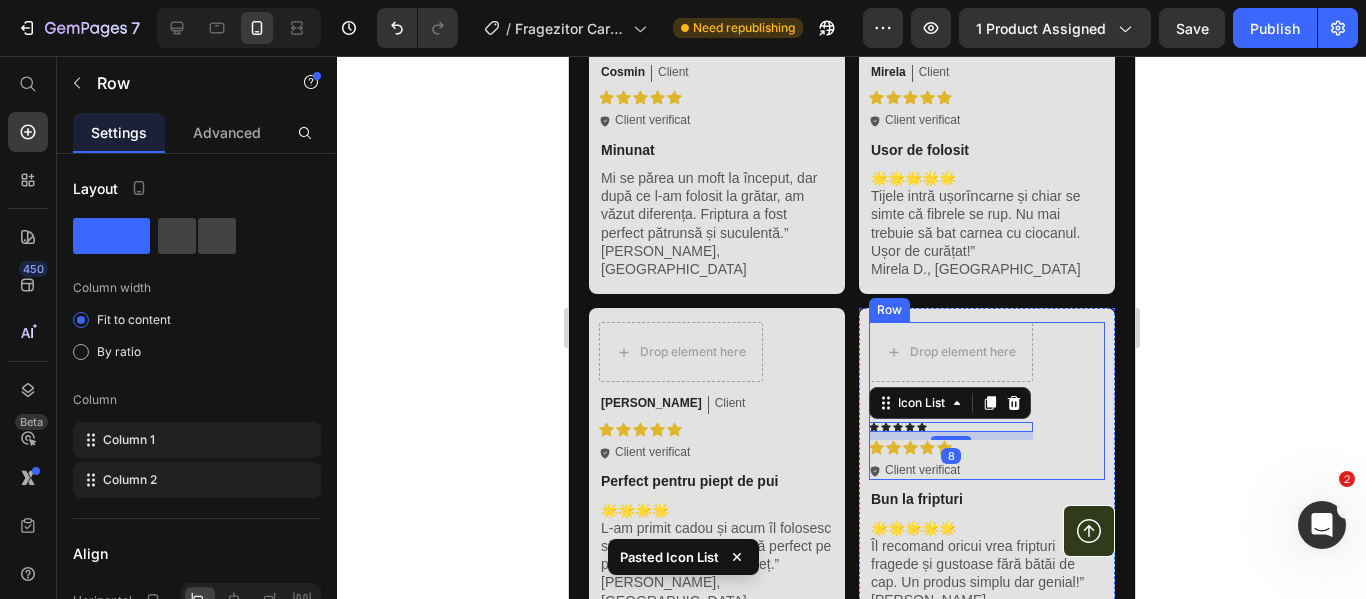 click on "Drop element here [PERSON_NAME] Text Block Client Text Block Row Icon Icon Icon Icon Icon Icon List   8 Icon Icon Icon Icon Icon Icon List
Icon Client verificat Text Block Row Row" at bounding box center [986, 401] 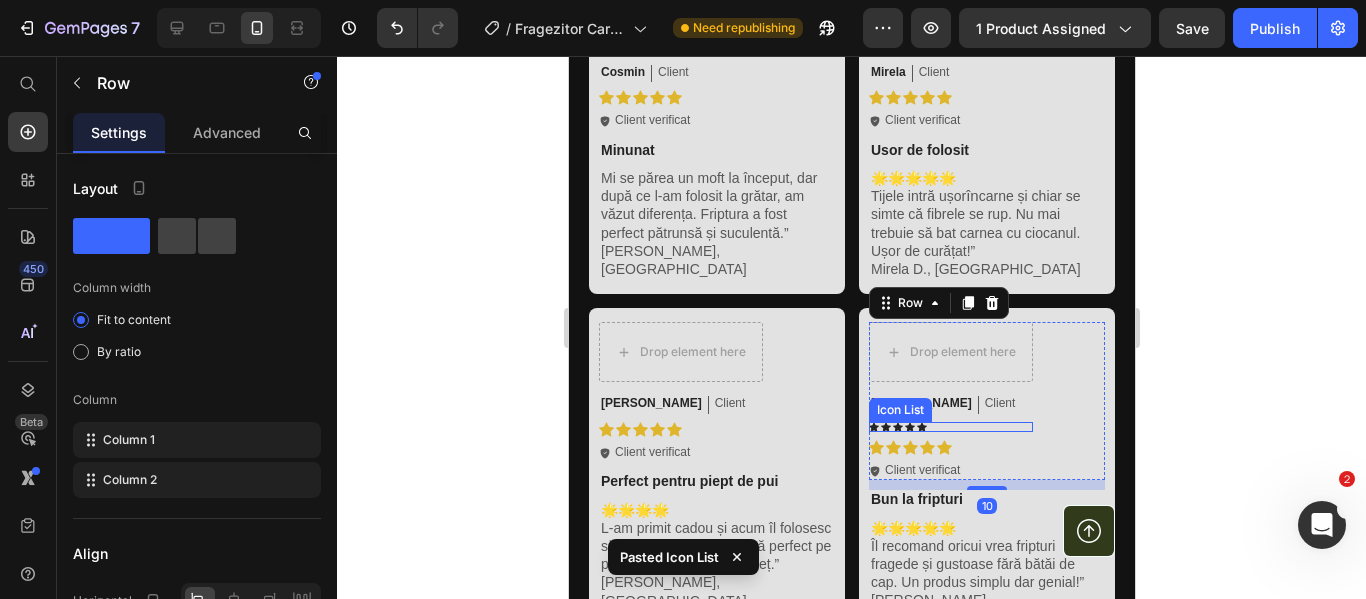 click on "Icon Icon Icon Icon Icon" at bounding box center (950, 427) 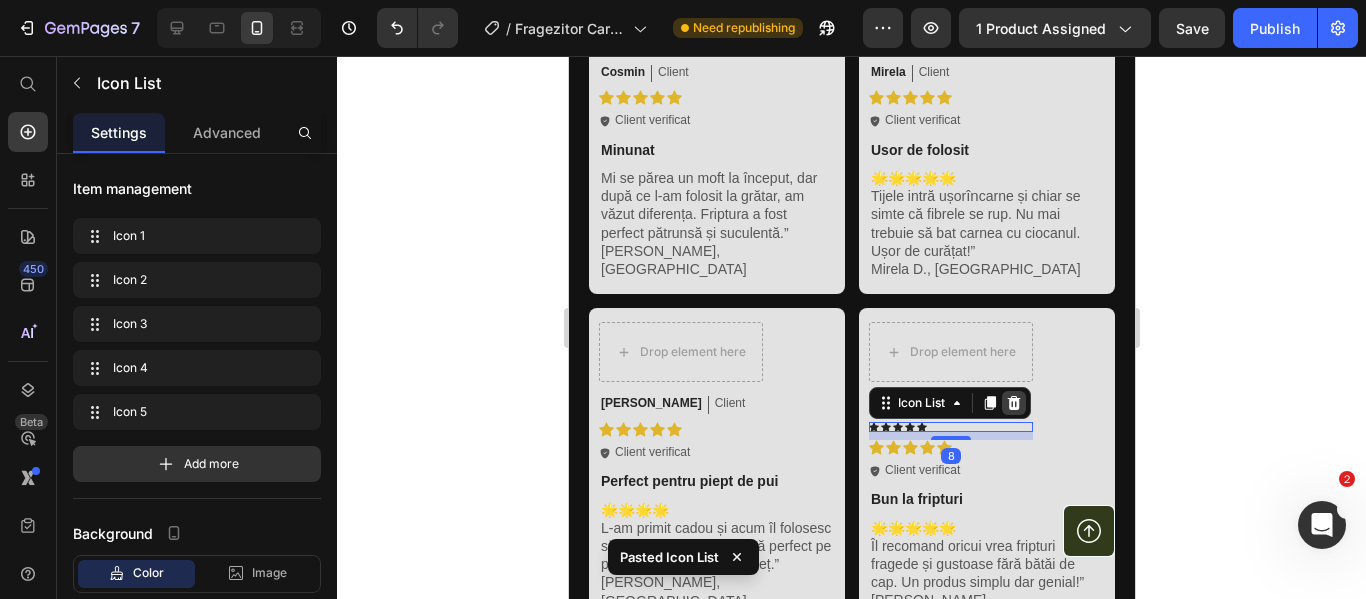 click 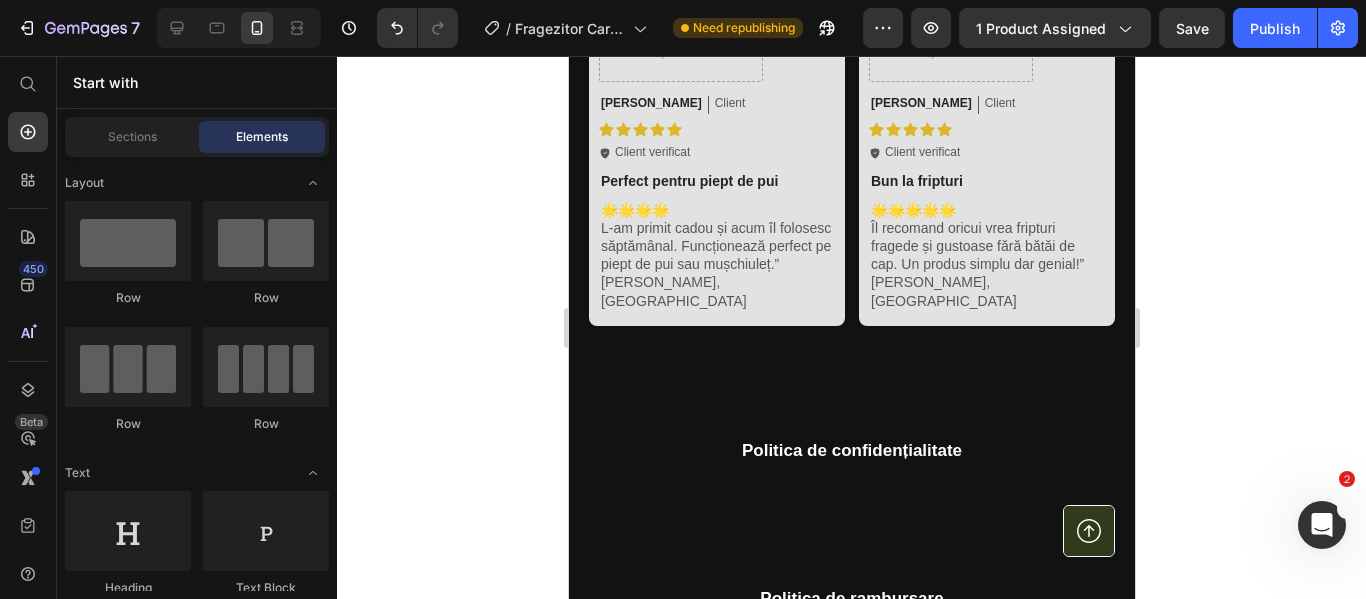 scroll, scrollTop: 2100, scrollLeft: 0, axis: vertical 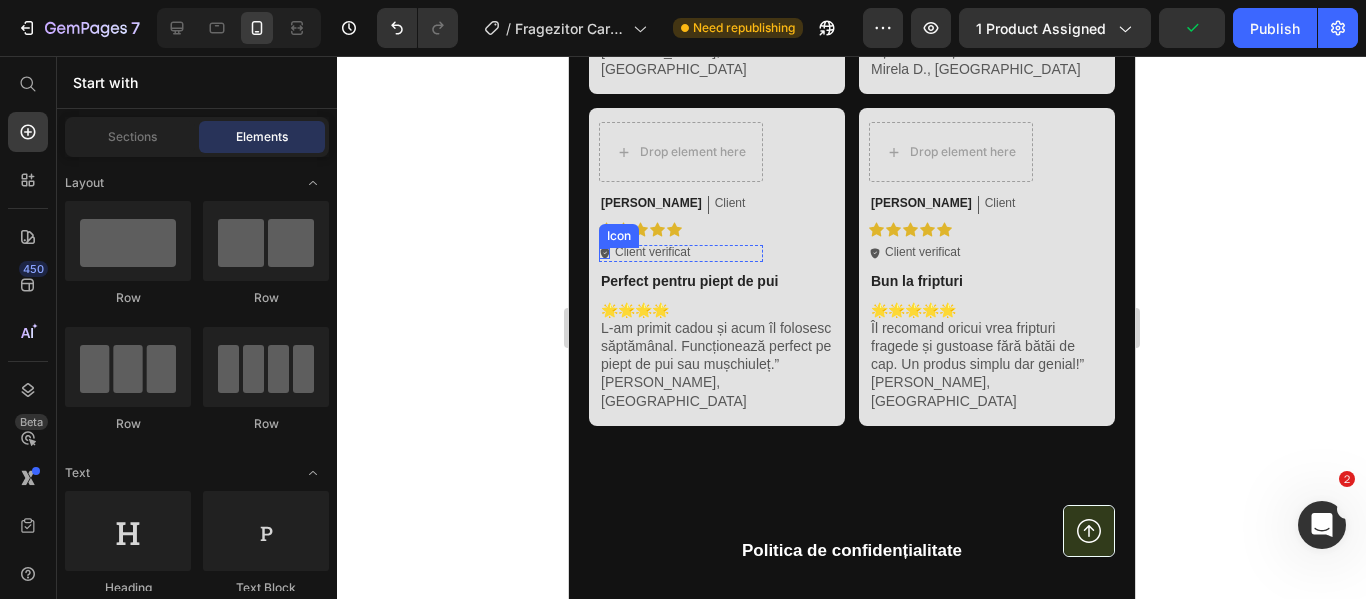 click 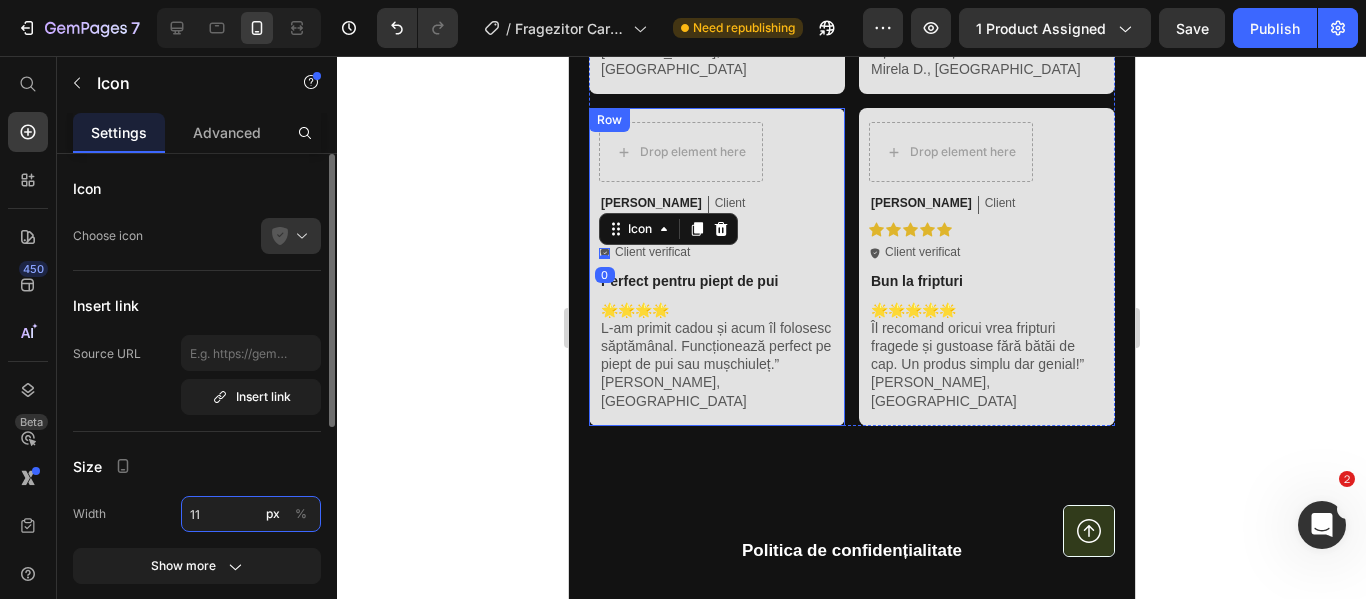 click on "11" at bounding box center [251, 514] 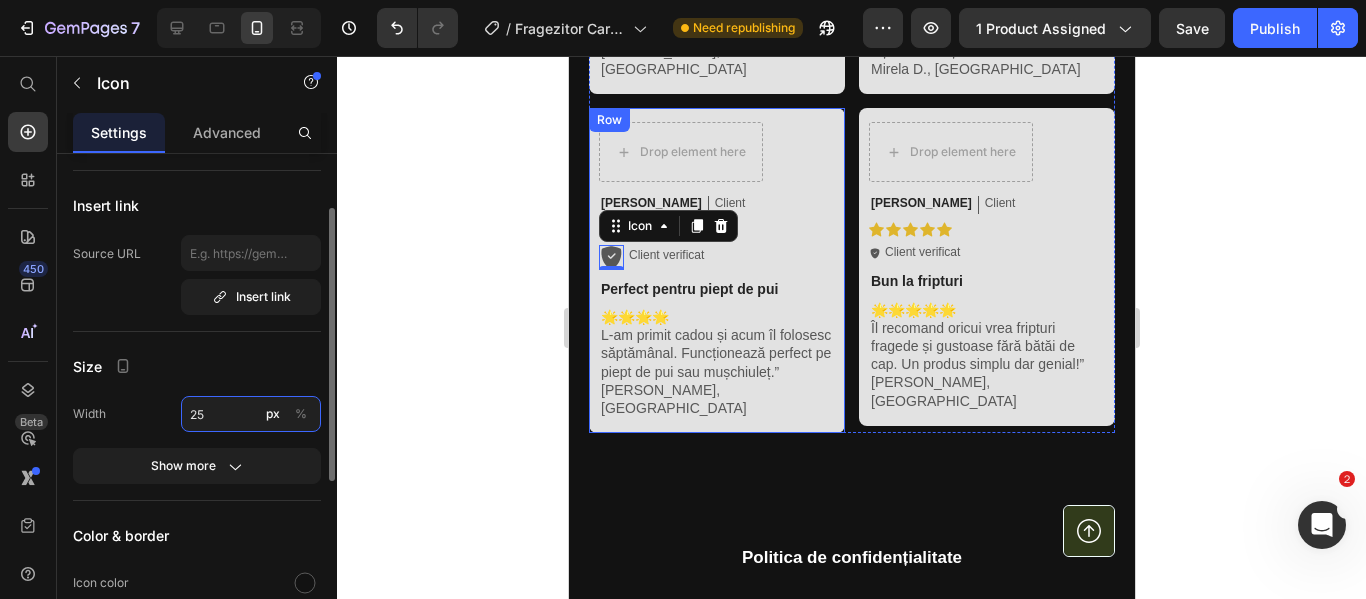 scroll, scrollTop: 200, scrollLeft: 0, axis: vertical 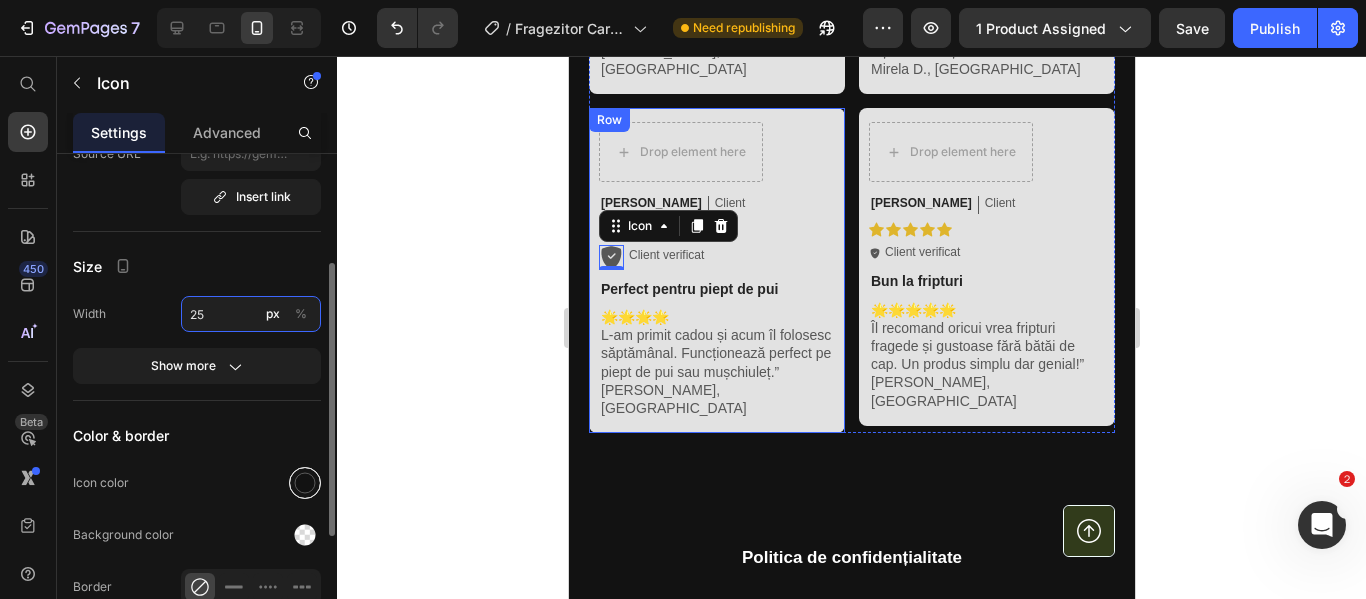 type on "25" 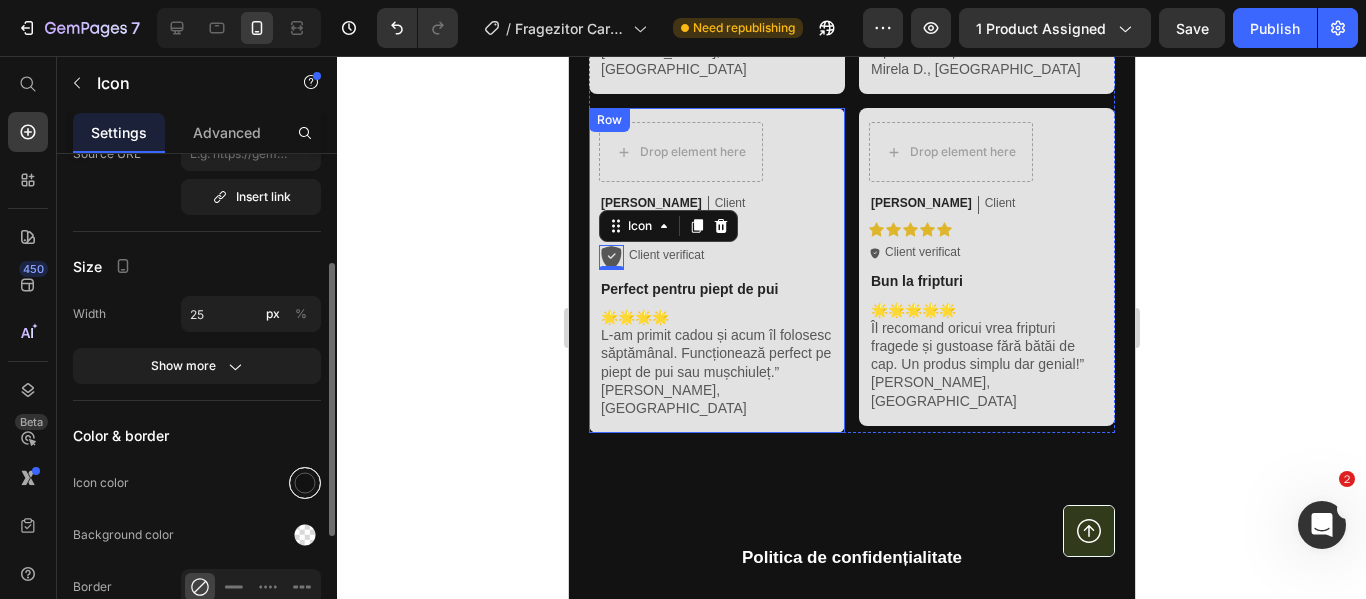 click at bounding box center [305, 483] 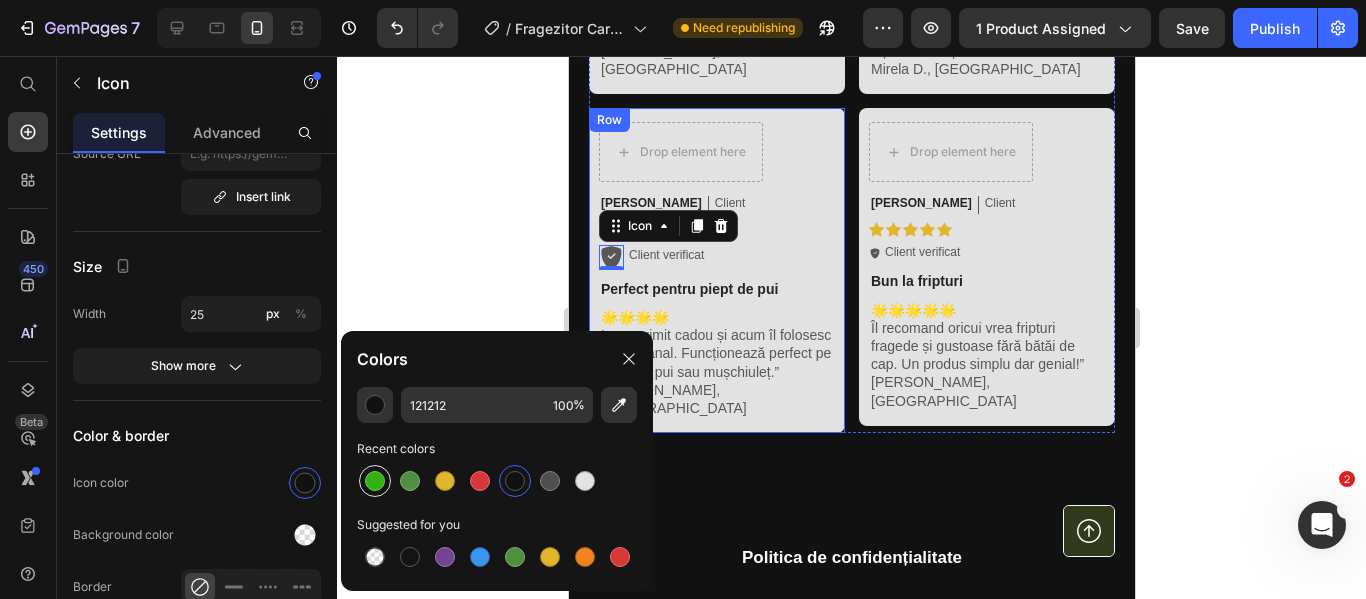 click at bounding box center [375, 481] 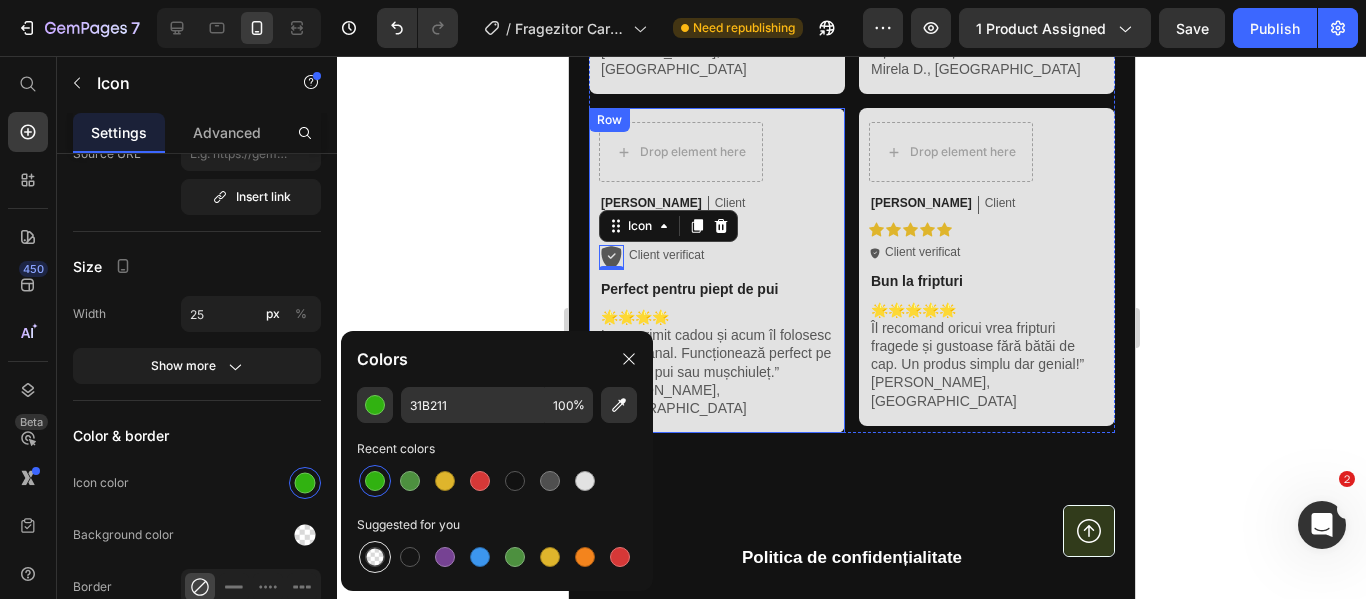 click at bounding box center [375, 557] 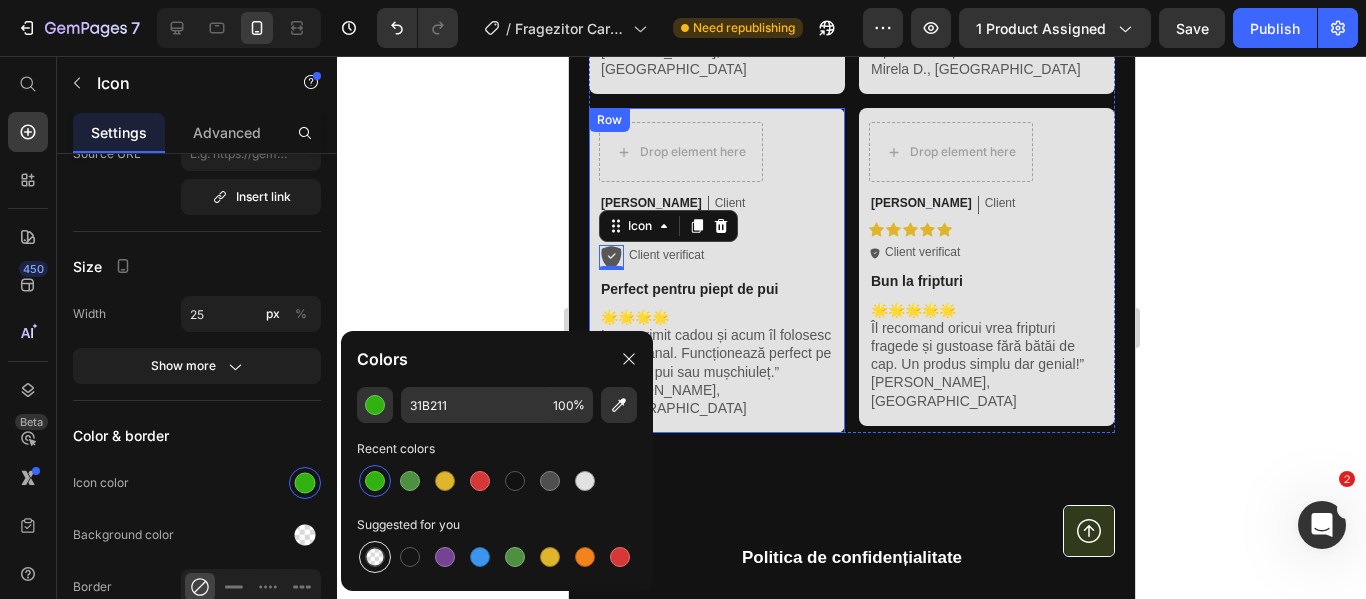 type on "0" 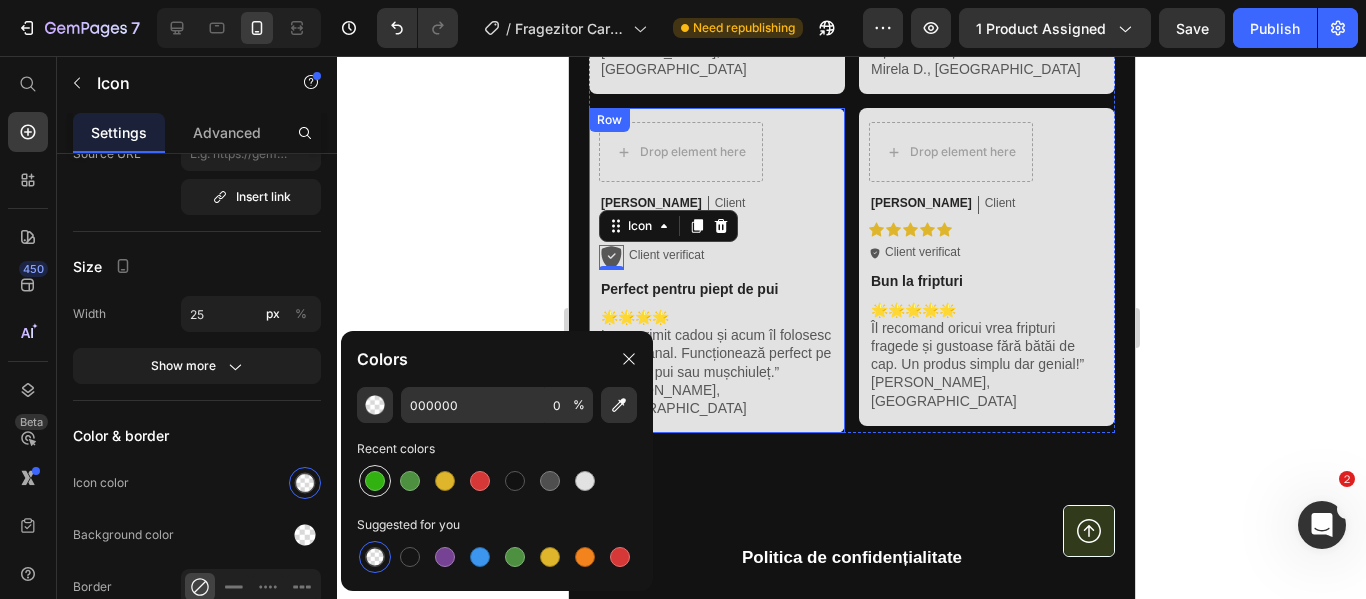 click at bounding box center (375, 481) 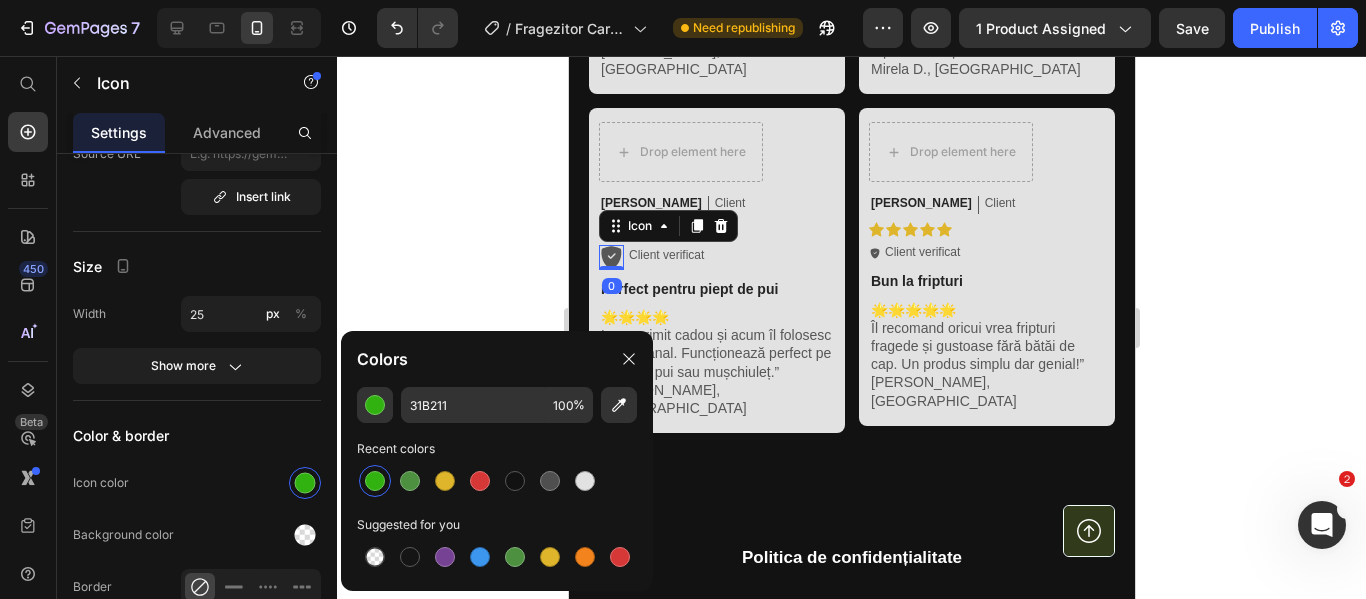 click on "Icon   0 Client verificat Text Block Row" at bounding box center (680, 257) 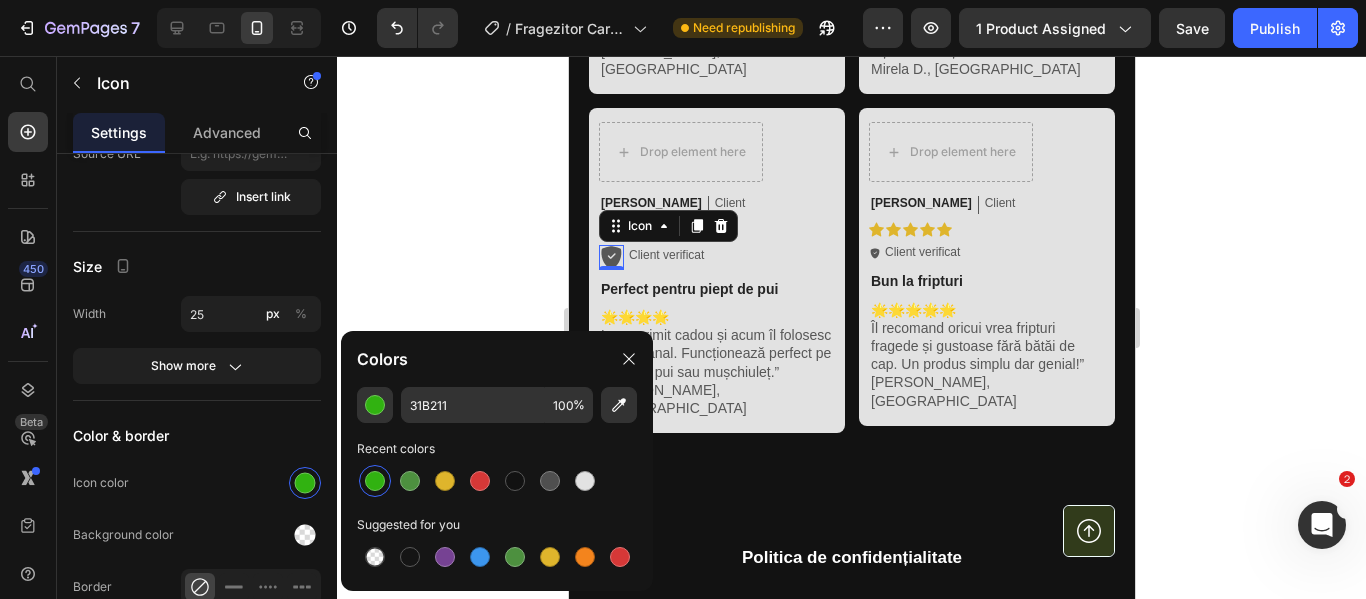 click 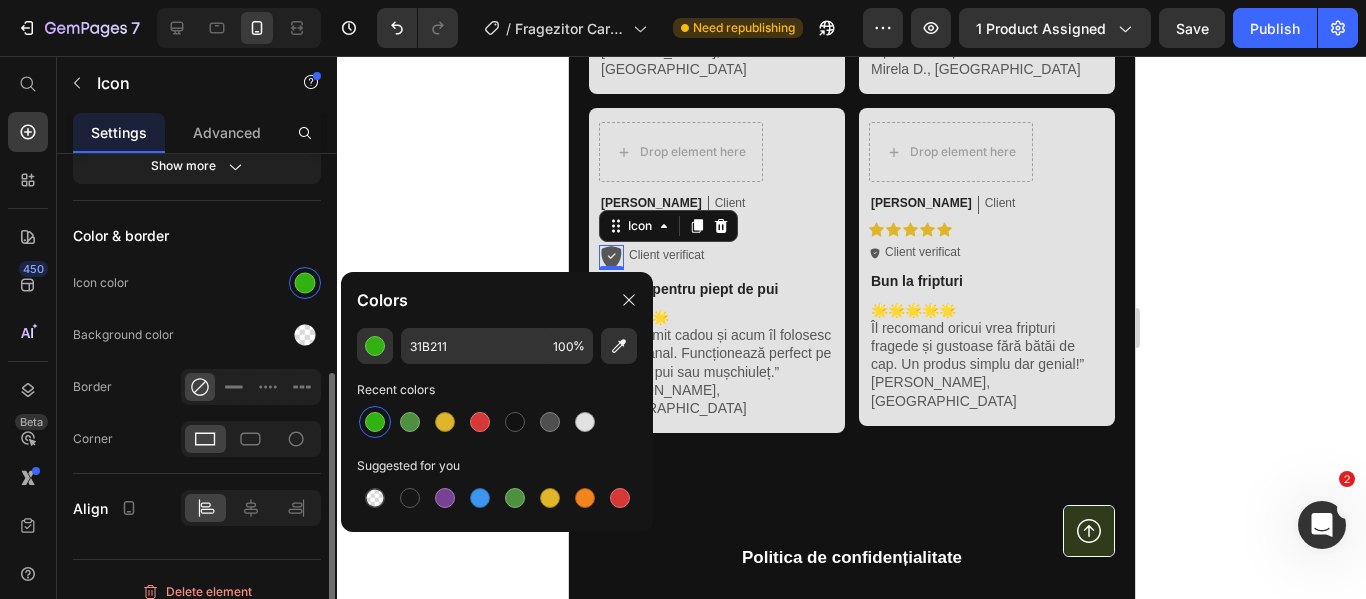 scroll, scrollTop: 418, scrollLeft: 0, axis: vertical 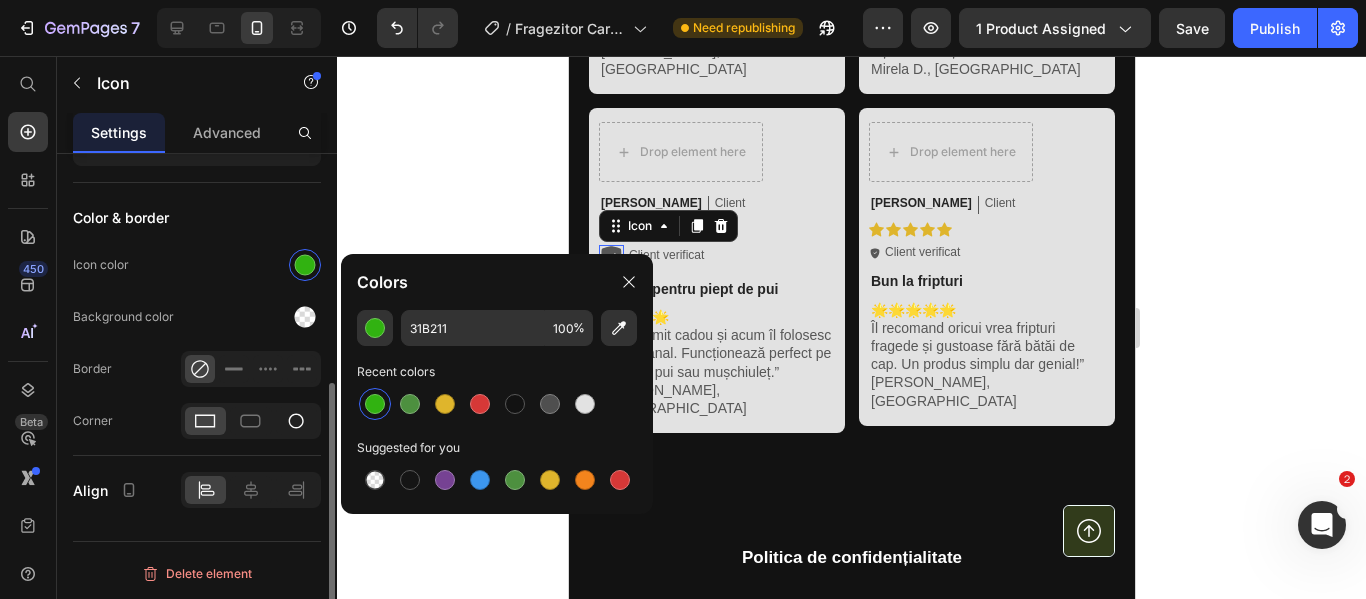 click 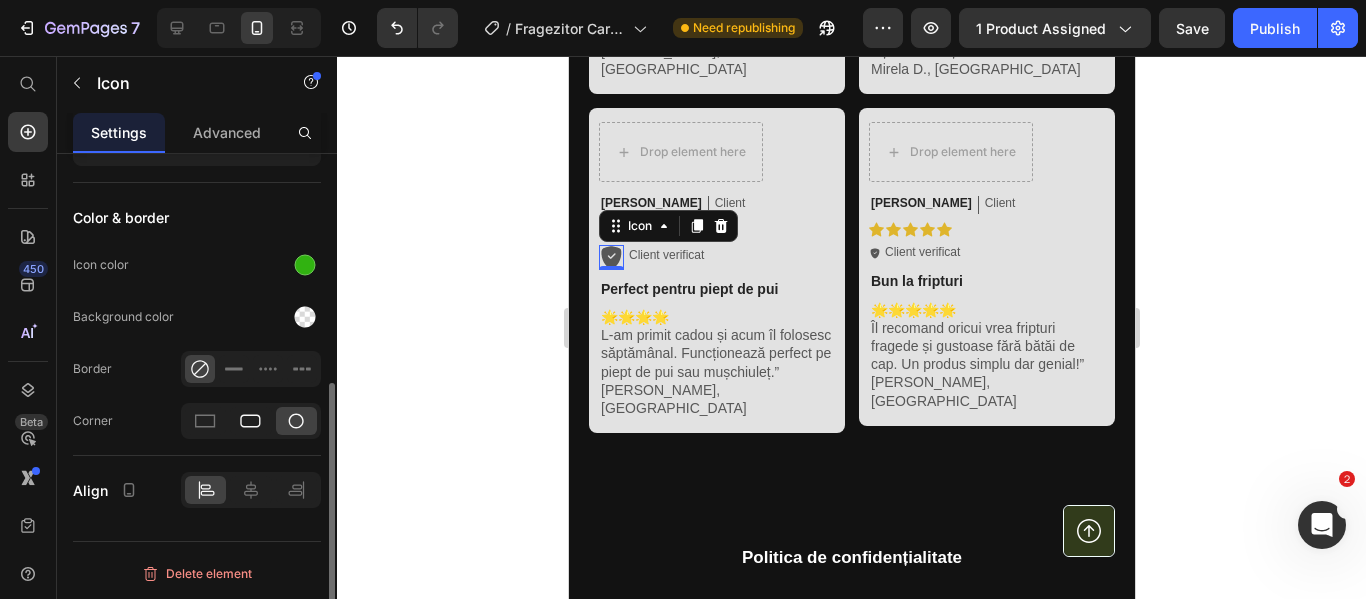 click 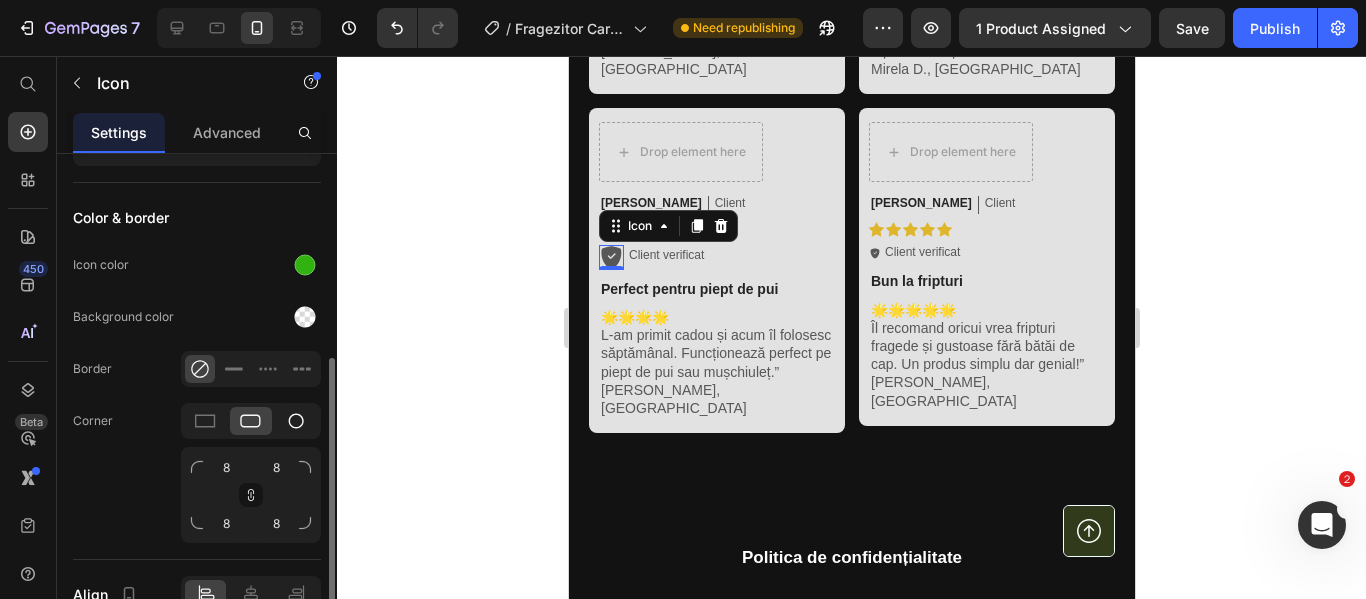 click 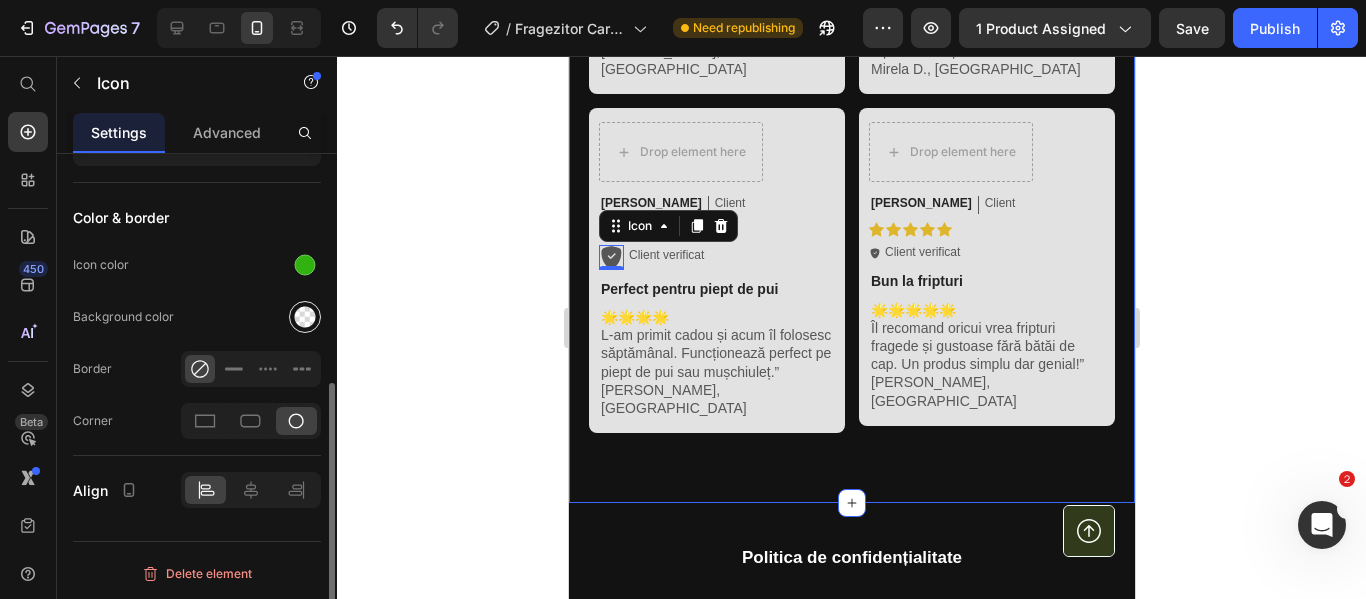 click at bounding box center [305, 317] 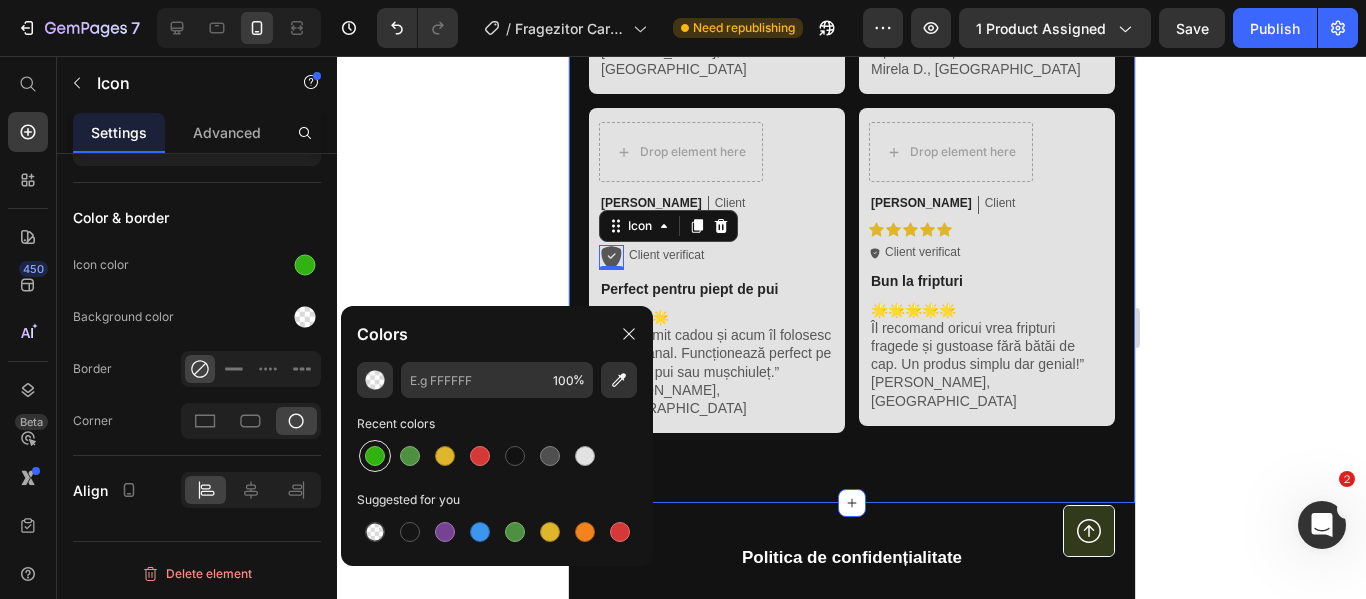 click at bounding box center (375, 456) 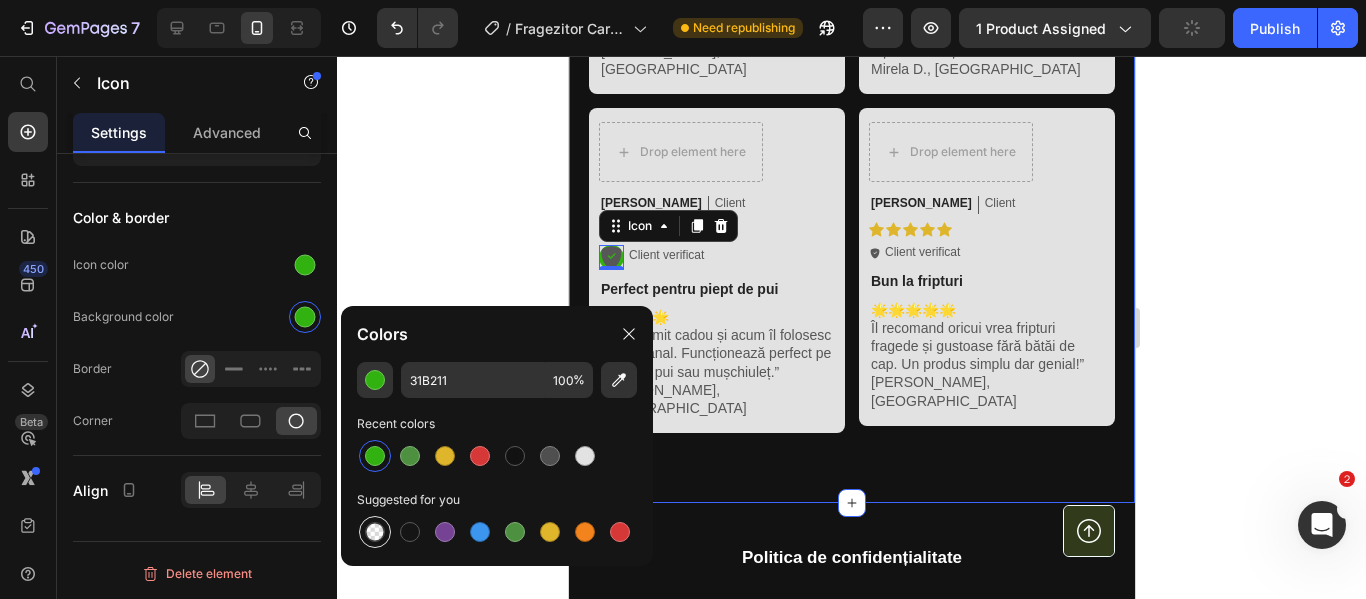click at bounding box center [375, 532] 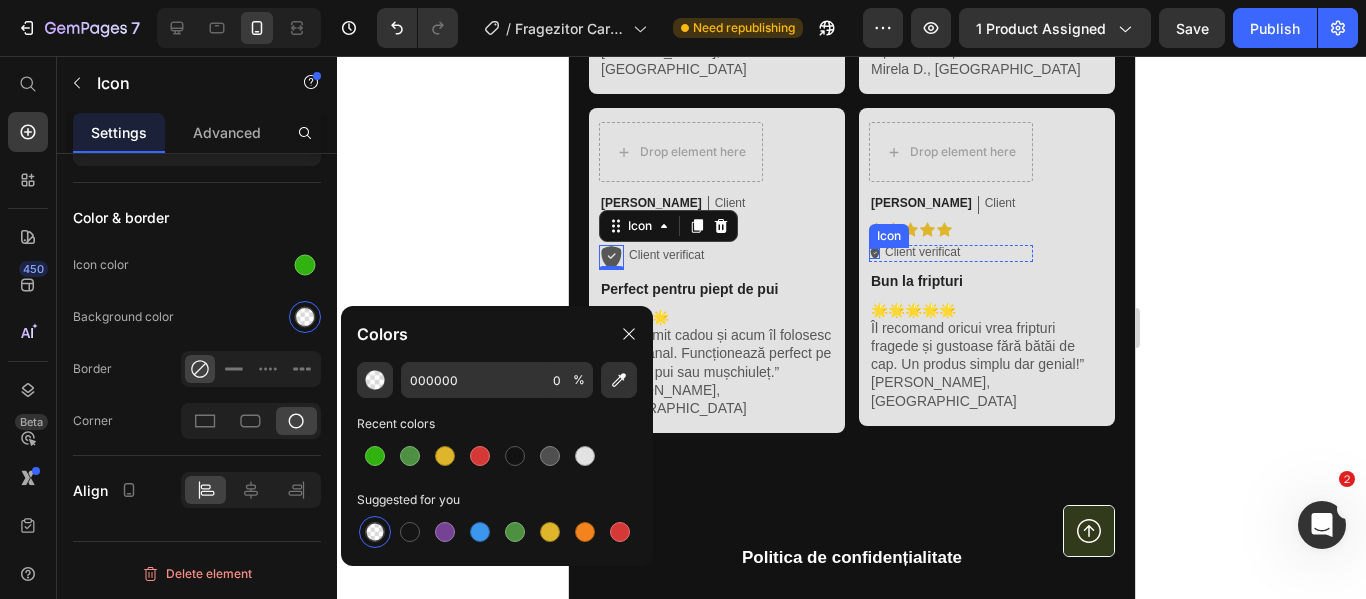 click 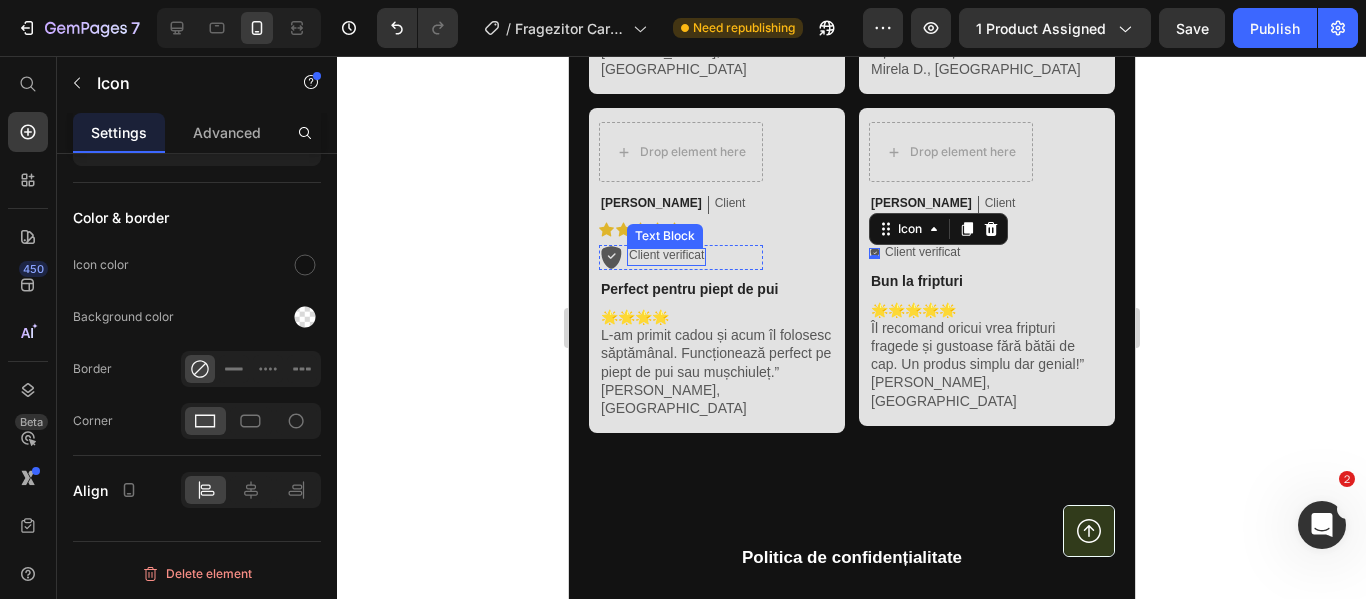 click on "Client verificat" at bounding box center (665, 256) 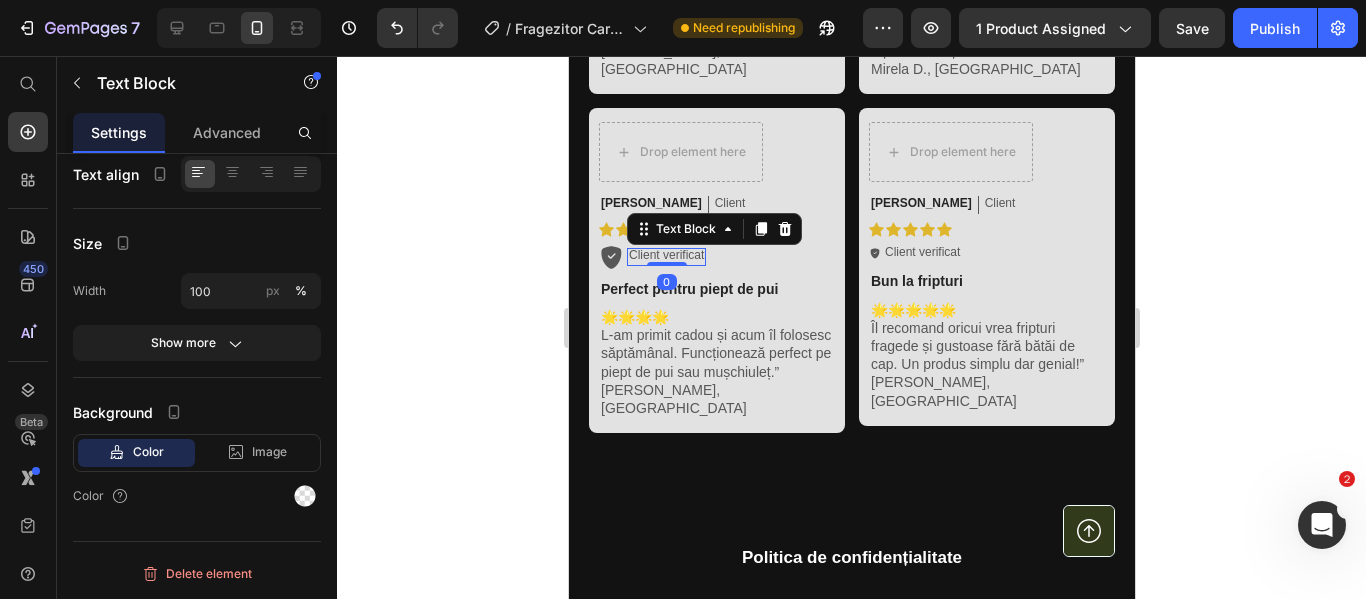 scroll, scrollTop: 0, scrollLeft: 0, axis: both 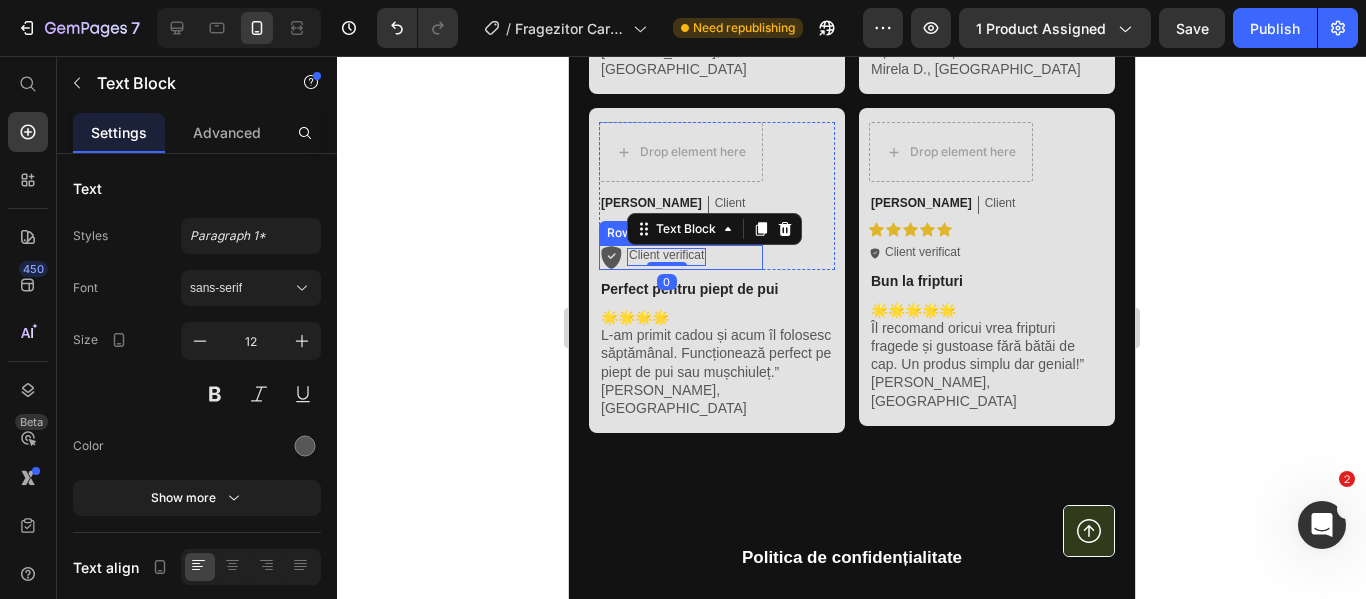 click on "Icon Client verificat Text Block   0 Row" at bounding box center [680, 257] 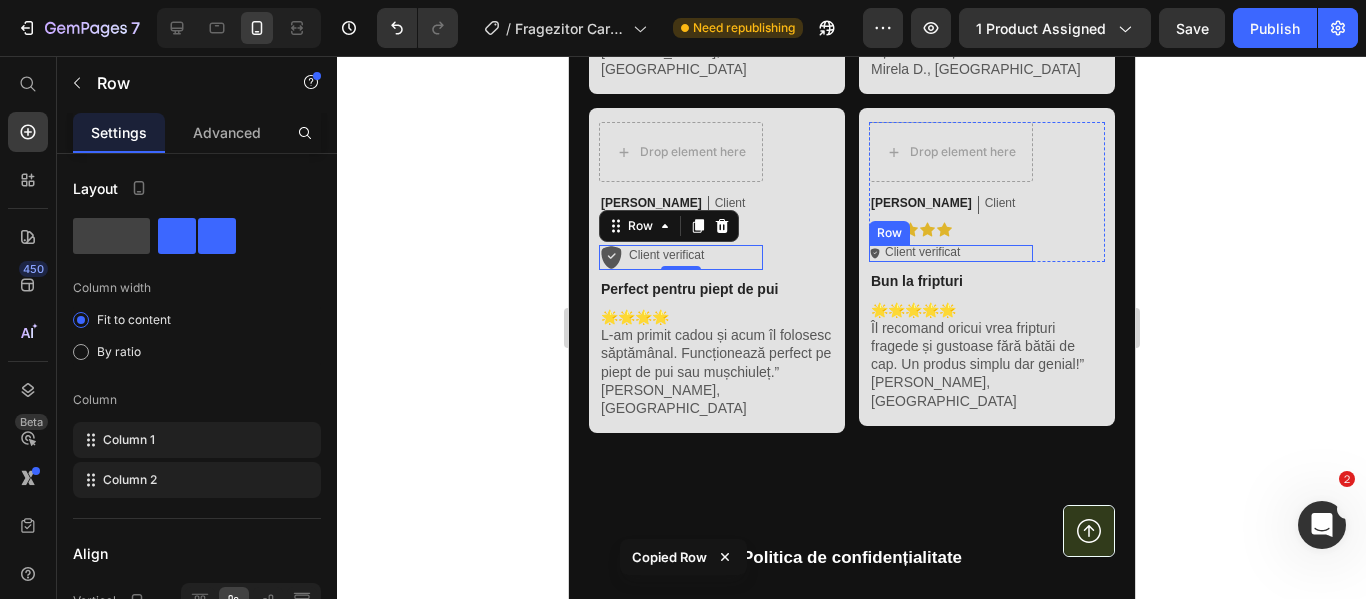 click on "Icon Client verificat Text Block Row" at bounding box center (950, 254) 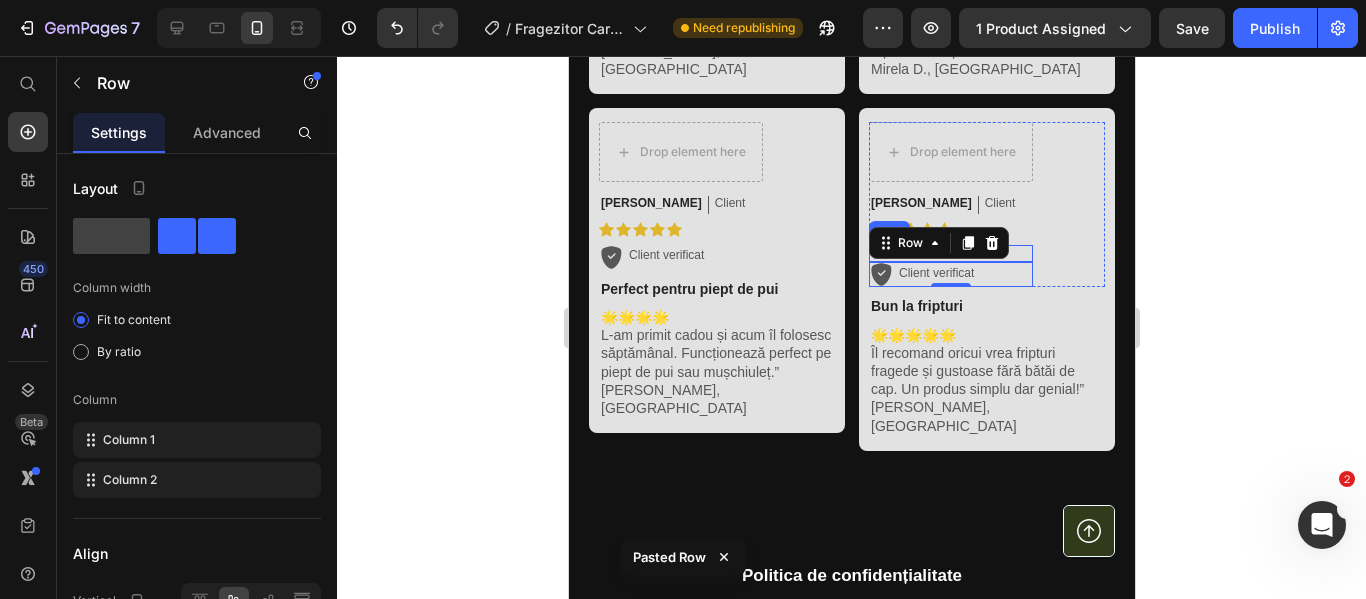 click on "Icon Client verificat Text Block Row" at bounding box center [950, 254] 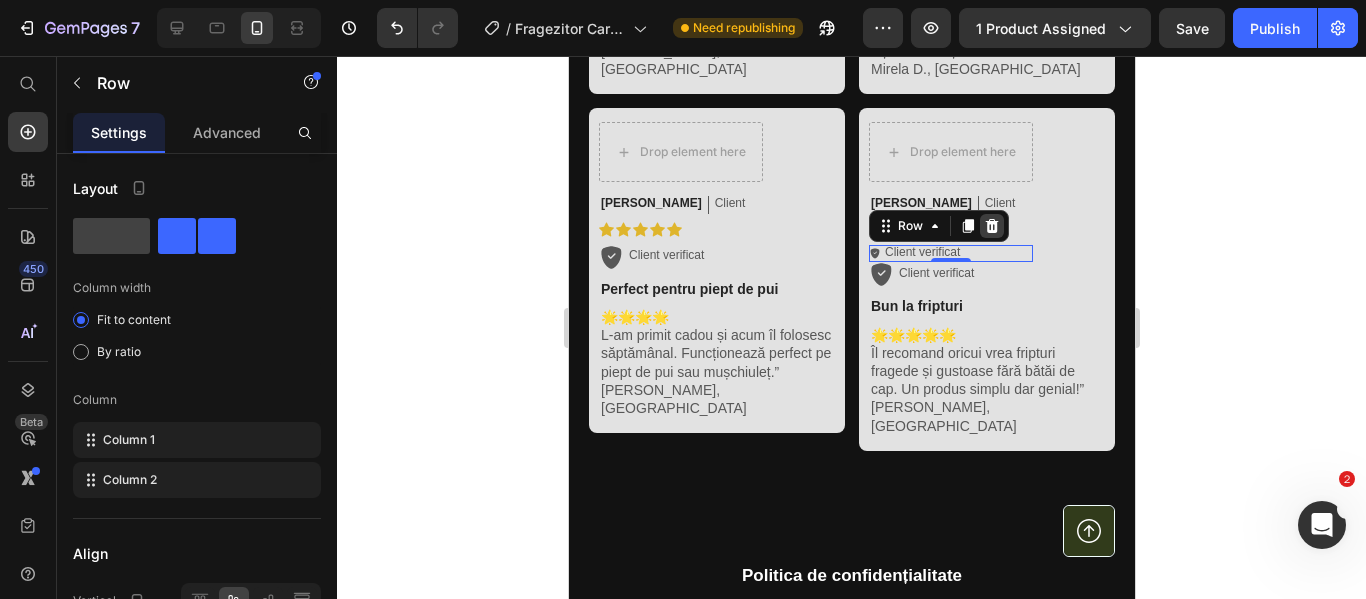 click 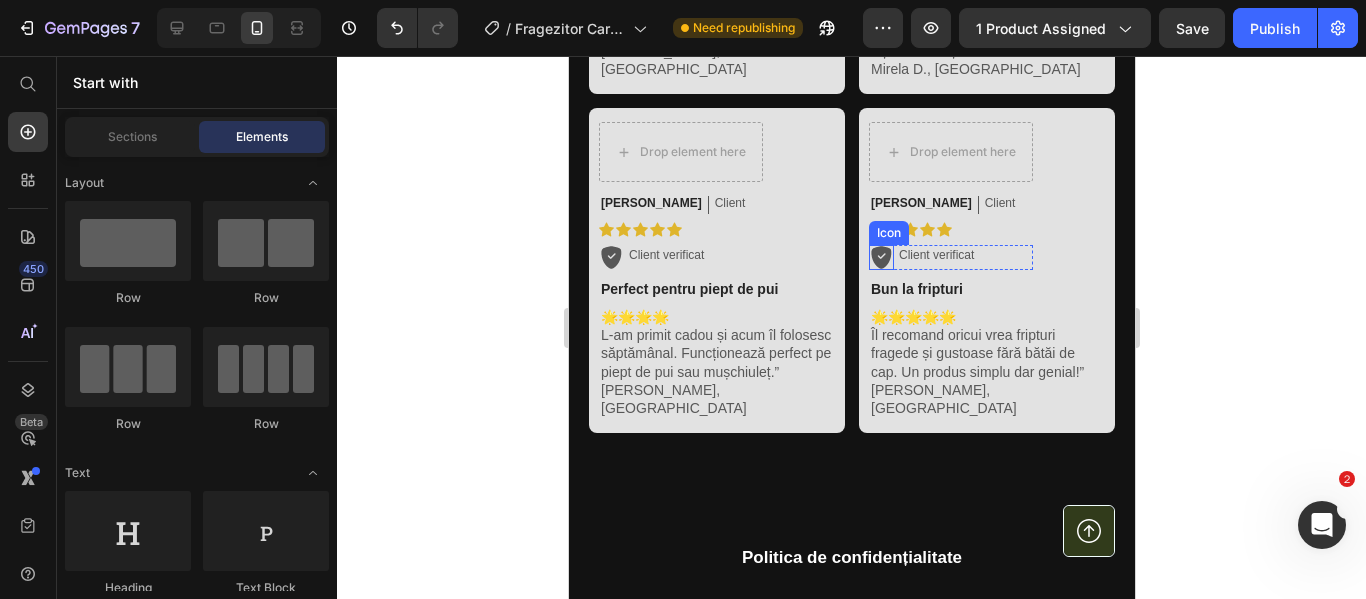 click 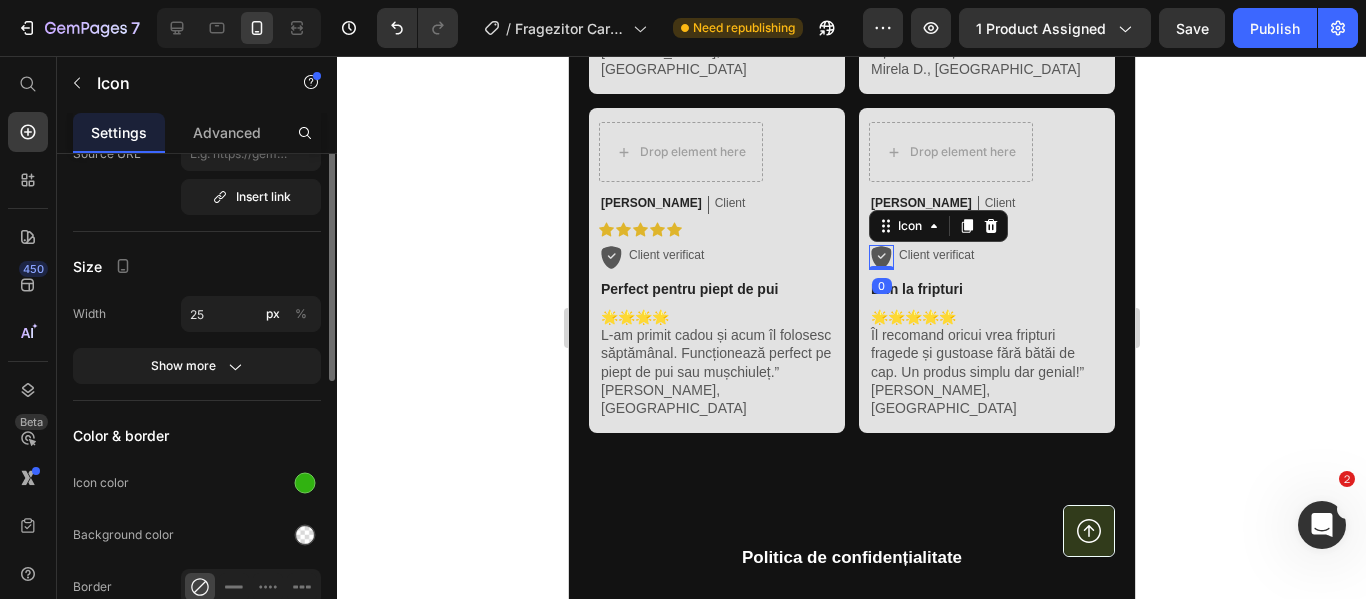 scroll, scrollTop: 0, scrollLeft: 0, axis: both 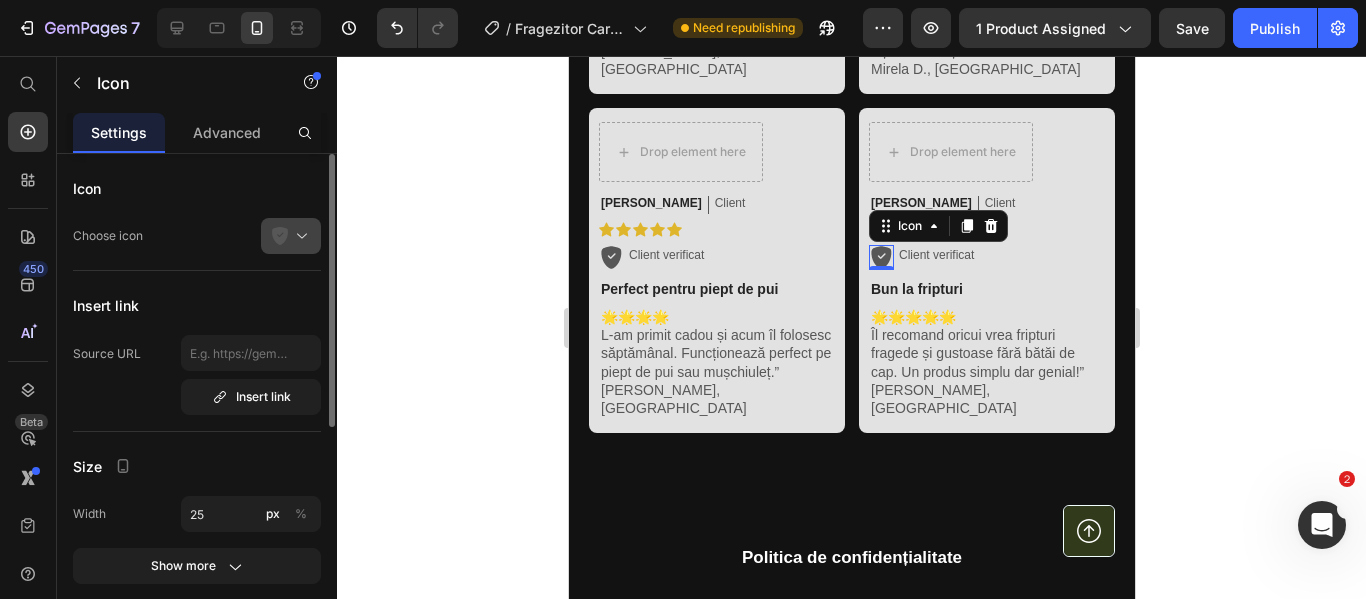 click at bounding box center [299, 236] 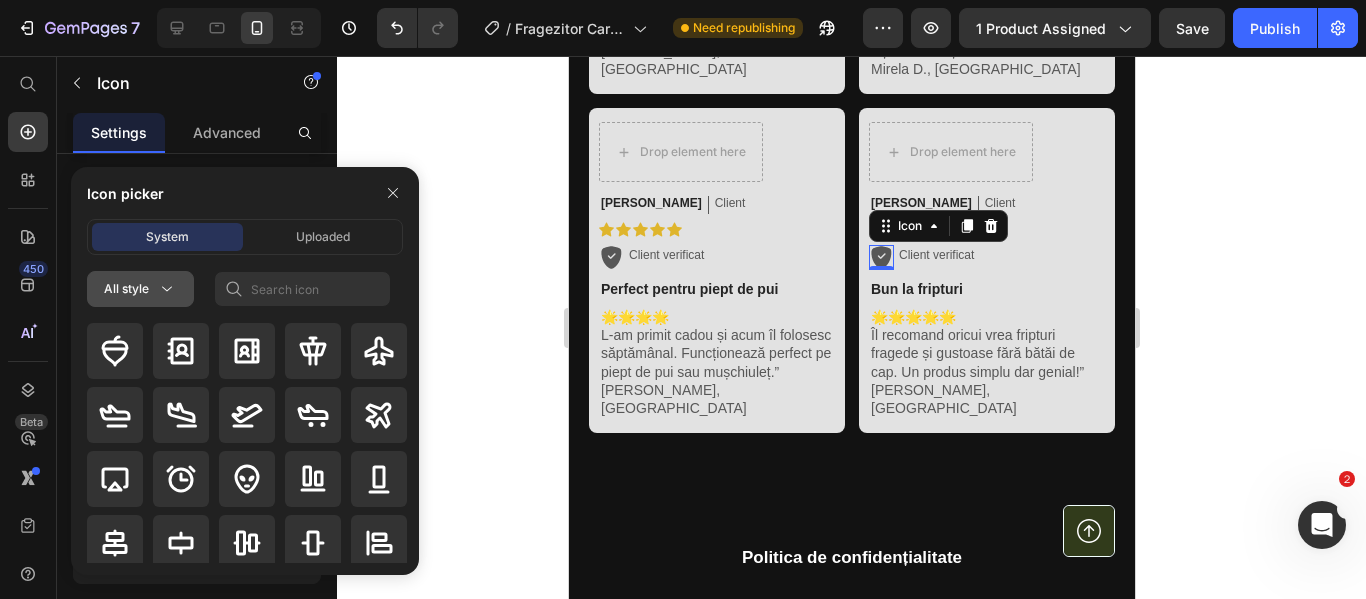 click 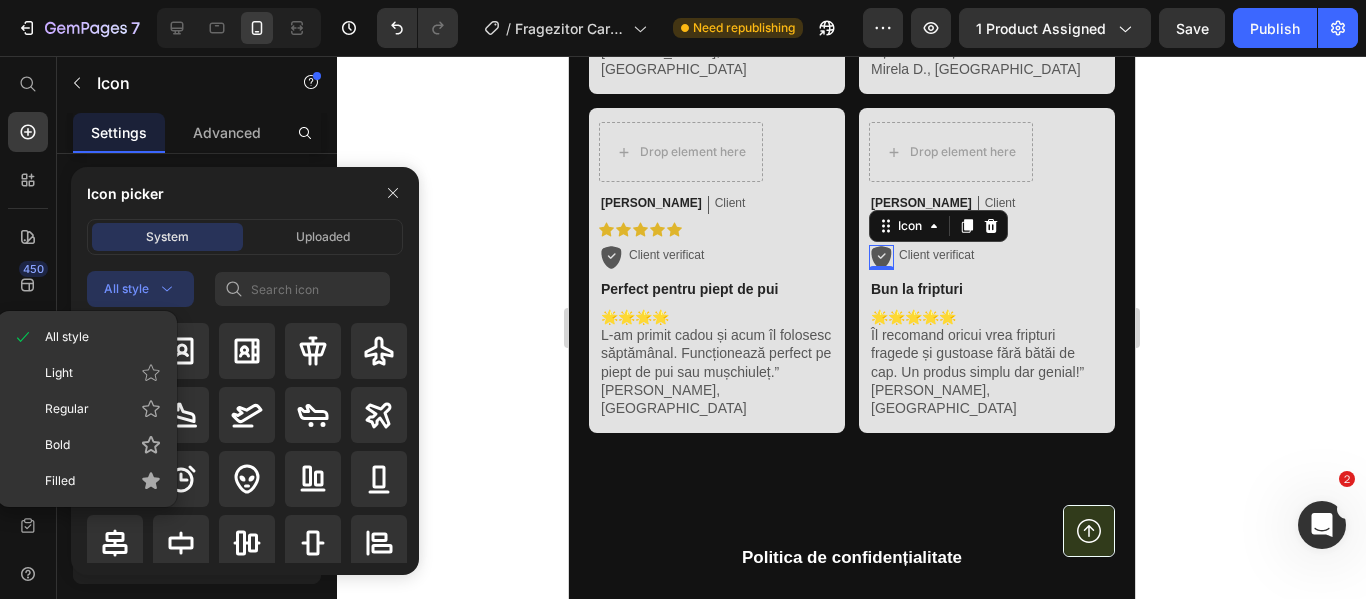 click 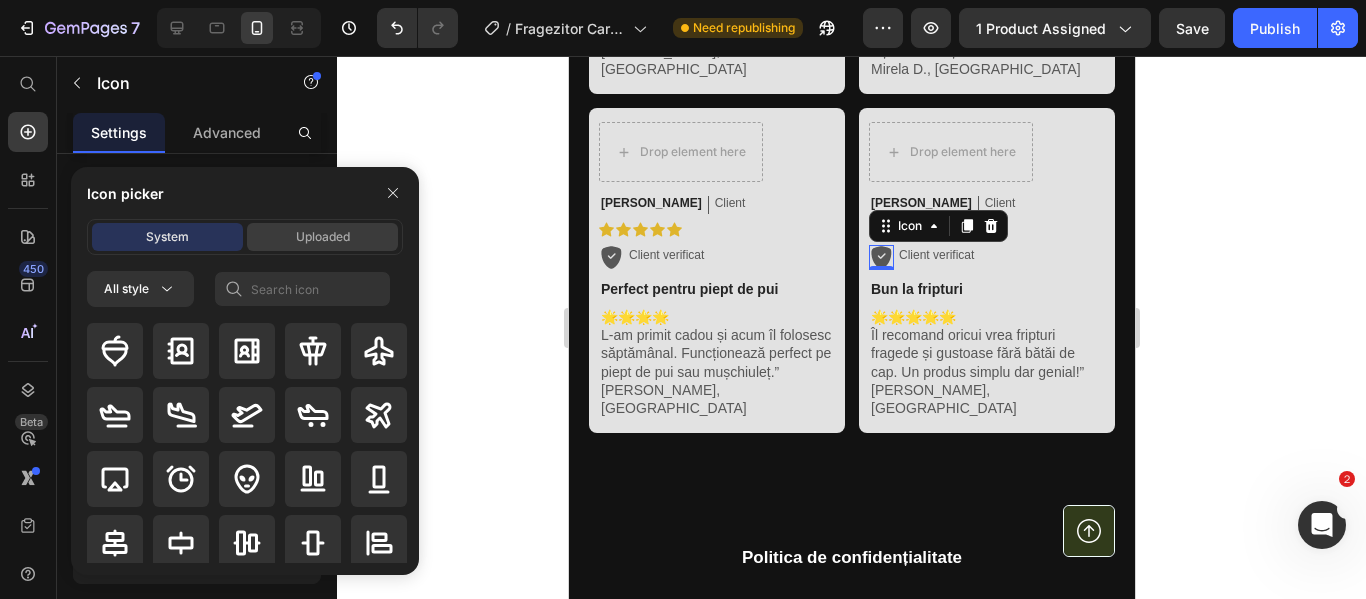 click on "Uploaded" at bounding box center (322, 237) 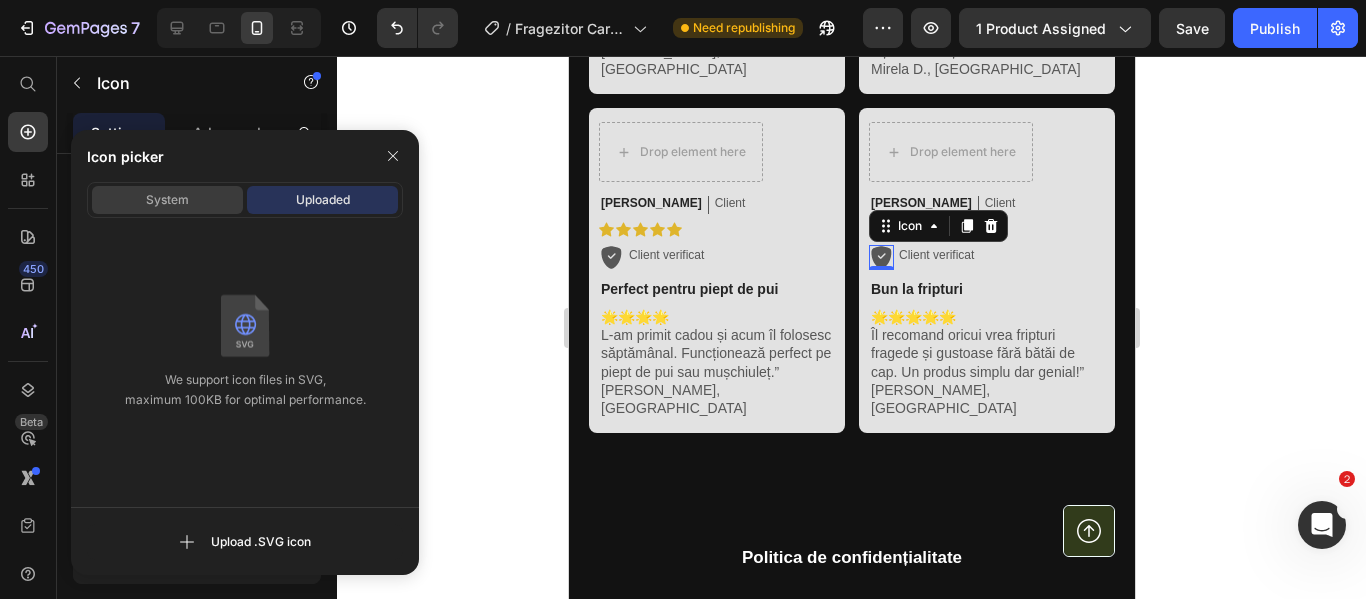 click on "System" at bounding box center (167, 200) 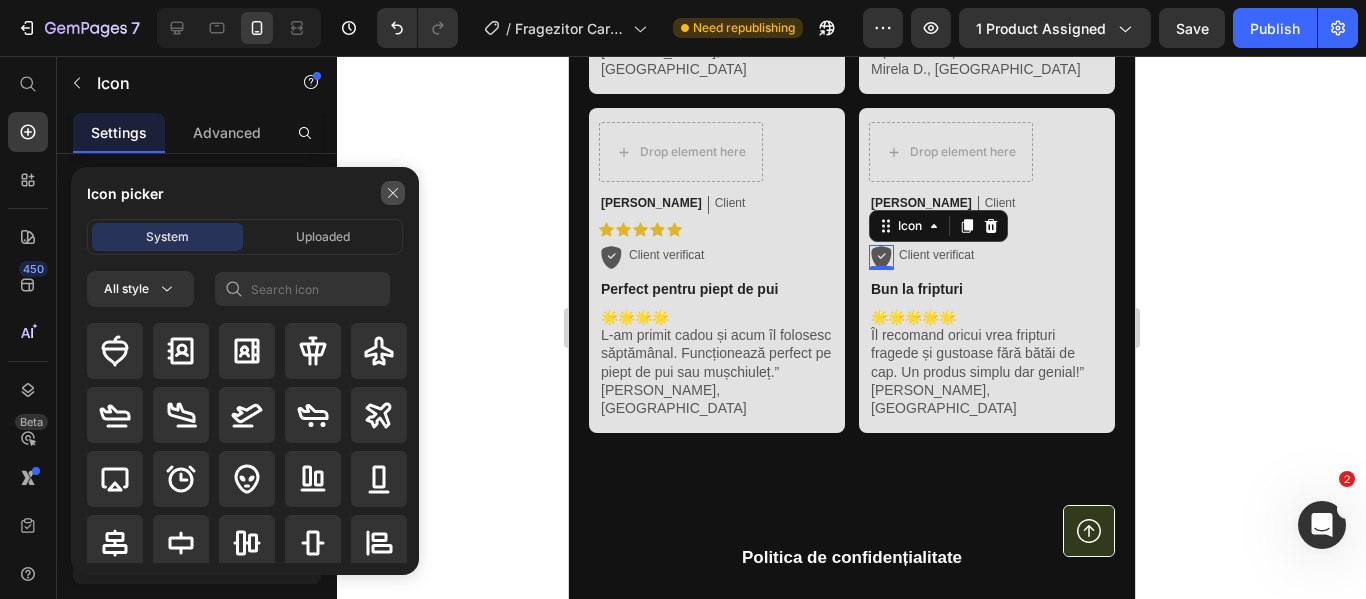 click 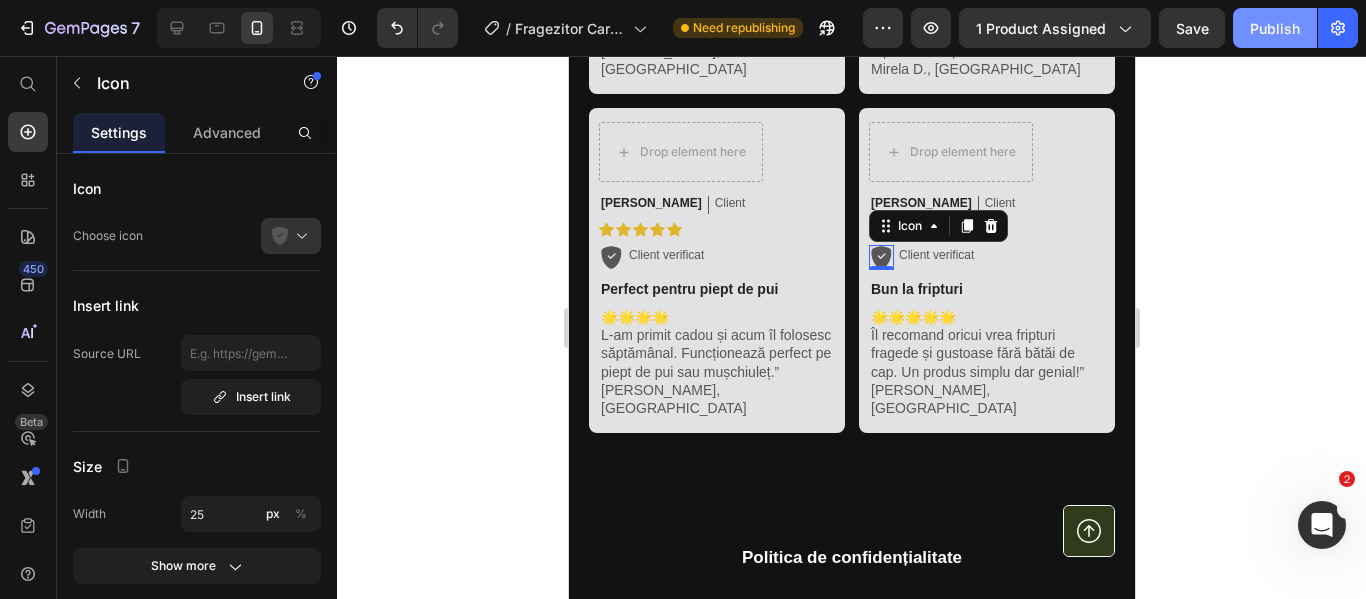 click on "Publish" 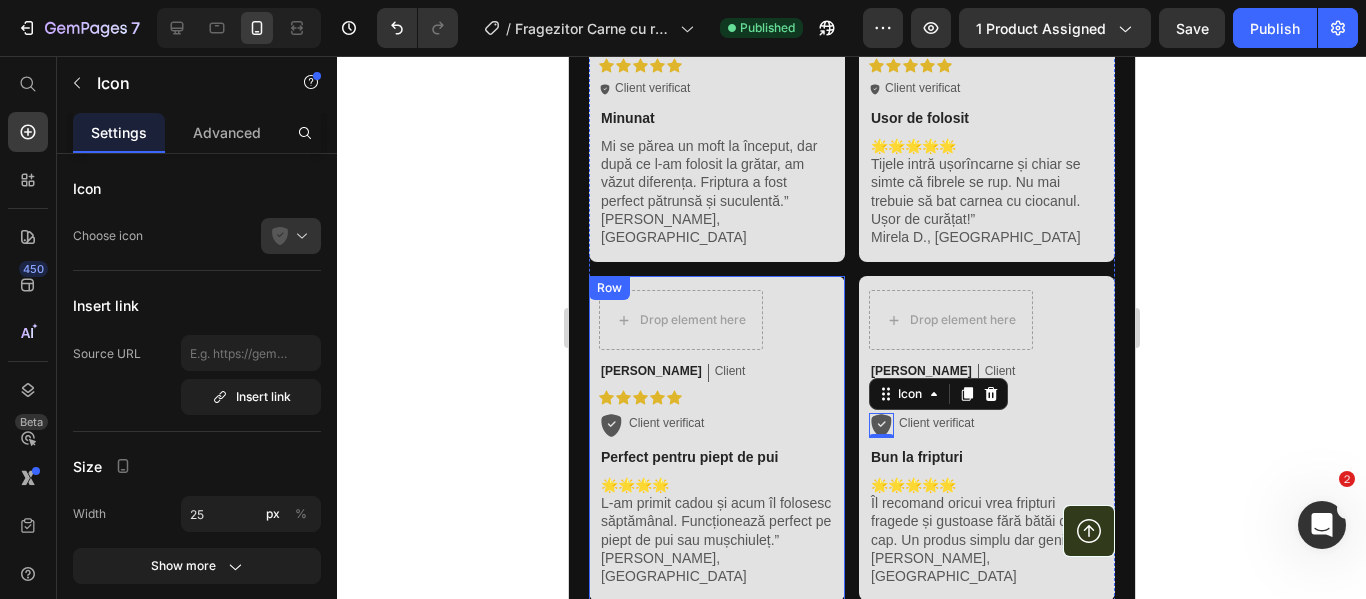 scroll, scrollTop: 1900, scrollLeft: 0, axis: vertical 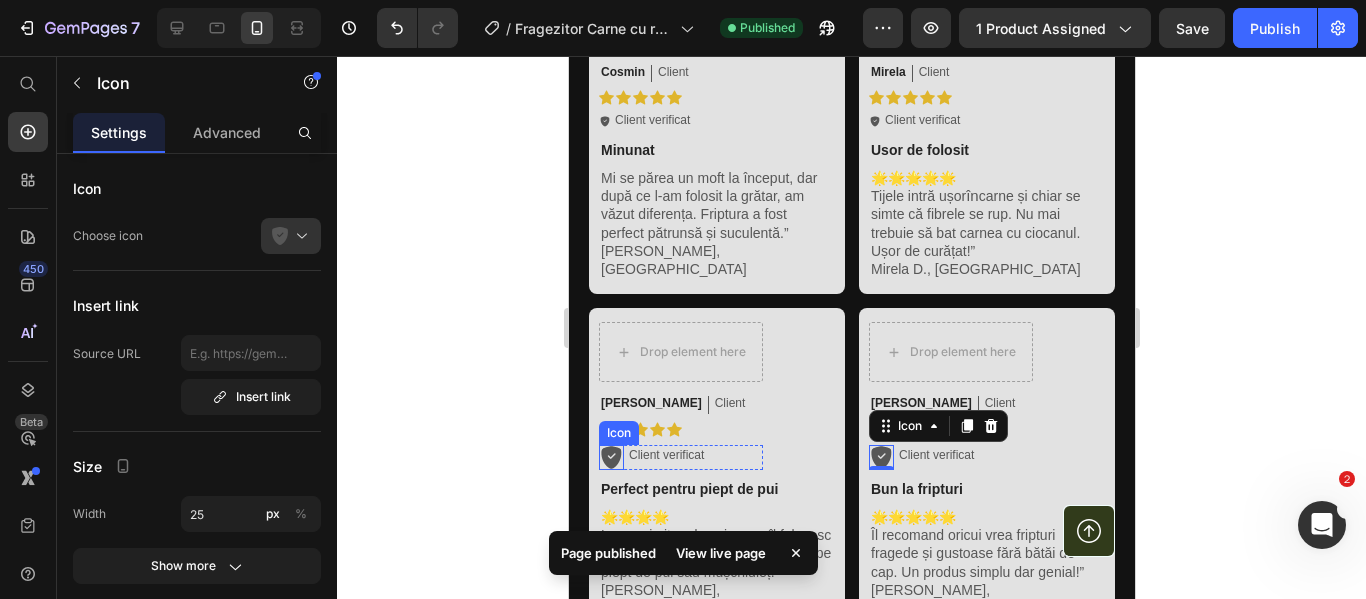 click 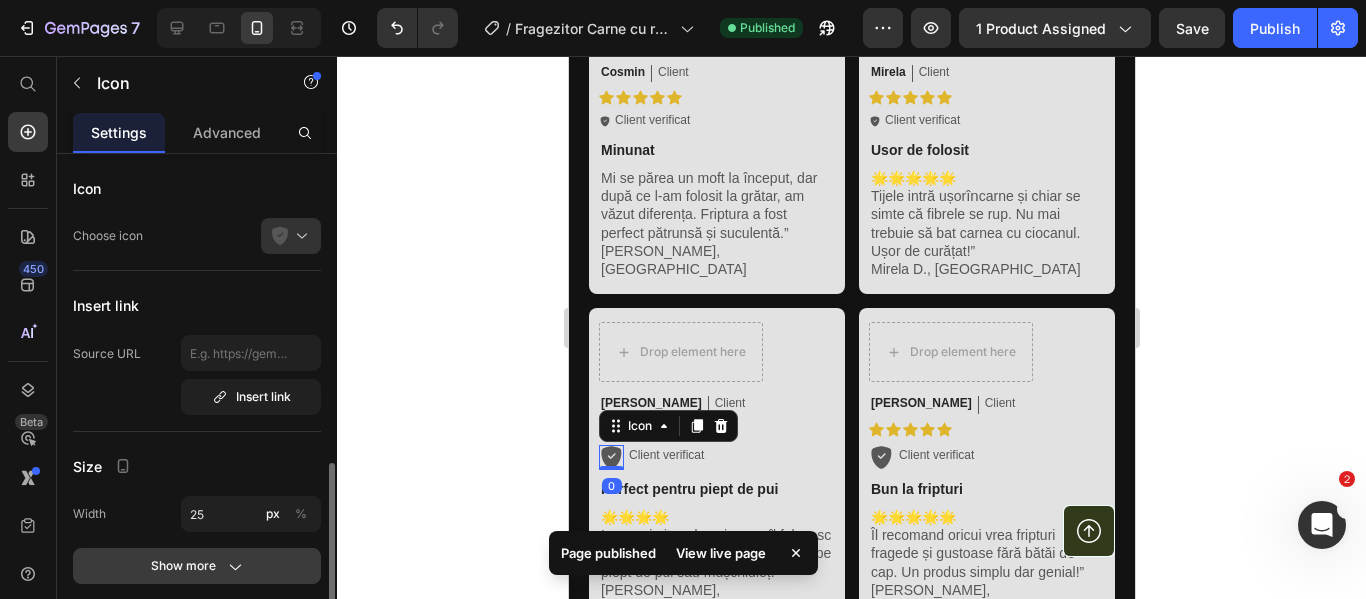 scroll, scrollTop: 200, scrollLeft: 0, axis: vertical 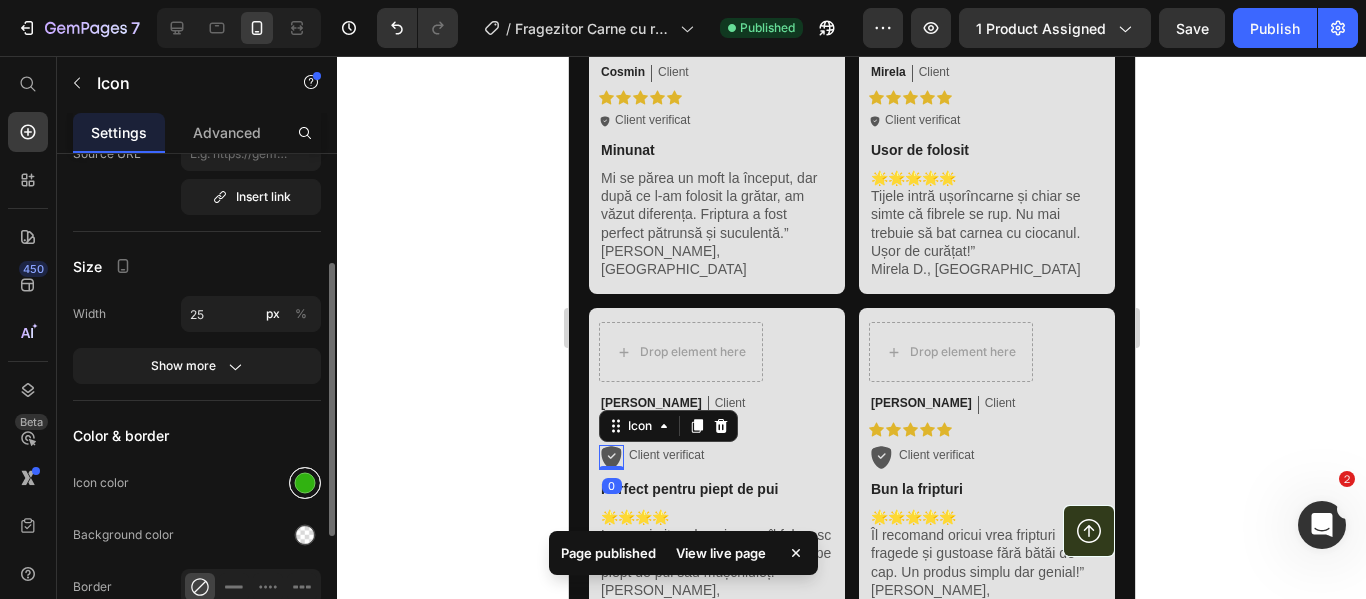 click at bounding box center (305, 483) 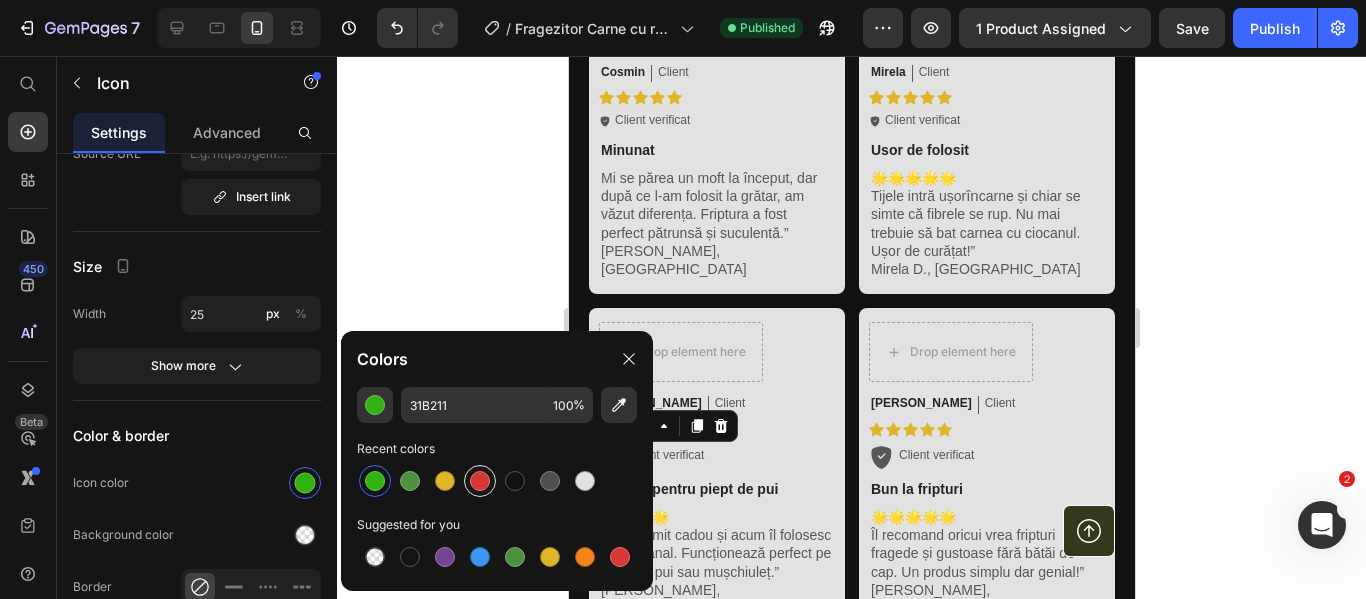 click at bounding box center (480, 481) 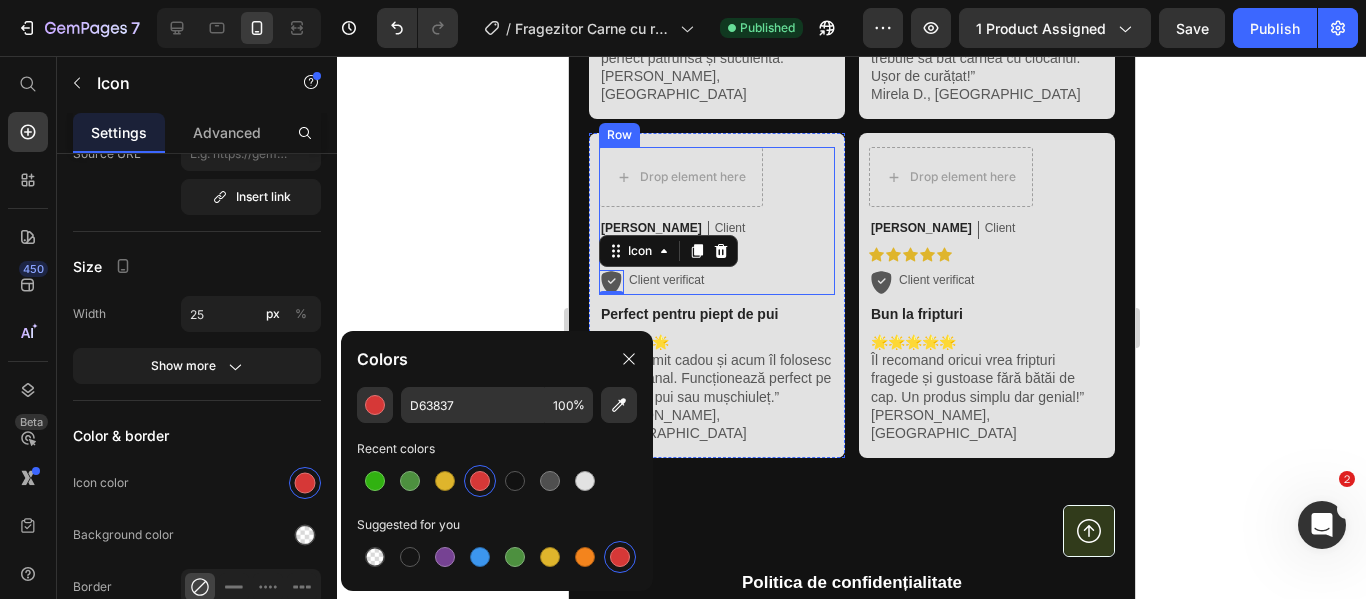 scroll, scrollTop: 2100, scrollLeft: 0, axis: vertical 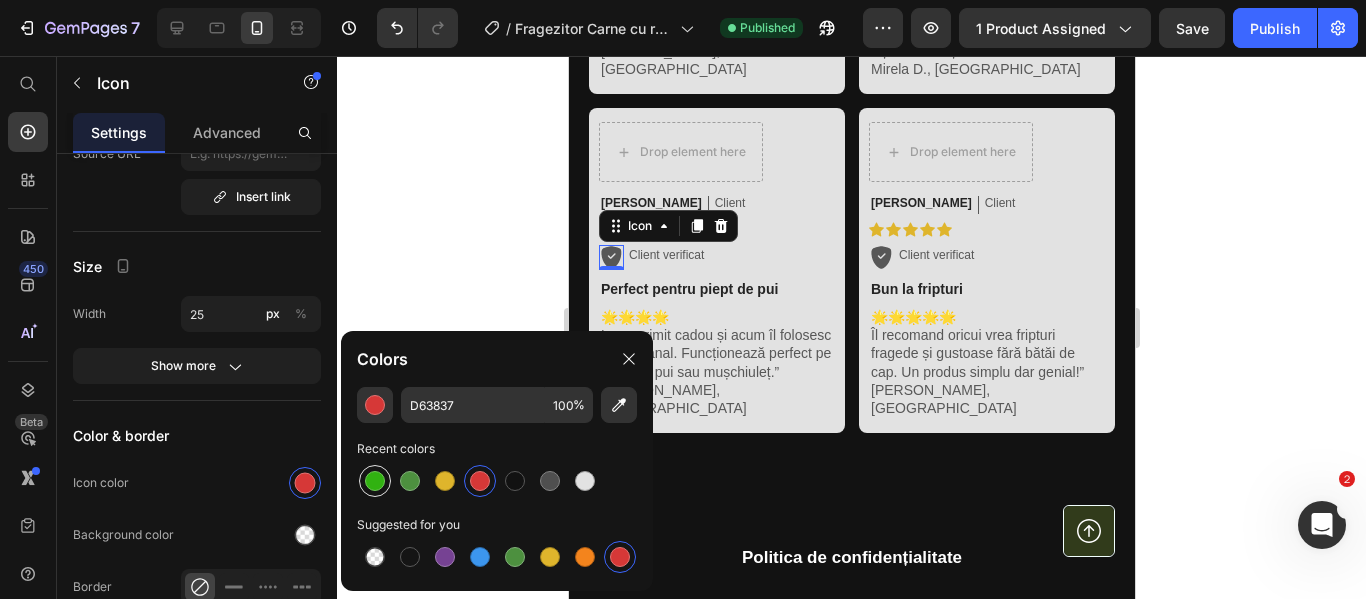 click at bounding box center [375, 481] 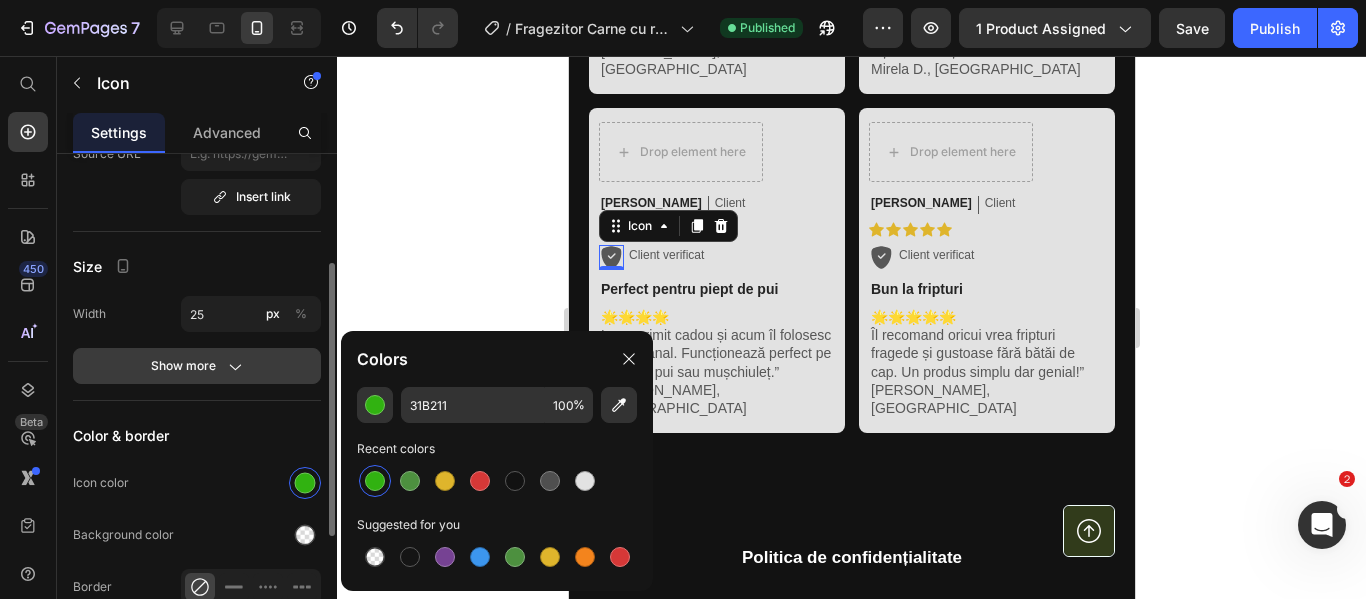 click on "Show more" at bounding box center (197, 366) 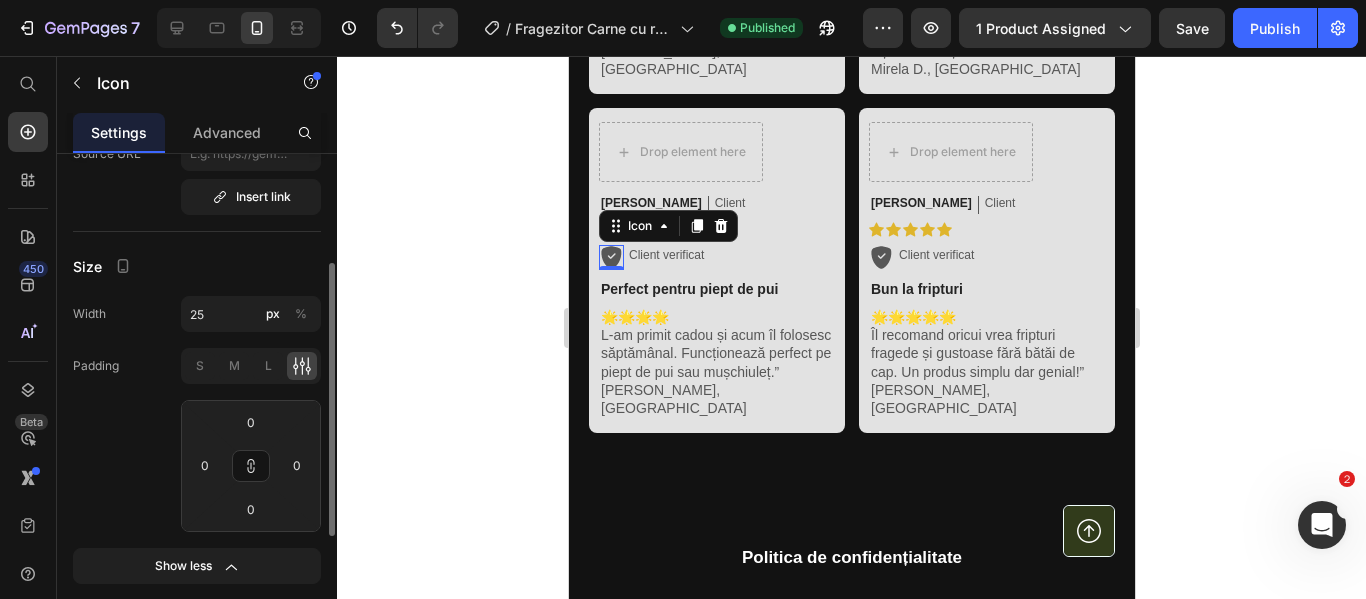 scroll, scrollTop: 400, scrollLeft: 0, axis: vertical 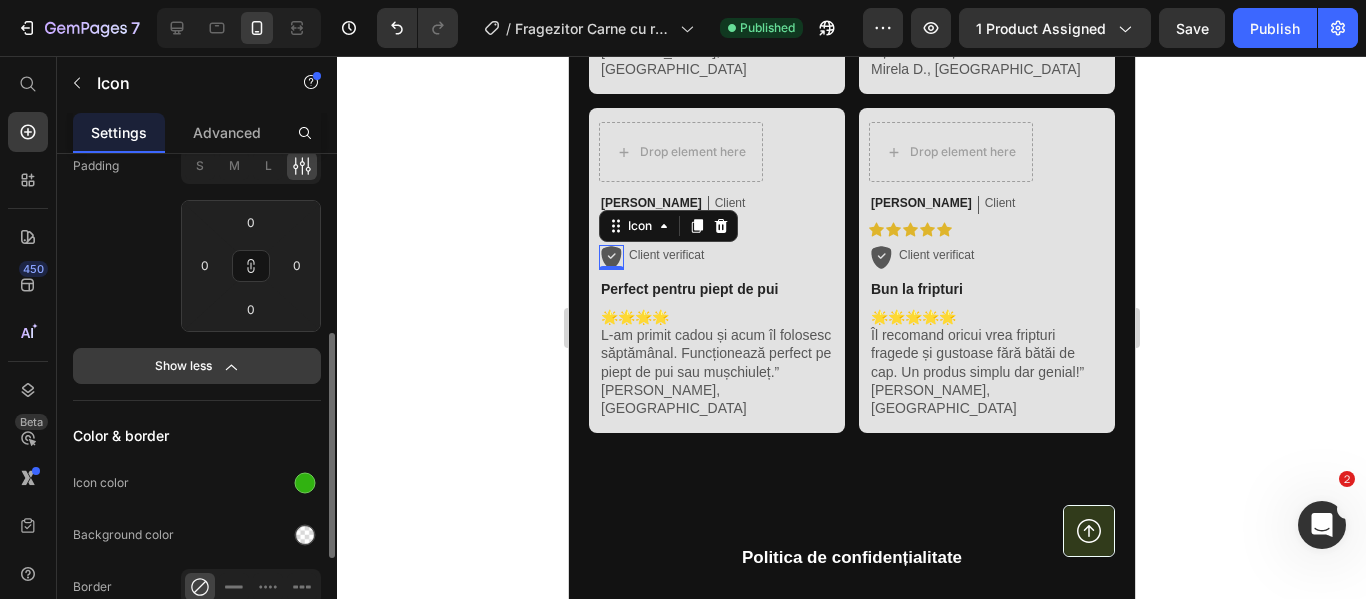 click 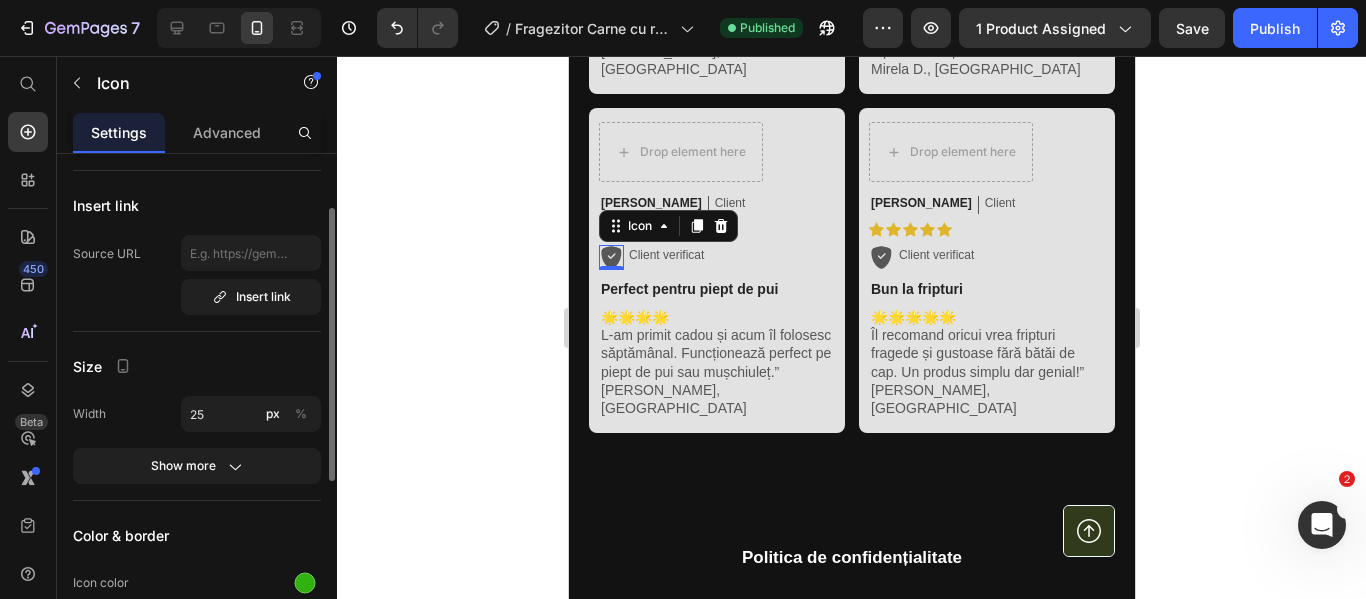scroll, scrollTop: 0, scrollLeft: 0, axis: both 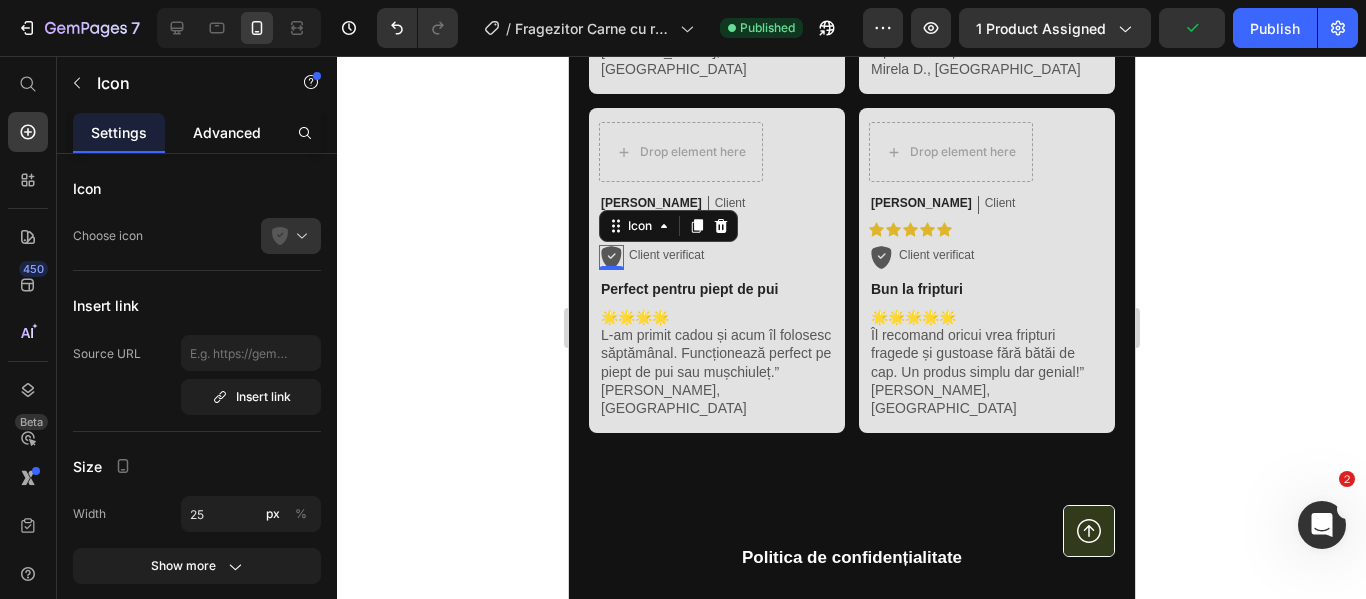 click on "Advanced" 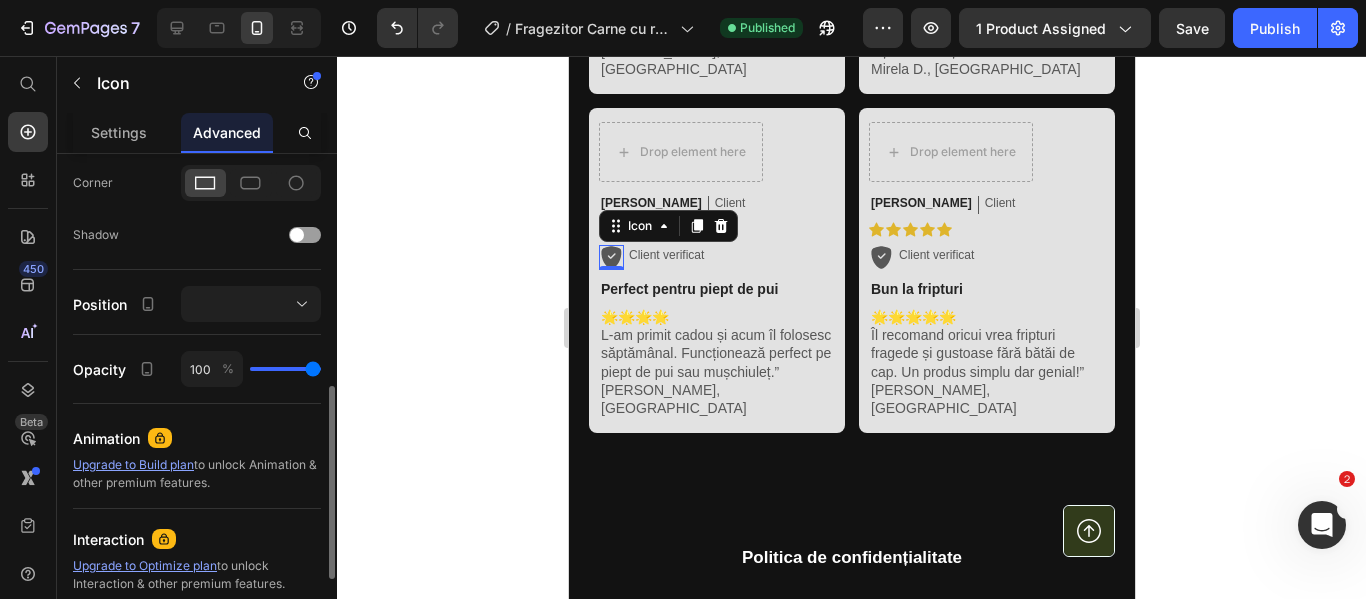 scroll, scrollTop: 203, scrollLeft: 0, axis: vertical 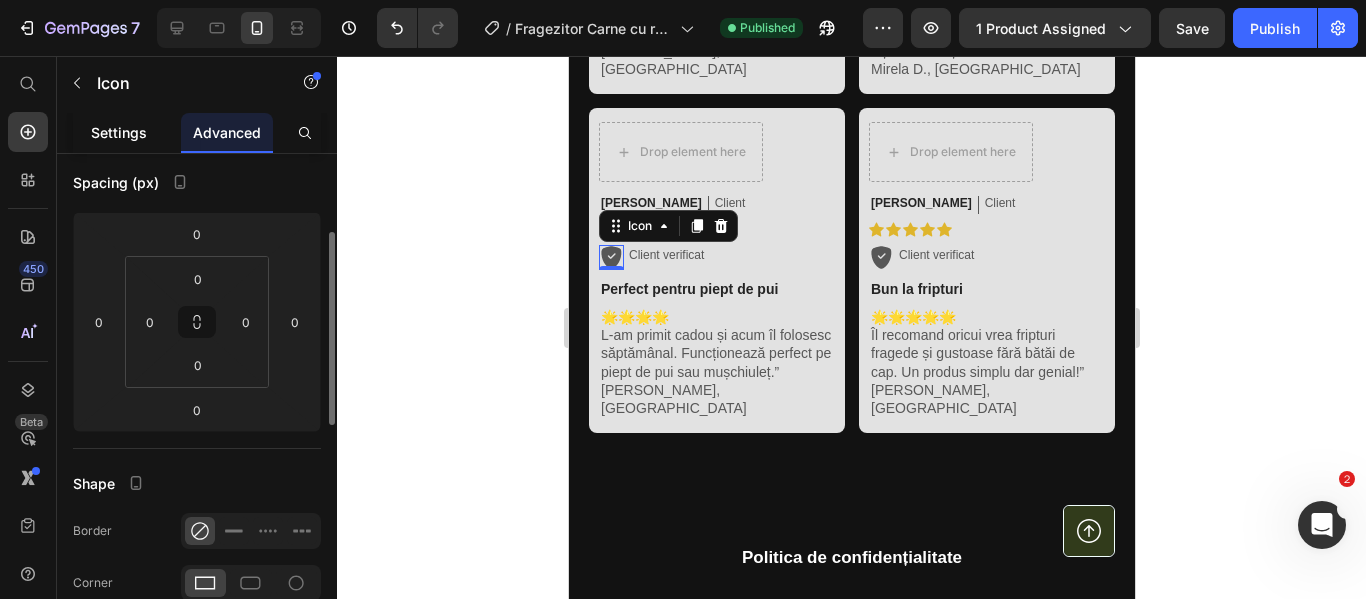 click on "Settings" at bounding box center [119, 132] 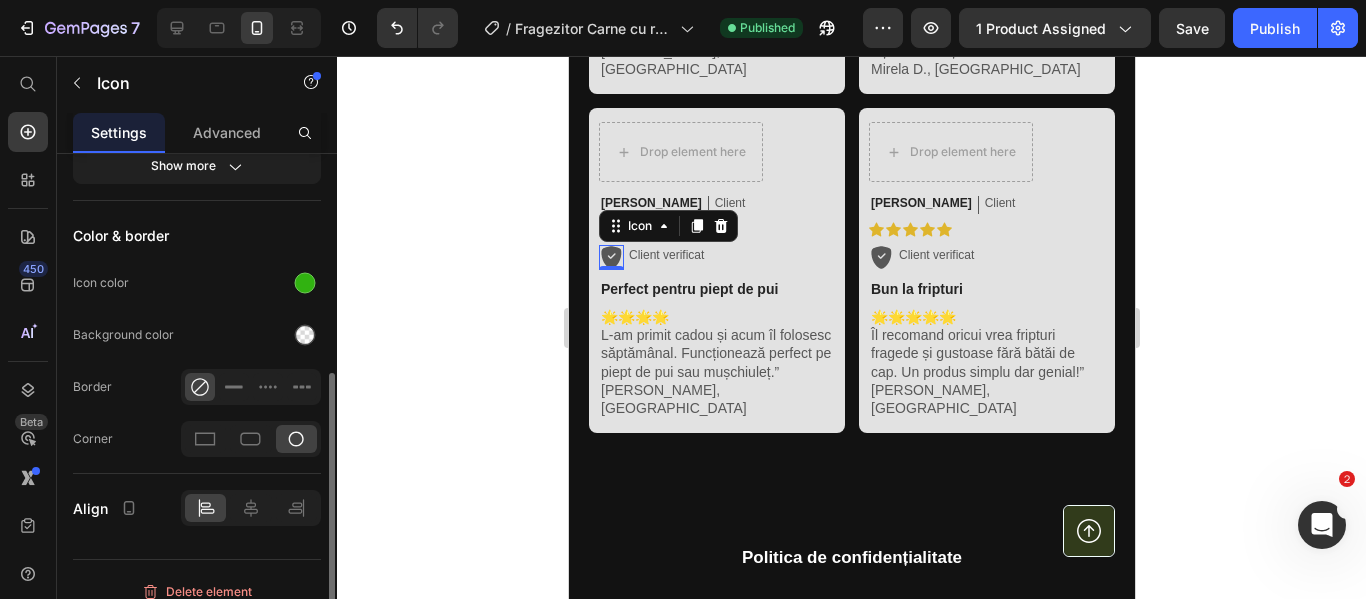 scroll, scrollTop: 418, scrollLeft: 0, axis: vertical 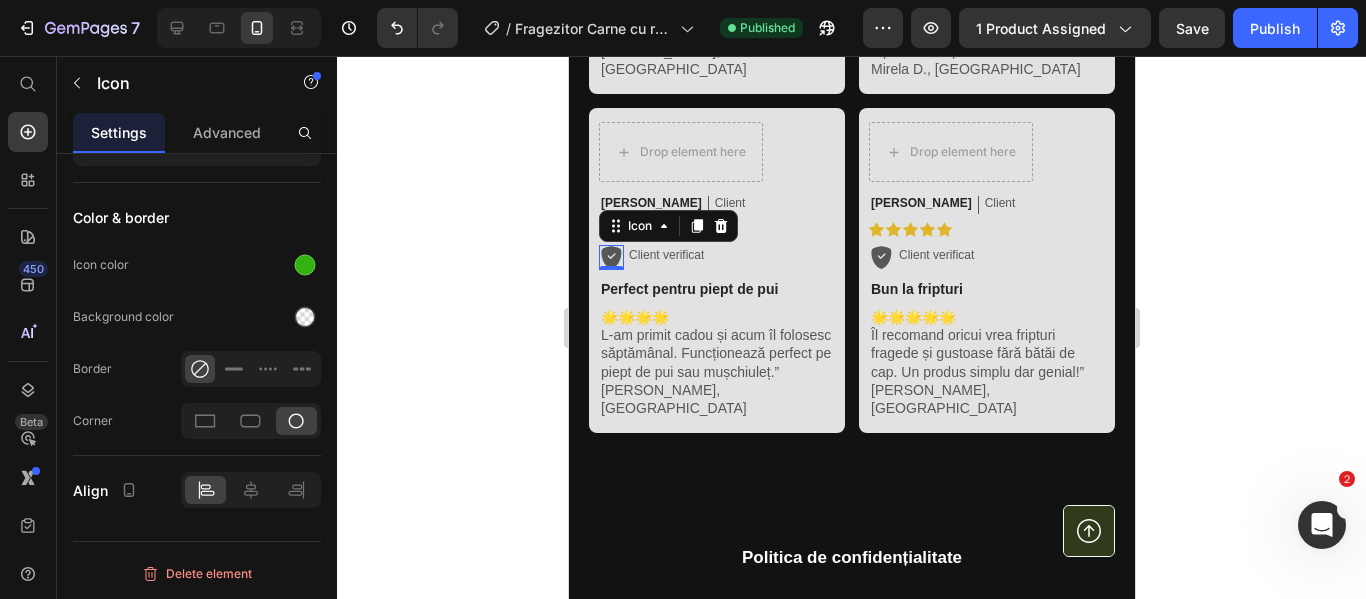 click 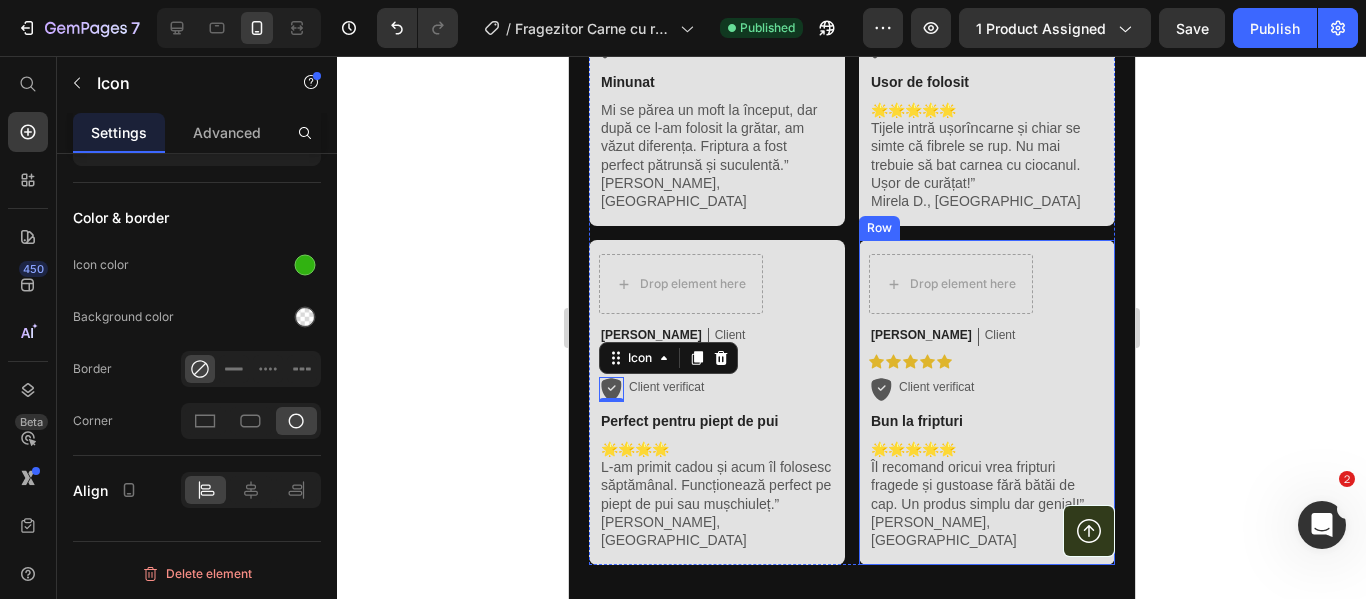 scroll, scrollTop: 1900, scrollLeft: 0, axis: vertical 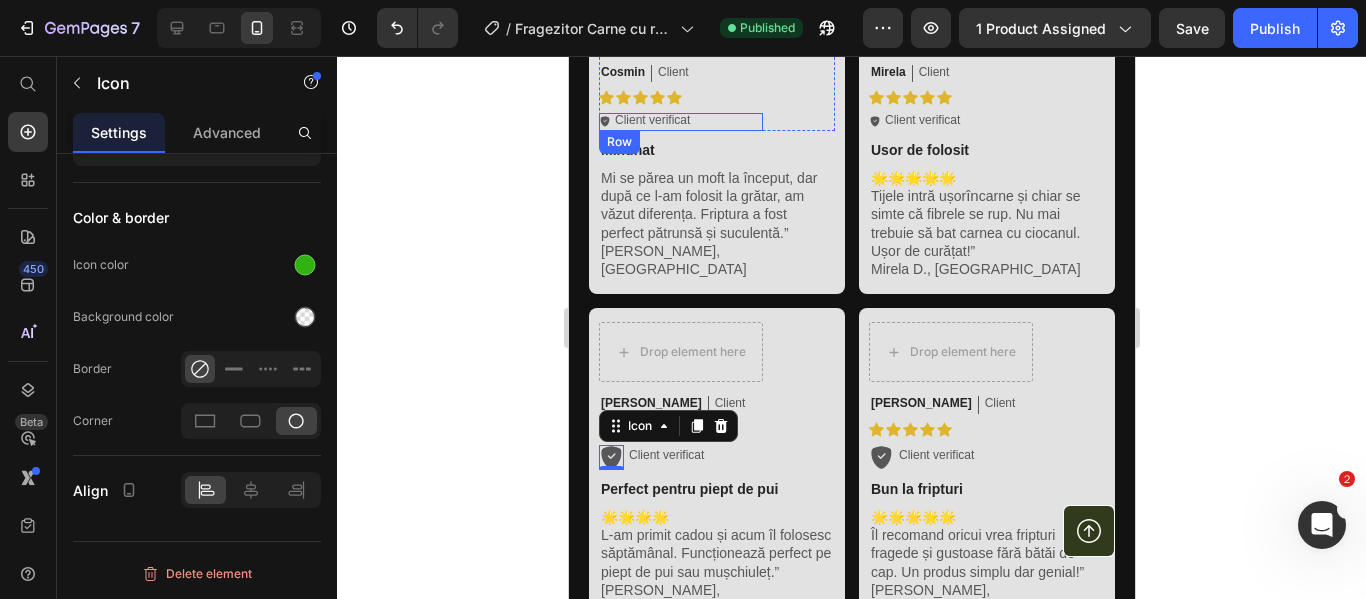 click on "Icon Client verificat Text Block Row" at bounding box center [680, 122] 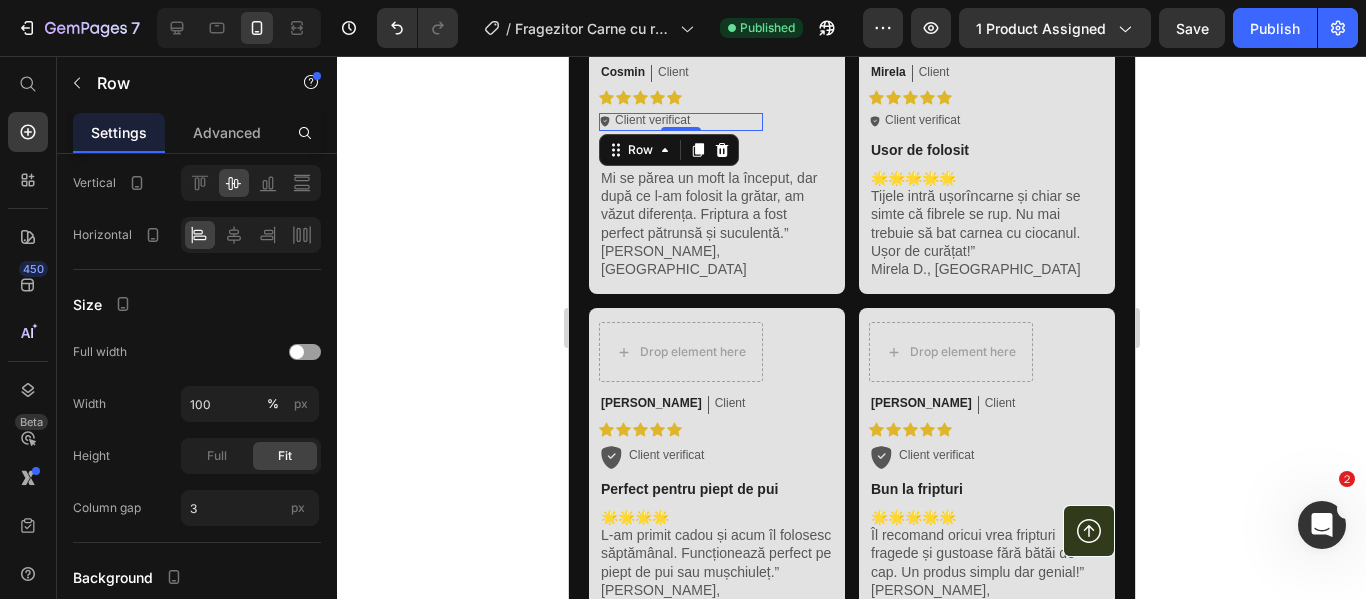 scroll, scrollTop: 0, scrollLeft: 0, axis: both 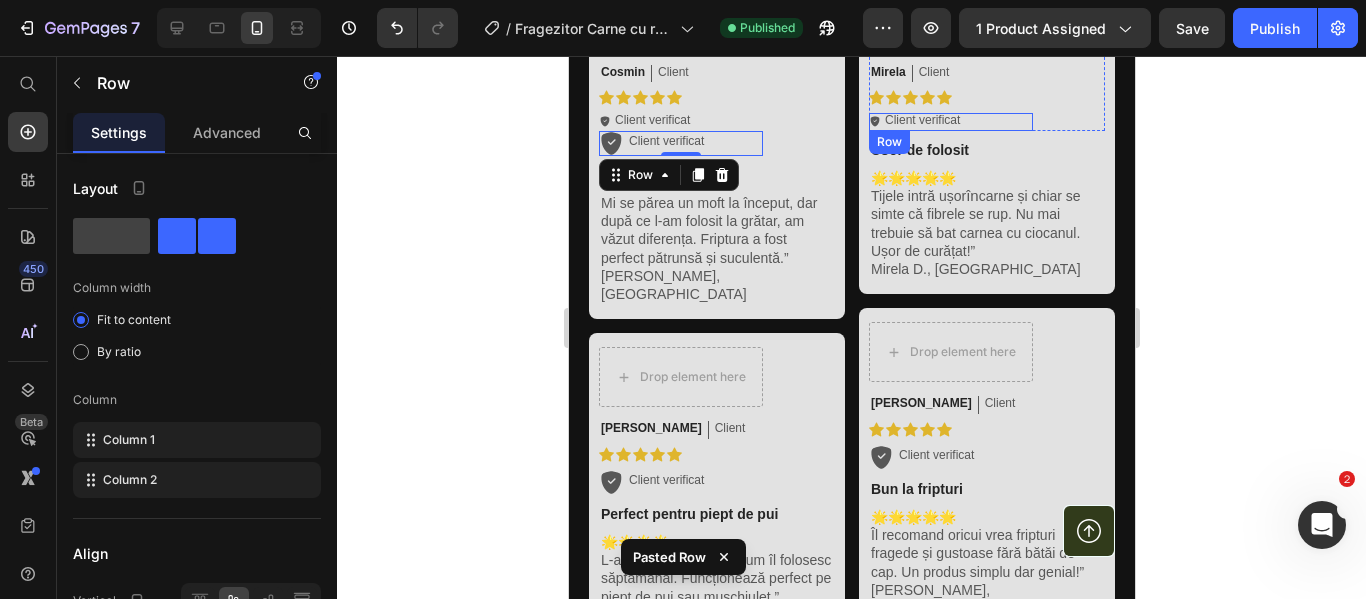 click on "Icon Client verificat Text Block Row" at bounding box center [950, 122] 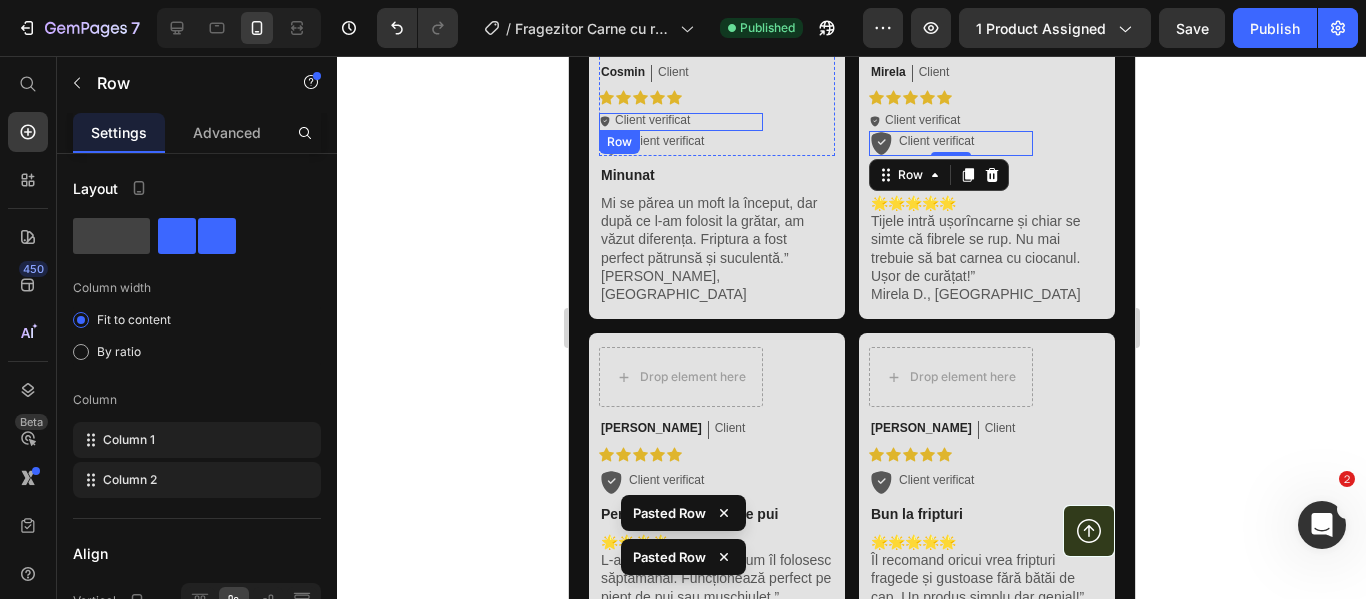 click on "Icon Client verificat Text Block Row" at bounding box center [680, 122] 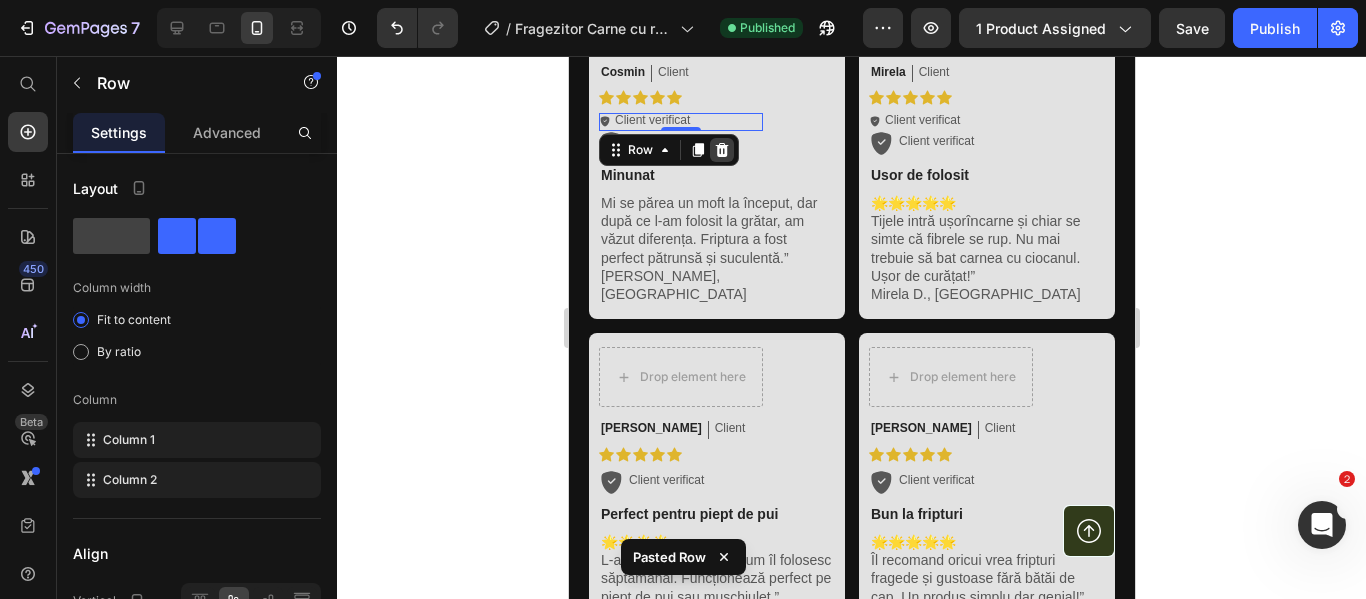 click 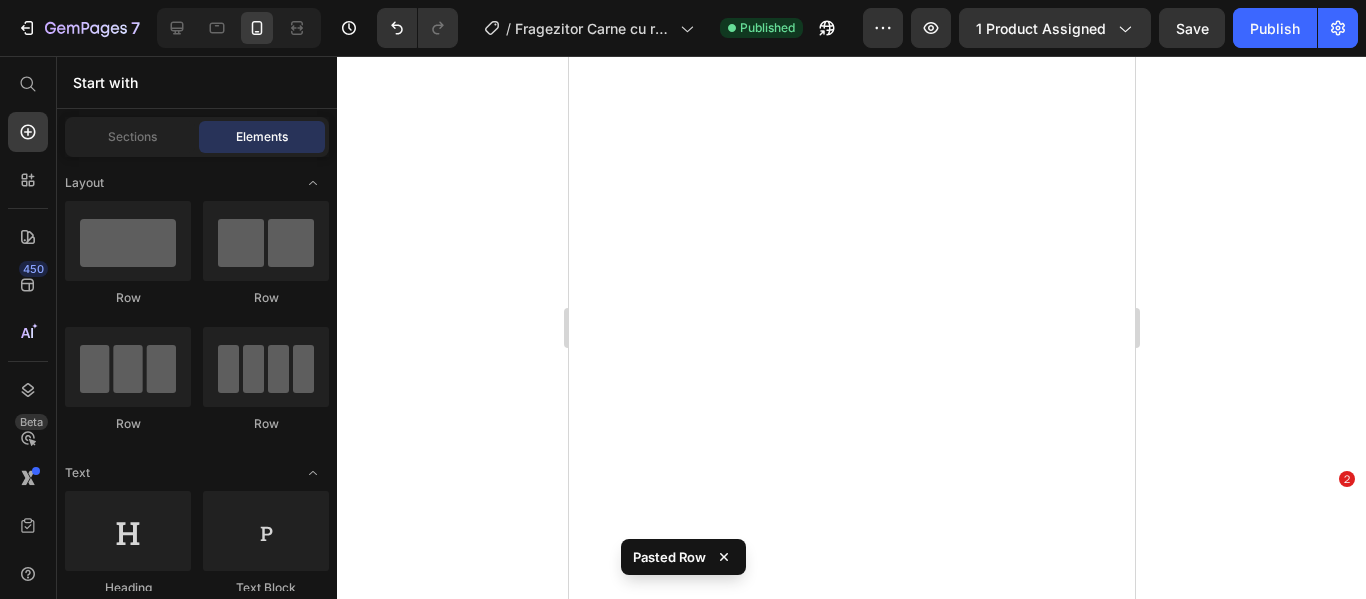 scroll, scrollTop: 0, scrollLeft: 0, axis: both 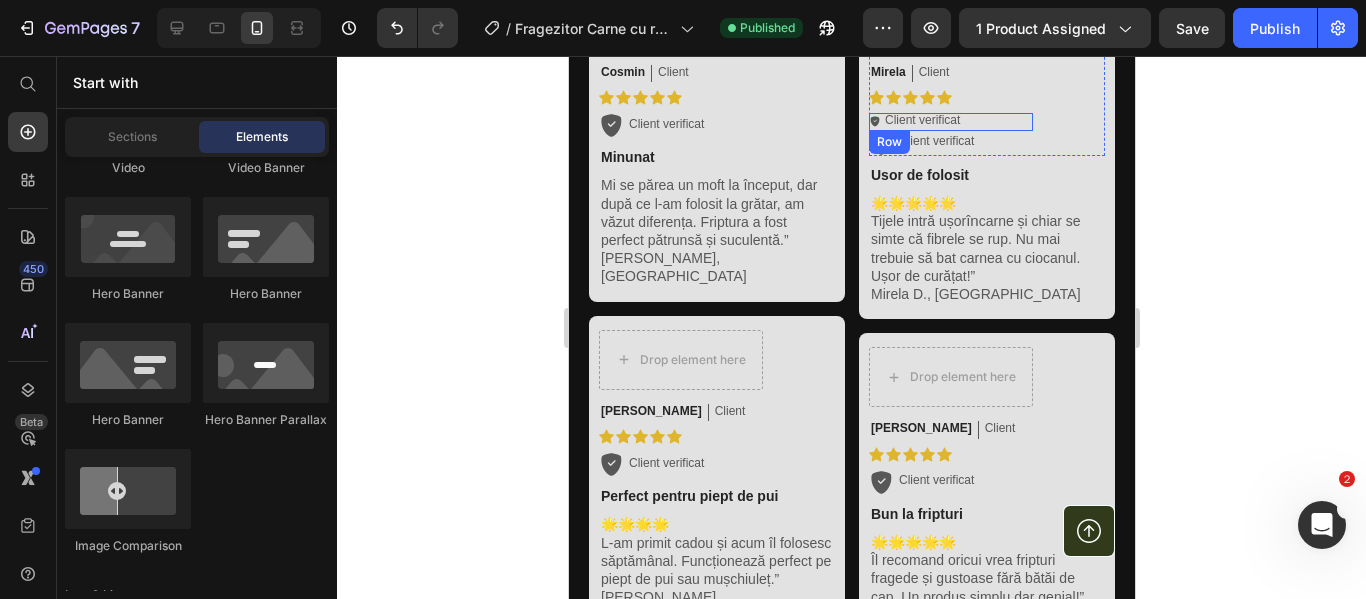click on "Icon Client verificat Text Block Row" at bounding box center (950, 122) 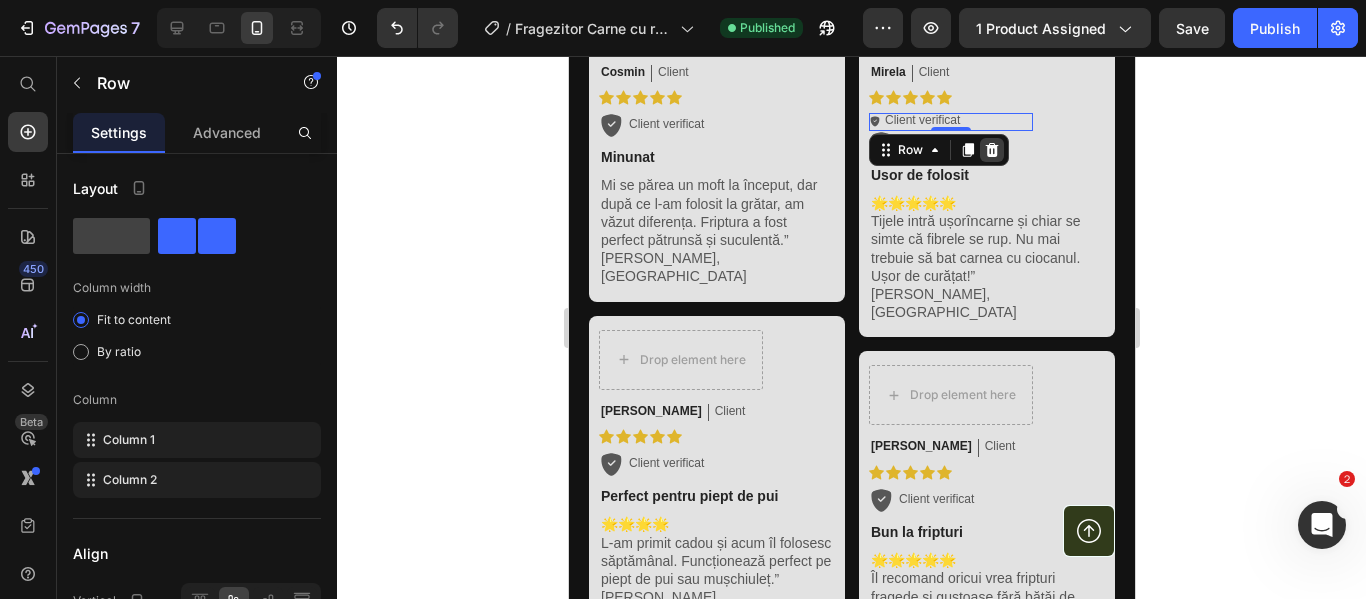 click 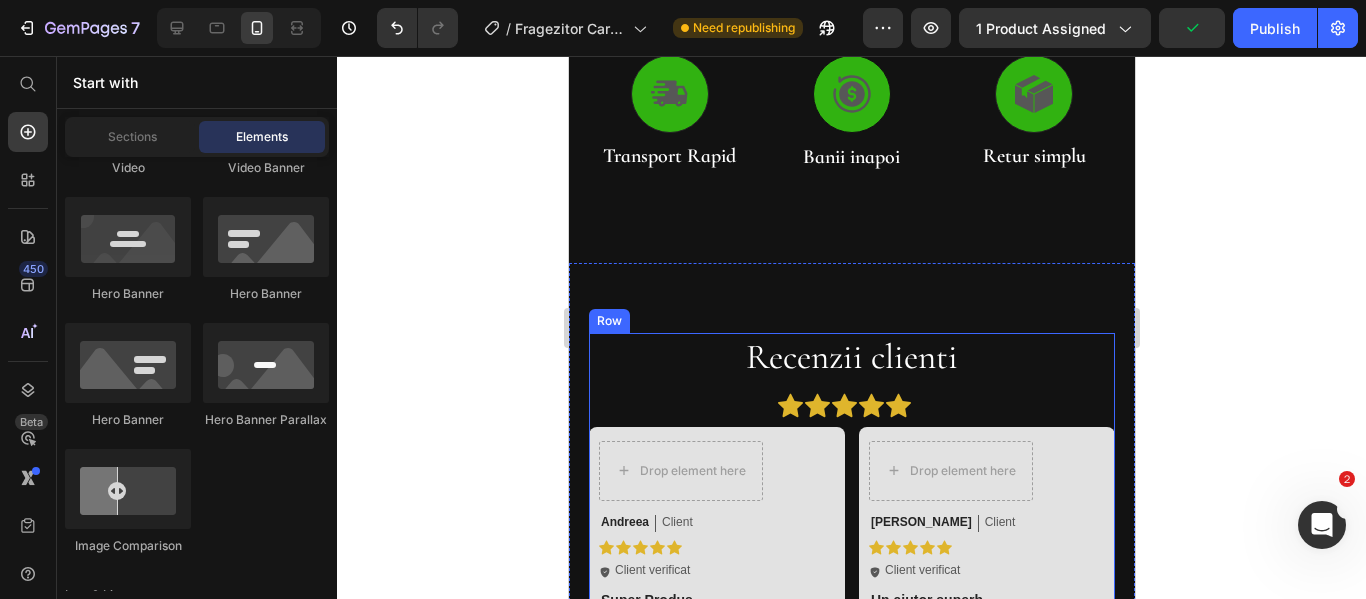 scroll, scrollTop: 1200, scrollLeft: 0, axis: vertical 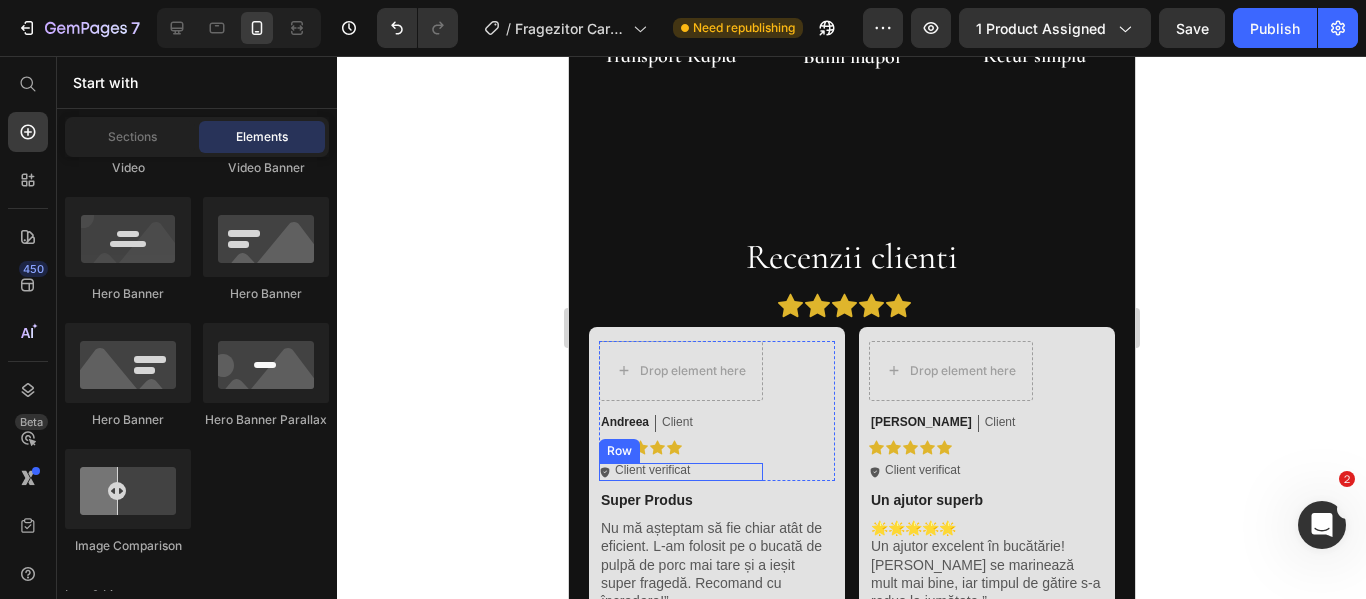 click on "Icon Client verificat Text Block Row" at bounding box center (680, 472) 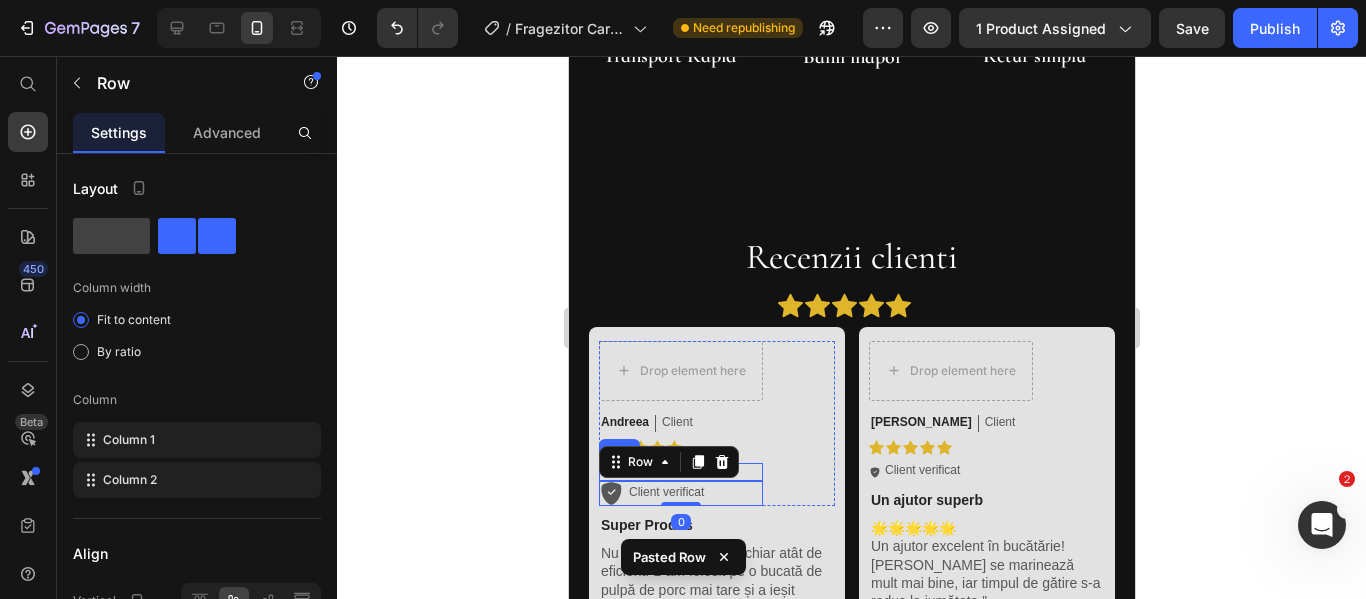 click on "Icon Client verificat Text Block Row" at bounding box center (680, 472) 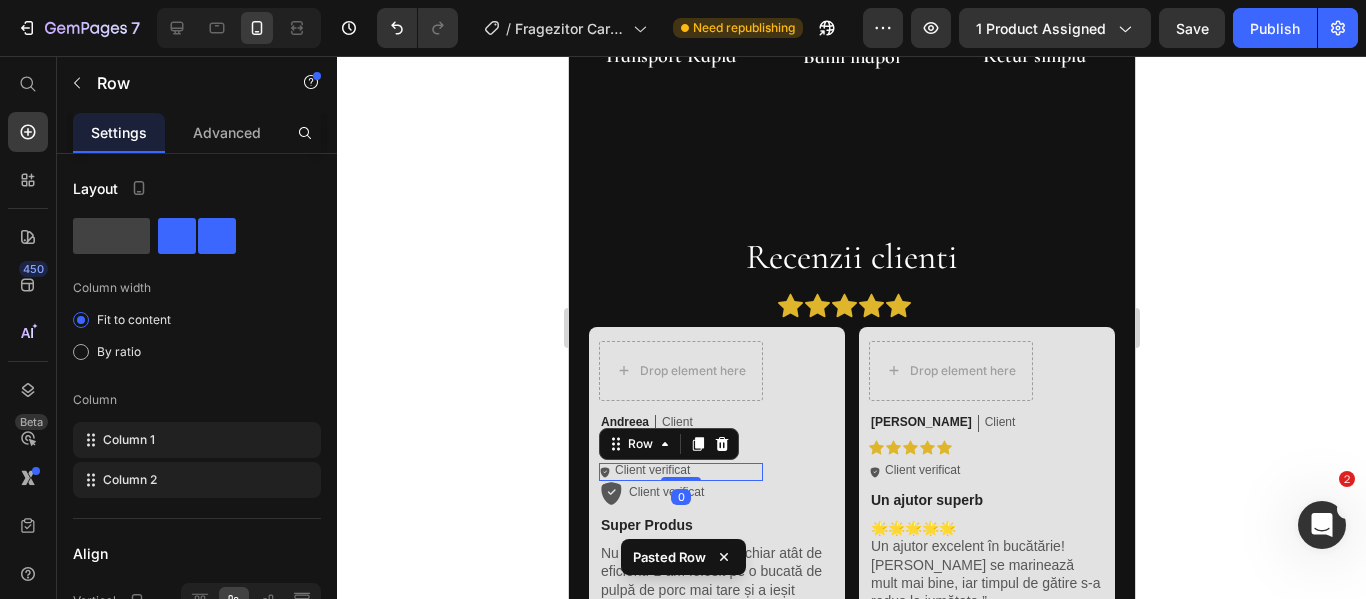 click on "Row" at bounding box center (668, 444) 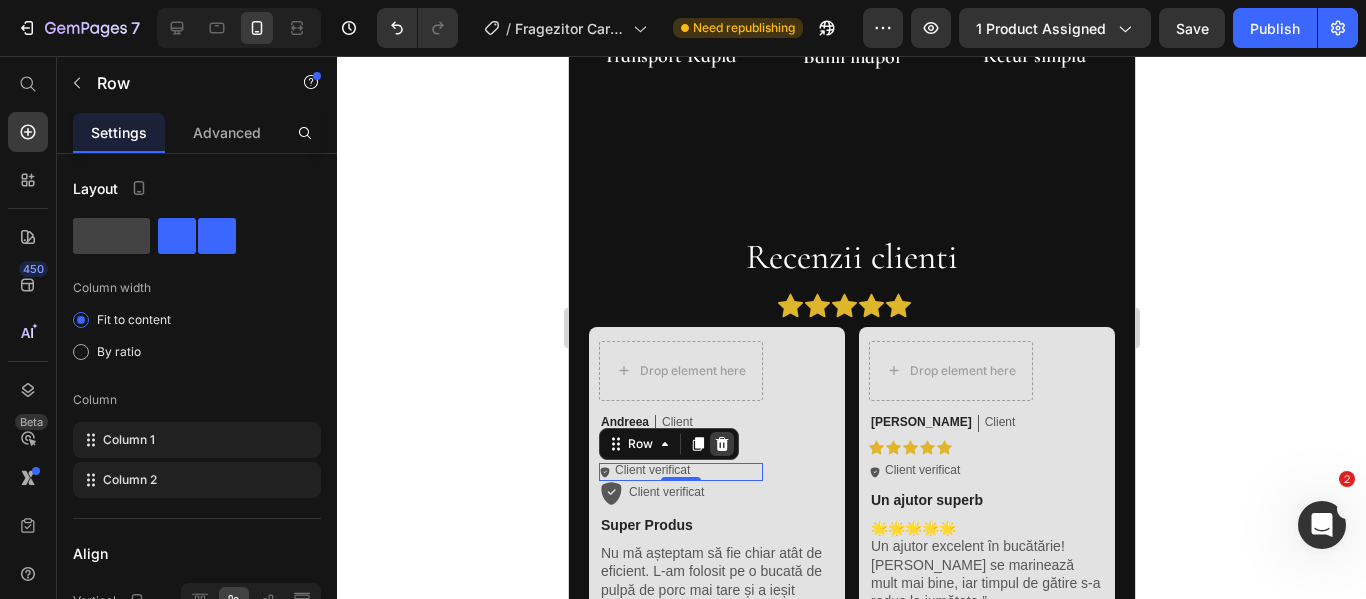 click 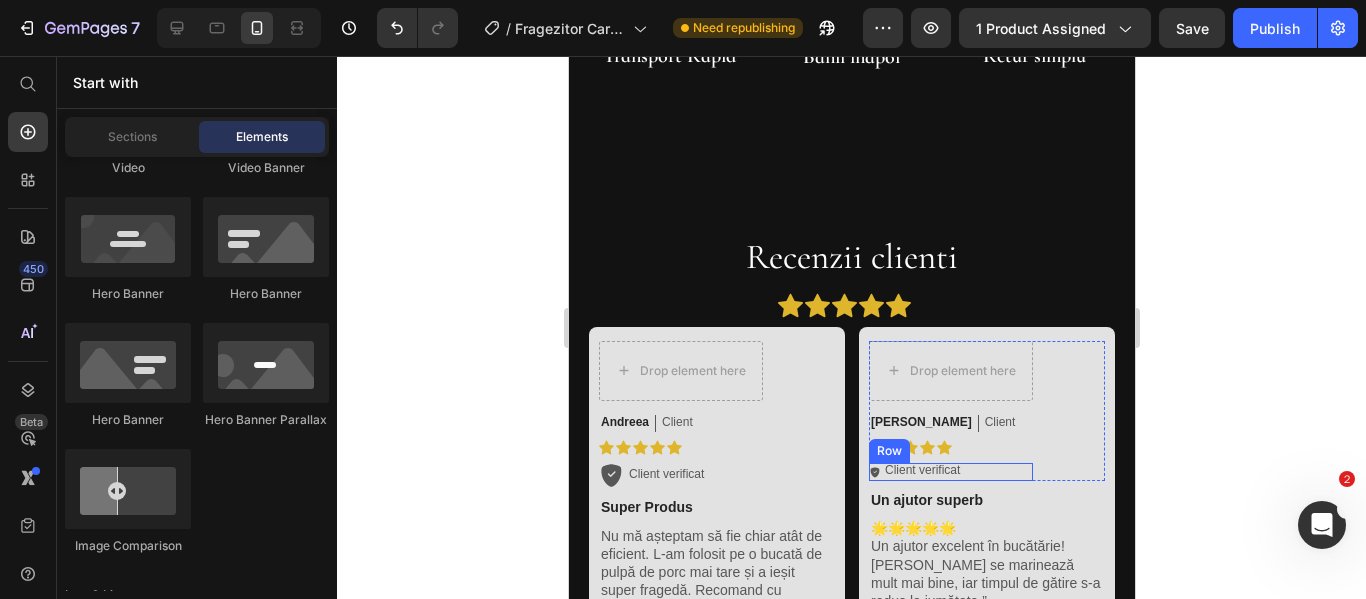 click on "Icon Client verificat Text Block Row" at bounding box center (950, 472) 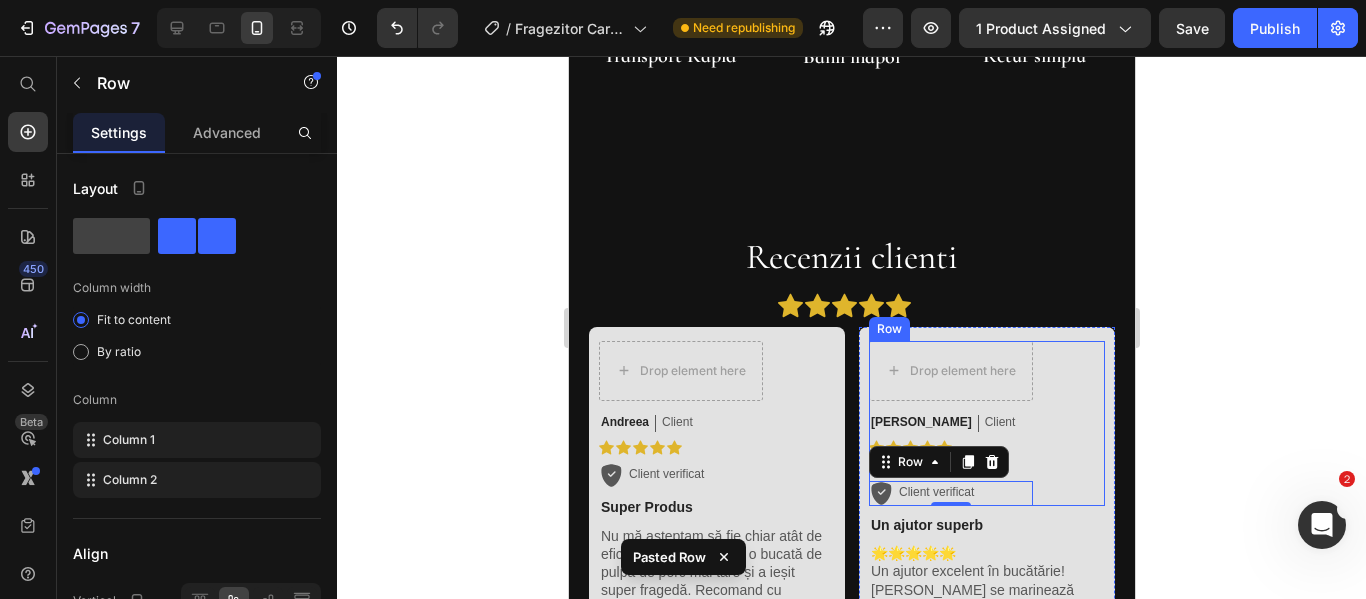 click on "Drop element here Radu Text Block Client Text Block Row Icon Icon Icon Icon Icon Icon List
Icon Client verificat Text Block Row
Icon Client verificat Text Block Row   0 Row" at bounding box center [986, 423] 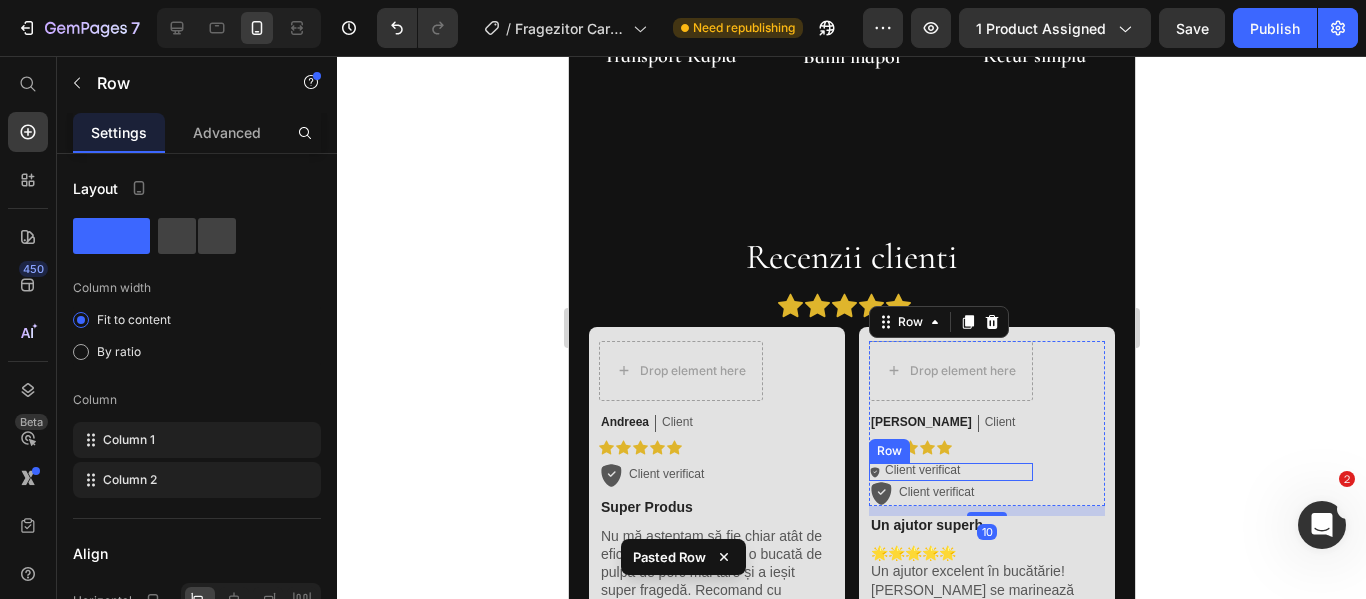click on "Icon Client verificat Text Block Row" at bounding box center (950, 472) 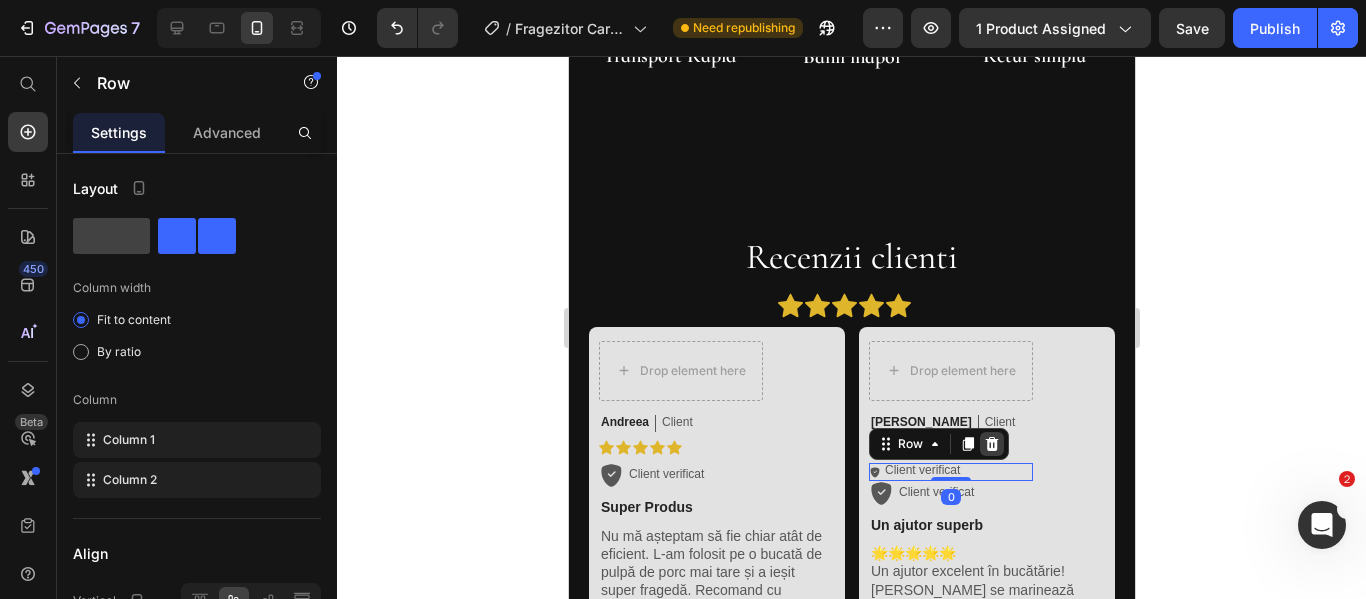 click 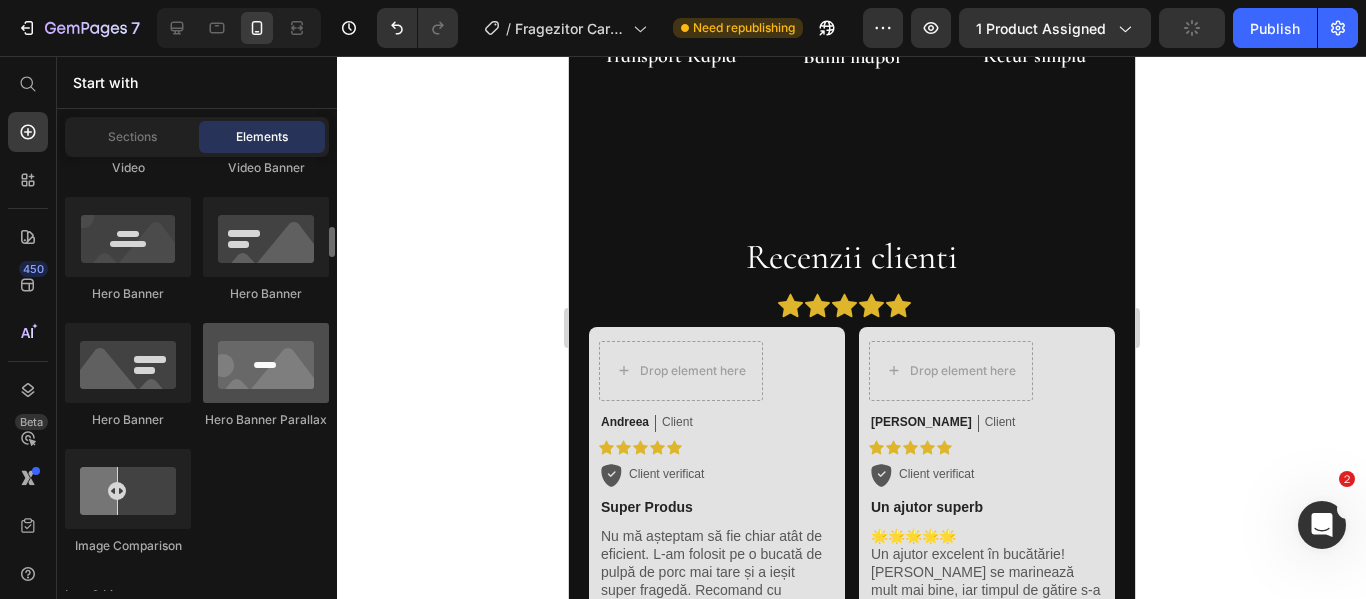 click at bounding box center [266, 363] 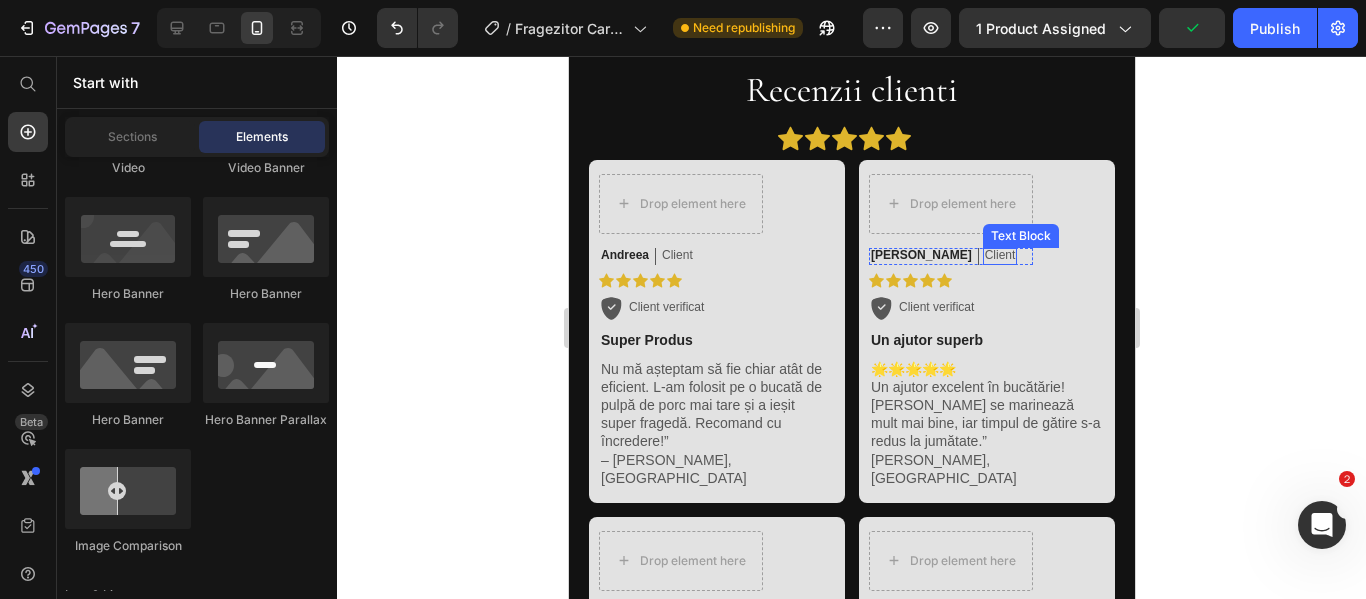 scroll, scrollTop: 1400, scrollLeft: 0, axis: vertical 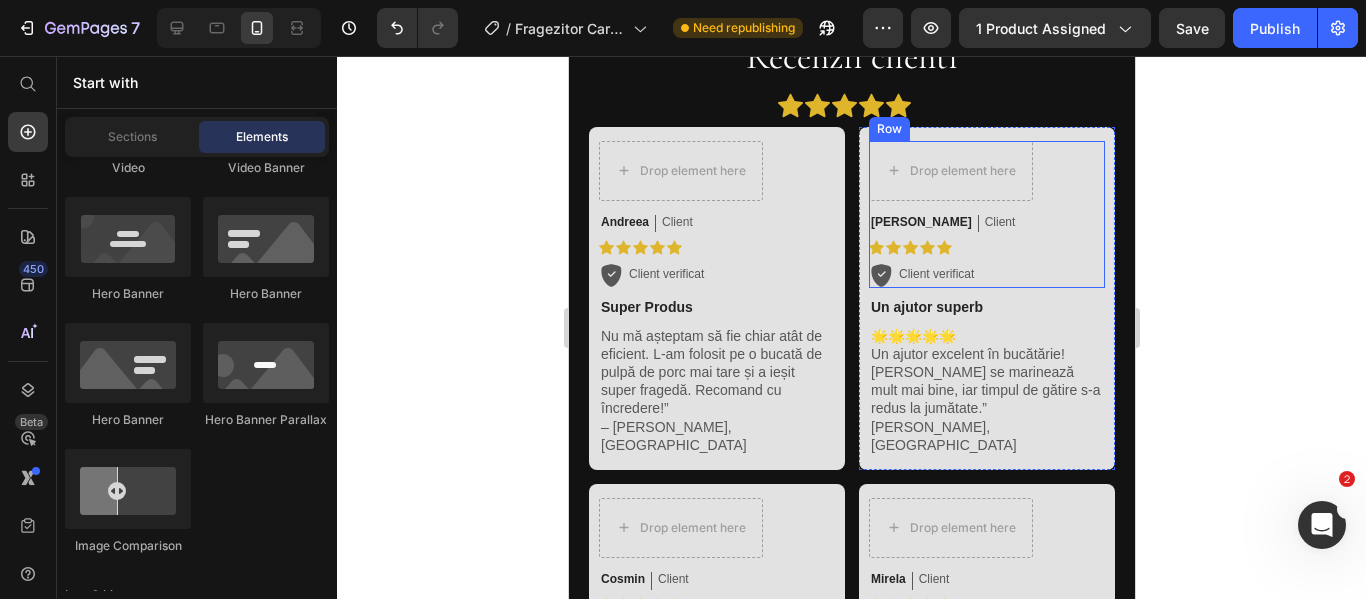 click on "Drop element here Radu Text Block Client Text Block Row Icon Icon Icon Icon Icon Icon List
Icon Client verificat Text Block Row Row" at bounding box center [986, 215] 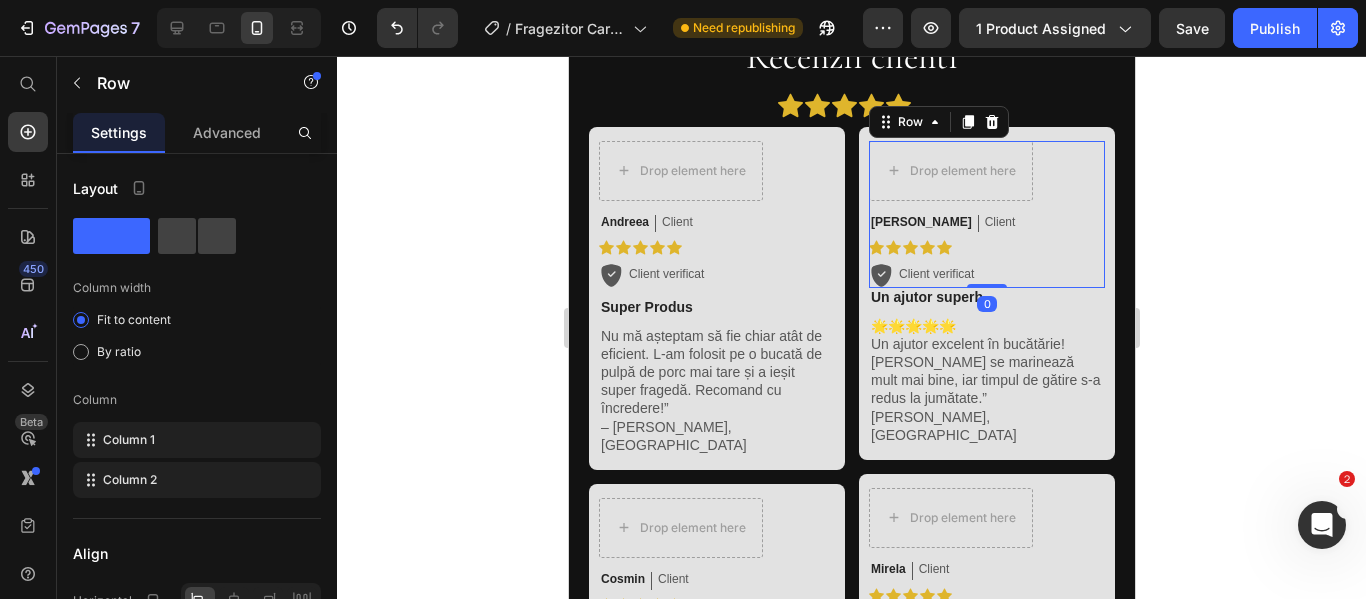 drag, startPoint x: 975, startPoint y: 293, endPoint x: 974, endPoint y: 264, distance: 29.017237 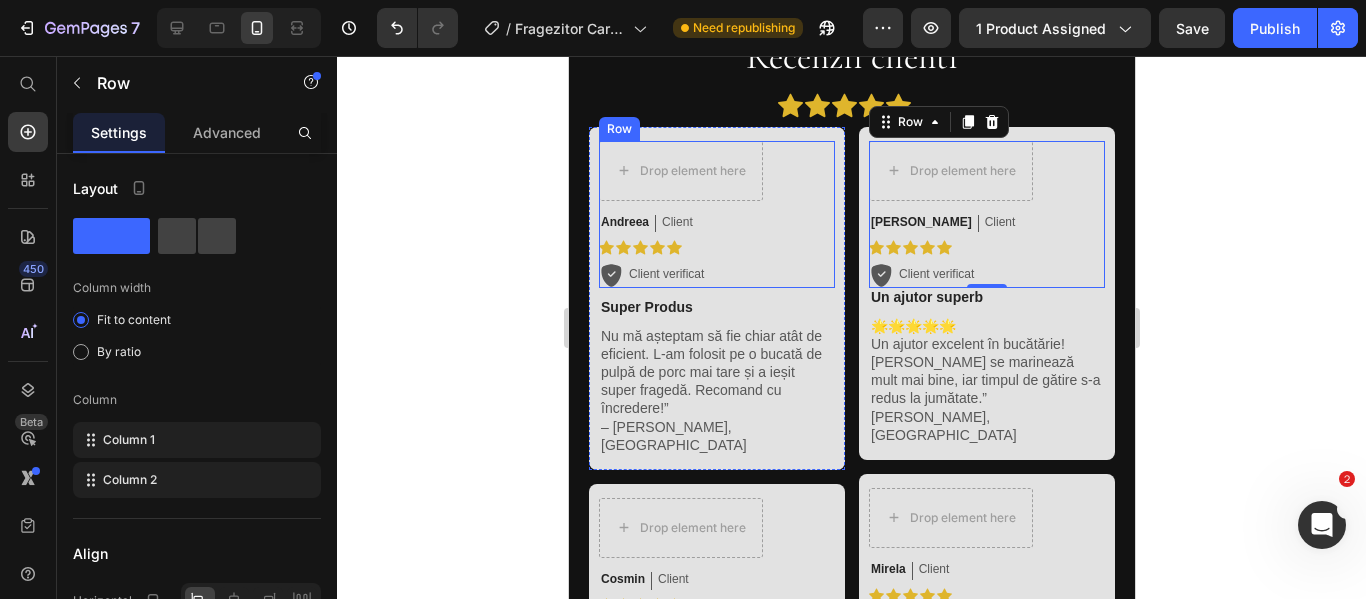 click on "Drop element here Andreea Text Block Client Text Block Row Icon Icon Icon Icon Icon Icon List
Icon Client verificat Text Block Row Row" at bounding box center (716, 215) 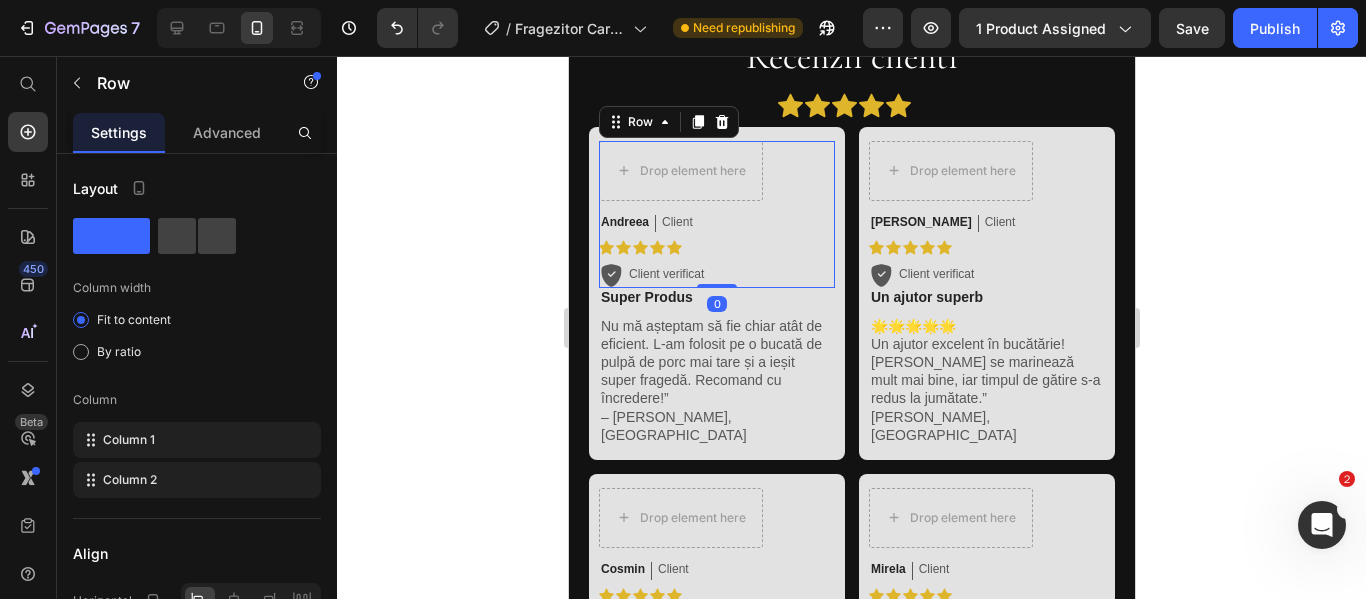 drag, startPoint x: 720, startPoint y: 294, endPoint x: 721, endPoint y: 273, distance: 21.023796 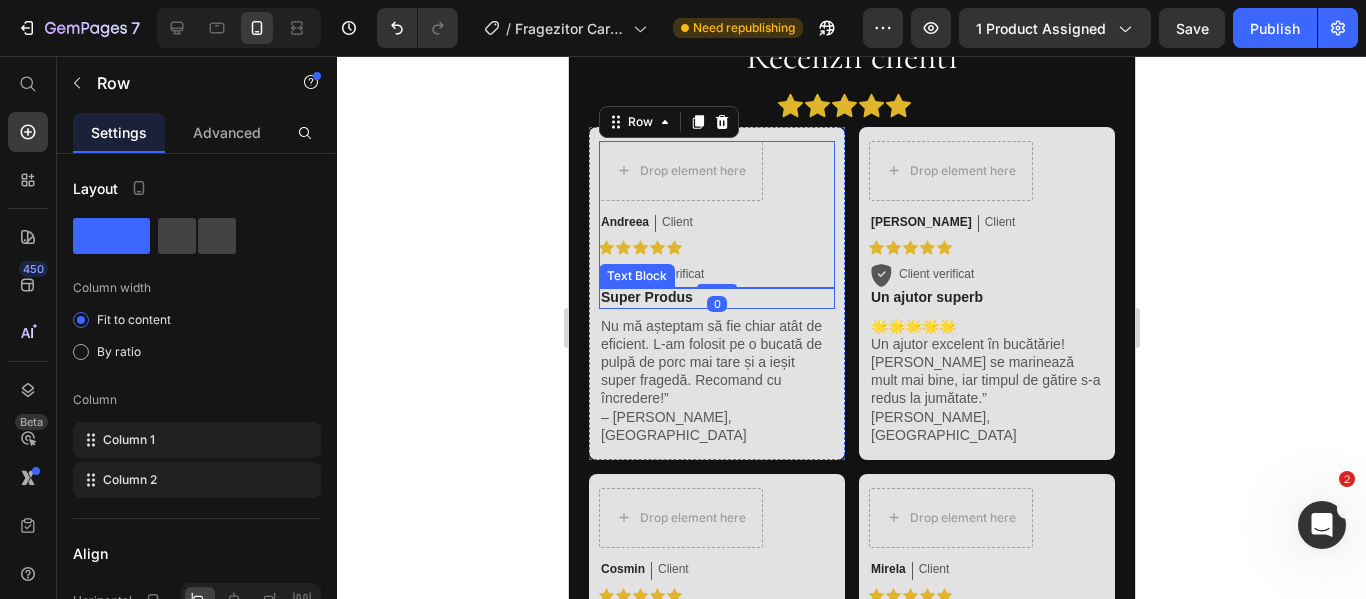 click on "Super Produs" at bounding box center (716, 298) 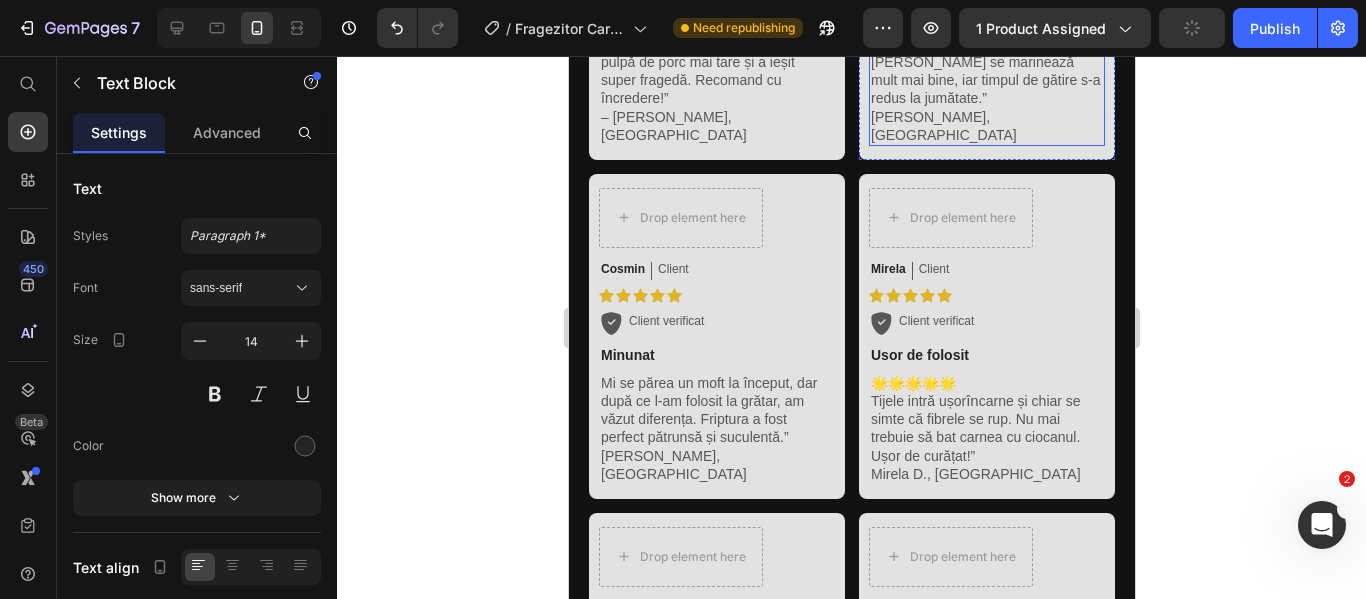 scroll, scrollTop: 1400, scrollLeft: 0, axis: vertical 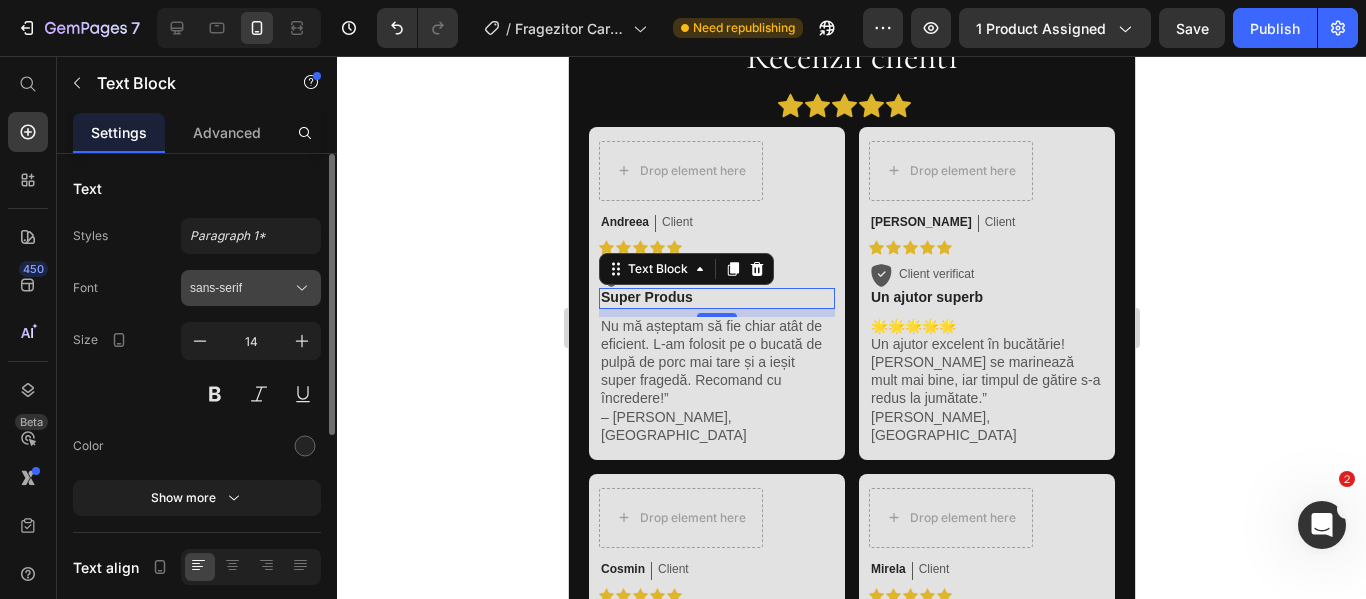 click on "sans-serif" at bounding box center [241, 288] 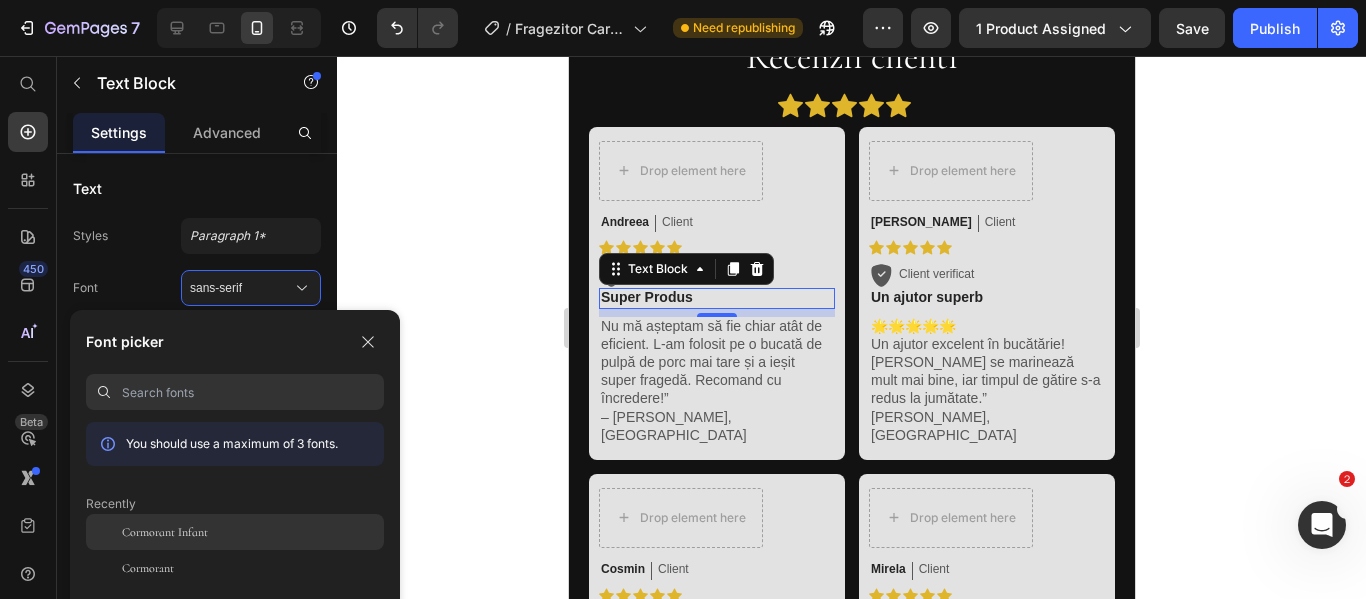 click on "Cormorant Infant" 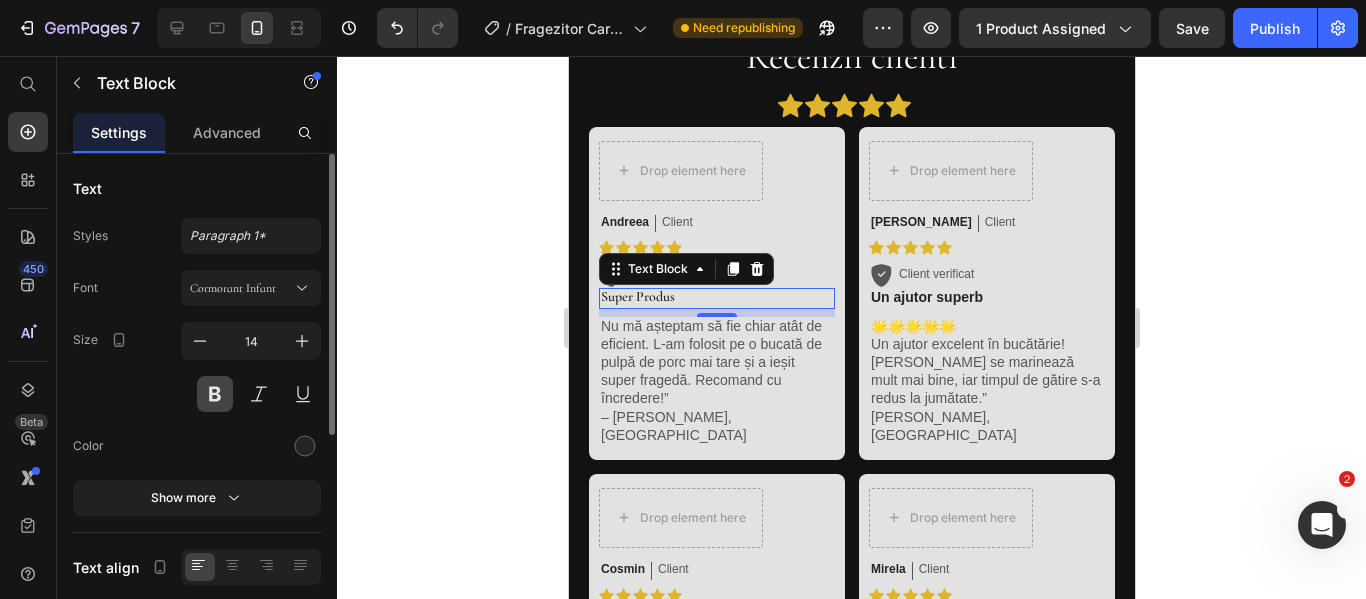 click at bounding box center [215, 394] 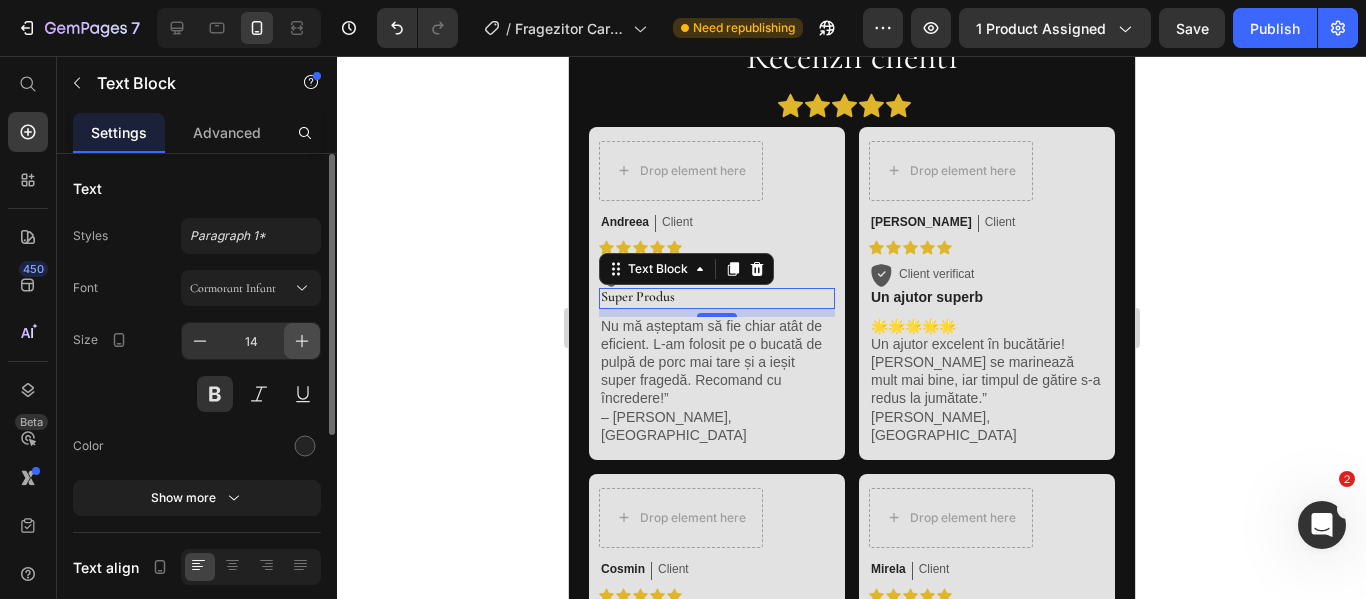 click 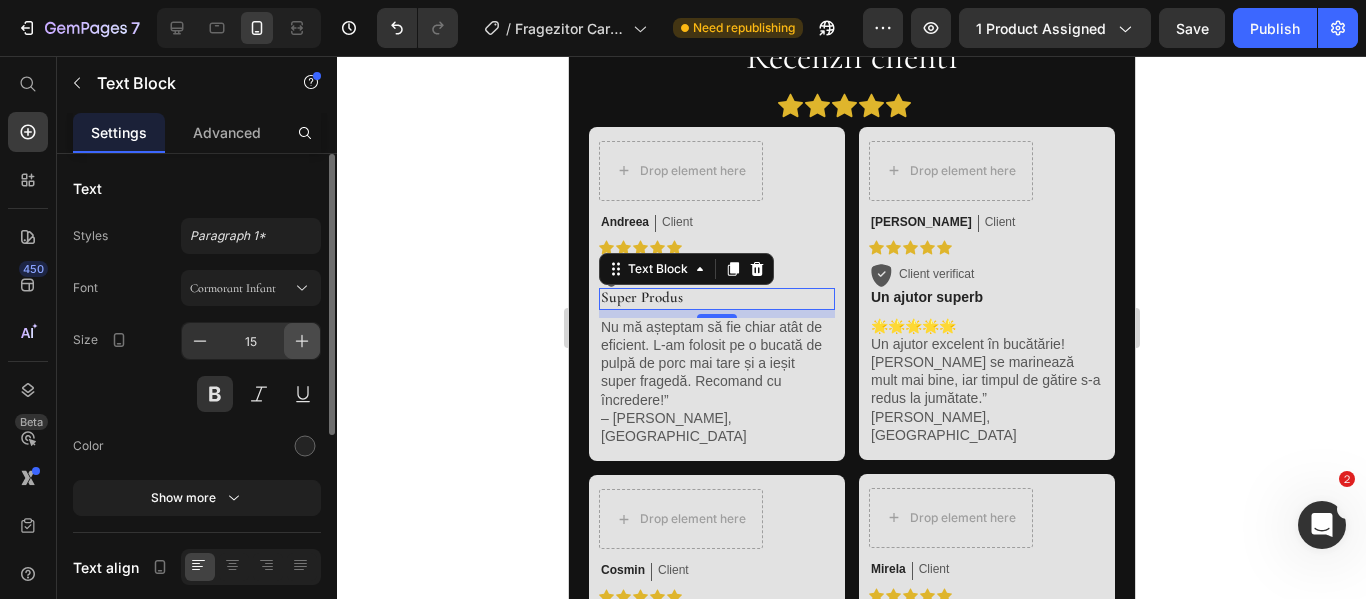 click 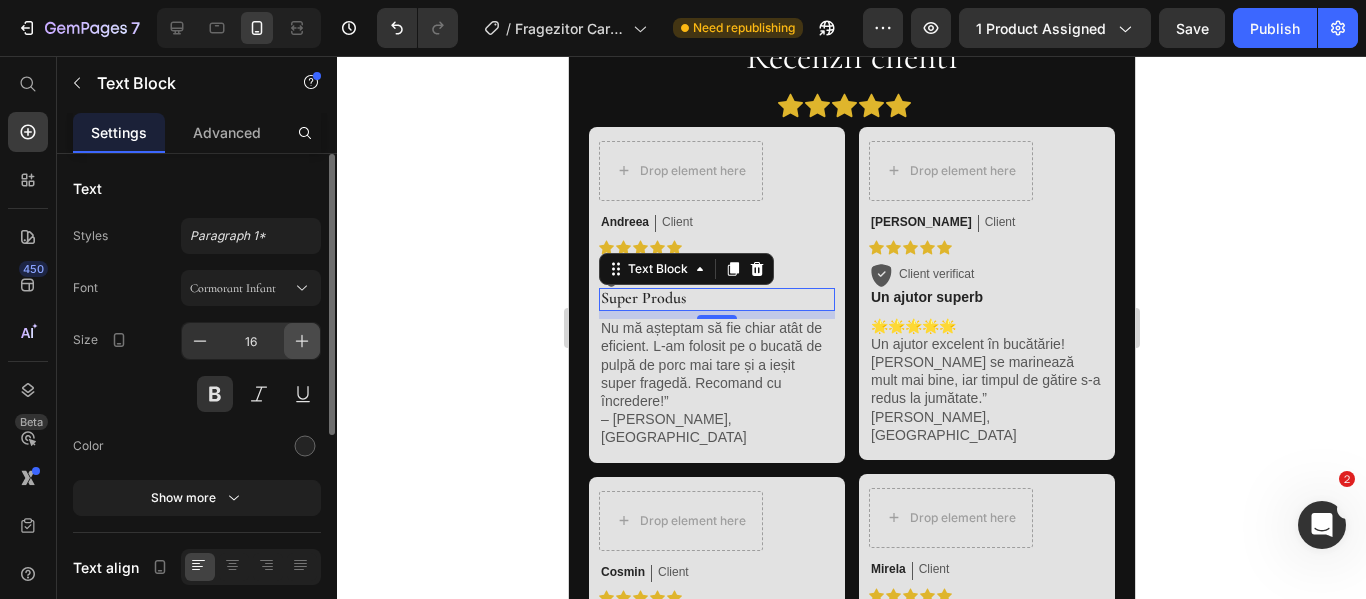 click 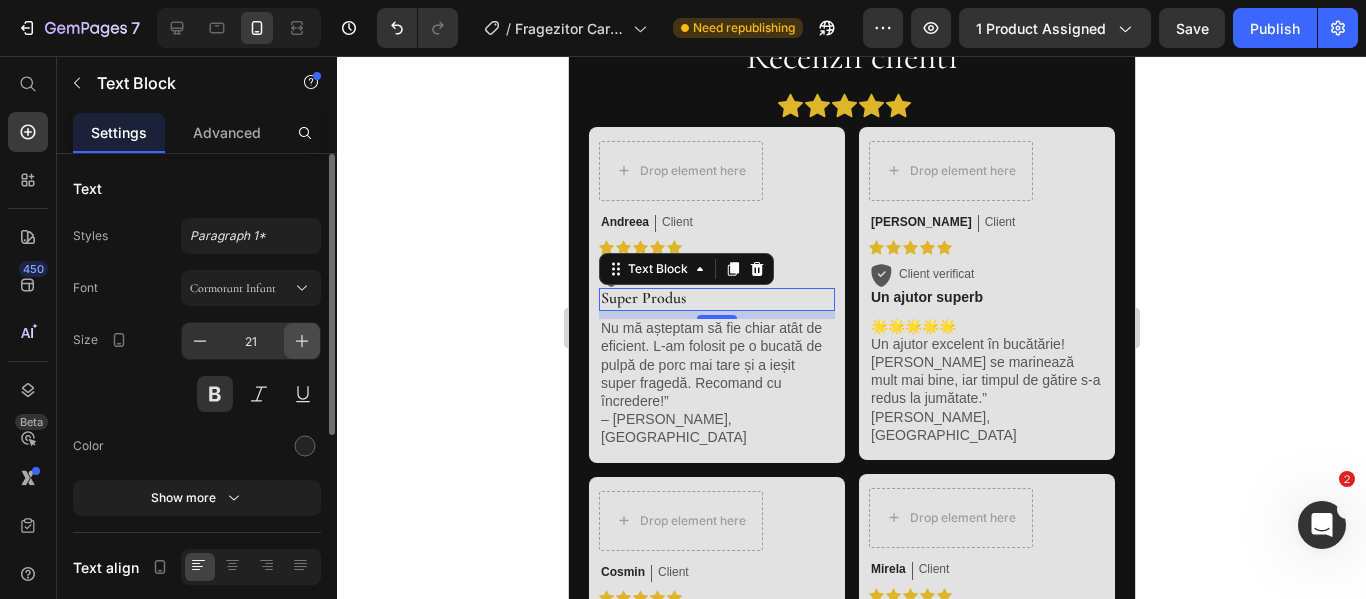 click 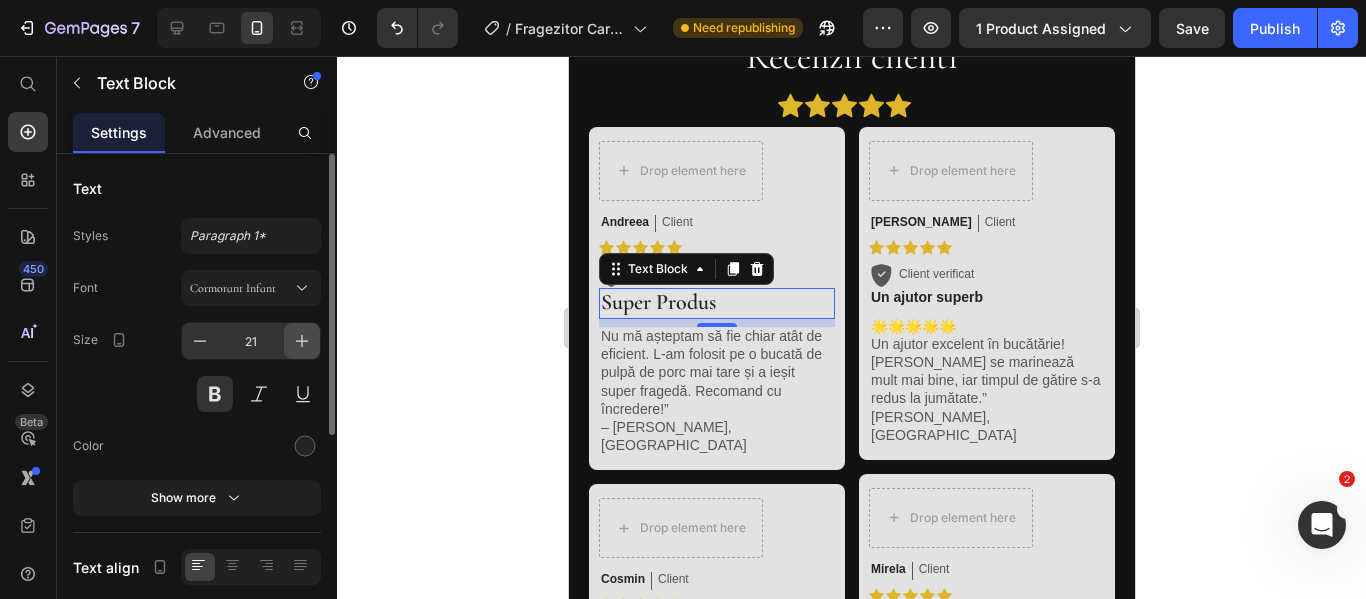 click 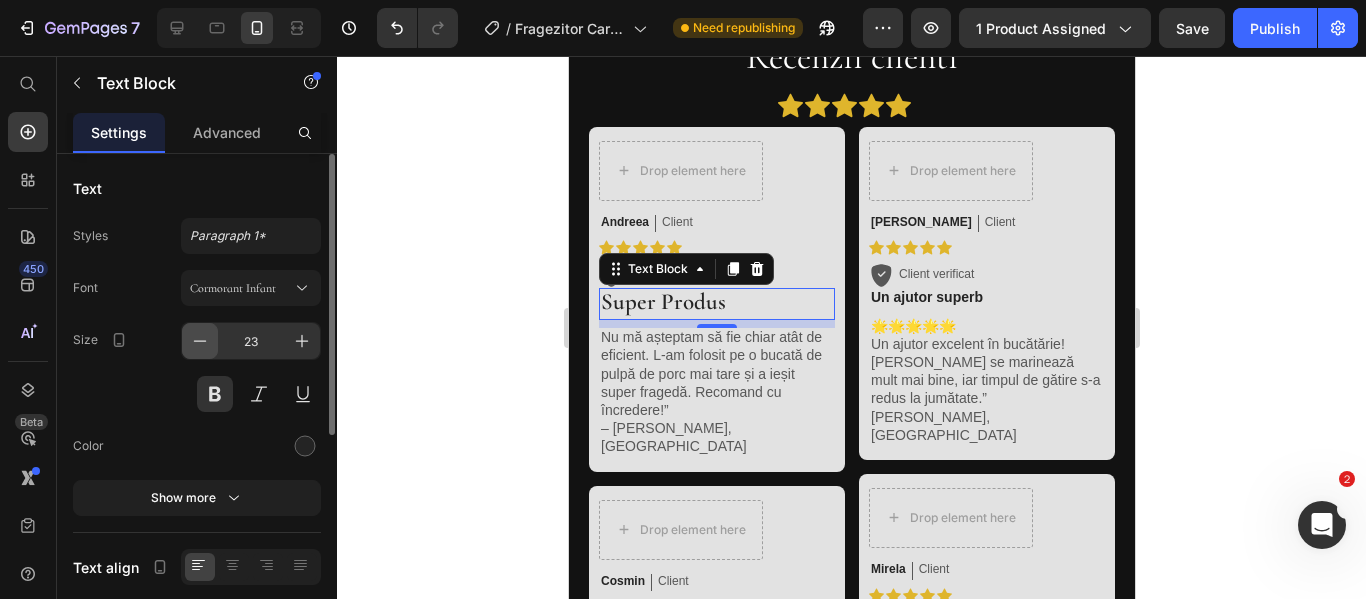 click 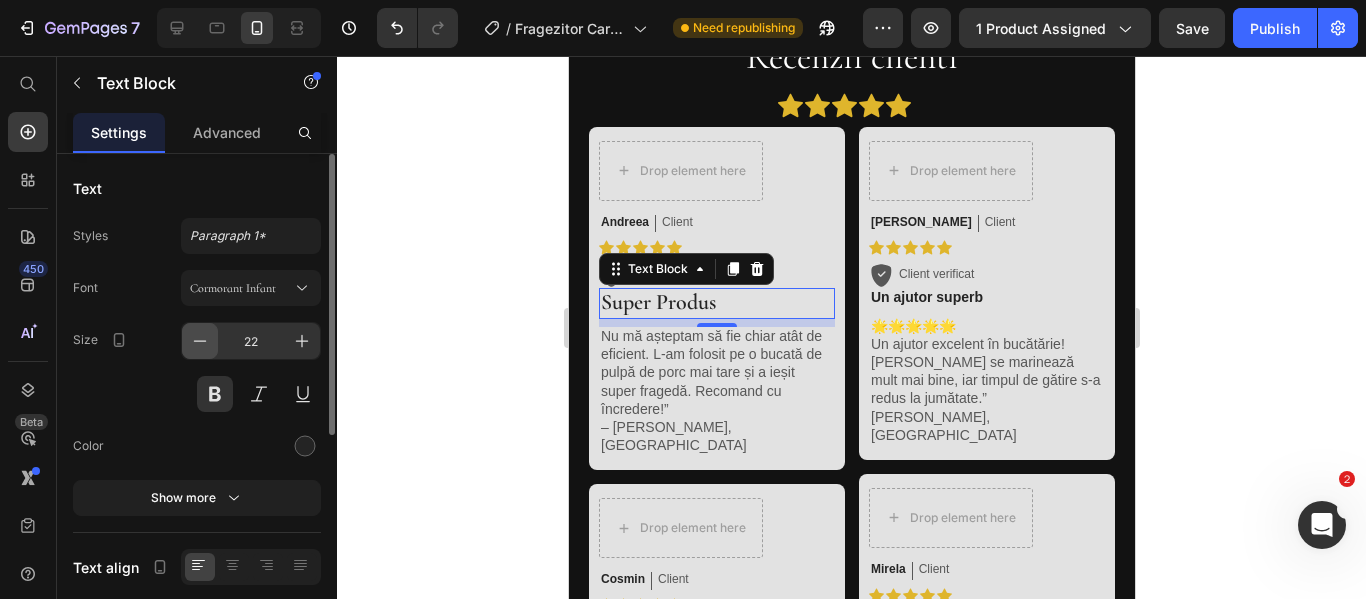 click 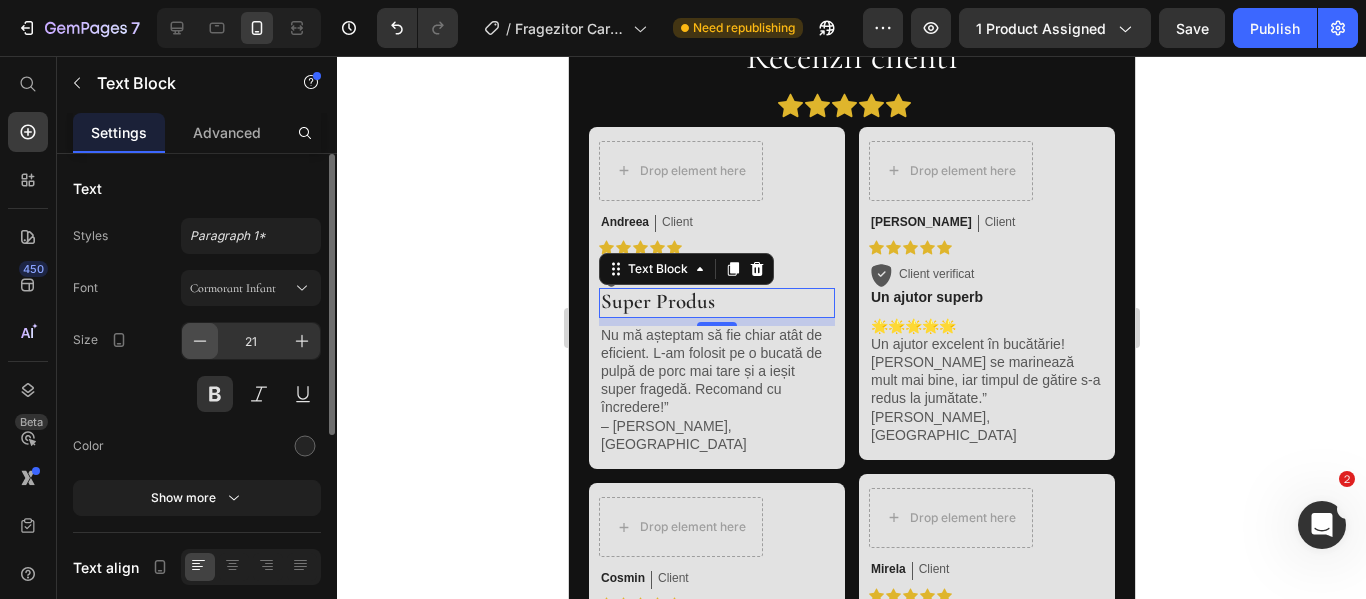 click 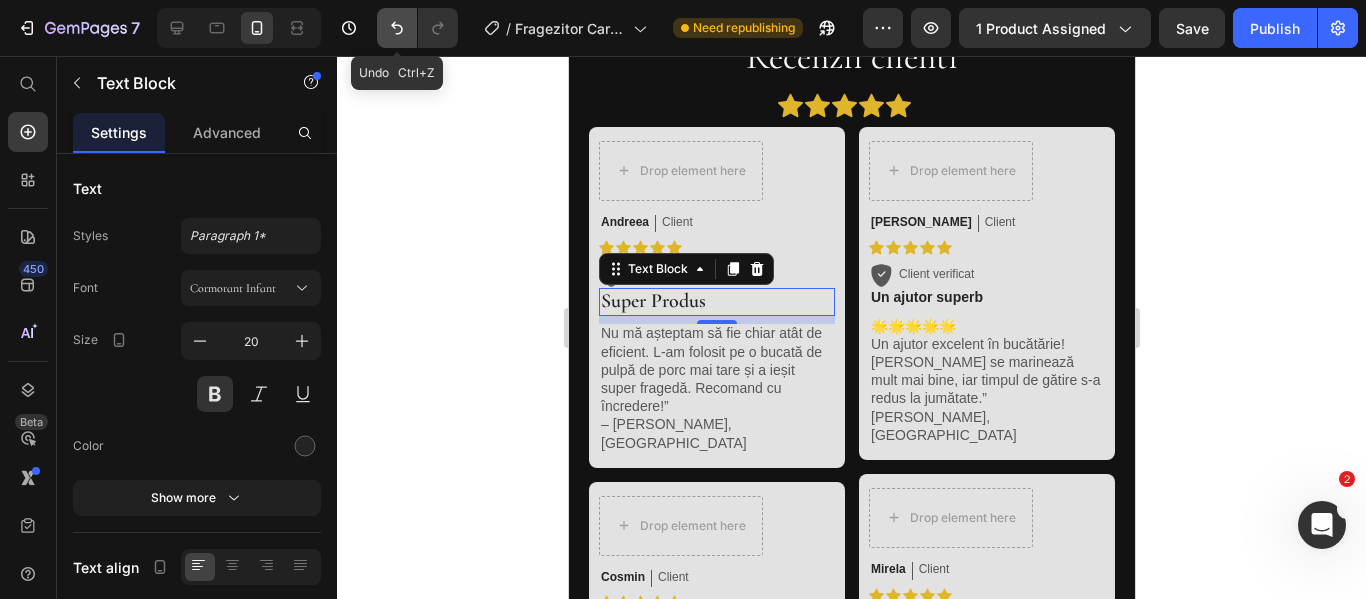 click 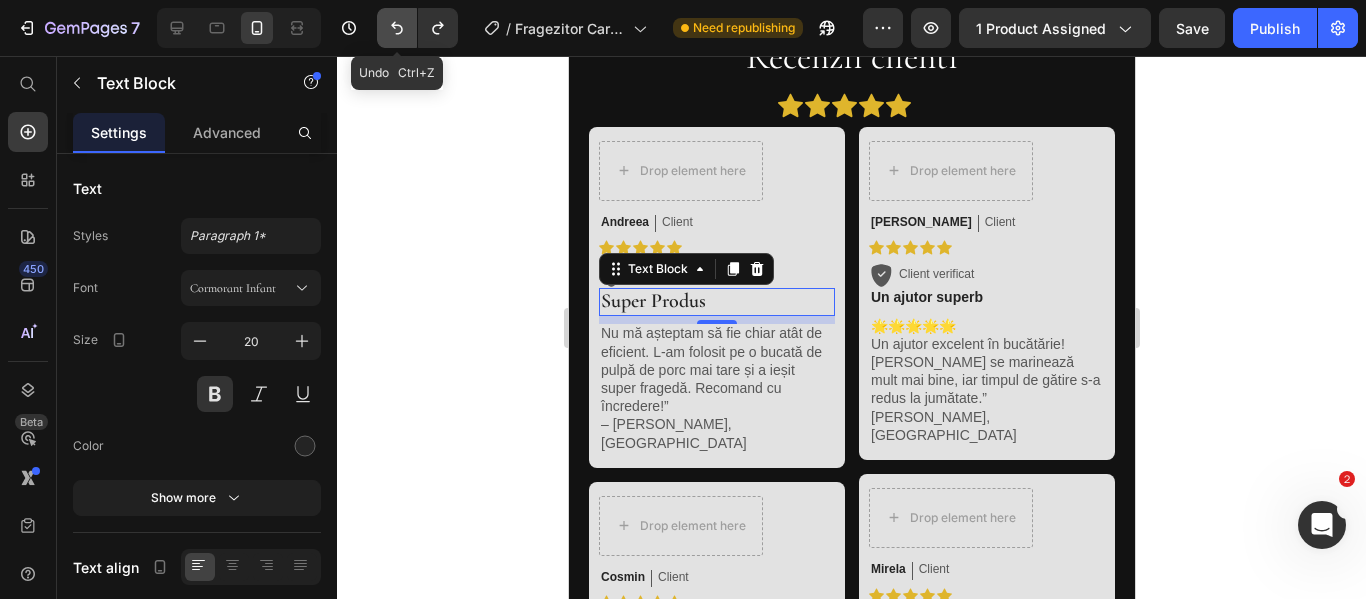 type on "21" 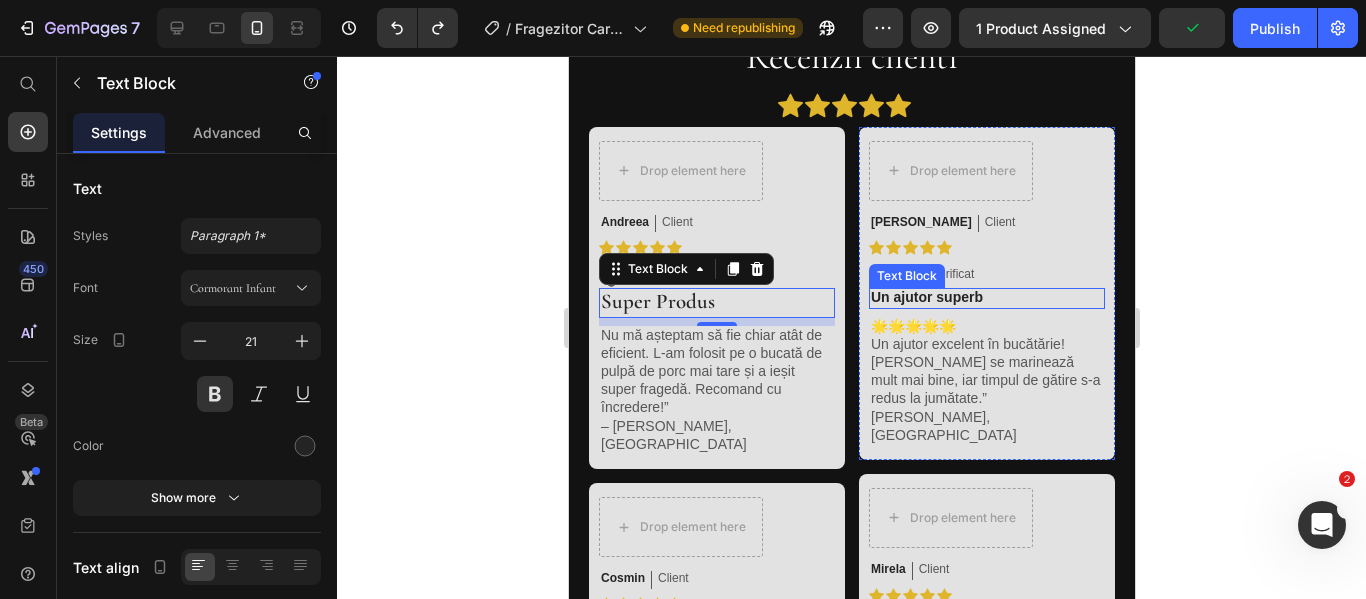click on "Un ajutor superb" at bounding box center [986, 297] 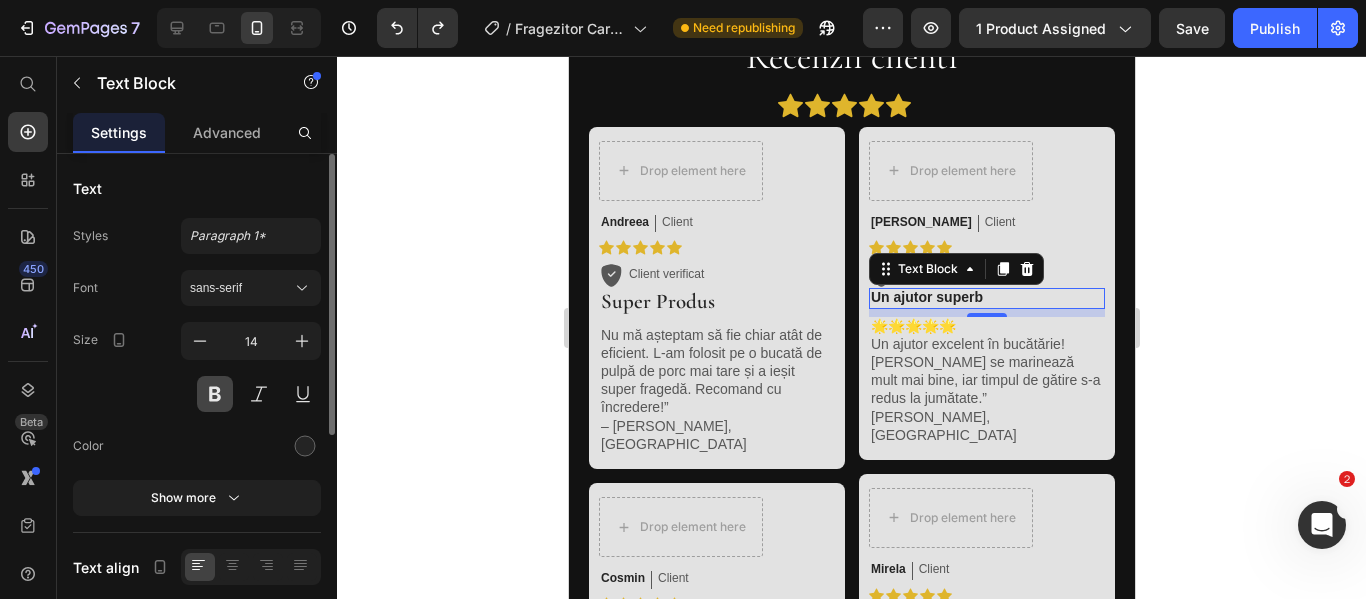 click at bounding box center (215, 394) 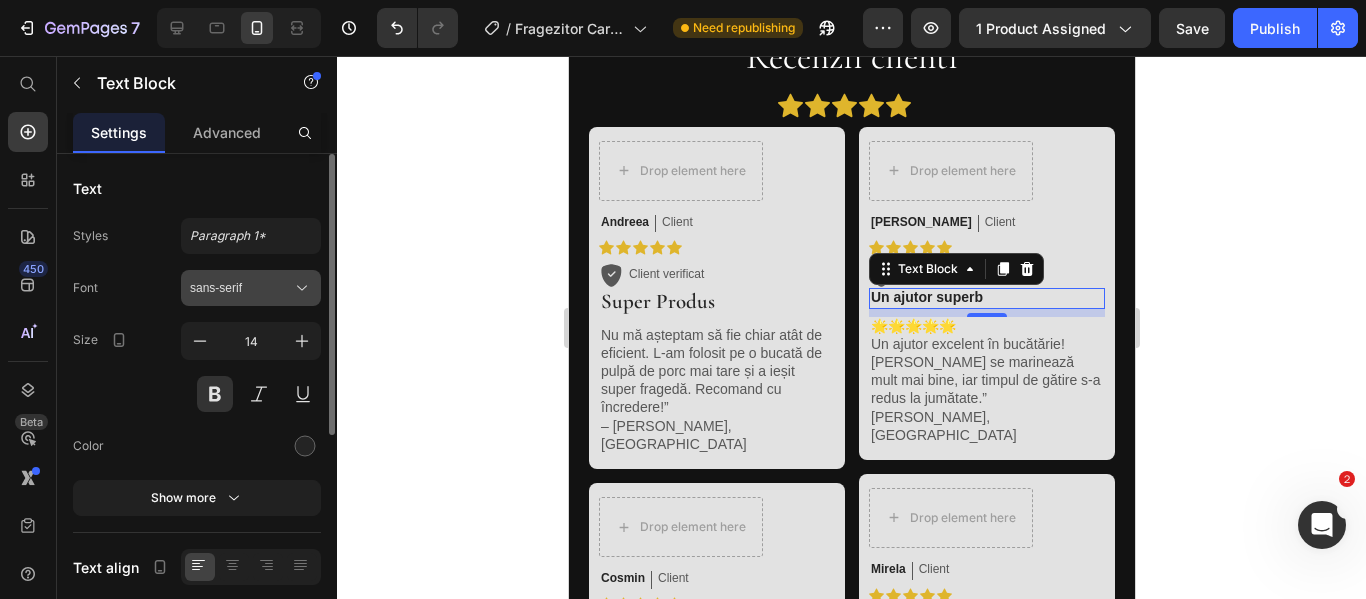 click on "sans-serif" at bounding box center [241, 288] 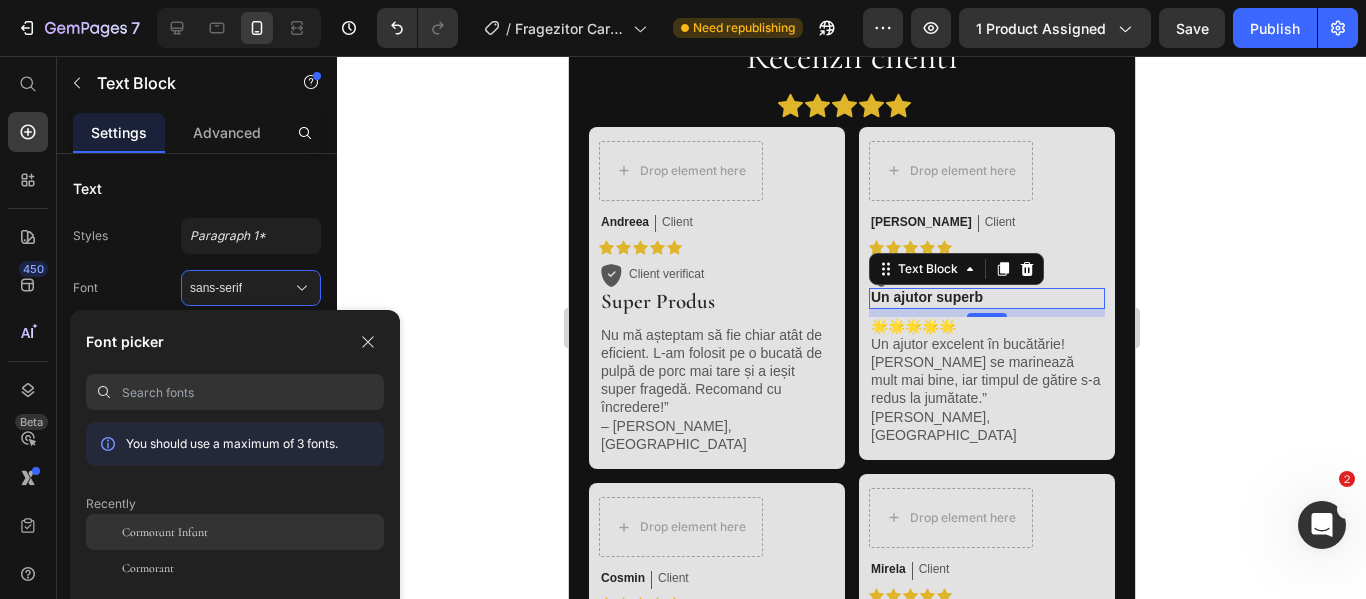 click on "Cormorant Infant" 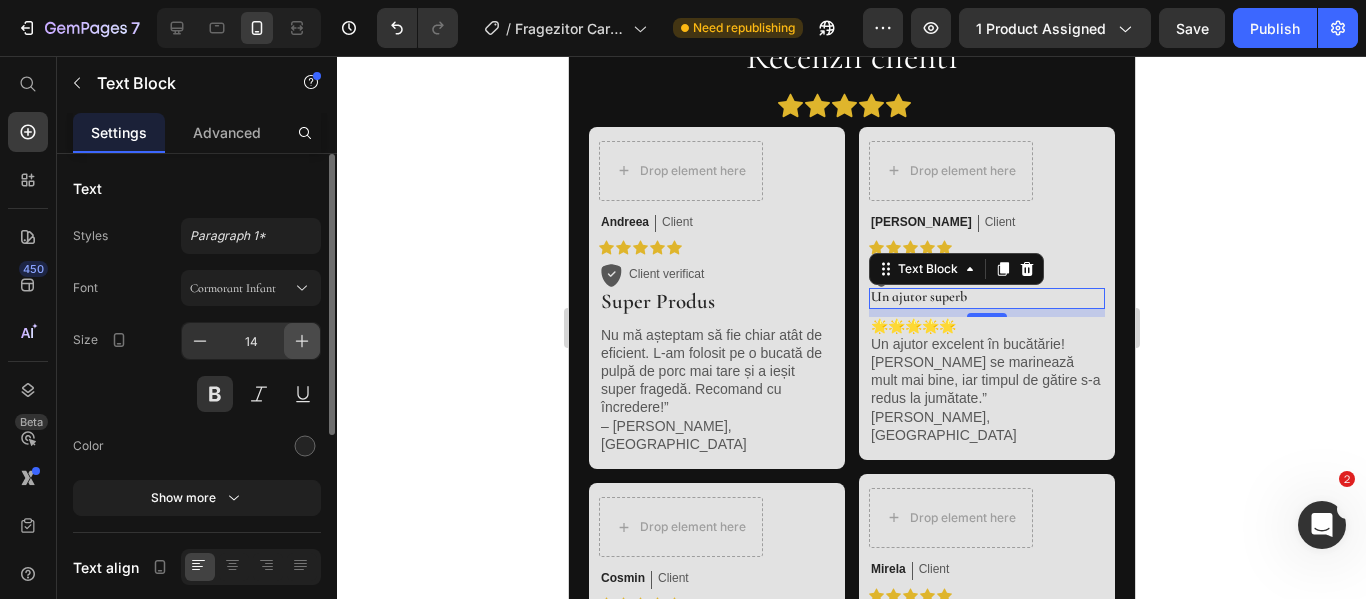 click 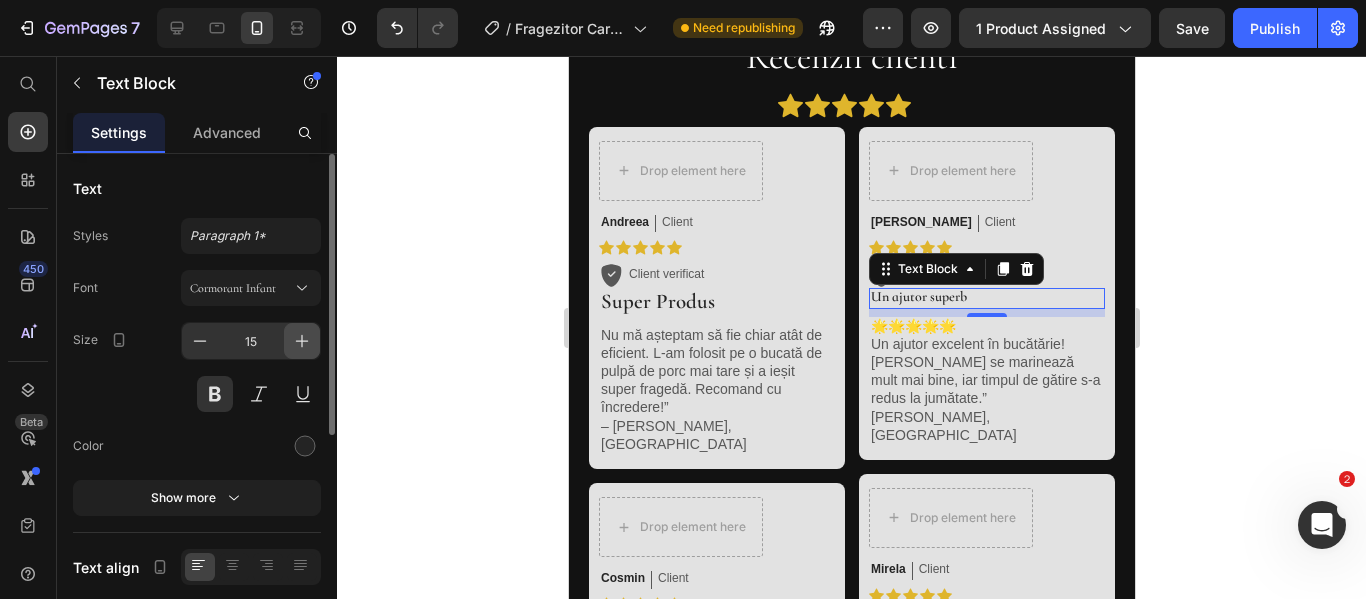 click 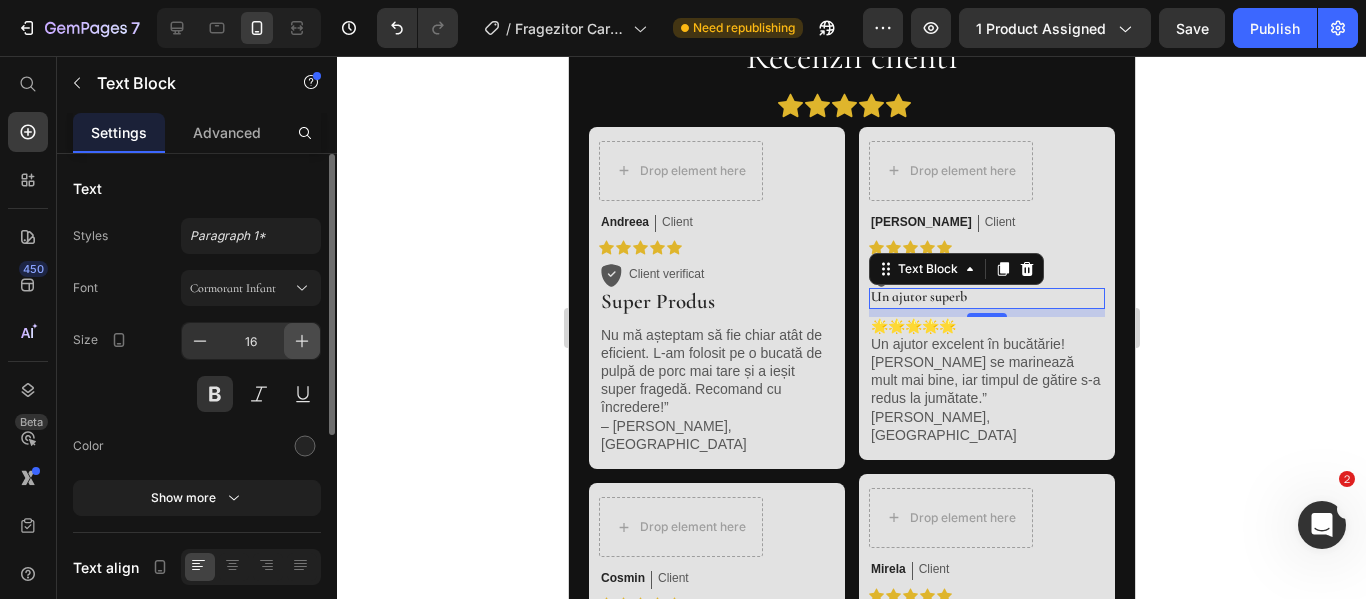 click 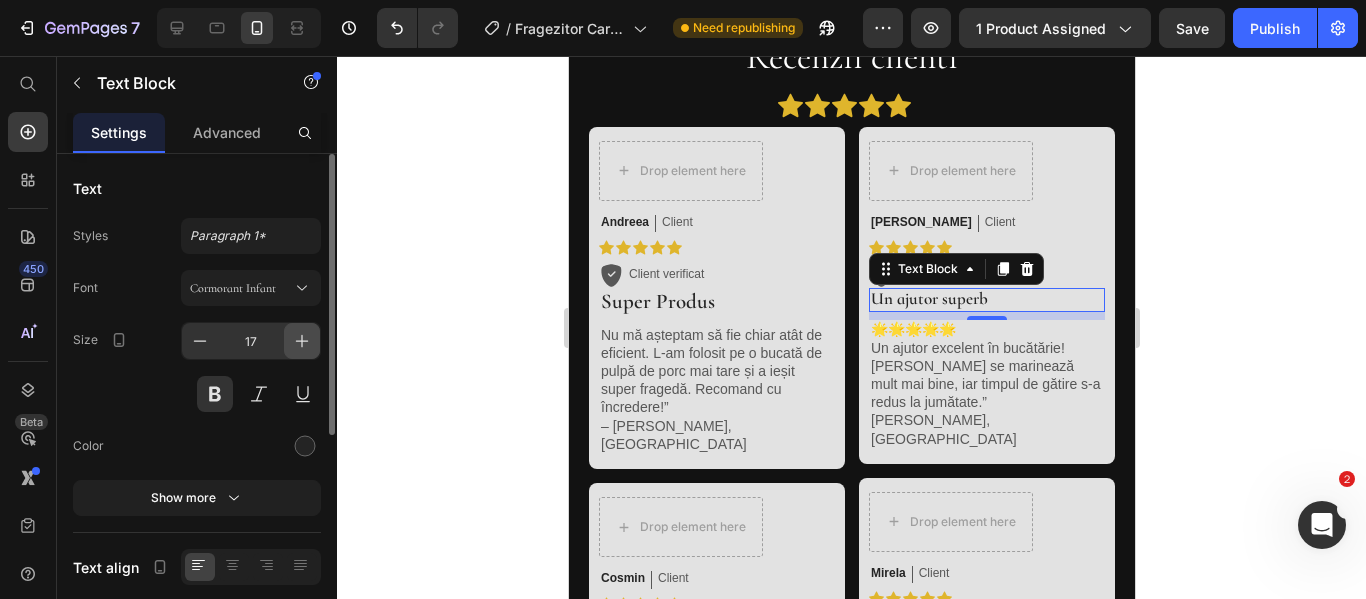 click 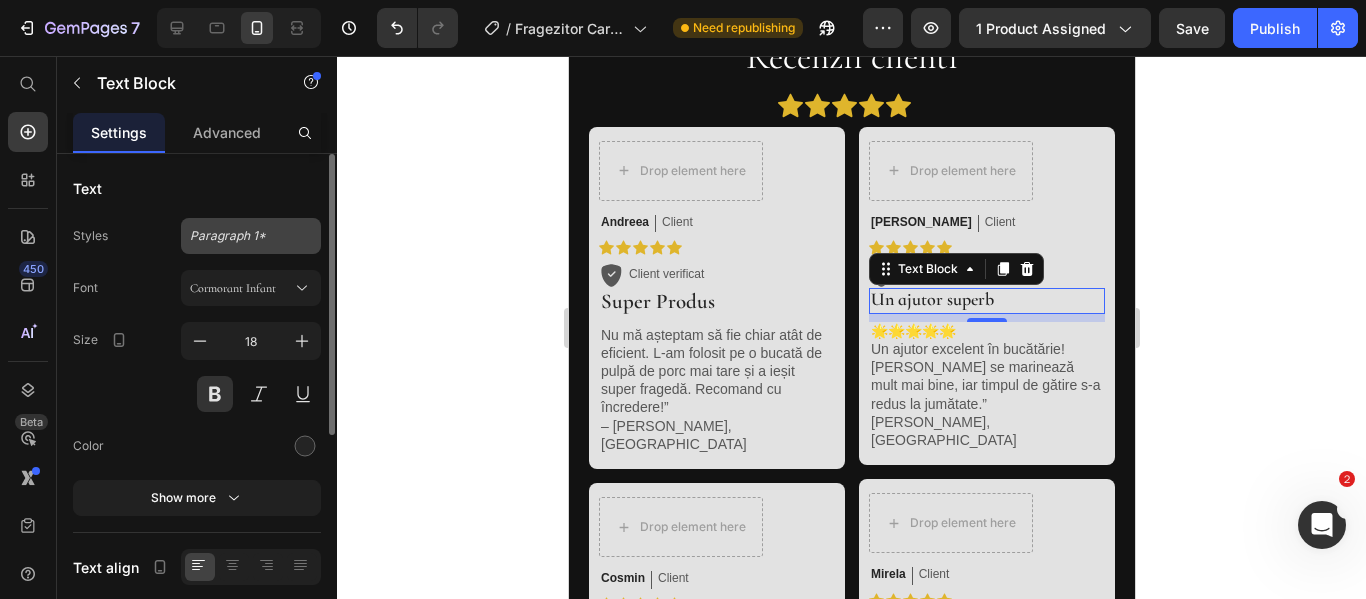click on "Paragraph 1*" at bounding box center [251, 236] 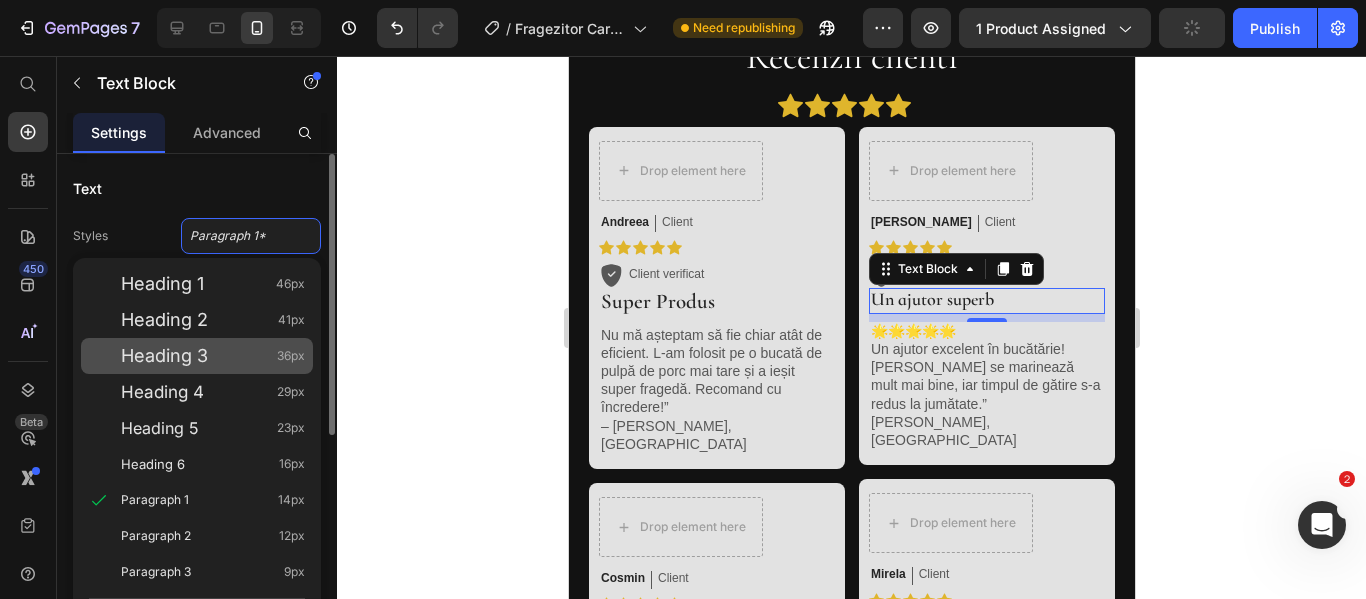 click on "Heading 3 36px" 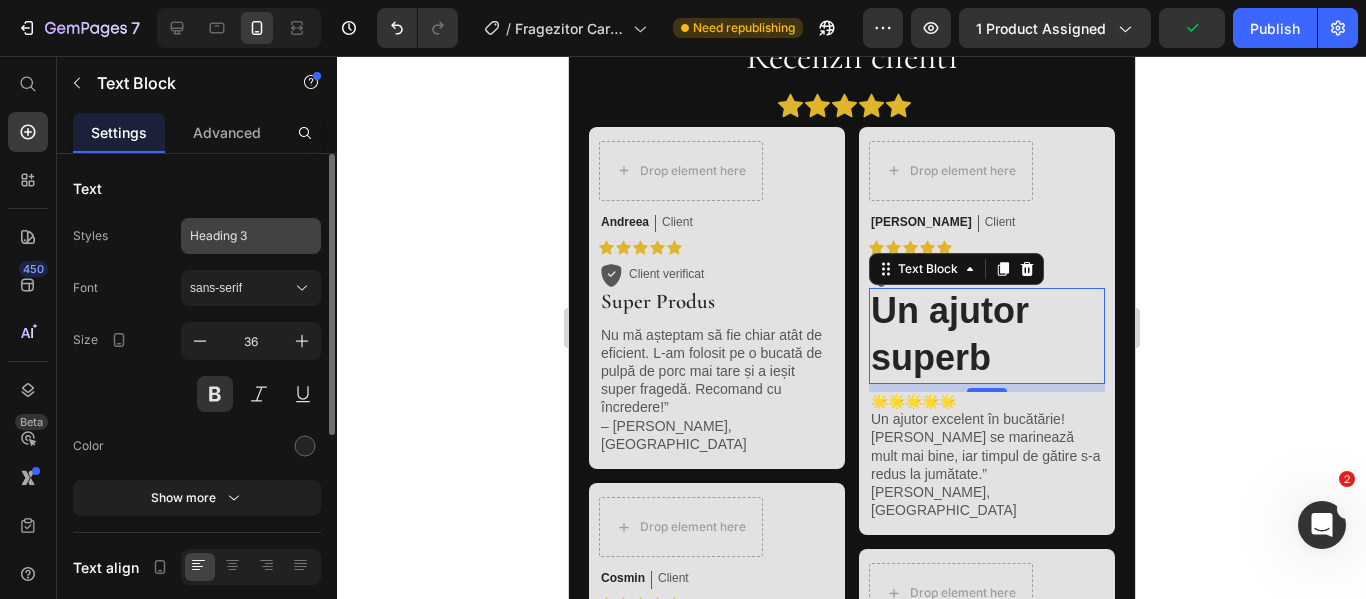 click on "Heading 3" 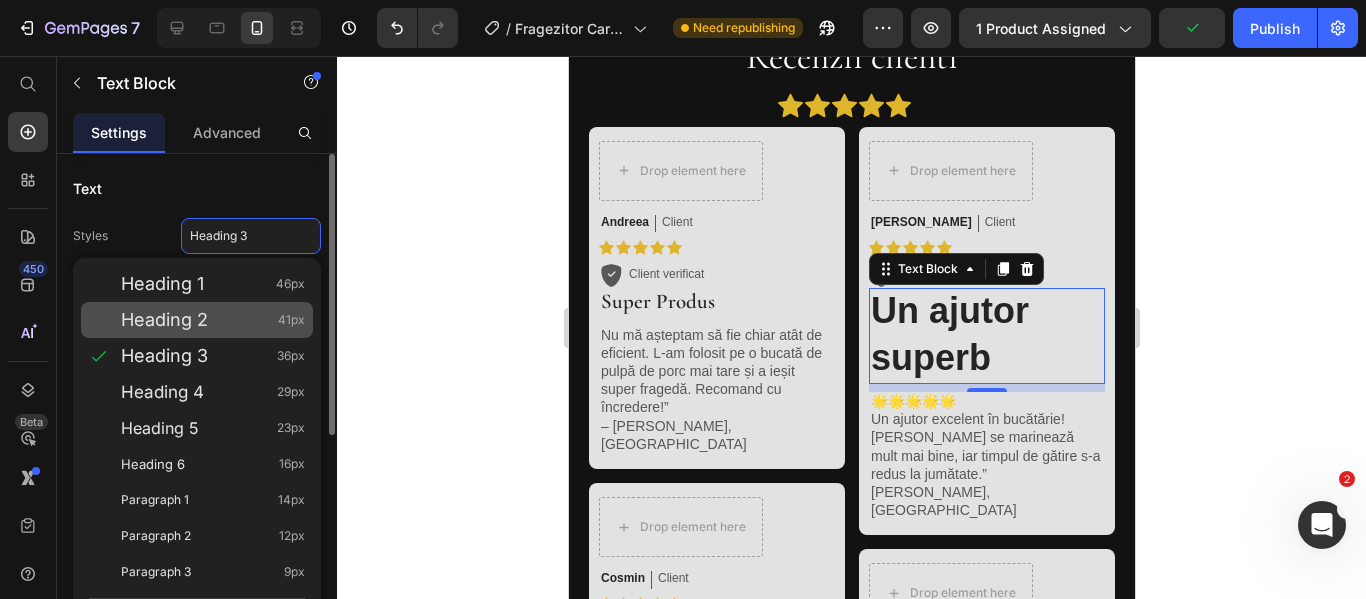 click on "Heading 2 41px" at bounding box center [213, 320] 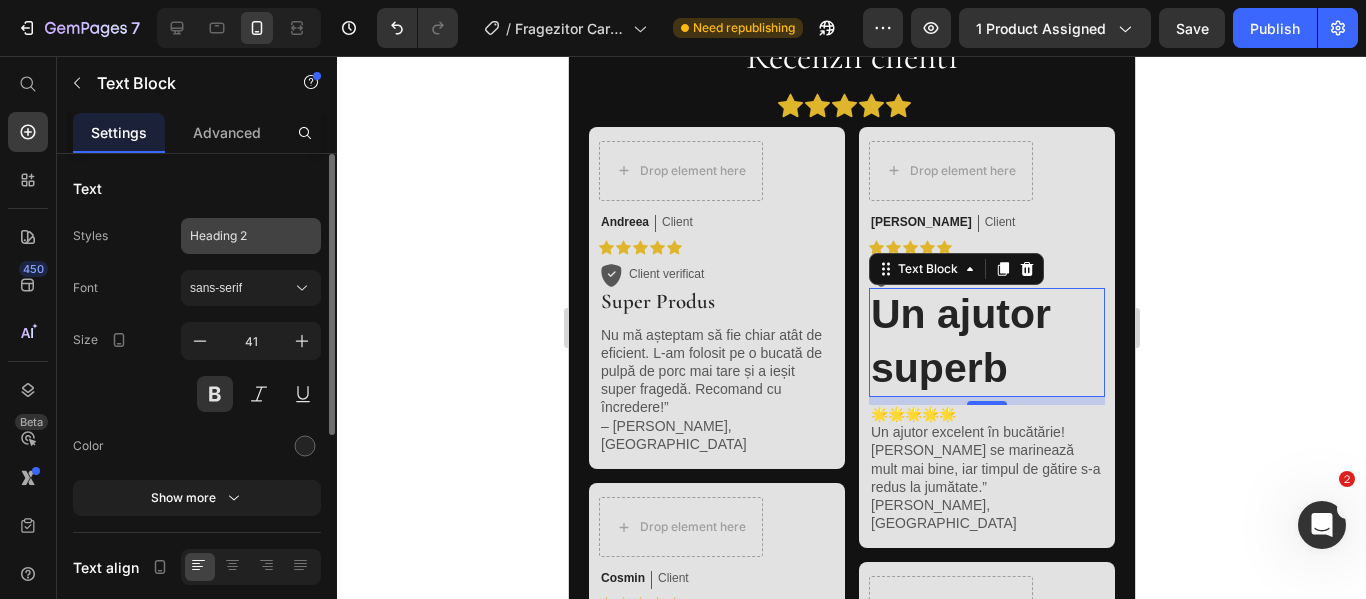 click on "Heading 2" 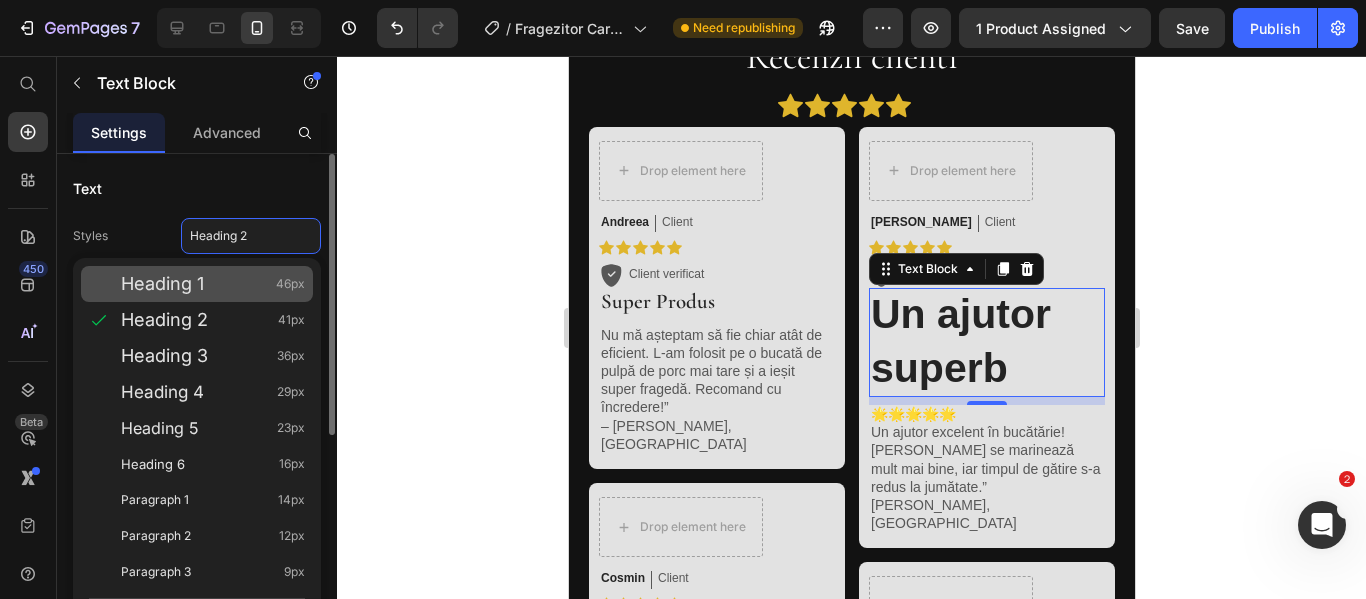 click on "Heading 1 46px" at bounding box center (213, 284) 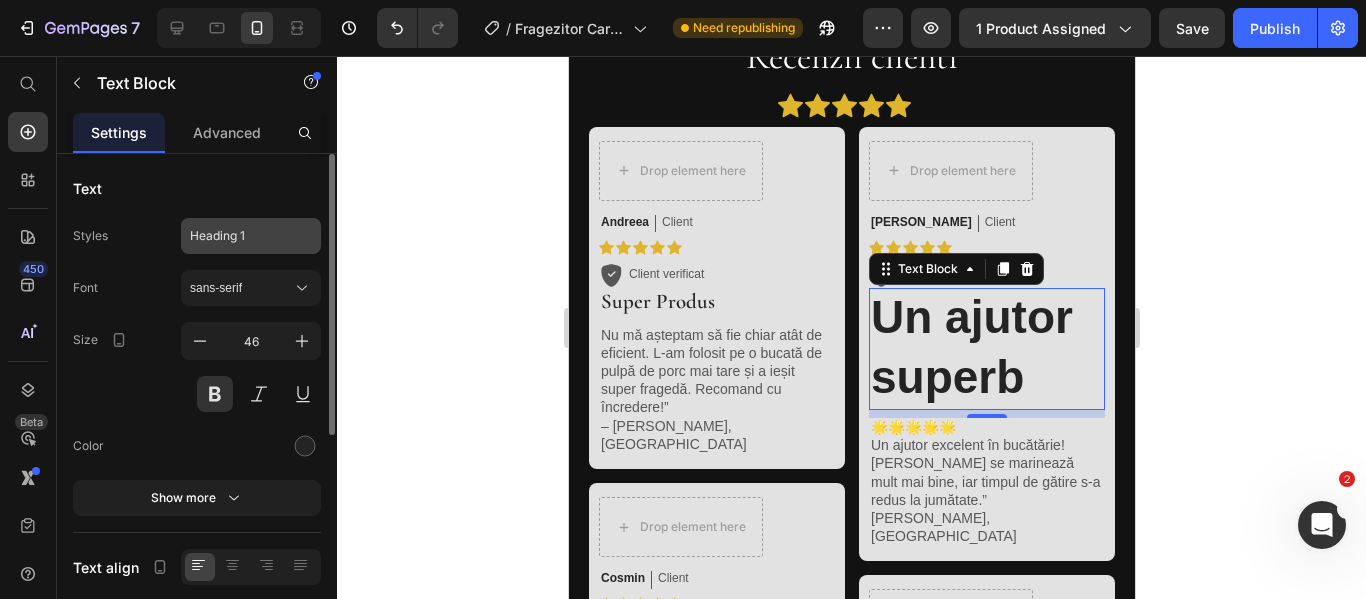 click on "Heading 1" 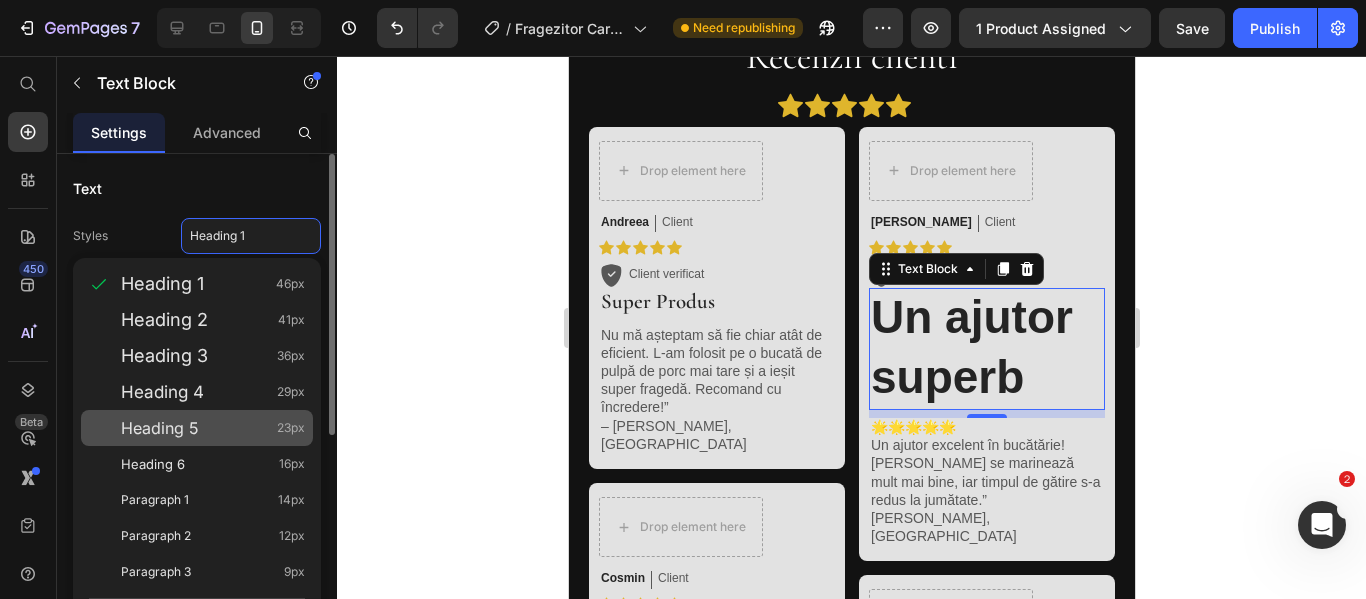 click on "Heading 5 23px" 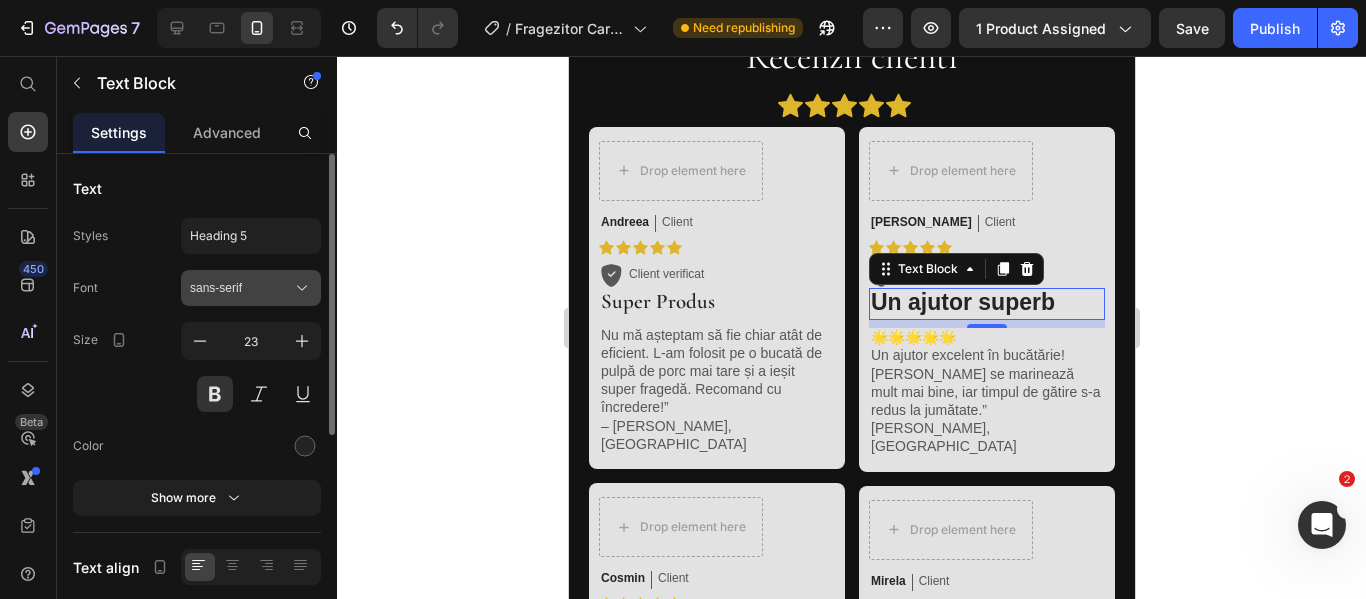 click on "sans-serif" at bounding box center [241, 288] 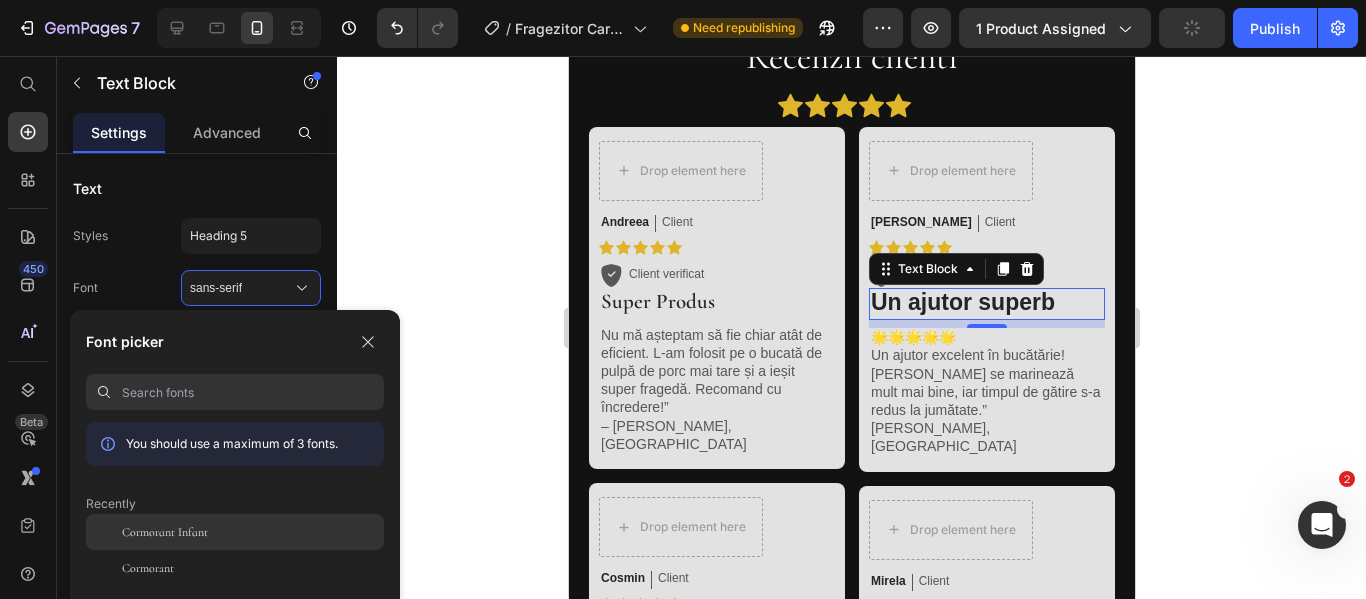 click on "Cormorant Infant" 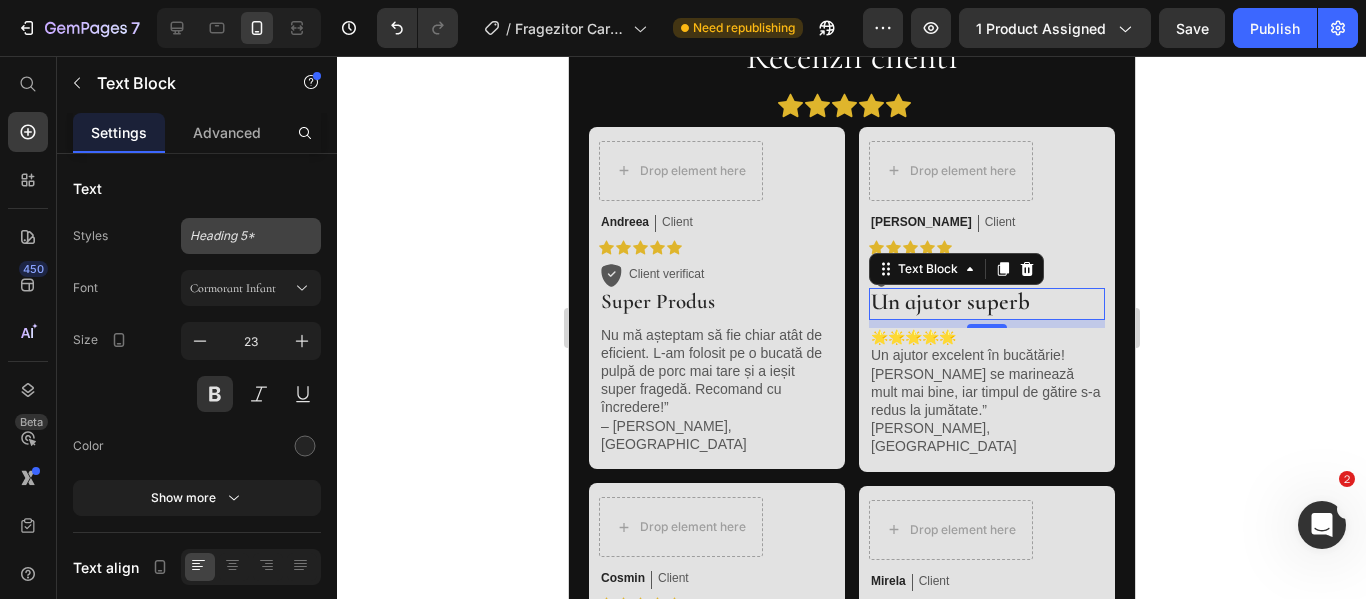 click on "Heading 5*" 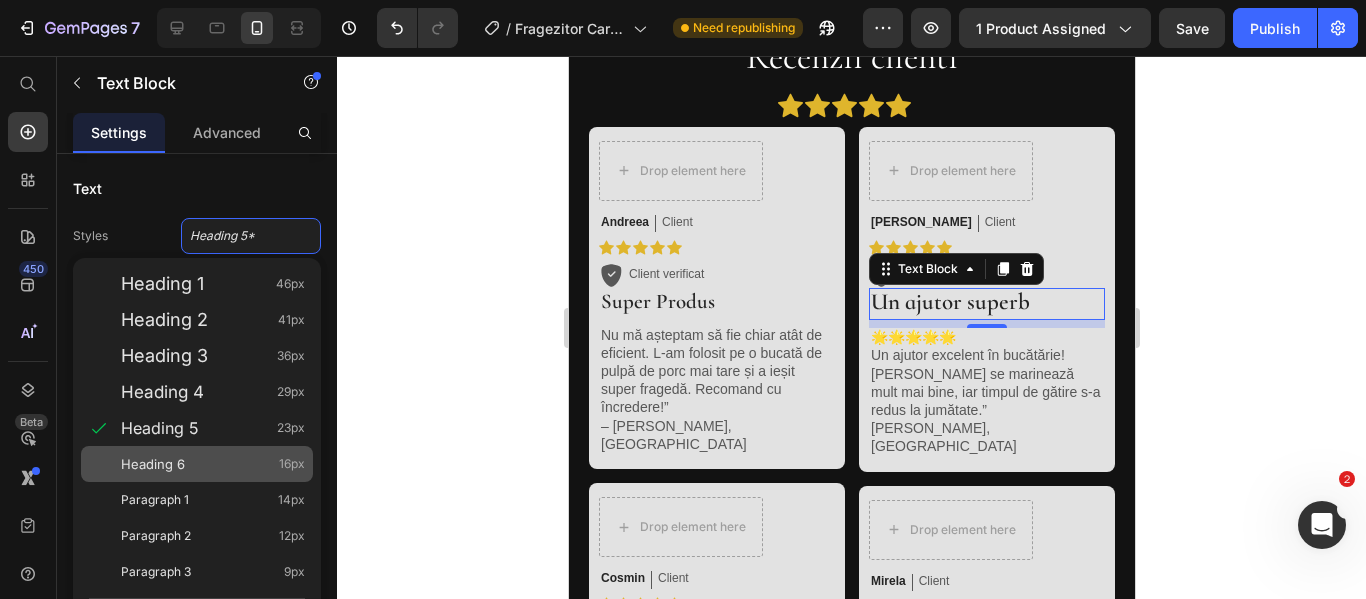 click on "Heading 6 16px" 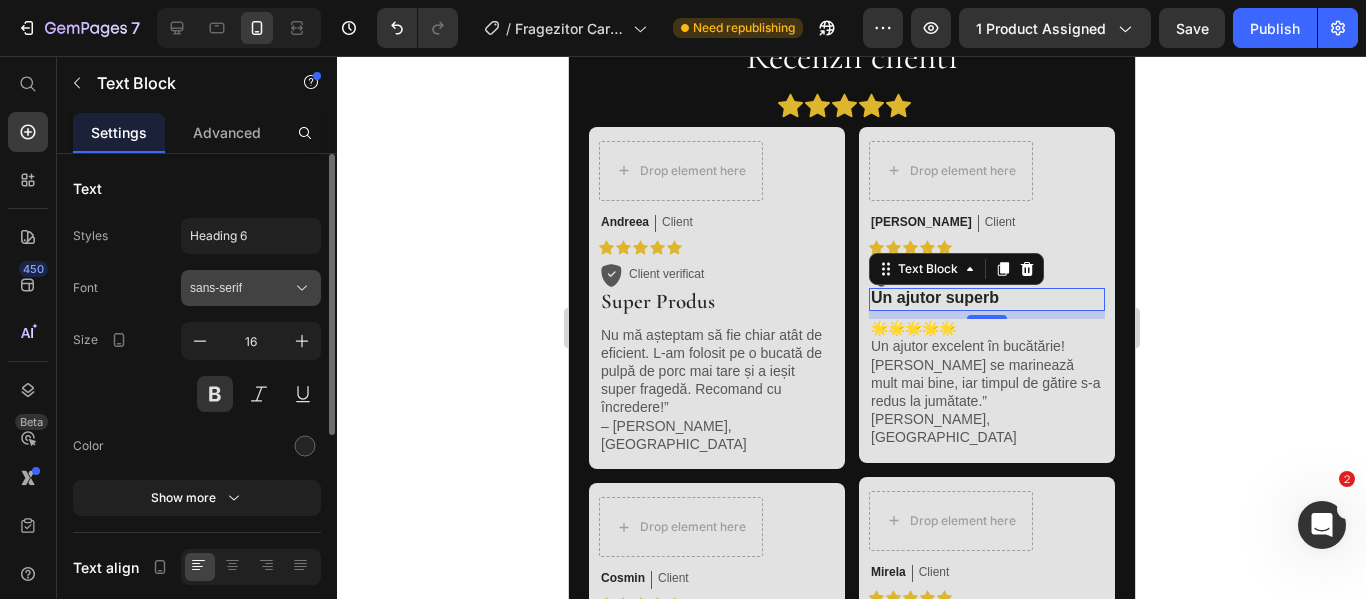 click on "sans-serif" at bounding box center [241, 288] 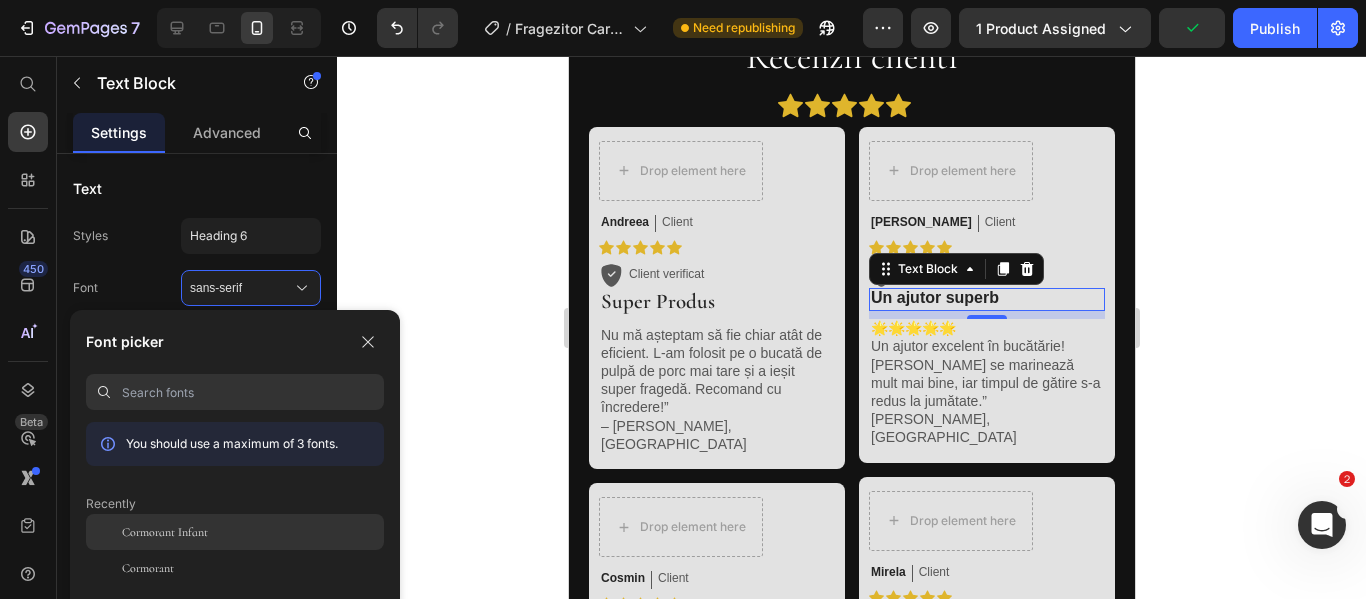 click on "Cormorant Infant" at bounding box center [165, 532] 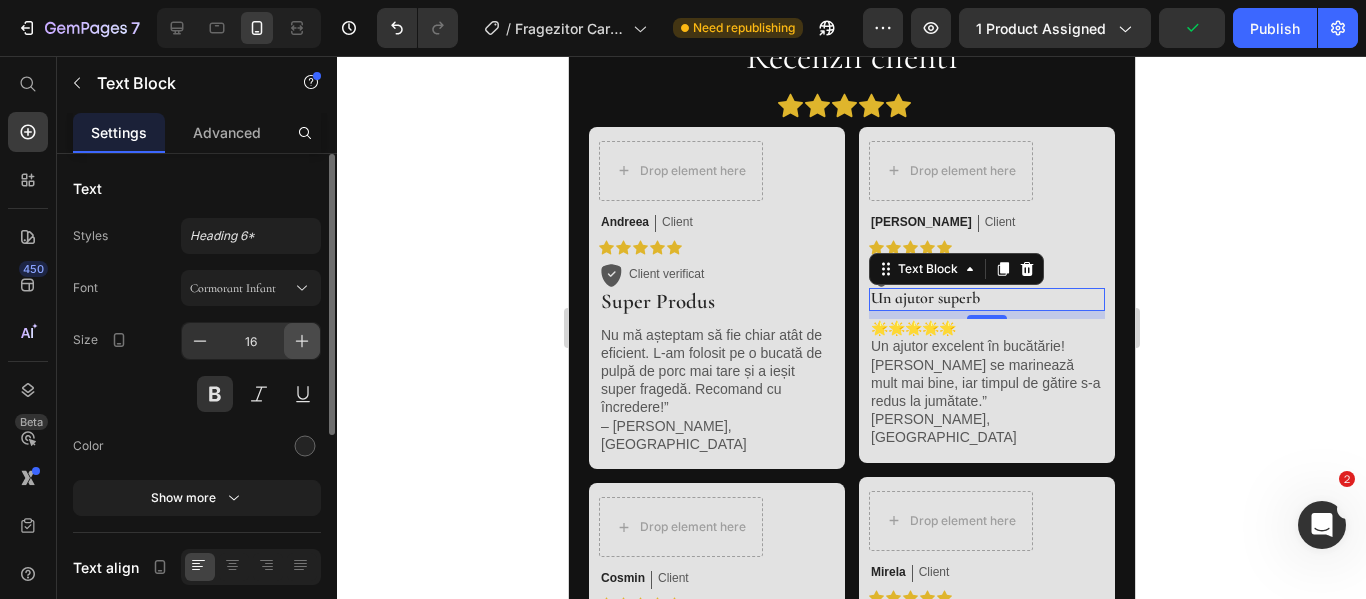 click 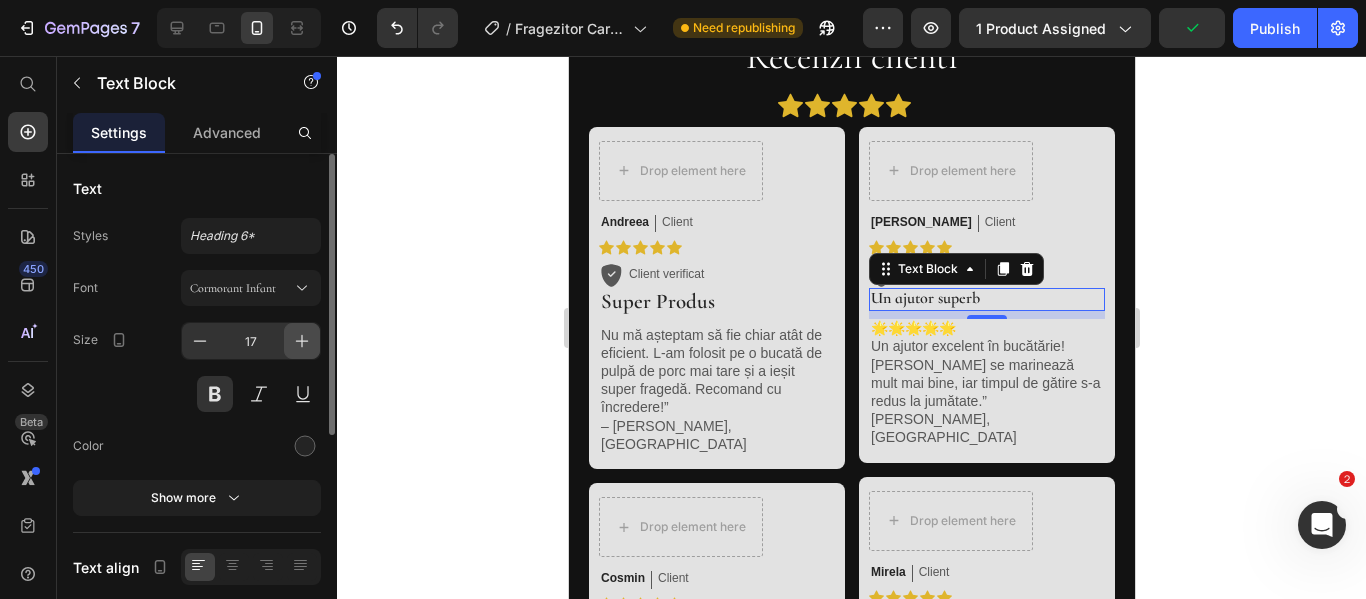click 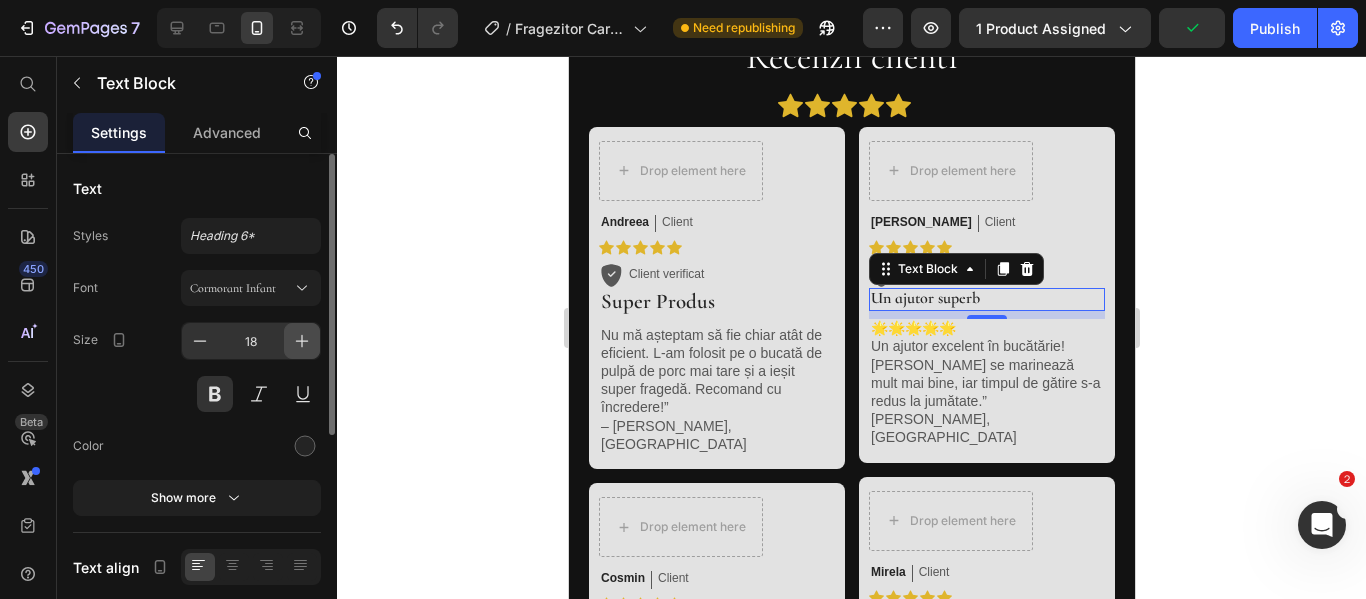 click 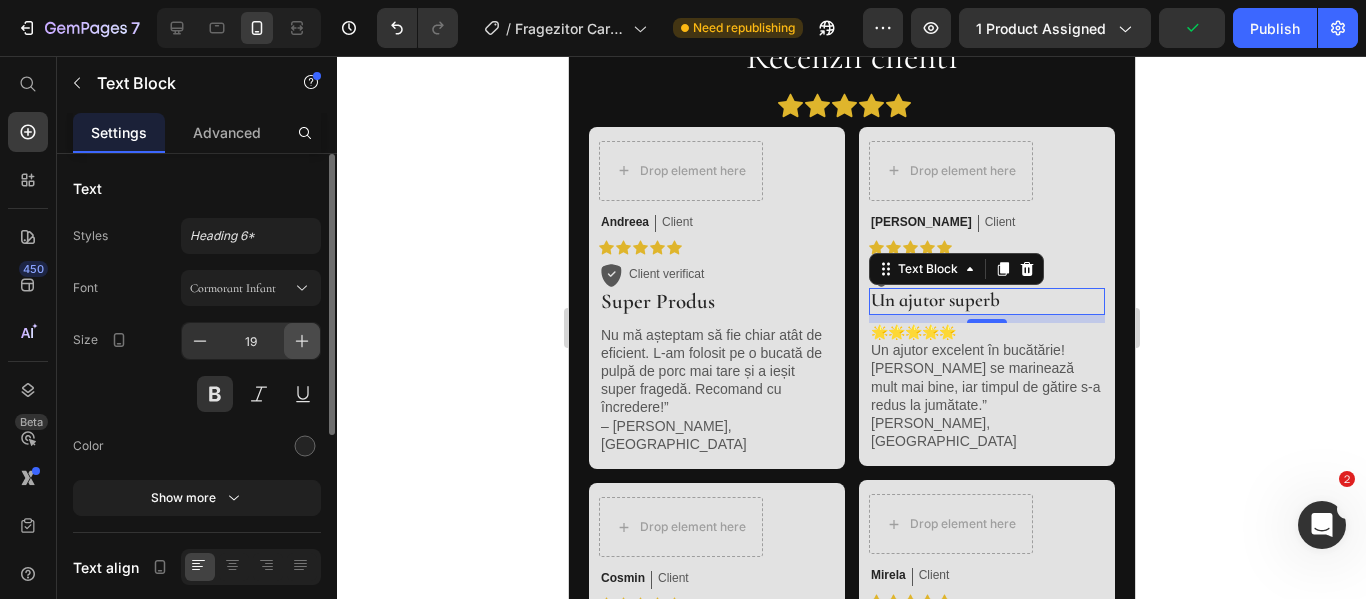 click 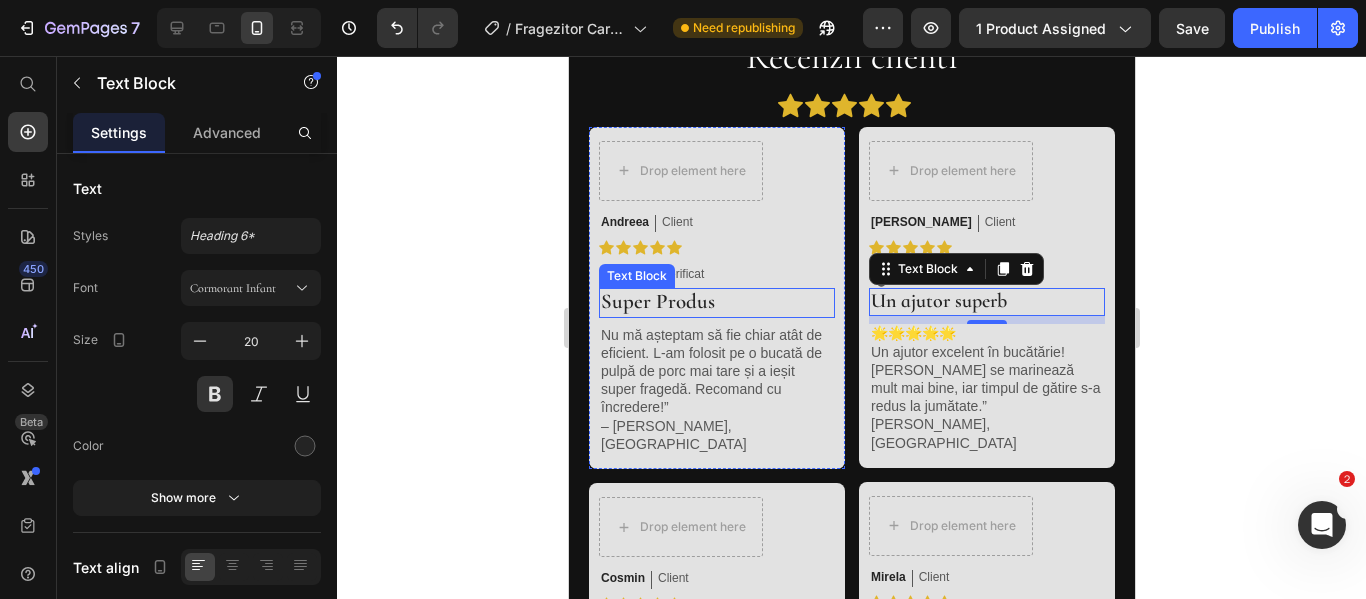 click on "Super Produs" at bounding box center (716, 301) 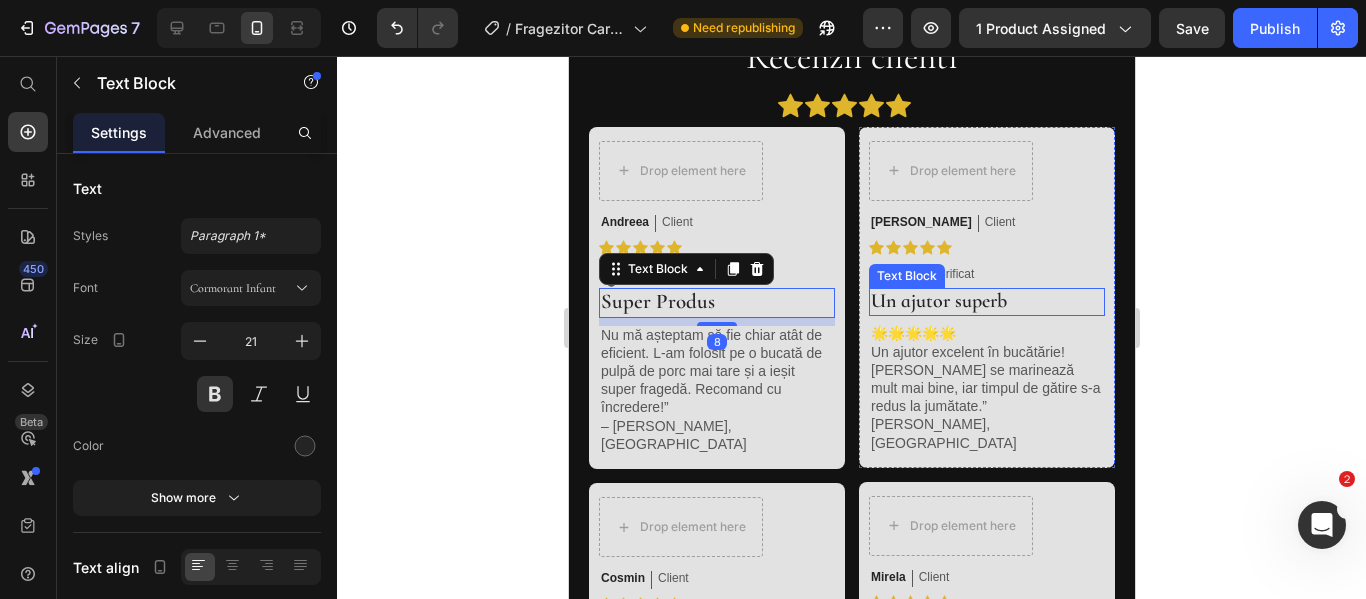 click on "Un ajutor superb" at bounding box center (986, 301) 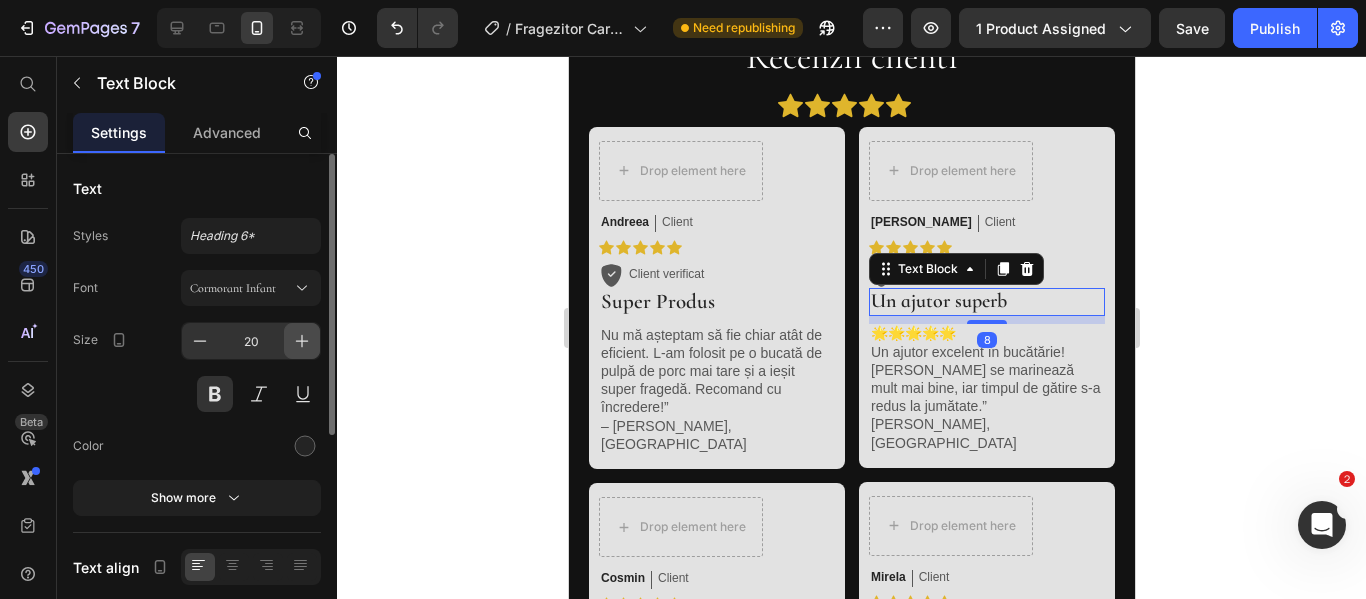 click 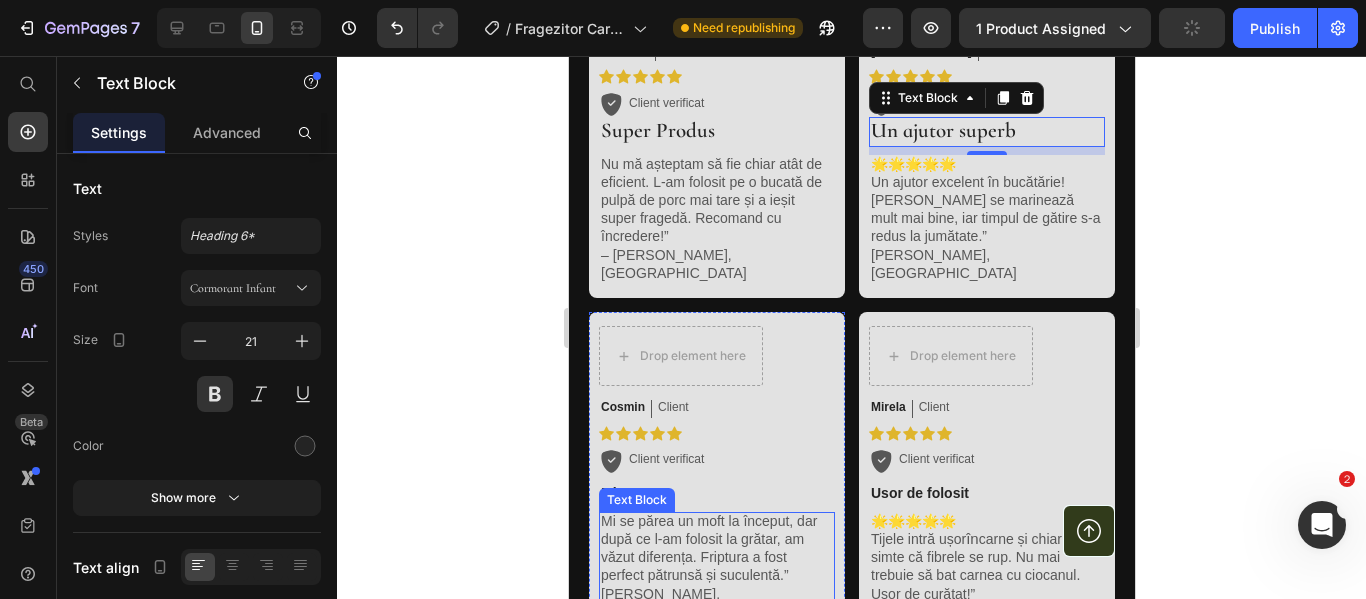 scroll, scrollTop: 1600, scrollLeft: 0, axis: vertical 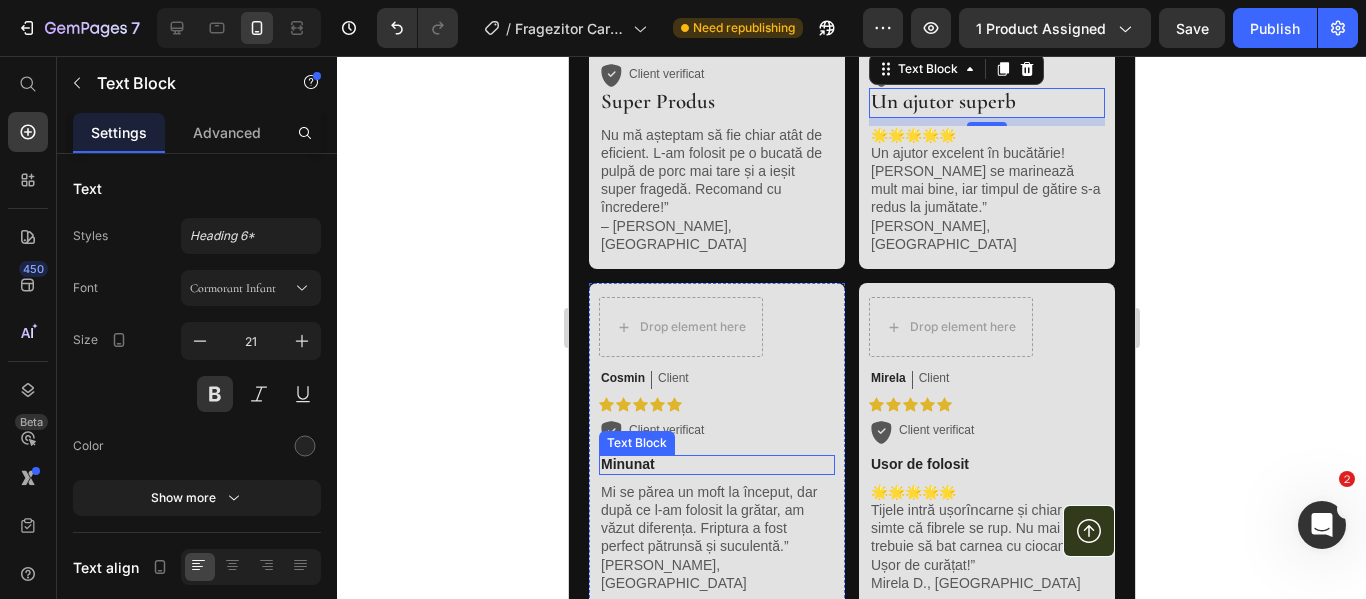 click on "Minunat" at bounding box center [716, 464] 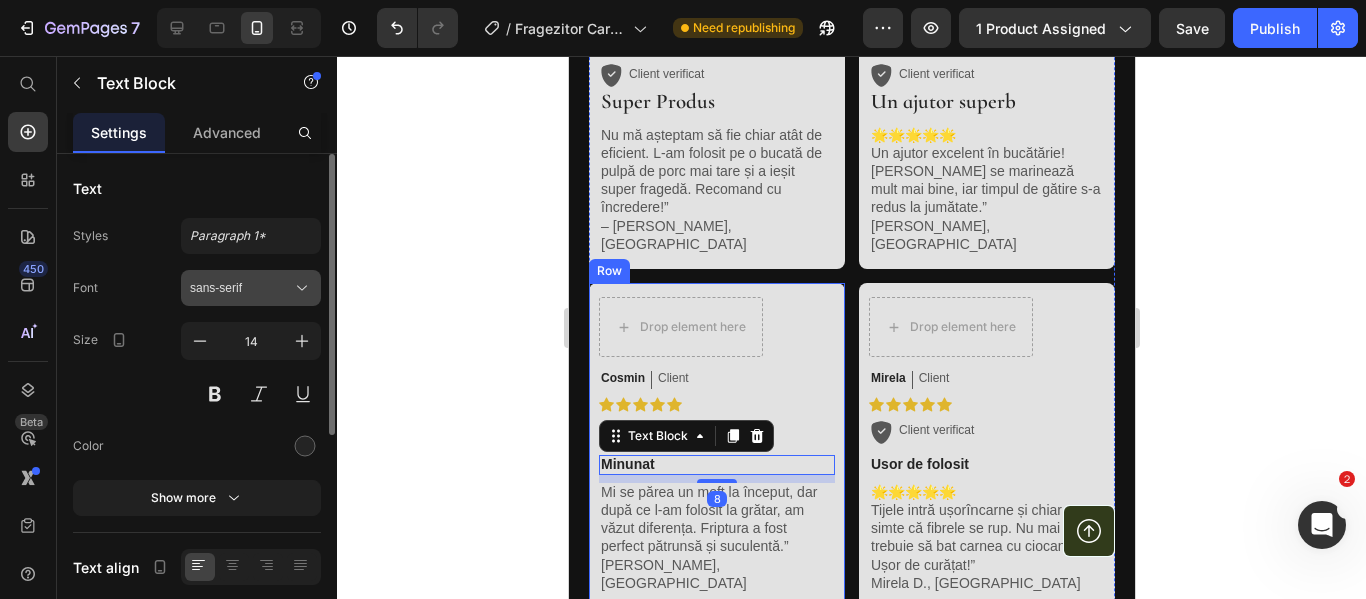 click 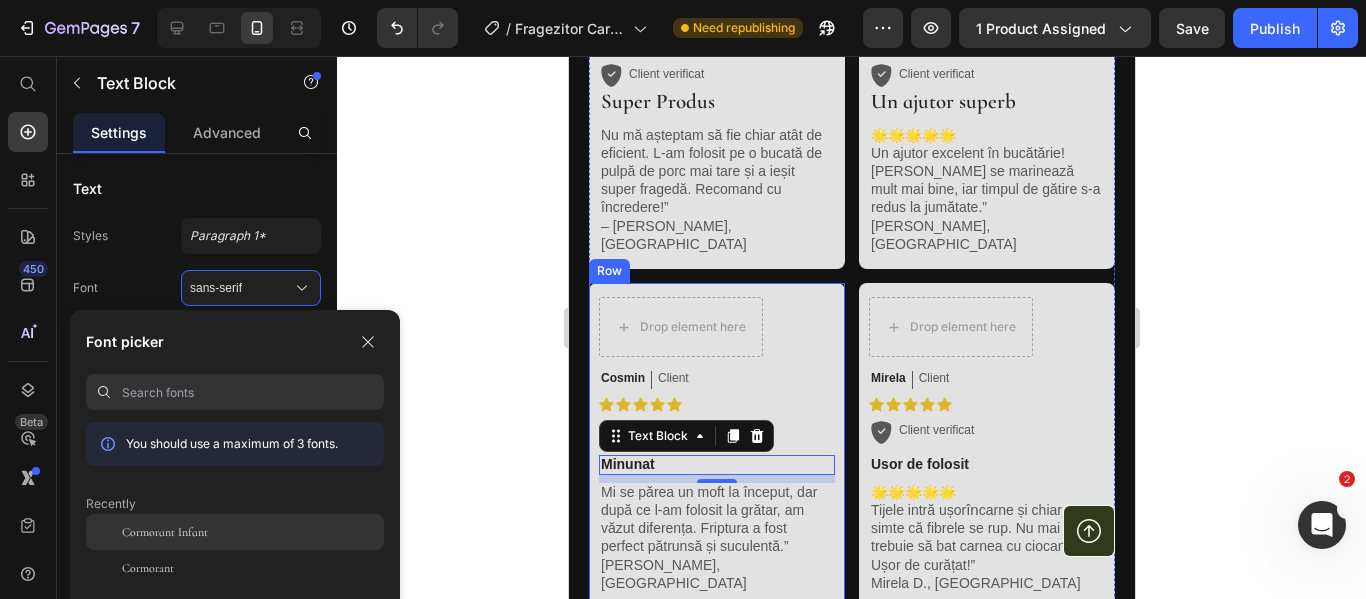 click on "Cormorant Infant" at bounding box center (165, 532) 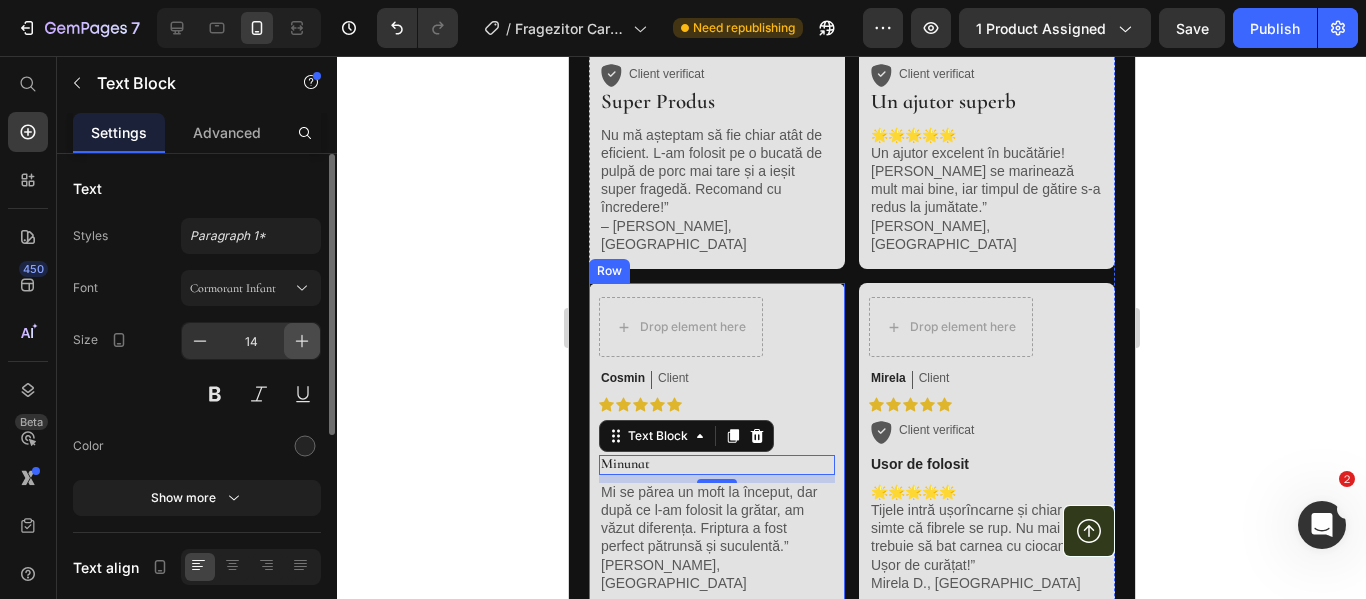 click 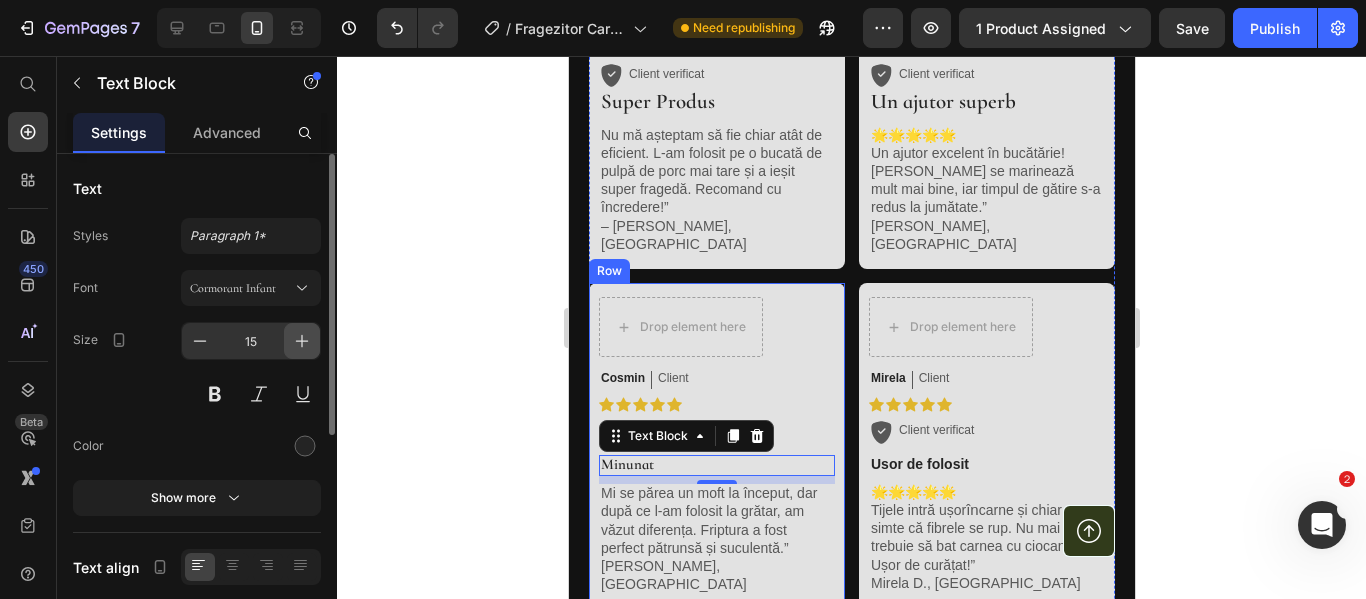 click 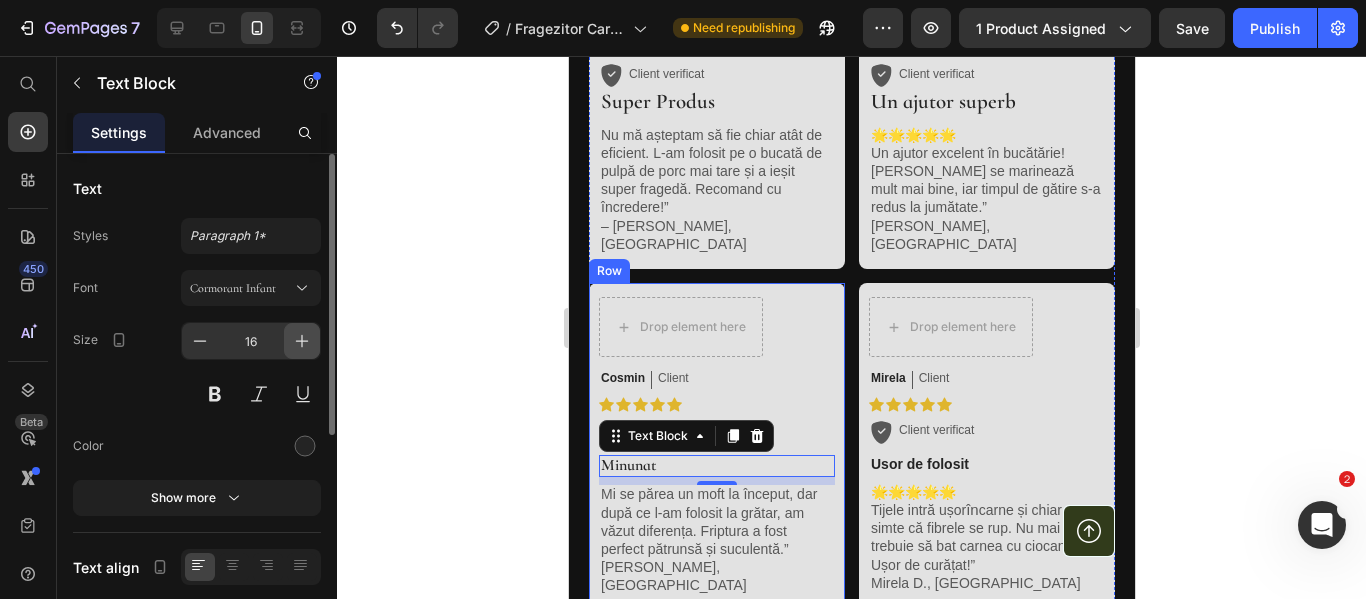 click 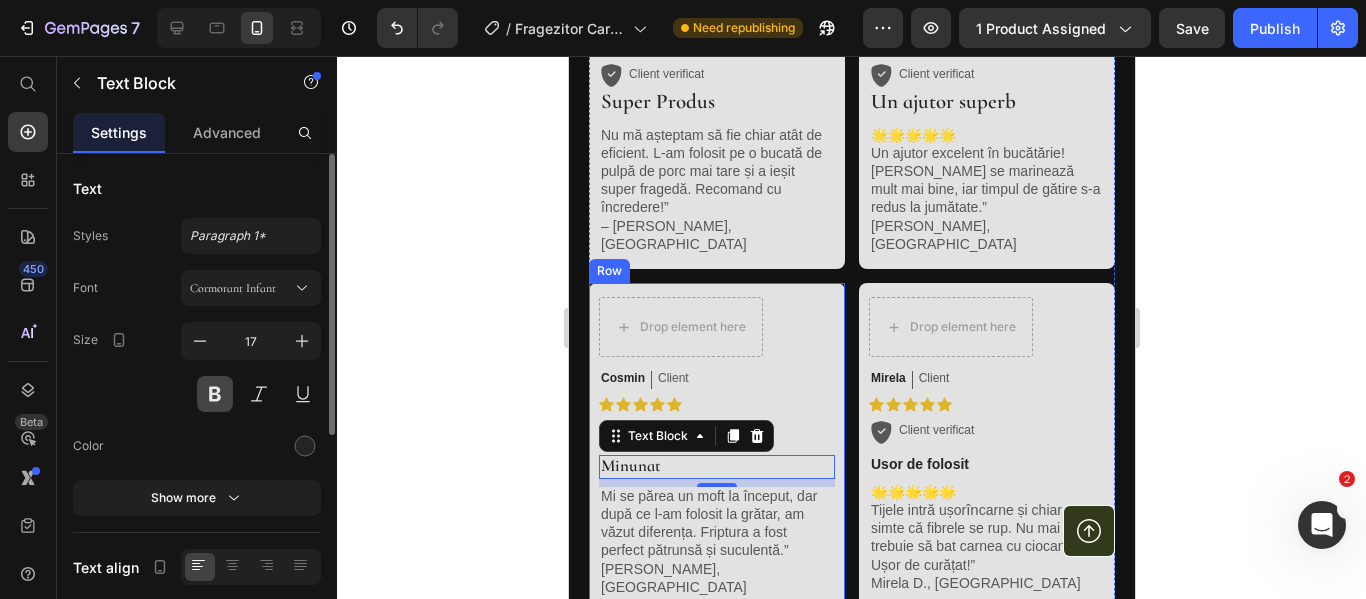 click at bounding box center [215, 394] 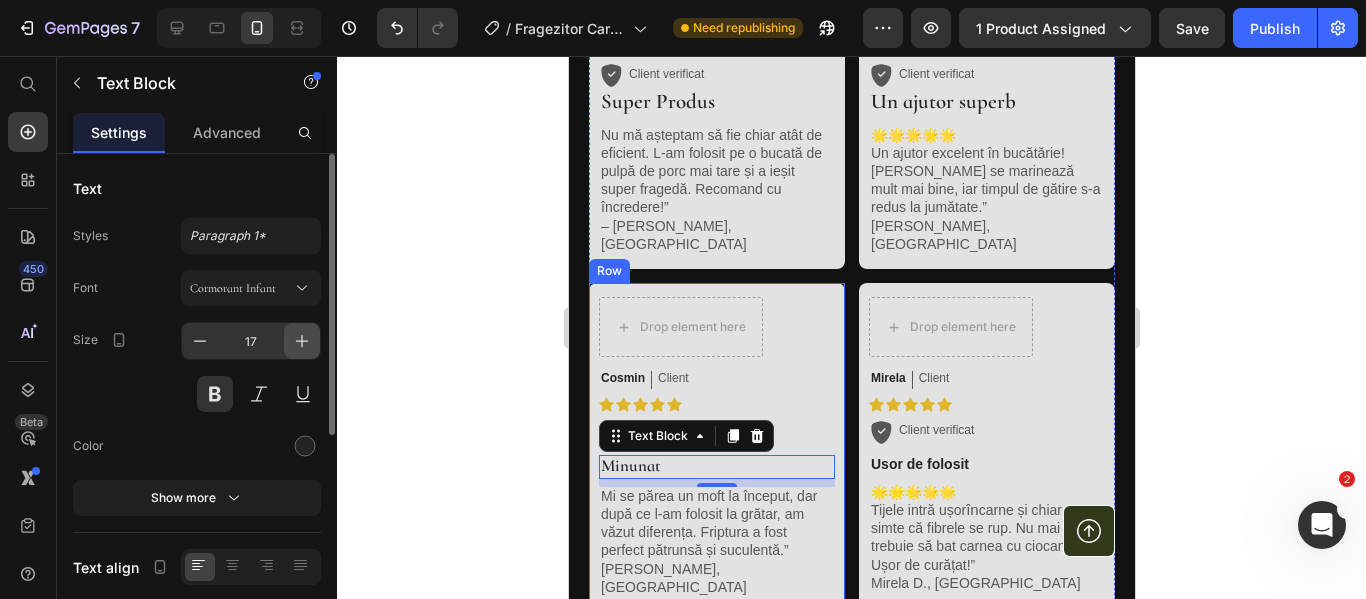 click 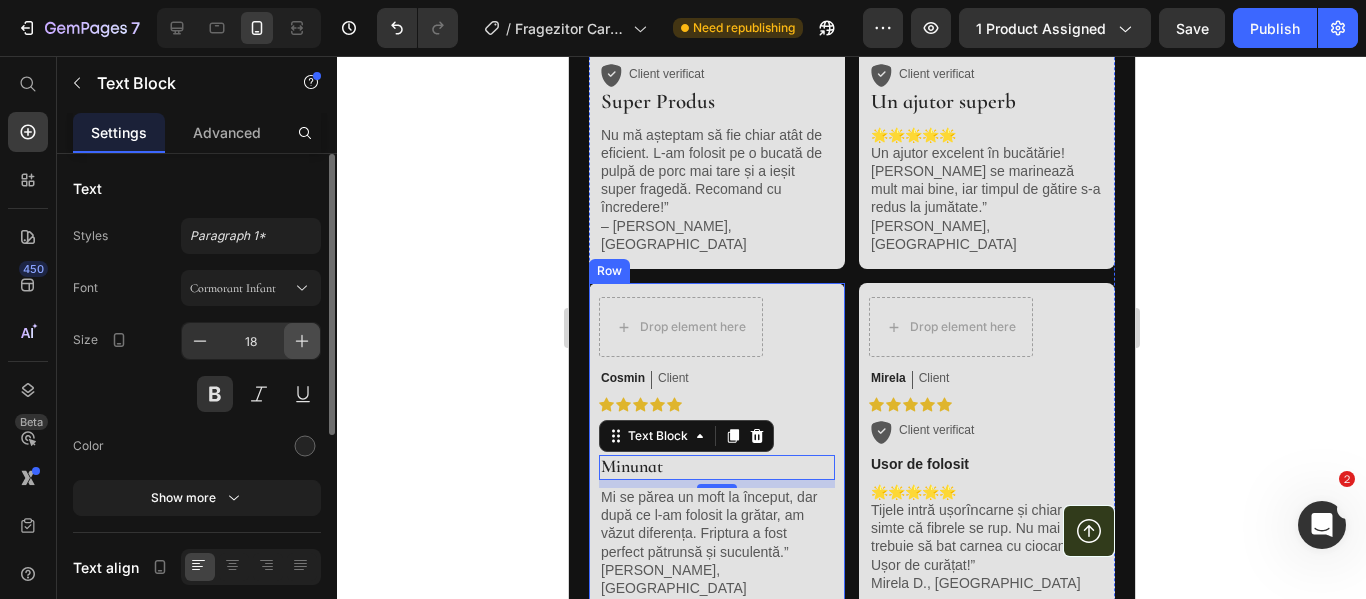 click 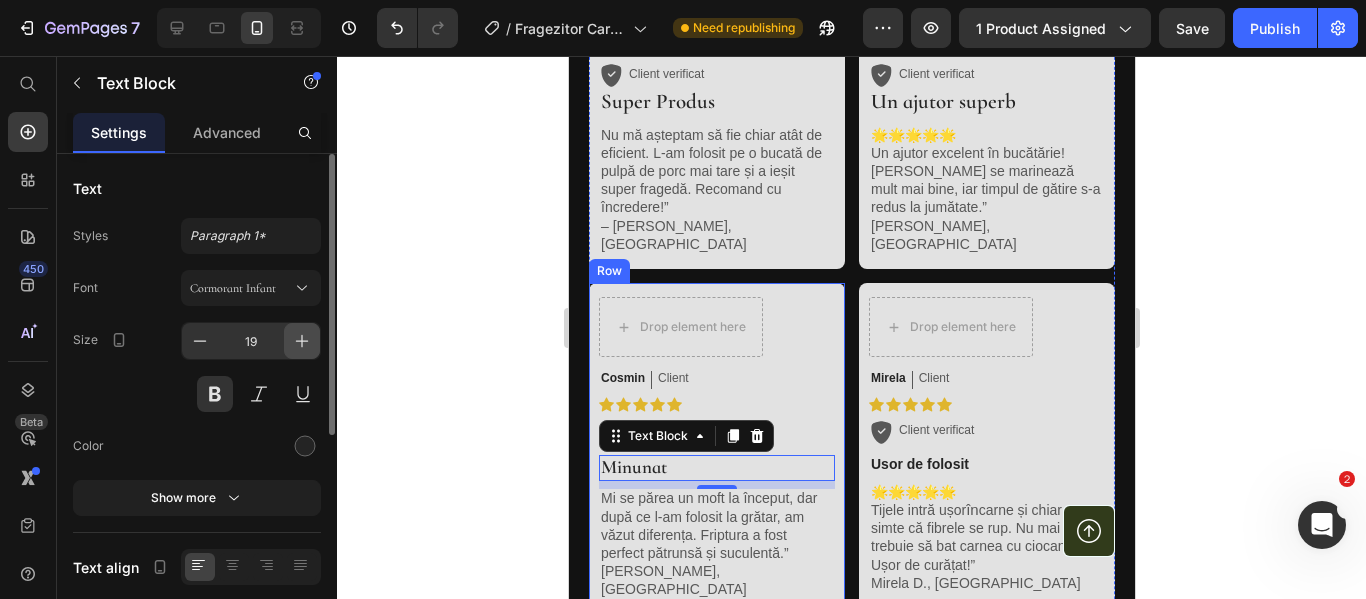 click 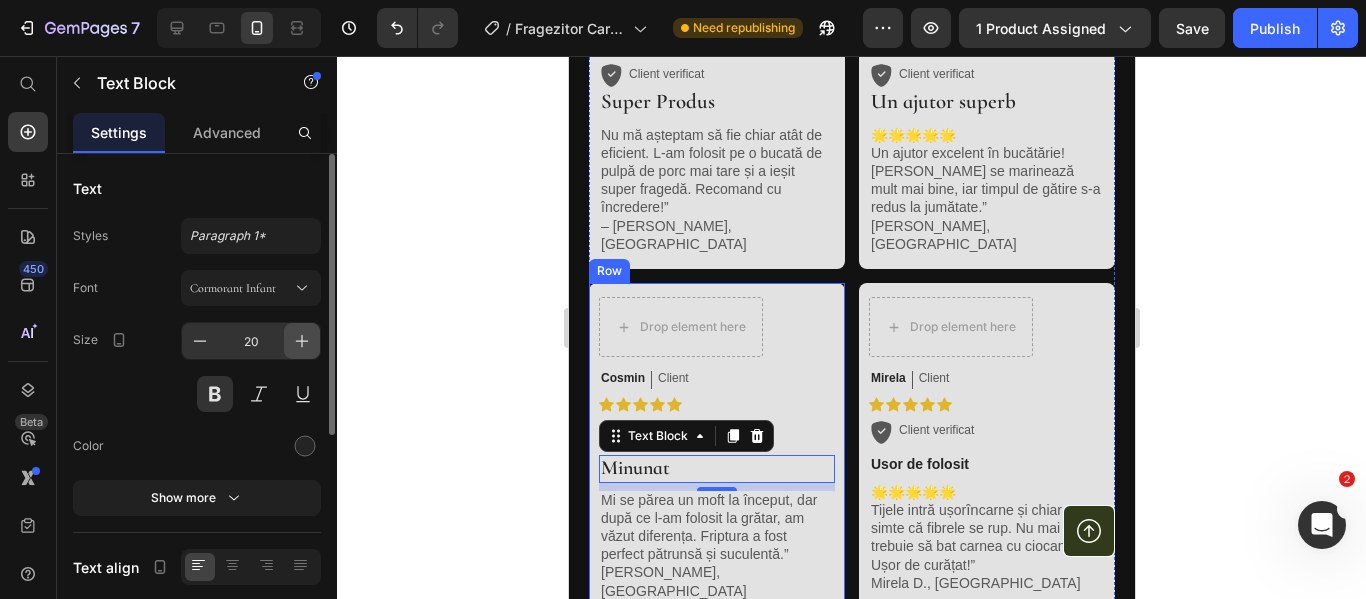 click 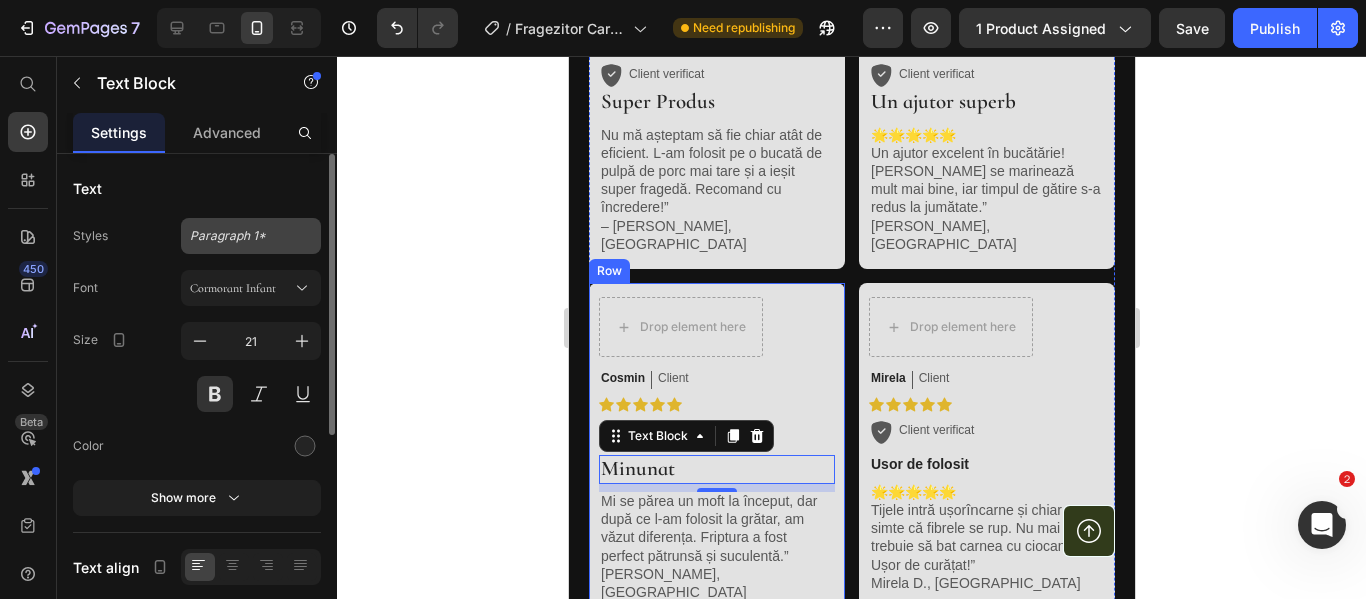 click on "Paragraph 1*" at bounding box center (251, 236) 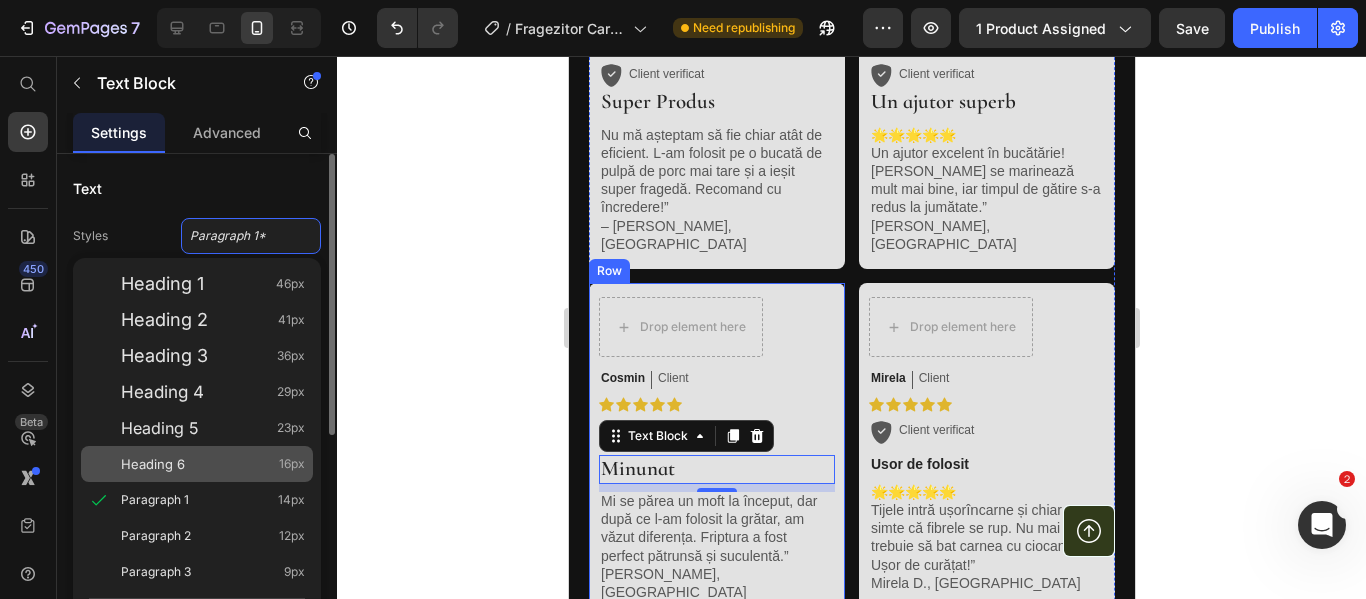click on "Heading 6 16px" at bounding box center [213, 464] 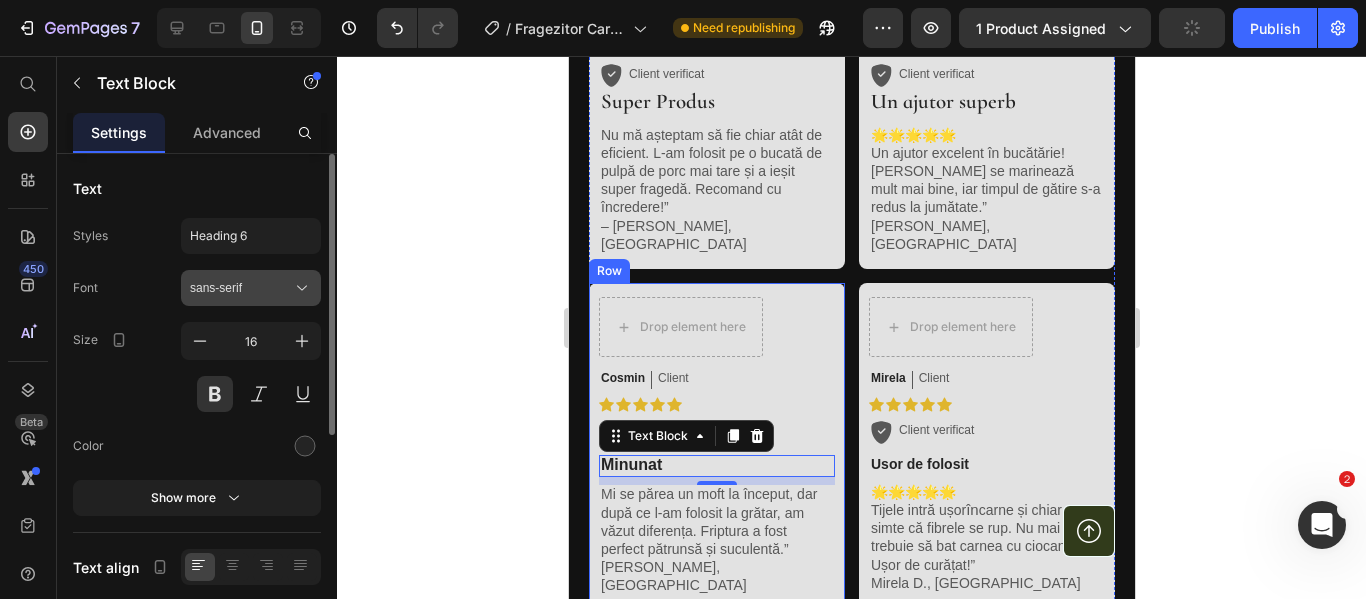 click on "sans-serif" at bounding box center [251, 288] 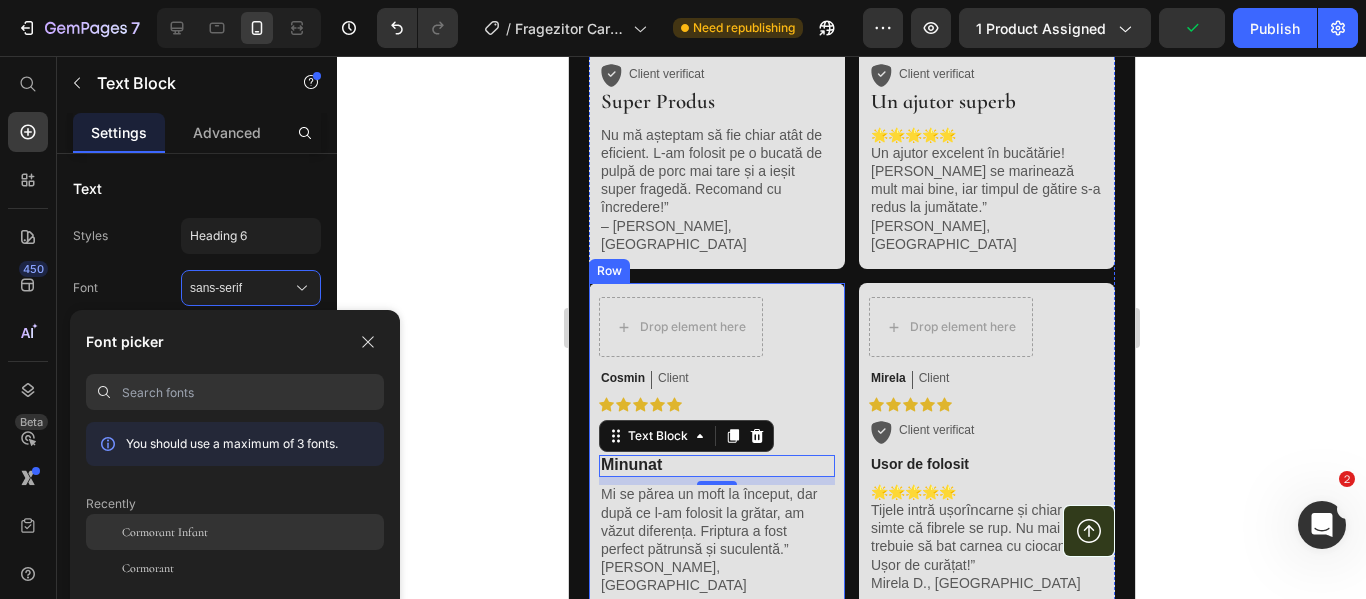 click on "Cormorant Infant" at bounding box center (165, 532) 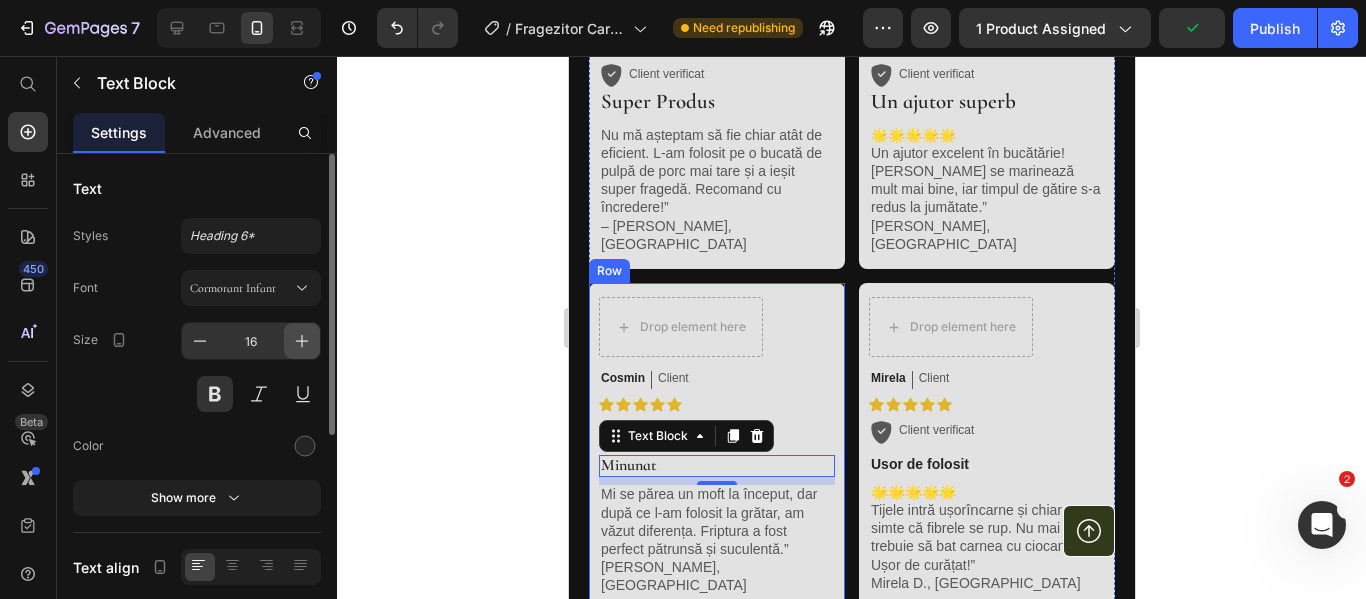 click 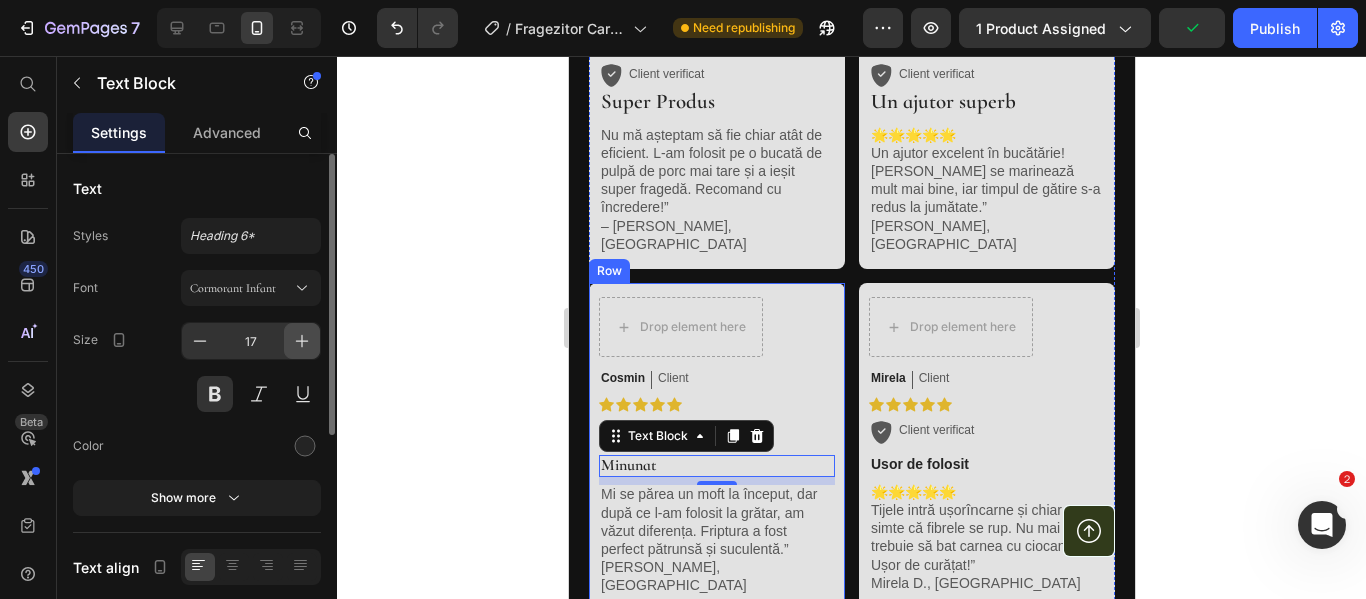 click 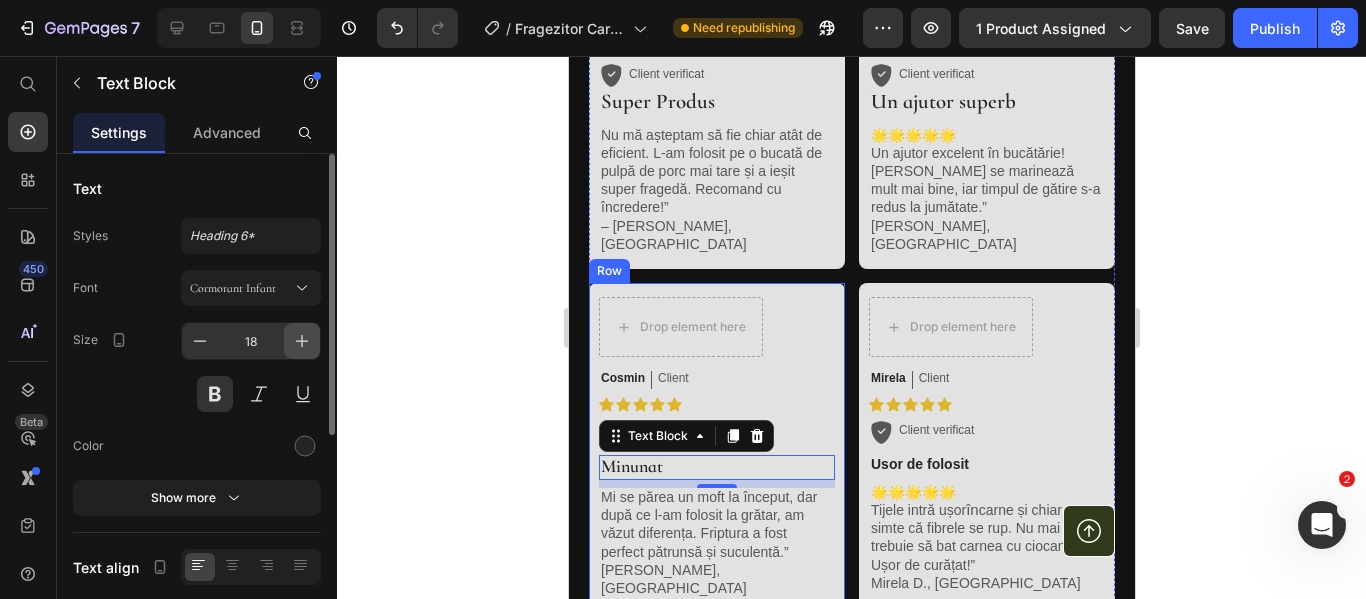click 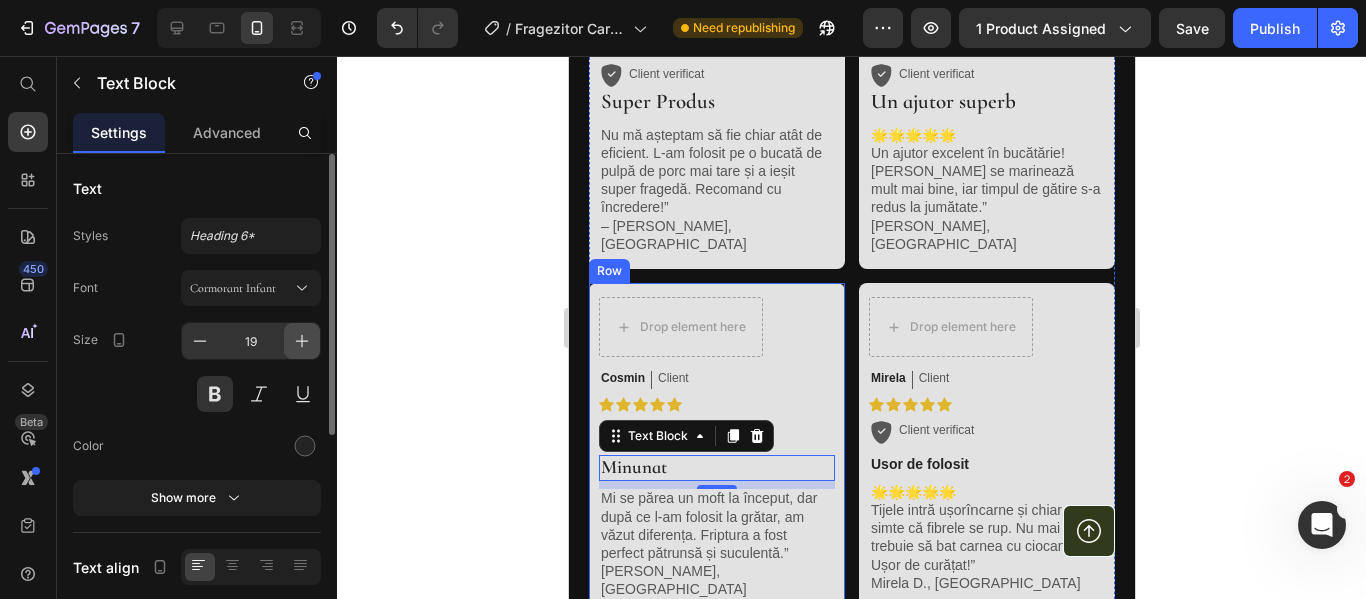 click 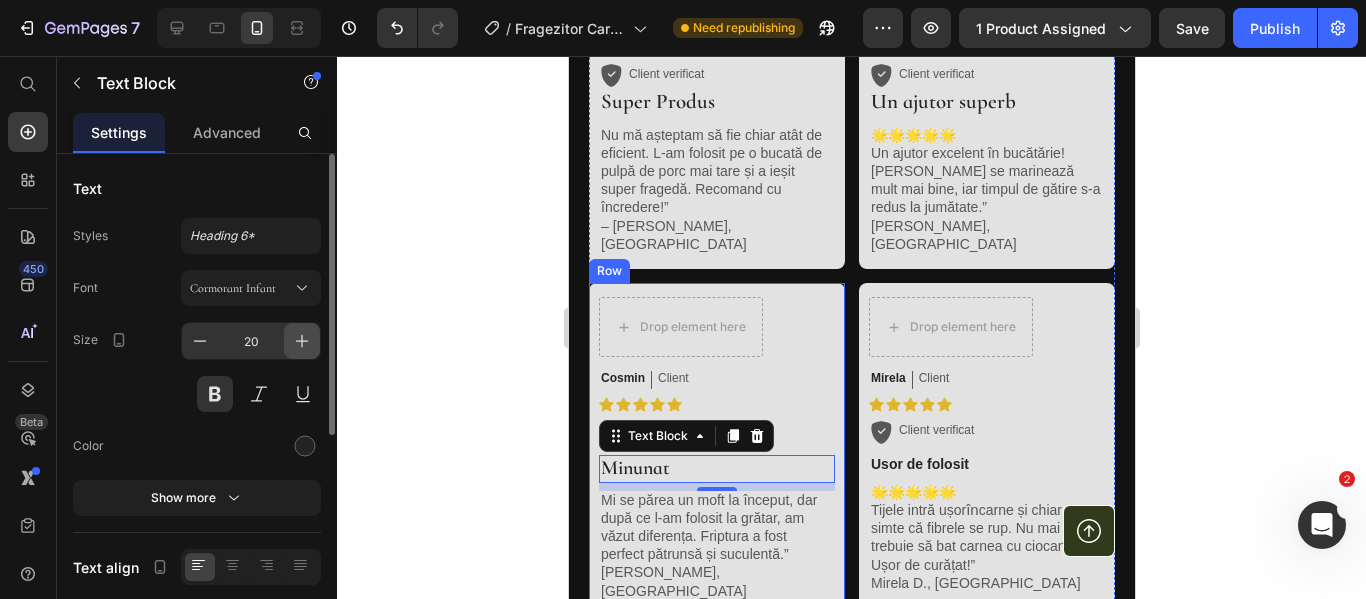 click 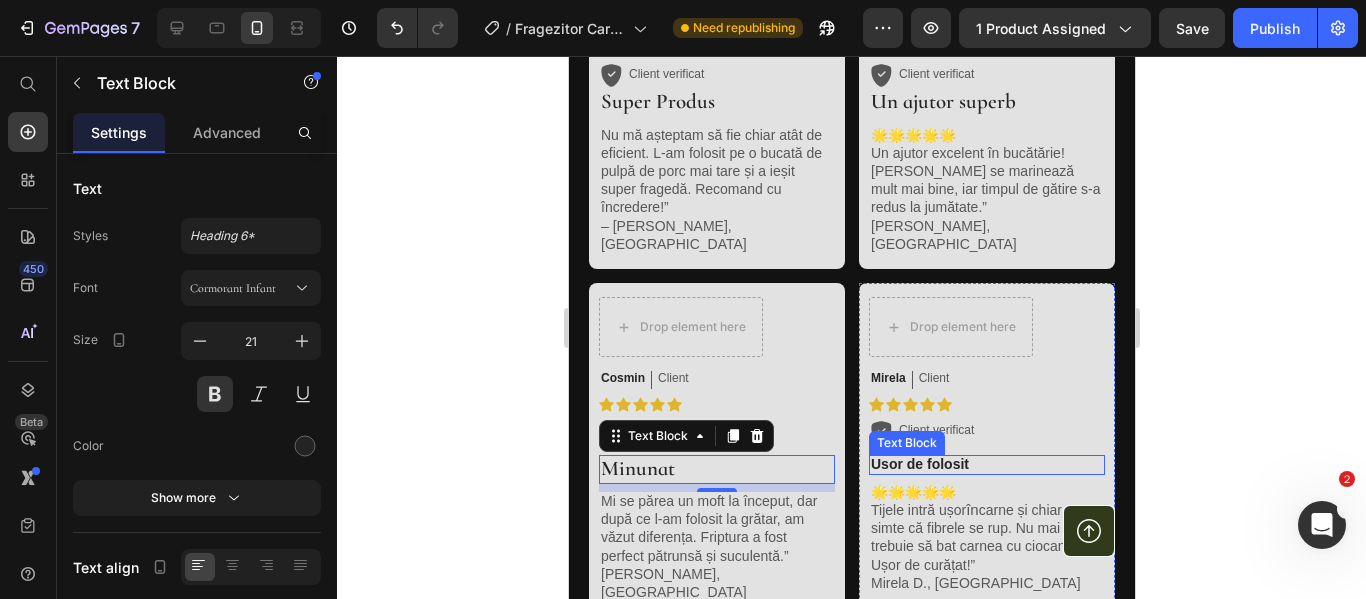 click on "Usor de folosit" at bounding box center [986, 464] 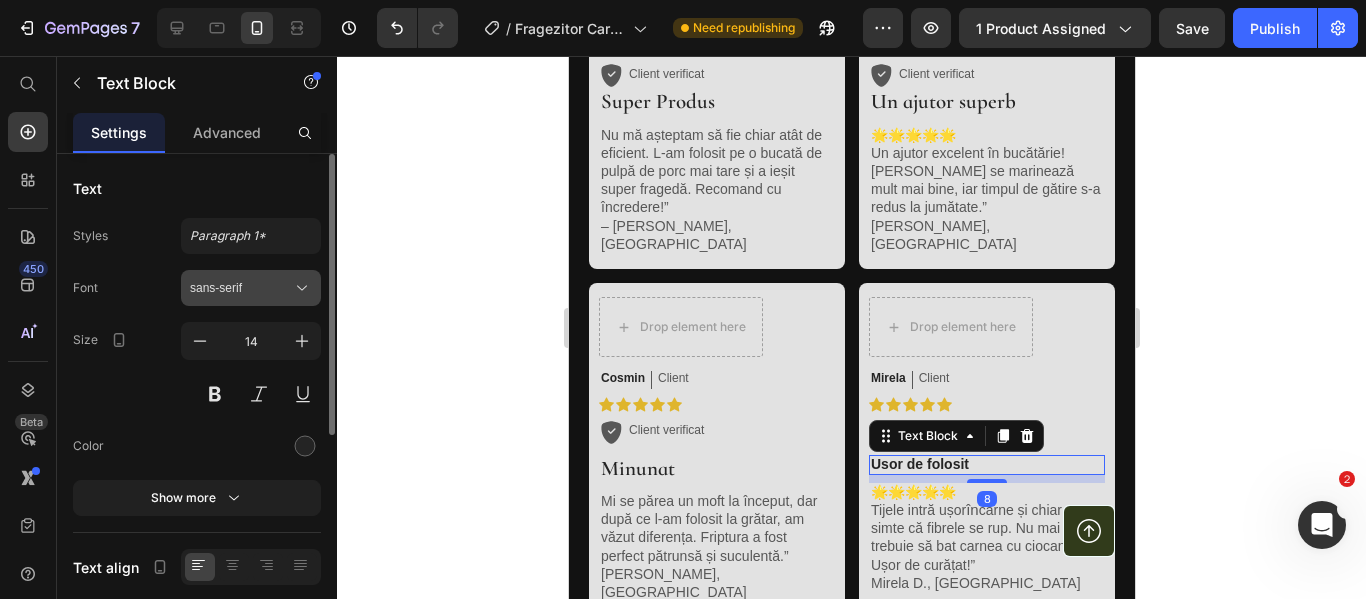 click on "sans-serif" at bounding box center [251, 288] 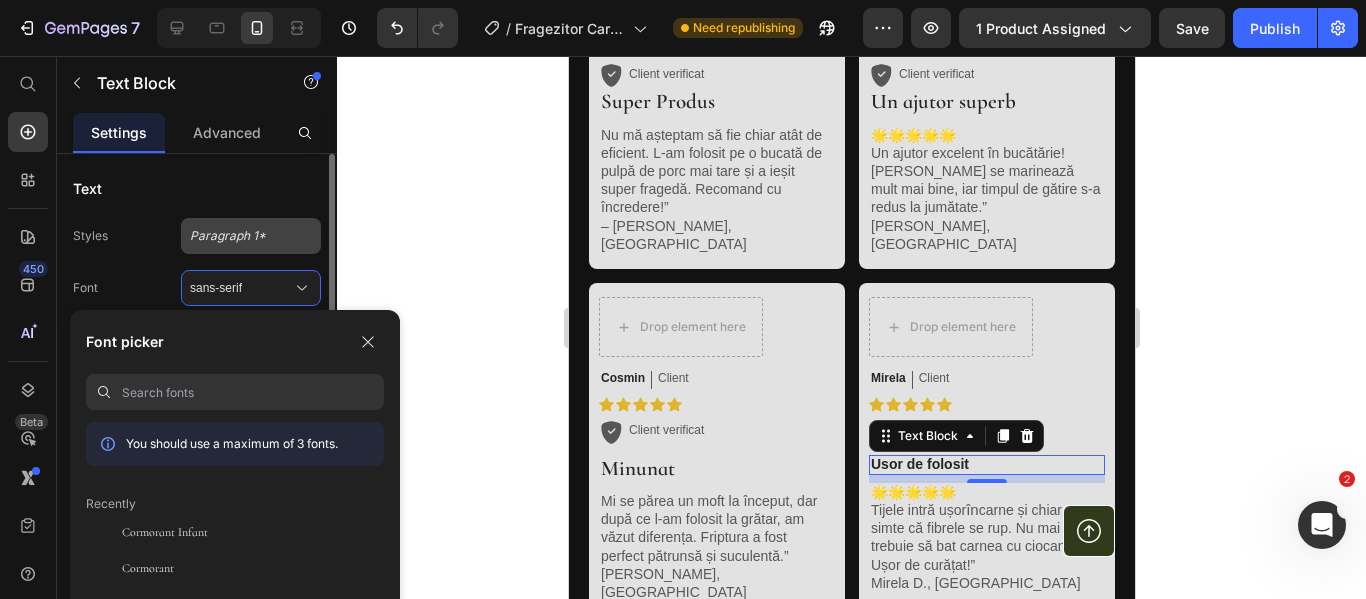 click on "Paragraph 1*" at bounding box center (239, 236) 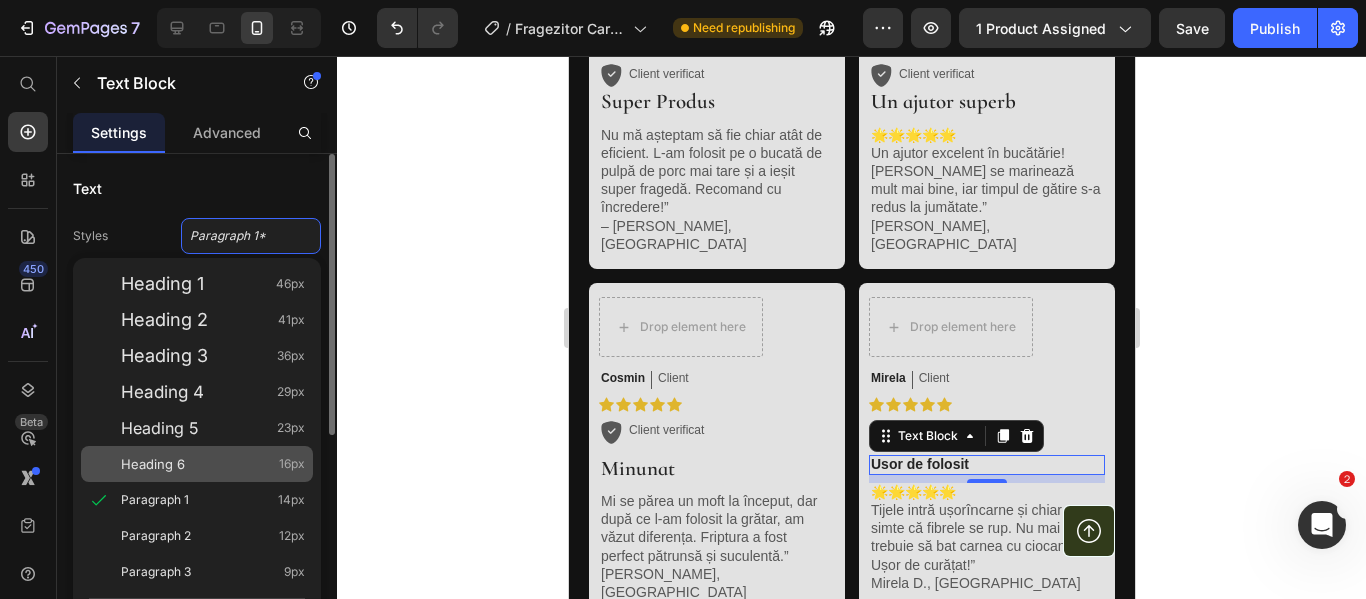 click on "Heading 6 16px" at bounding box center [213, 464] 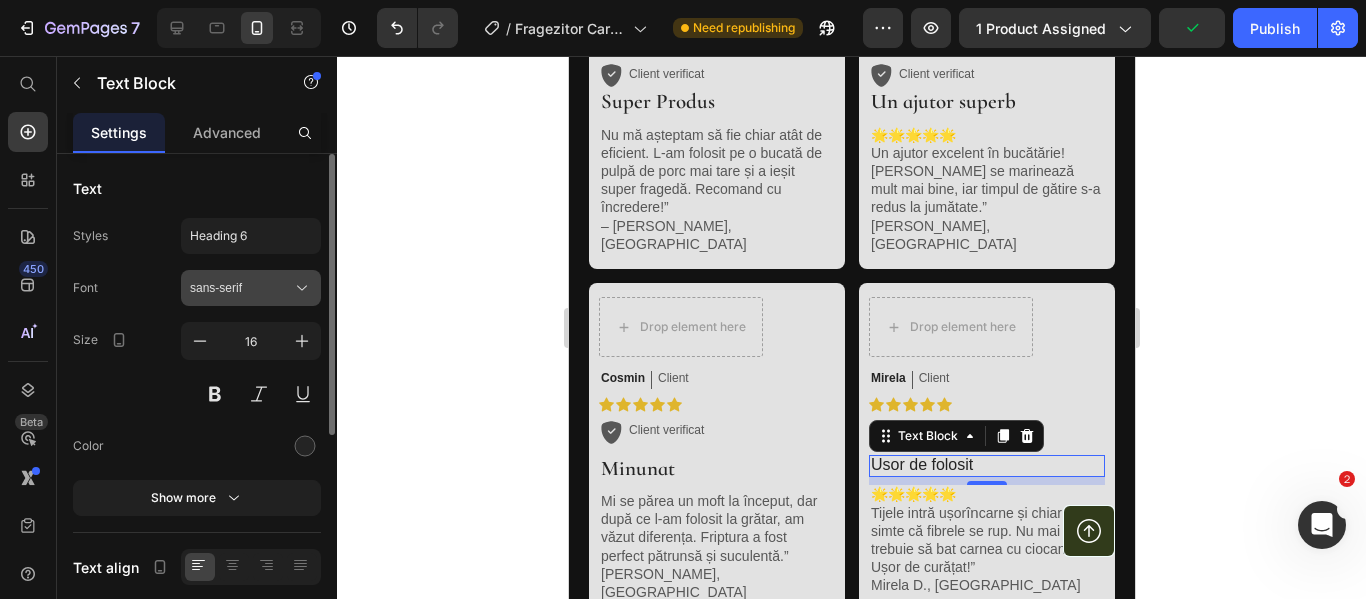 click 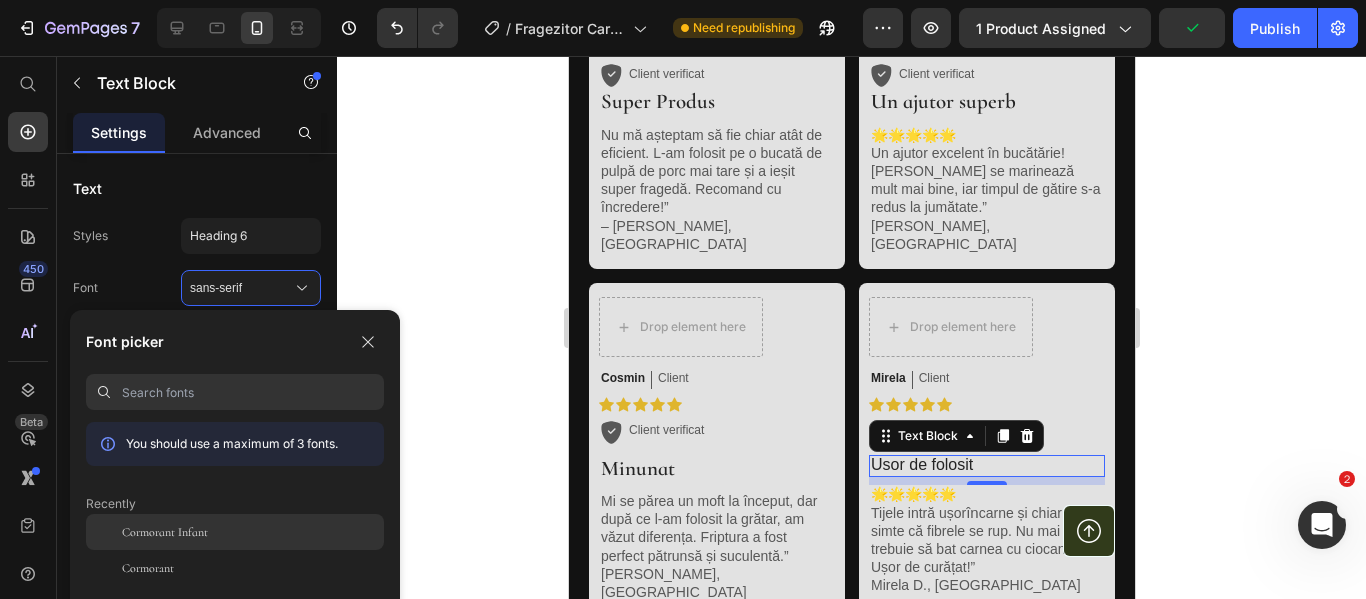 click on "Cormorant Infant" at bounding box center (165, 532) 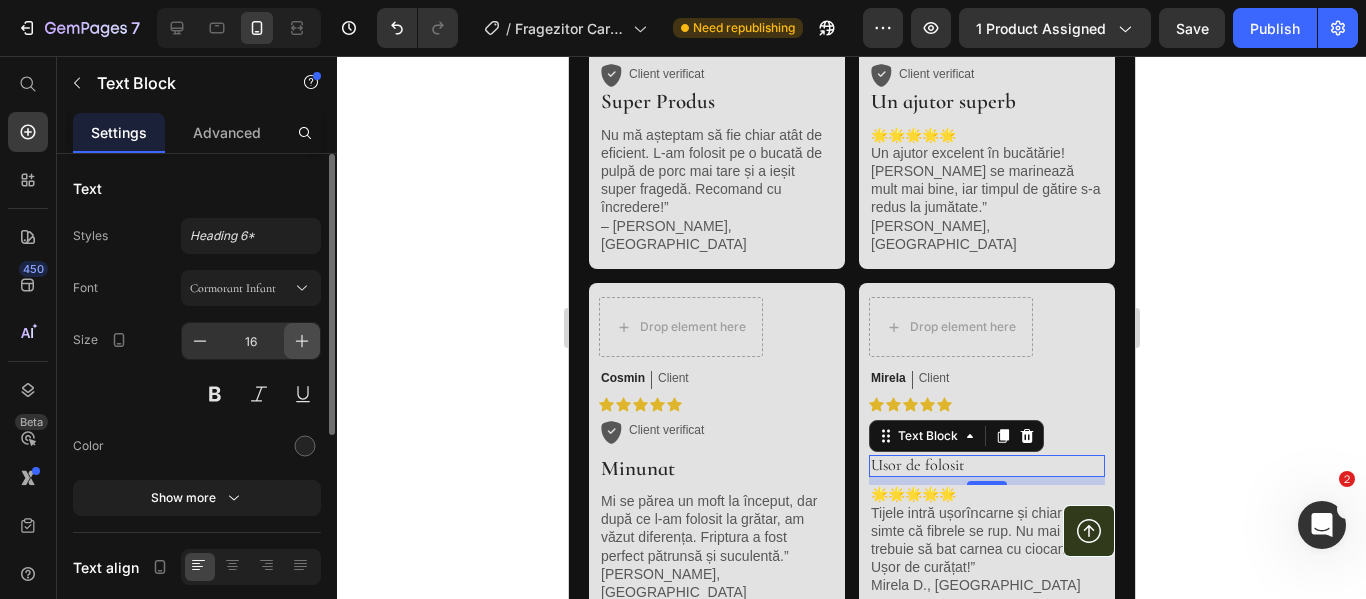 click 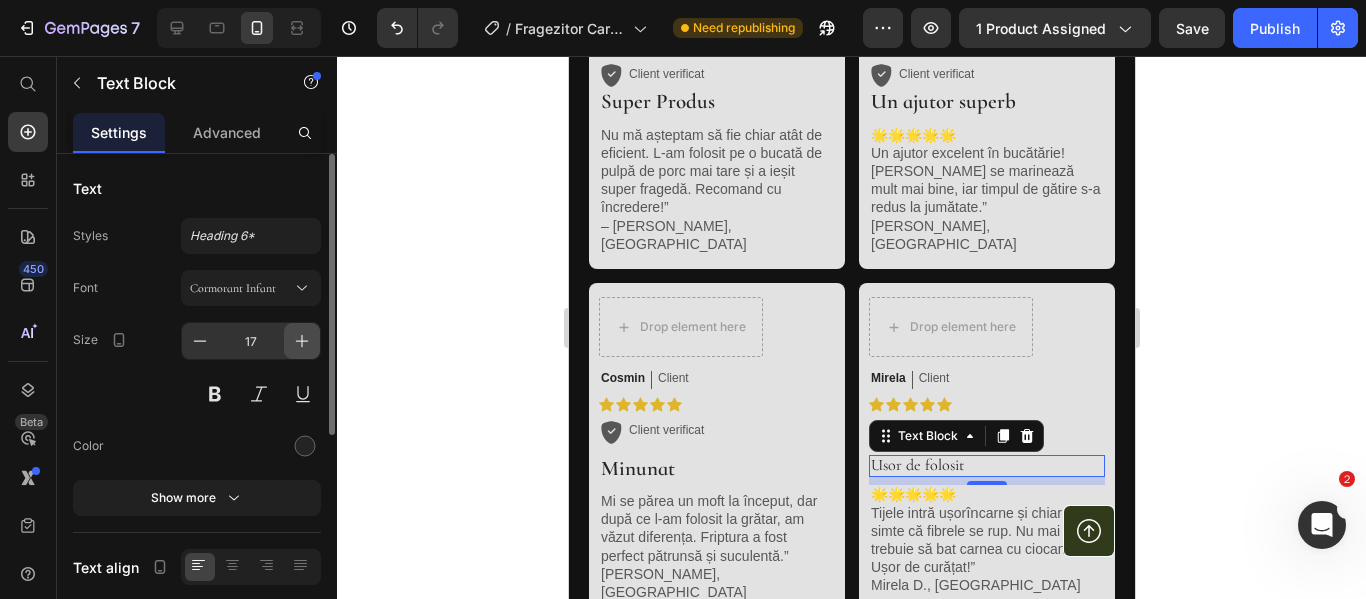 click 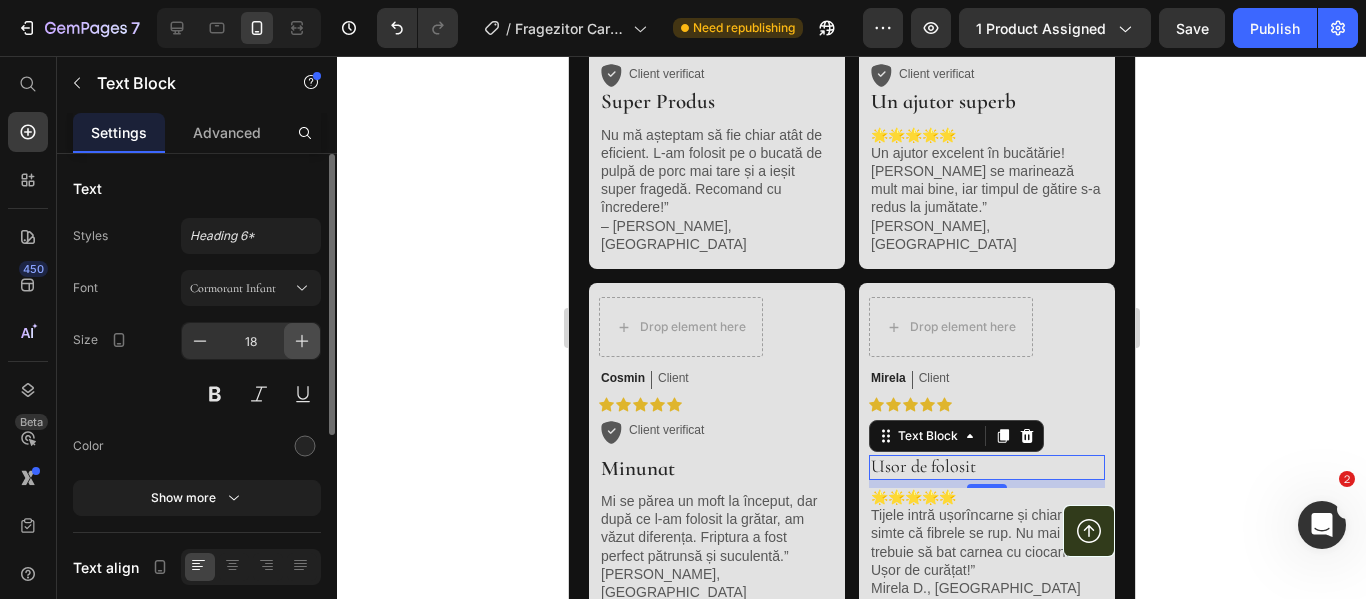 click 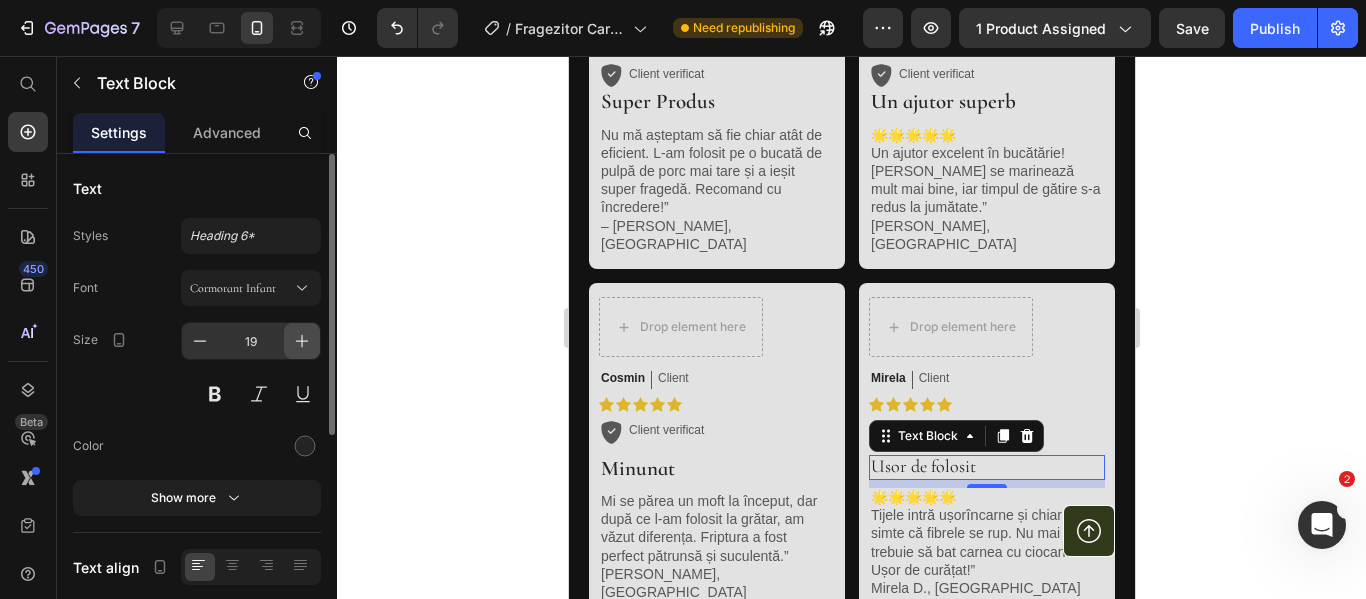 click 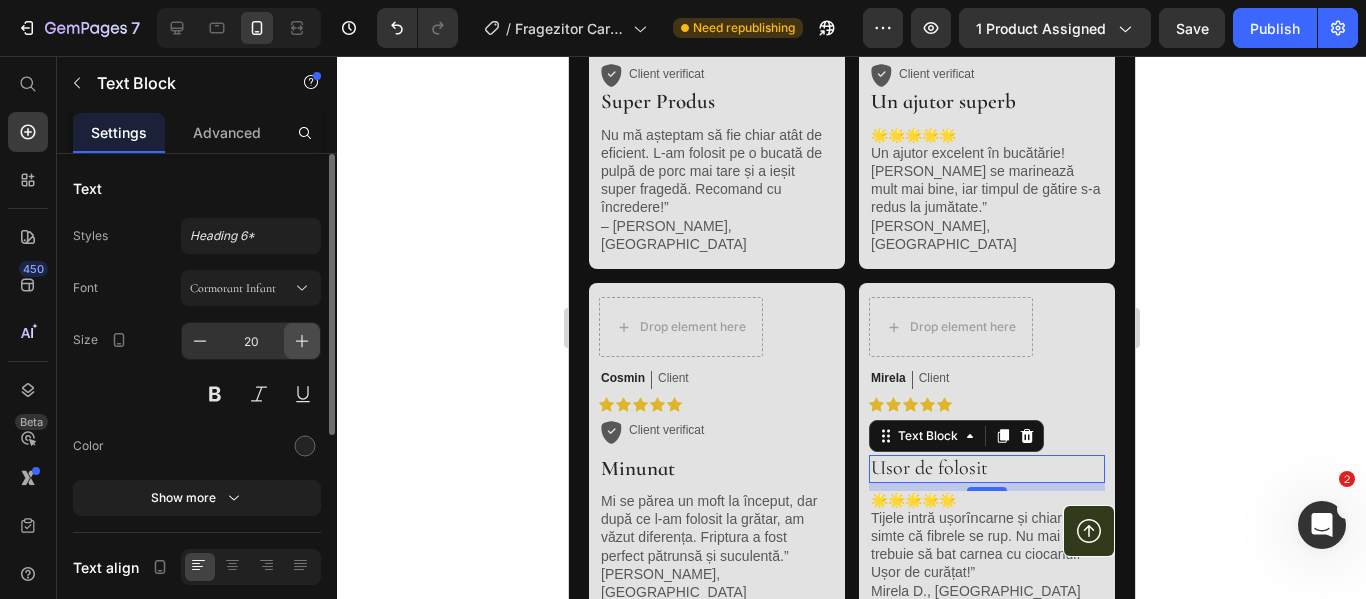 click 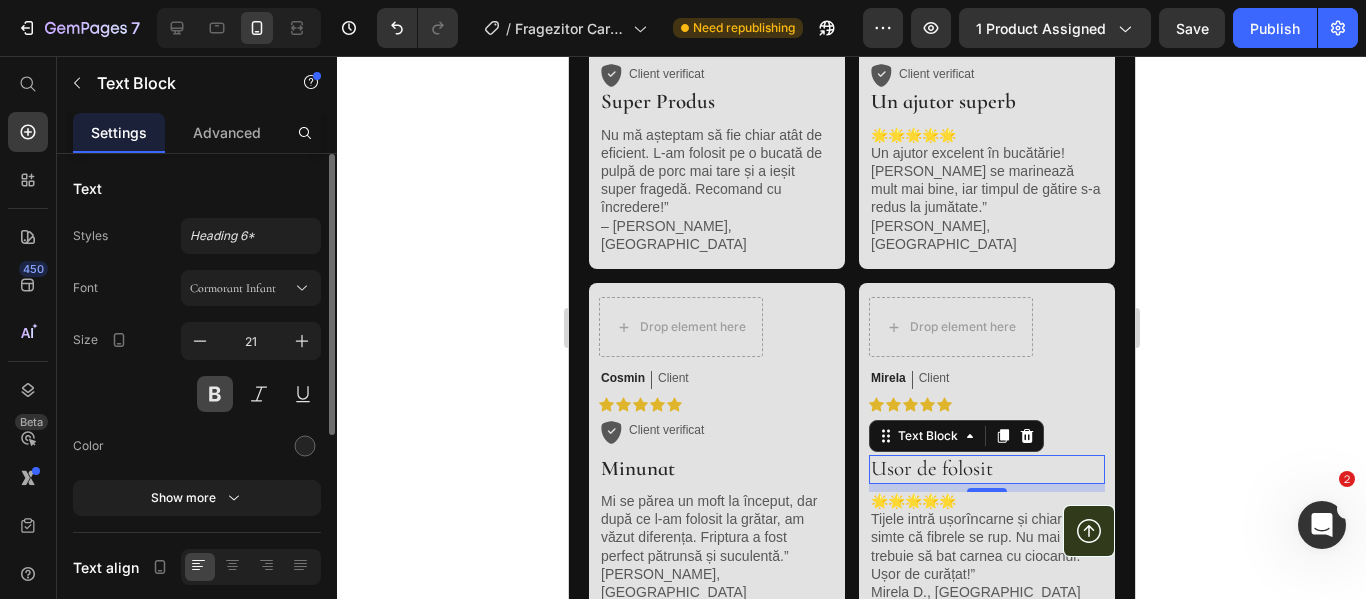 click at bounding box center (215, 394) 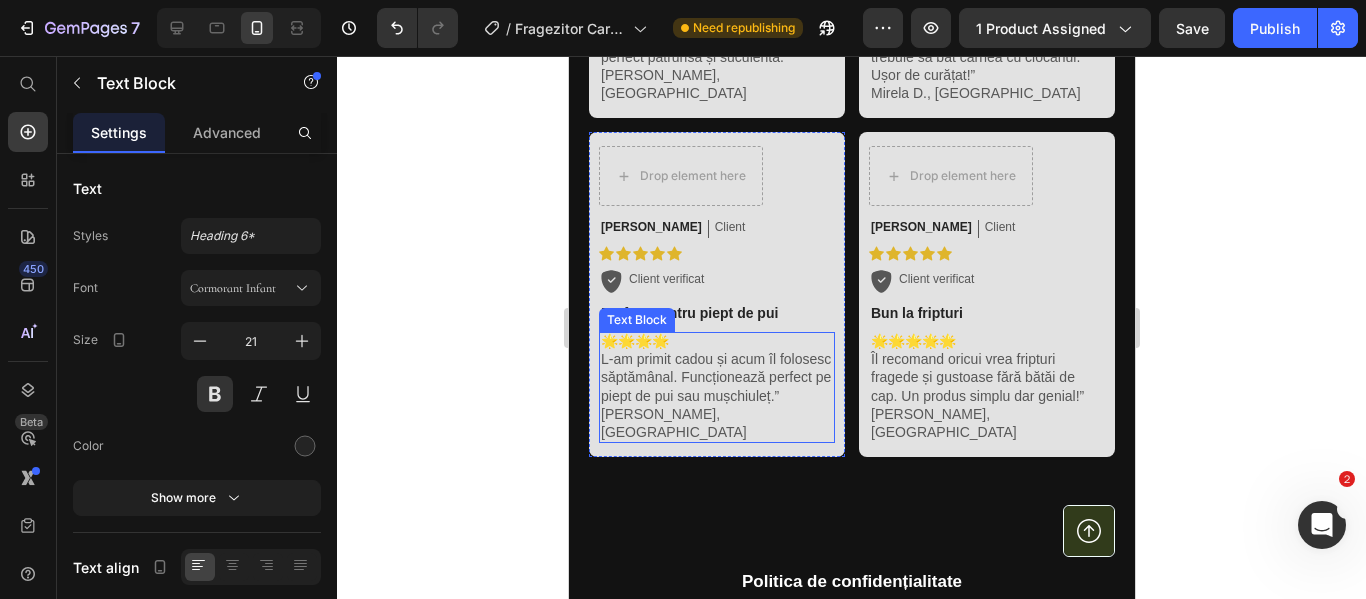 scroll, scrollTop: 2100, scrollLeft: 0, axis: vertical 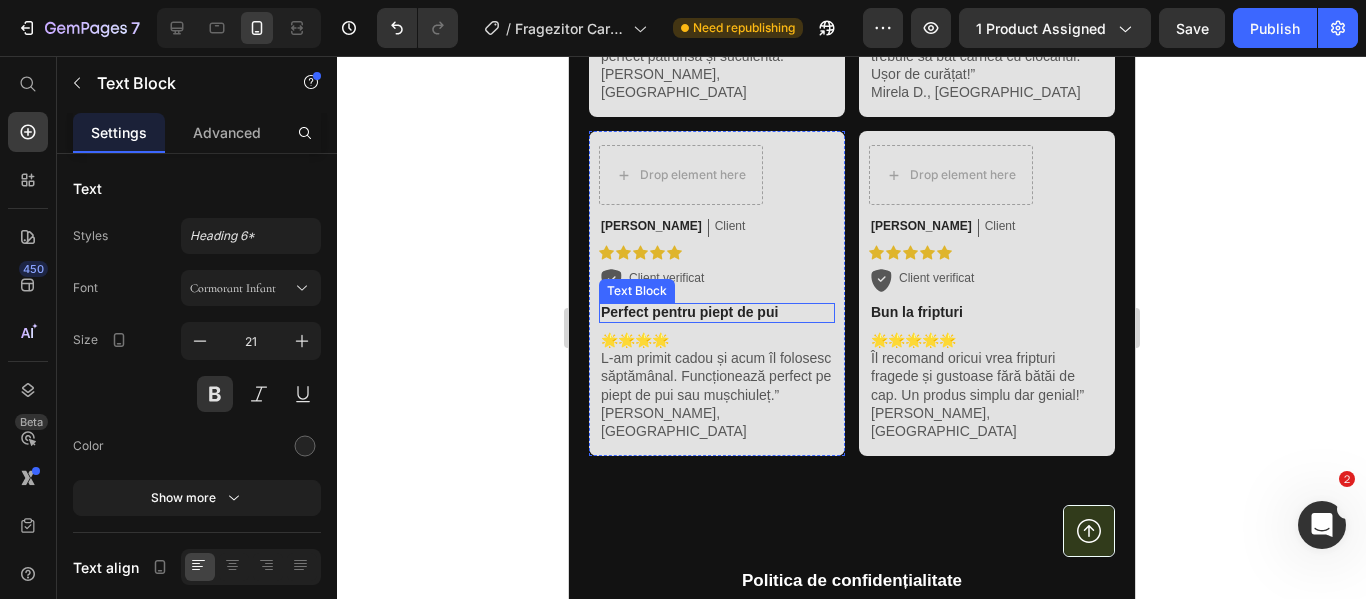 click on "Perfect pentru piept de pui" at bounding box center [716, 312] 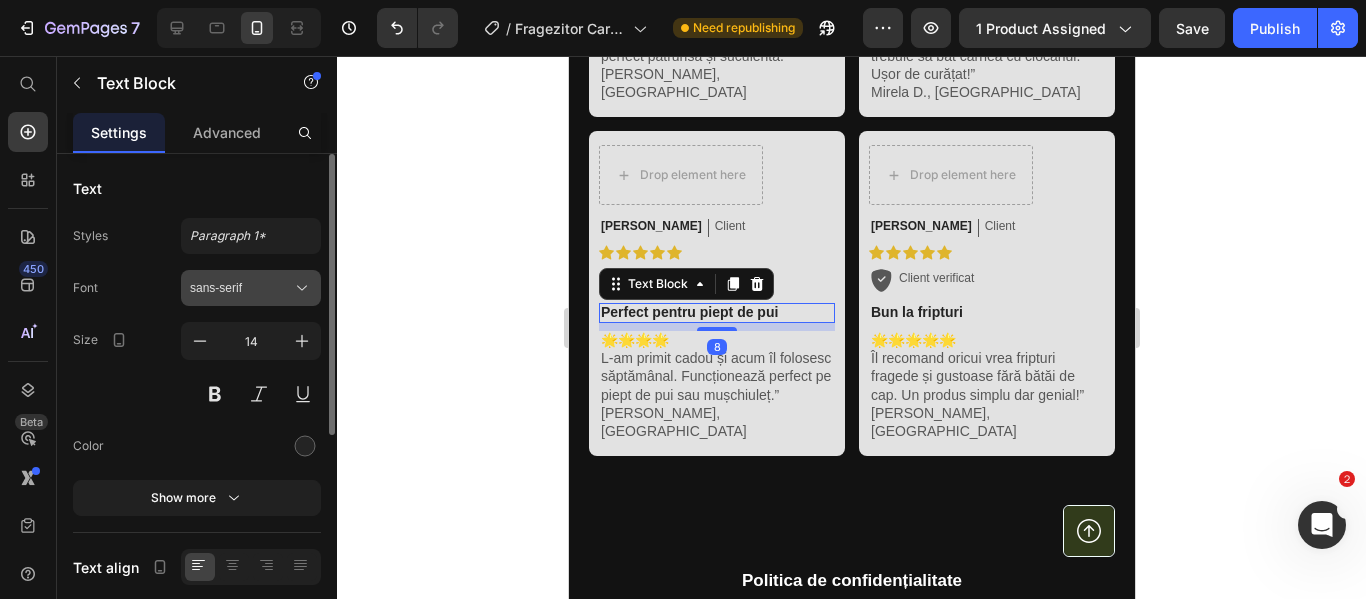 click on "sans-serif" at bounding box center (251, 288) 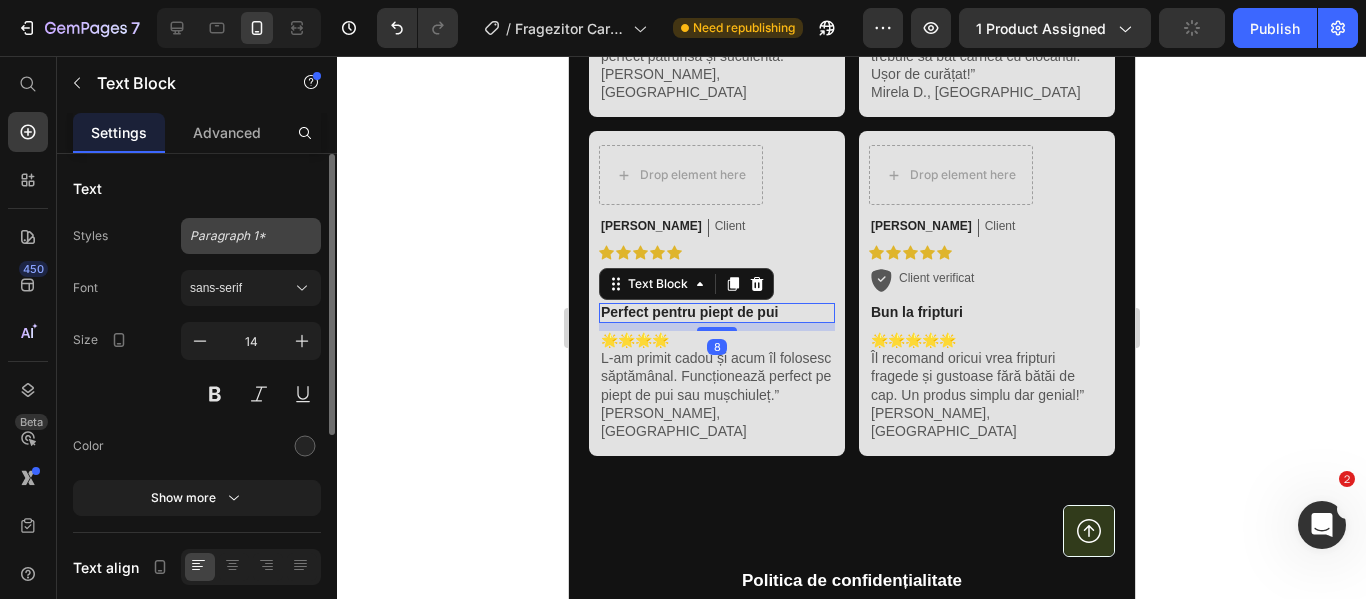 click on "Paragraph 1*" at bounding box center (251, 236) 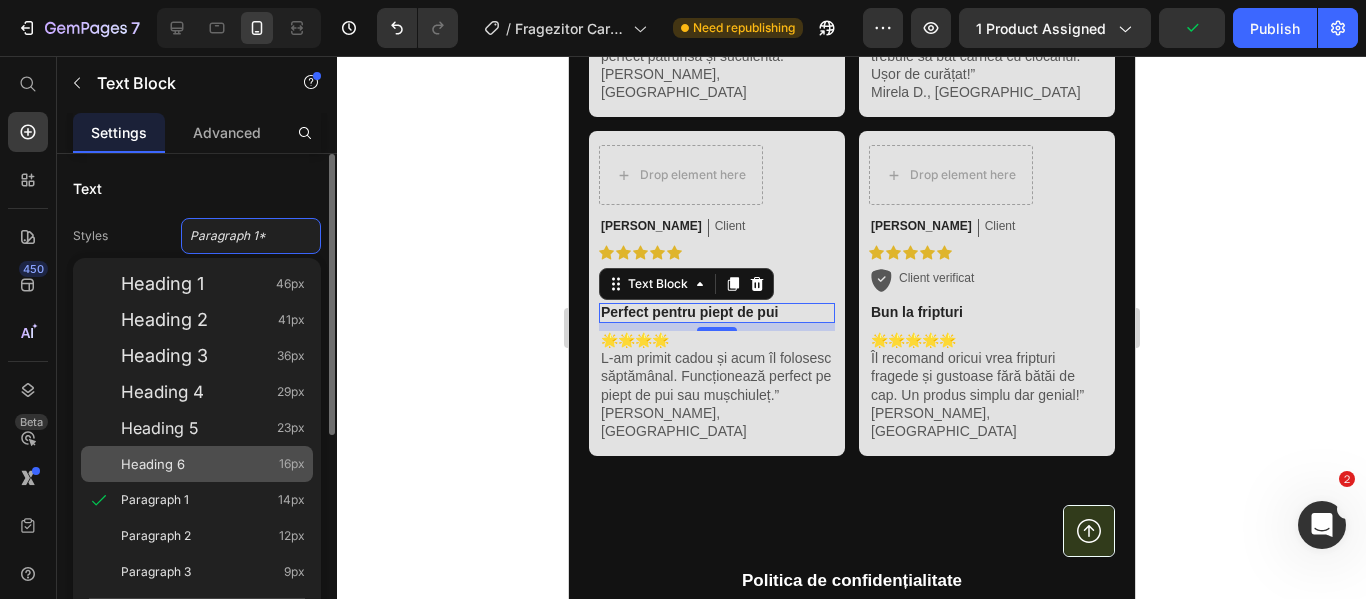 click on "Heading 6 16px" 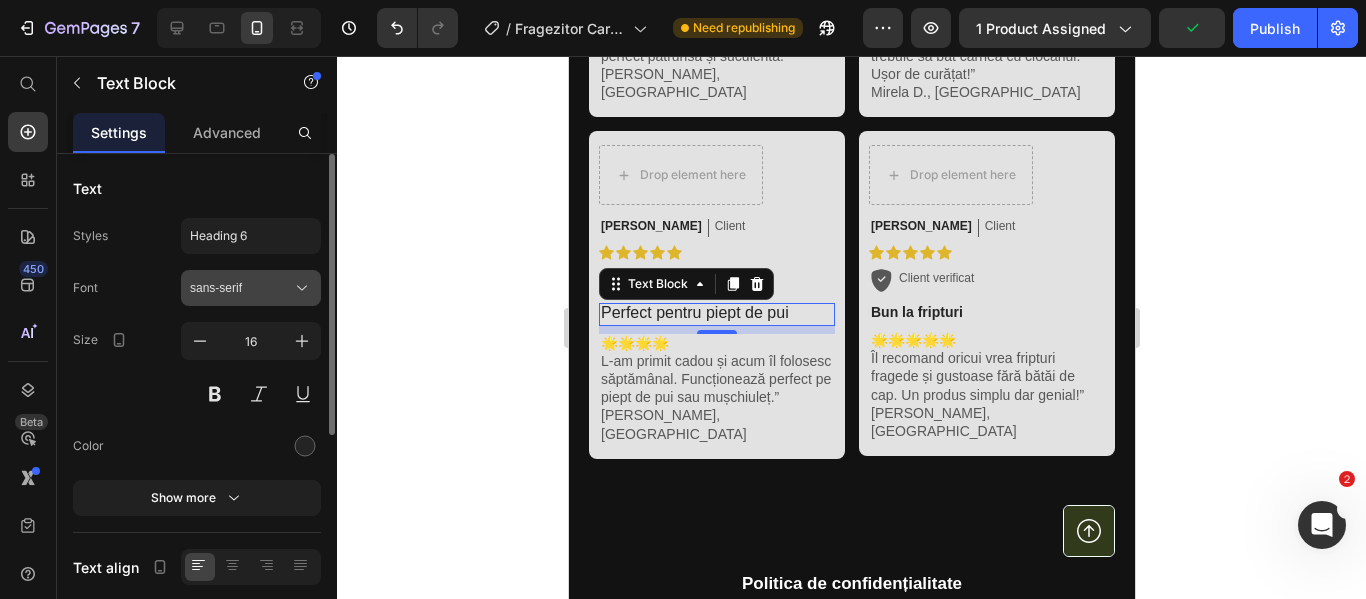 click on "sans-serif" at bounding box center (251, 288) 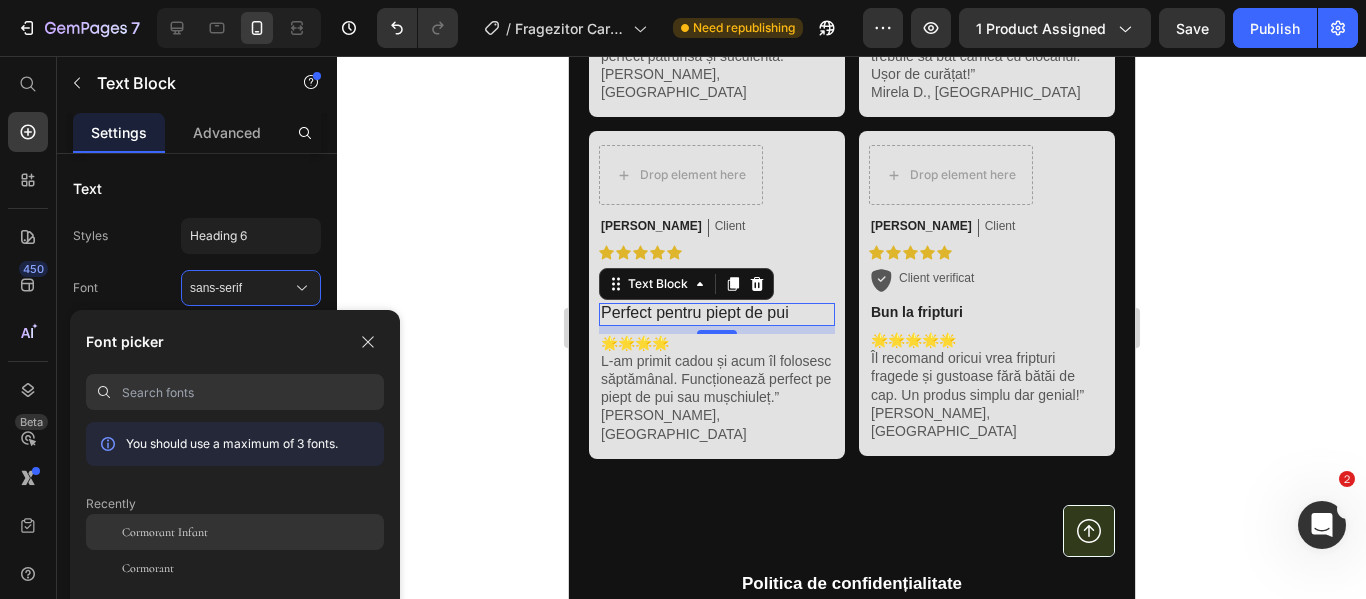click on "Cormorant Infant" at bounding box center [165, 532] 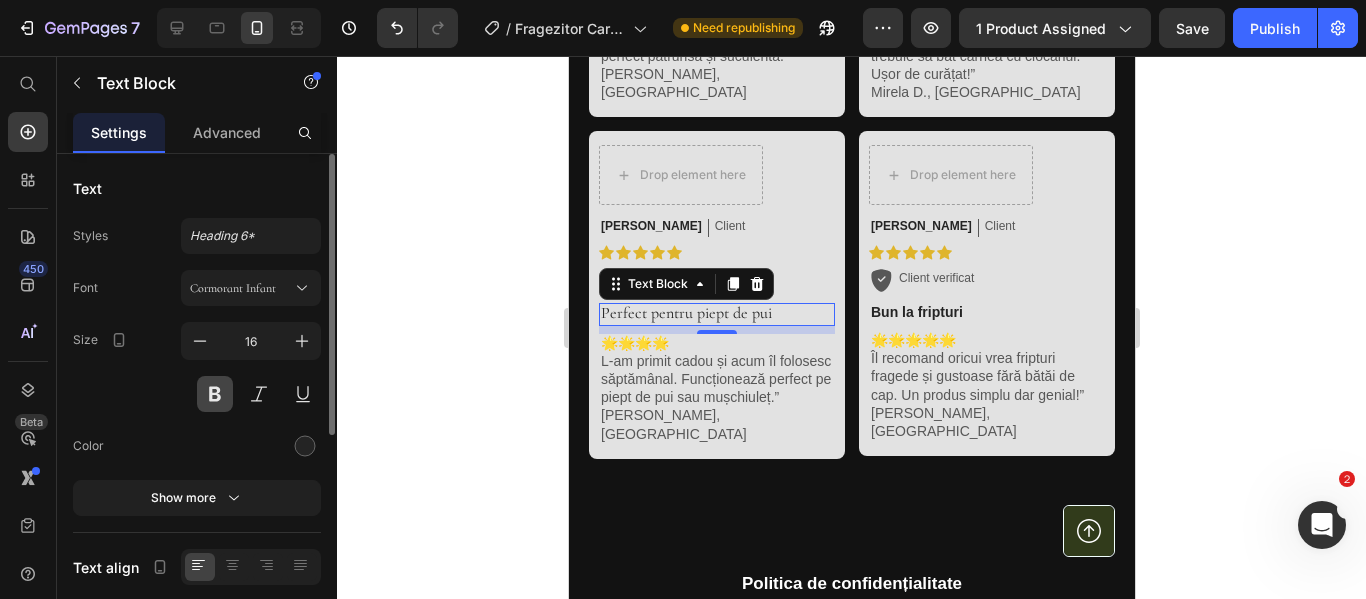 click at bounding box center [215, 394] 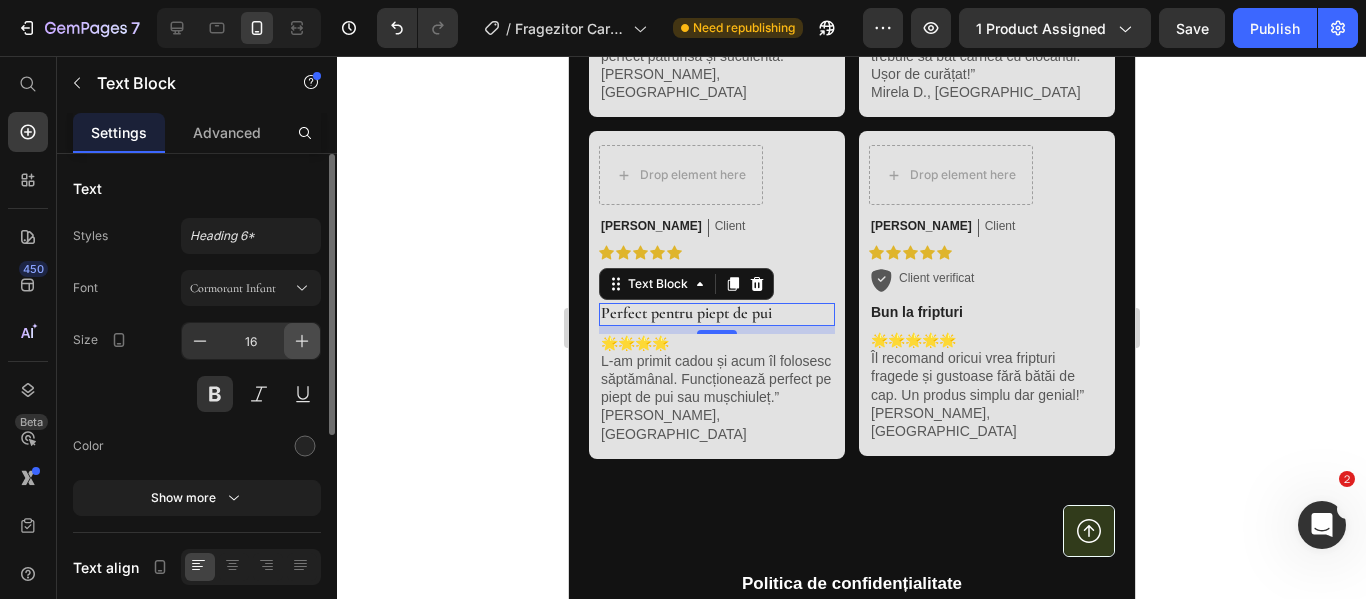 click 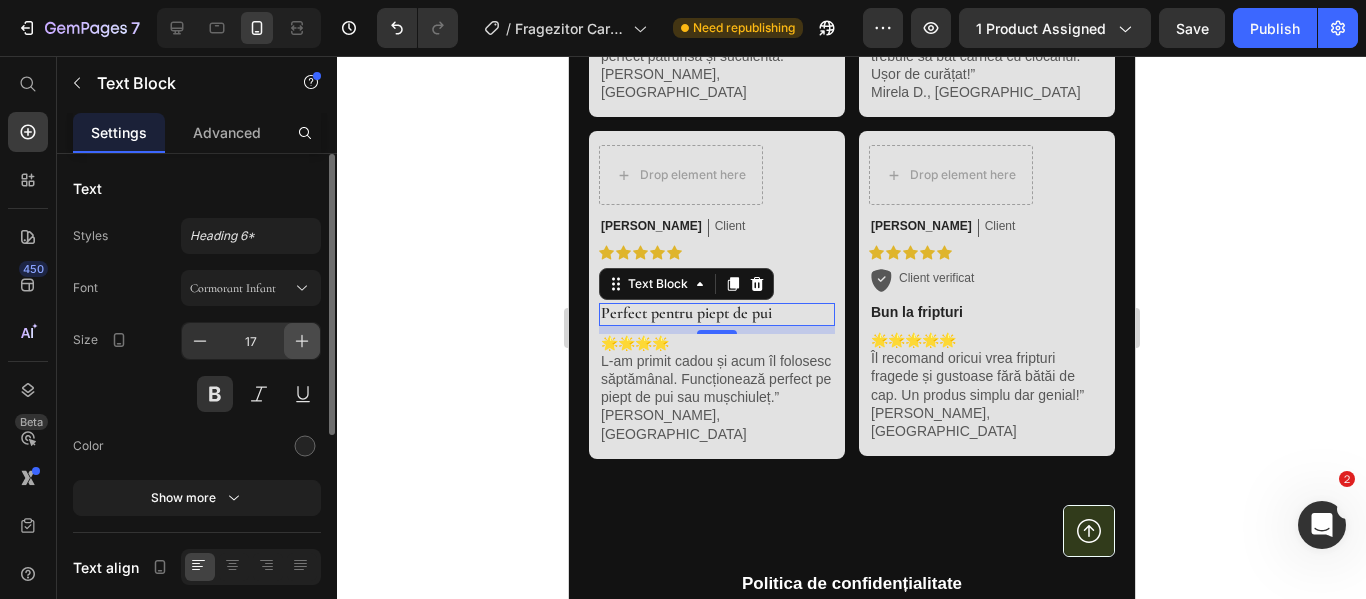 click 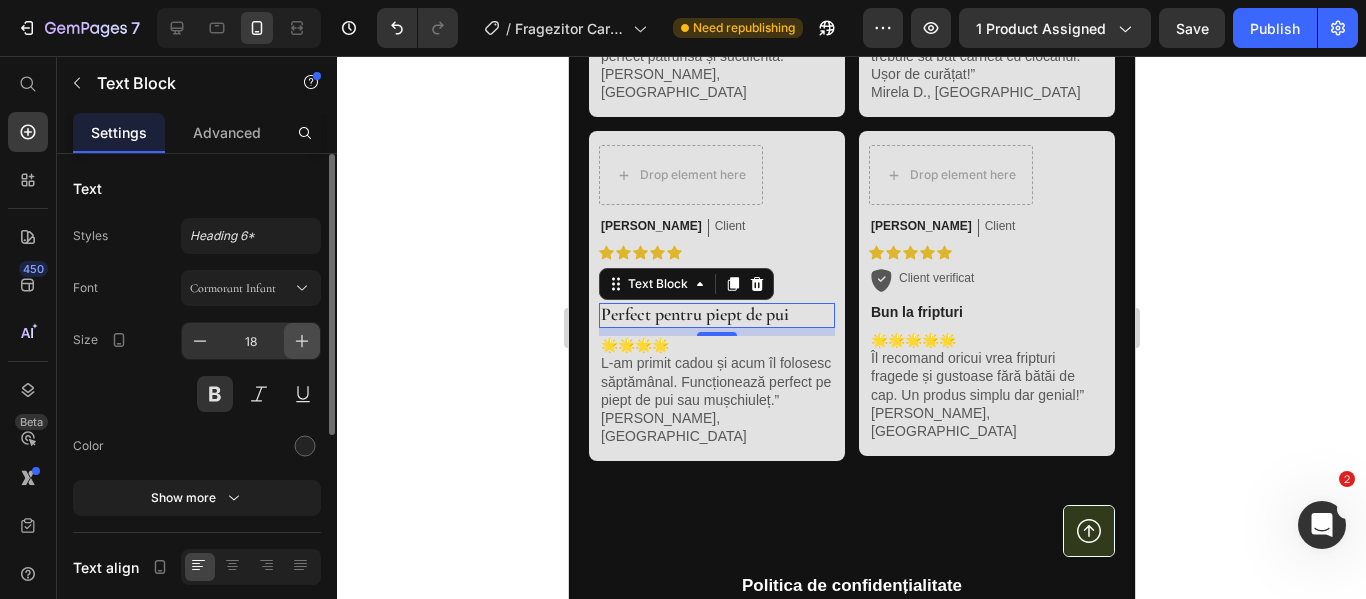 click 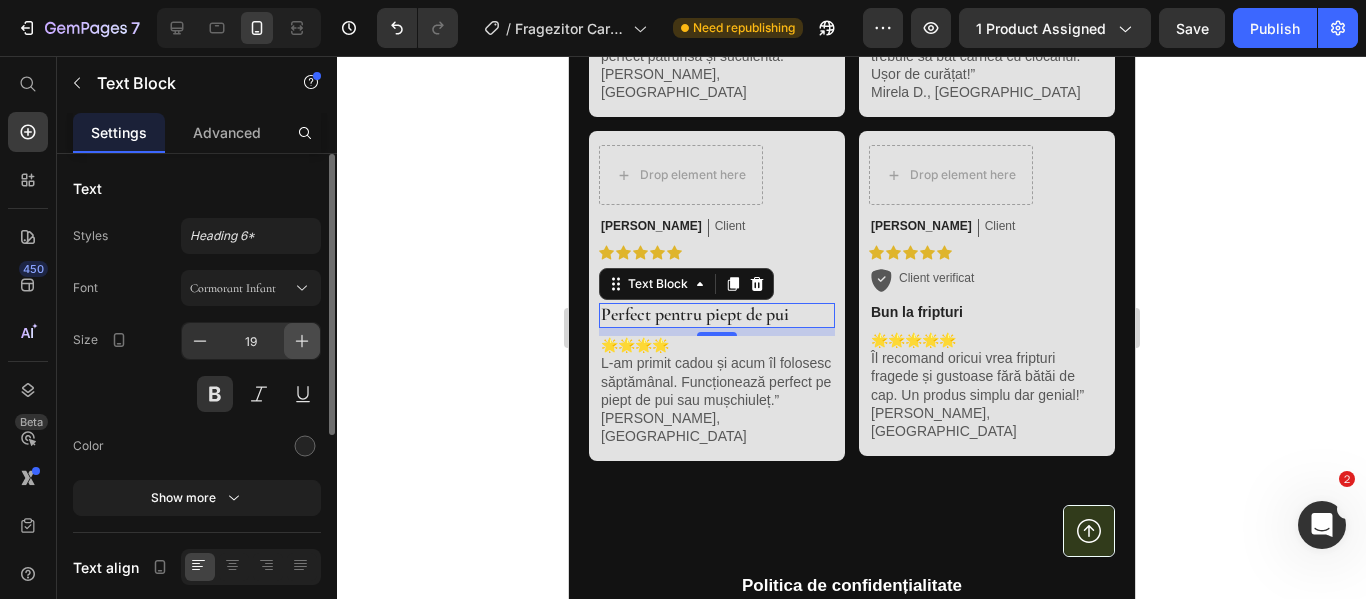 click 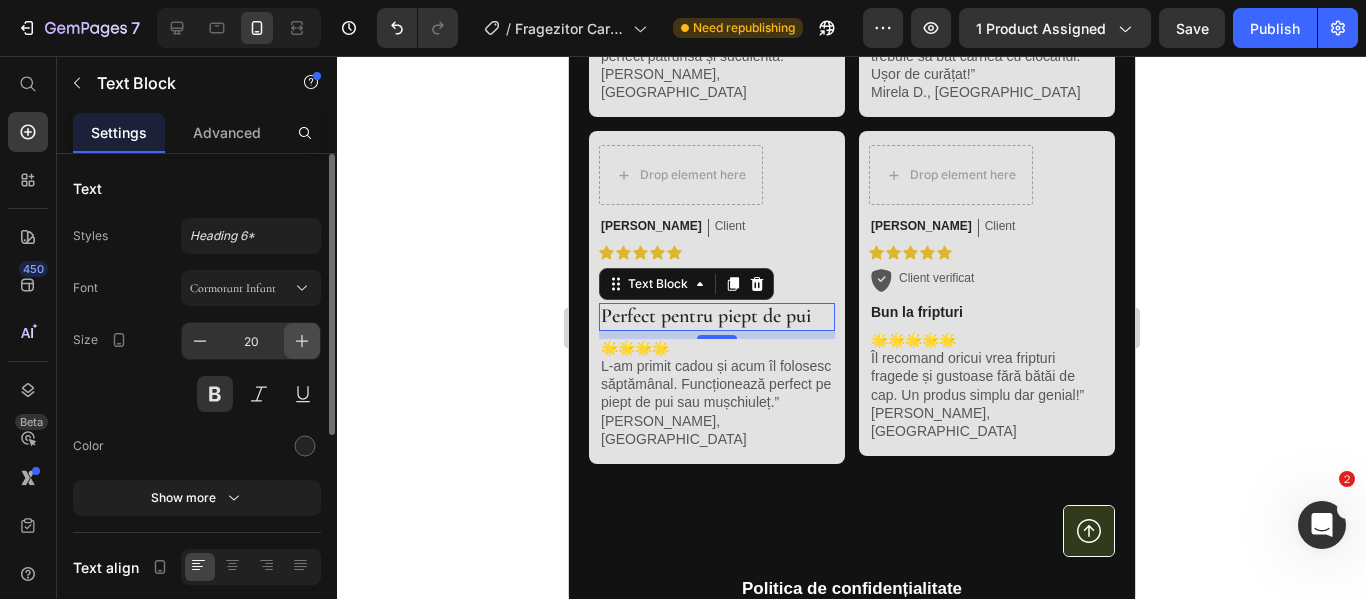 click 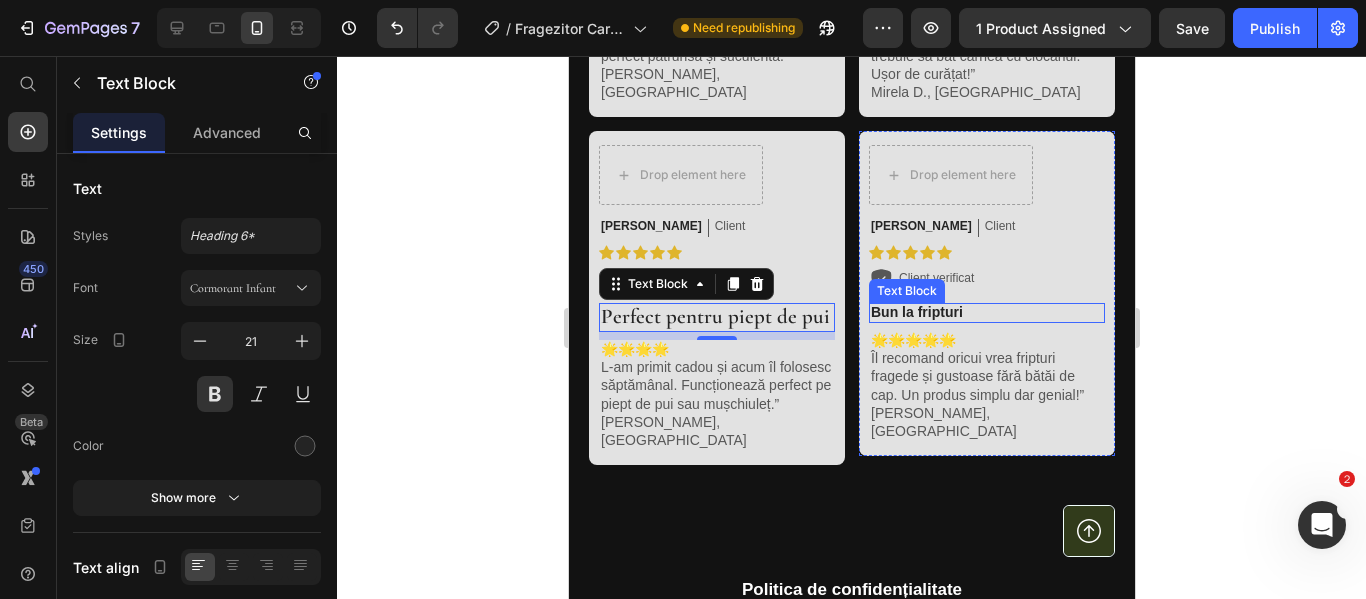 click on "Bun la fripturi" at bounding box center [986, 312] 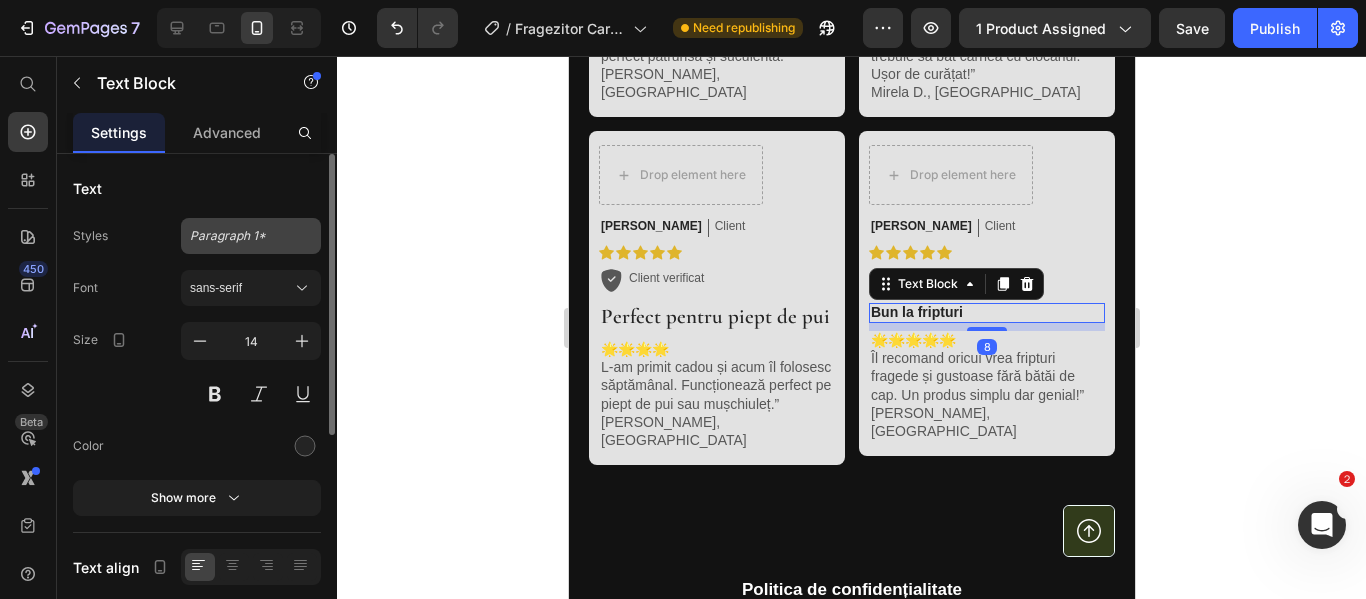 click on "Paragraph 1*" at bounding box center [239, 236] 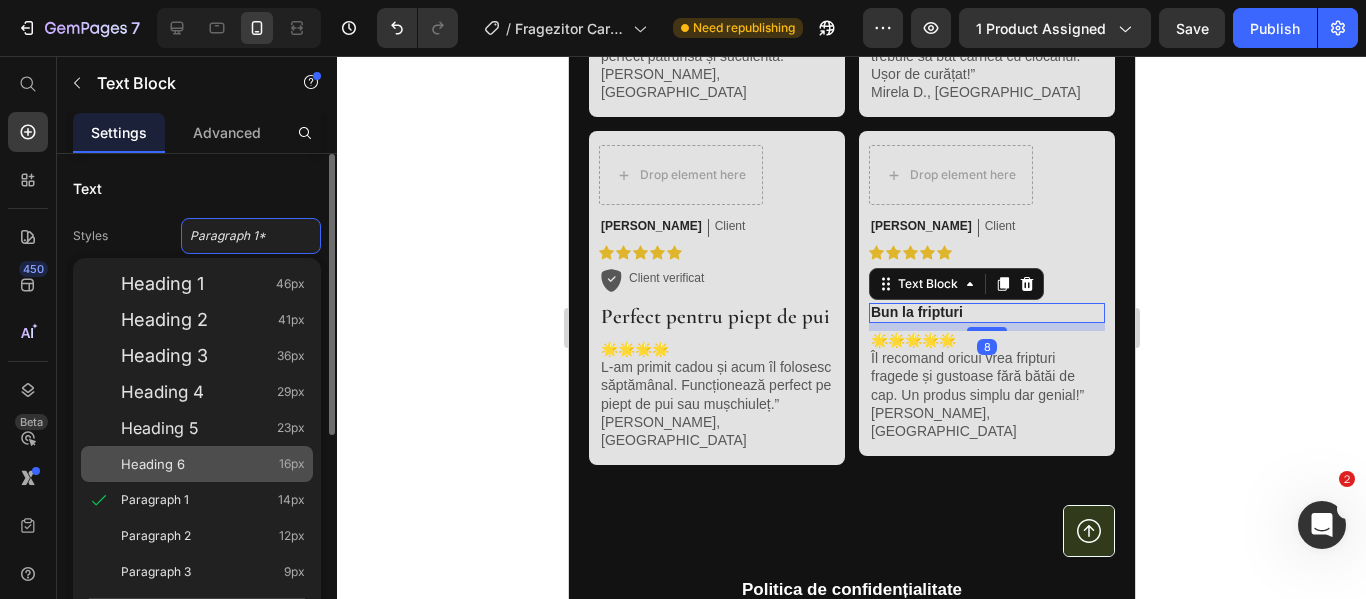 click on "Heading 6 16px" at bounding box center (213, 464) 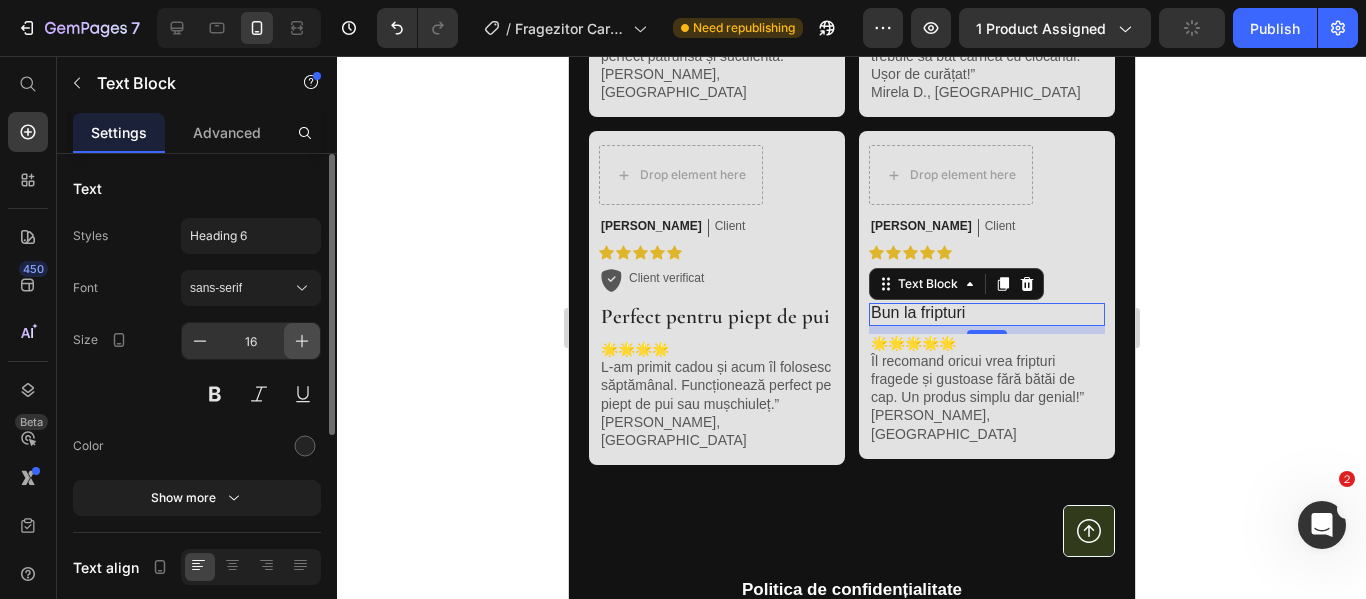 click 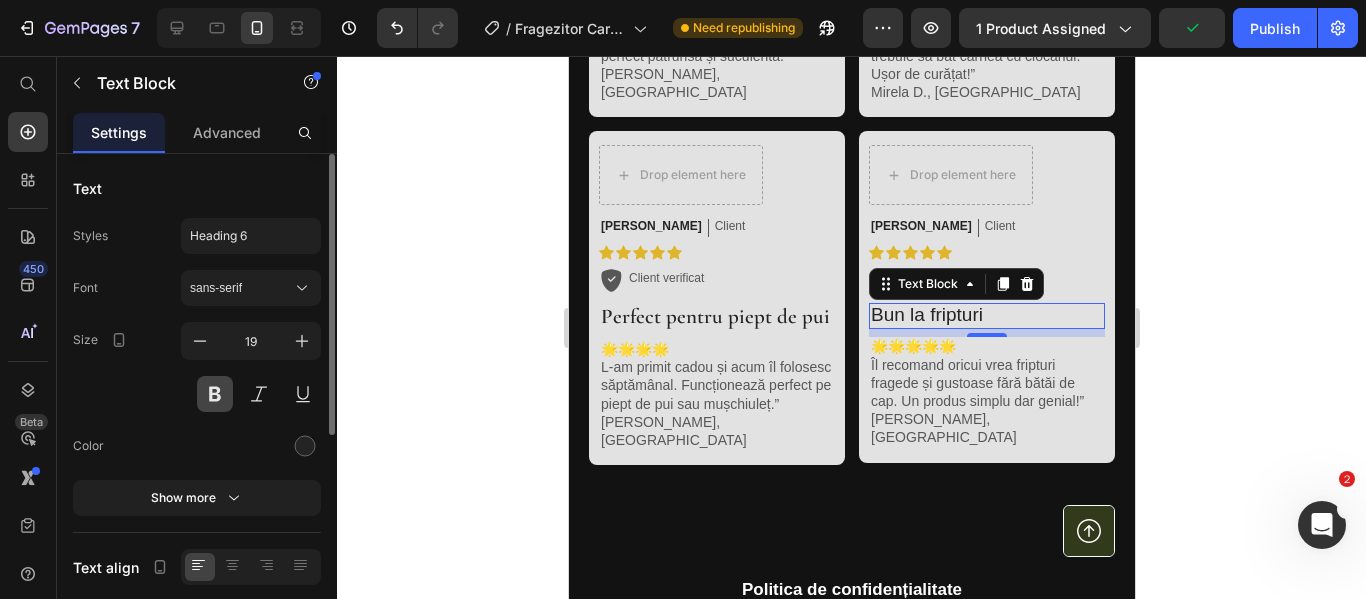 click at bounding box center (215, 394) 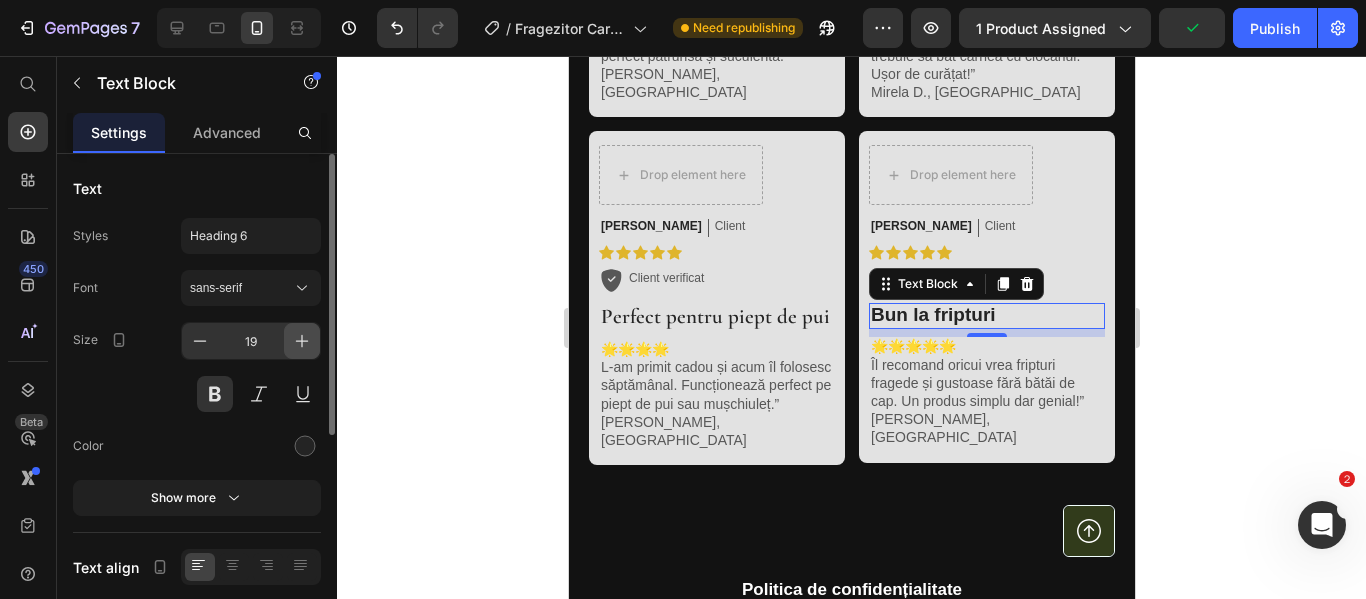 click 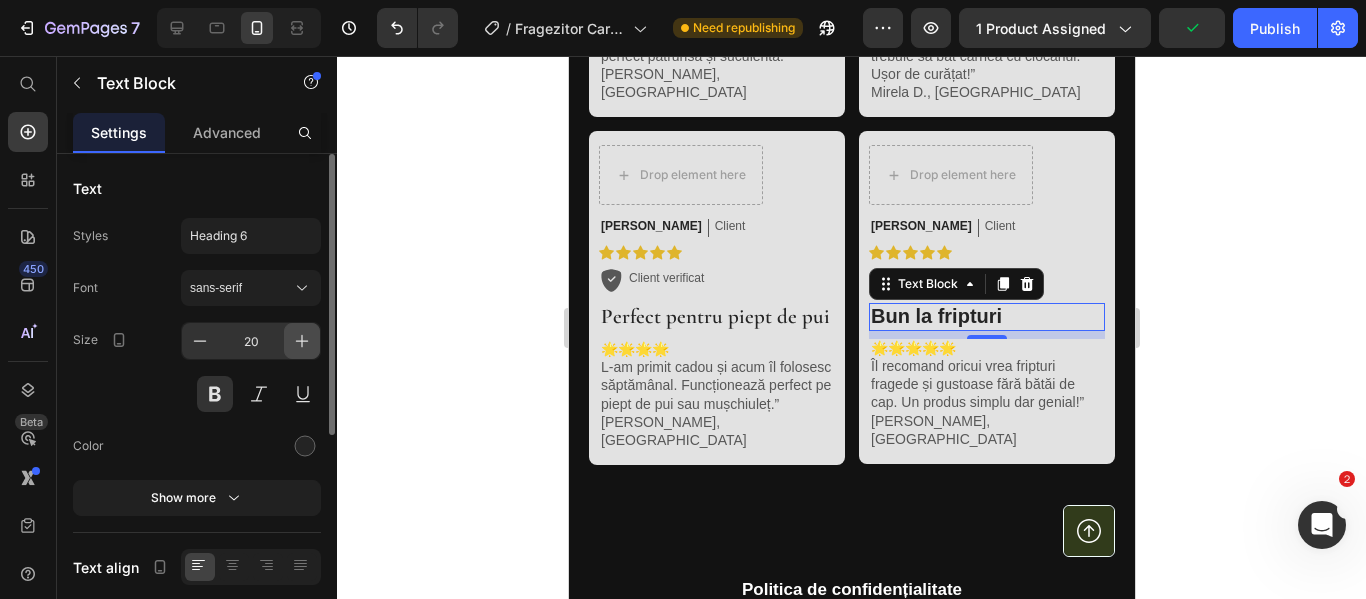 click 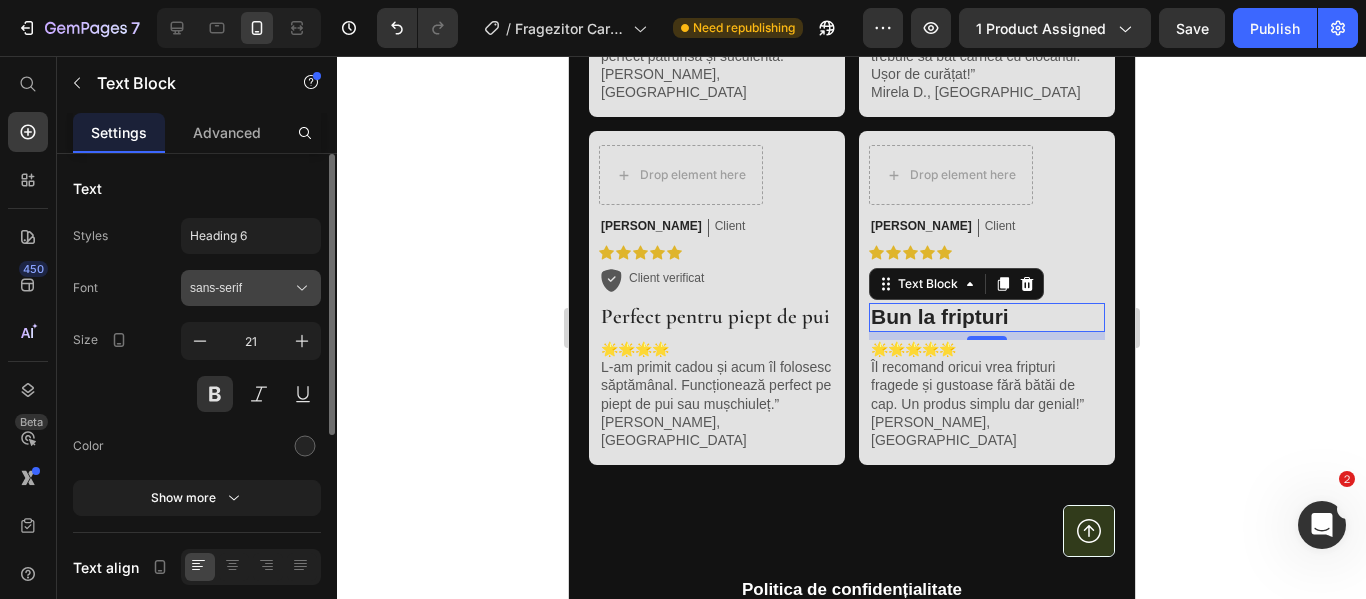 click 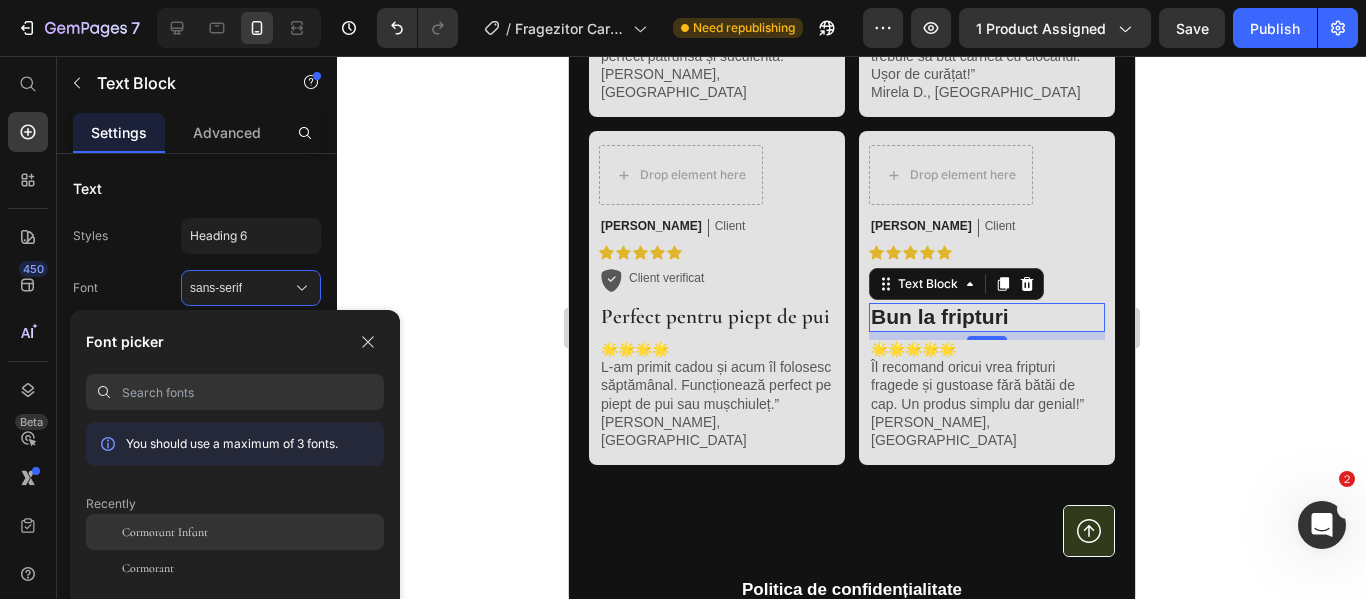 click on "Cormorant Infant" at bounding box center (165, 532) 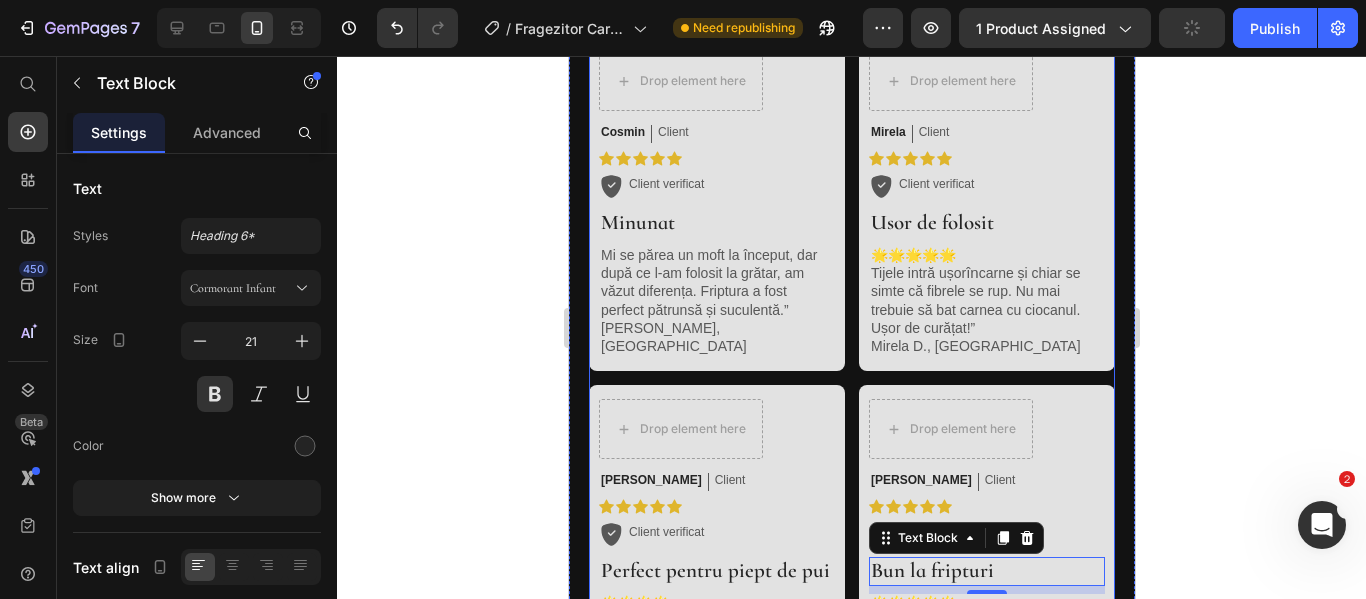 scroll, scrollTop: 1000, scrollLeft: 0, axis: vertical 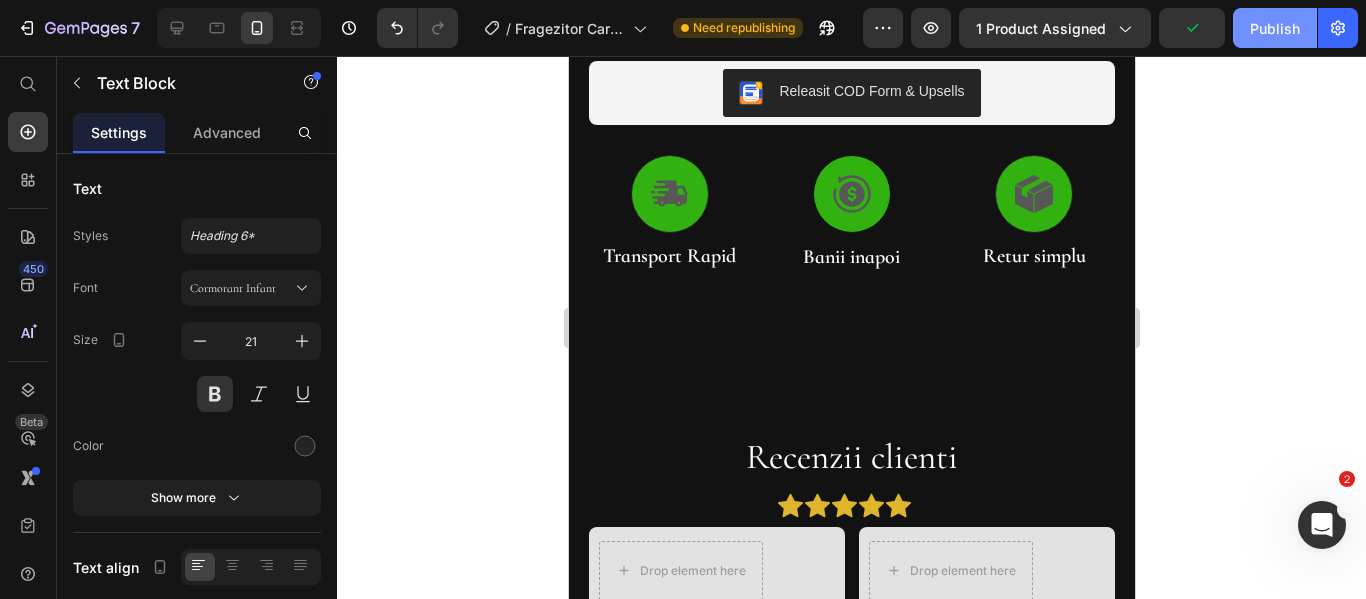 click on "Publish" at bounding box center [1275, 28] 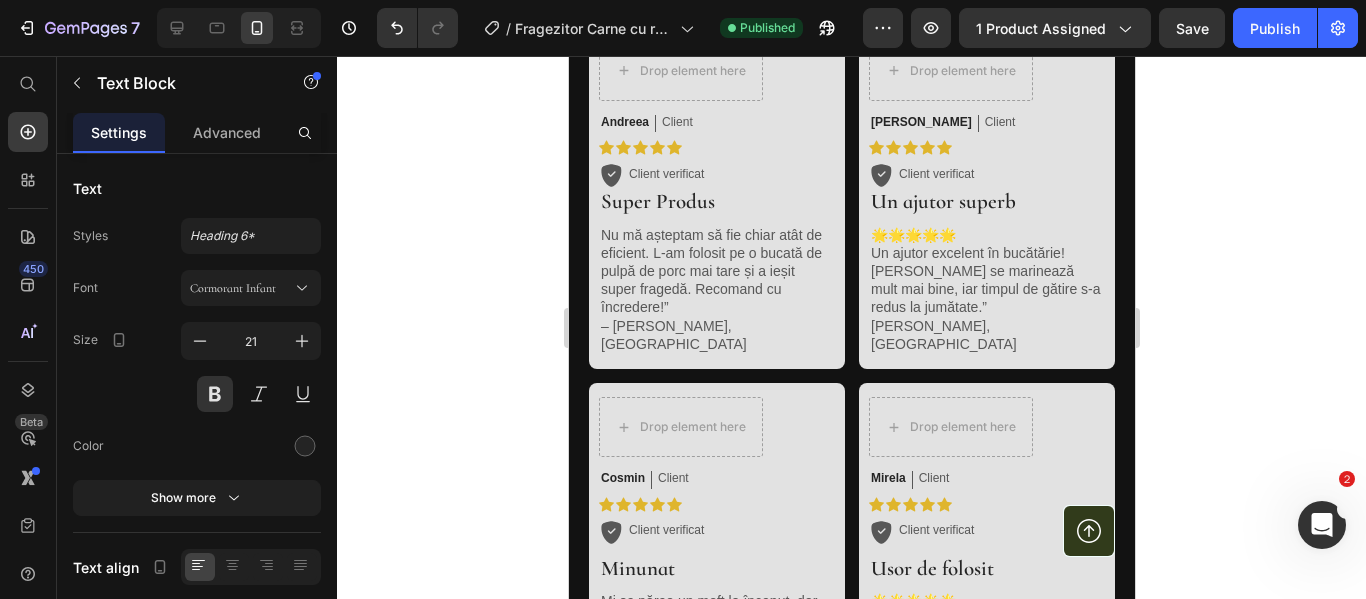 scroll, scrollTop: 2200, scrollLeft: 0, axis: vertical 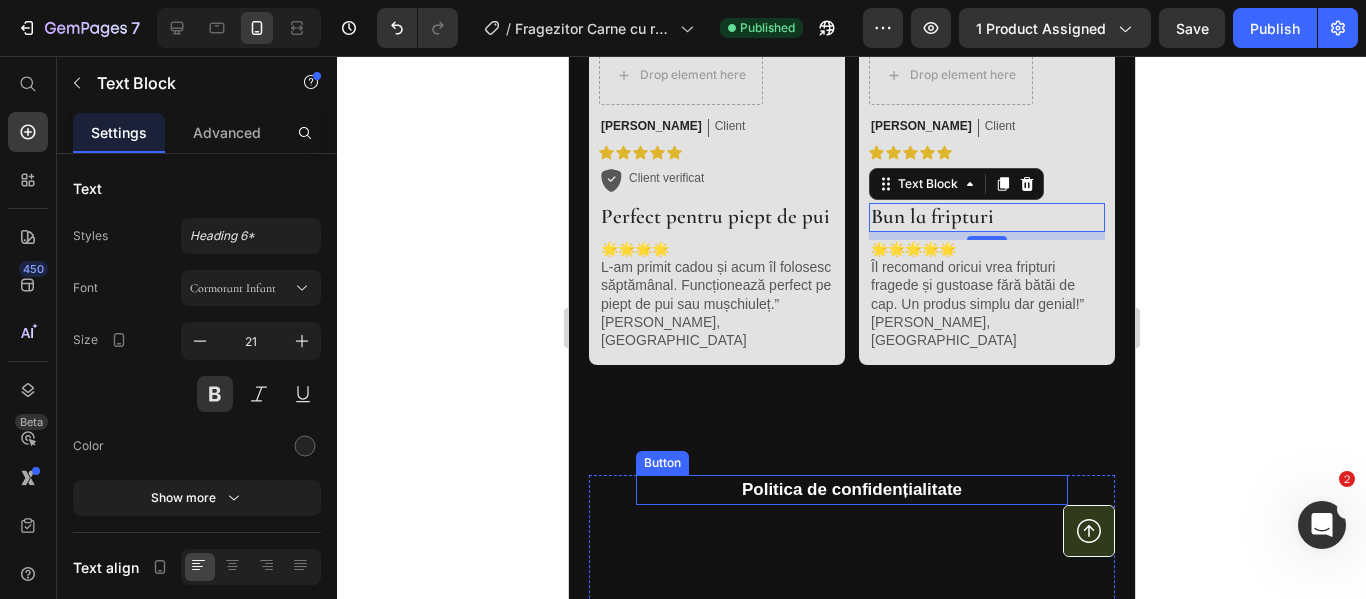 click on "Politica de confidențialitate" at bounding box center (850, 490) 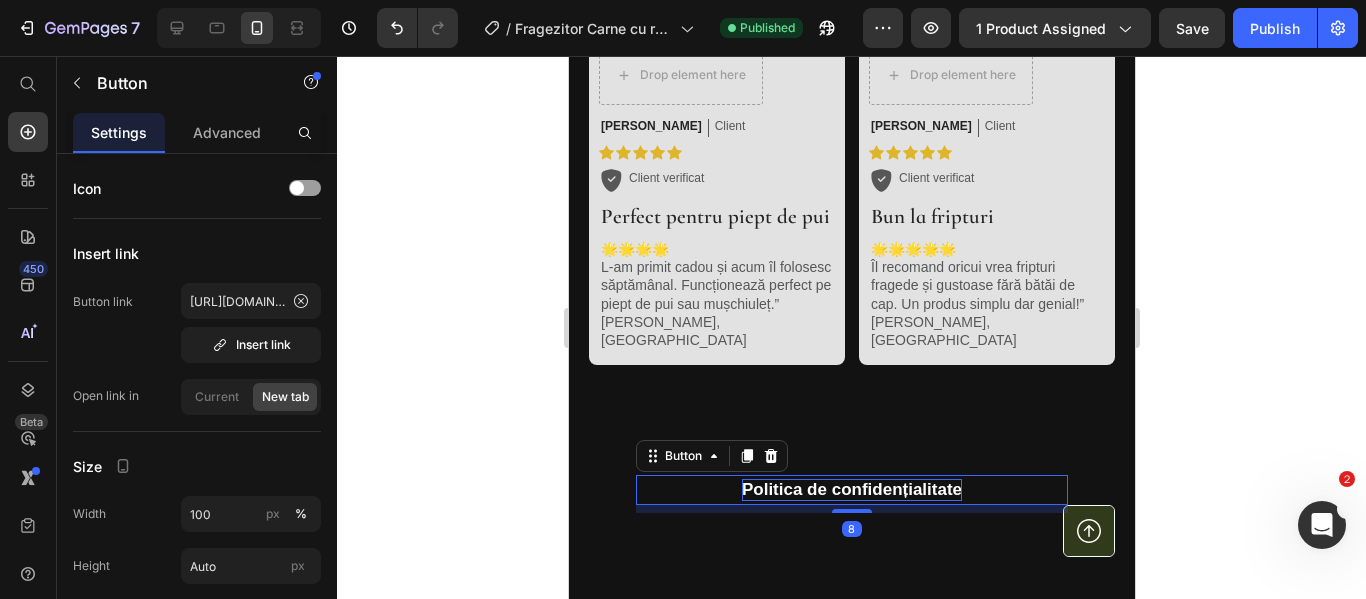 click on "Politica de confidențialitate" at bounding box center [851, 490] 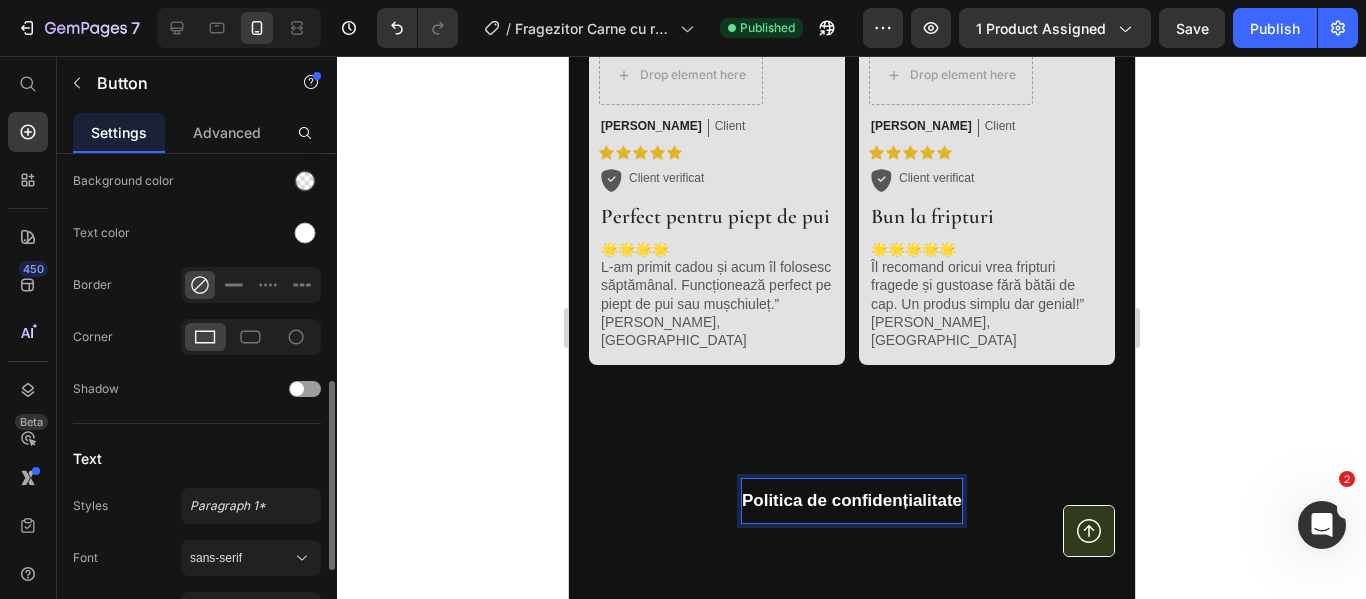 scroll, scrollTop: 800, scrollLeft: 0, axis: vertical 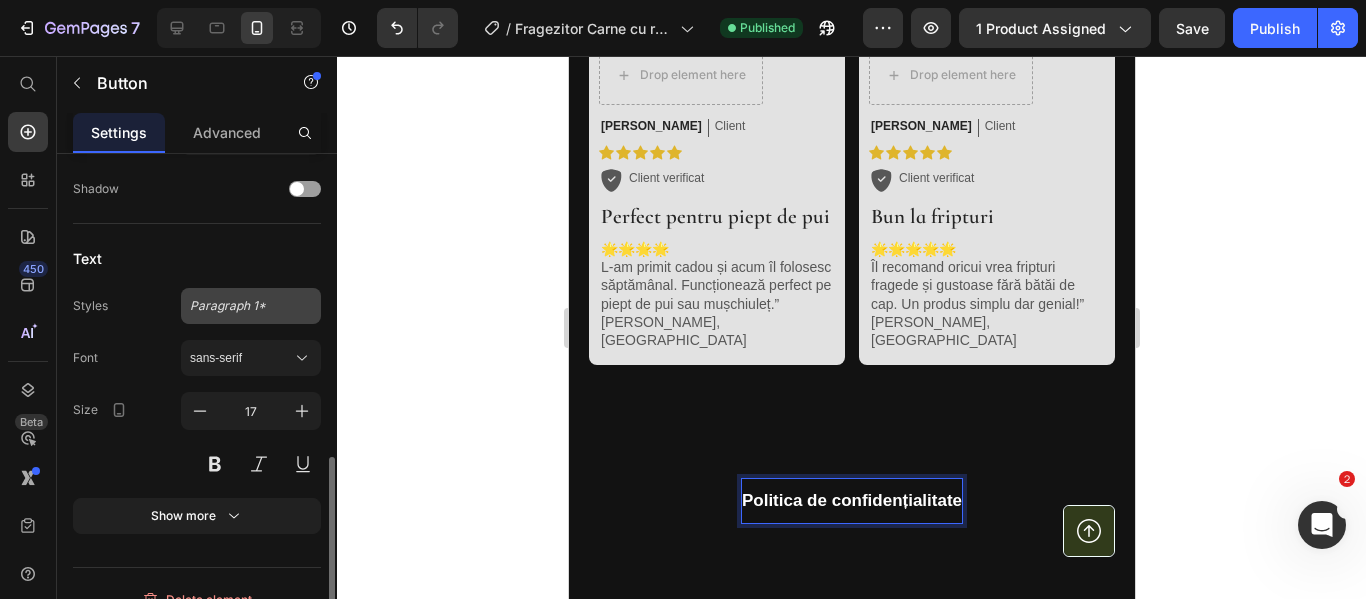 click on "Paragraph 1*" 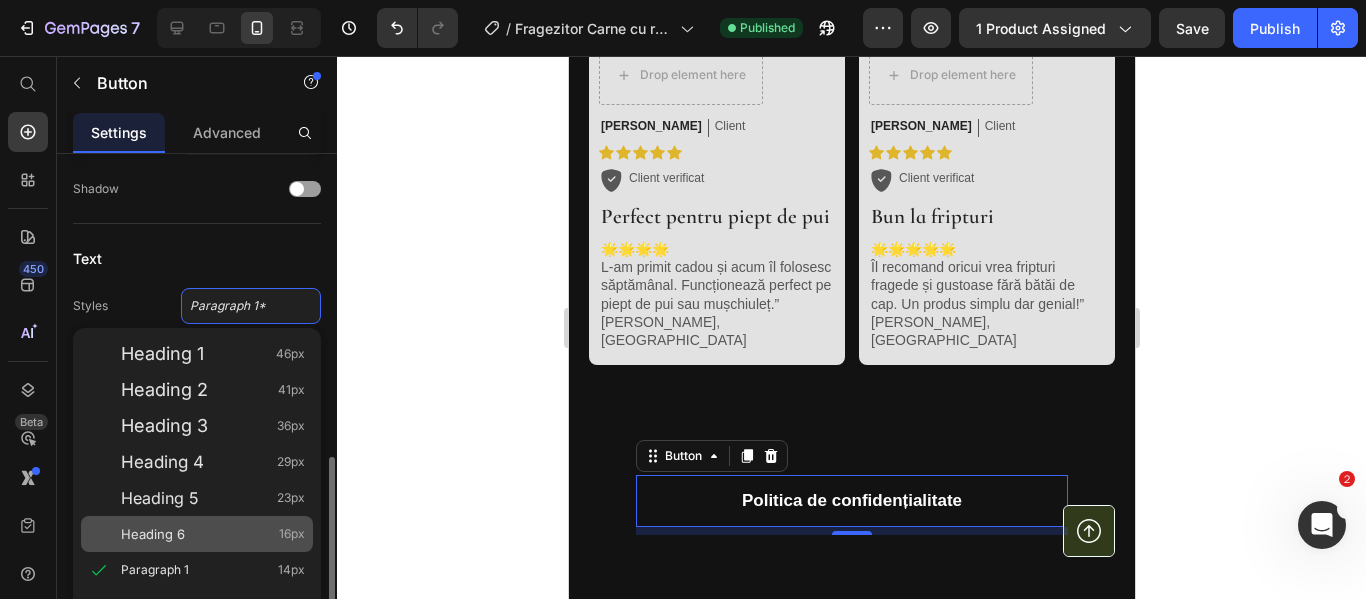 click on "Heading 6 16px" at bounding box center [213, 534] 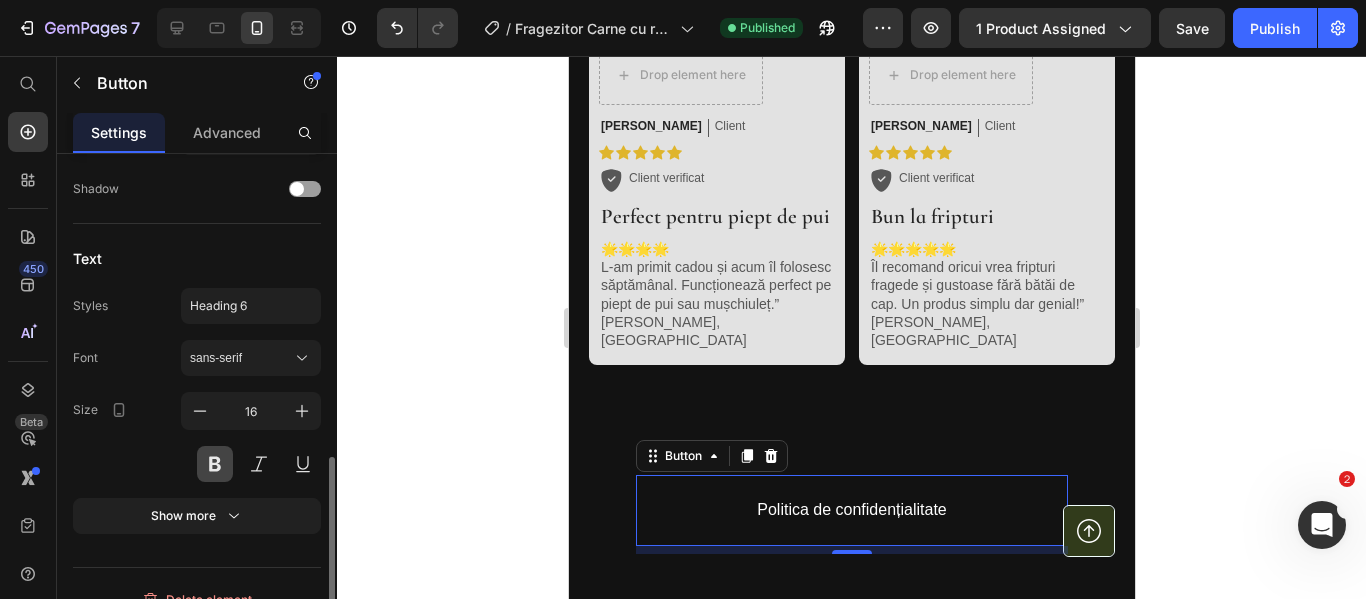 click at bounding box center [215, 464] 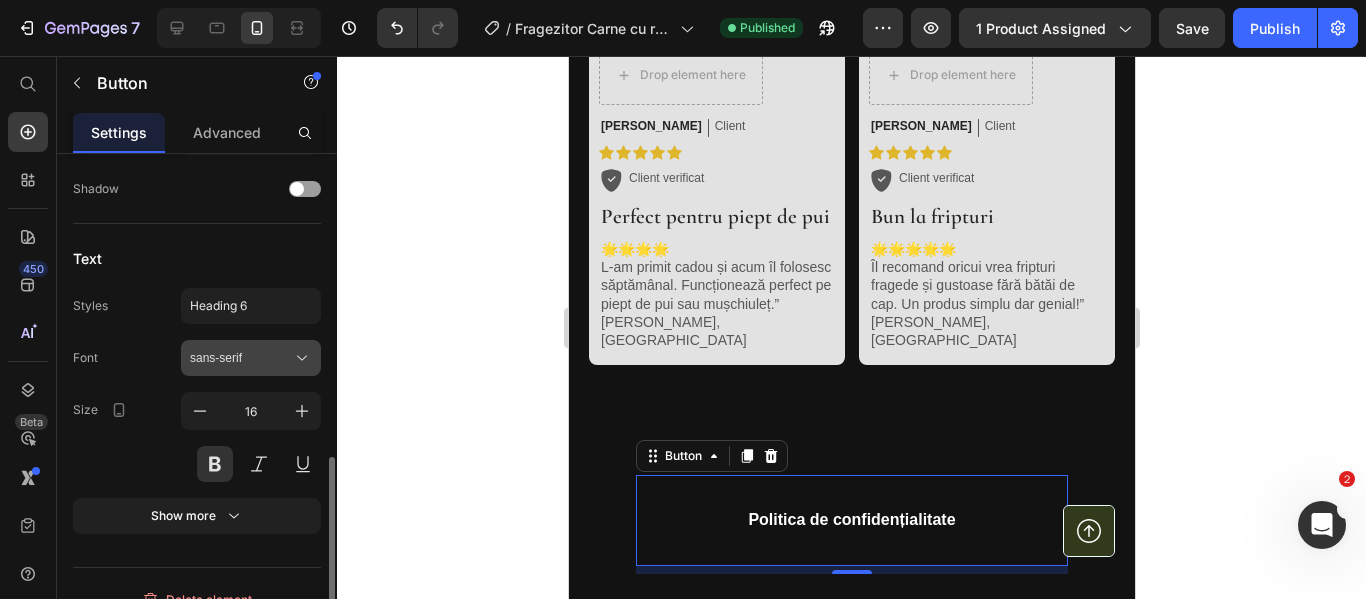 click on "sans-serif" at bounding box center [241, 358] 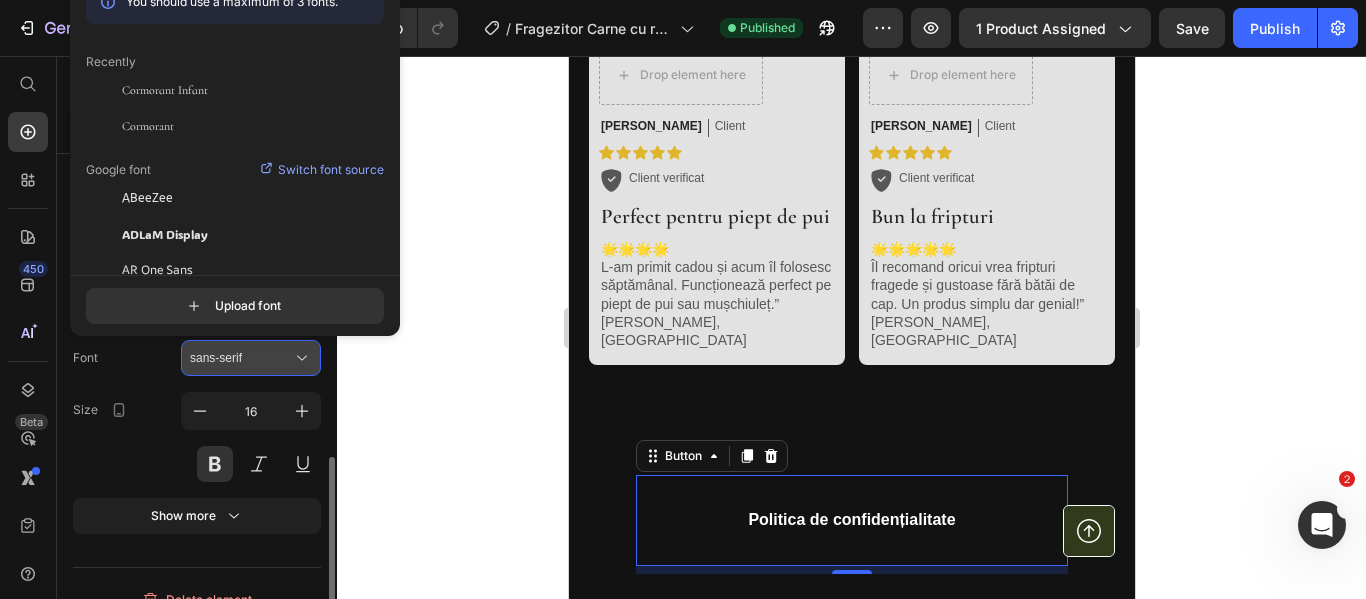 click on "sans-serif" at bounding box center [241, 358] 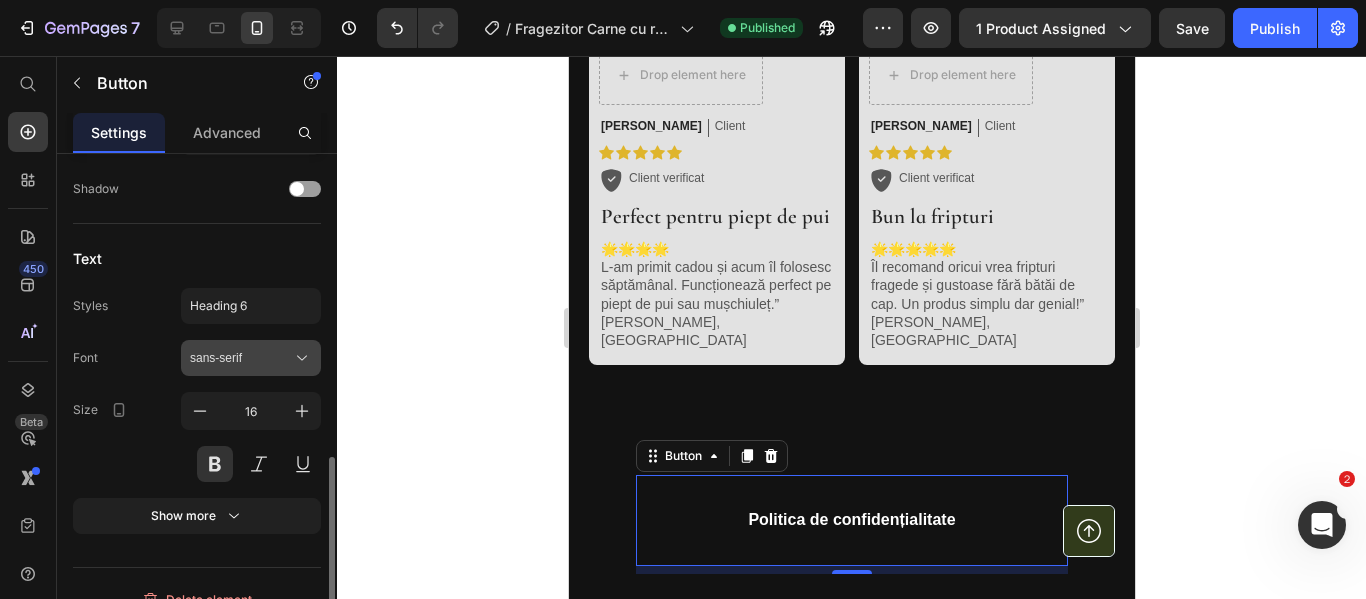 click on "sans-serif" at bounding box center (241, 358) 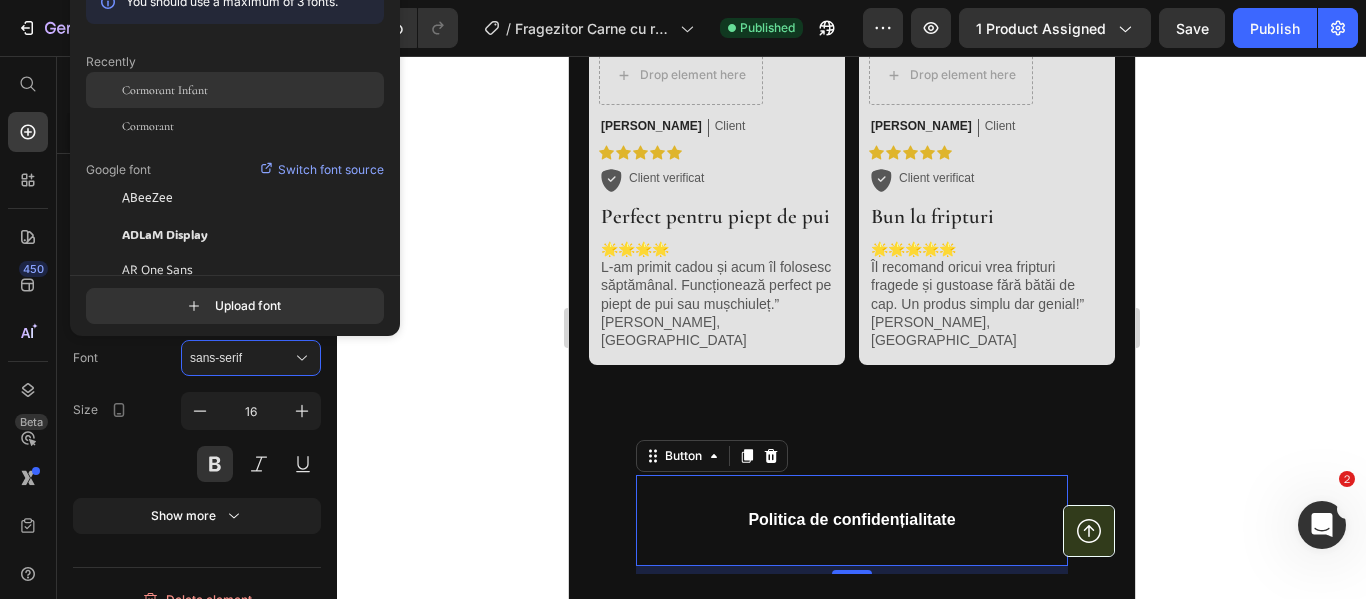click on "Cormorant Infant" at bounding box center (165, 90) 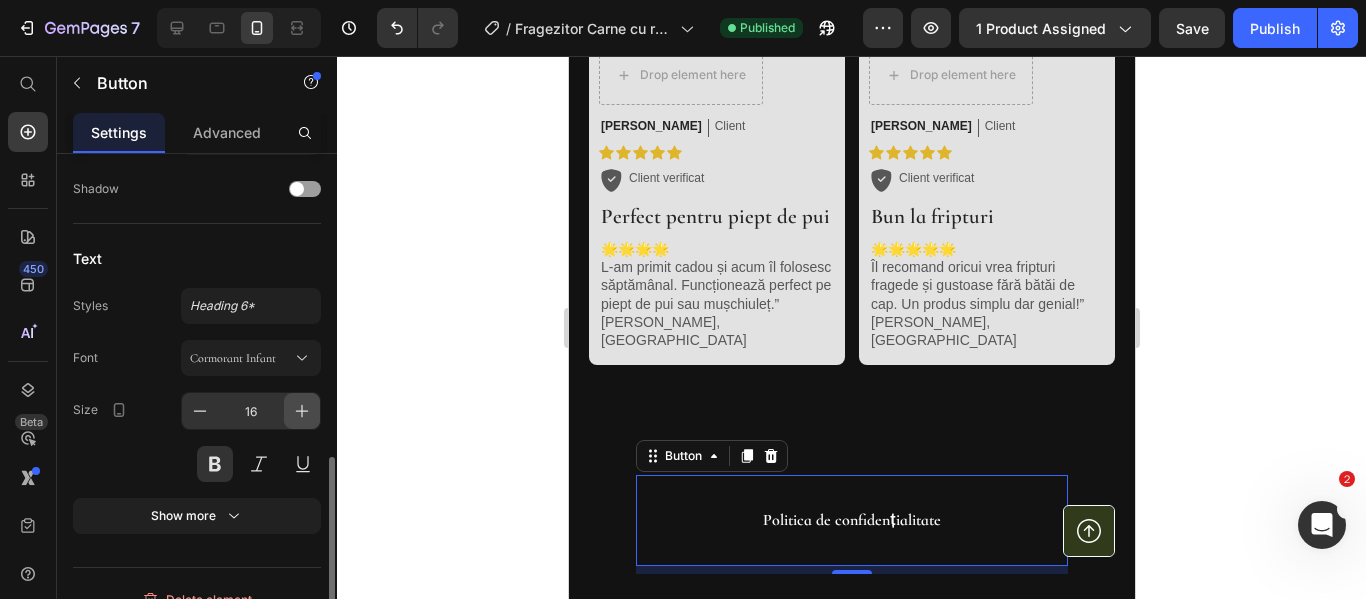 click 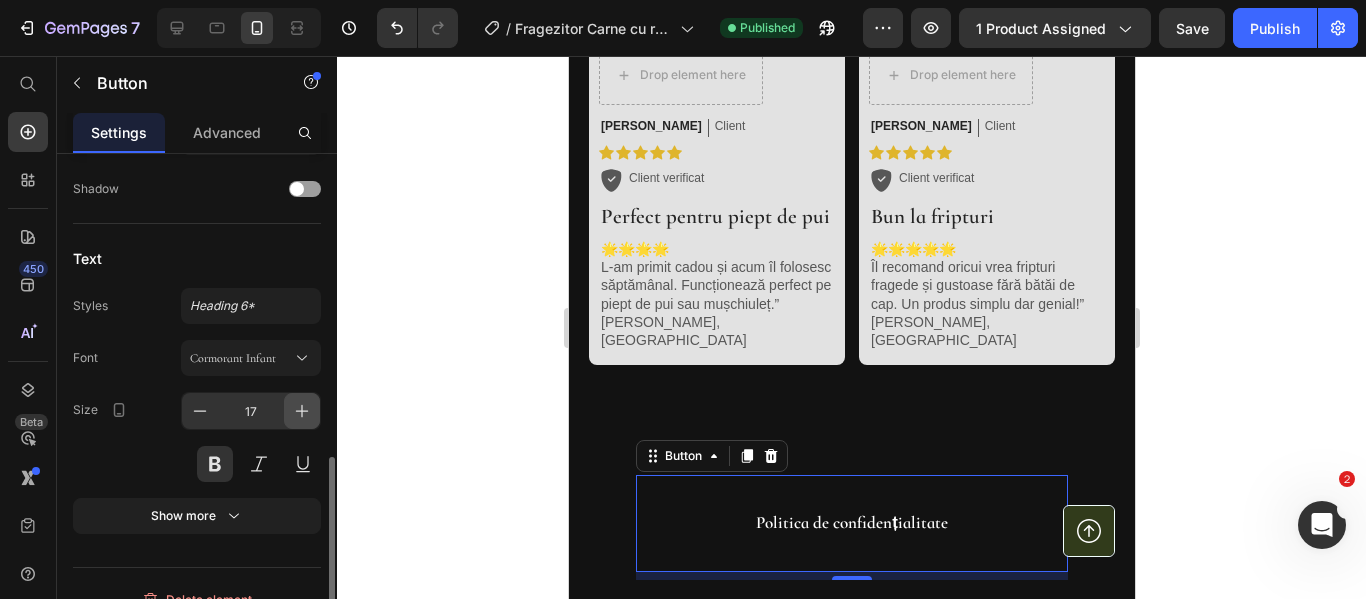 click 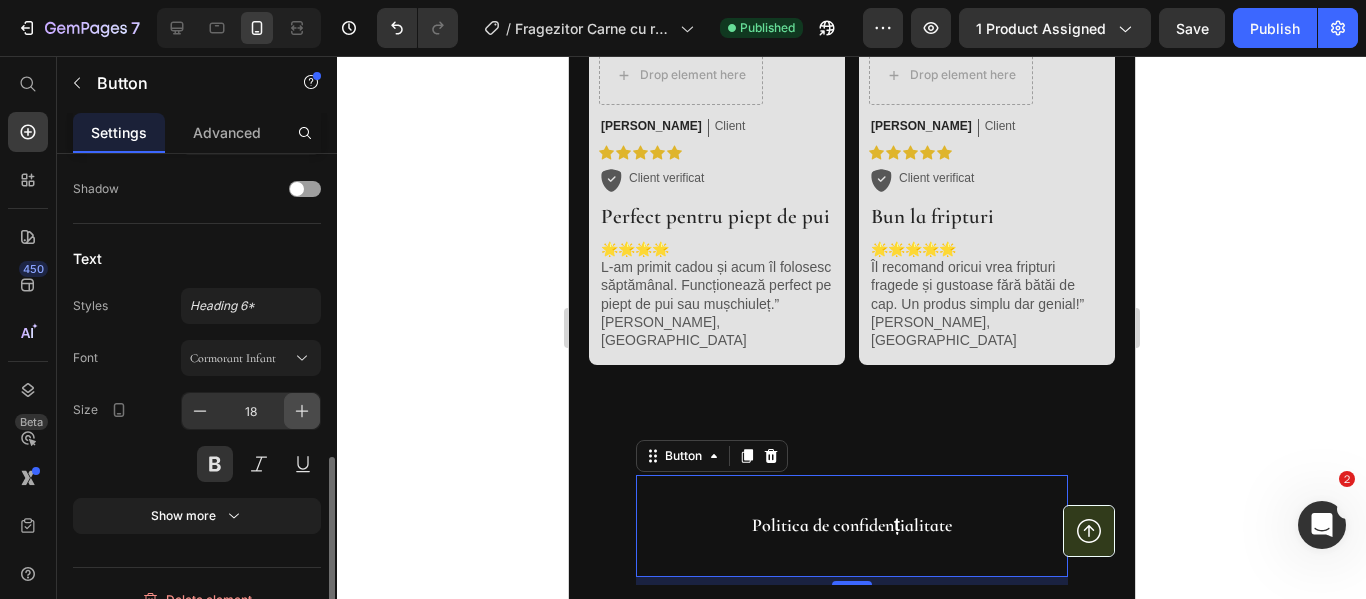 click 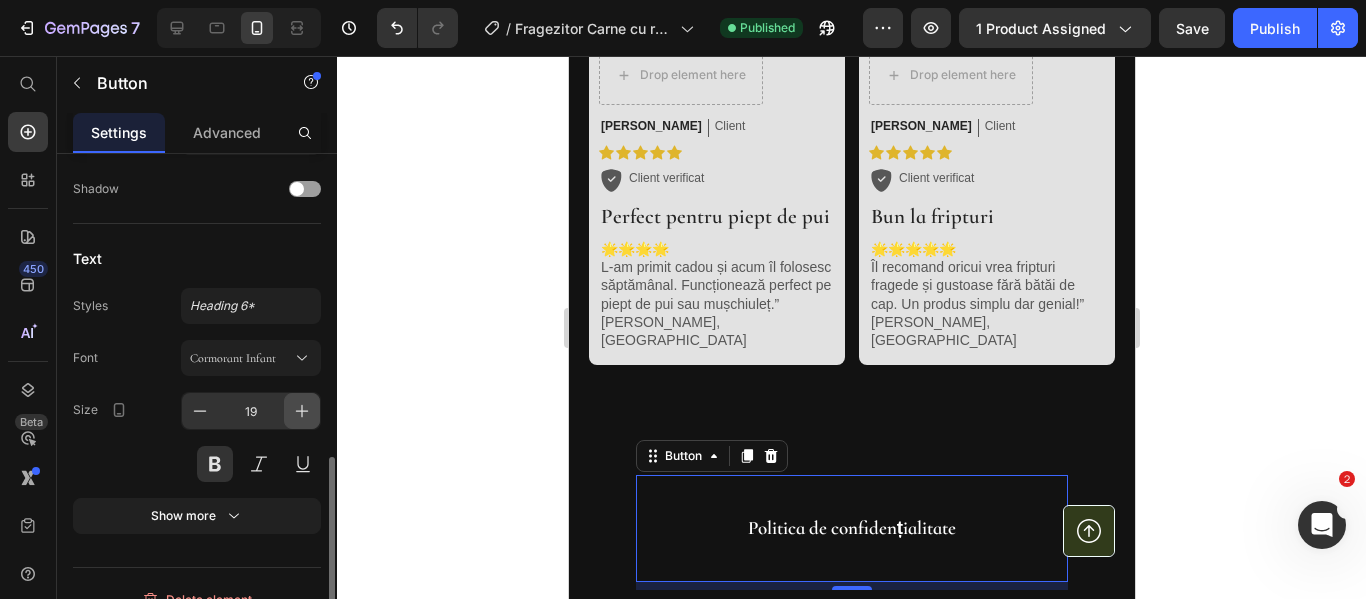 click 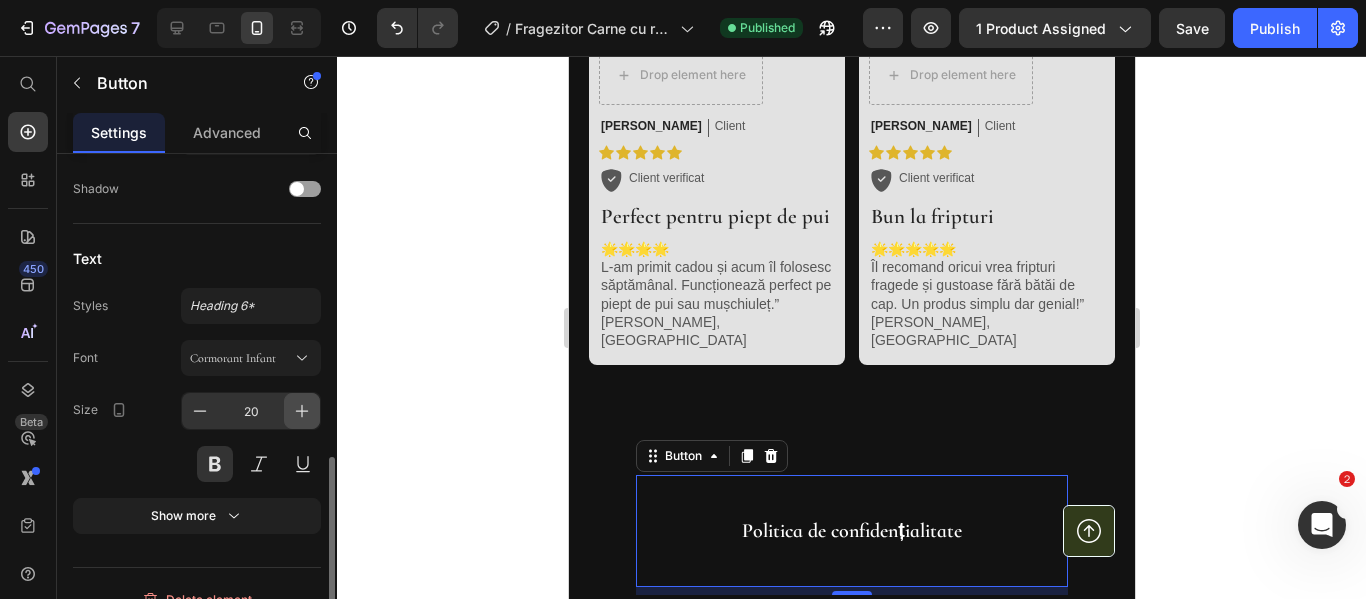 click 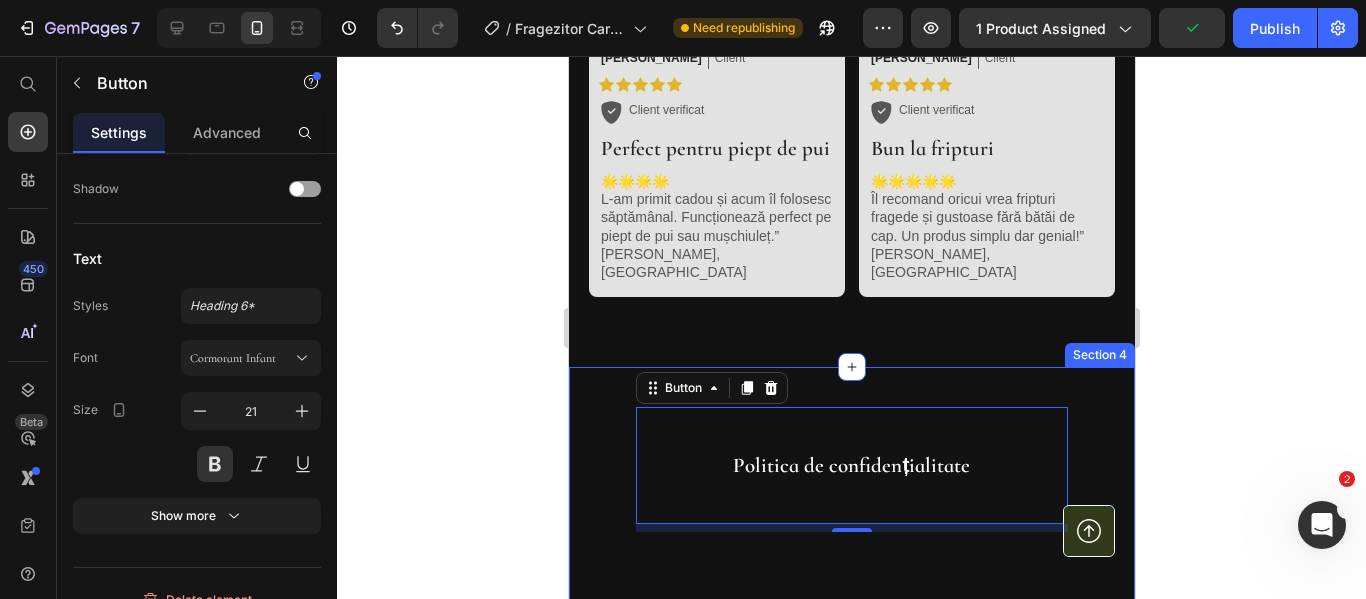 scroll, scrollTop: 2300, scrollLeft: 0, axis: vertical 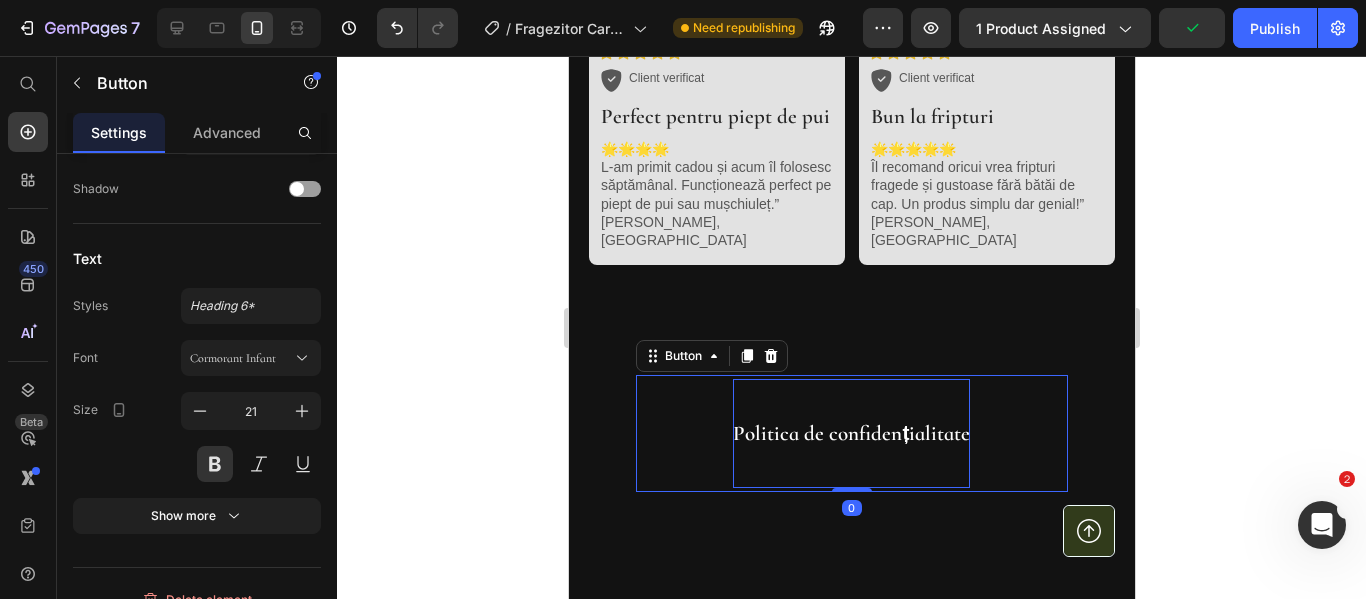 drag, startPoint x: 848, startPoint y: 464, endPoint x: 842, endPoint y: 427, distance: 37.48333 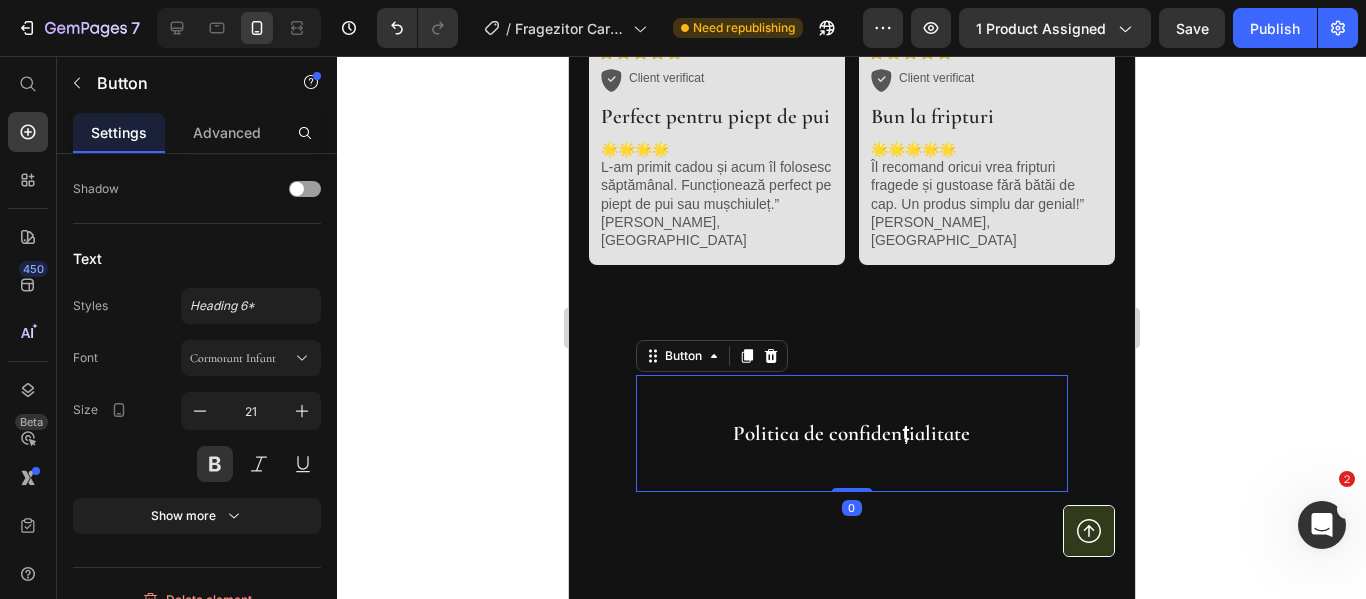 click on "Politica de confidențialitate" at bounding box center [850, 433] 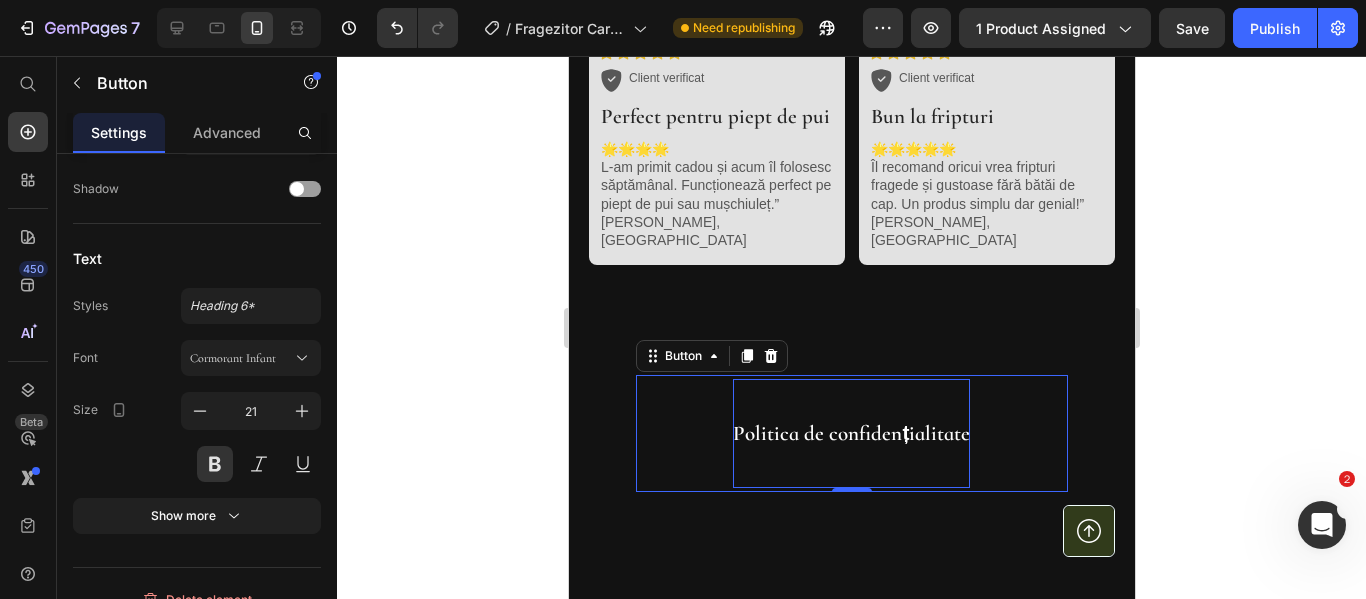 click on "Politica de confidențialitate" at bounding box center (850, 433) 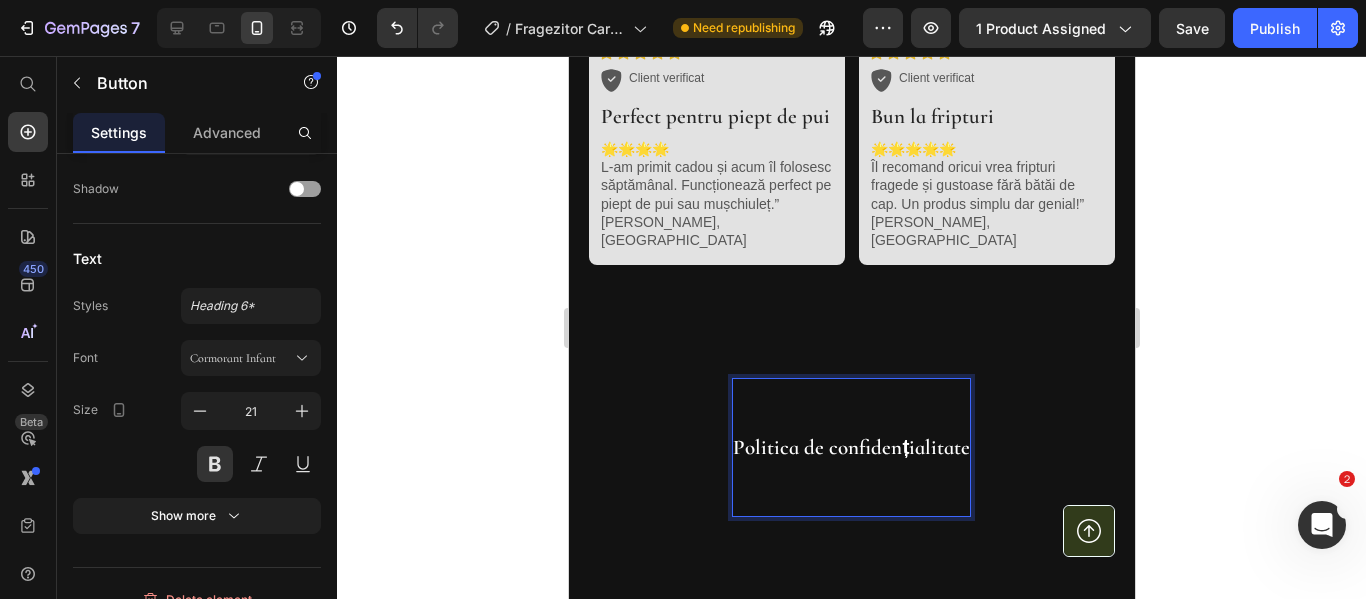 click on "Politica de confidențialitate" at bounding box center (850, 447) 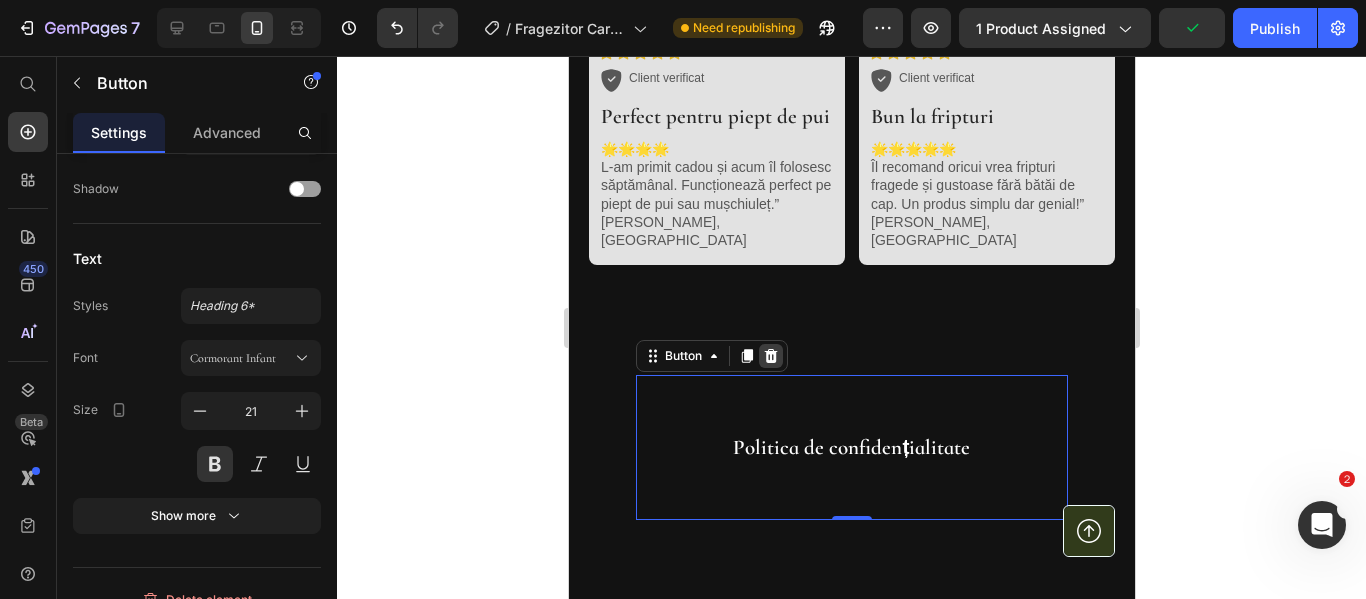 click 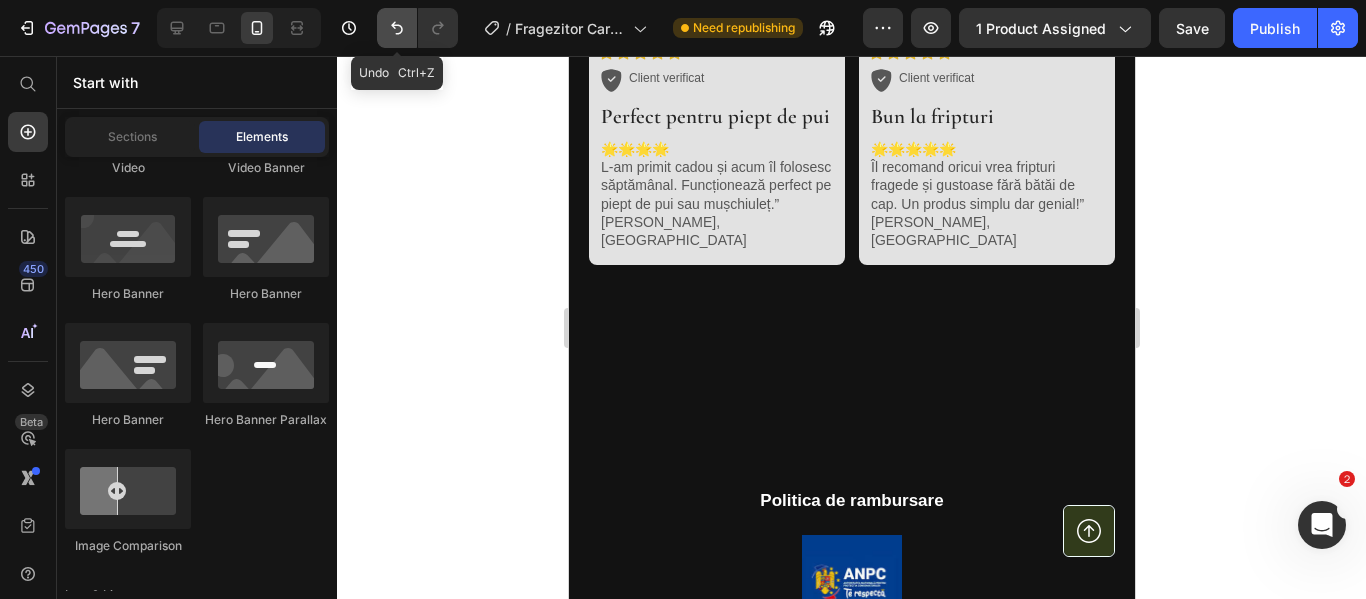 click 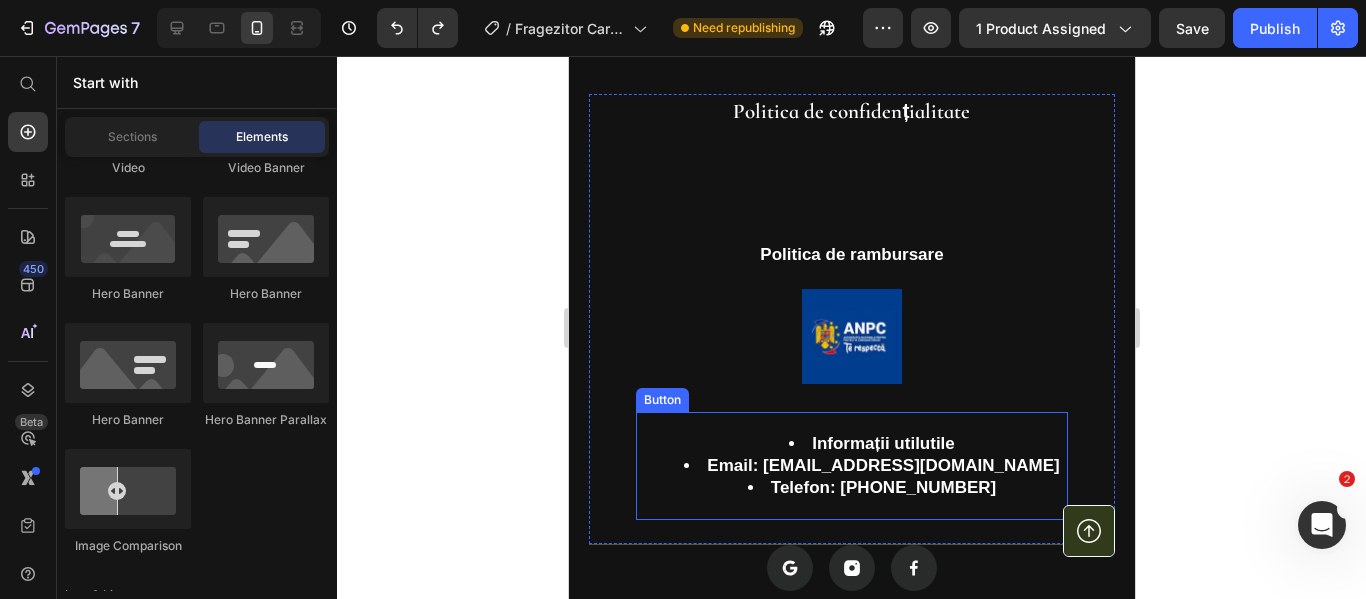 scroll, scrollTop: 2600, scrollLeft: 0, axis: vertical 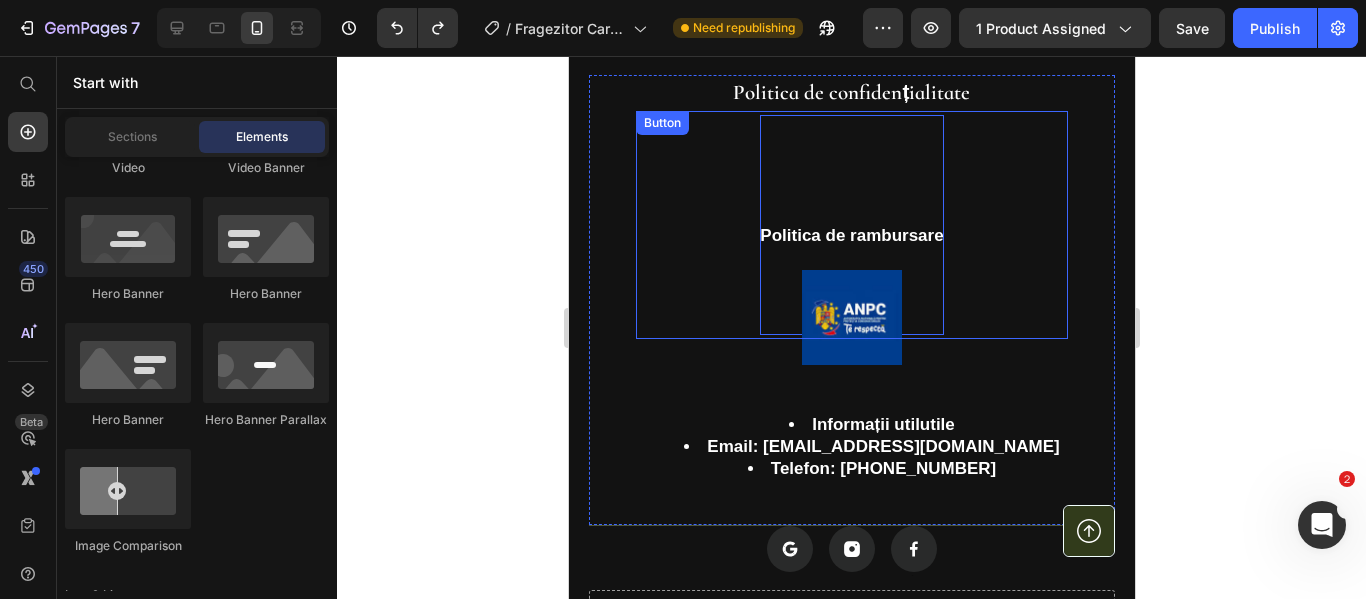 click on "Politica de rambursare" at bounding box center (850, 225) 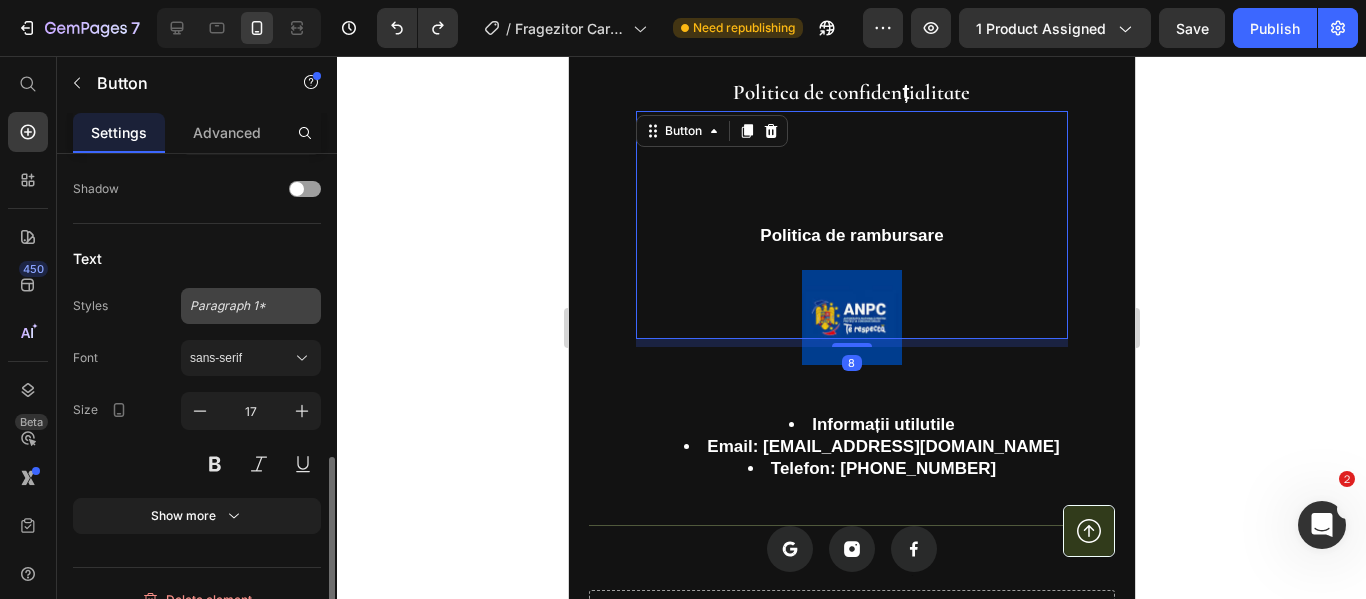 click on "Paragraph 1*" at bounding box center (251, 306) 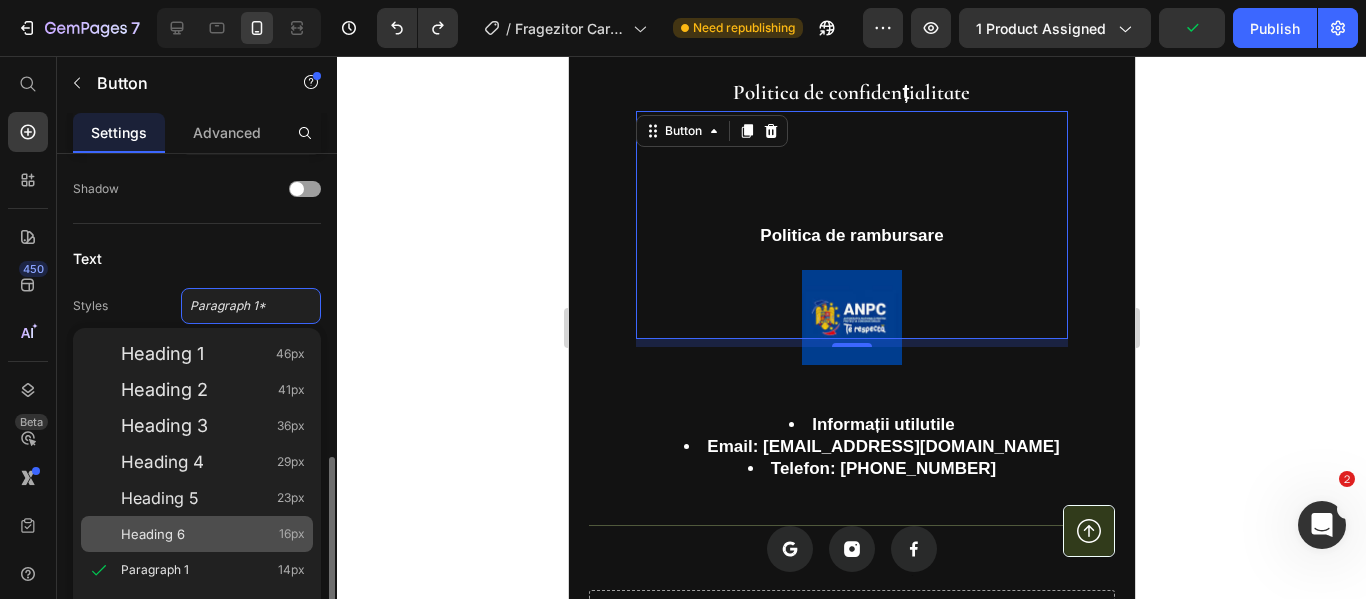 click on "Heading 6 16px" at bounding box center (213, 534) 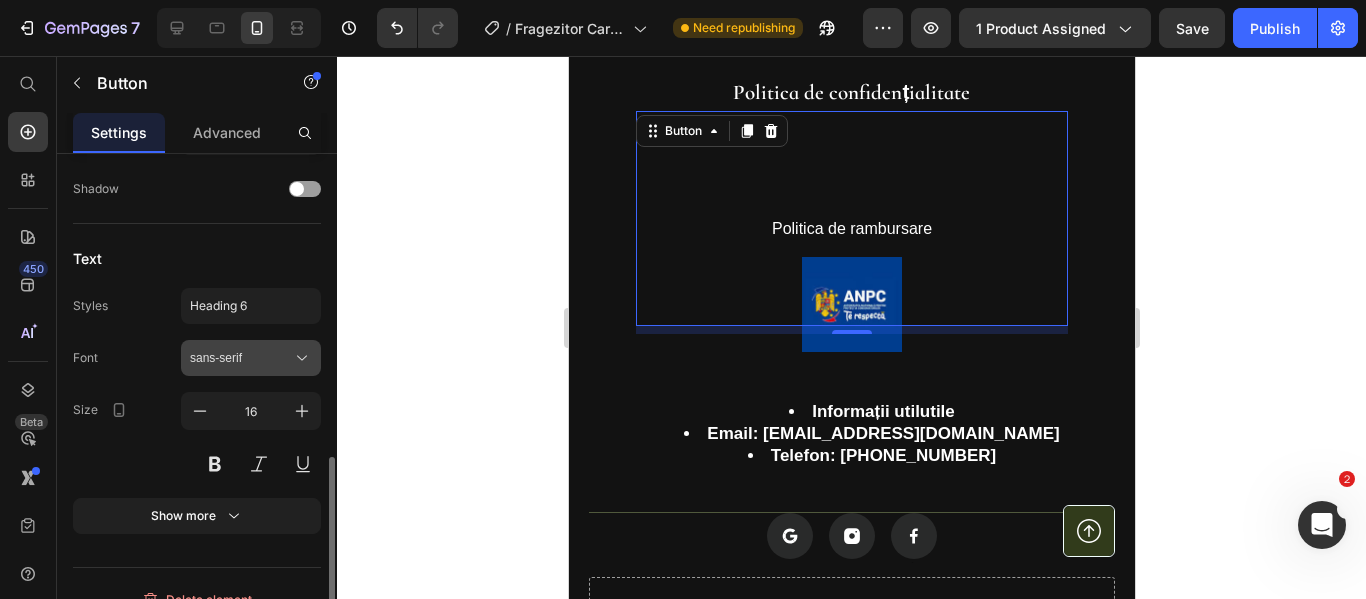 click 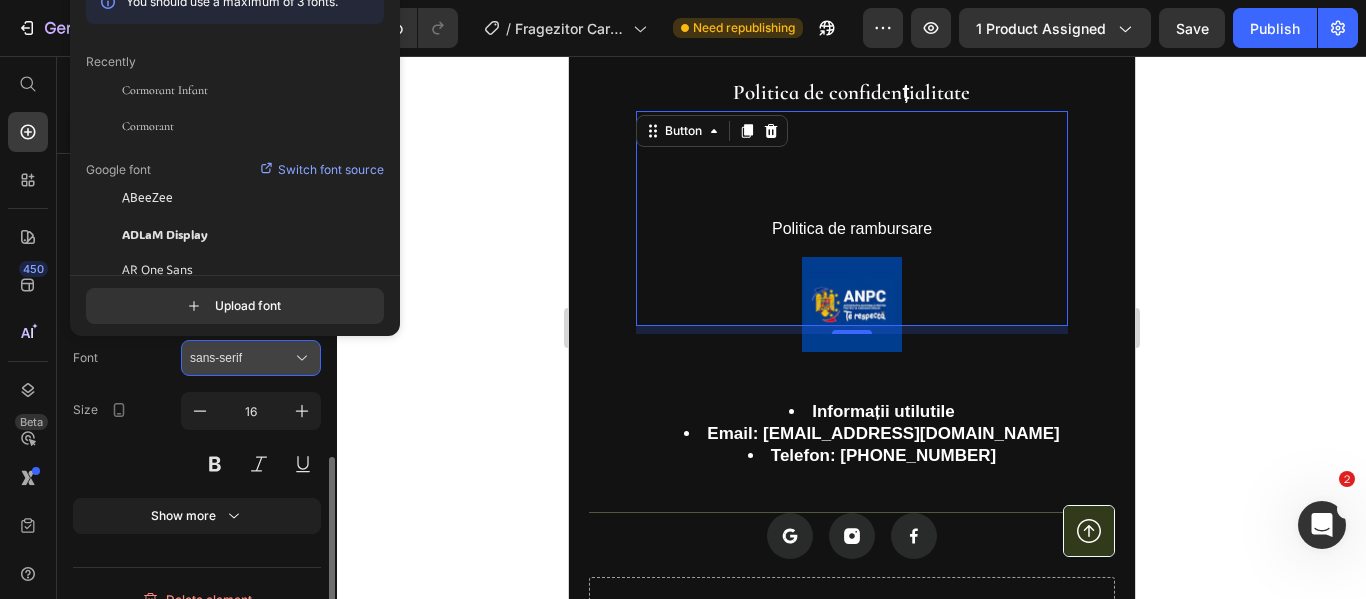 click on "sans-serif" at bounding box center (251, 358) 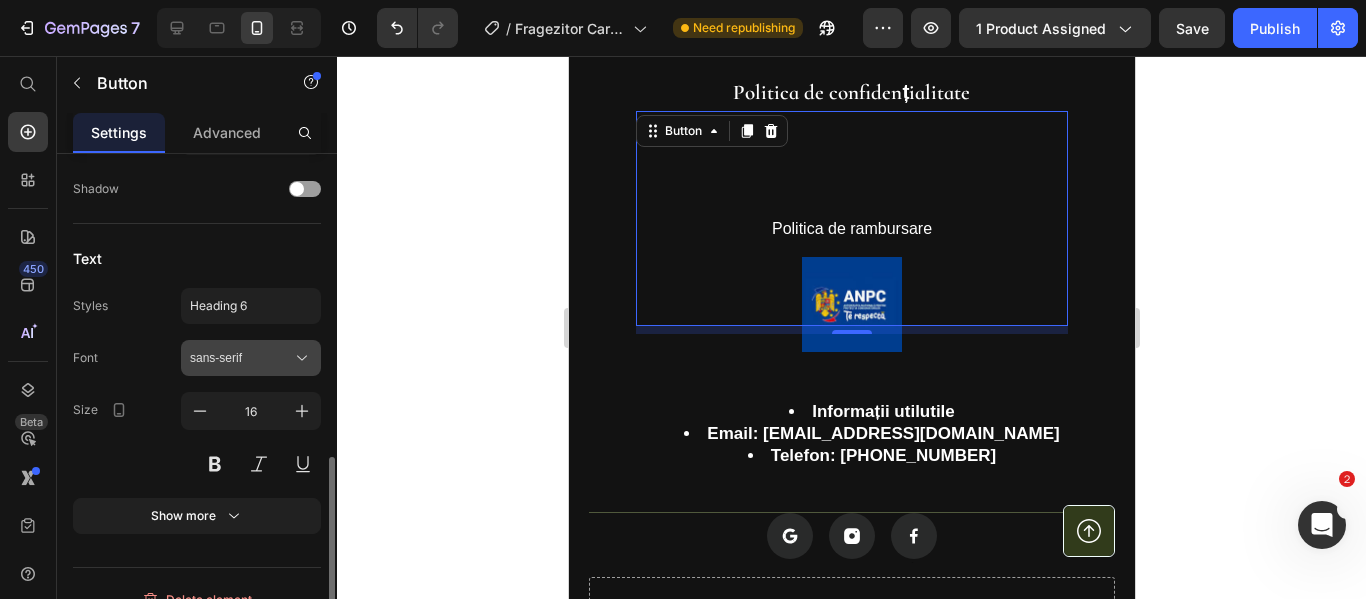 click on "sans-serif" at bounding box center (241, 358) 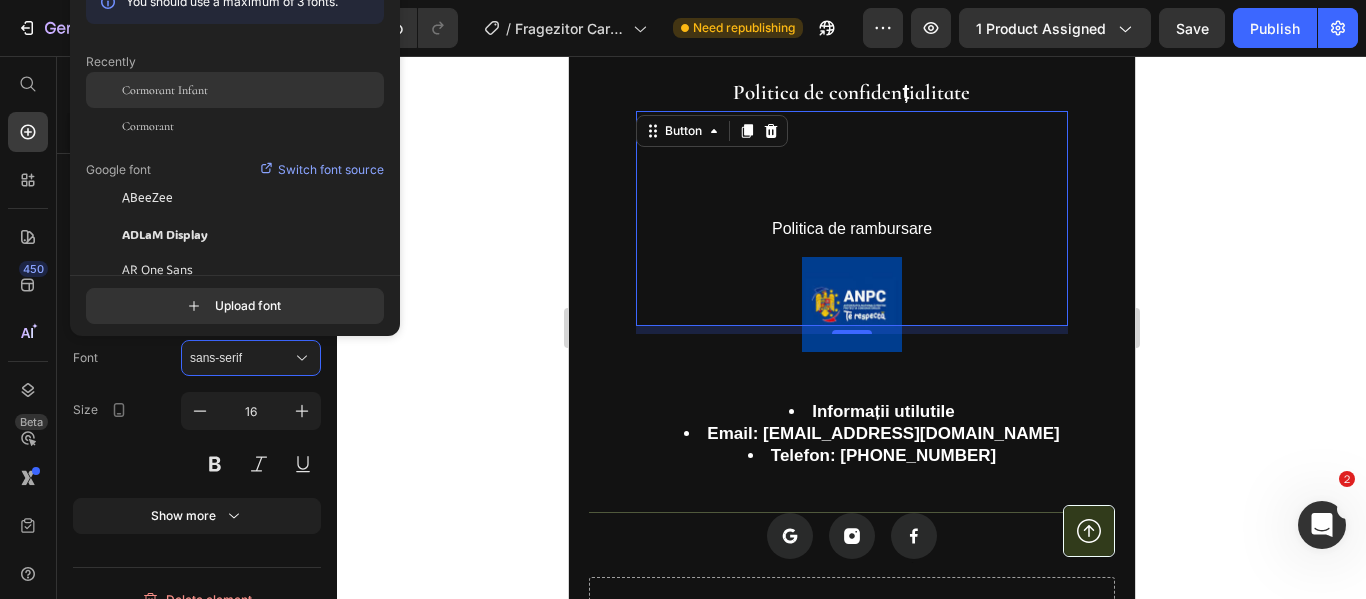 click on "Cormorant Infant" at bounding box center [165, 90] 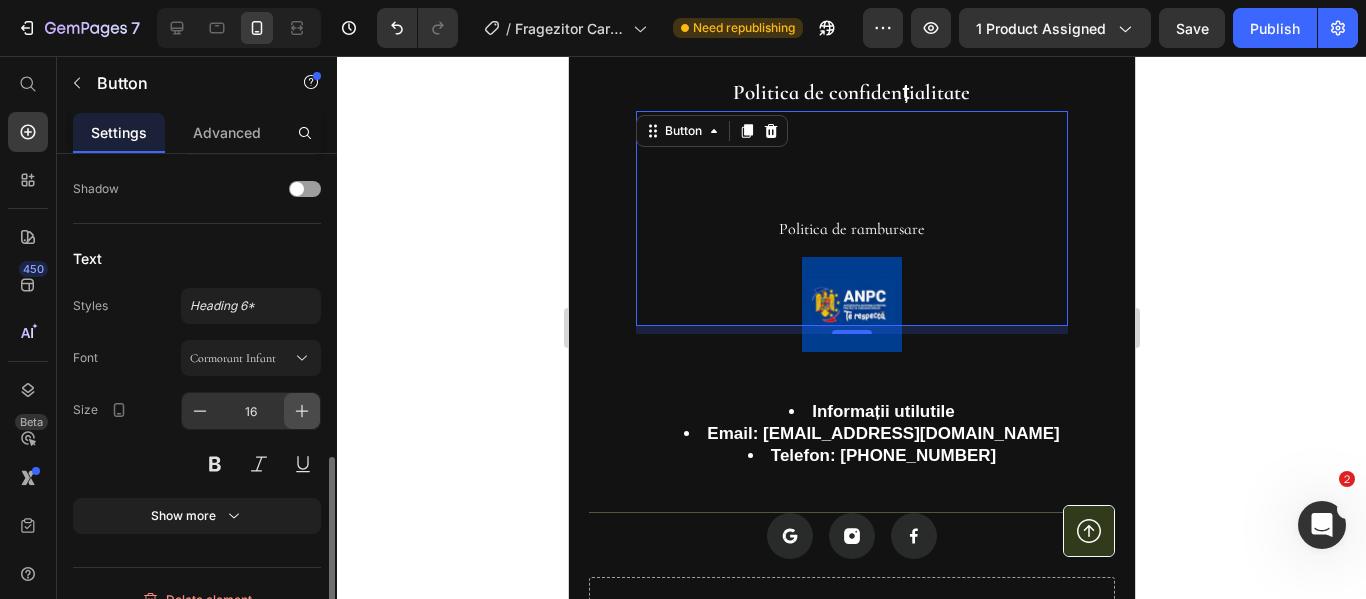 click 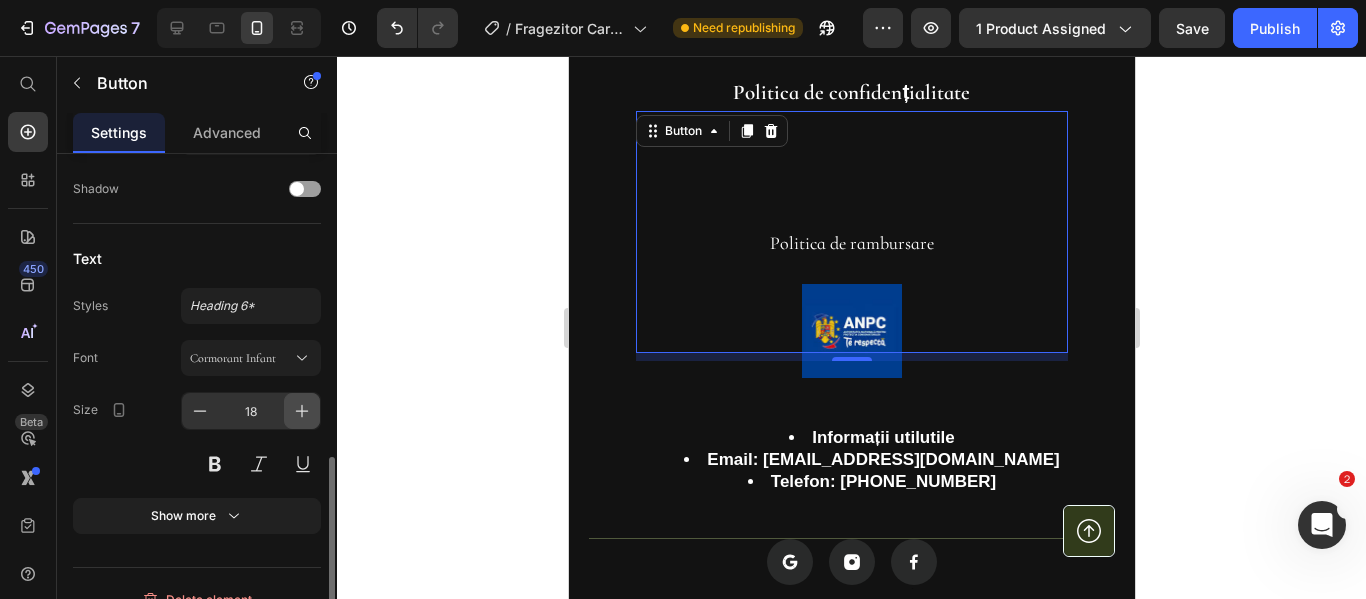 click 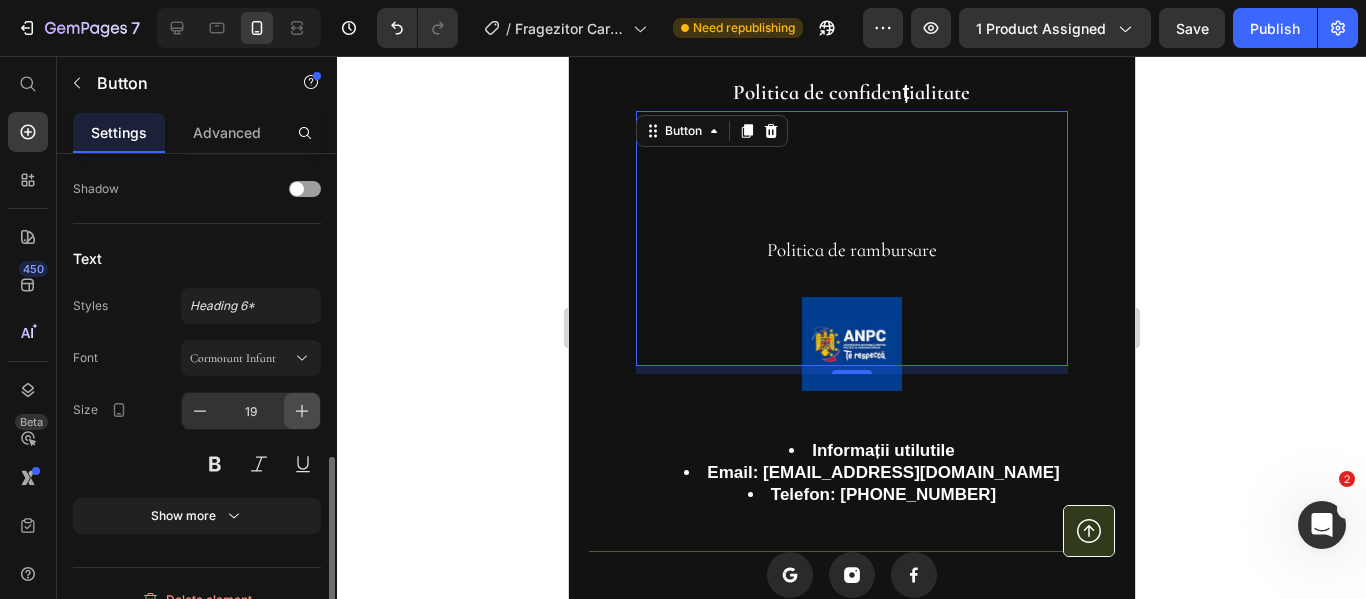 click 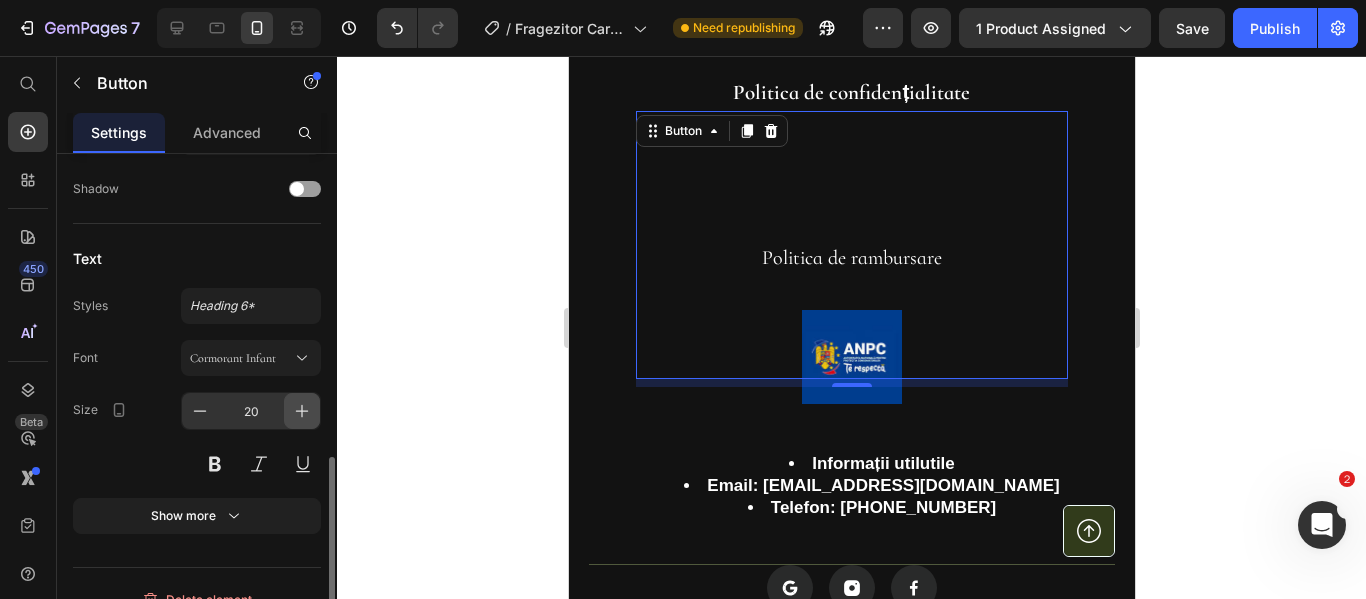 click 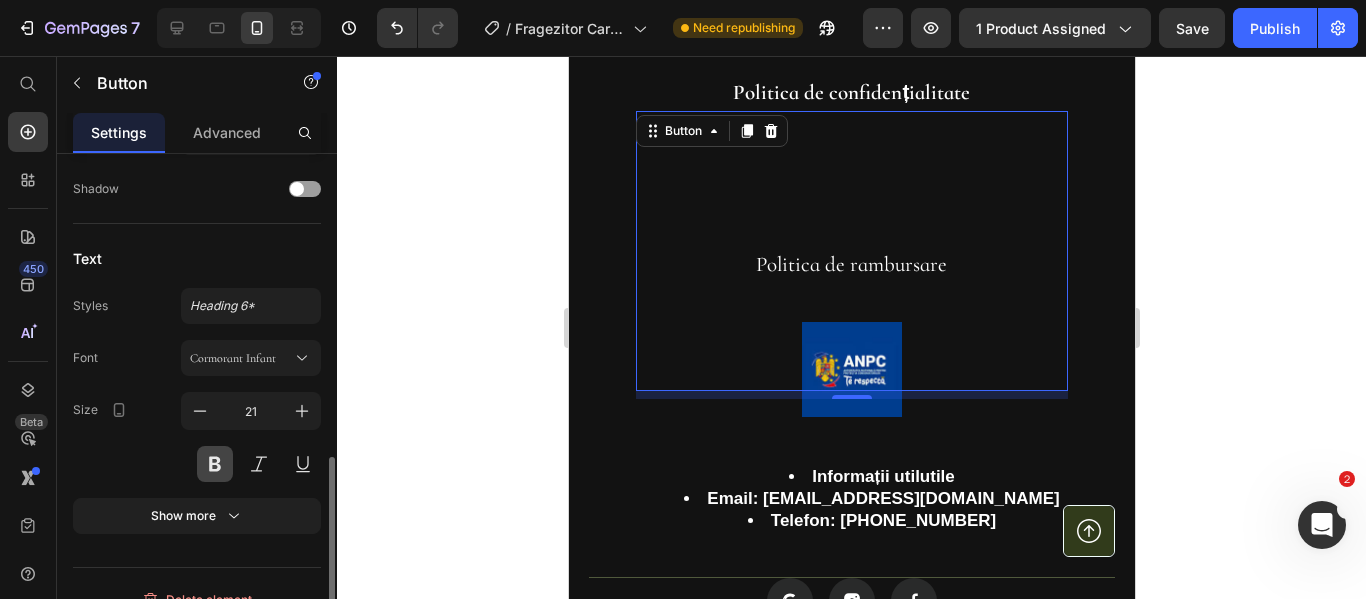 click at bounding box center (215, 464) 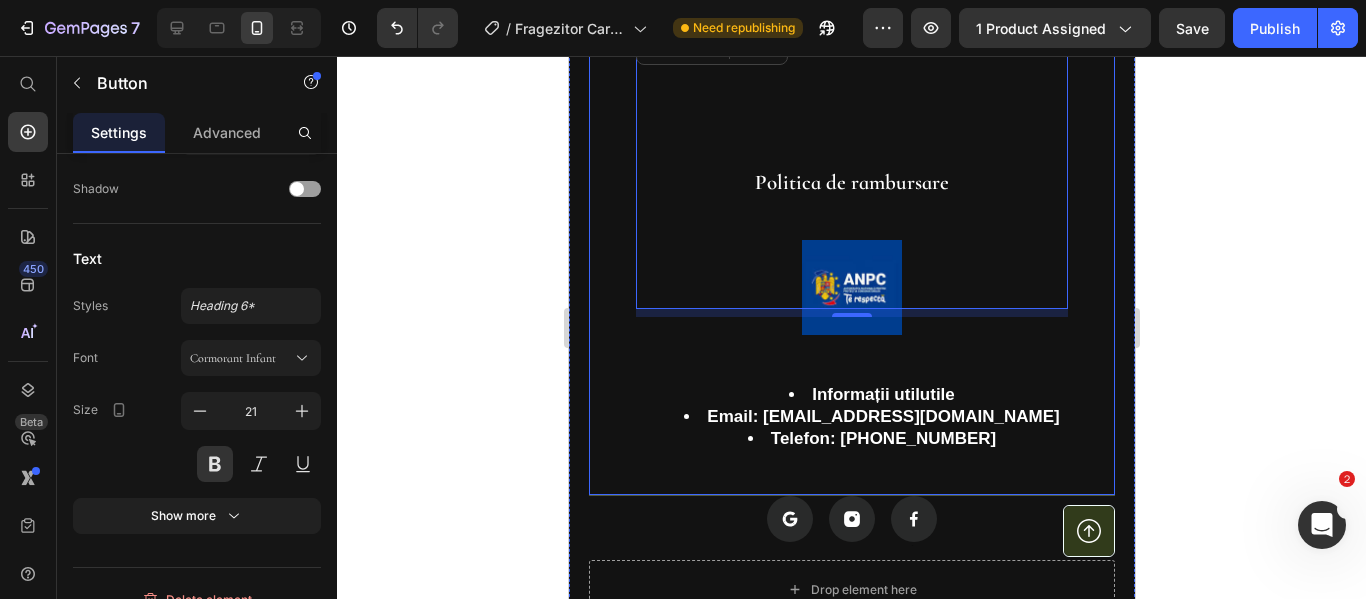 scroll, scrollTop: 2700, scrollLeft: 0, axis: vertical 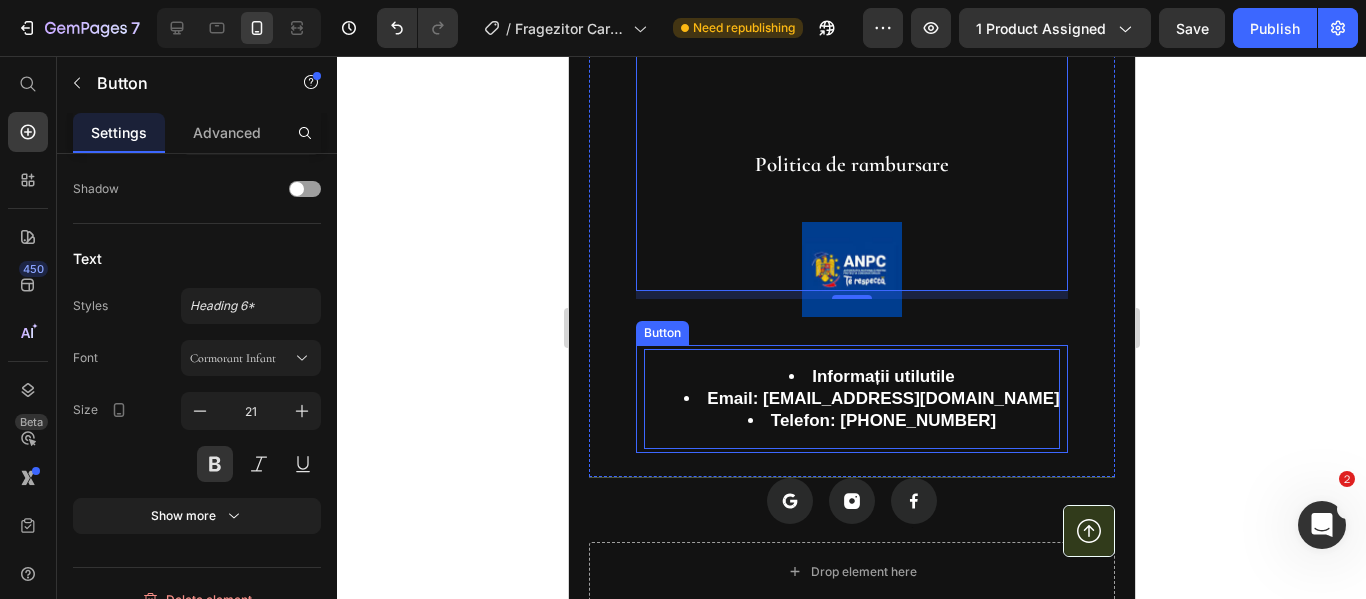 click on "Informații utilutile Email: [EMAIL_ADDRESS][DOMAIN_NAME] Telefon: [PHONE_NUMBER]" at bounding box center [850, 399] 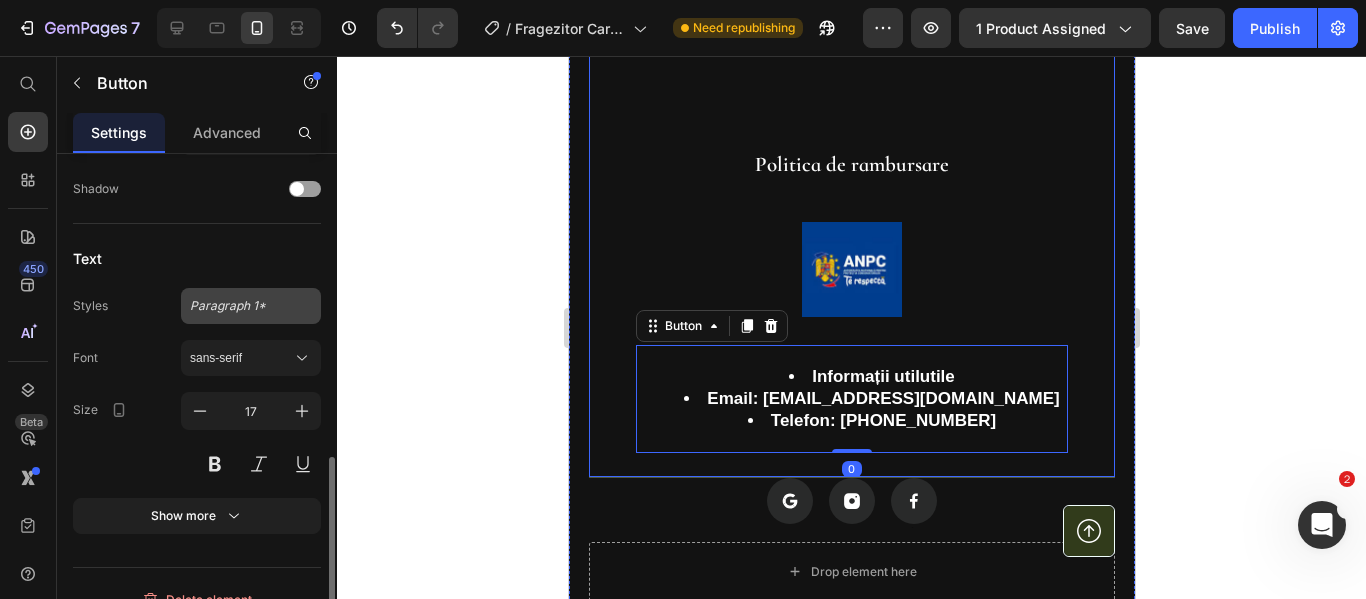 click on "Paragraph 1*" at bounding box center (239, 306) 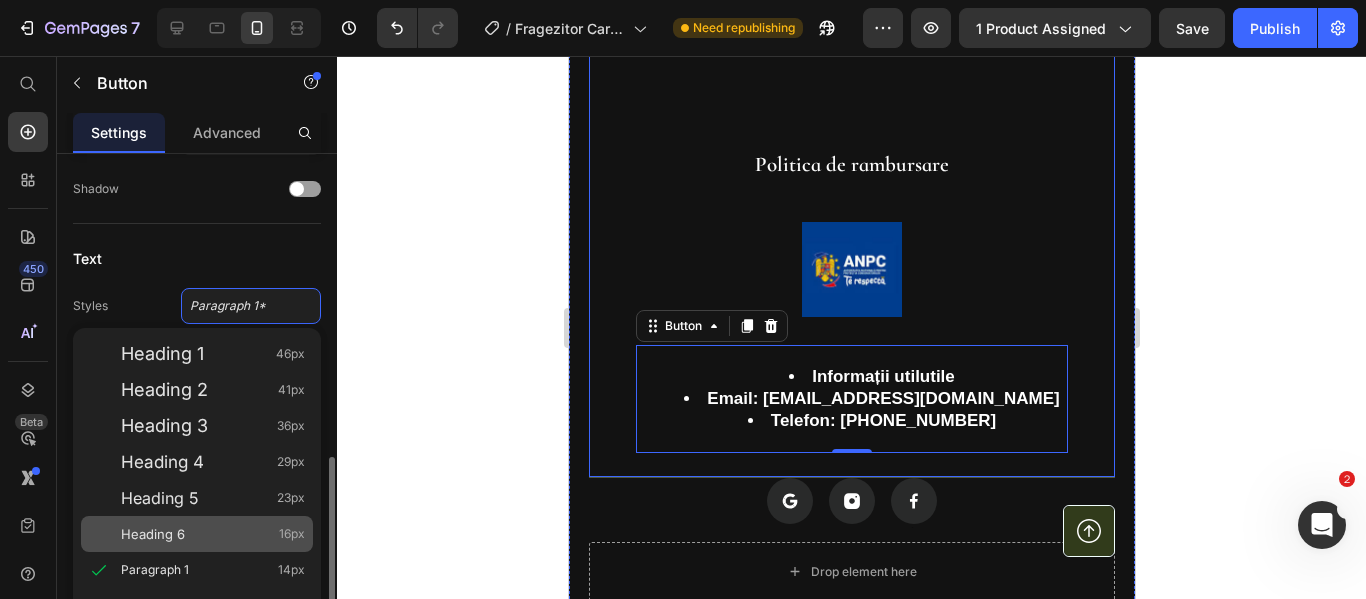 click on "Heading 6 16px" 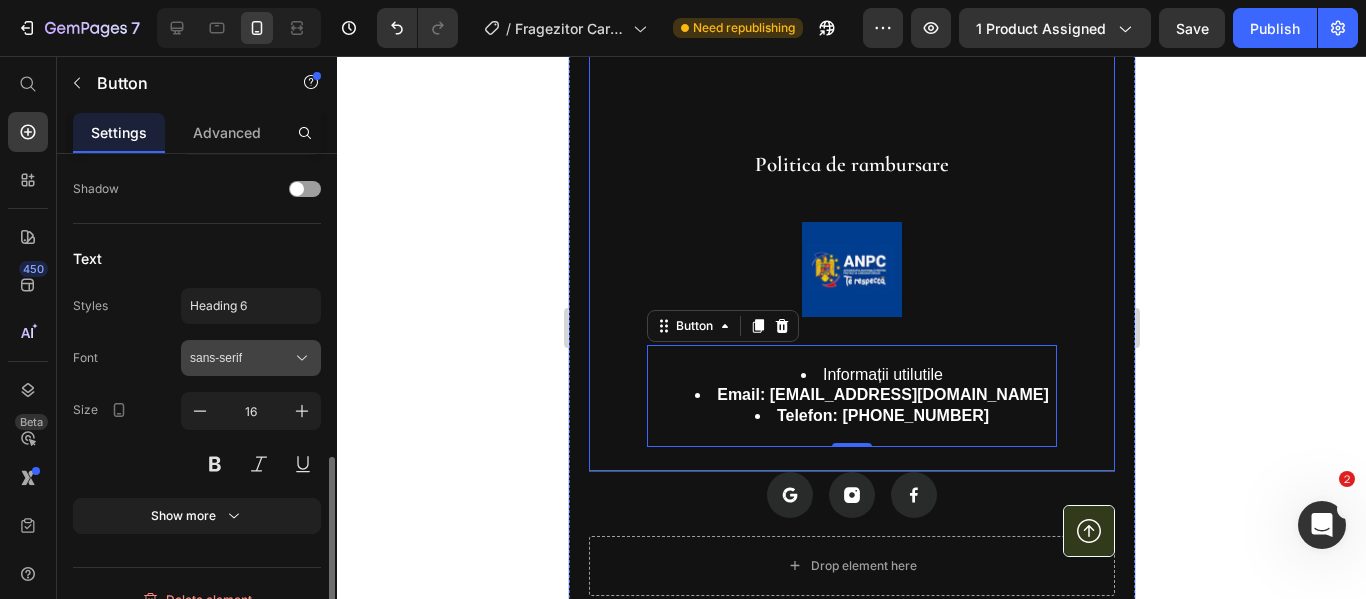 click on "sans-serif" at bounding box center [241, 358] 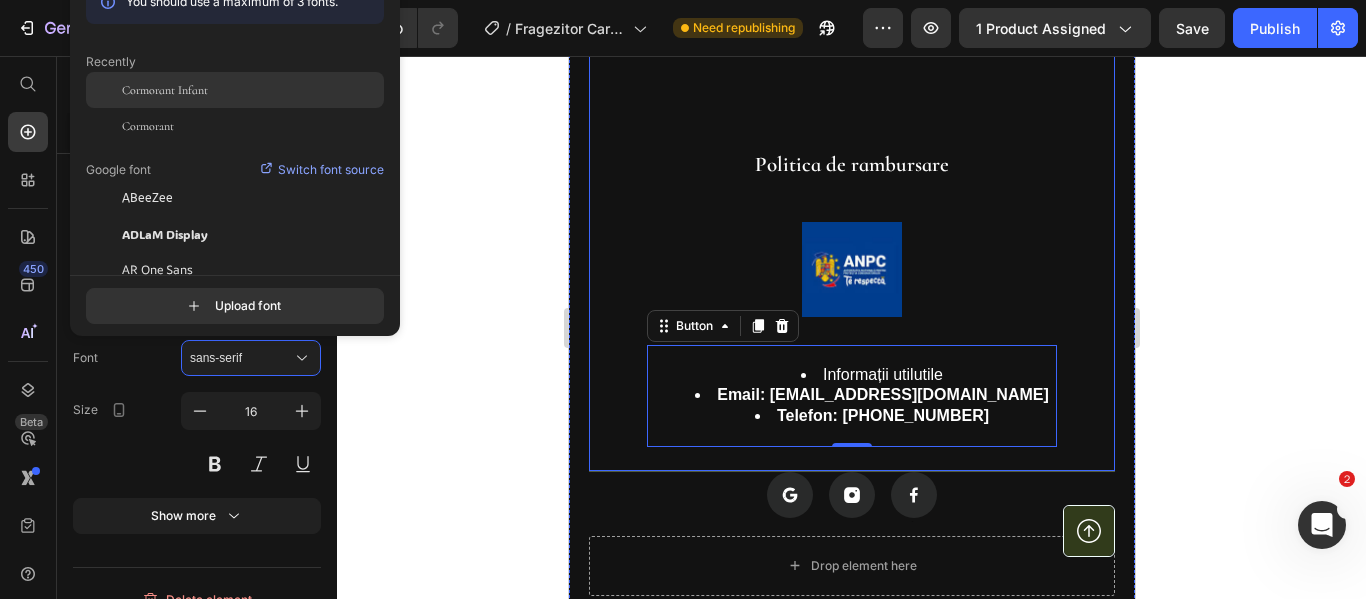 click on "Cormorant Infant" at bounding box center (165, 90) 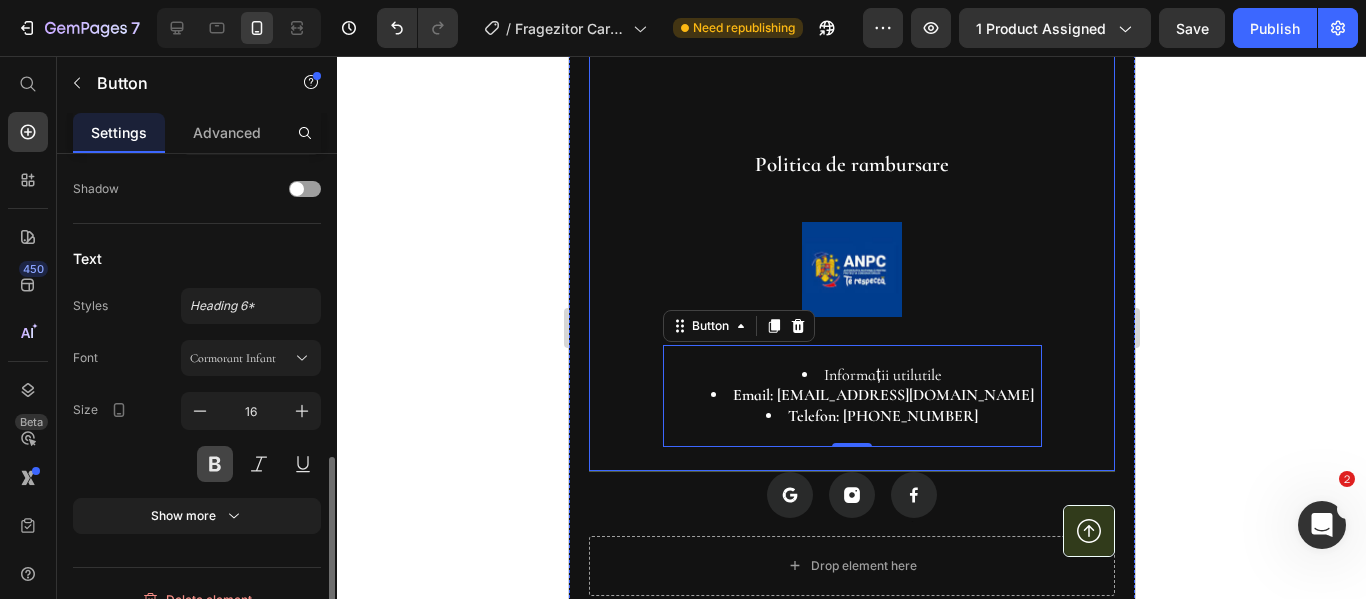 click at bounding box center (215, 464) 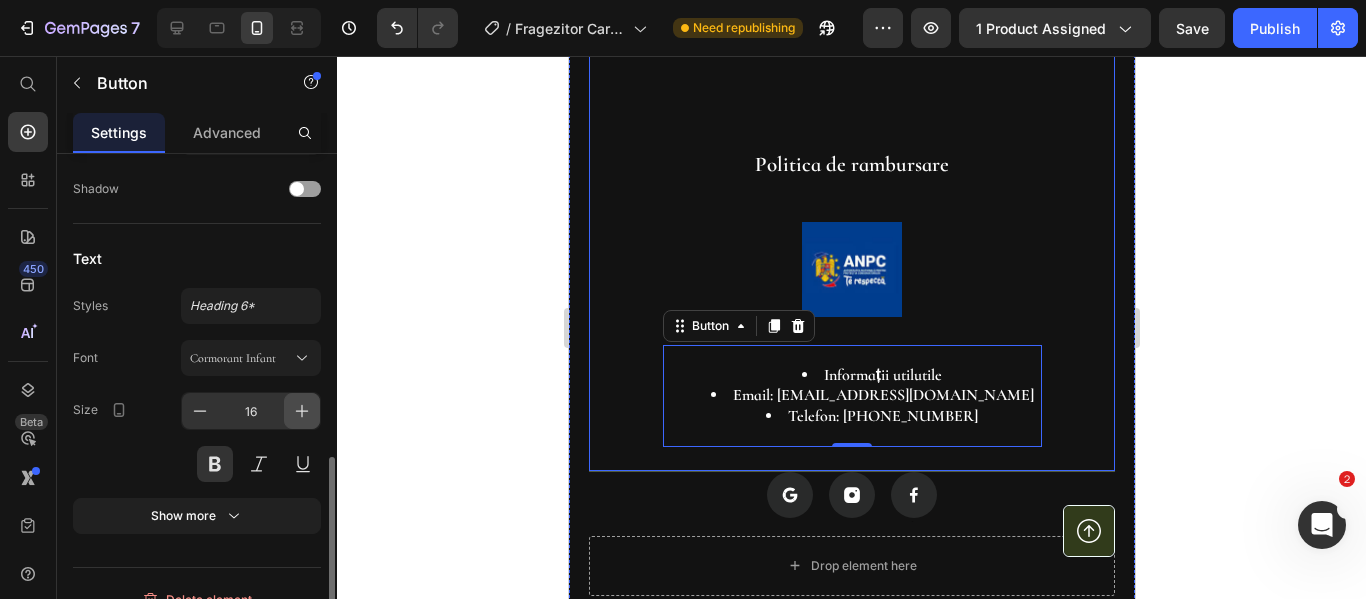 click 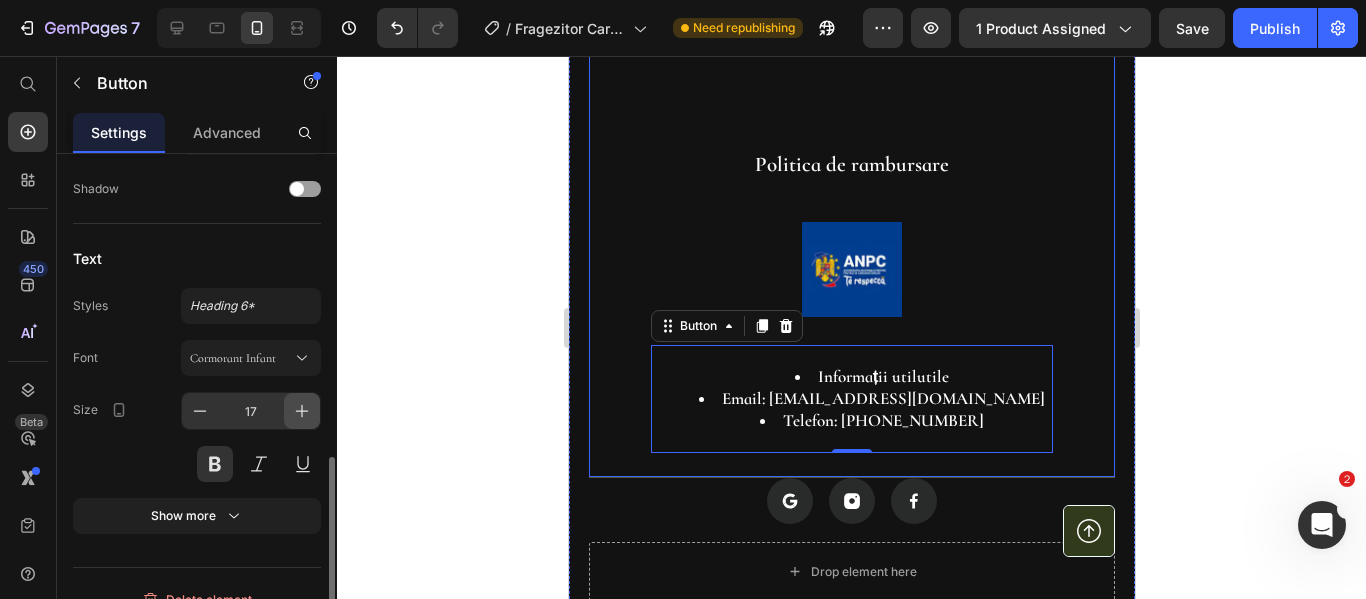 click 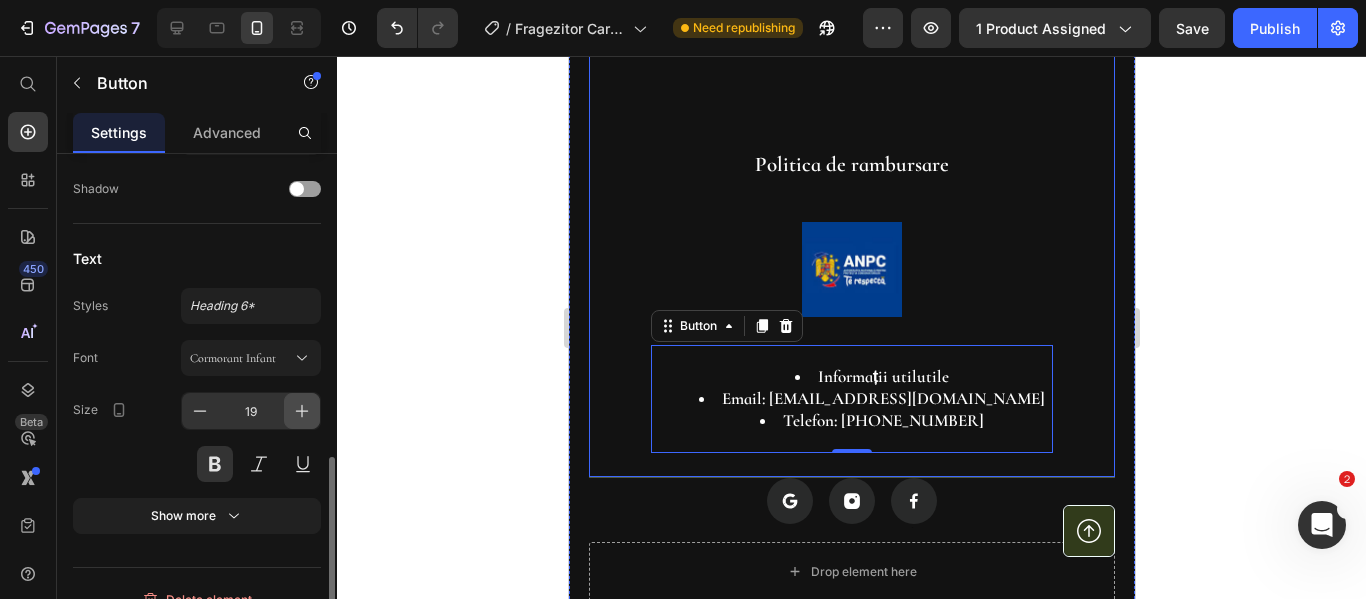 click 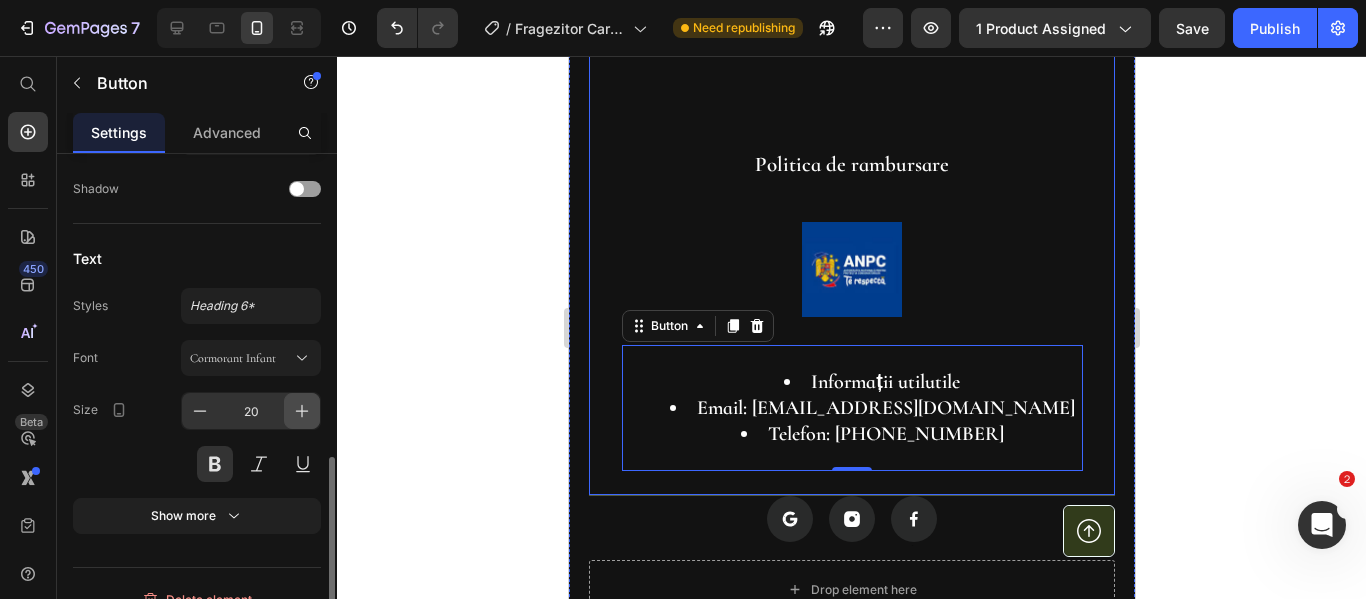 click 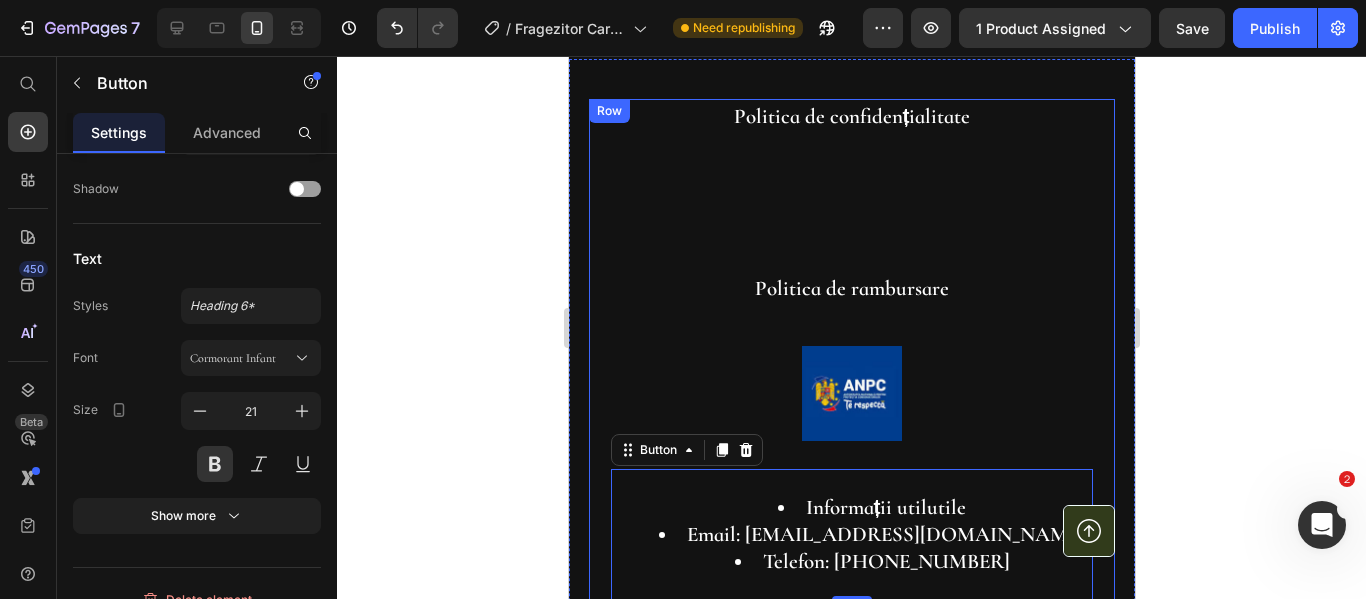 scroll, scrollTop: 2400, scrollLeft: 0, axis: vertical 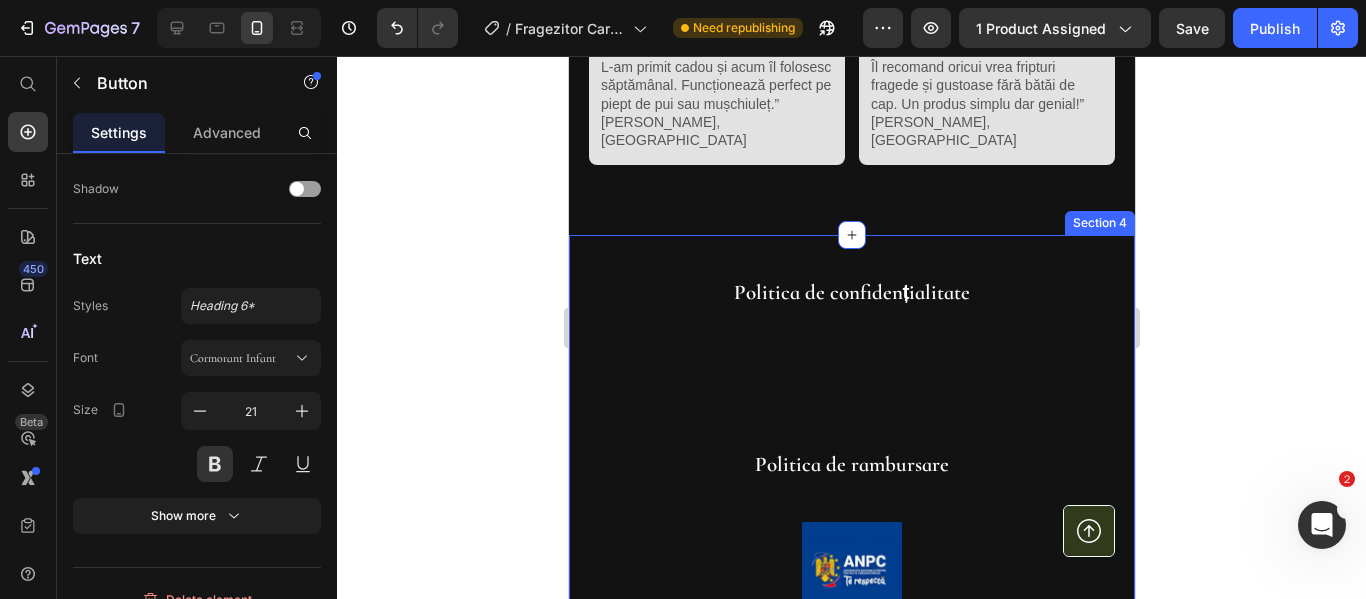 click on "Politica de confidențialitate       Button Politica de rambursare    Button Image Informații utilutile Email: trendyo2025@gmail.com Telefon: 0722 936 299 Button   0 Row
Icon
Icon
Icon Icon List Text block
Drop element here Row
Button Row Section 4" at bounding box center (851, 601) 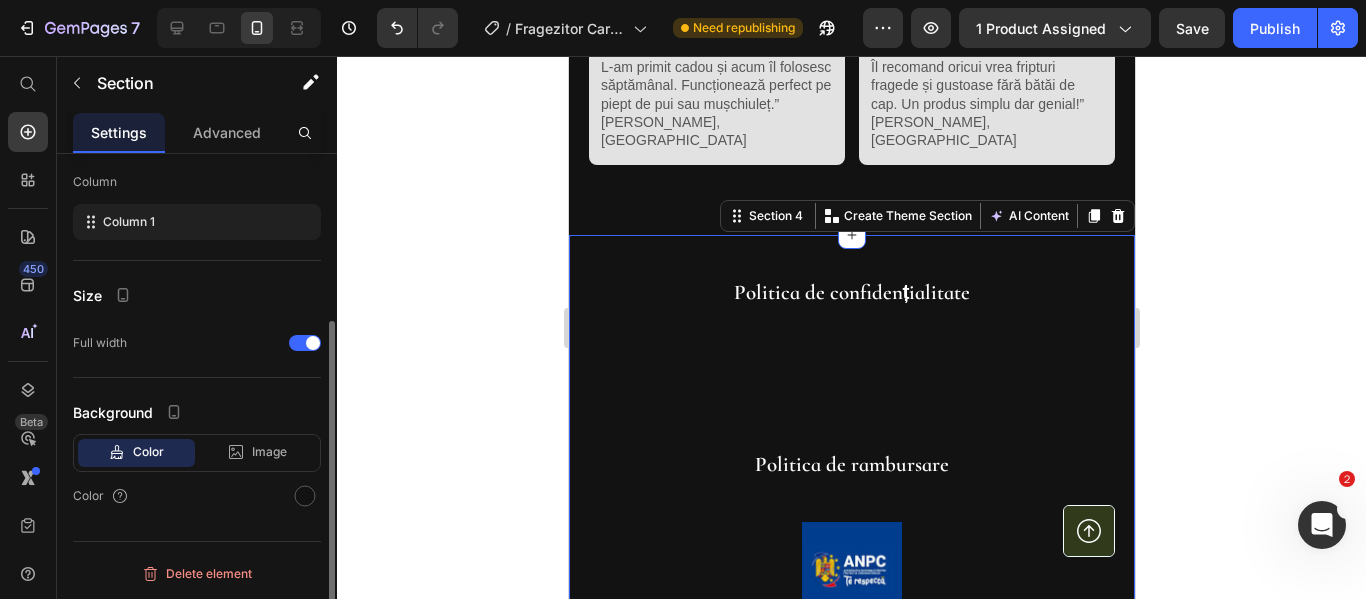scroll, scrollTop: 0, scrollLeft: 0, axis: both 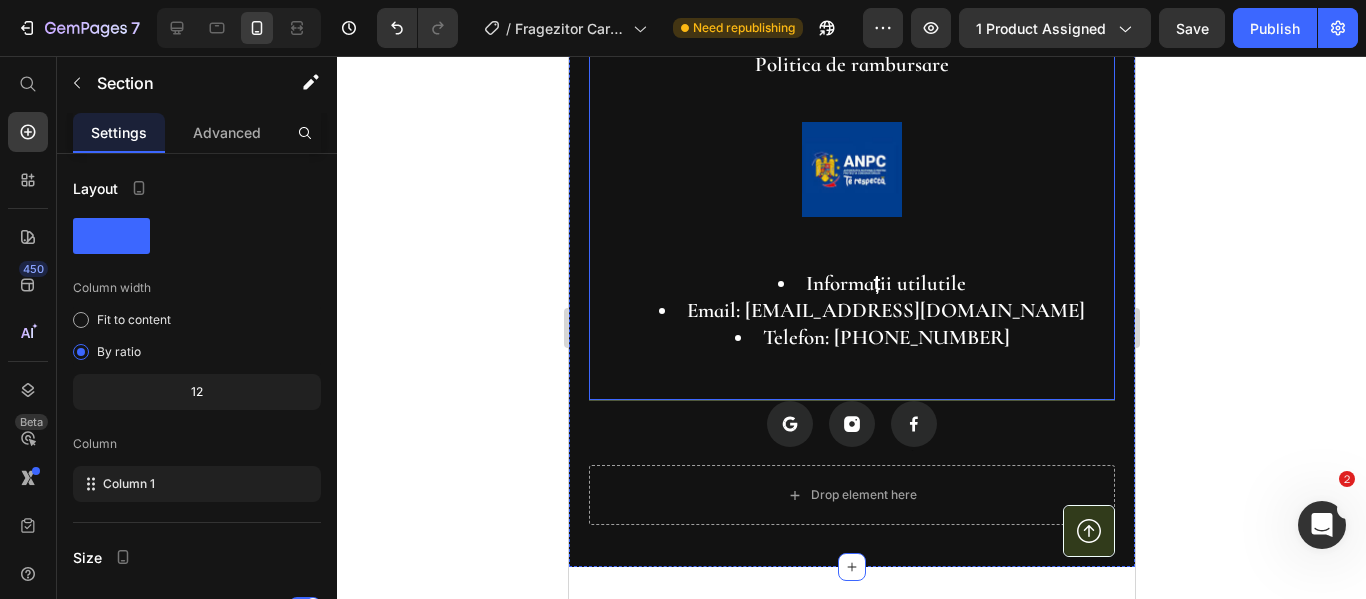 click on "Politica de confidențialitate       Button Politica de rambursare    Button Image Informații utilutile Email: [EMAIL_ADDRESS][DOMAIN_NAME] Telefon: [PHONE_NUMBER] Button Row" at bounding box center (851, 138) 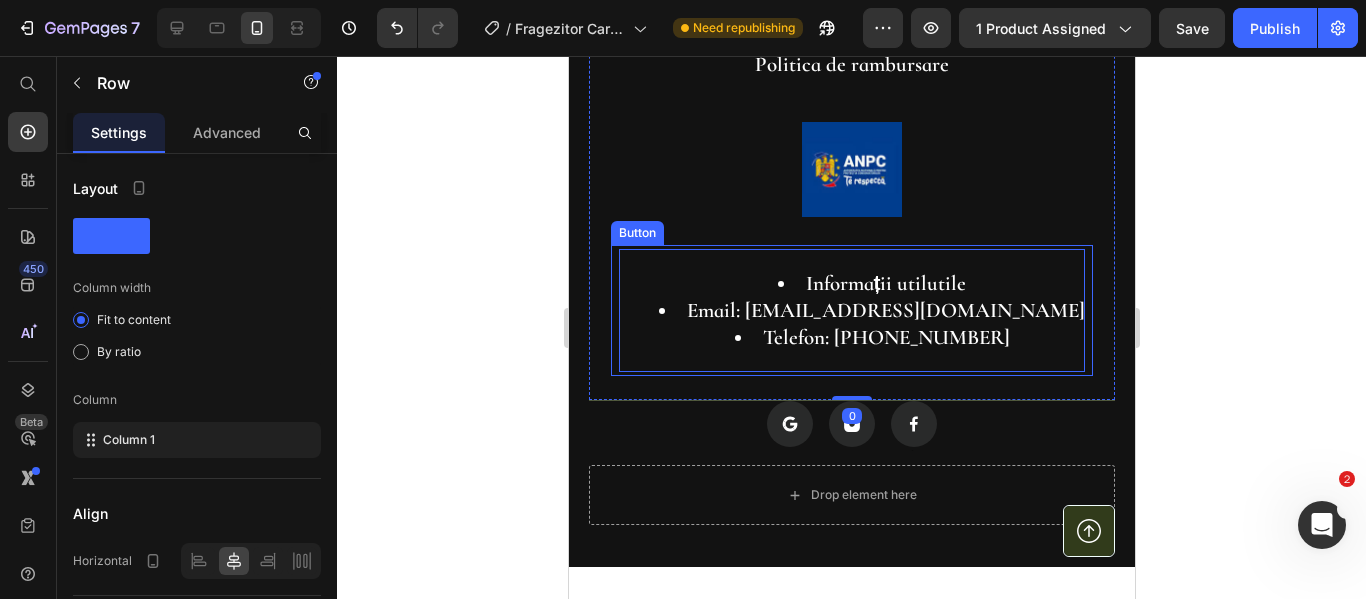 click on "Informații utilutile" at bounding box center (871, 283) 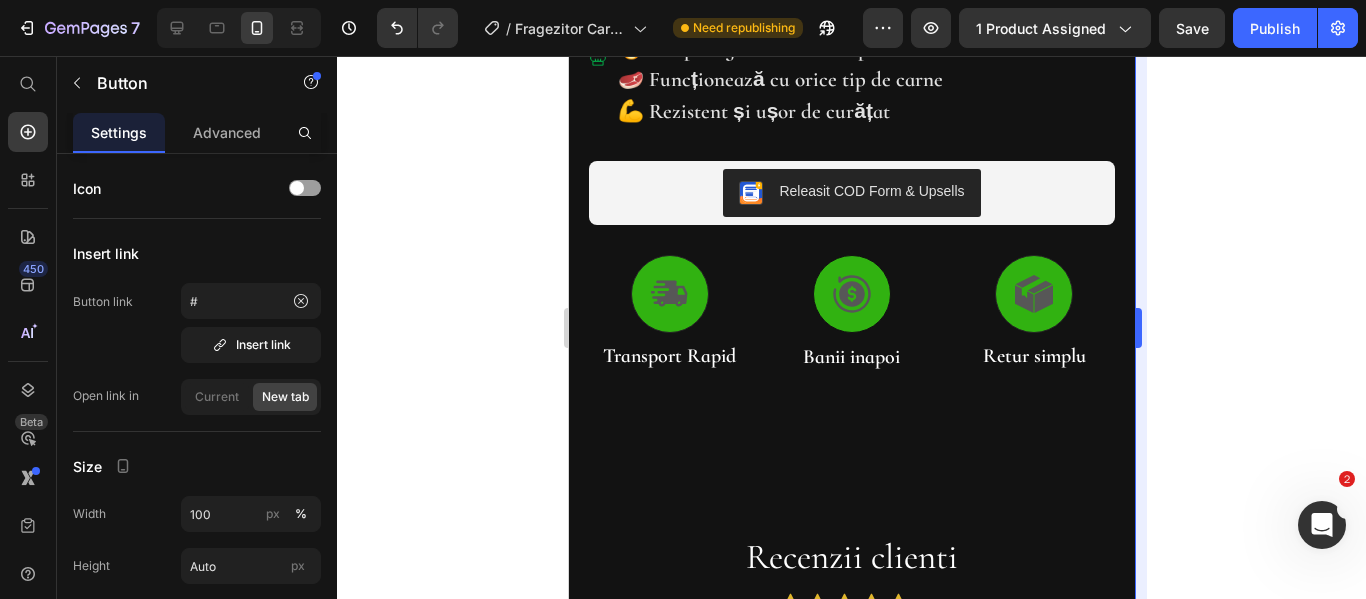 scroll, scrollTop: 700, scrollLeft: 0, axis: vertical 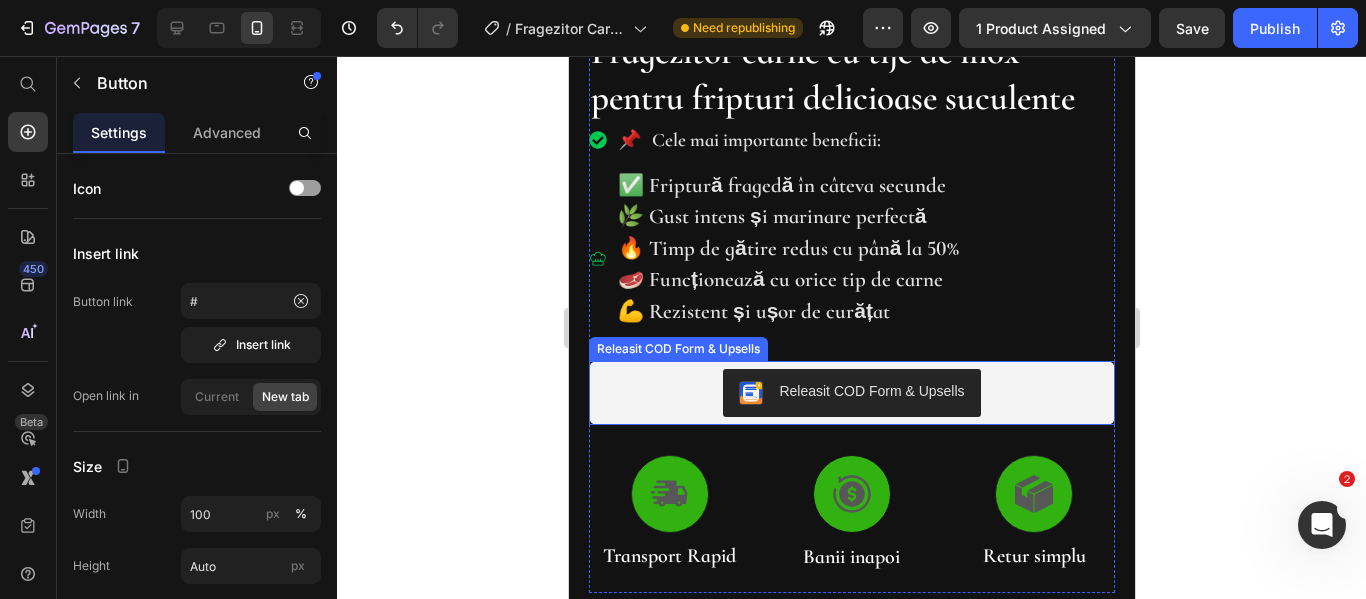 click on "Releasit COD Form & Upsells" at bounding box center (851, 393) 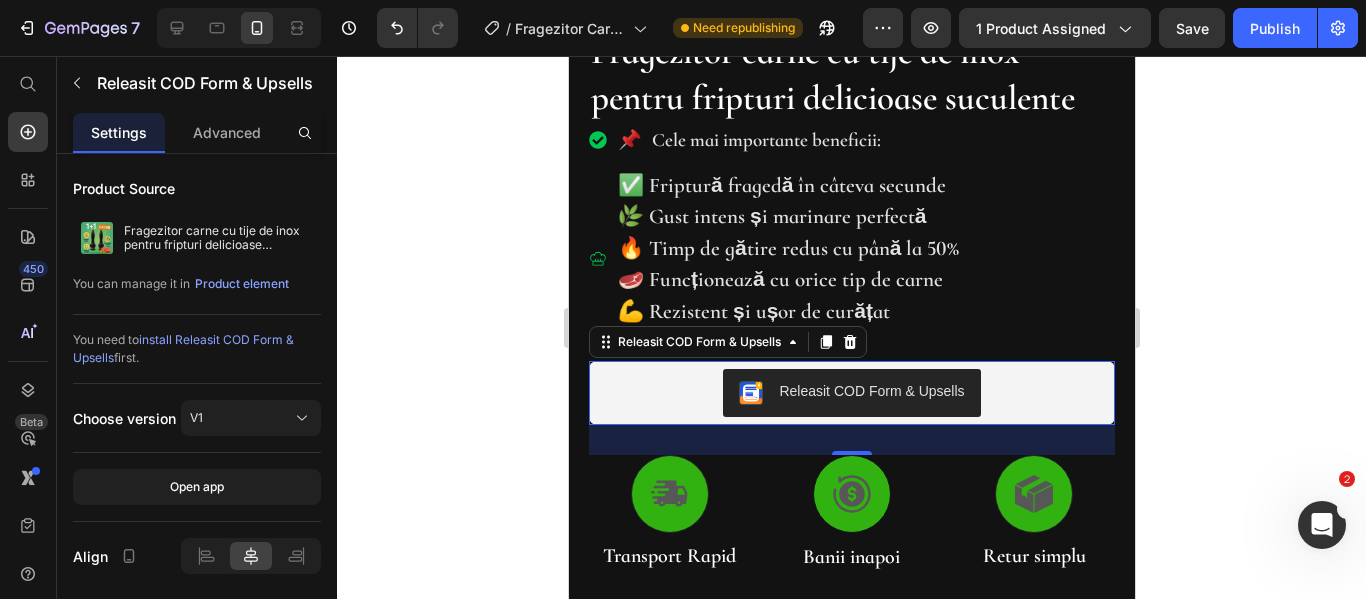click on "Releasit COD Form & Upsells" at bounding box center [850, 393] 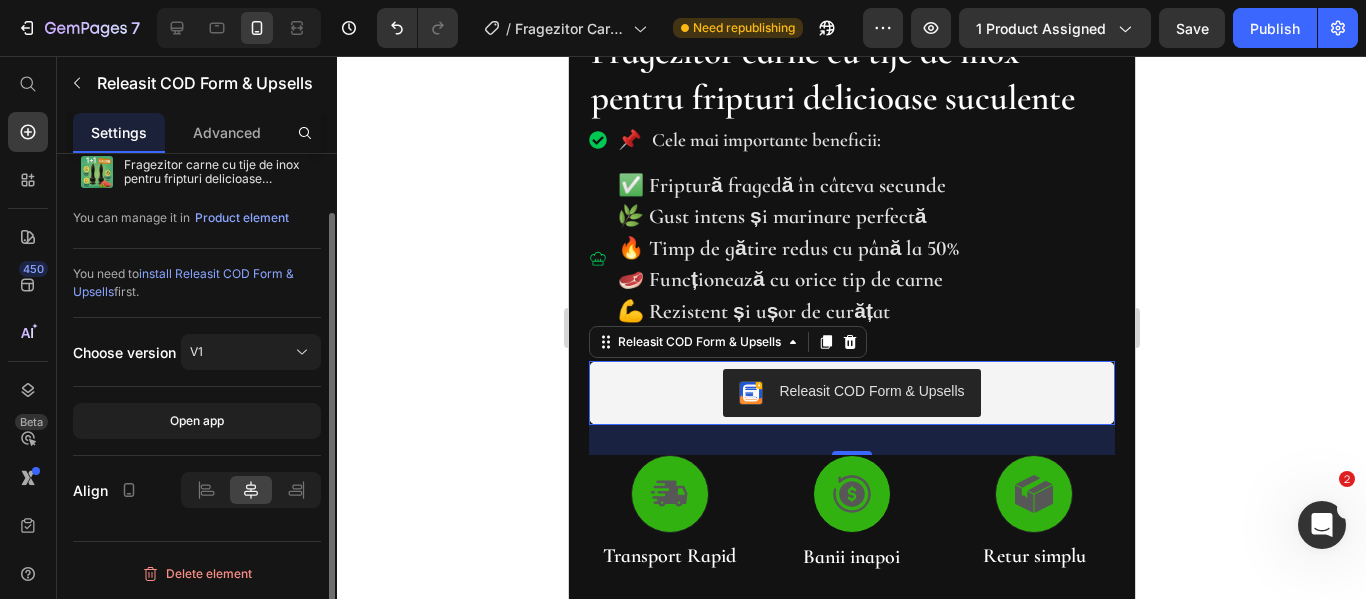 scroll, scrollTop: 0, scrollLeft: 0, axis: both 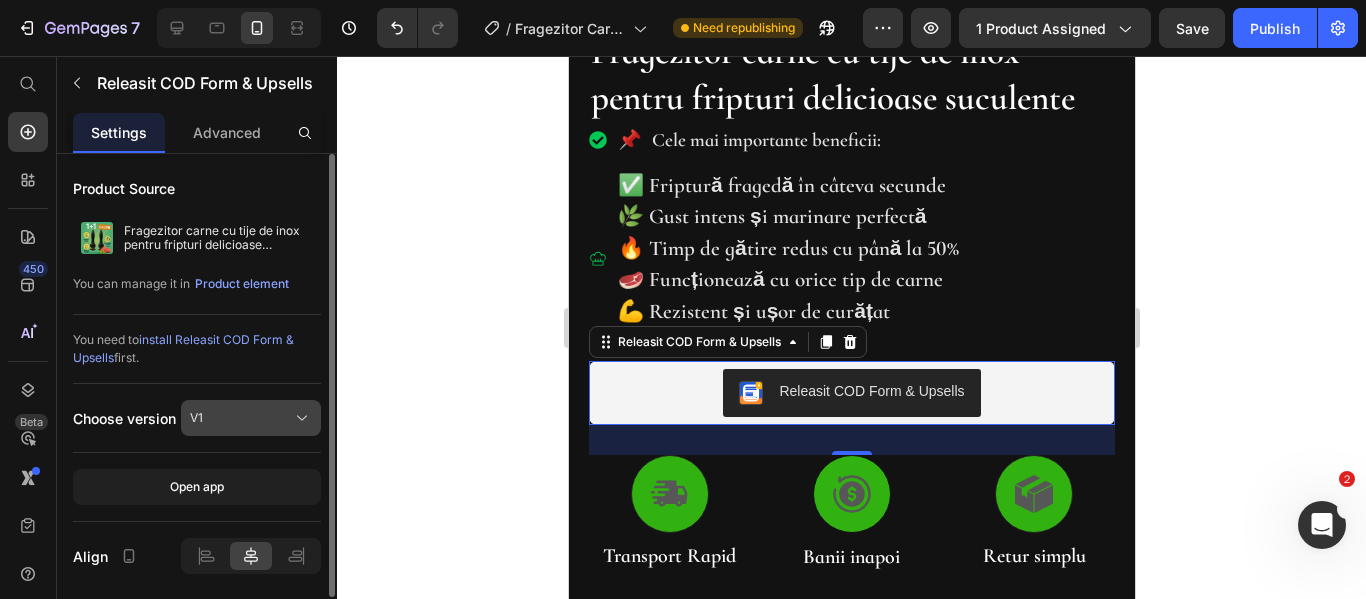 click on "V1" 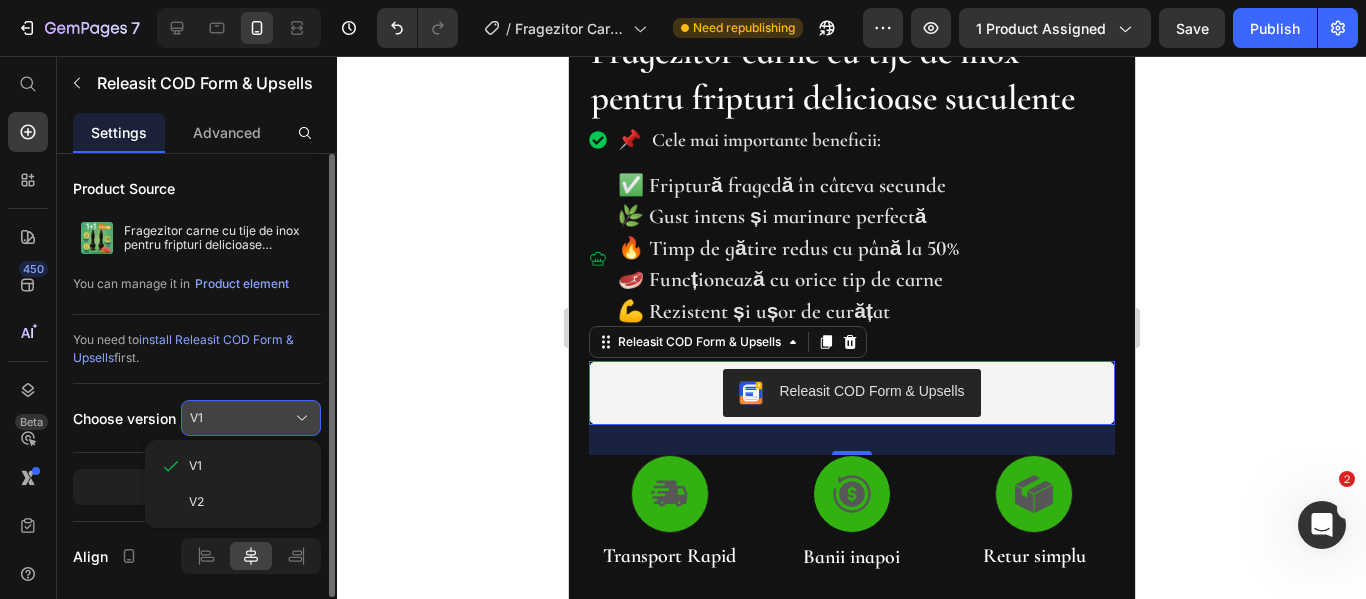 click on "V1" 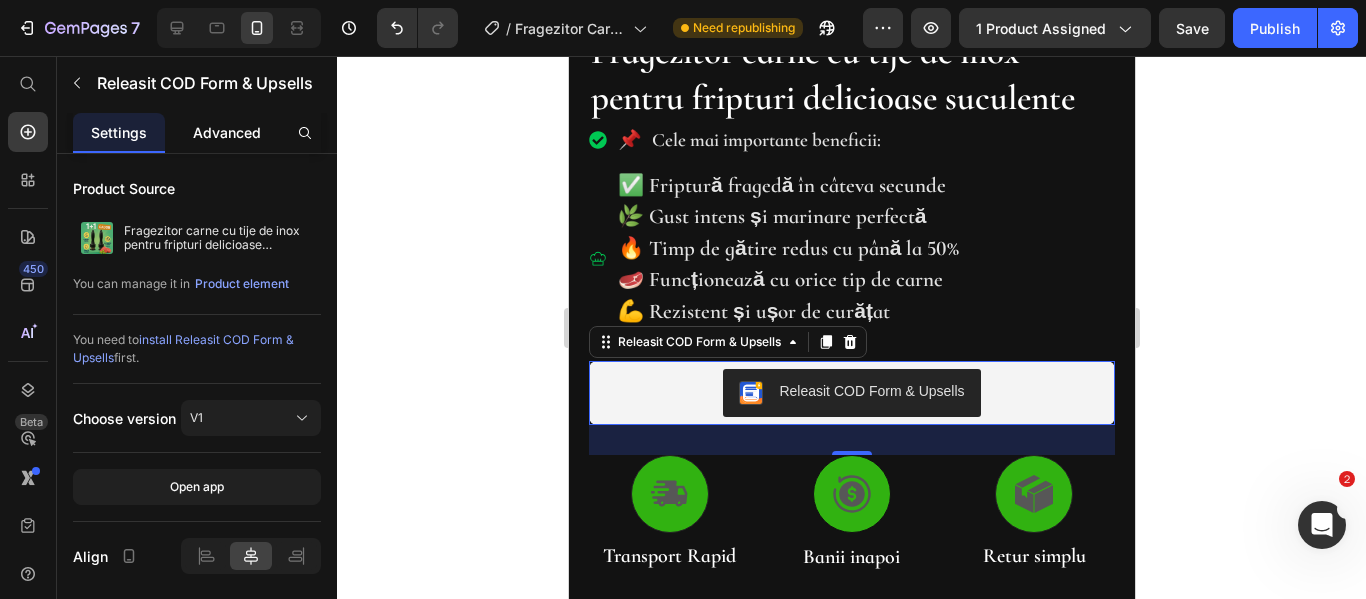 click on "Advanced" at bounding box center (227, 132) 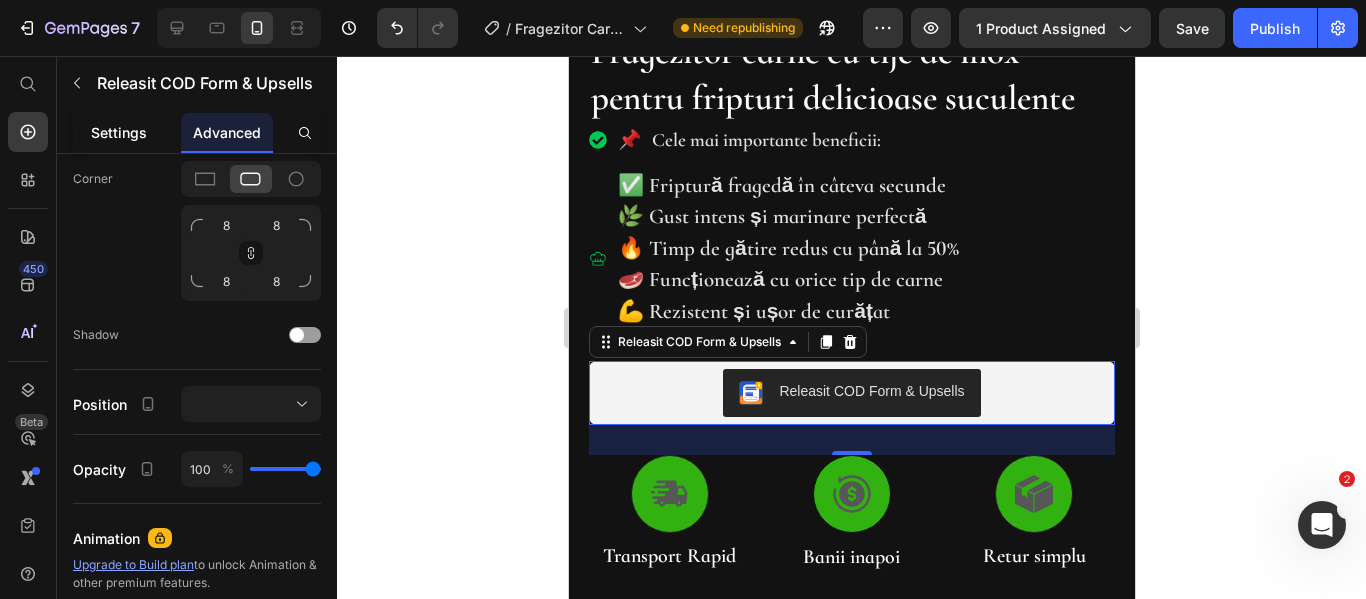 scroll, scrollTop: 307, scrollLeft: 0, axis: vertical 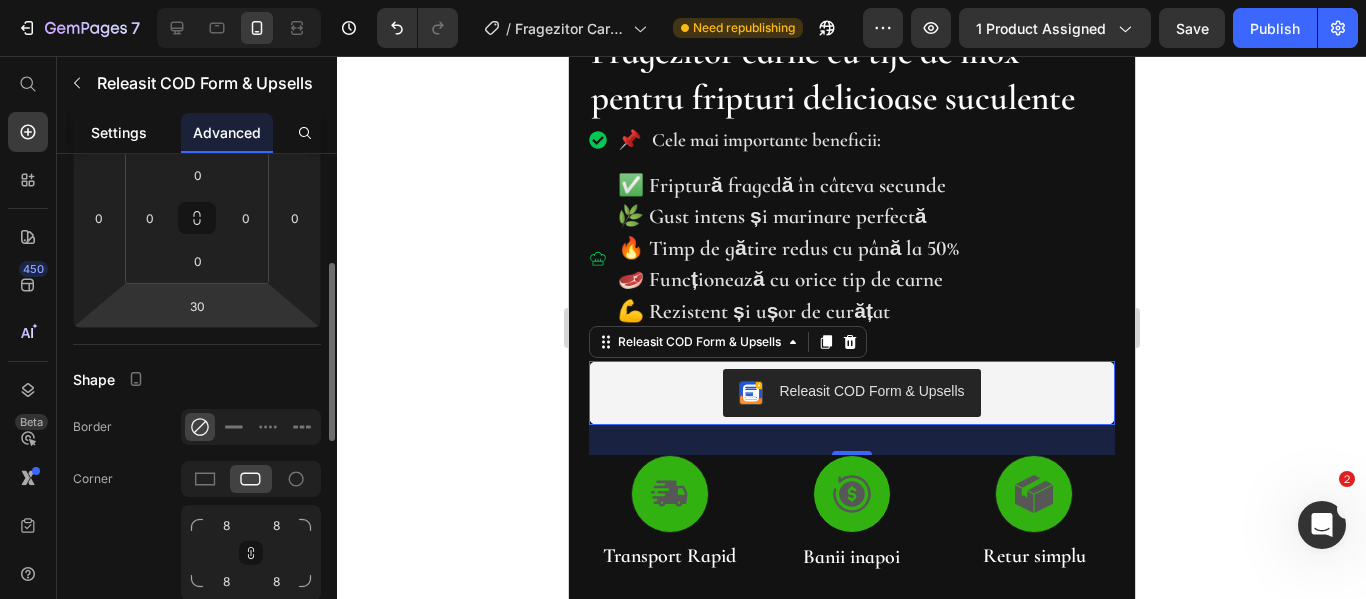 click on "Settings" at bounding box center [119, 132] 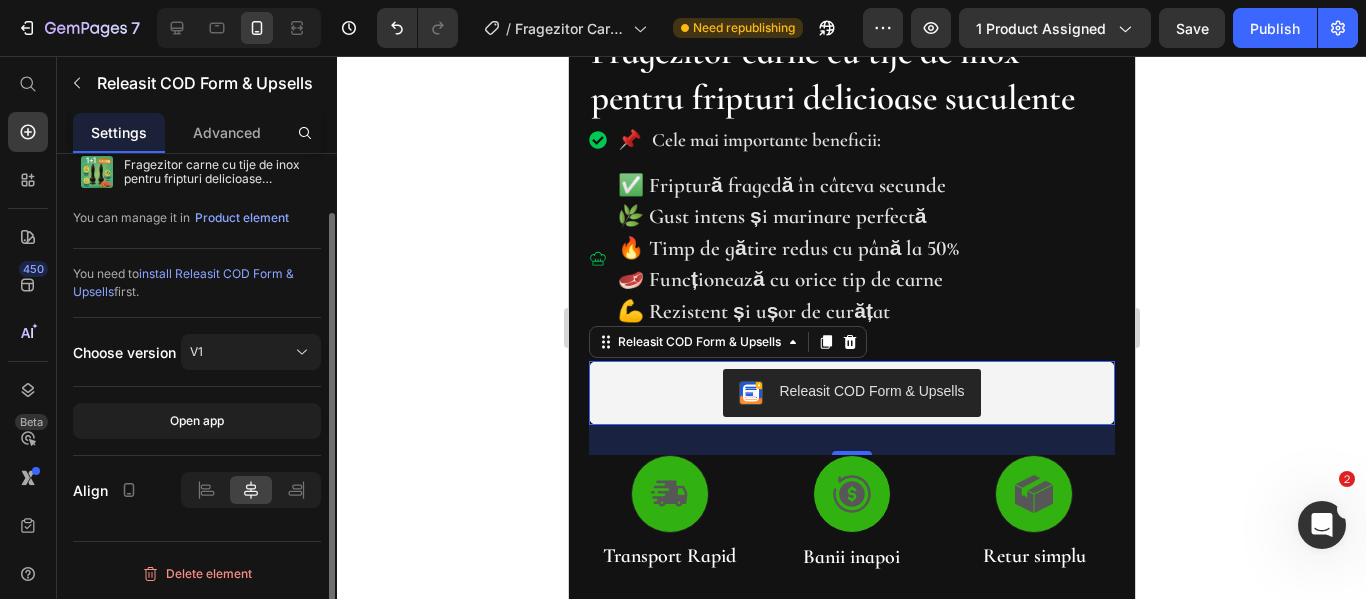 scroll, scrollTop: 0, scrollLeft: 0, axis: both 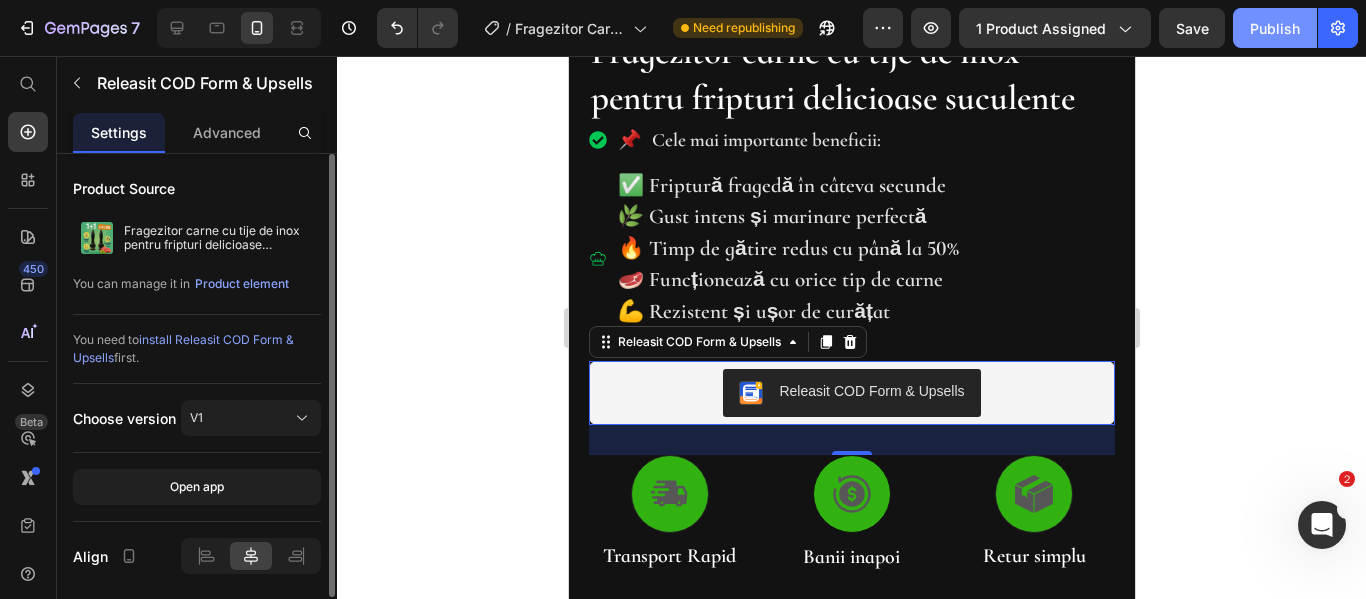 click on "Publish" at bounding box center (1275, 28) 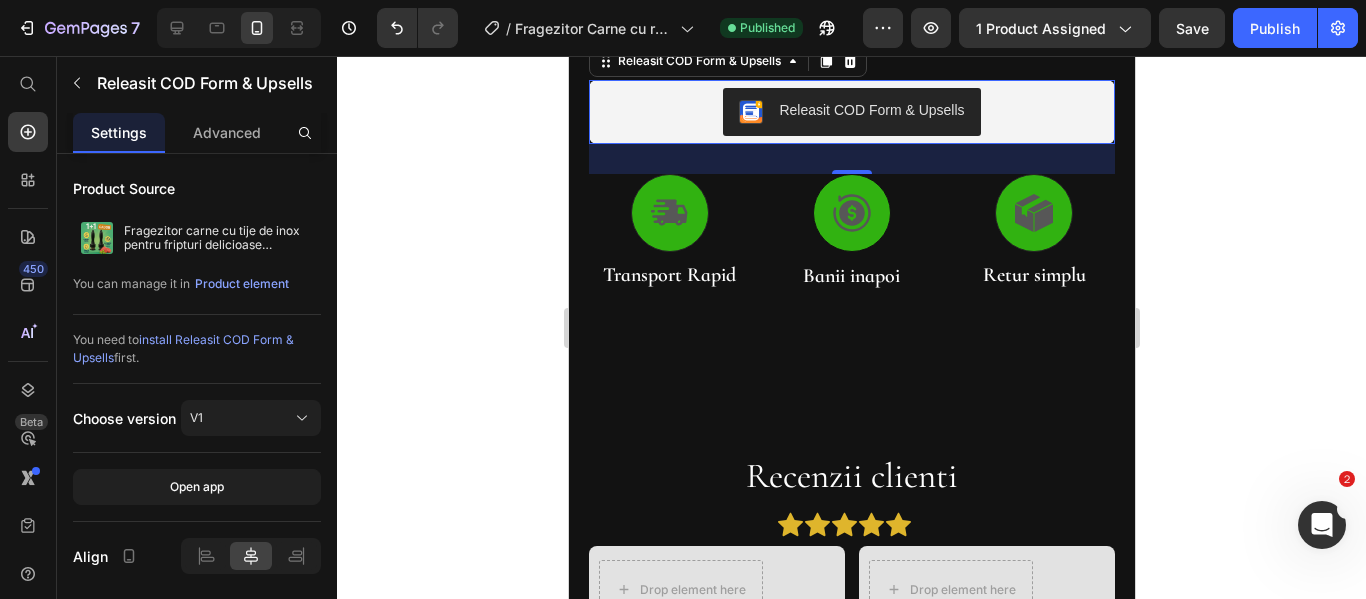 scroll, scrollTop: 1000, scrollLeft: 0, axis: vertical 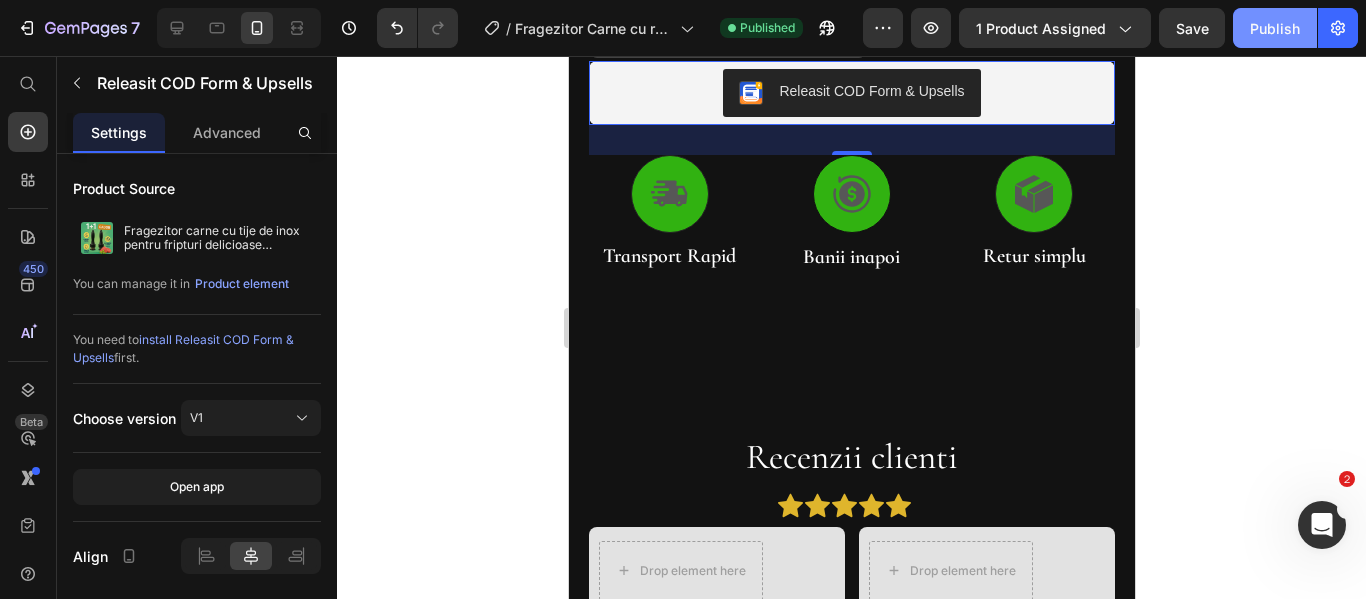 click on "Publish" at bounding box center [1275, 28] 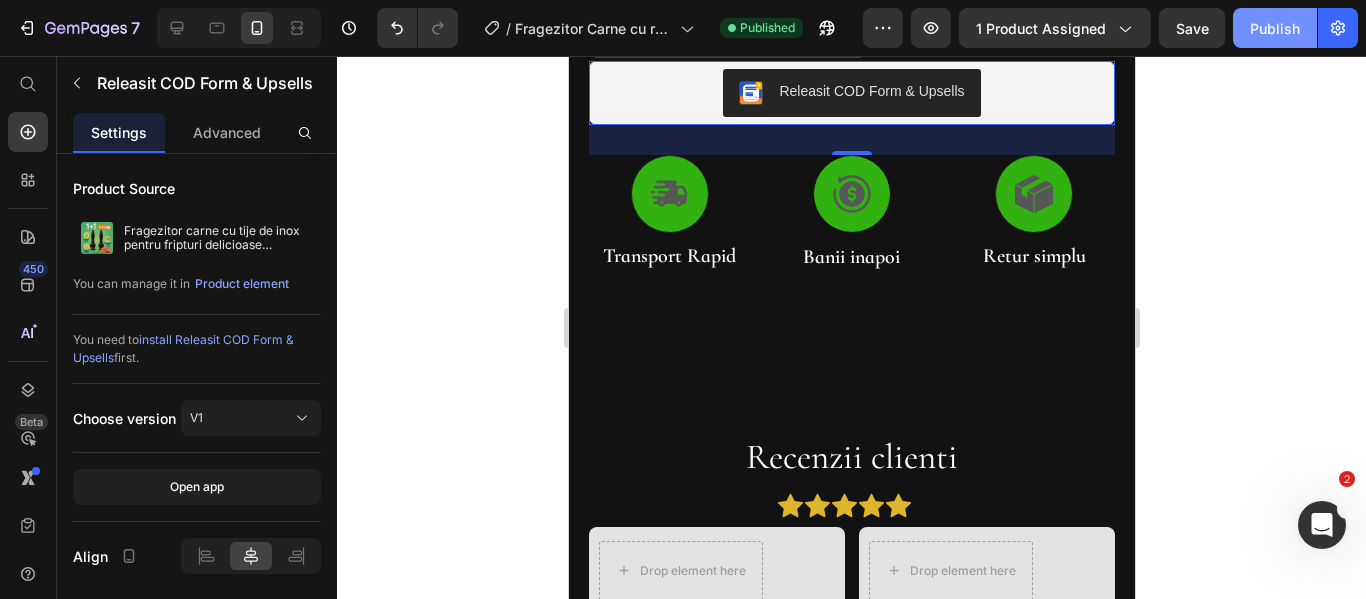 type 